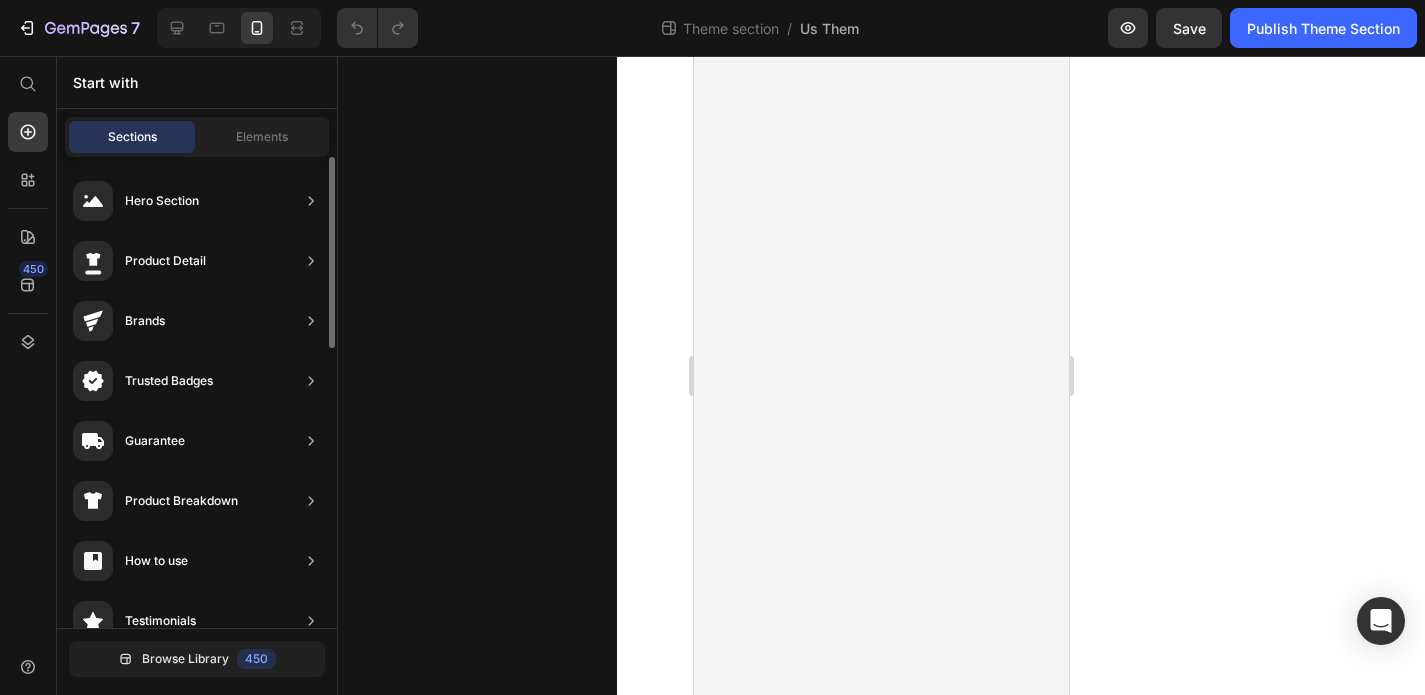 scroll, scrollTop: 0, scrollLeft: 0, axis: both 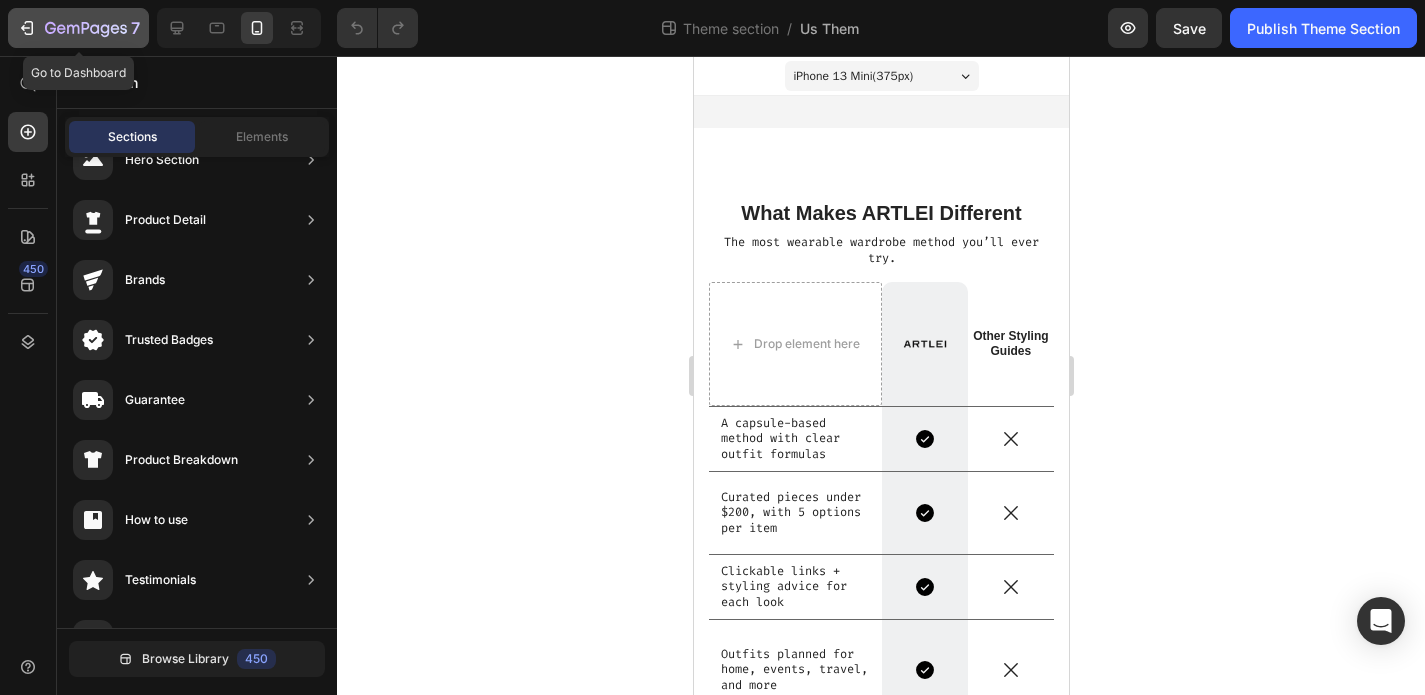 click 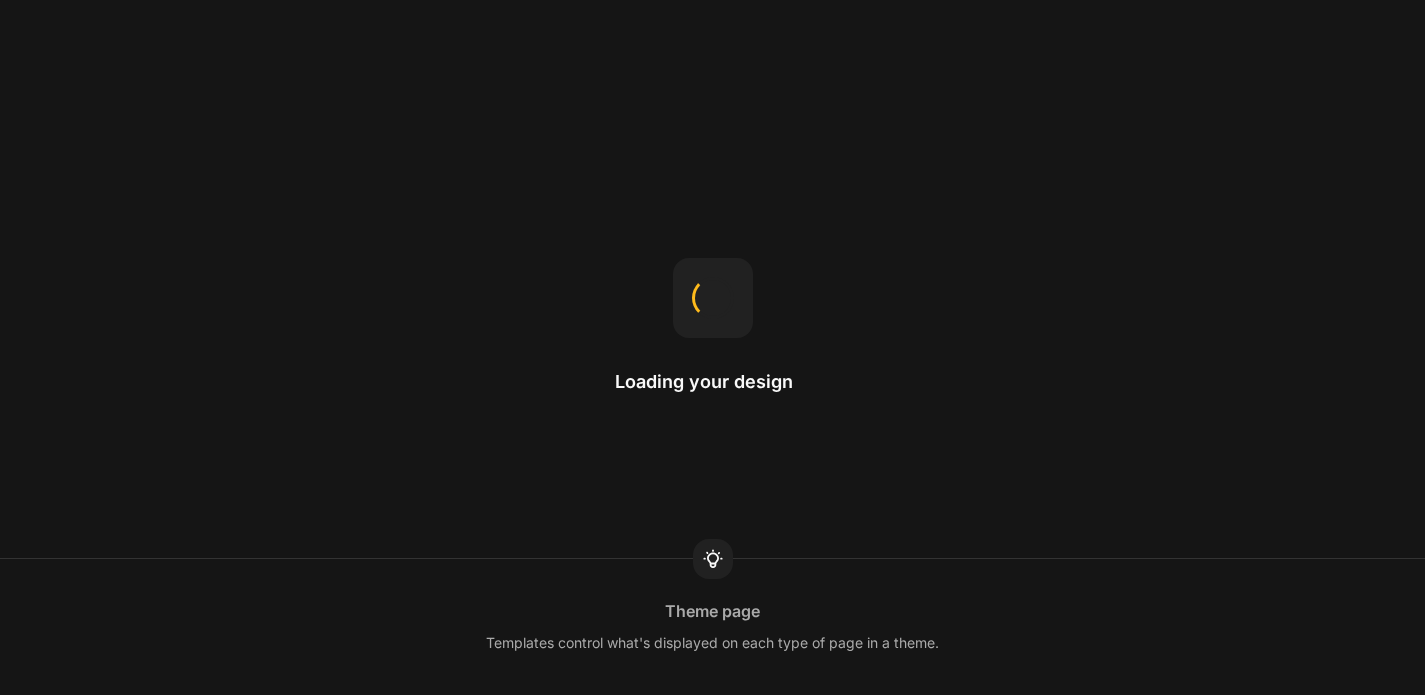 scroll, scrollTop: 0, scrollLeft: 0, axis: both 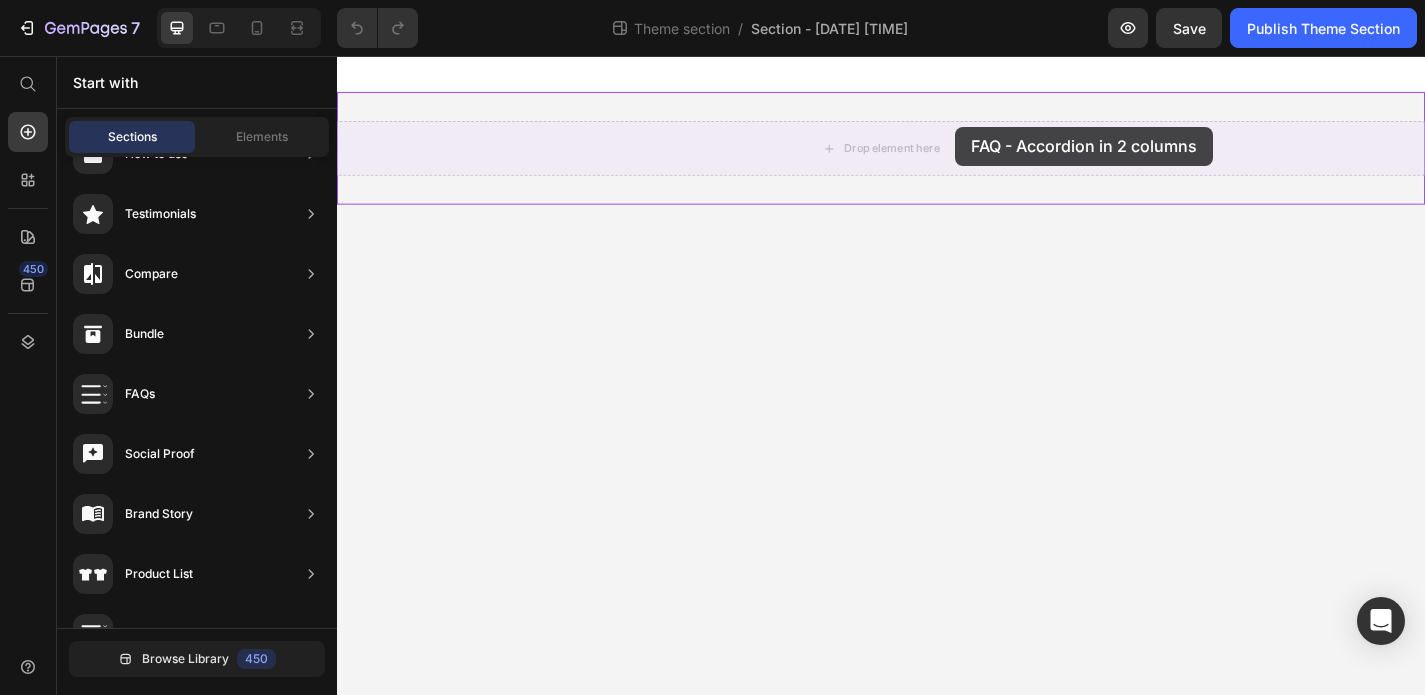 drag, startPoint x: 833, startPoint y: 670, endPoint x: 1016, endPoint y: 135, distance: 565.43256 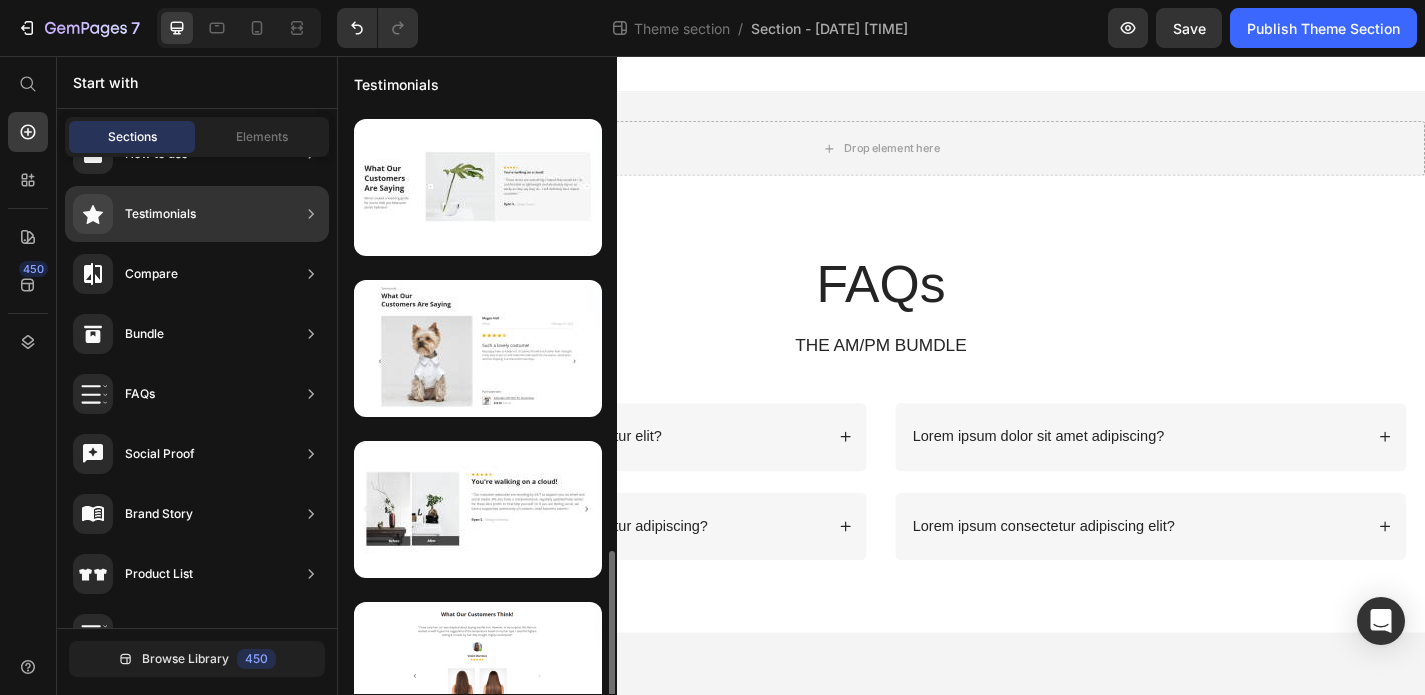 scroll, scrollTop: 1174, scrollLeft: 0, axis: vertical 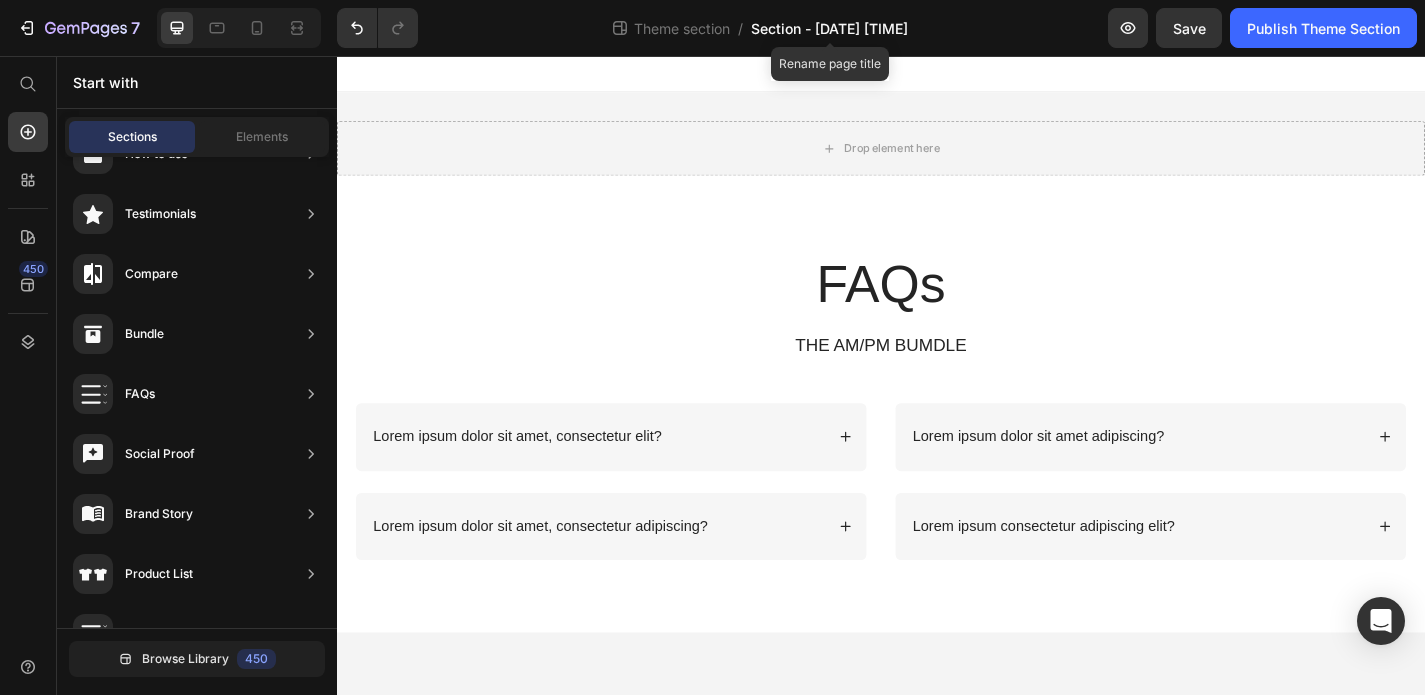 click on "Section - [DATE] [TIME]" 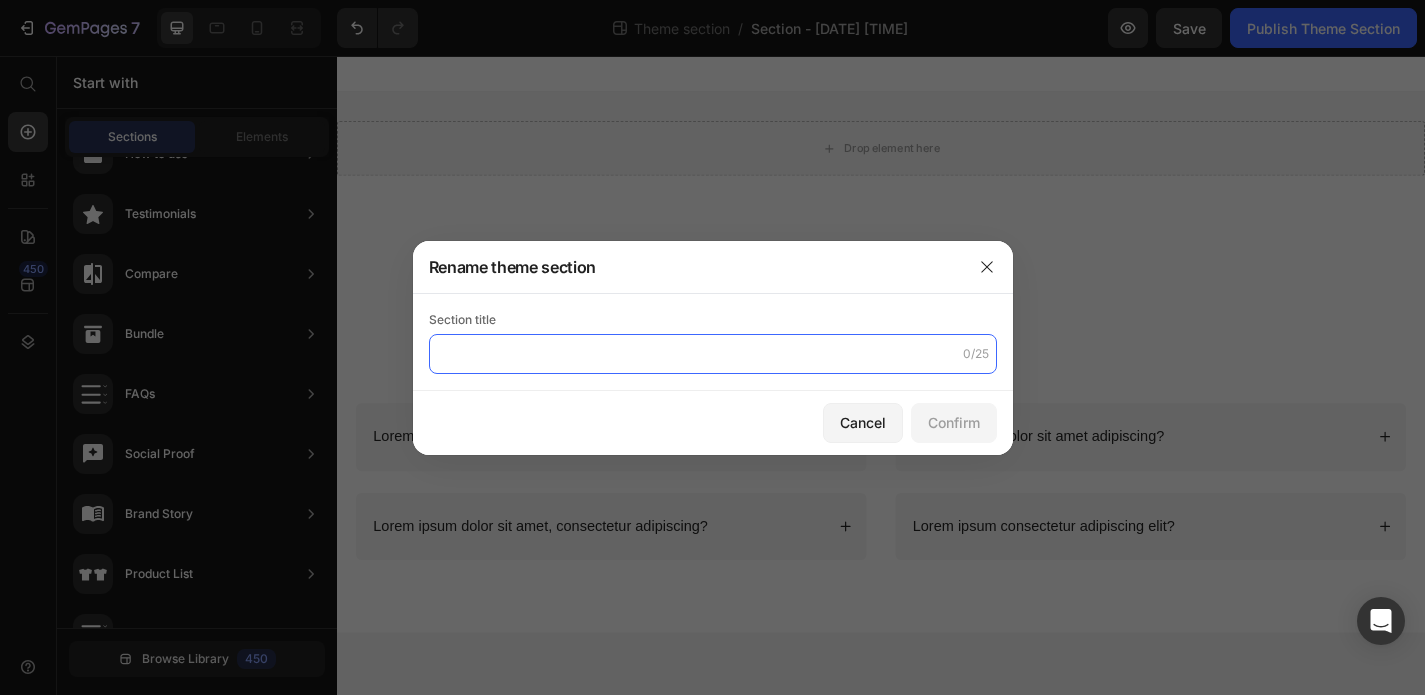 click 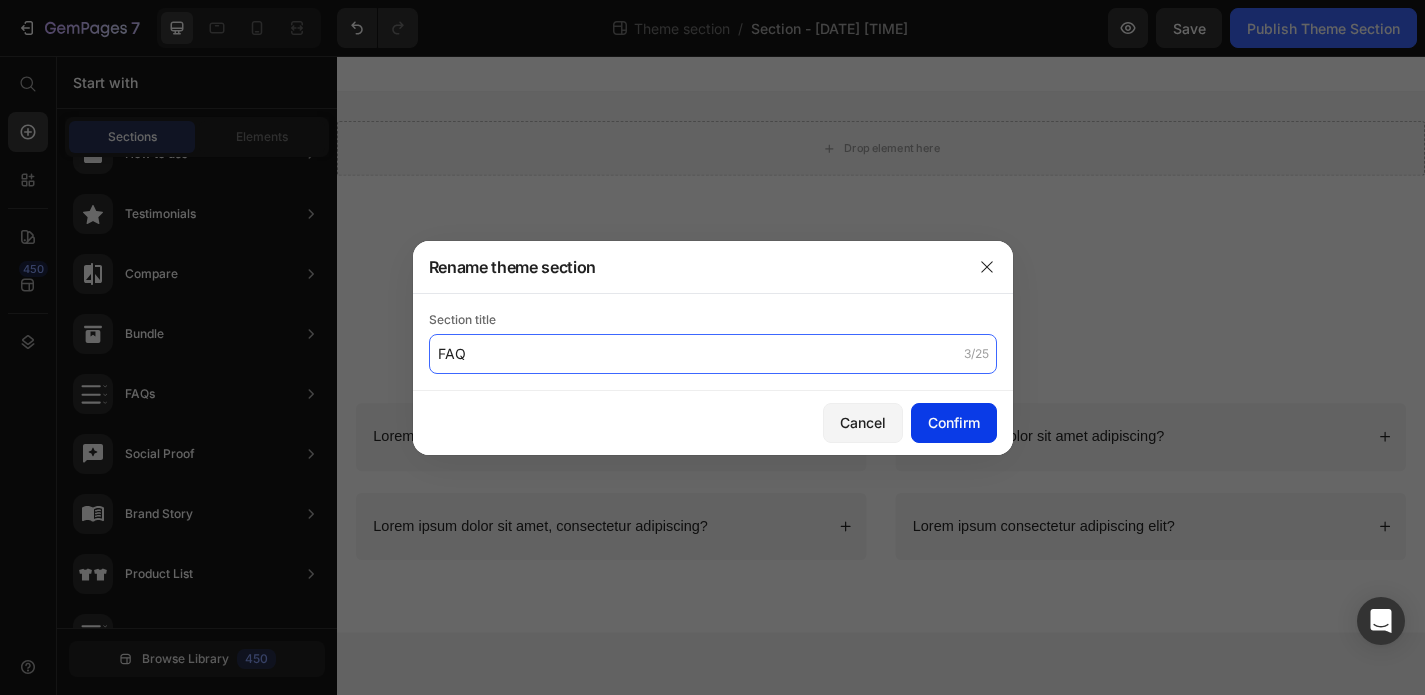 type on "FAQ" 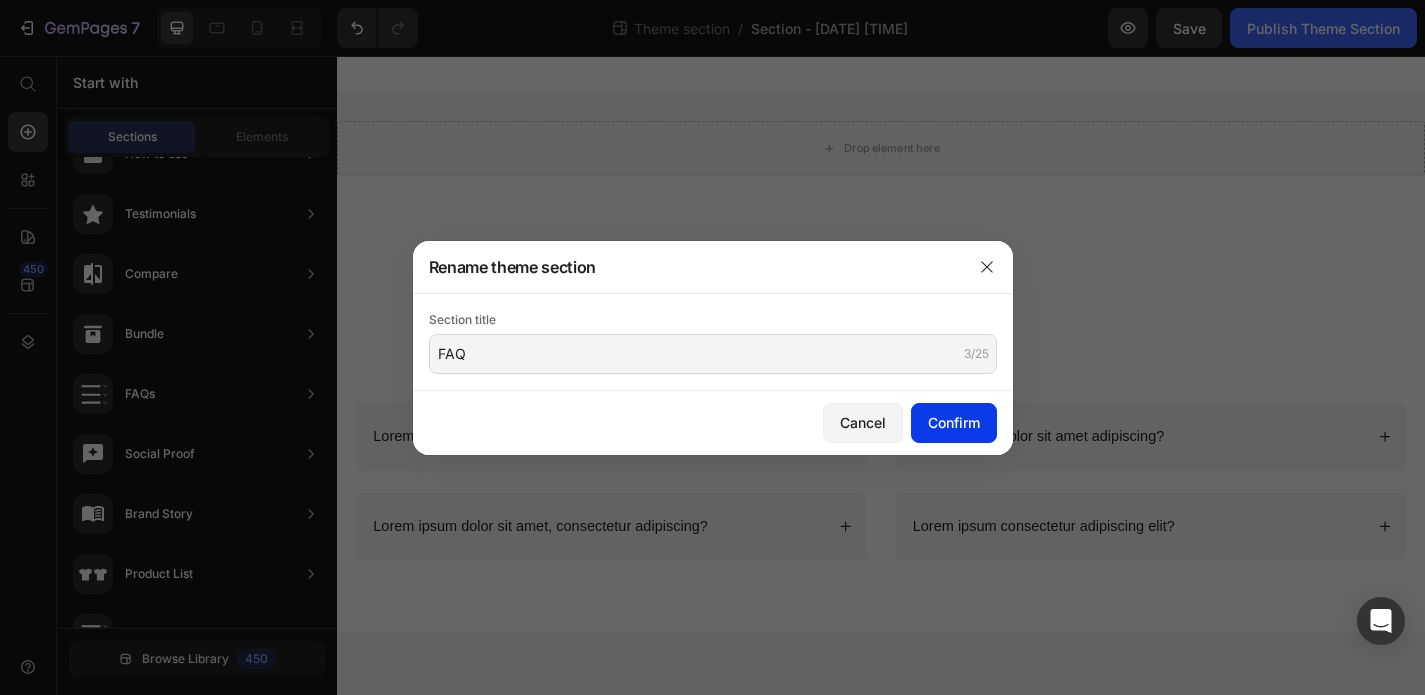 click on "Confirm" at bounding box center (954, 422) 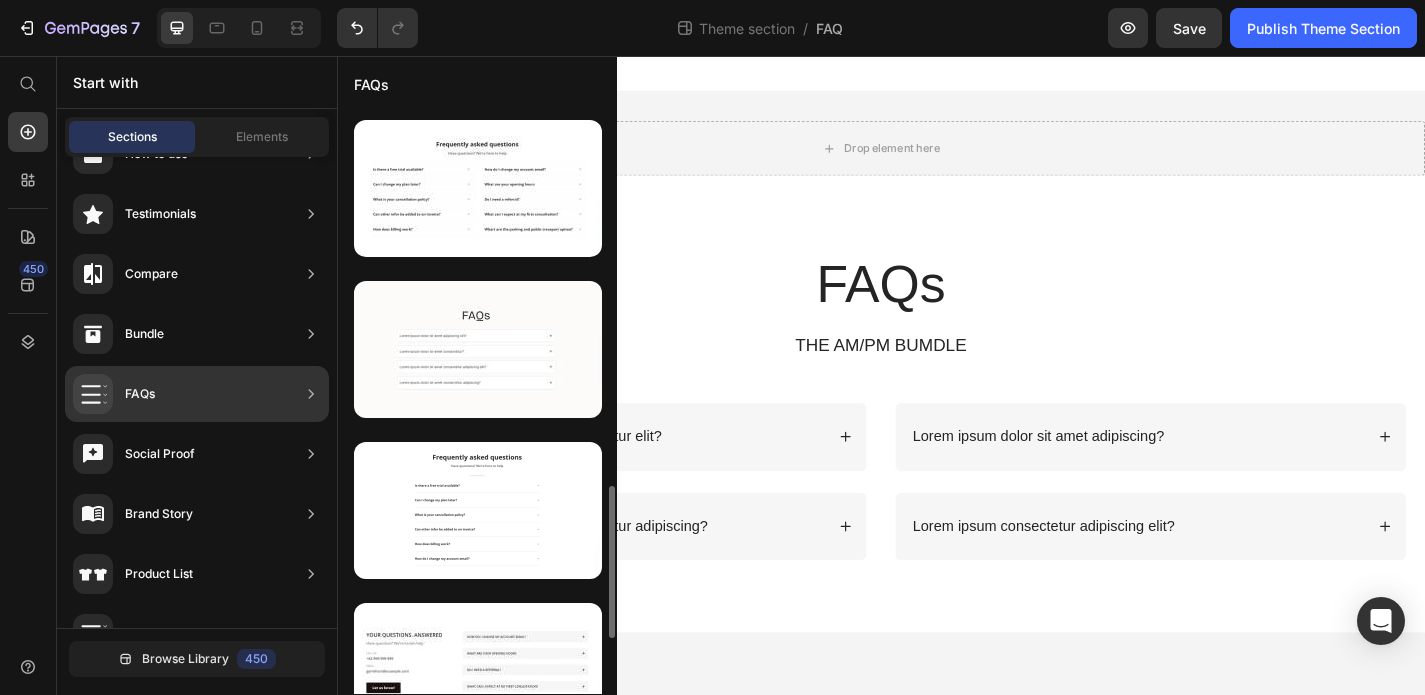 scroll, scrollTop: 1657, scrollLeft: 0, axis: vertical 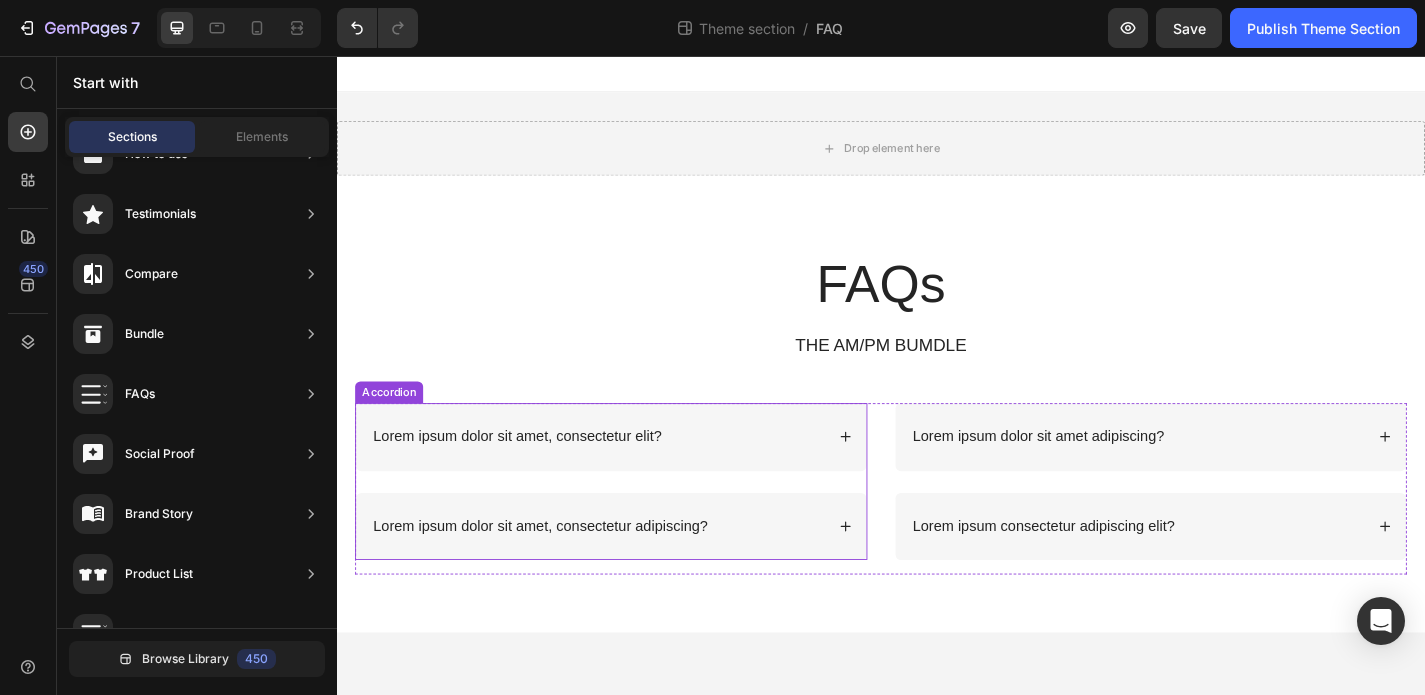 click on "Lorem ipsum dolor sit amet, consectetur elit?" at bounding box center [624, 476] 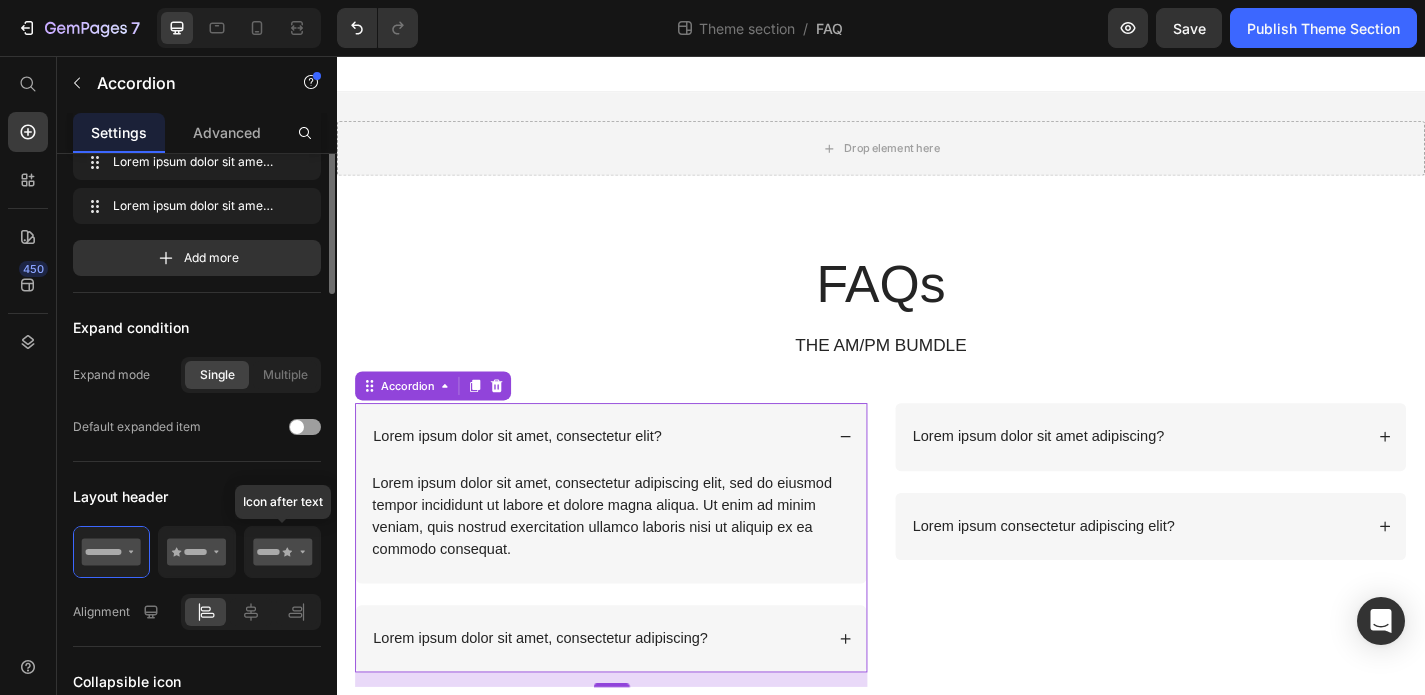 scroll, scrollTop: 77, scrollLeft: 0, axis: vertical 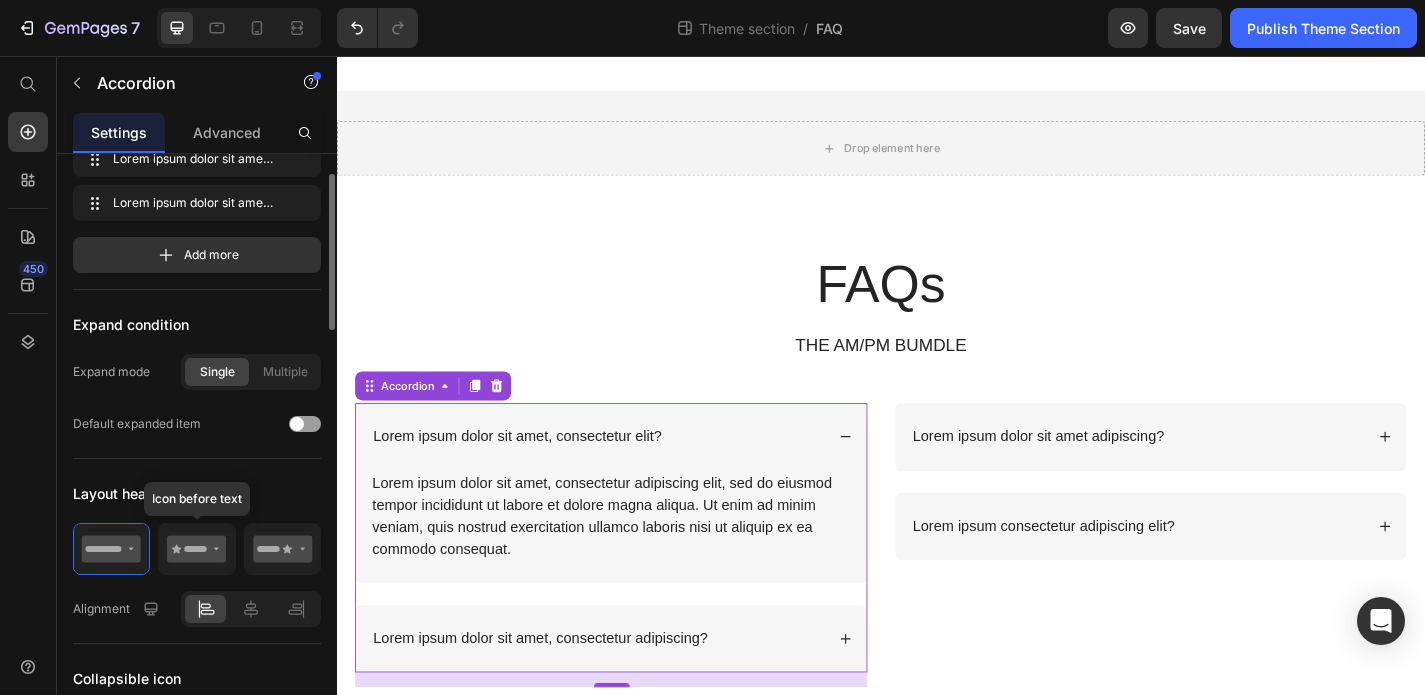 click 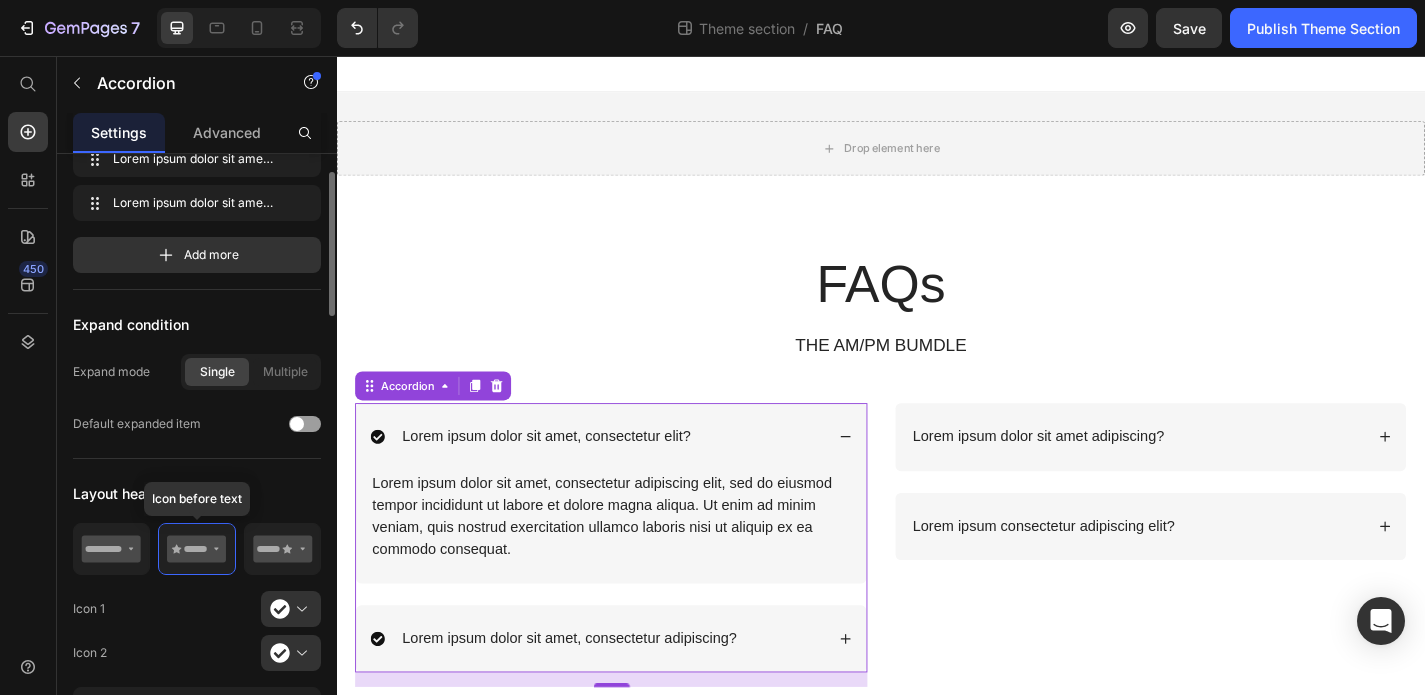 click 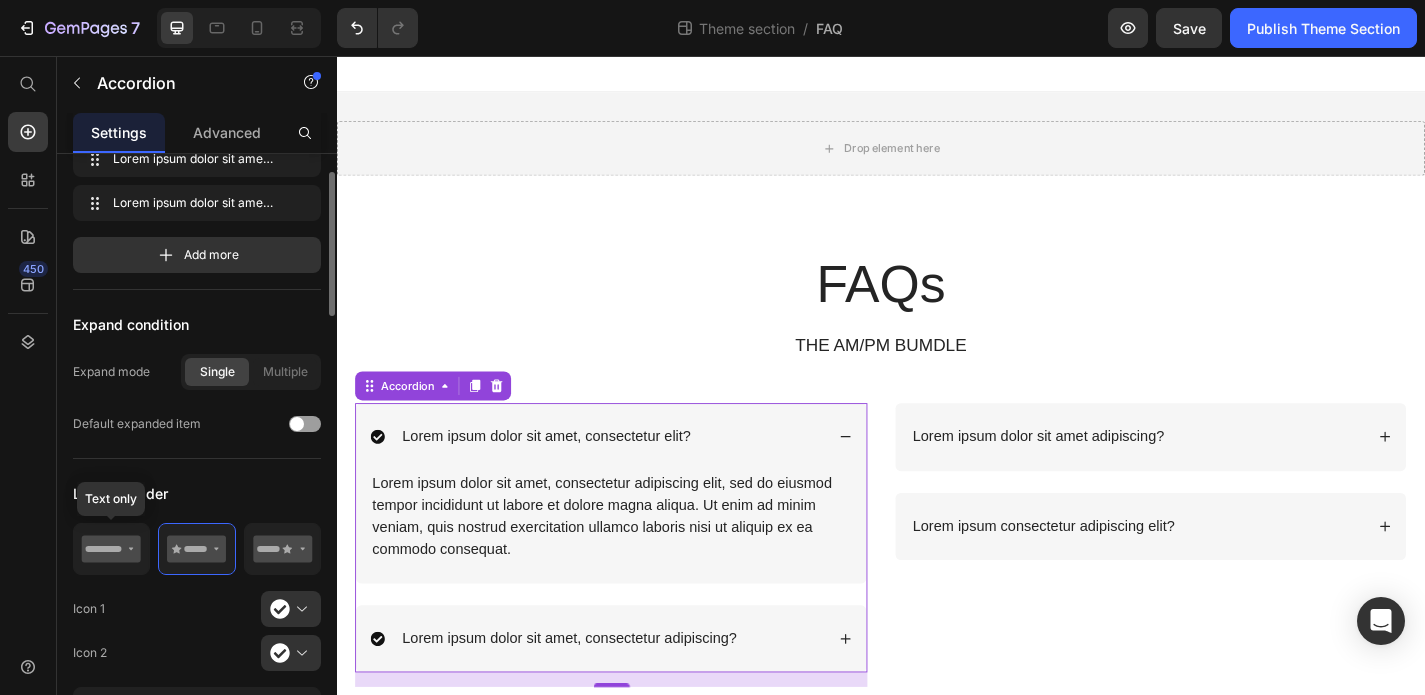 click 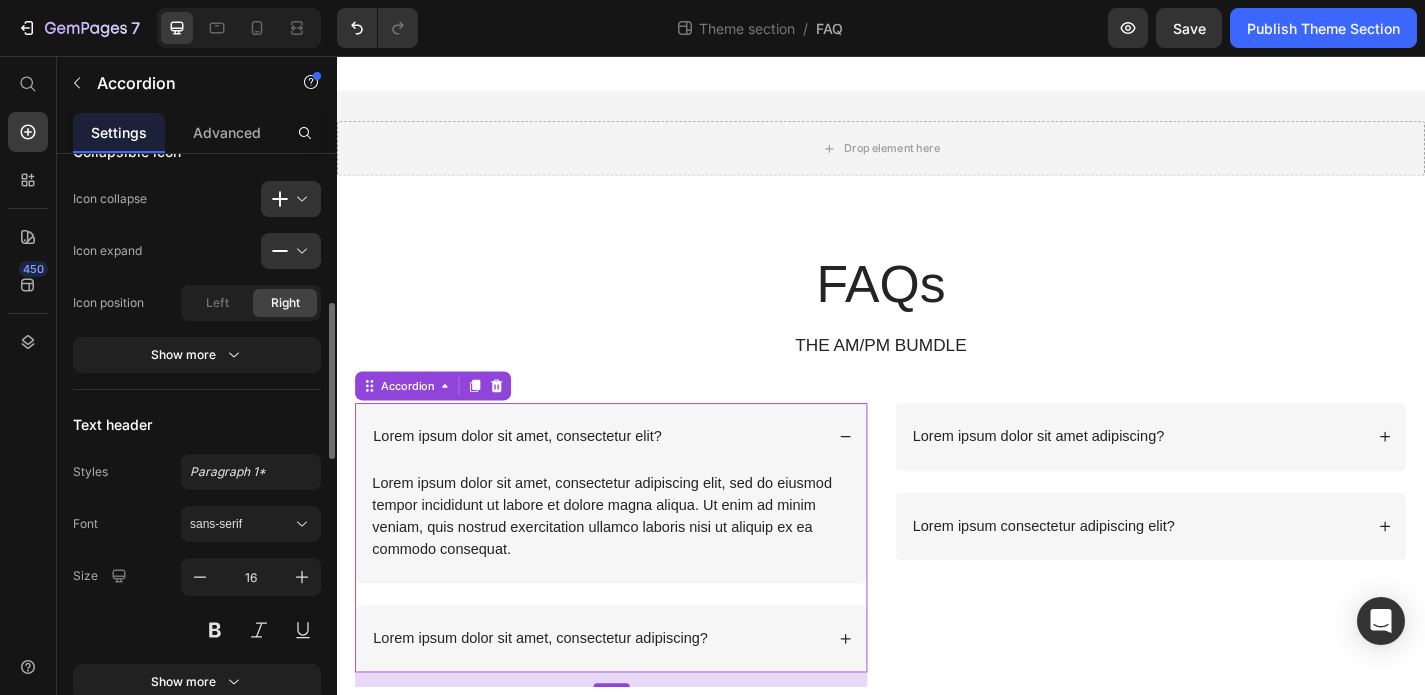 scroll, scrollTop: 608, scrollLeft: 0, axis: vertical 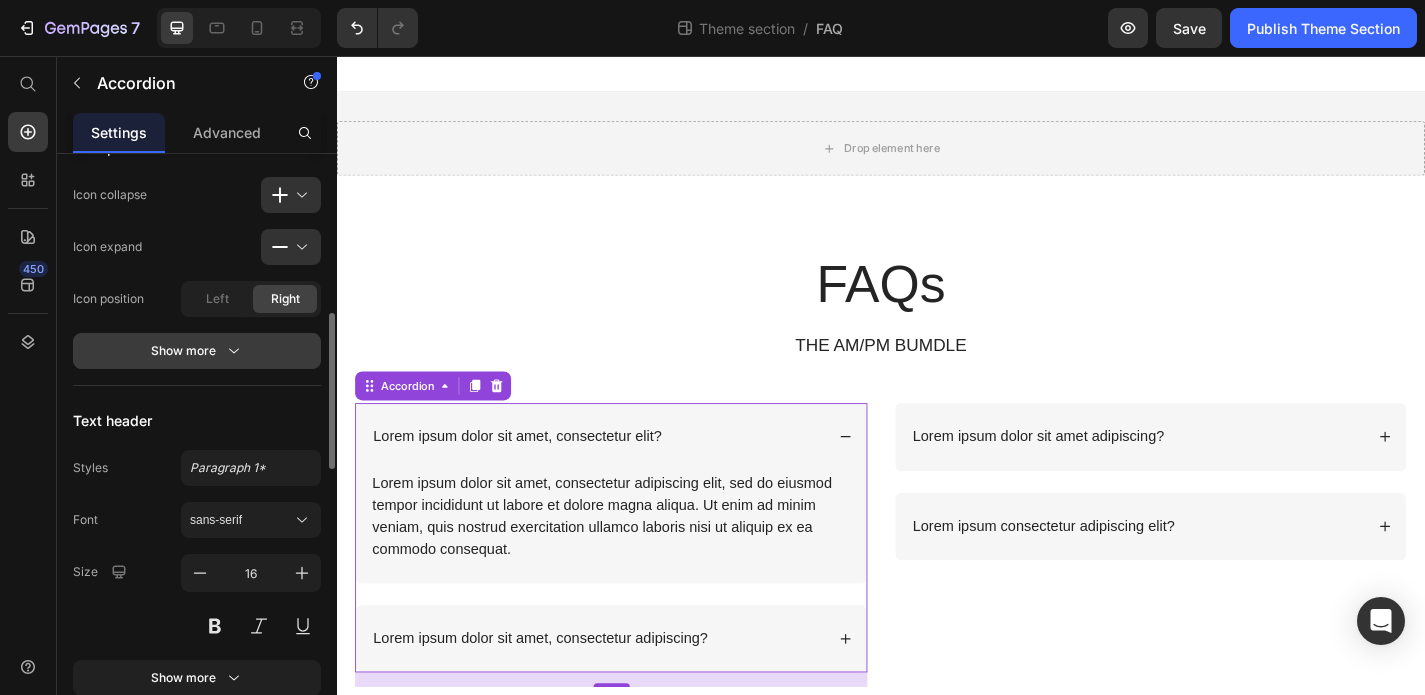 click 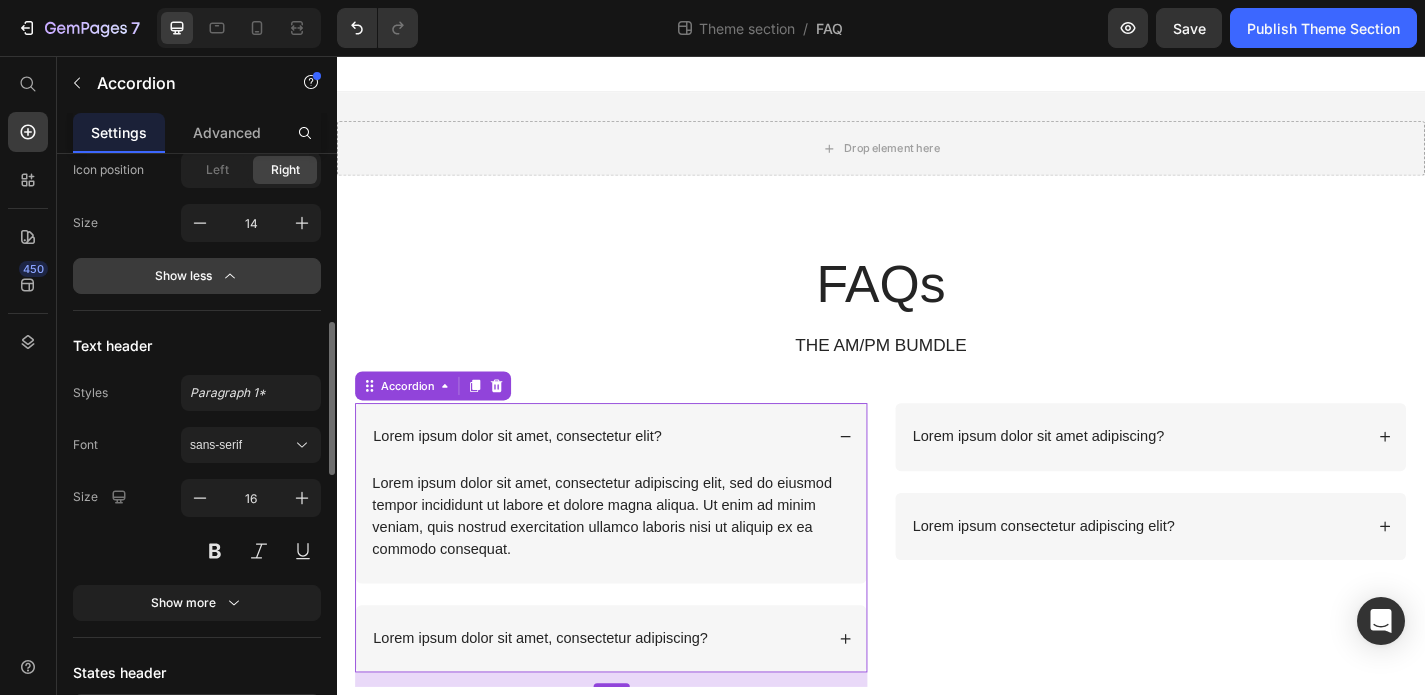 scroll, scrollTop: 740, scrollLeft: 0, axis: vertical 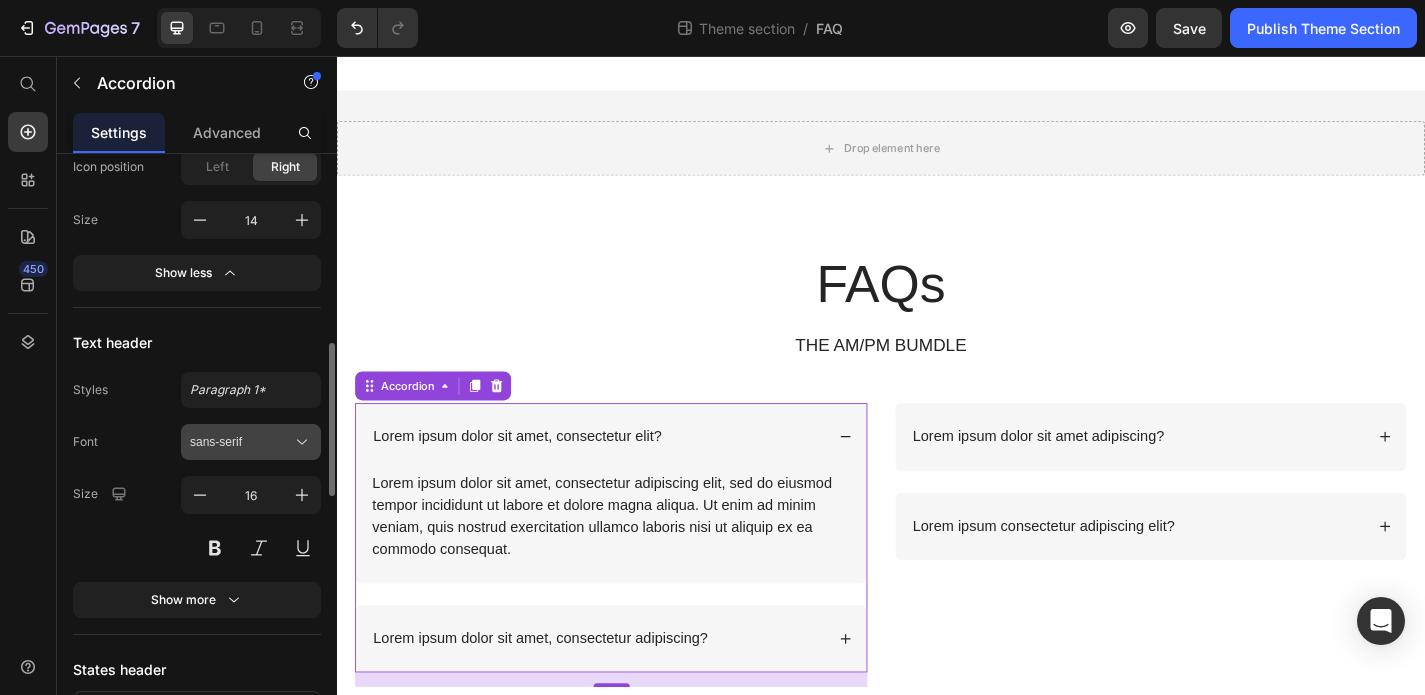 click on "sans-serif" at bounding box center [241, 442] 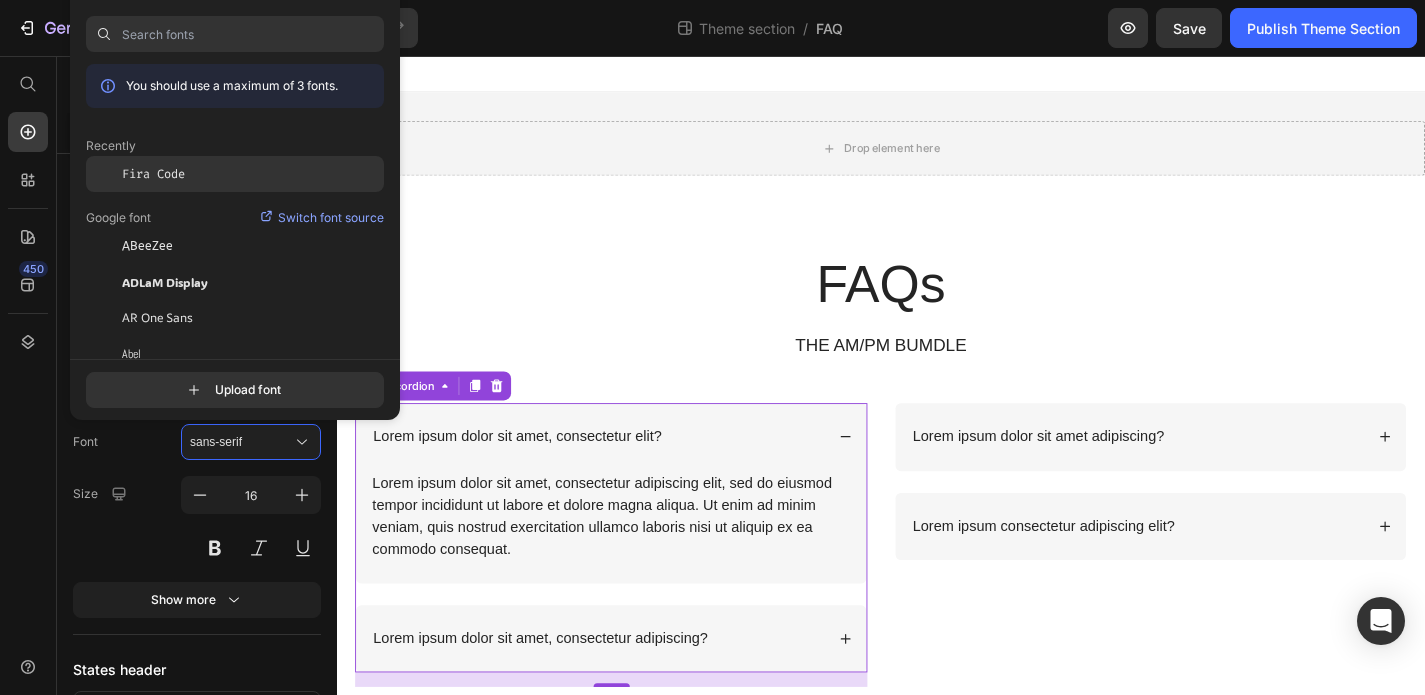 click on "Fira Code" at bounding box center [153, 174] 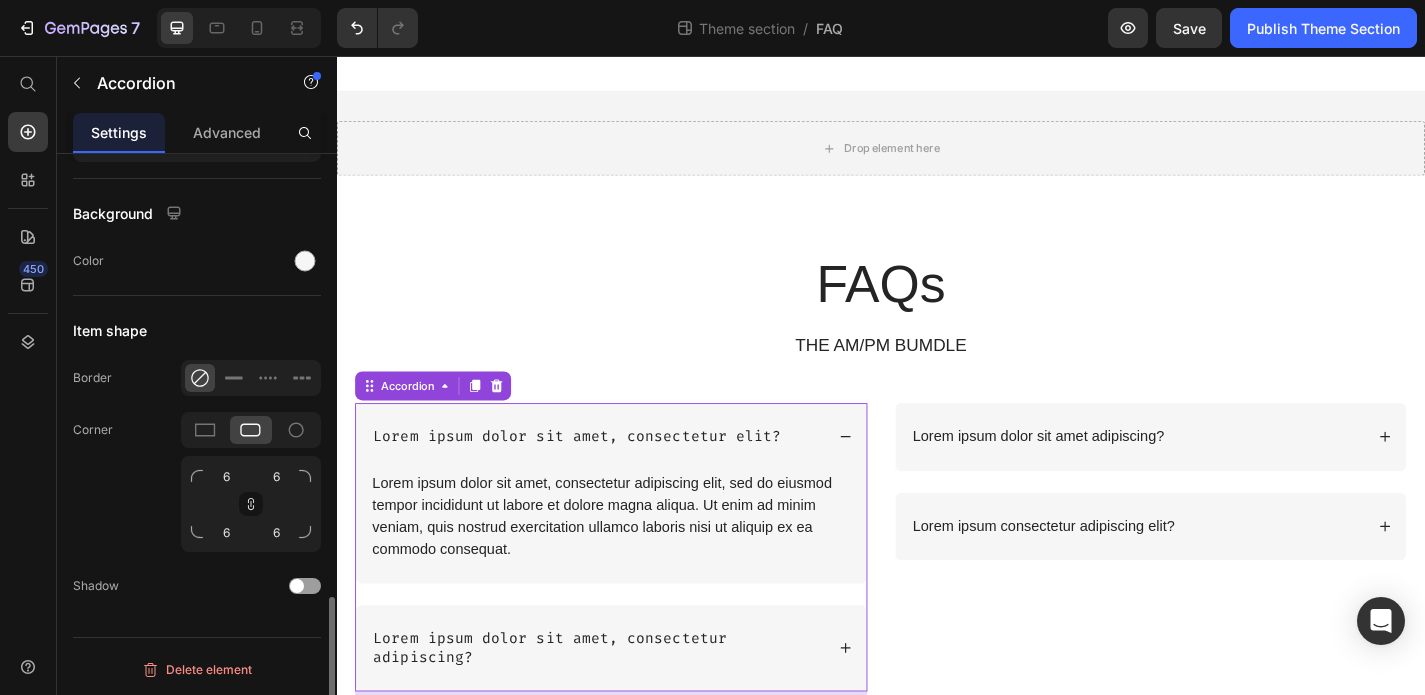 scroll, scrollTop: 1735, scrollLeft: 0, axis: vertical 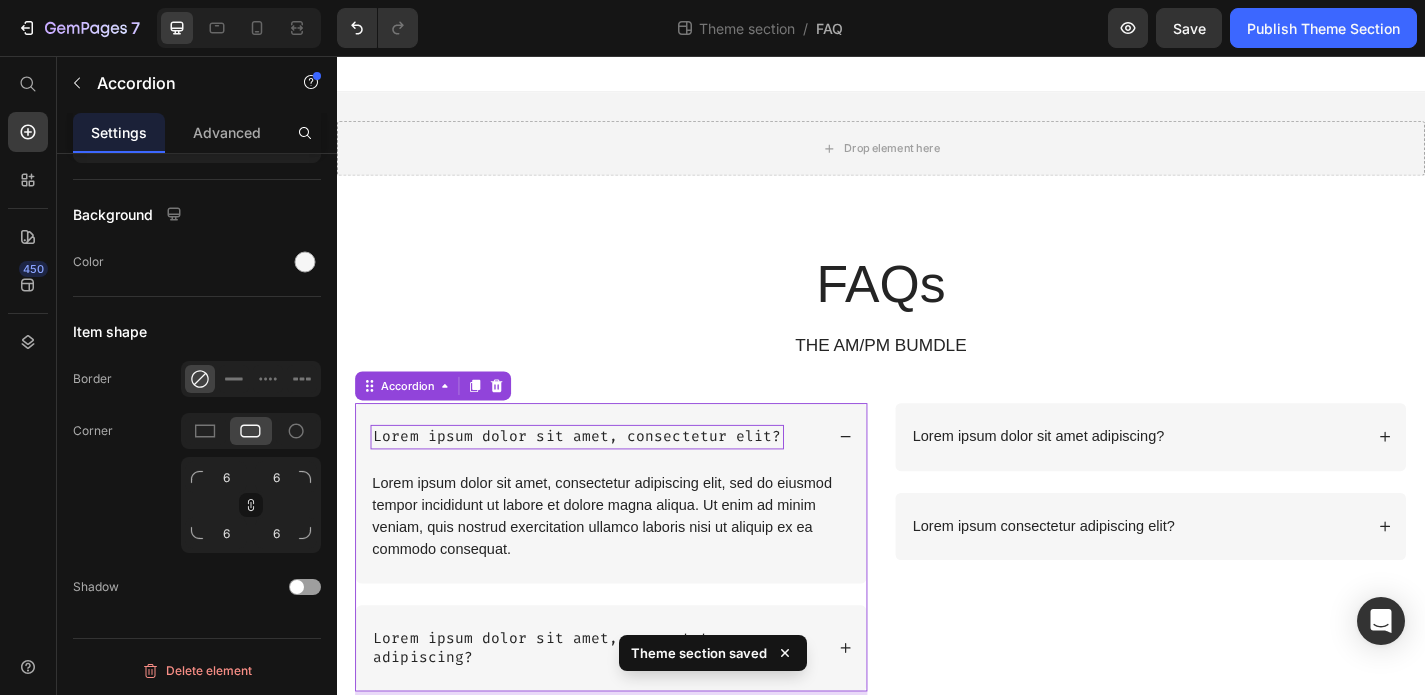 click on "Lorem ipsum dolor sit amet, consectetur elit?" at bounding box center (602, 476) 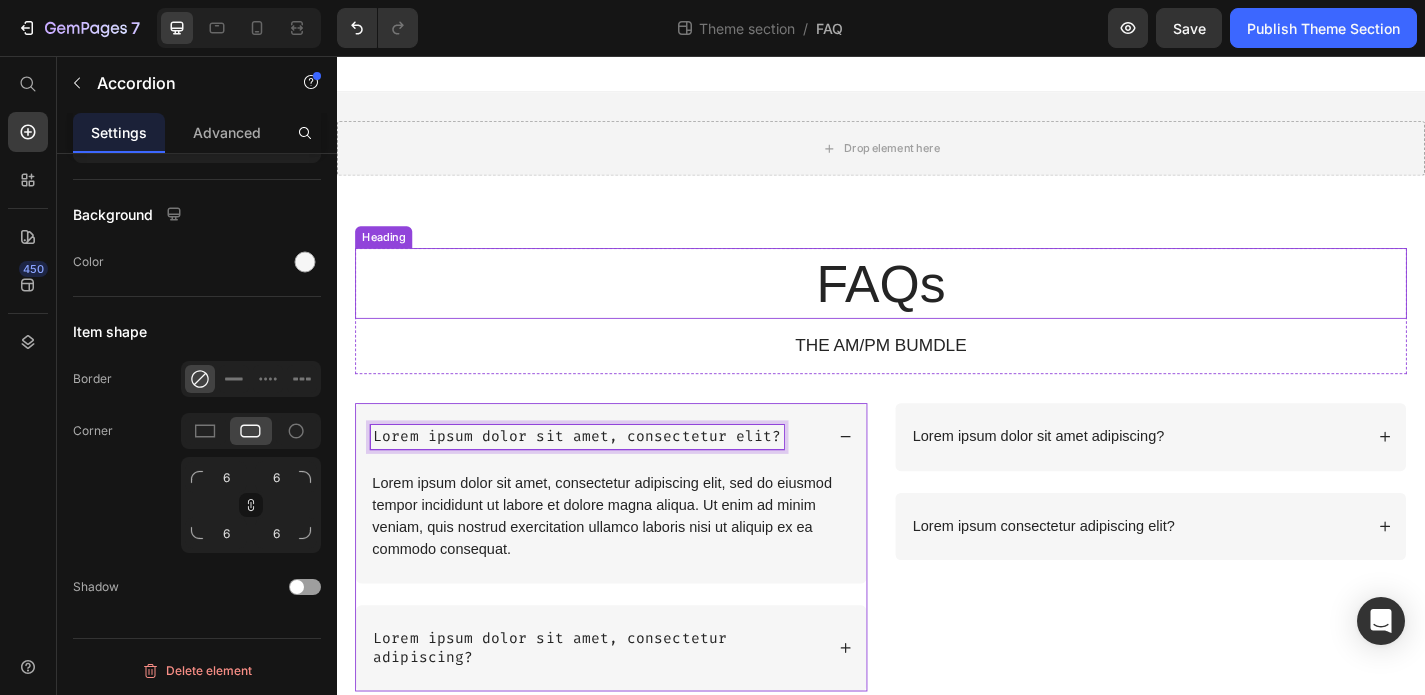 click on "FAQs" at bounding box center (937, 307) 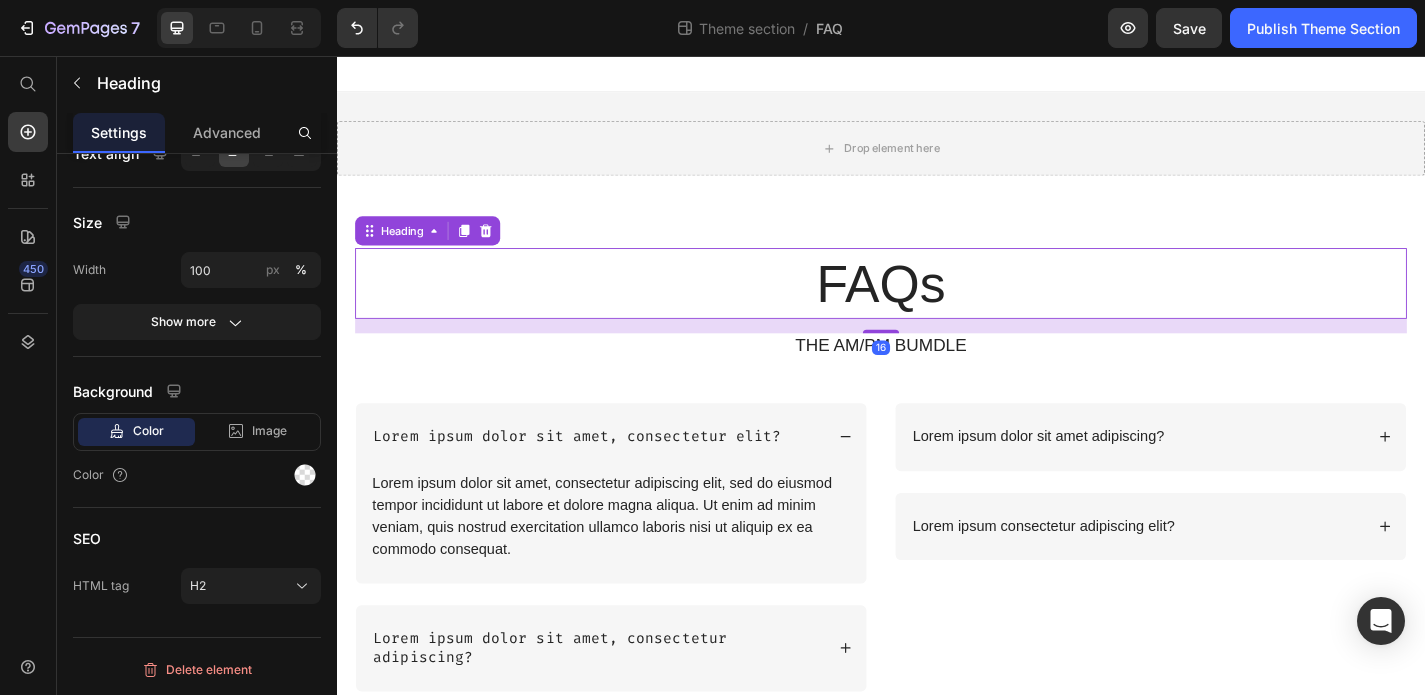 click on "FAQs" at bounding box center (937, 307) 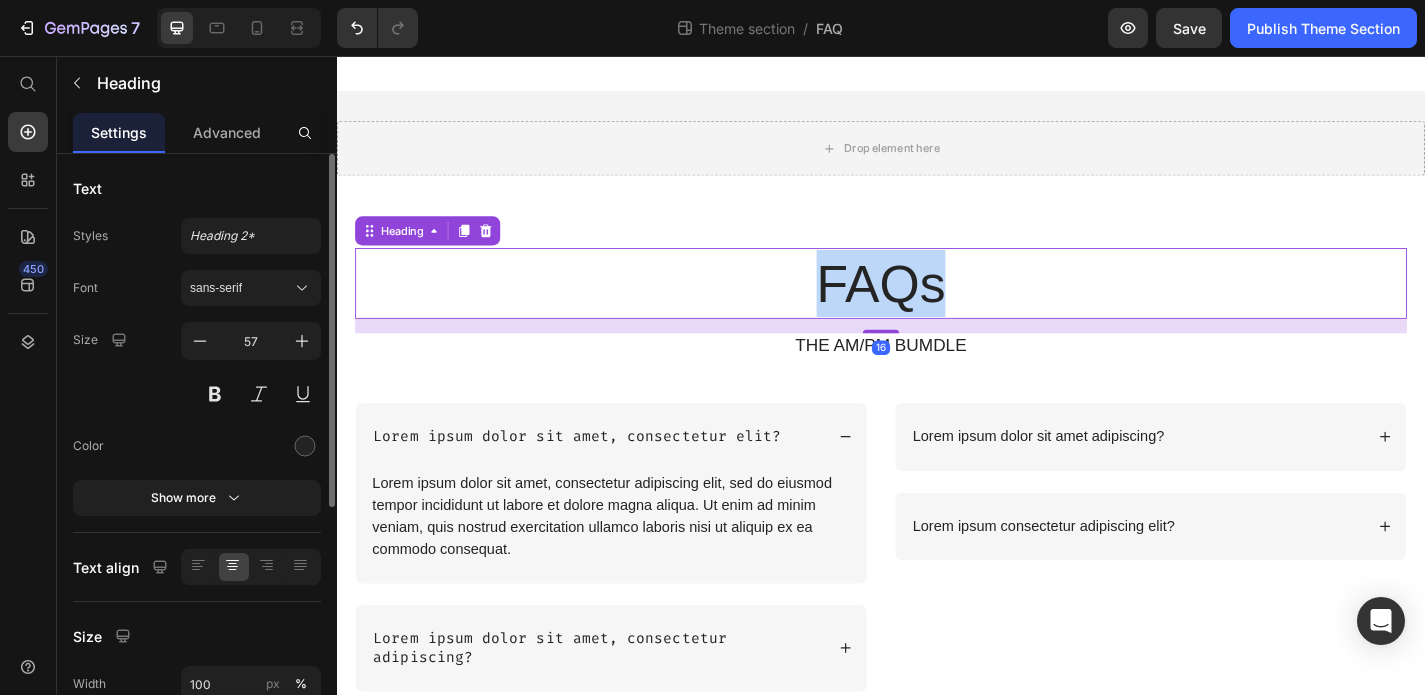 click on "FAQs" at bounding box center (937, 307) 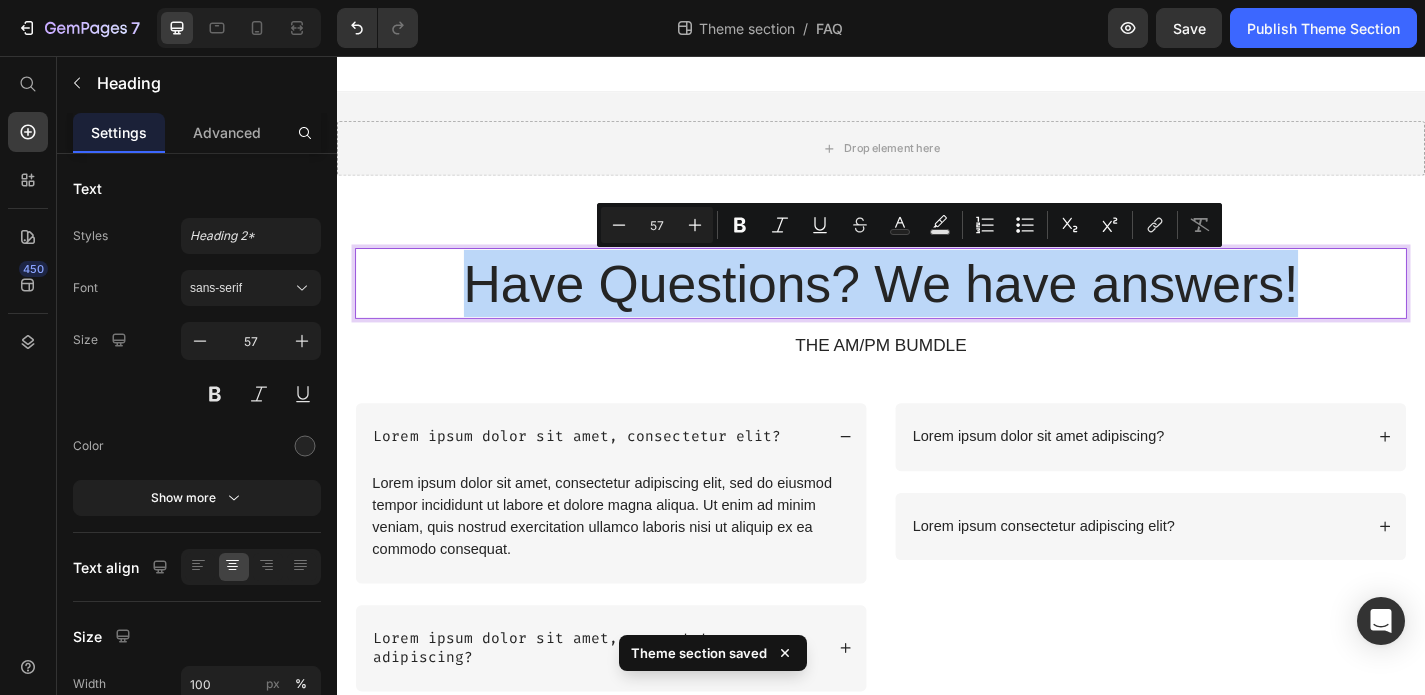 copy on "Have Questions? We have answers!" 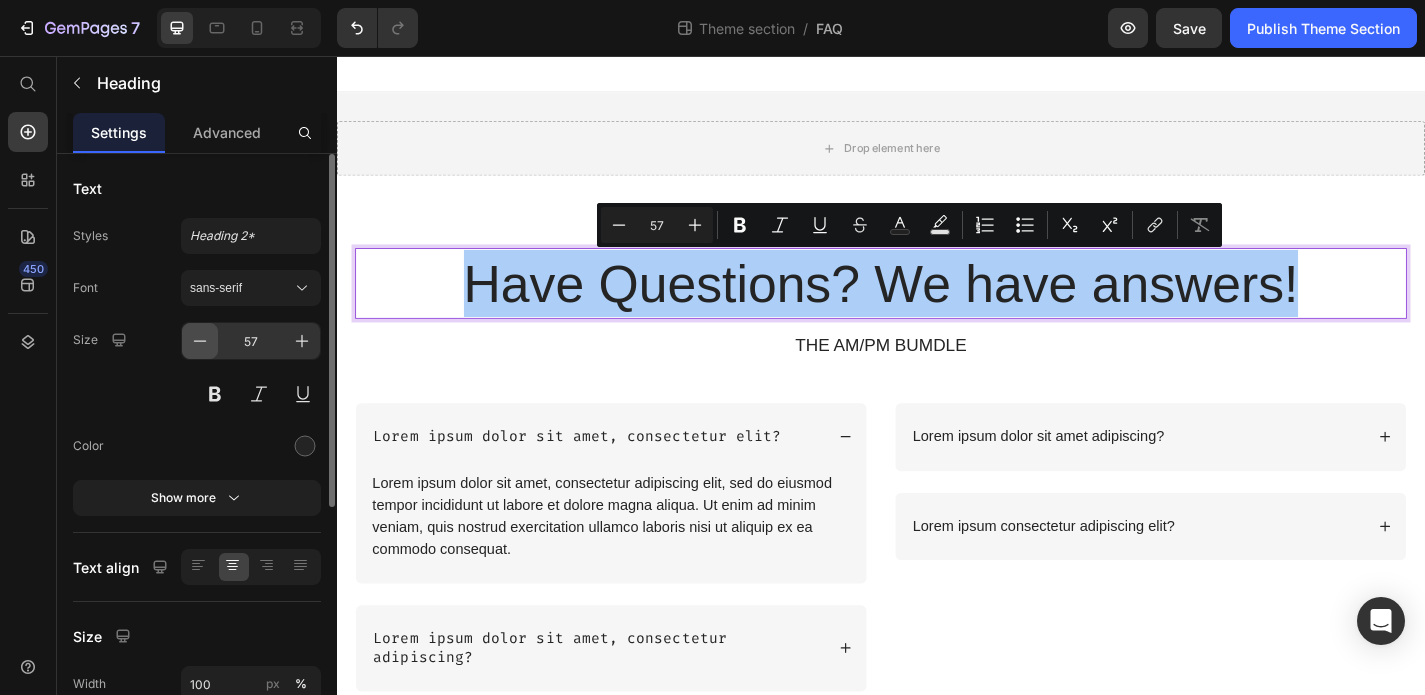 click 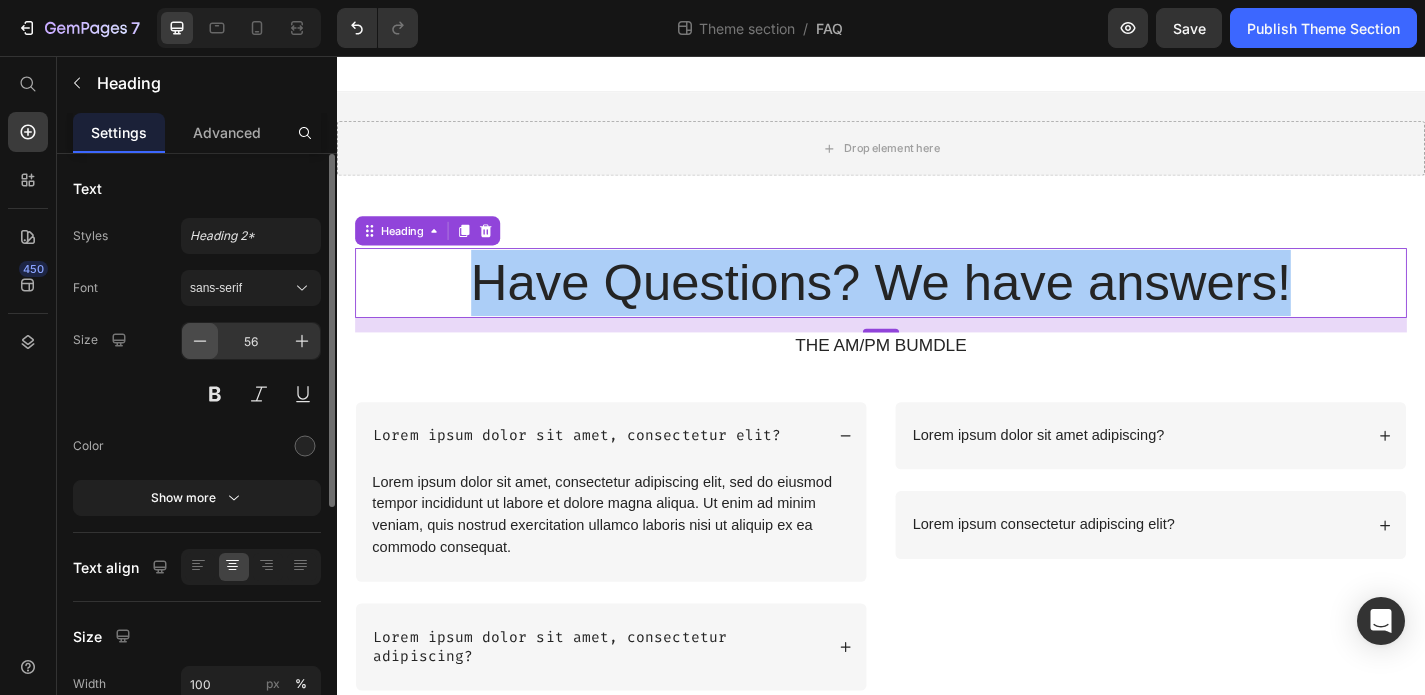 click 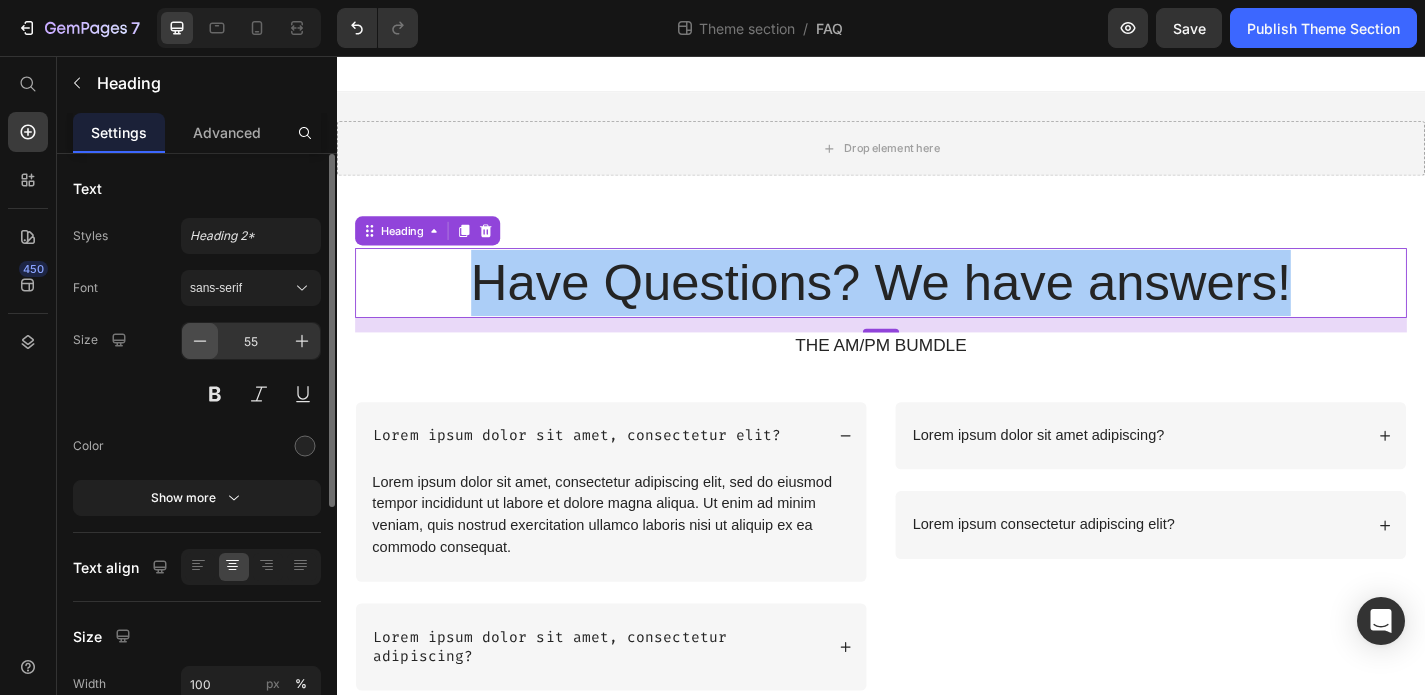 click 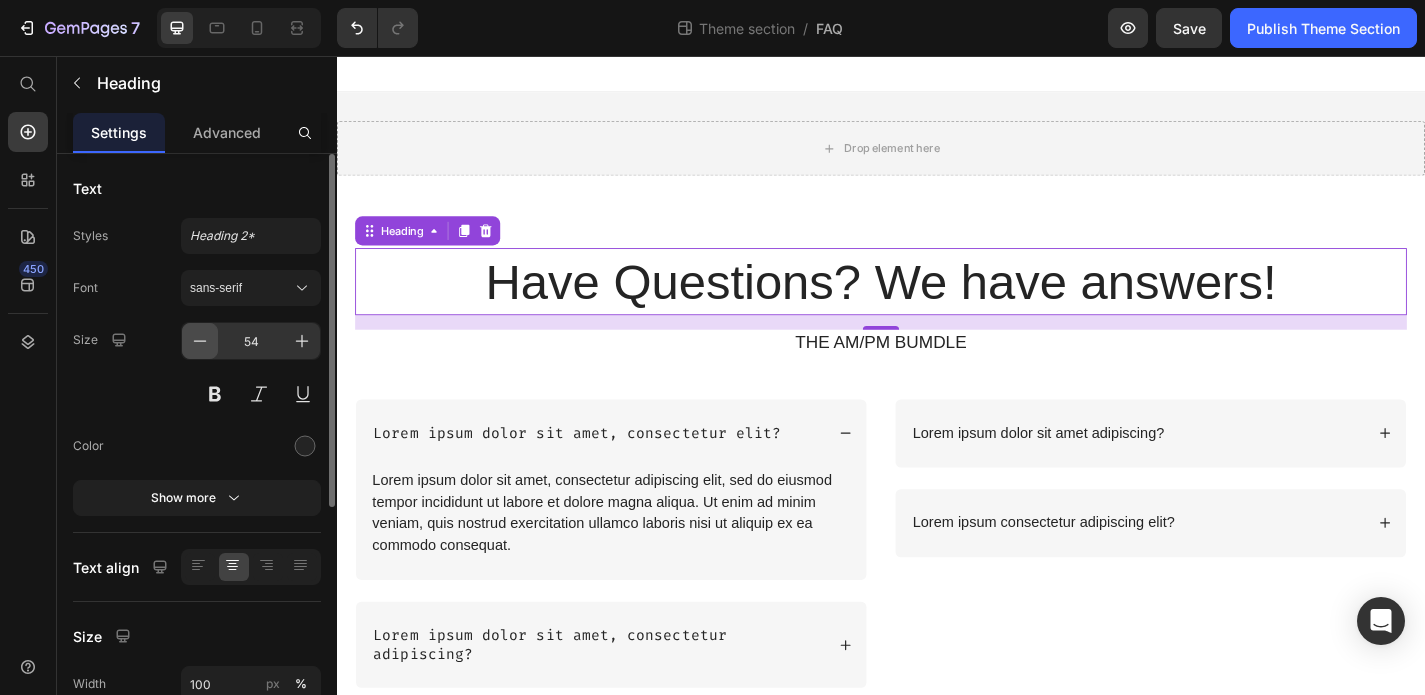 click 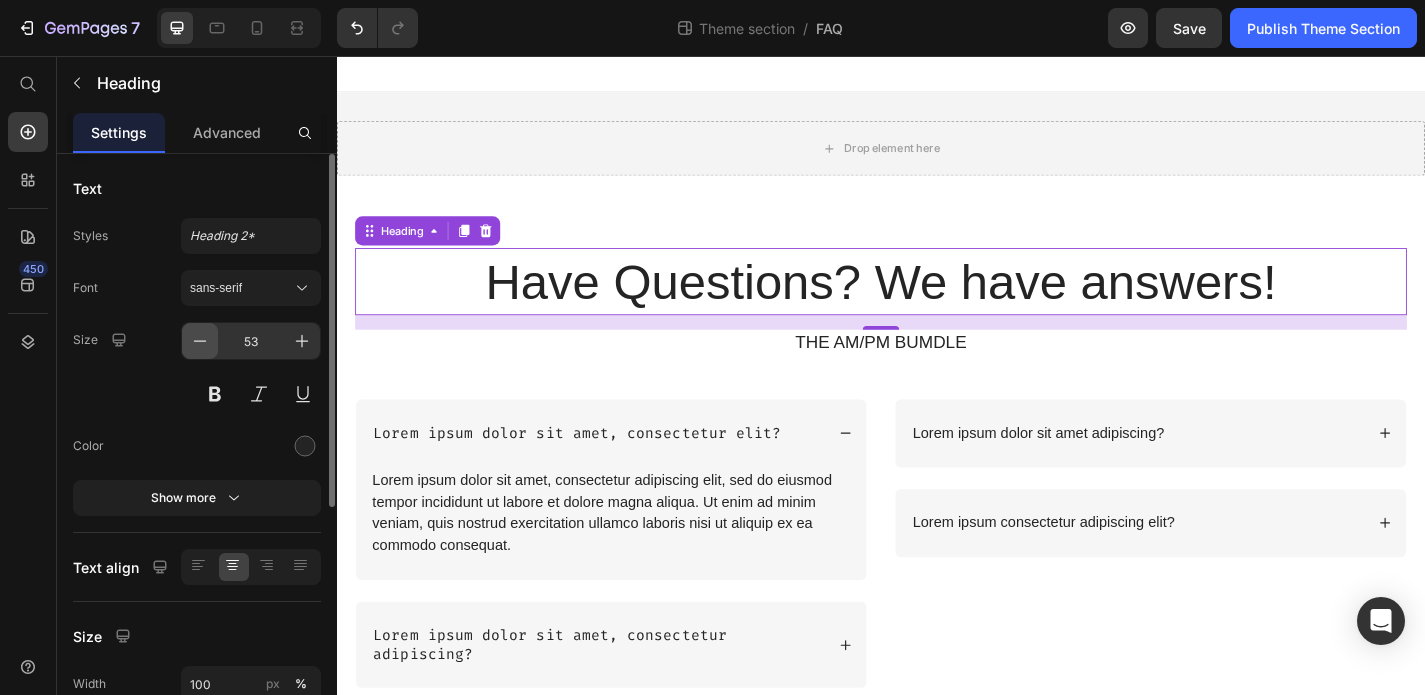click 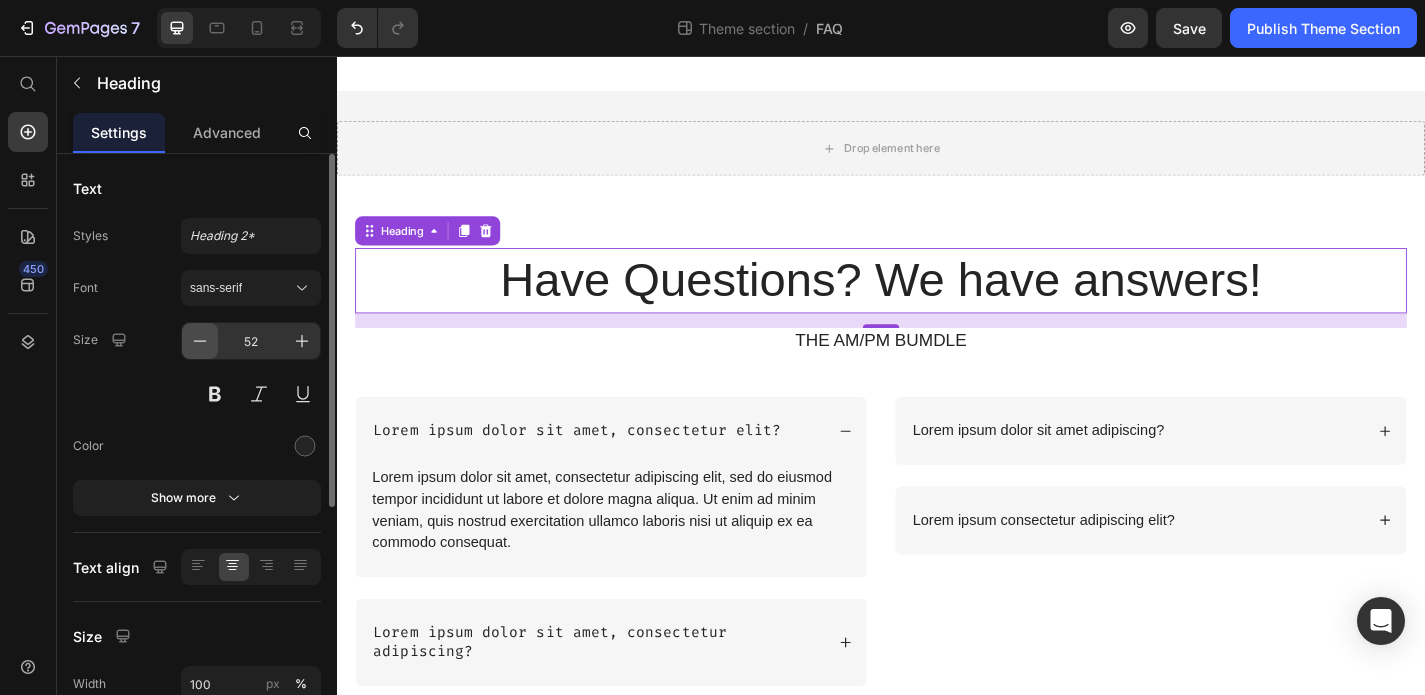 click 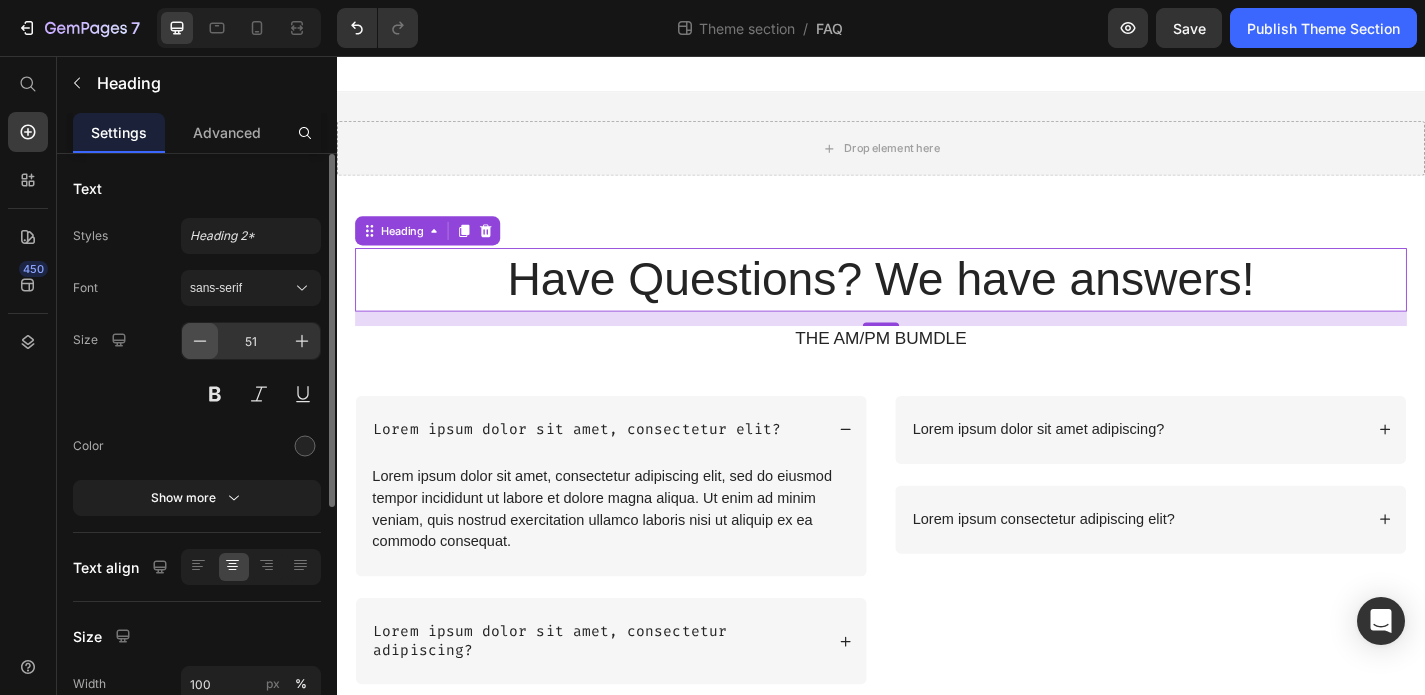 click 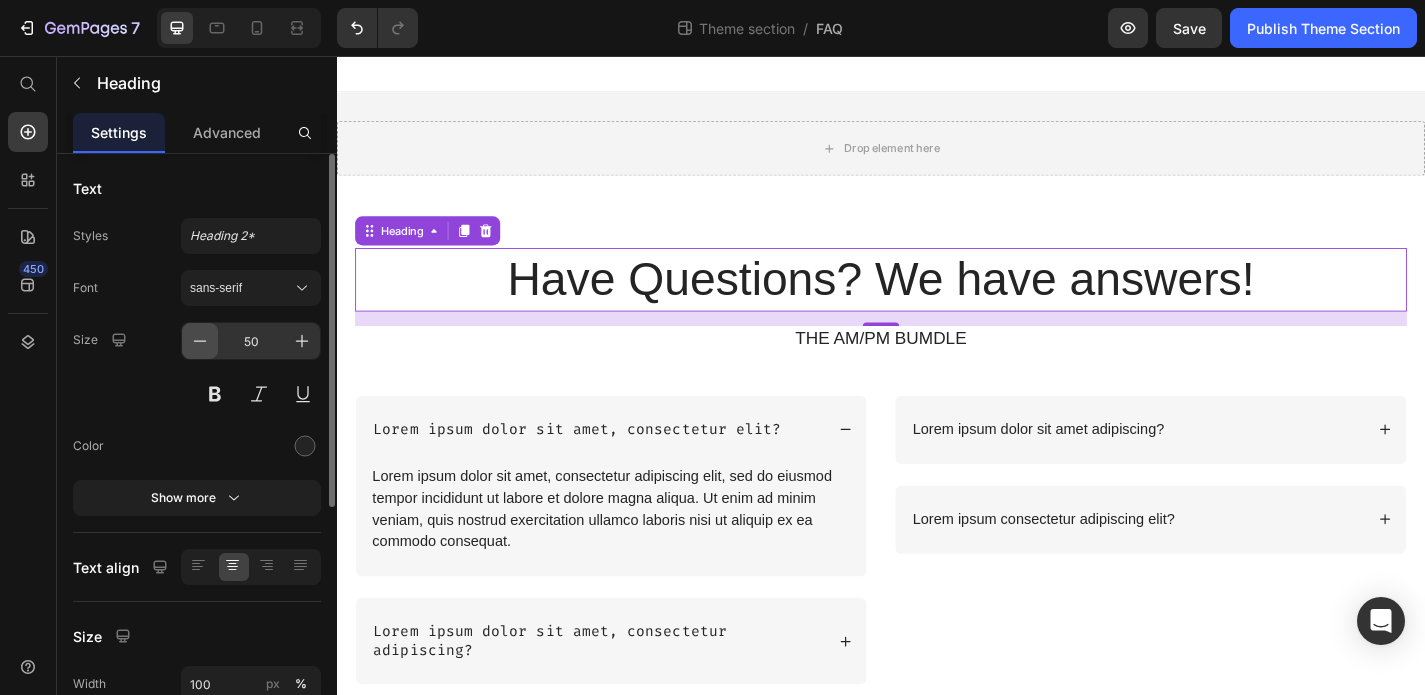 click 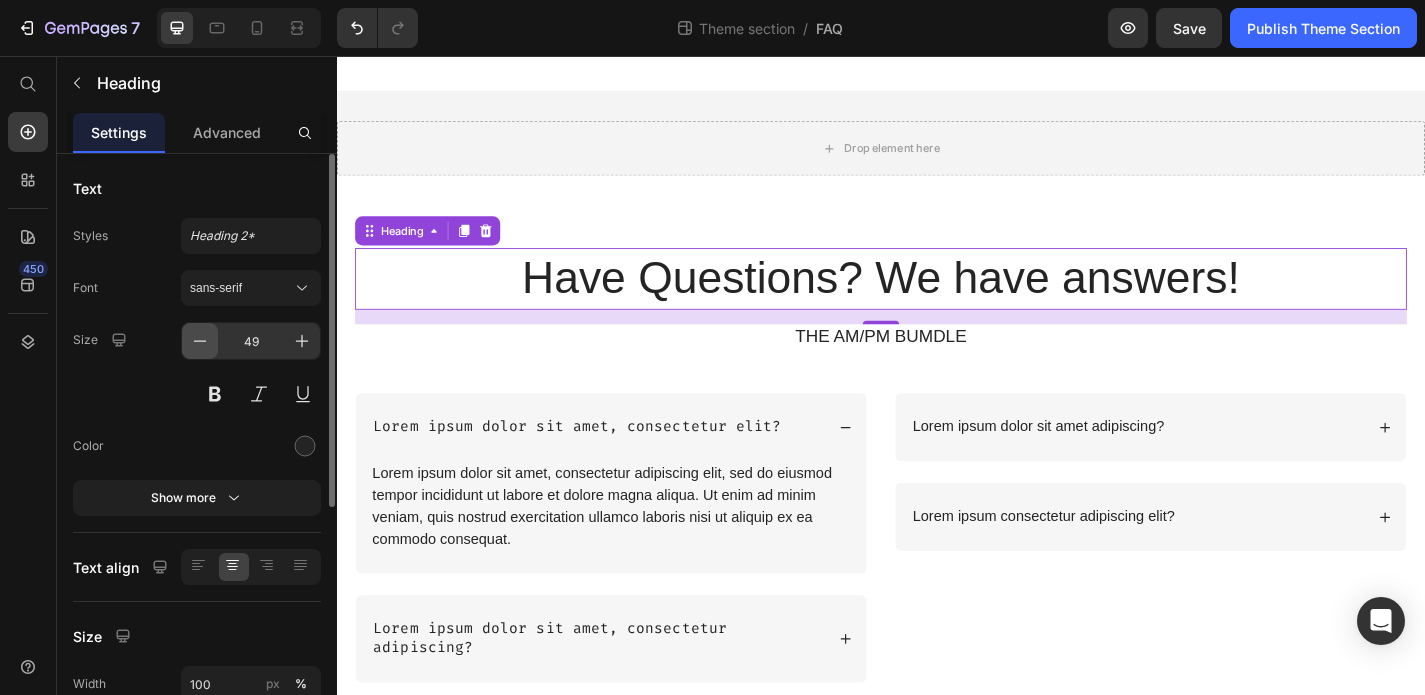 click 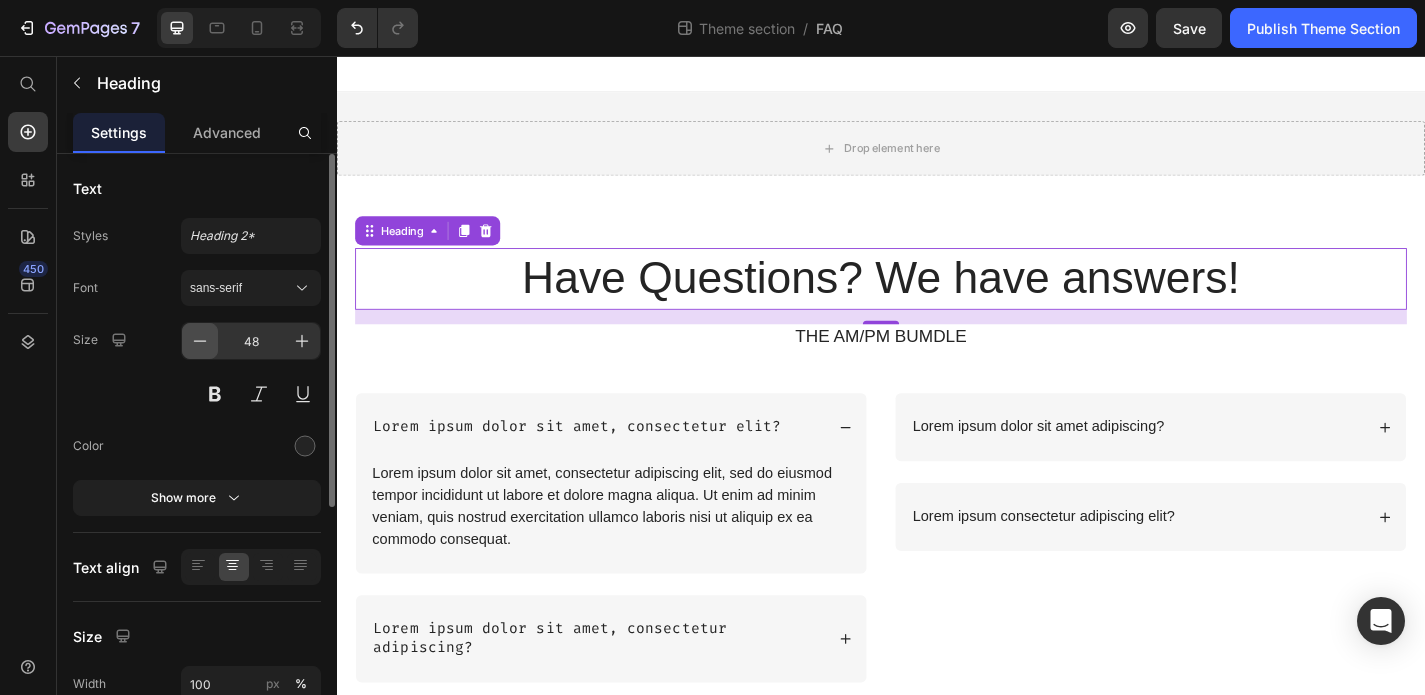 click 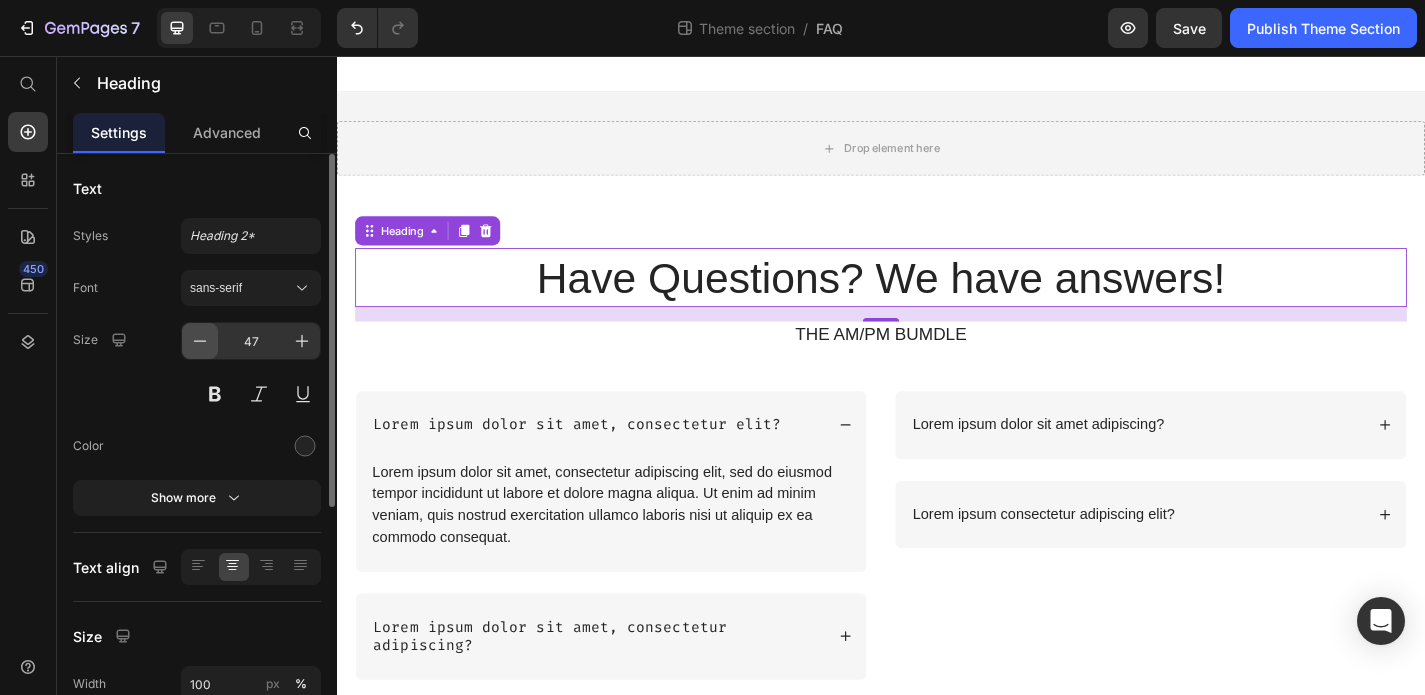 click 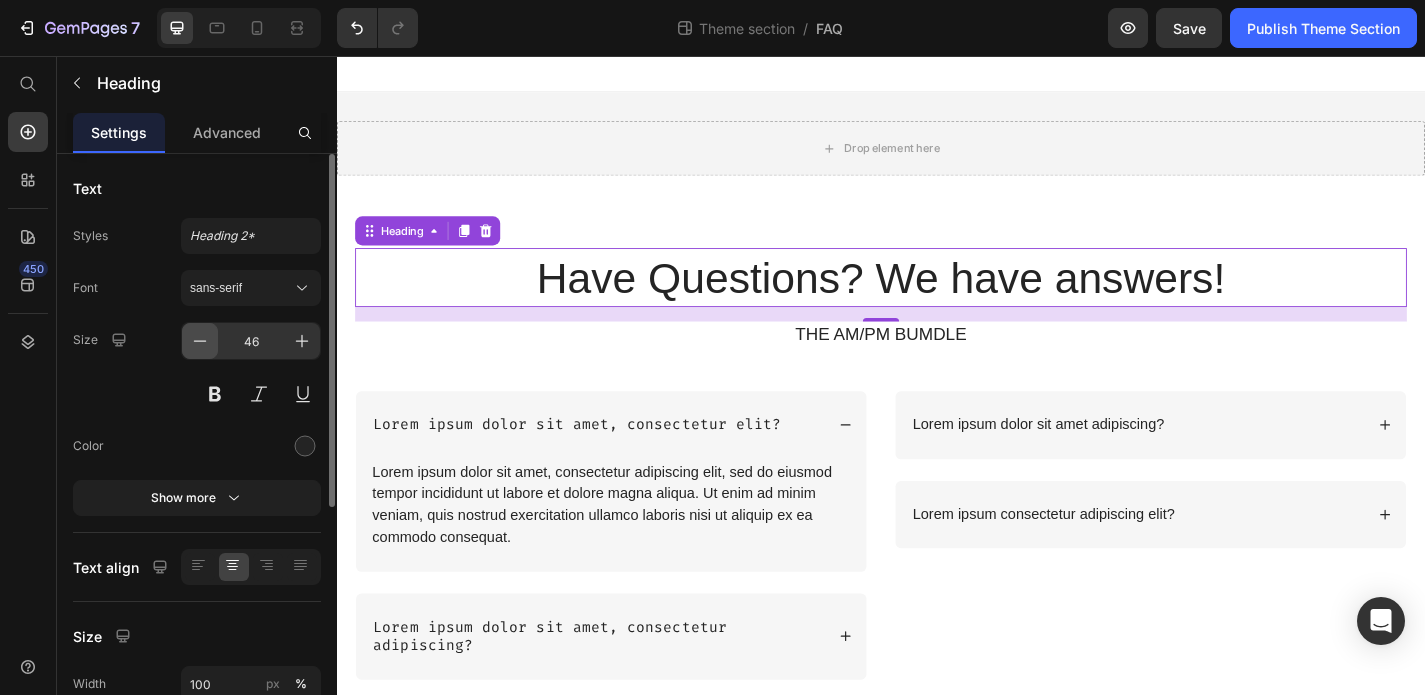 click 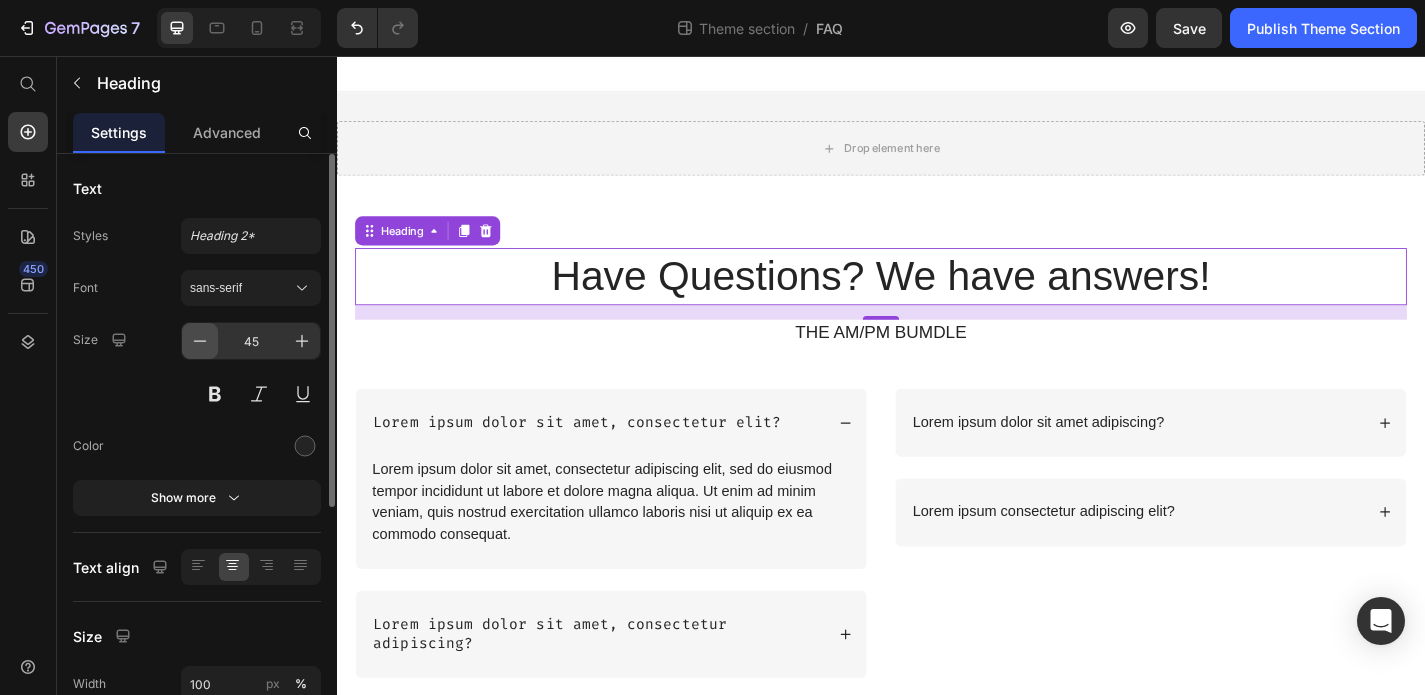 click 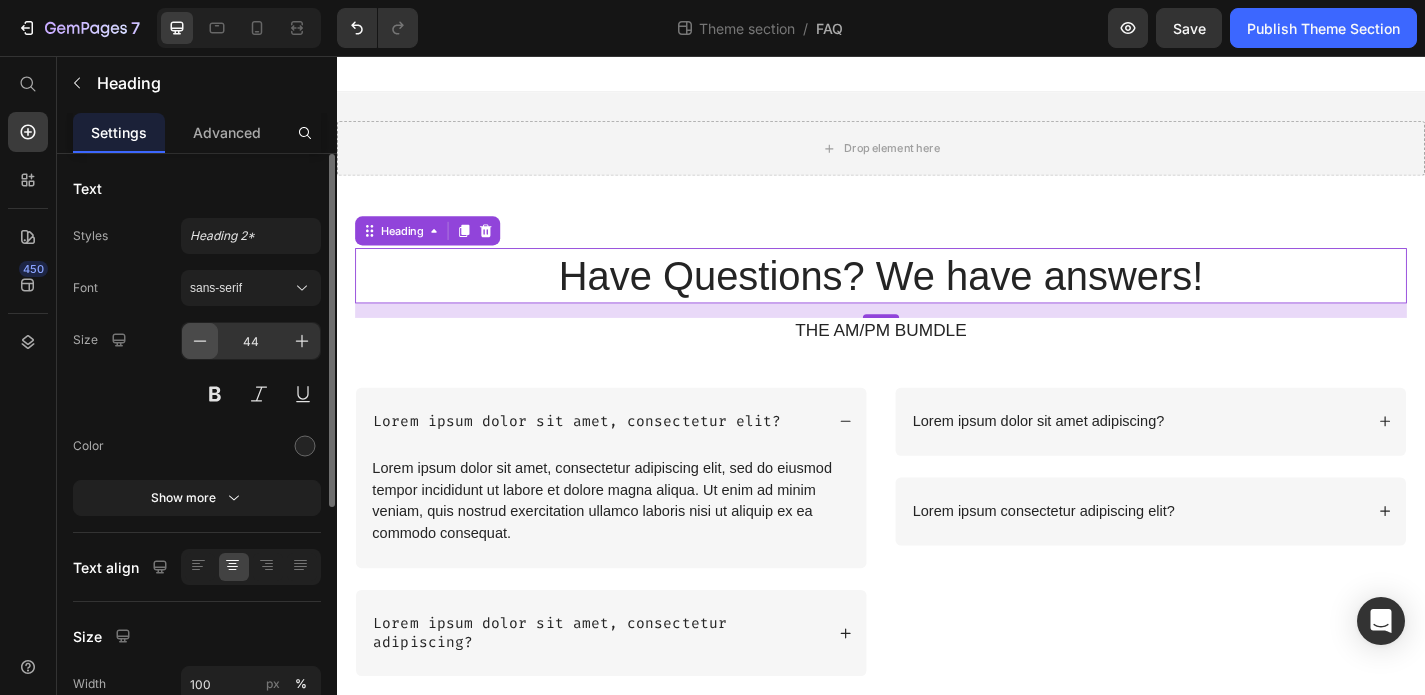 click 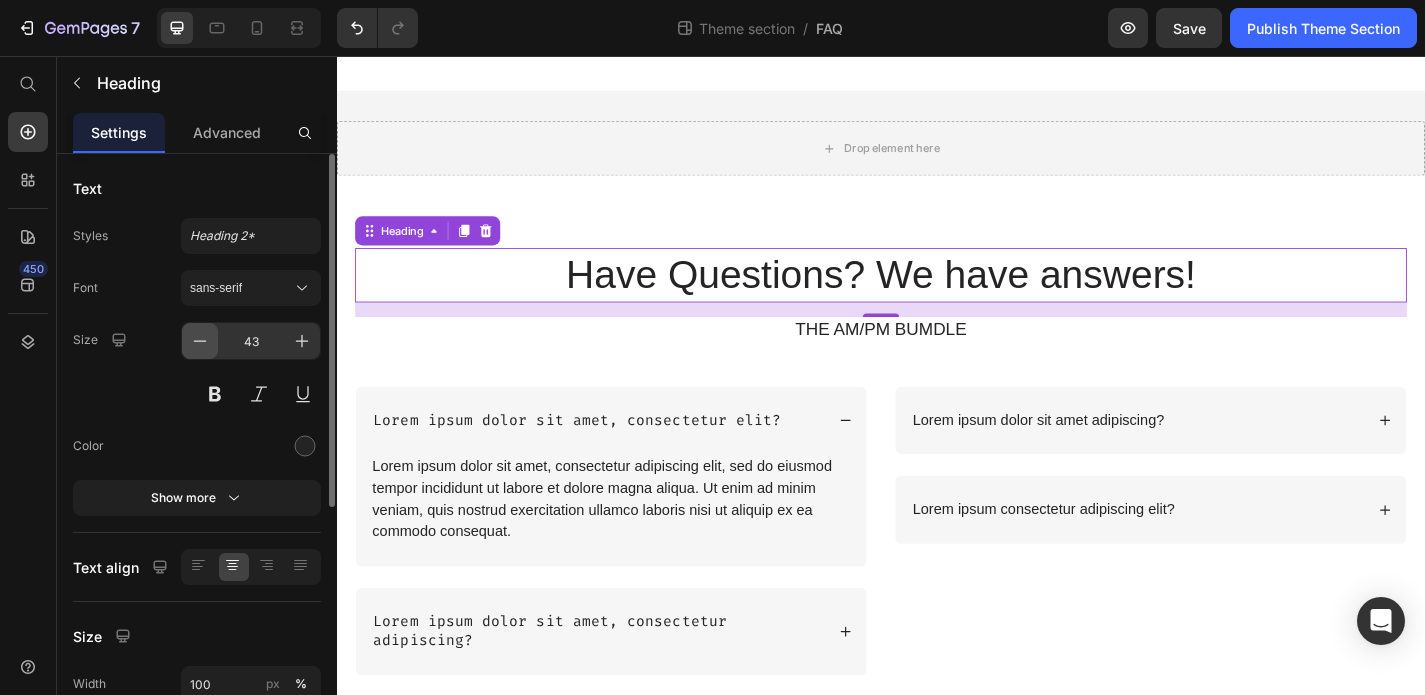 click 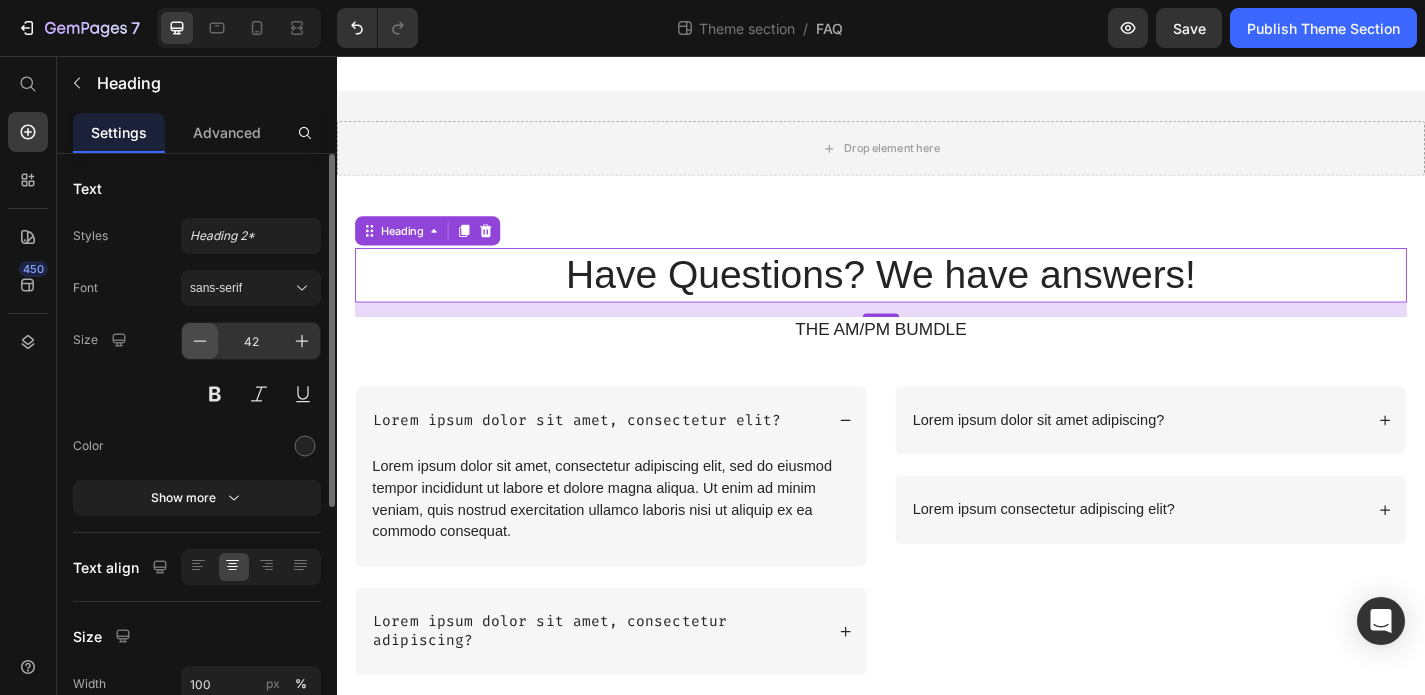 click 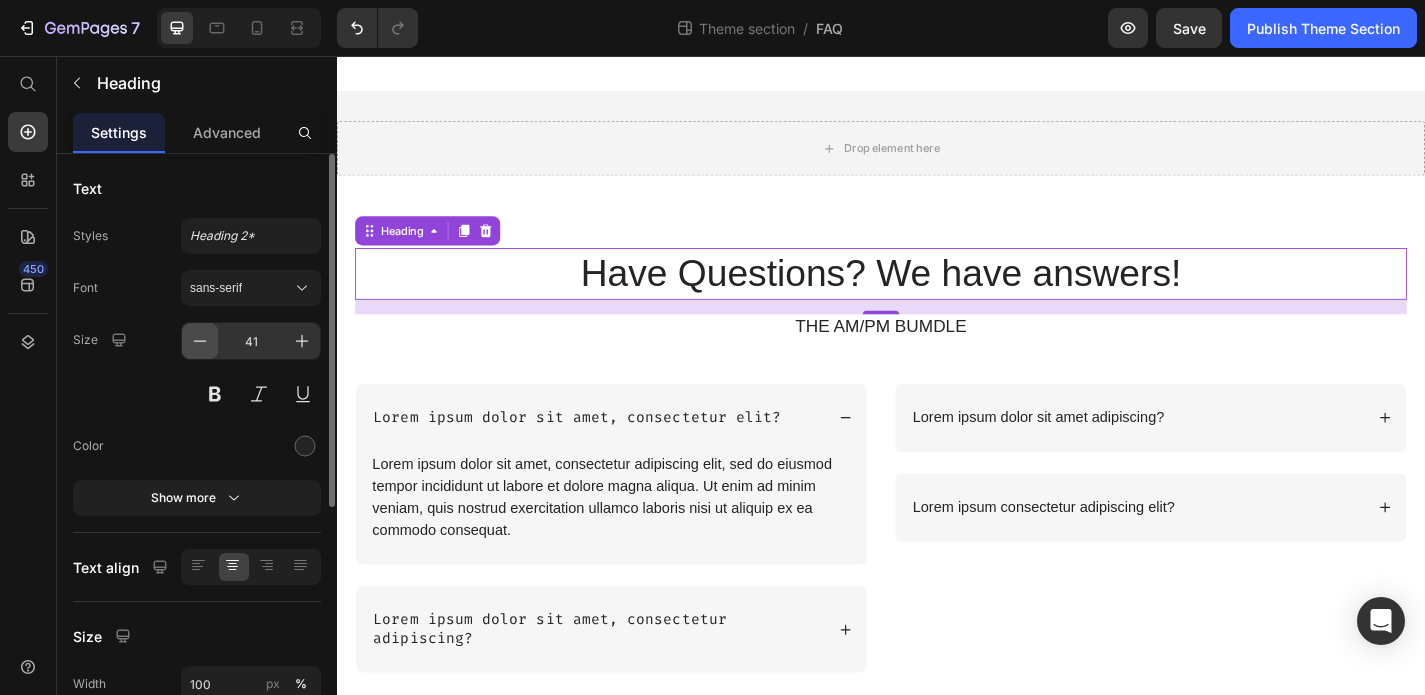 click 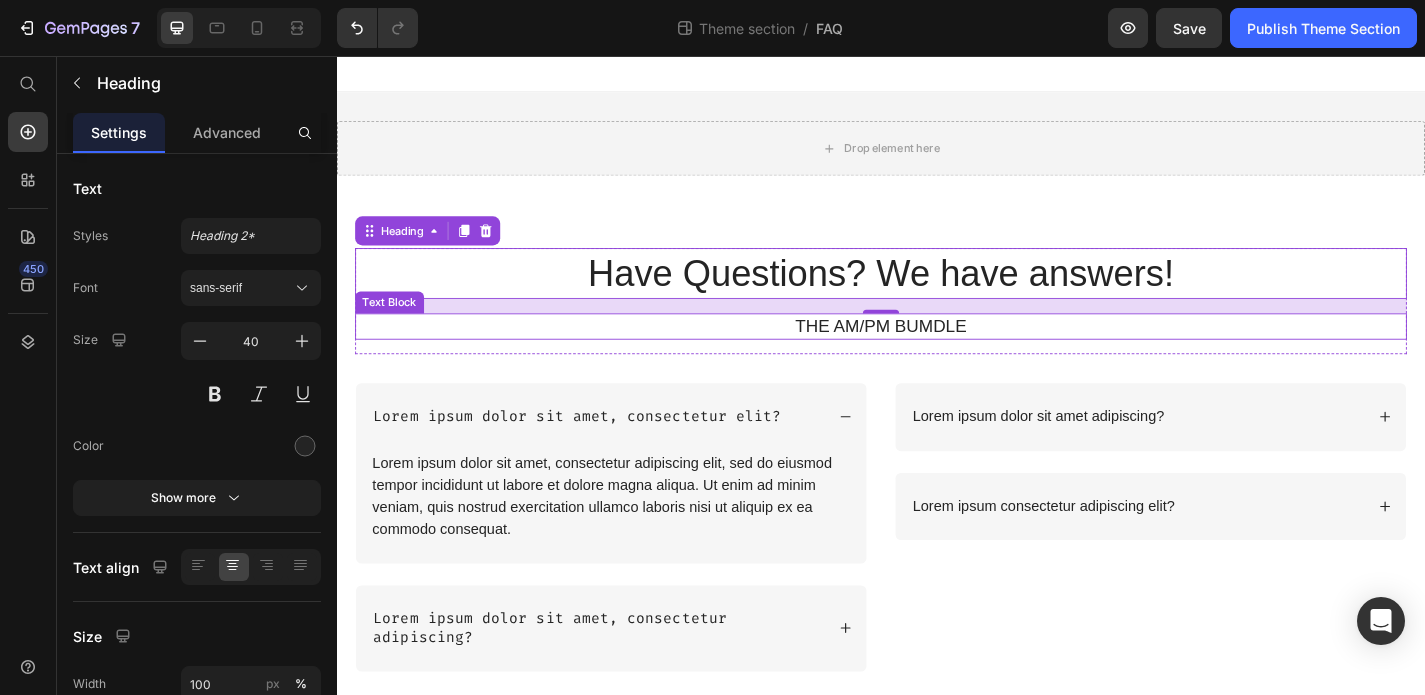 click on "THE AM/PM BUMDLE" at bounding box center (937, 354) 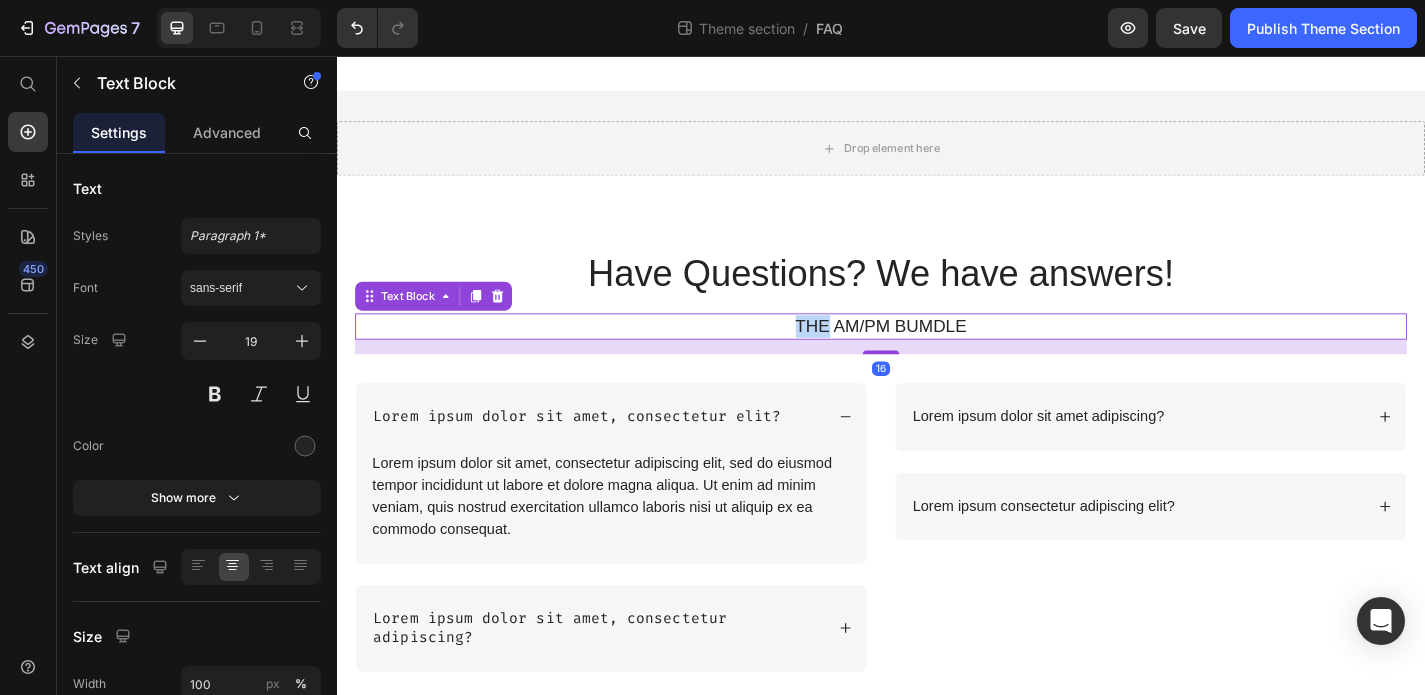 click on "THE AM/PM BUMDLE" at bounding box center (937, 354) 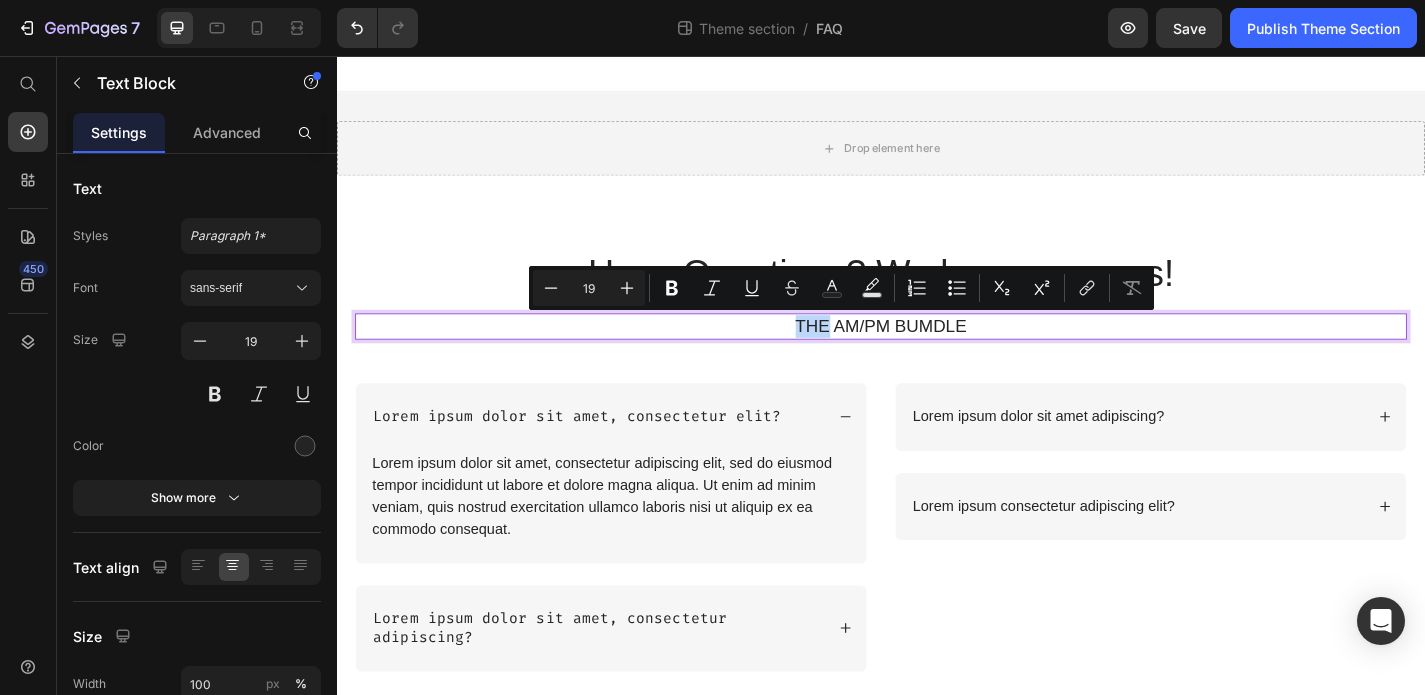 click on "THE AM/PM BUMDLE" at bounding box center (937, 354) 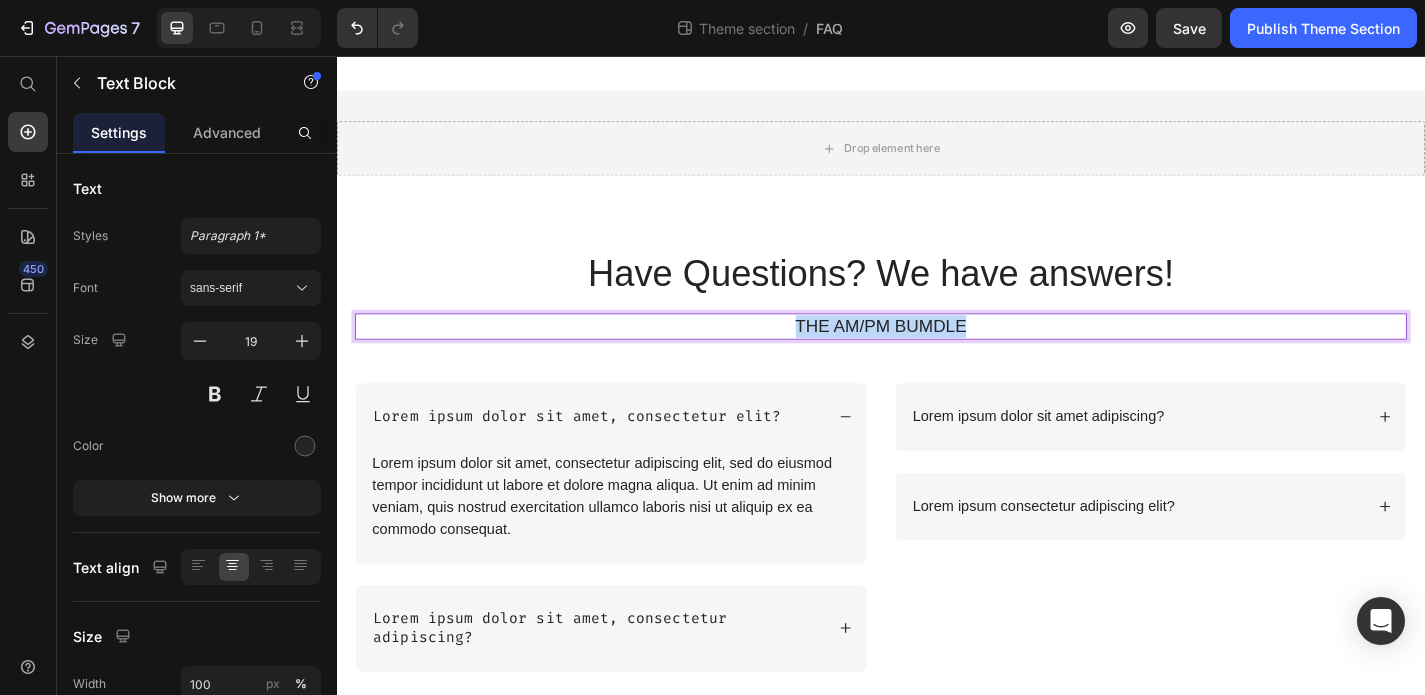 click on "THE AM/PM BUMDLE" at bounding box center [937, 354] 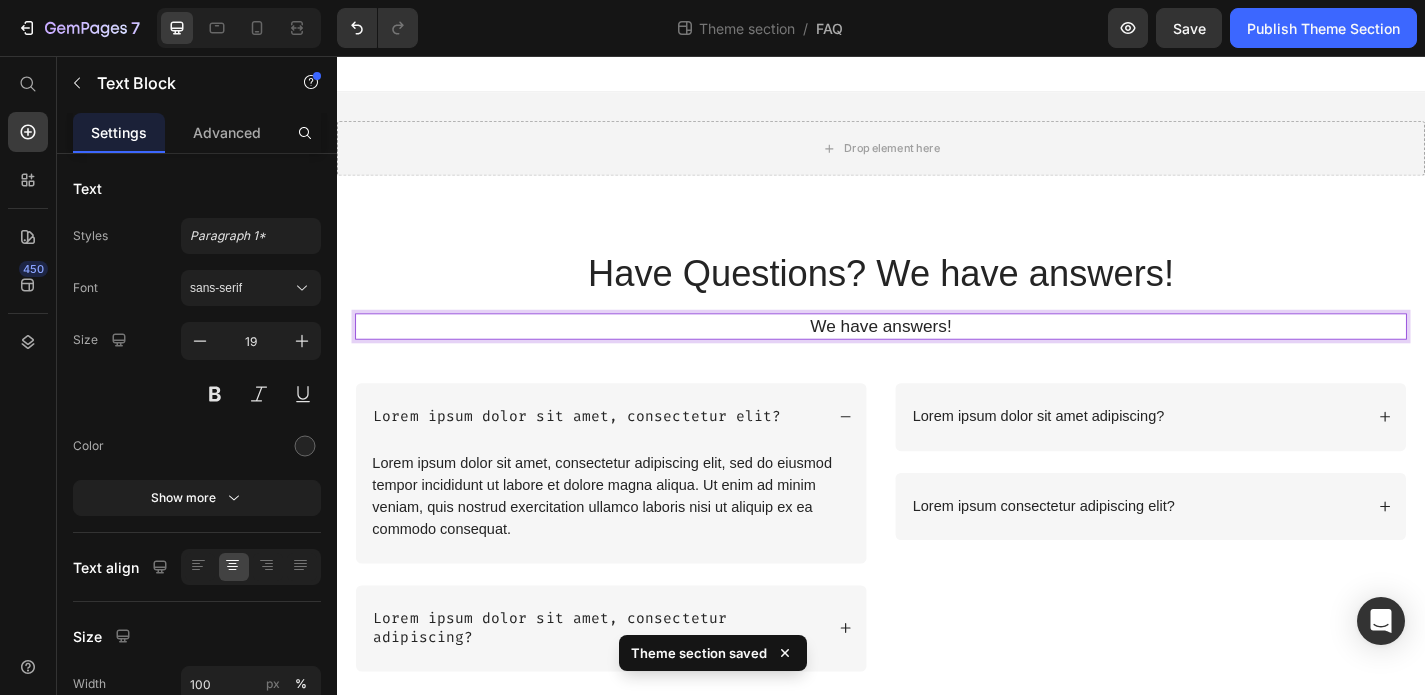 click on "We have answers!" at bounding box center [937, 354] 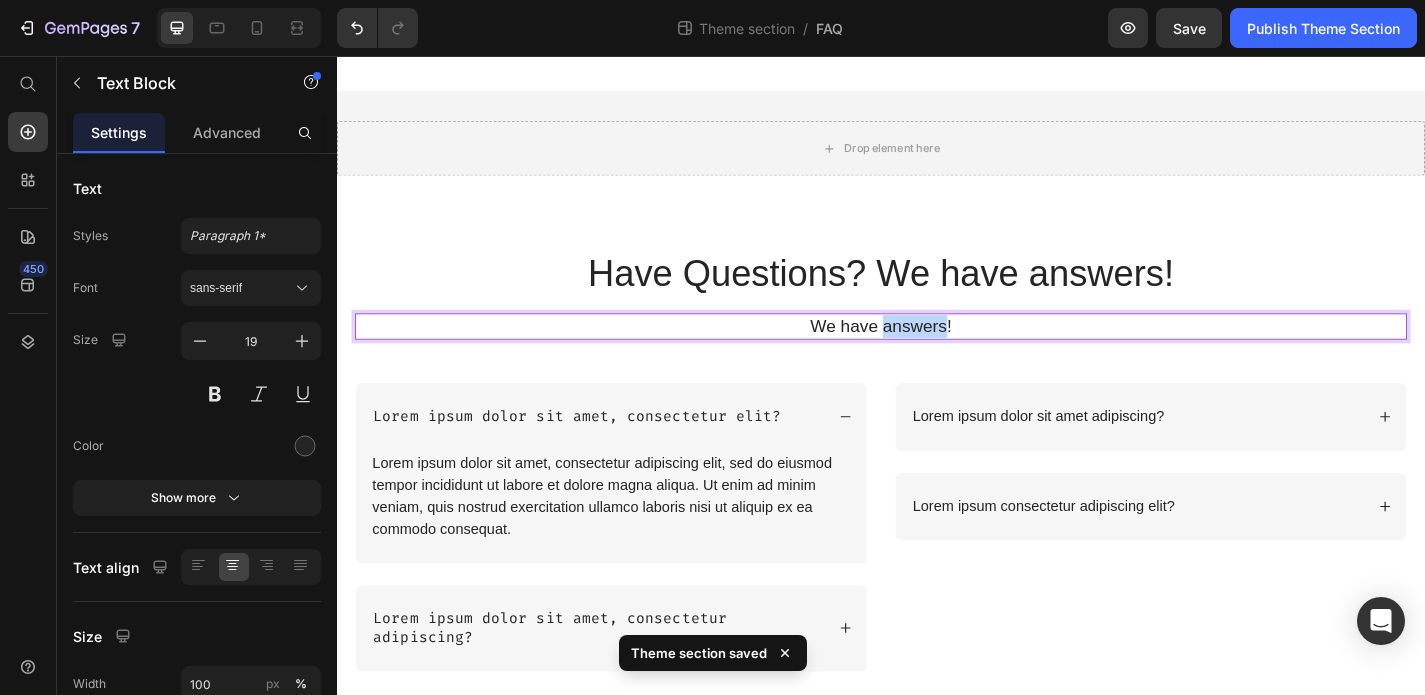 click on "We have answers!" at bounding box center (937, 354) 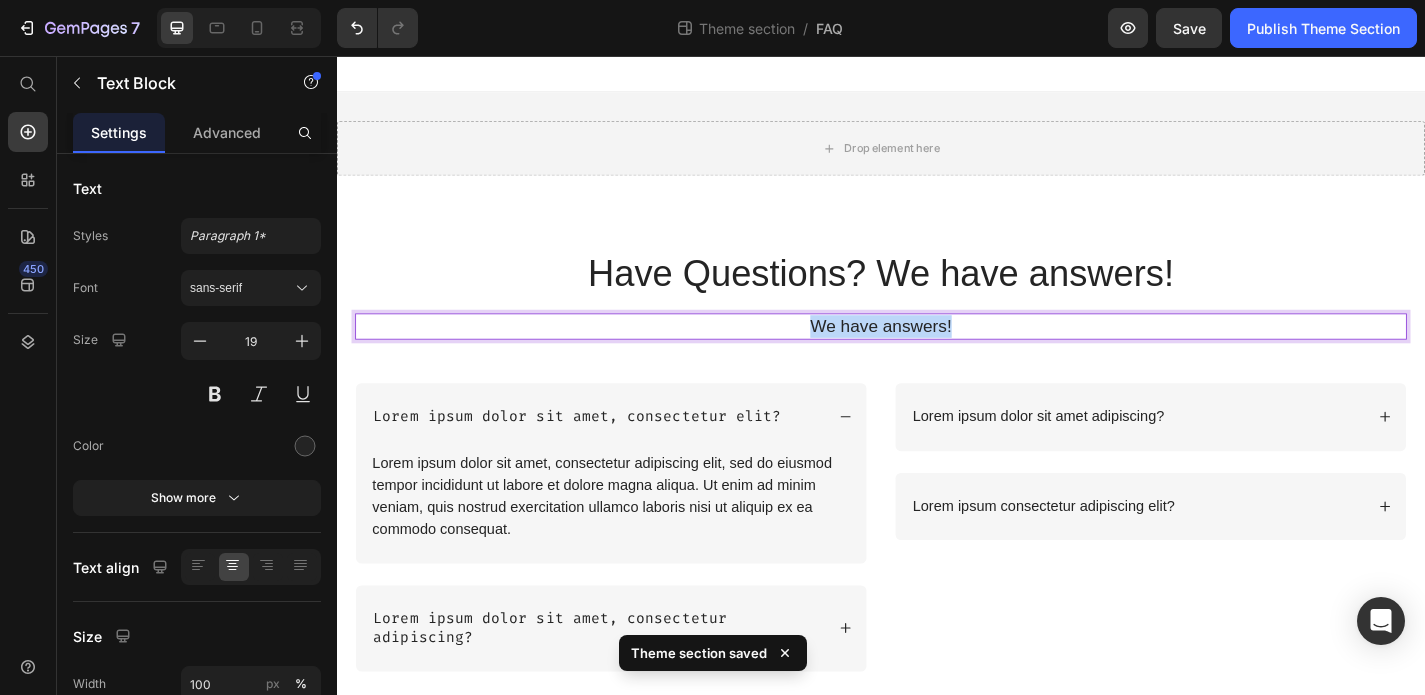 click on "We have answers!" at bounding box center [937, 354] 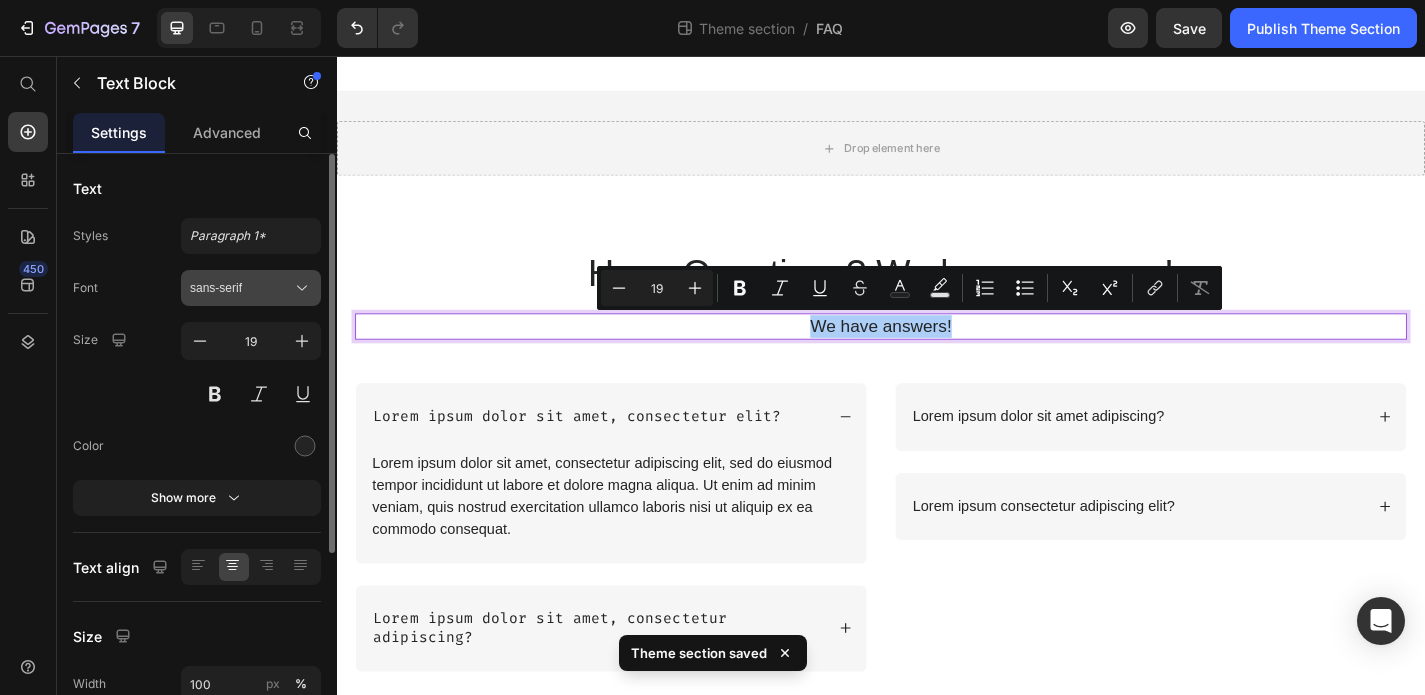 click on "sans-serif" at bounding box center [241, 288] 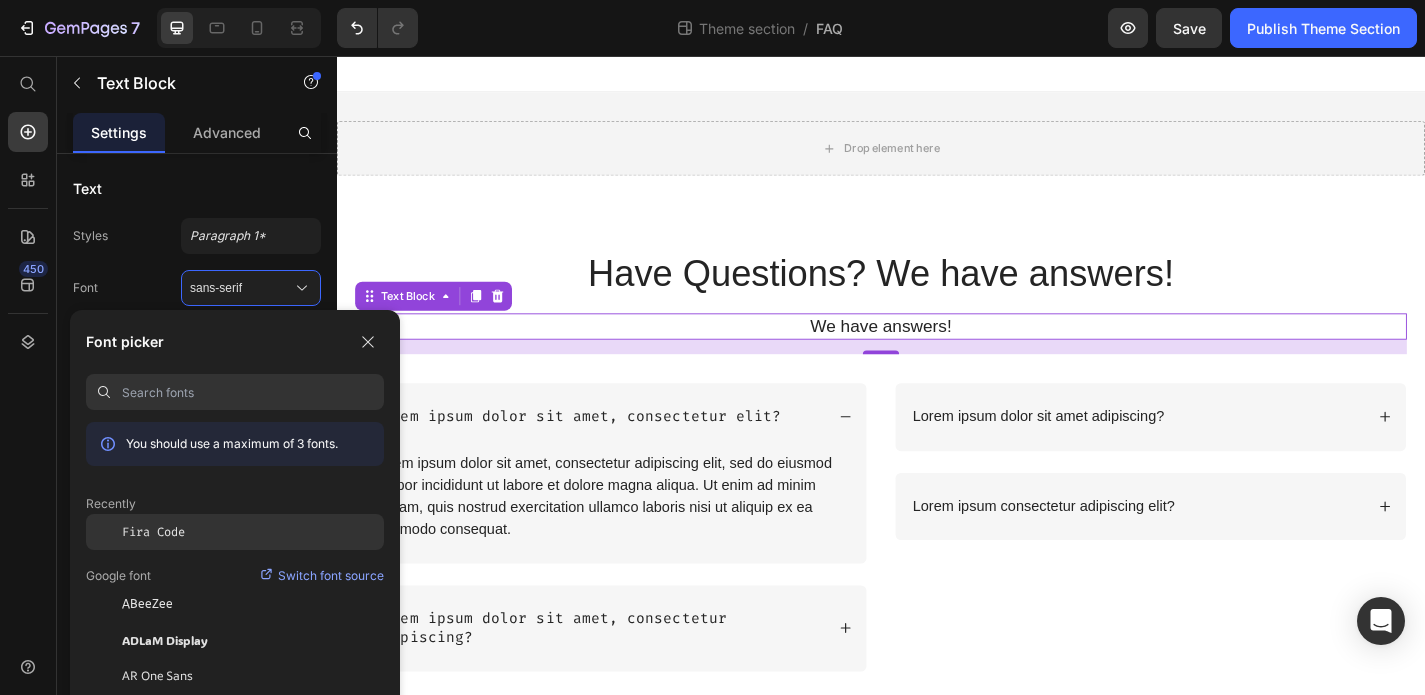 click on "Fira Code" 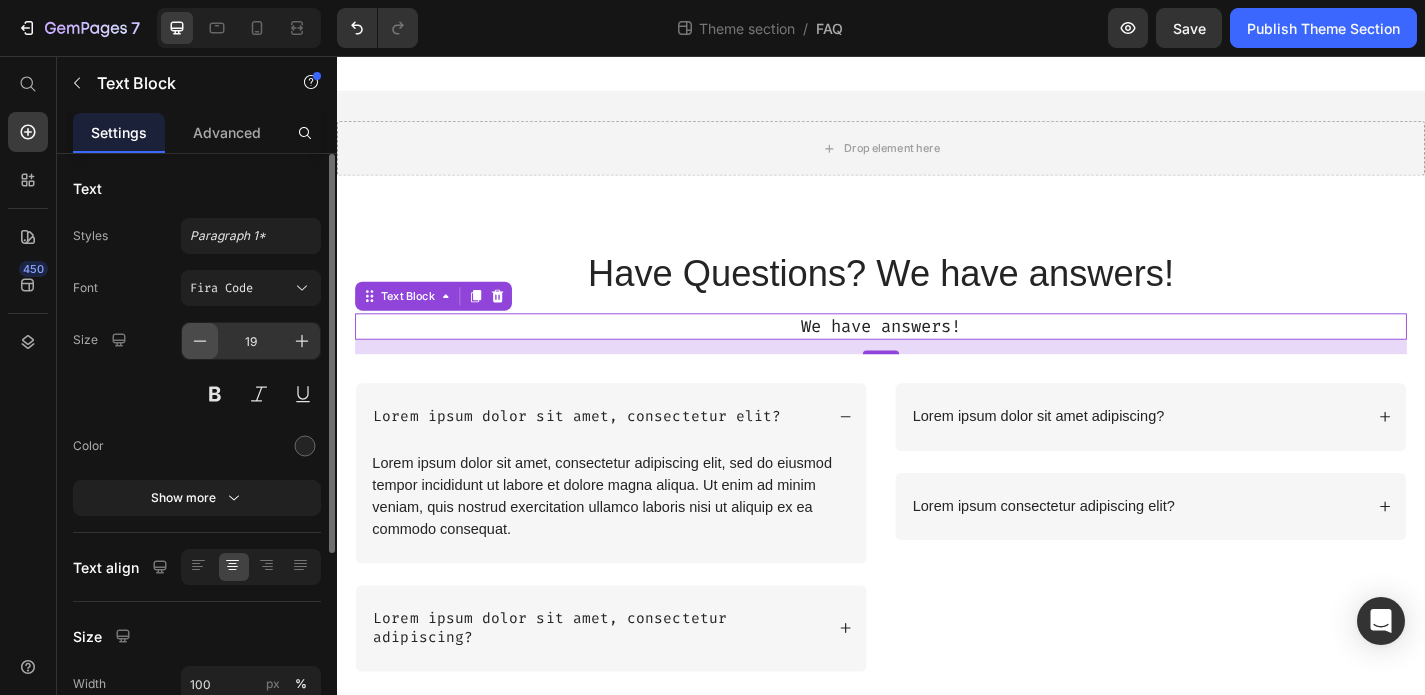 click 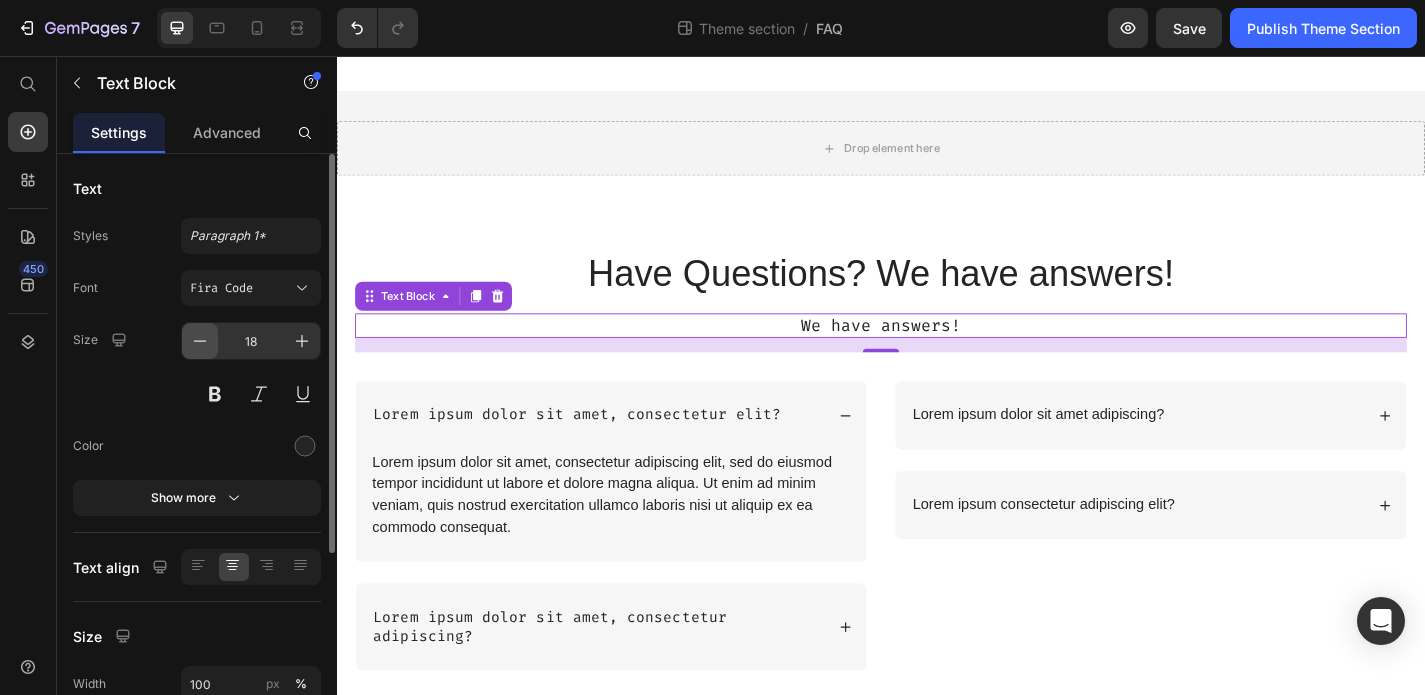 click 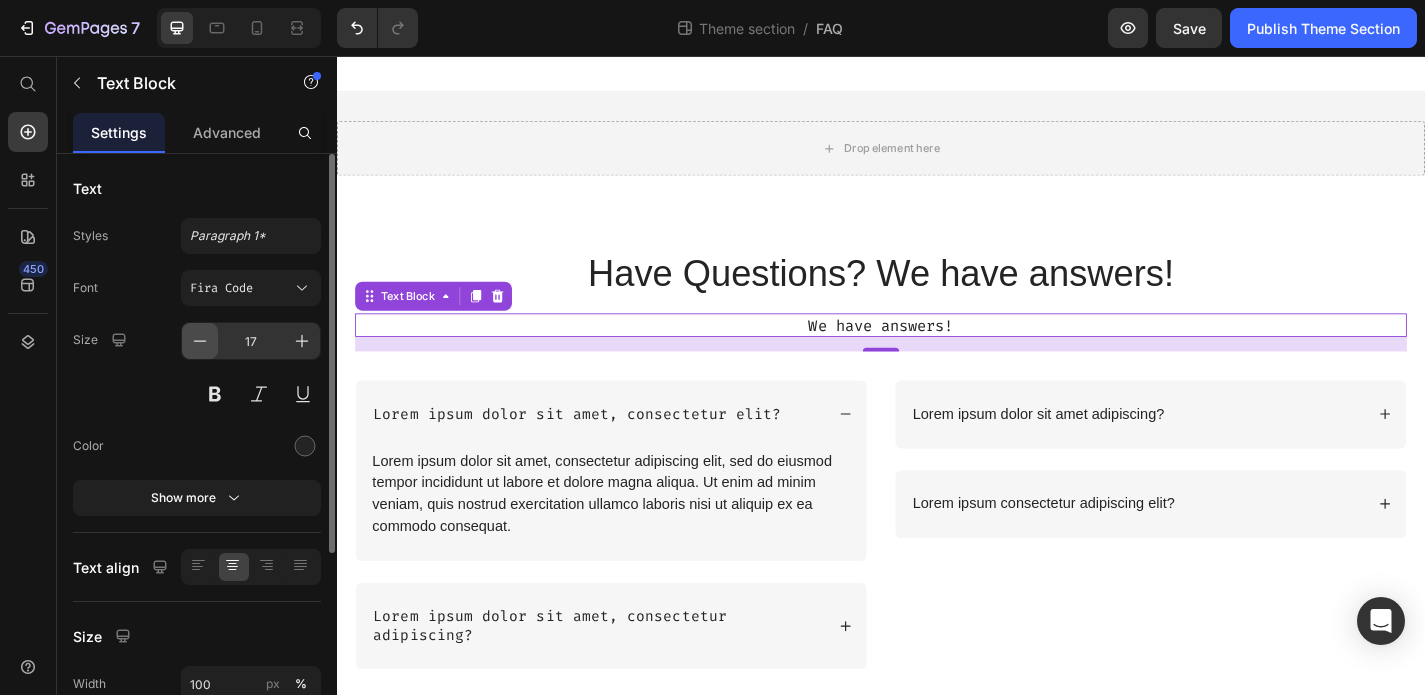 click 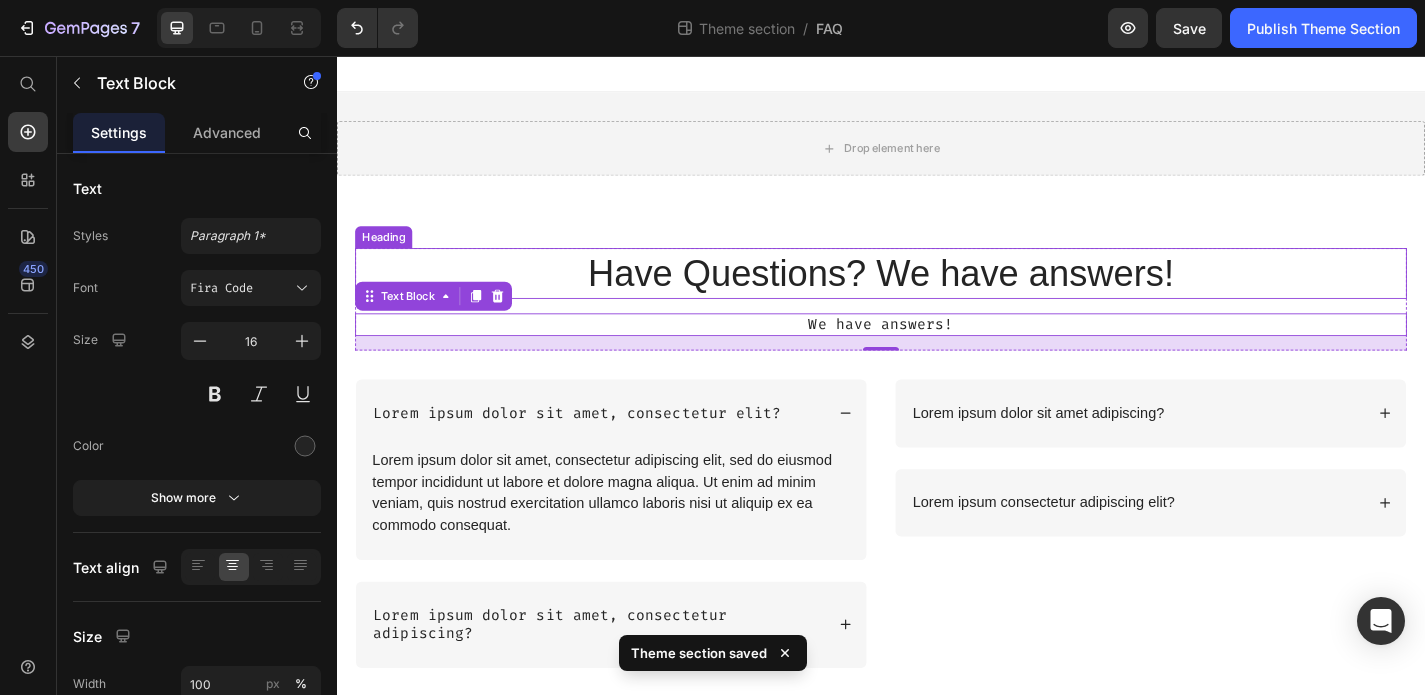 click on "Have Questions? We have answers!" at bounding box center (937, 296) 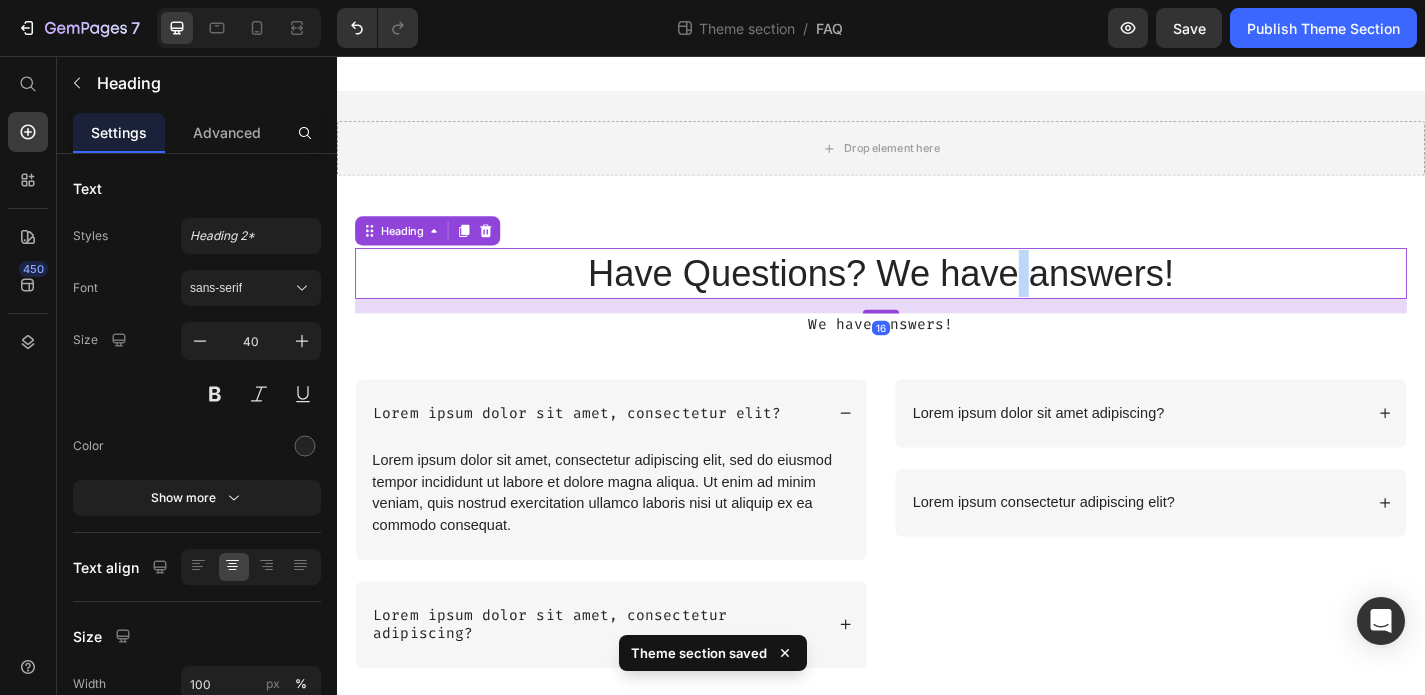 click on "Have Questions? We have answers!" at bounding box center [937, 296] 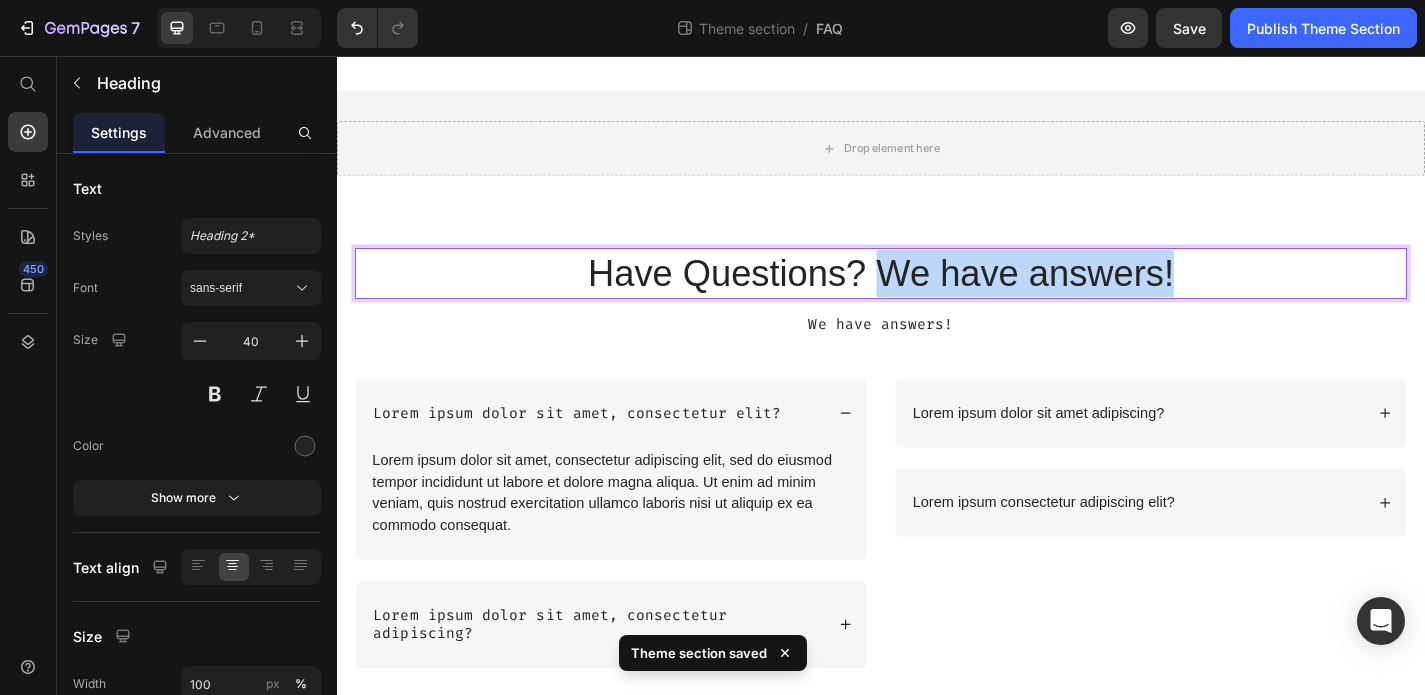 drag, startPoint x: 1267, startPoint y: 300, endPoint x: 933, endPoint y: 290, distance: 334.14966 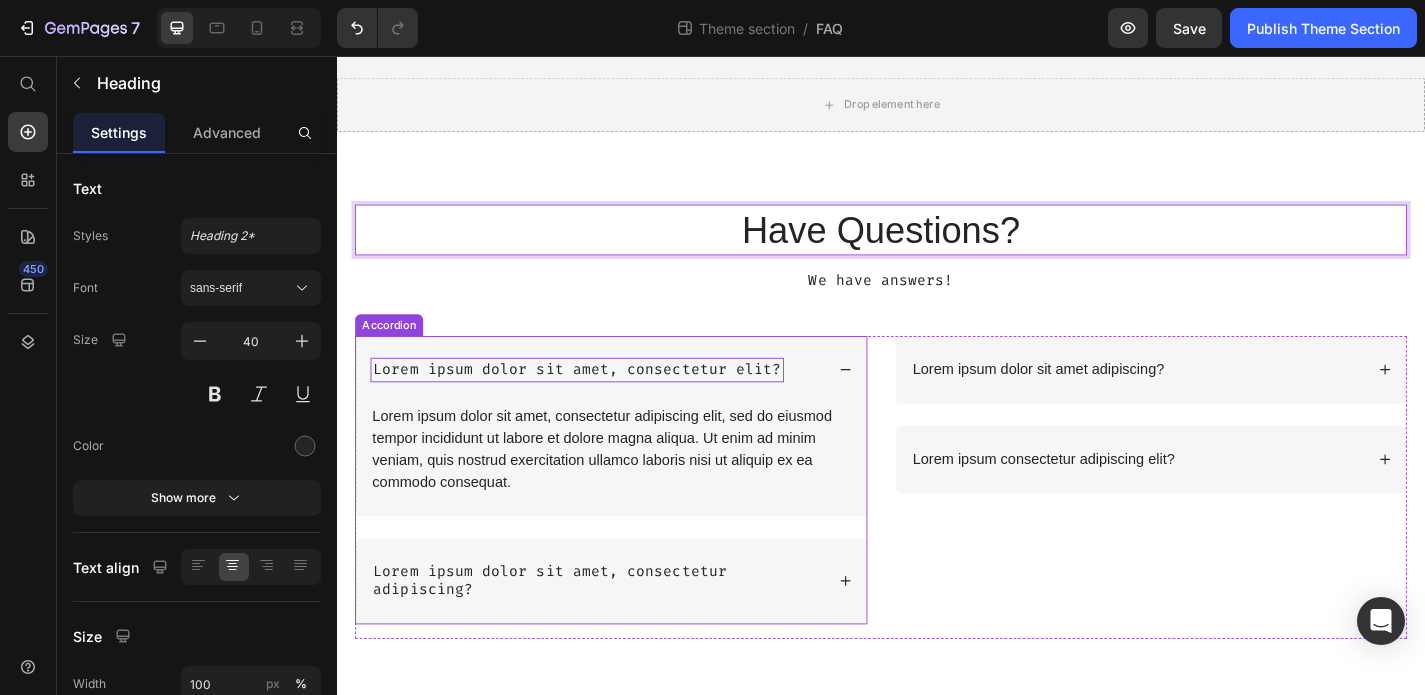 scroll, scrollTop: 54, scrollLeft: 0, axis: vertical 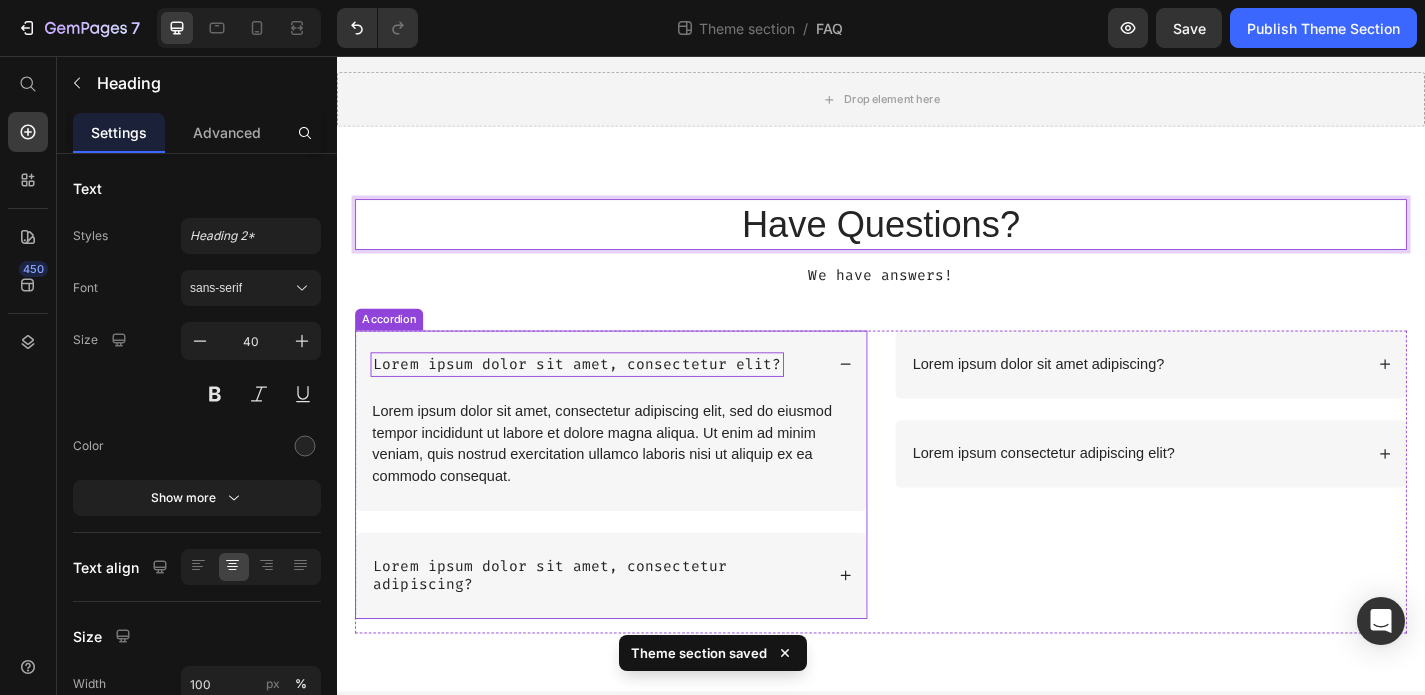 click on "Lorem ipsum dolor sit amet, consectetur elit?" at bounding box center [602, 396] 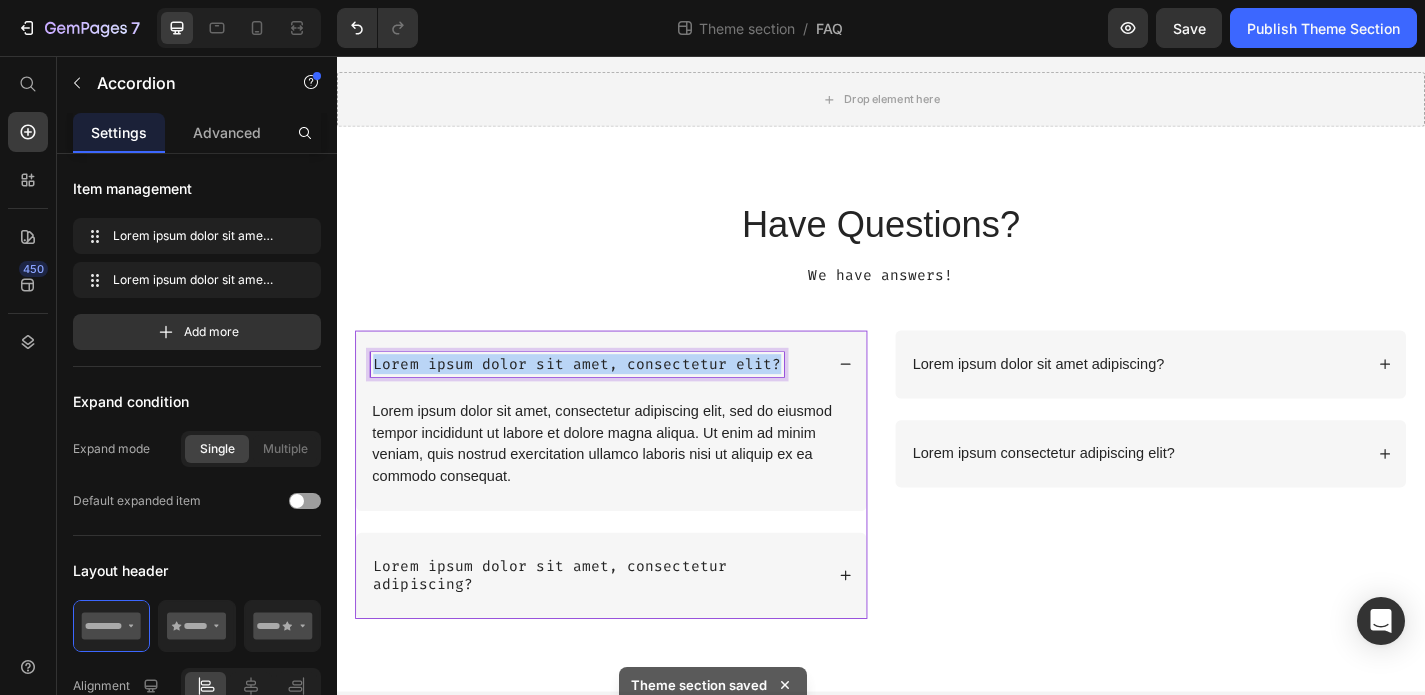 click on "Lorem ipsum dolor sit amet, consectetur elit?" at bounding box center [602, 396] 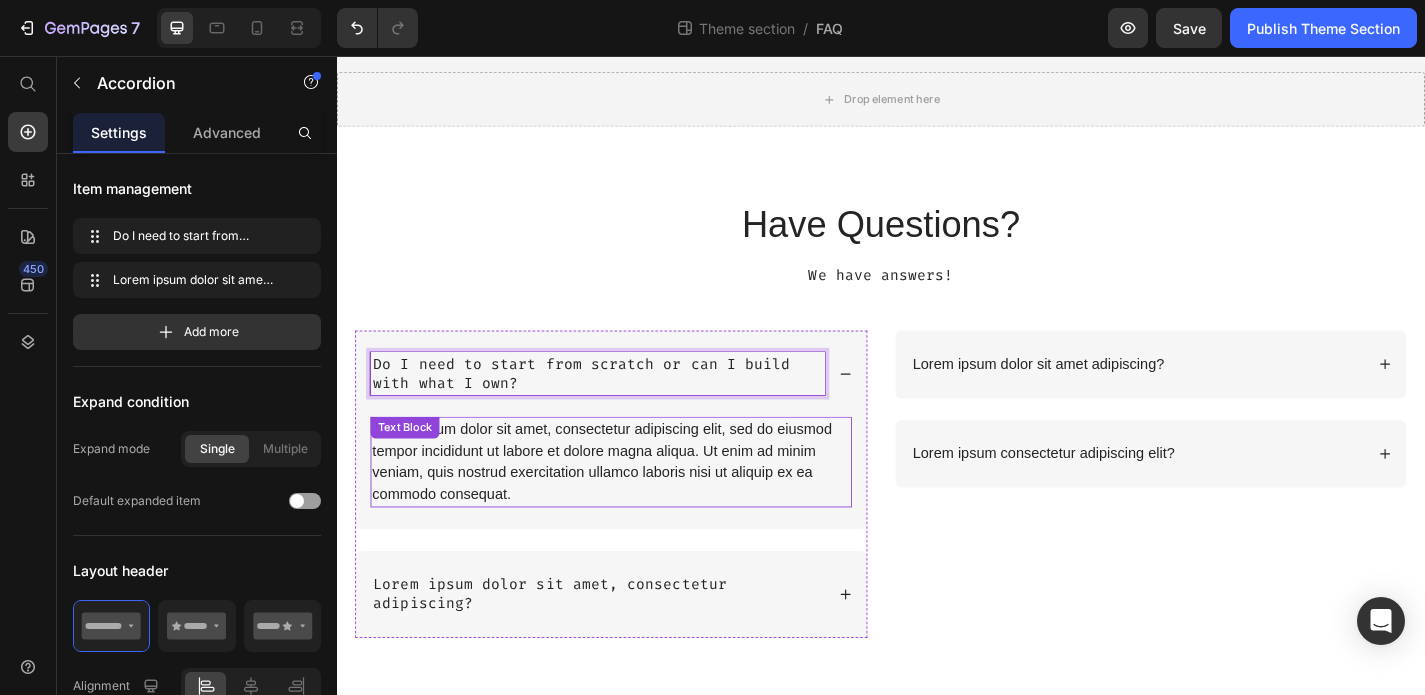 click on "Lorem ipsum dolor sit amet, consectetur adipiscing elit, sed do eiusmod tempor incididunt ut labore et dolore magna aliqua. Ut enim ad minim veniam, quis nostrud exercitation ullamco laboris nisi ut aliquip ex ea commodo consequat." at bounding box center (639, 504) 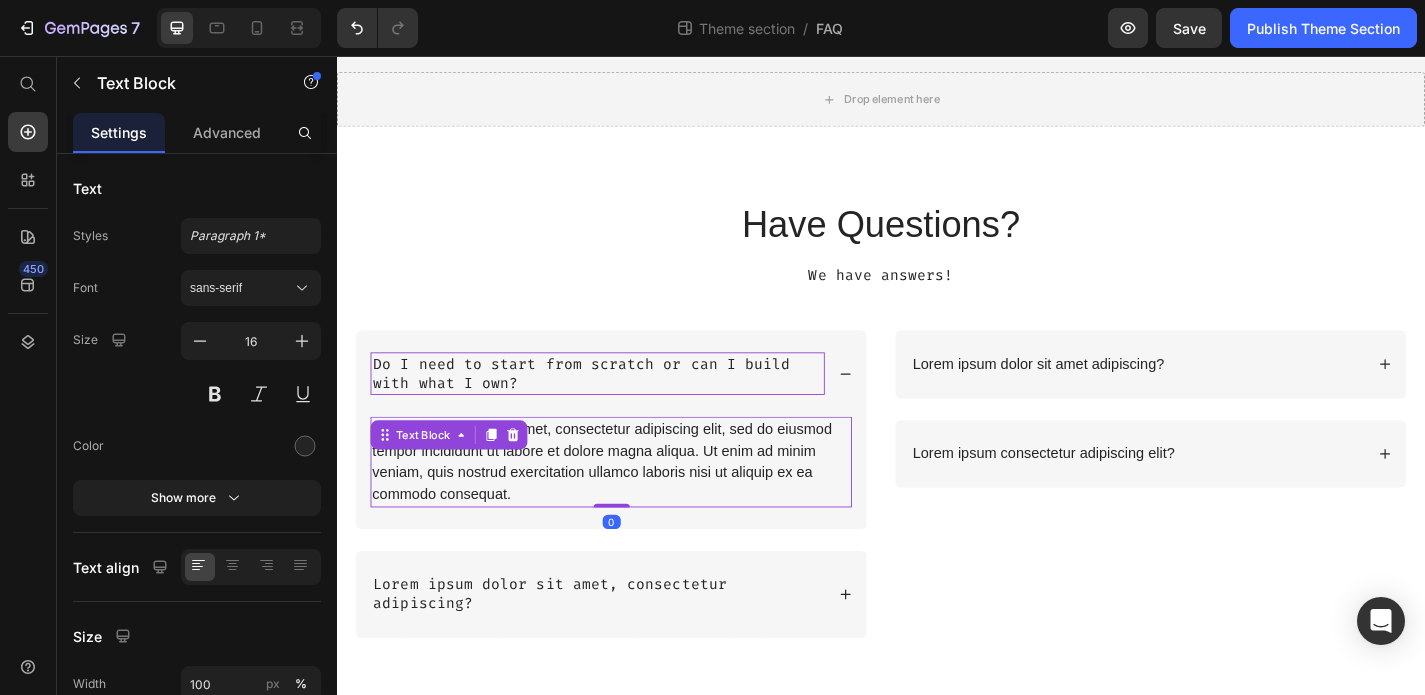 click on "Lorem ipsum dolor sit amet, consectetur adipiscing elit, sed do eiusmod tempor incididunt ut labore et dolore magna aliqua. Ut enim ad minim veniam, quis nostrud exercitation ullamco laboris nisi ut aliquip ex ea commodo consequat." at bounding box center [639, 504] 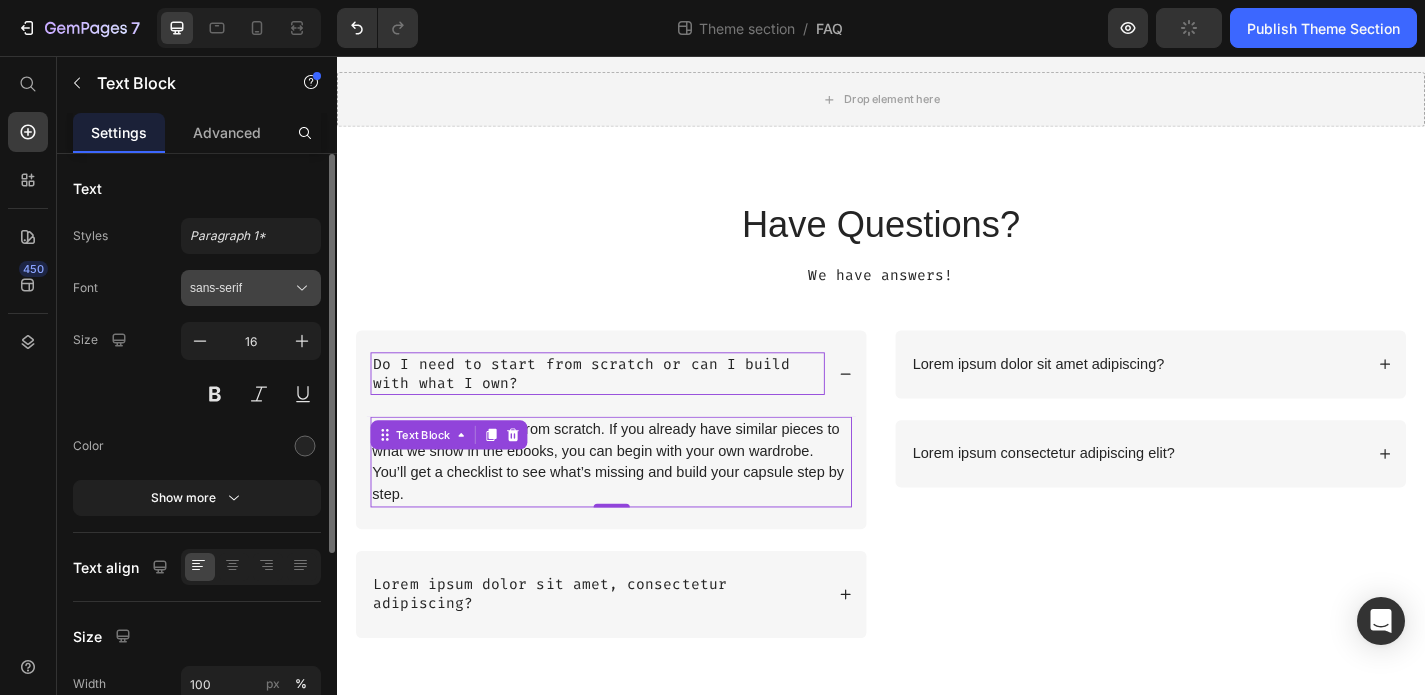 click on "sans-serif" at bounding box center [241, 288] 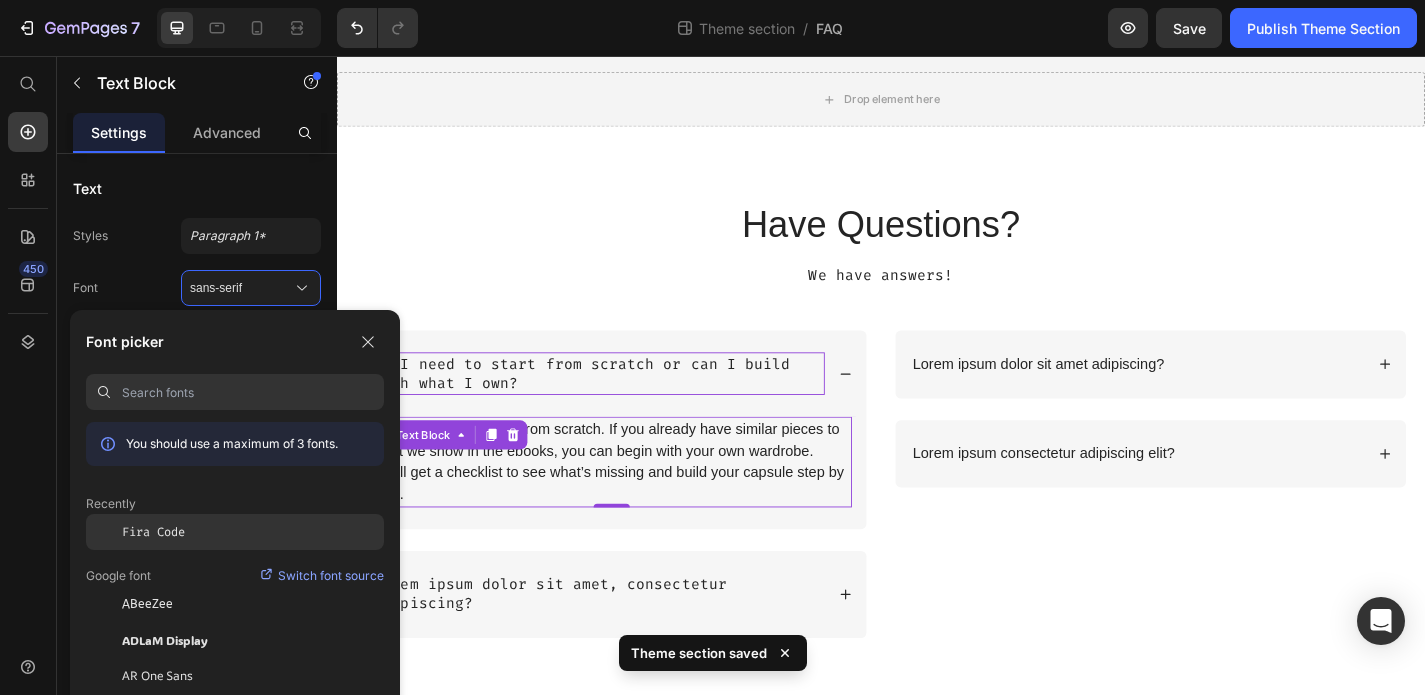 click on "Fira Code" 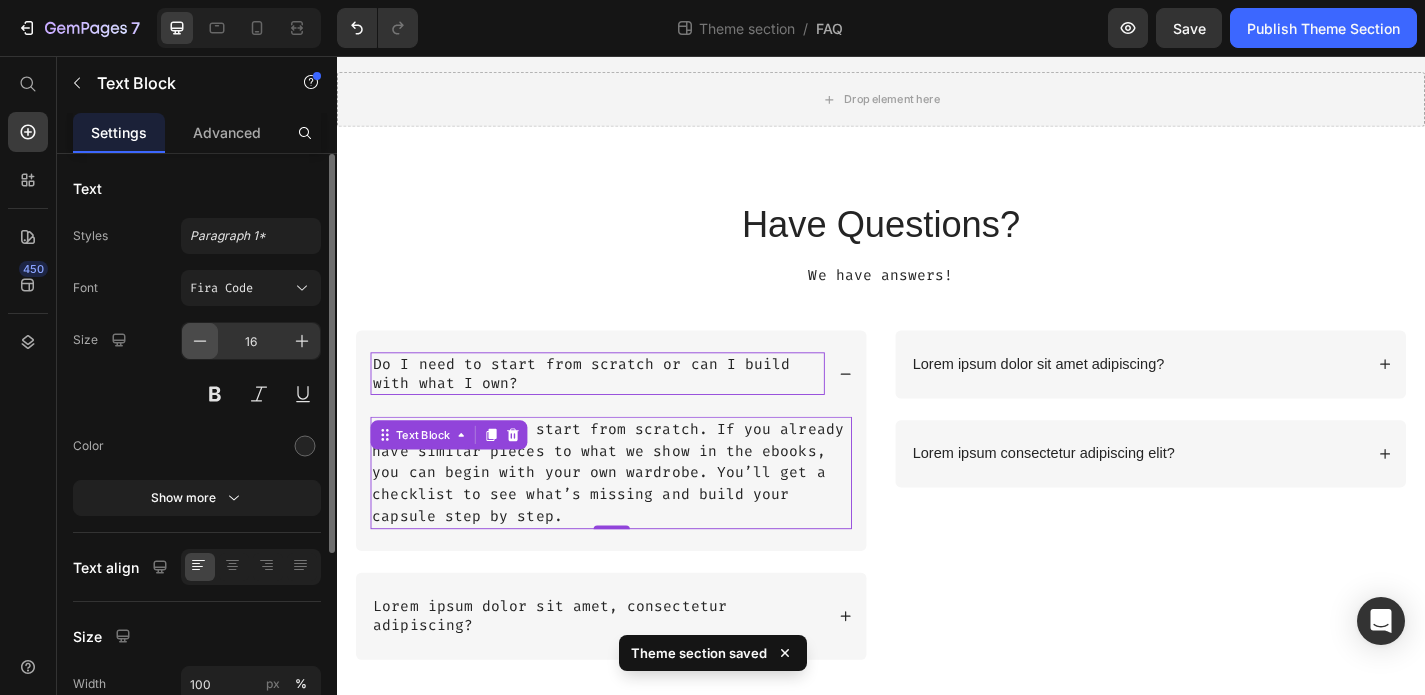 click at bounding box center [200, 341] 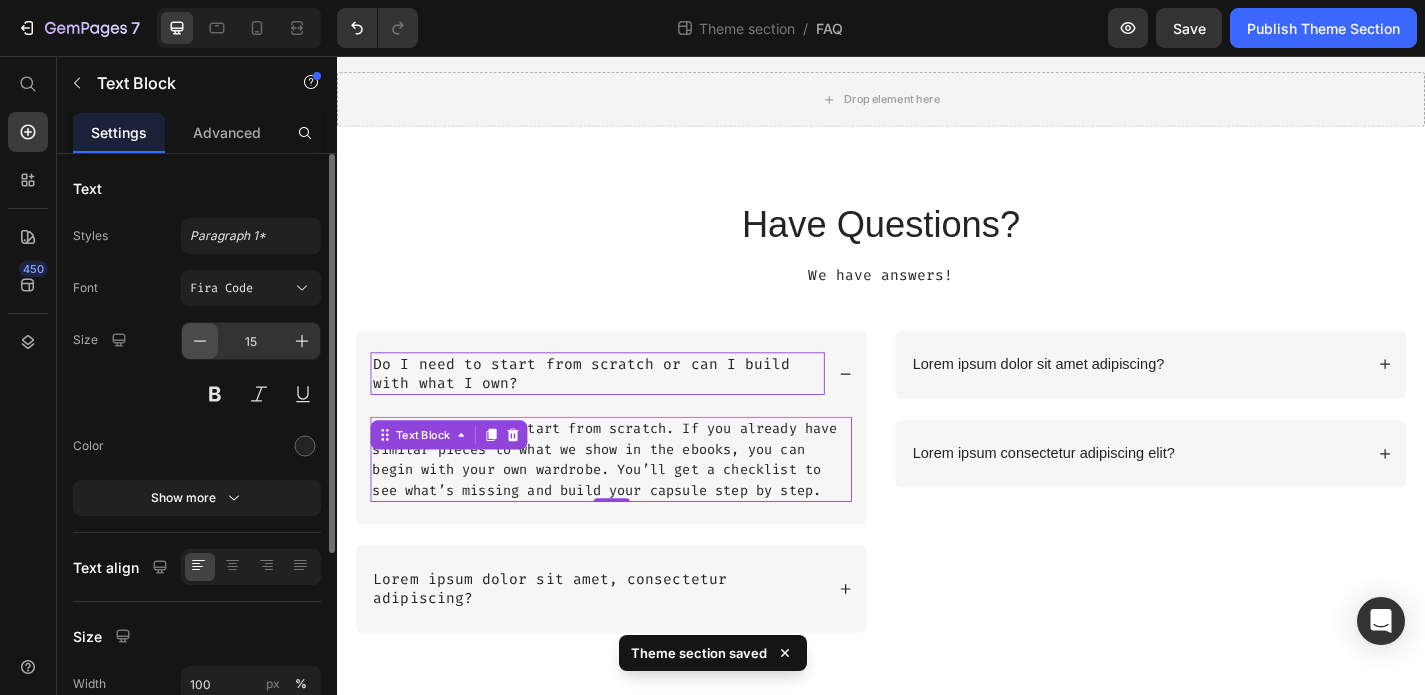 click at bounding box center (200, 341) 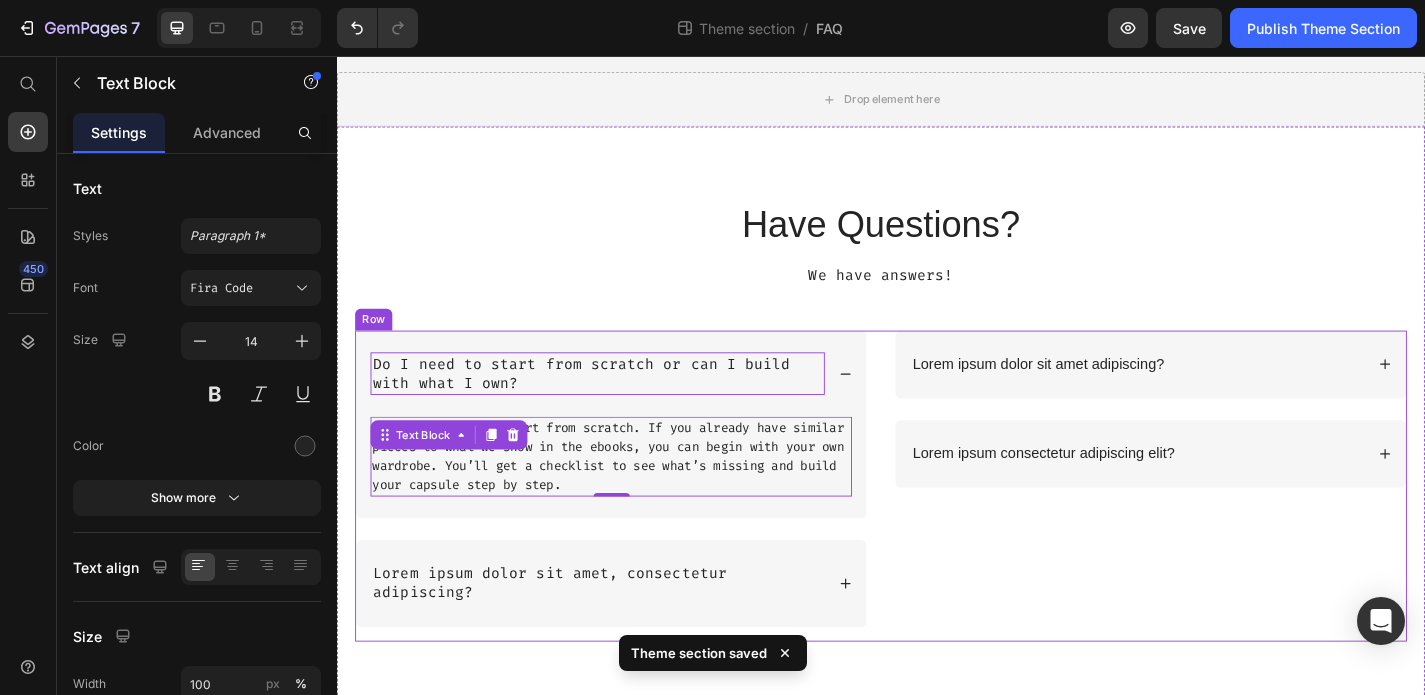 click on "Lorem ipsum dolor sit amet adipiscing?
Lorem ipsum consectetur adipiscing elit? Accordion" at bounding box center (1234, 530) 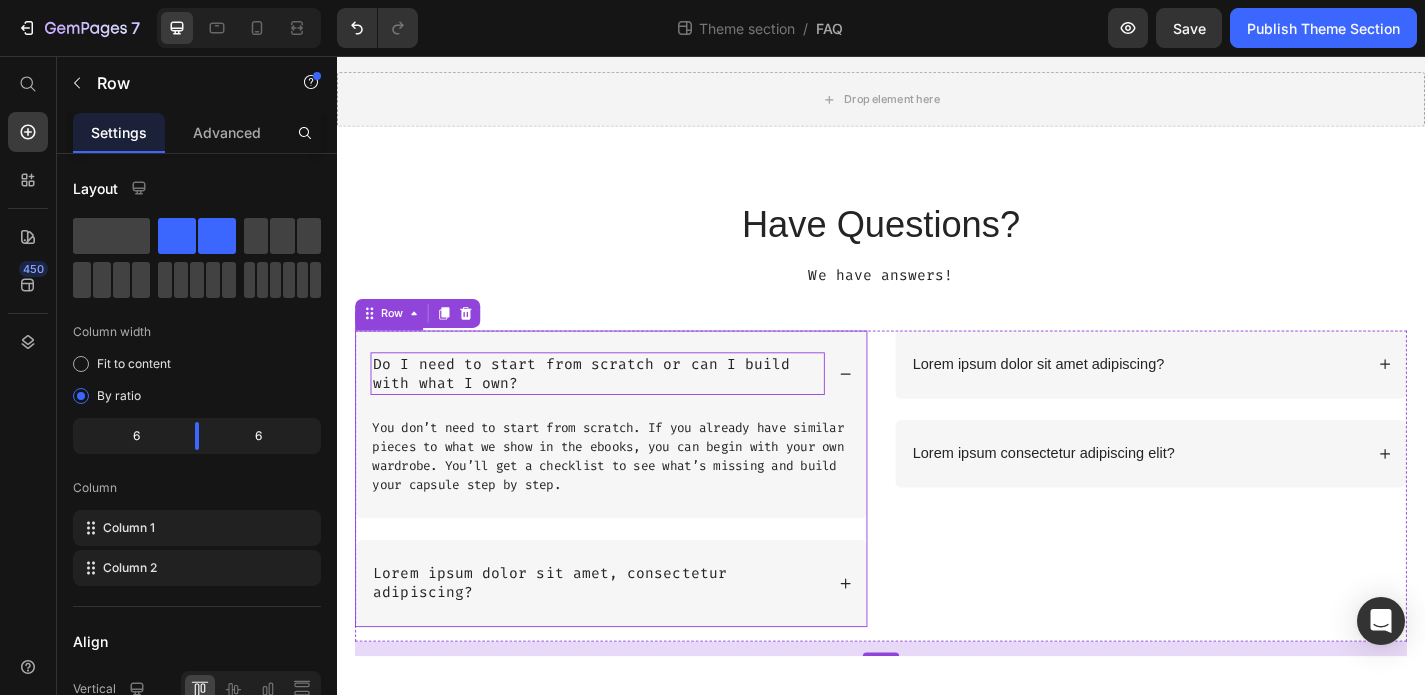 click on "Do I need to start from scratch or can I build with what I own?" at bounding box center (624, 407) 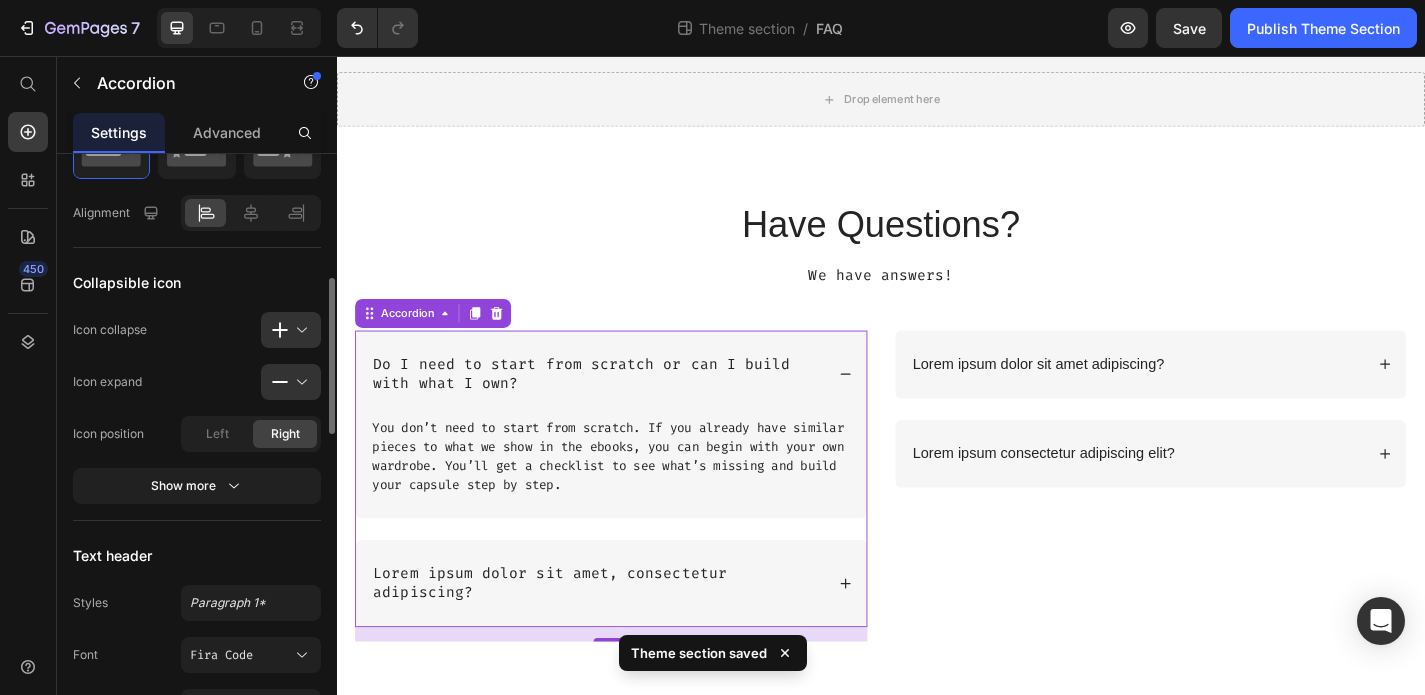 scroll, scrollTop: 561, scrollLeft: 0, axis: vertical 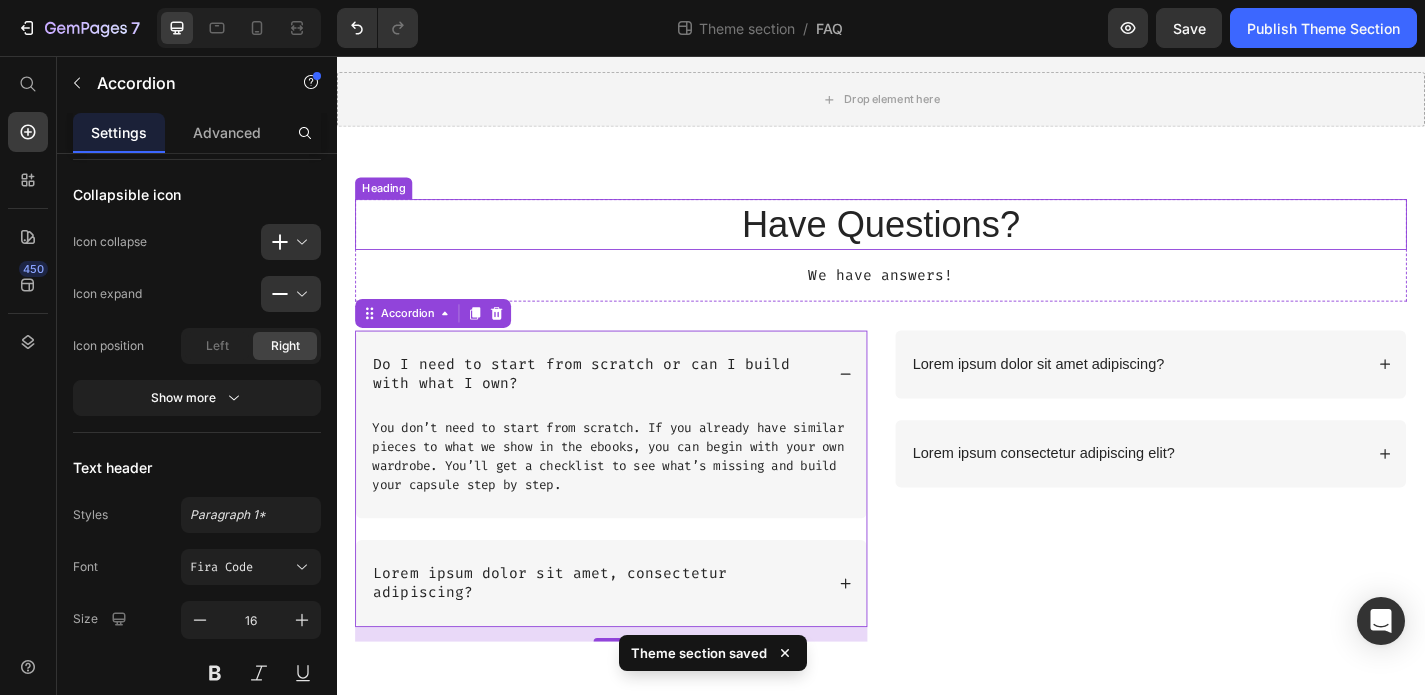 click on "Have Questions?" at bounding box center (937, 242) 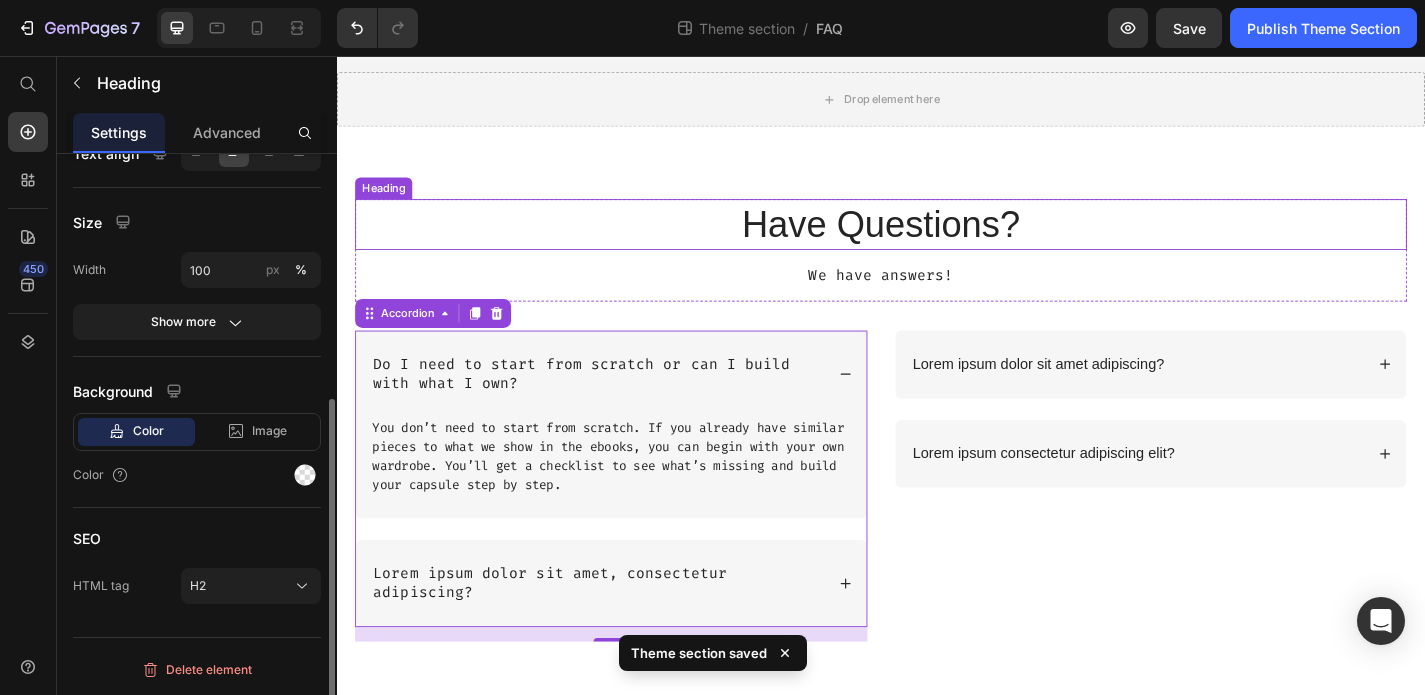 scroll, scrollTop: 0, scrollLeft: 0, axis: both 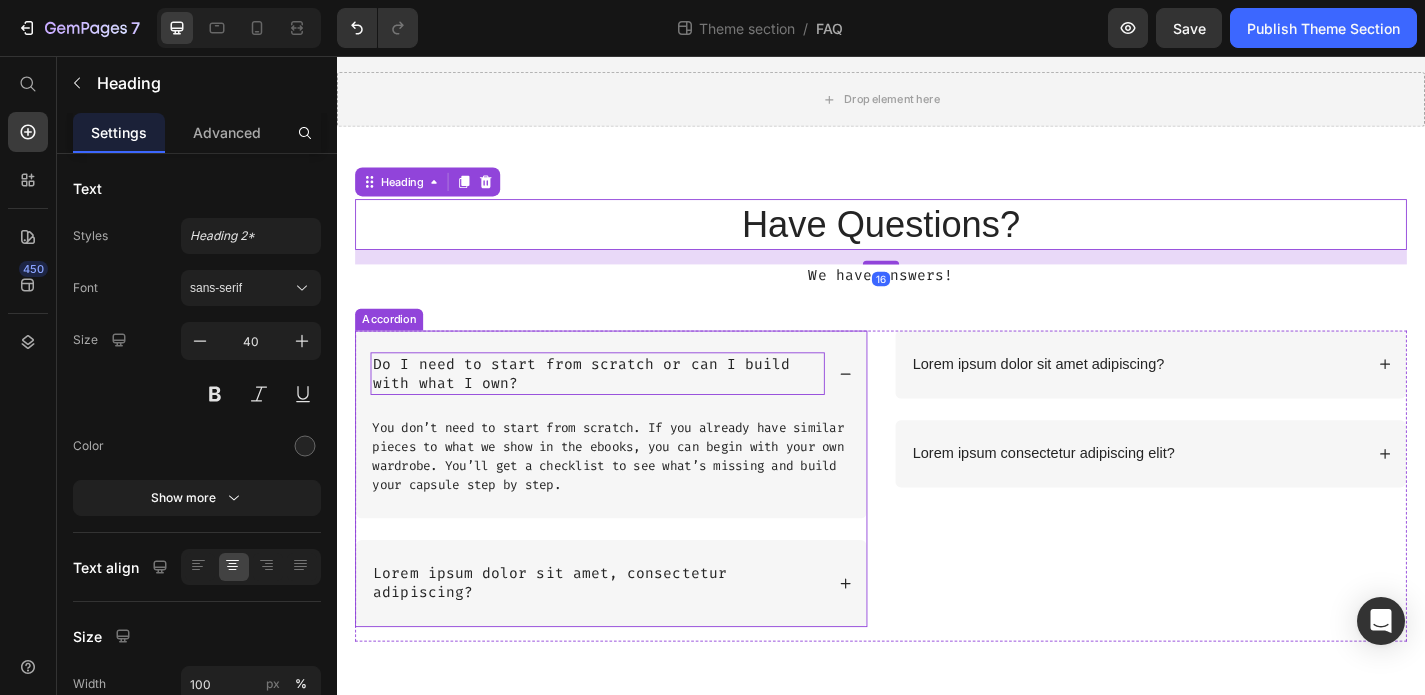 click on "Do I need to start from scratch or can I build with what I own?" at bounding box center [624, 407] 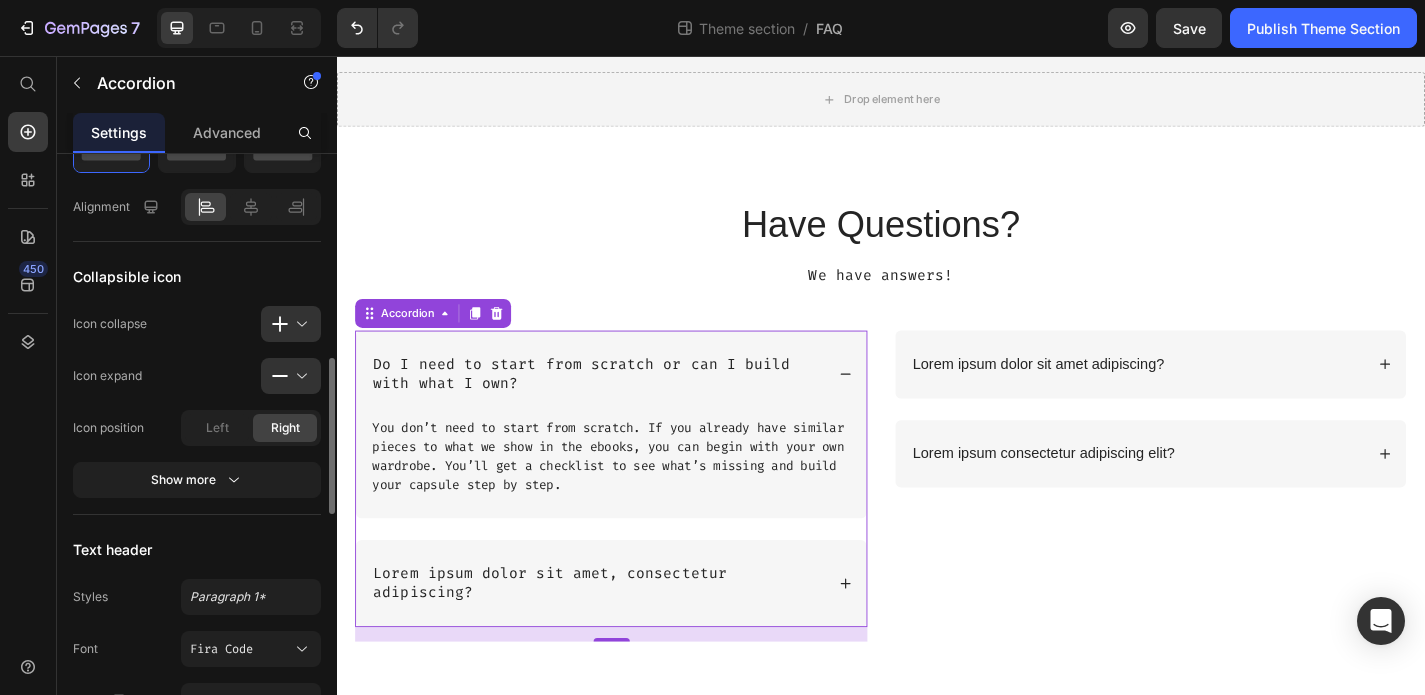 scroll, scrollTop: 562, scrollLeft: 0, axis: vertical 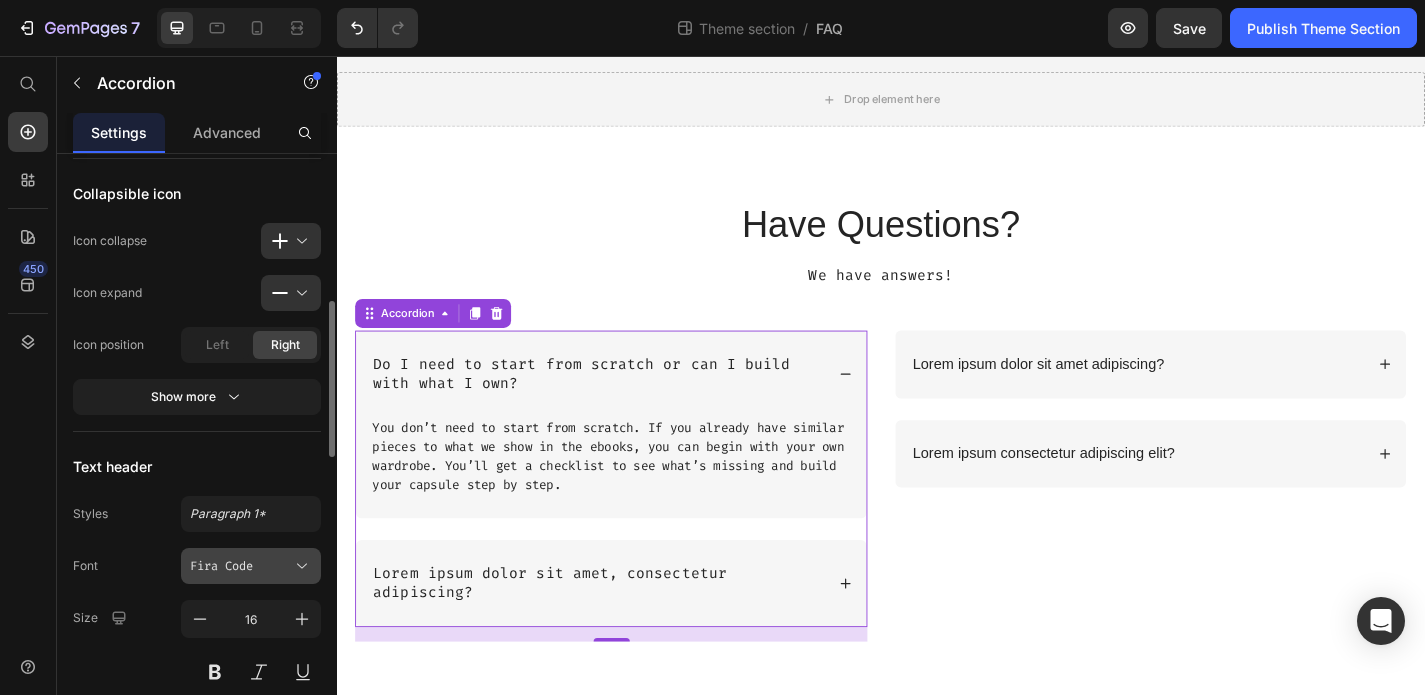 click on "Fira Code" at bounding box center (241, 566) 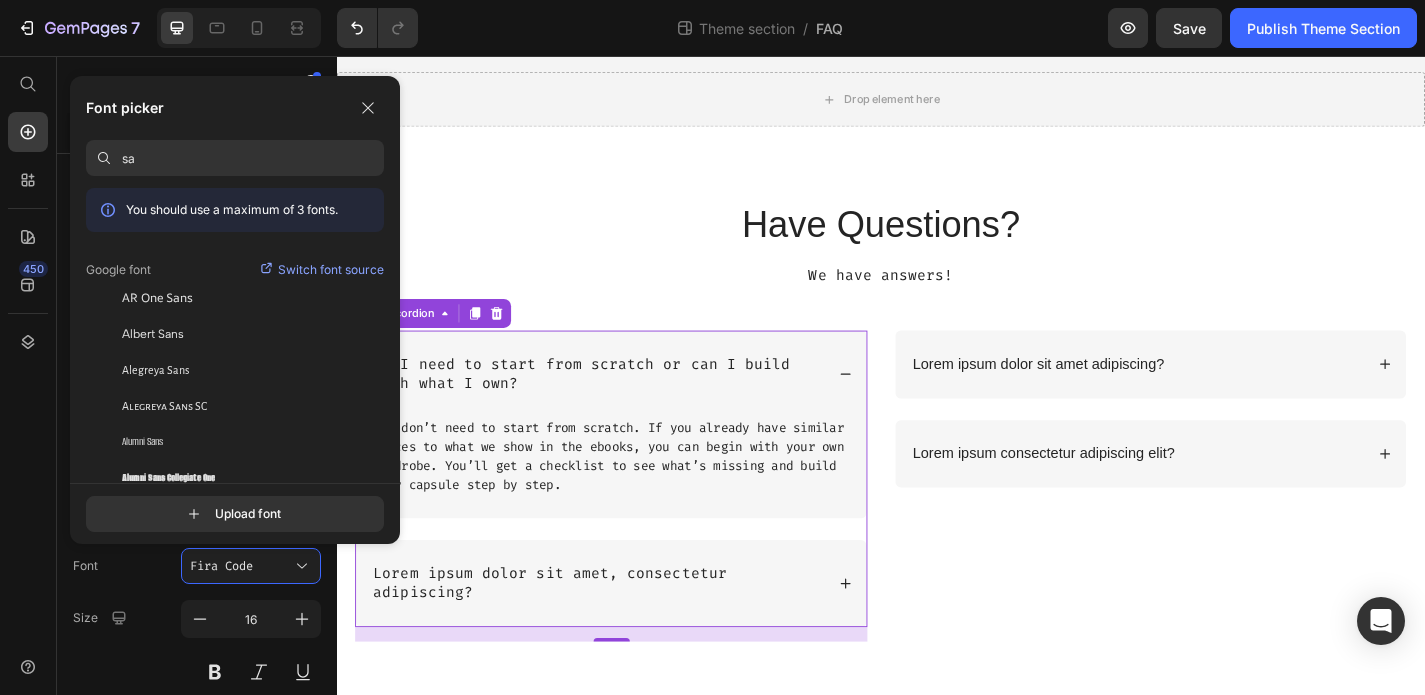type on "s" 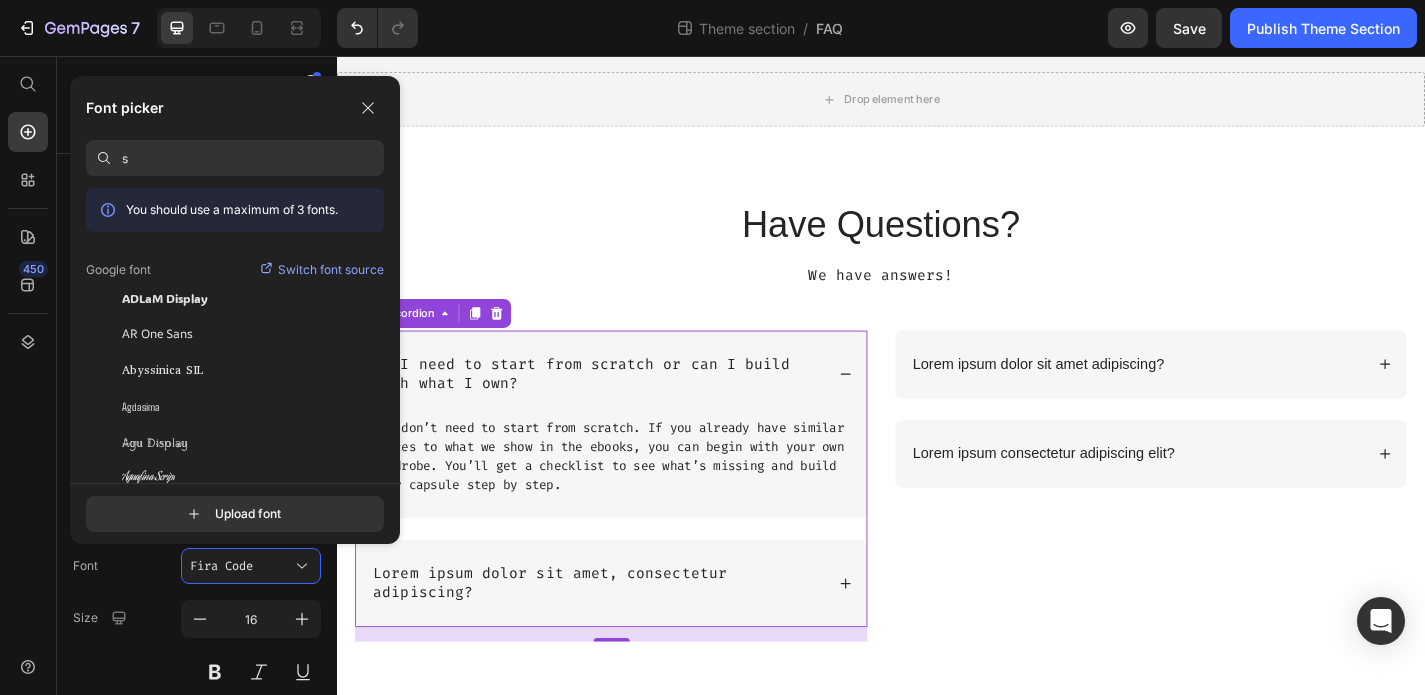 type 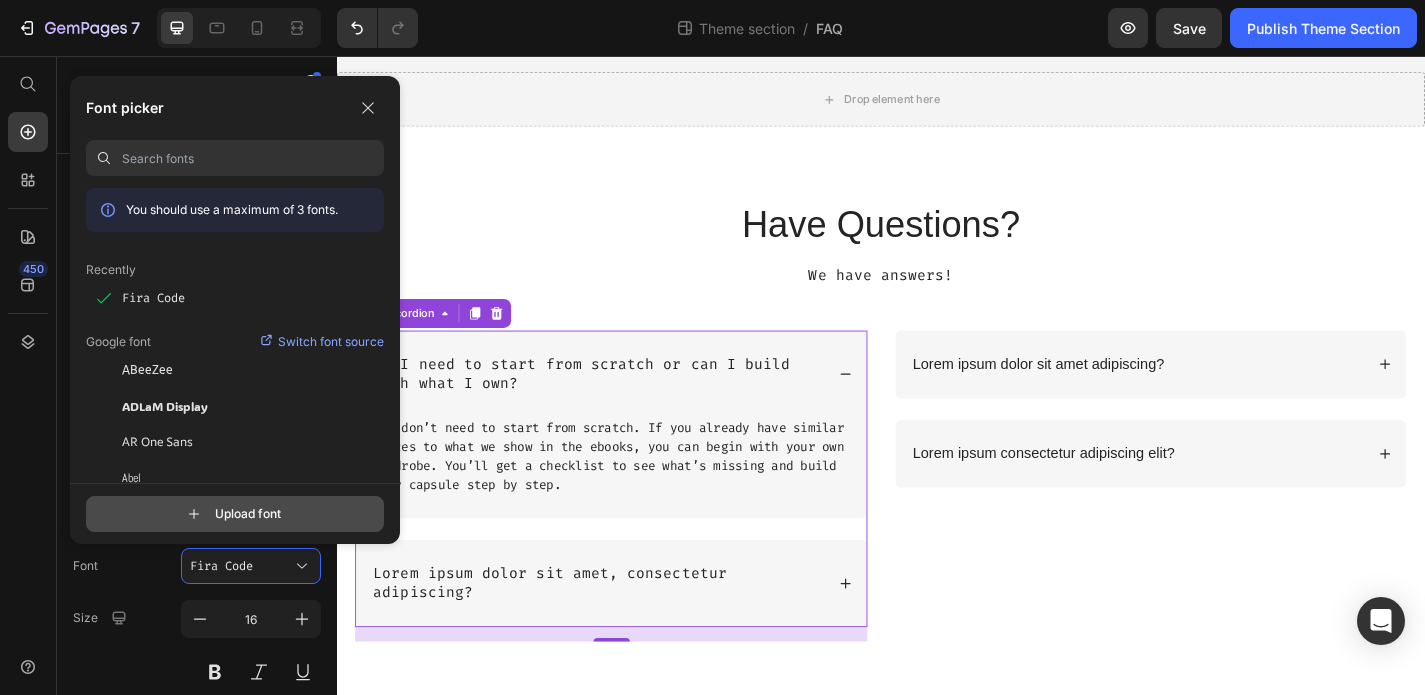 click 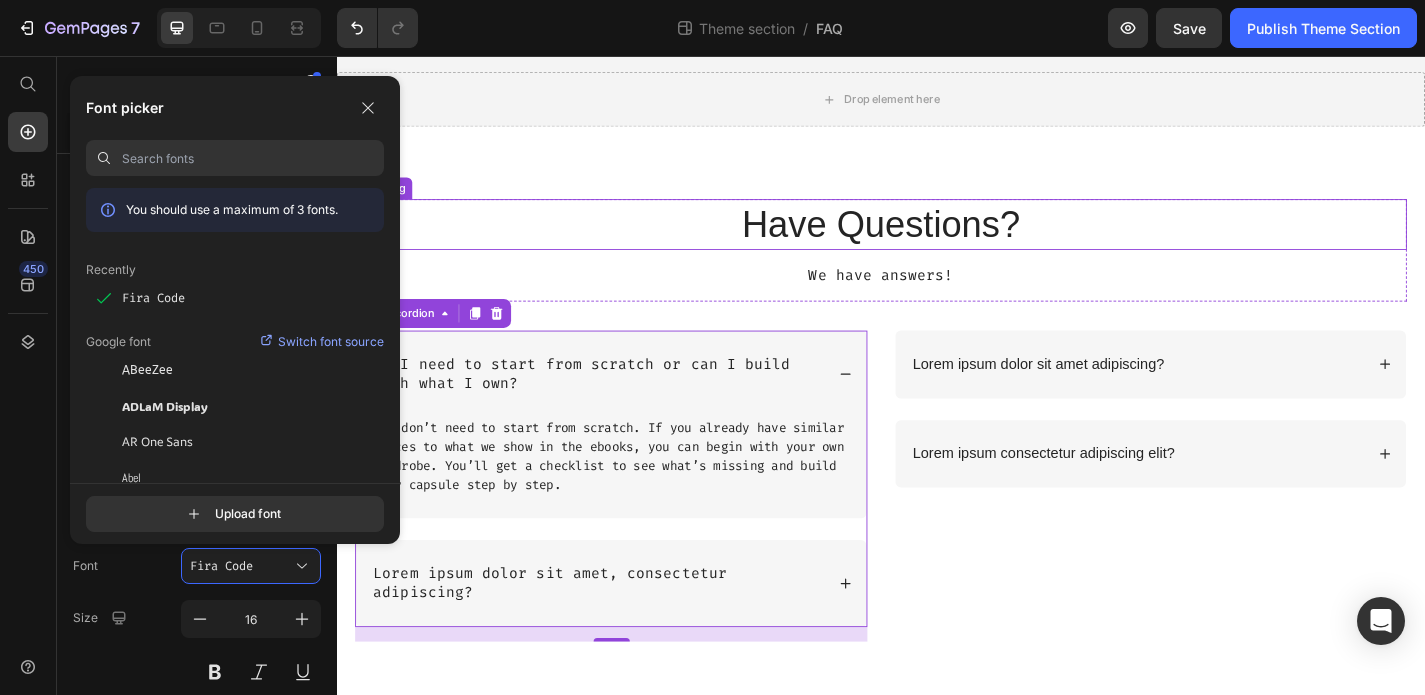 click on "Have Questions?" at bounding box center (937, 242) 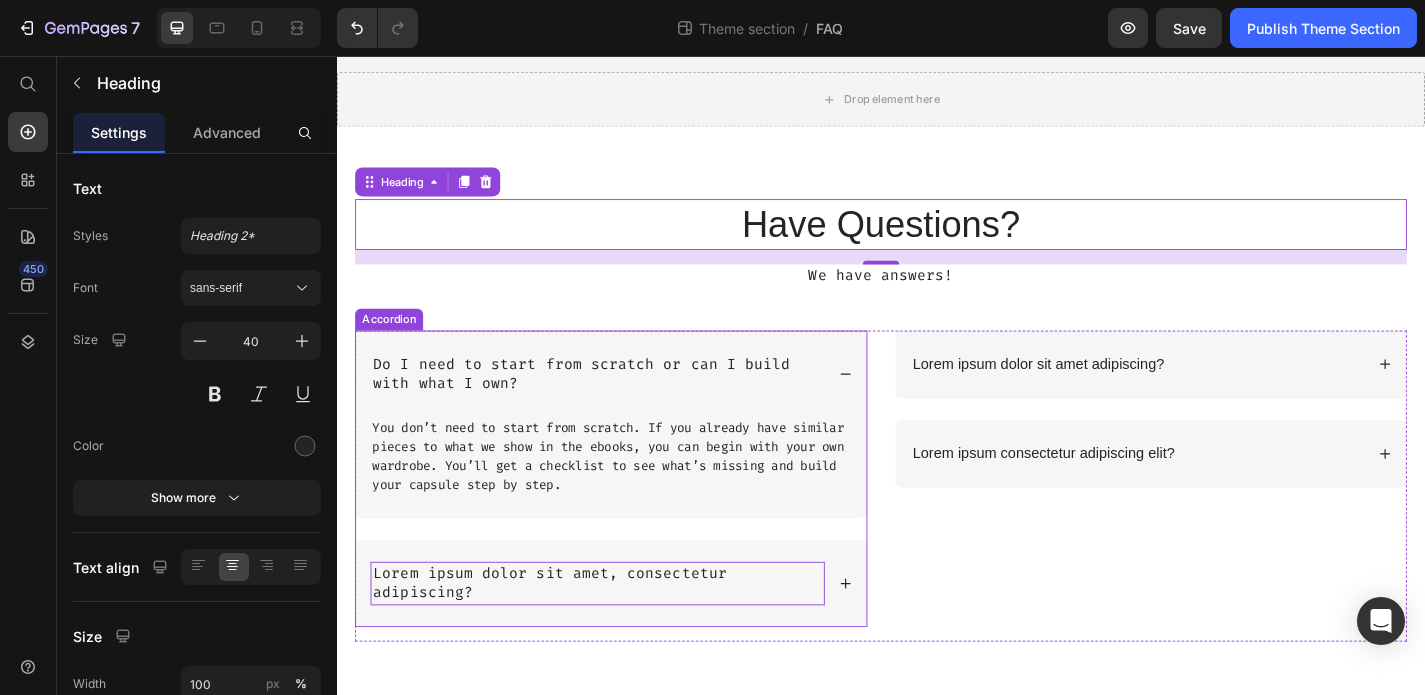 click on "Lorem ipsum dolor sit amet, consectetur adipiscing?" at bounding box center [624, 638] 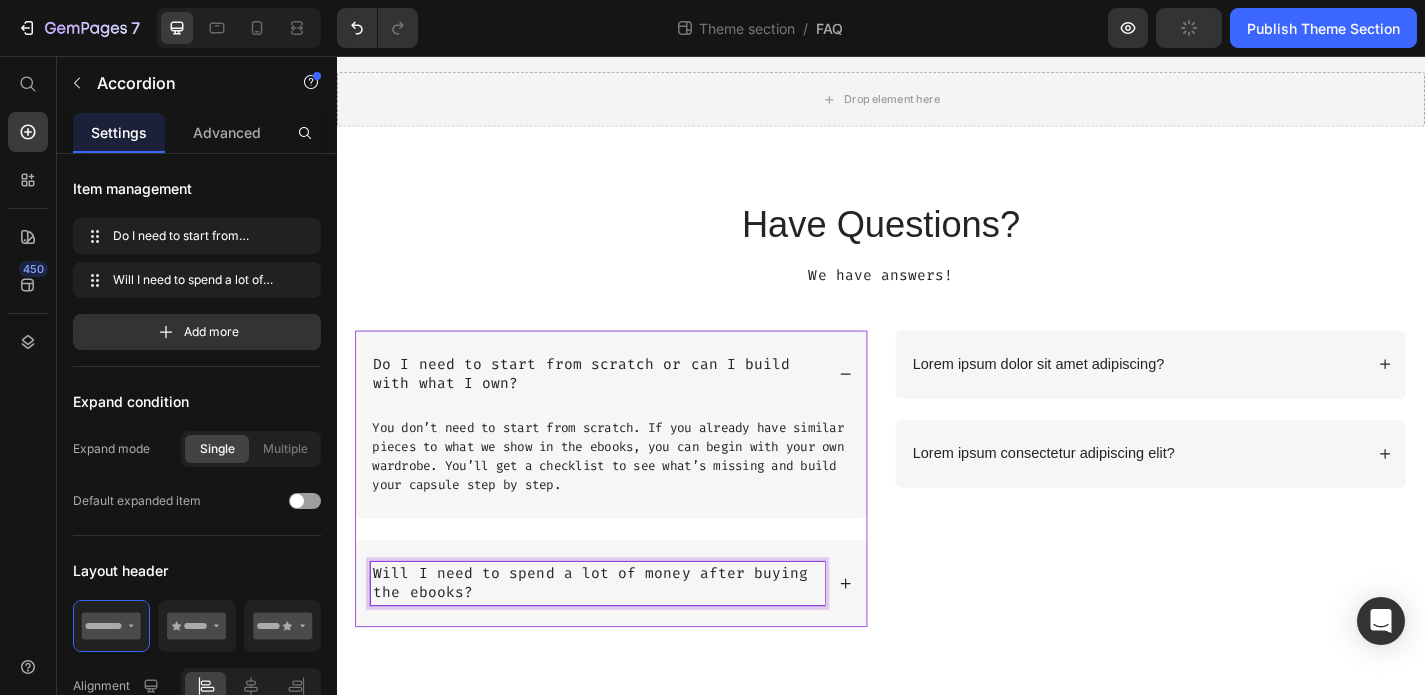 click 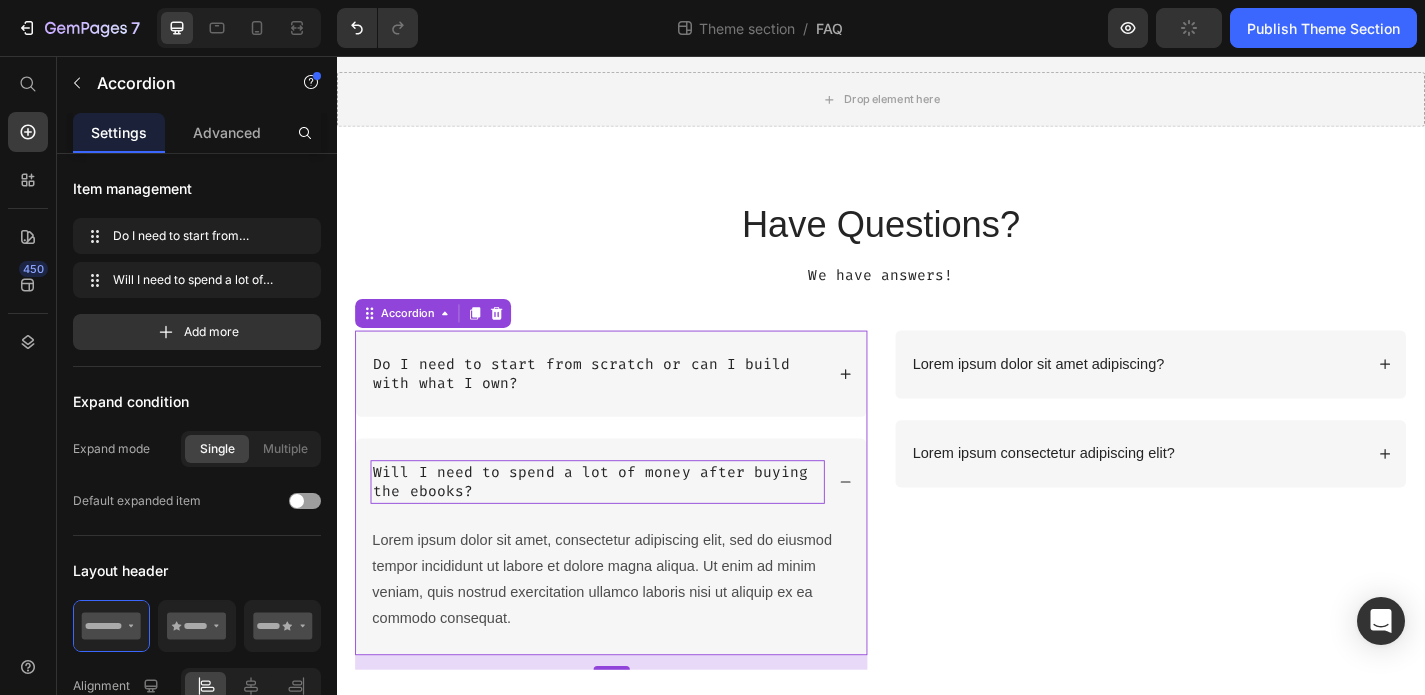 click on "Lorem ipsum dolor sit amet, consectetur adipiscing elit, sed do eiusmod tempor incididunt ut labore et dolore magna aliqua. Ut enim ad minim veniam, quis nostrud exercitation ullamco laboris nisi ut aliquip ex ea commodo consequat." at bounding box center (639, 633) 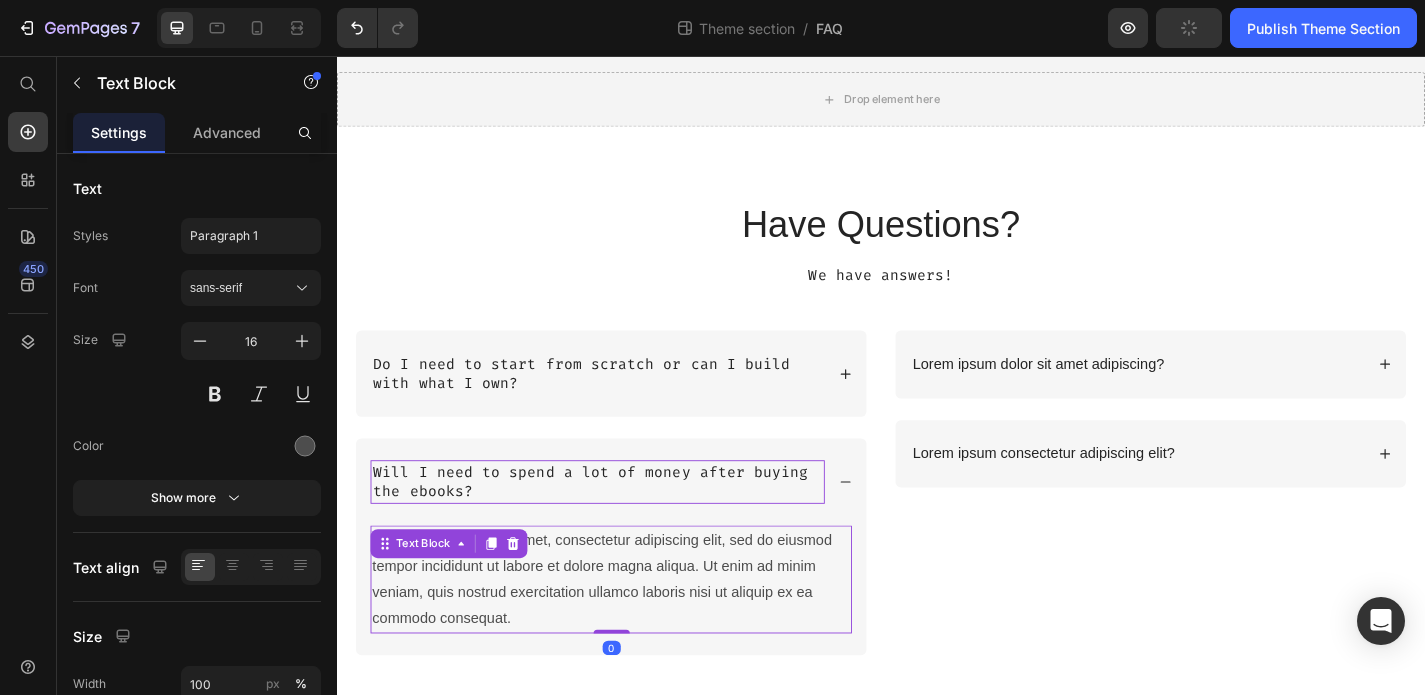 click on "Lorem ipsum dolor sit amet, consectetur adipiscing elit, sed do eiusmod tempor incididunt ut labore et dolore magna aliqua. Ut enim ad minim veniam, quis nostrud exercitation ullamco laboris nisi ut aliquip ex ea commodo consequat." at bounding box center [639, 633] 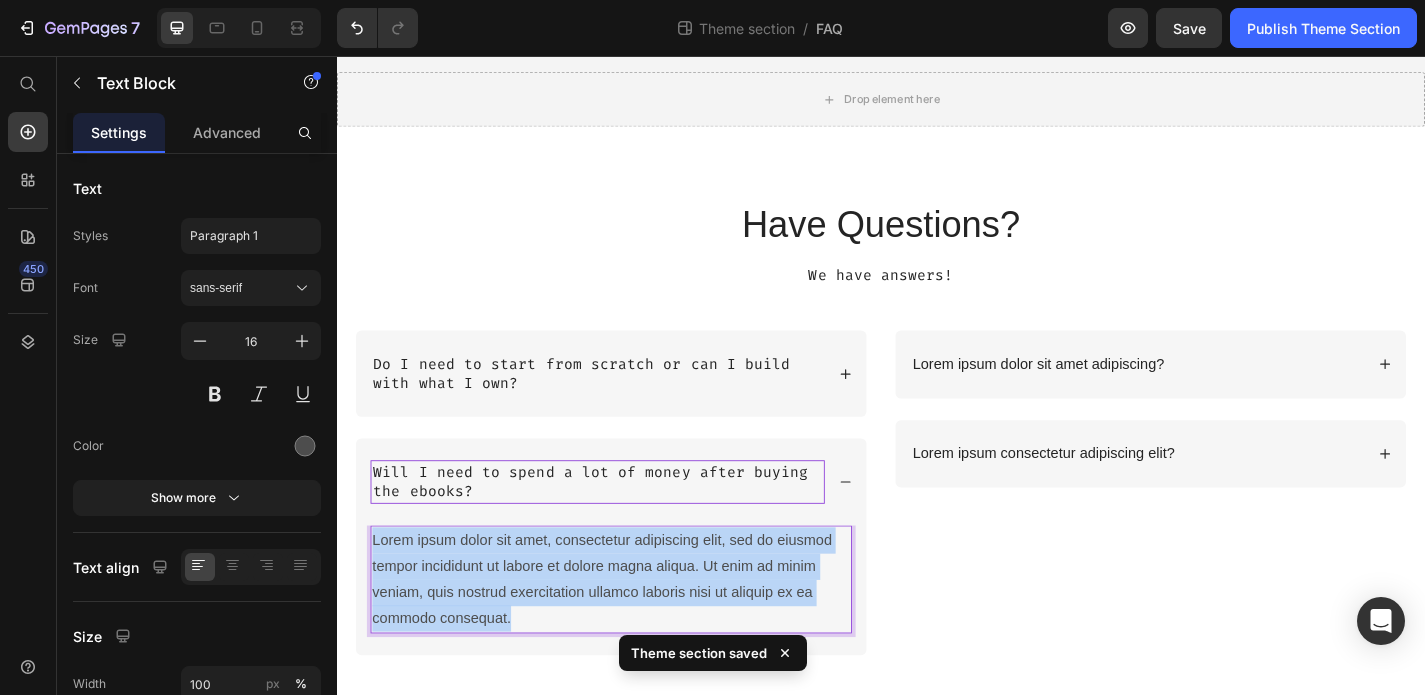 click on "Lorem ipsum dolor sit amet, consectetur adipiscing elit, sed do eiusmod tempor incididunt ut labore et dolore magna aliqua. Ut enim ad minim veniam, quis nostrud exercitation ullamco laboris nisi ut aliquip ex ea commodo consequat." at bounding box center [639, 633] 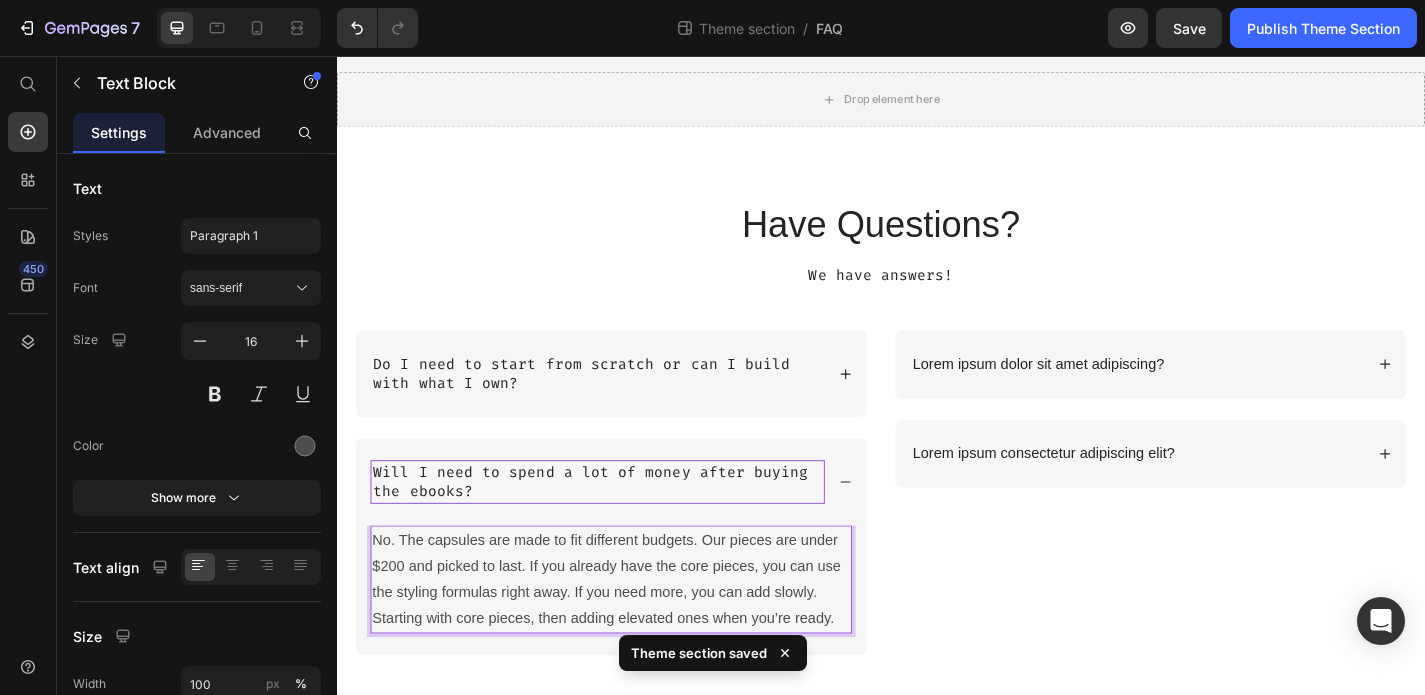 scroll, scrollTop: 11, scrollLeft: 0, axis: vertical 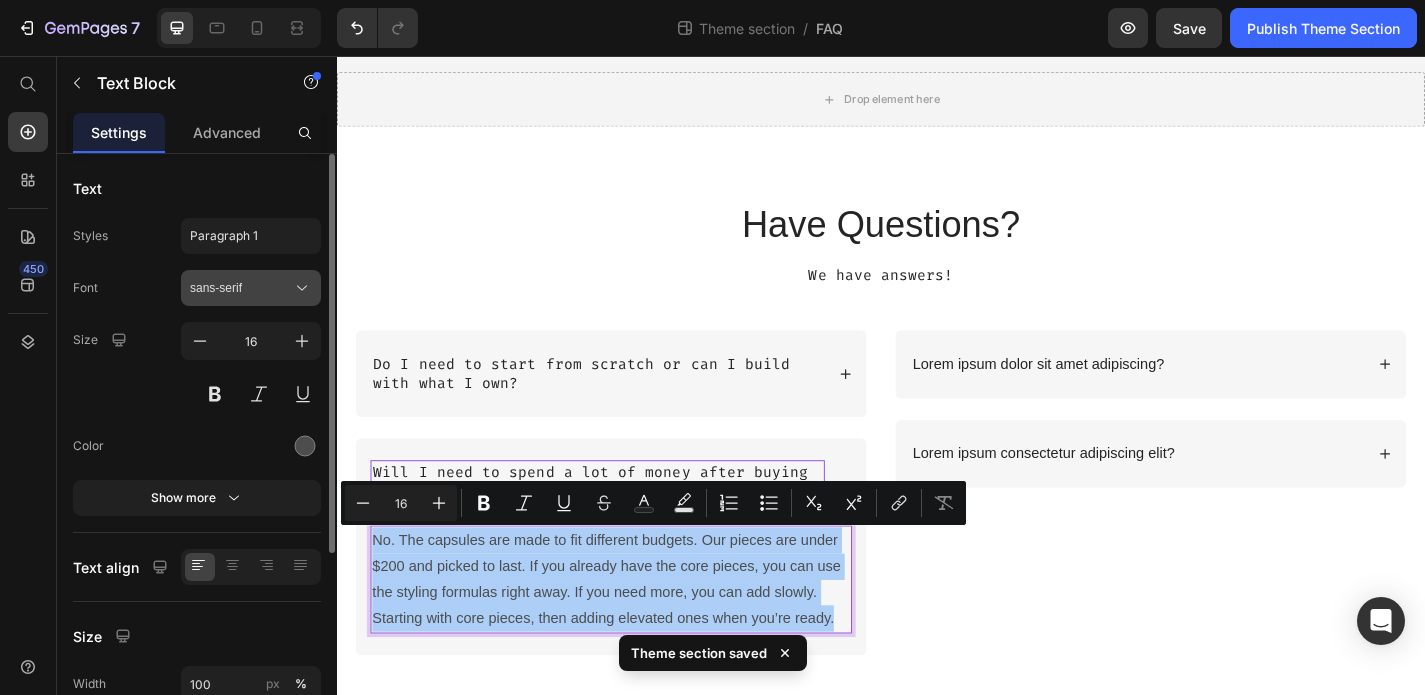 click on "sans-serif" at bounding box center [241, 288] 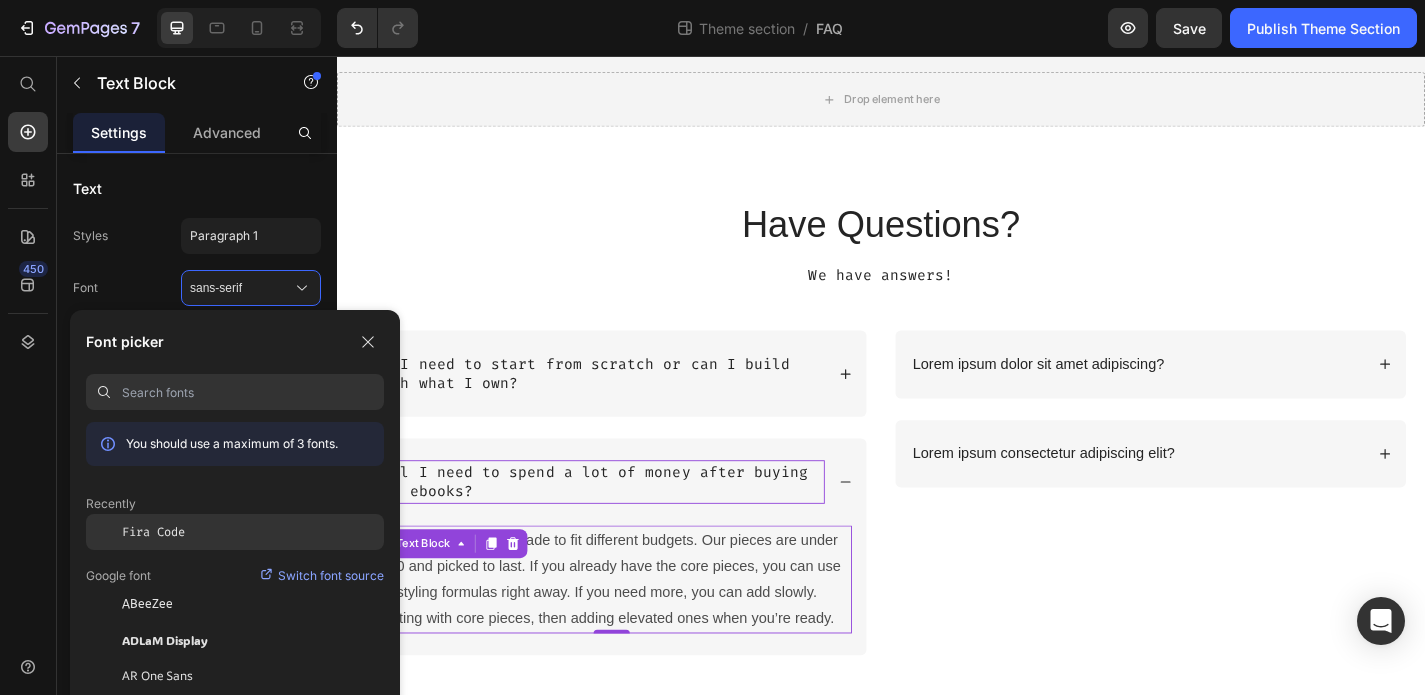click on "Fira Code" at bounding box center [153, 532] 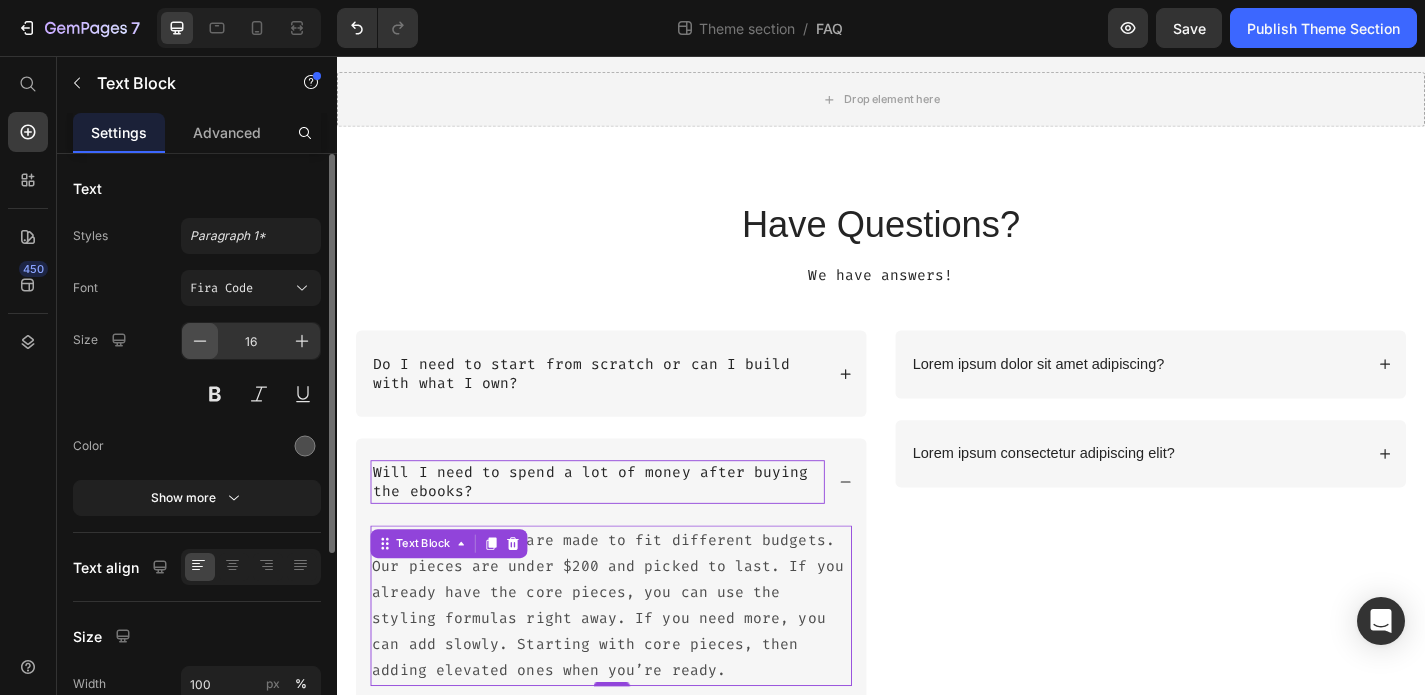 click 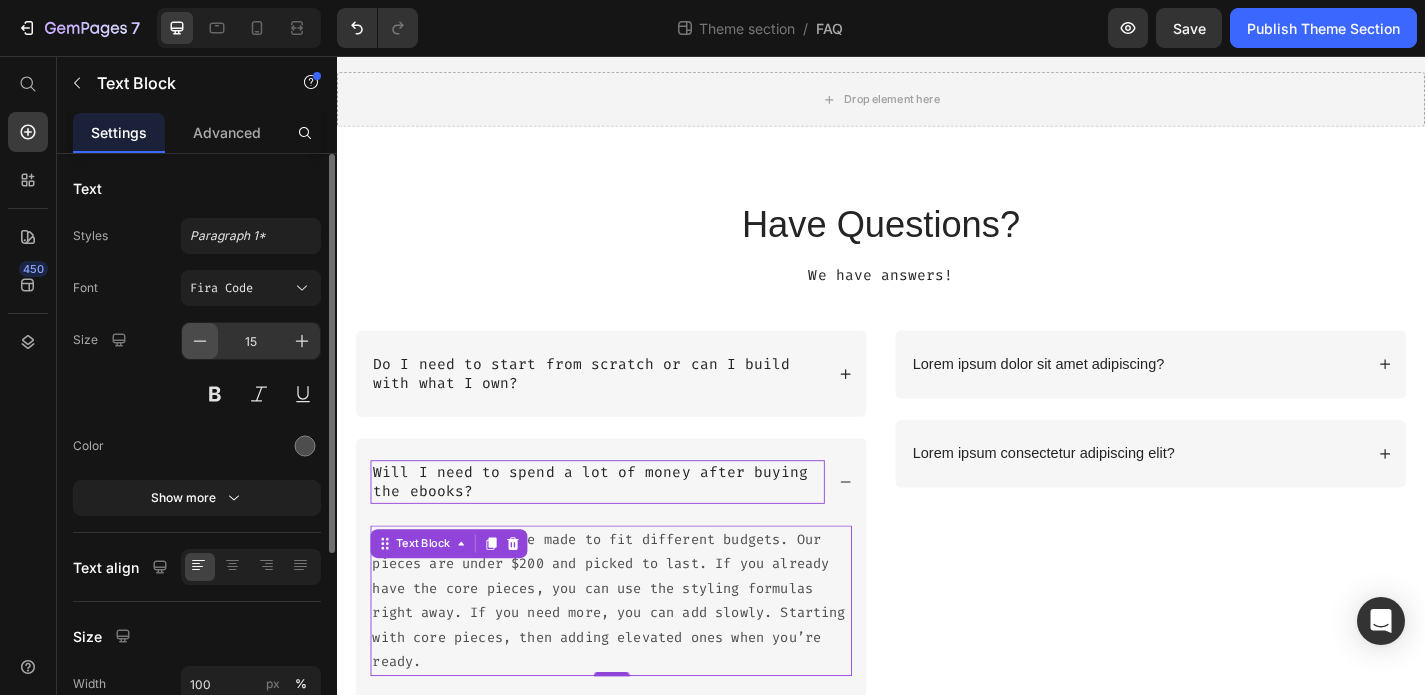 click 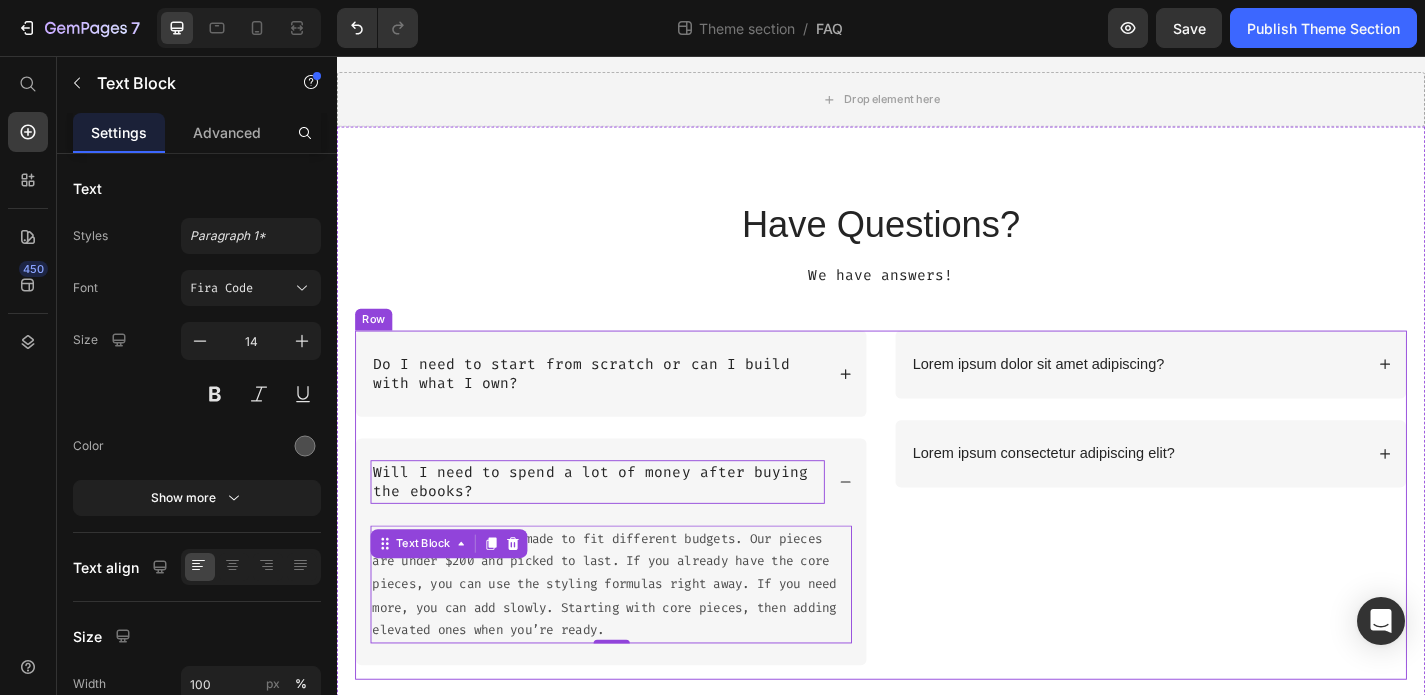 click on "Lorem ipsum dolor sit amet adipiscing?
Lorem ipsum consectetur adipiscing elit? Accordion" at bounding box center [1234, 551] 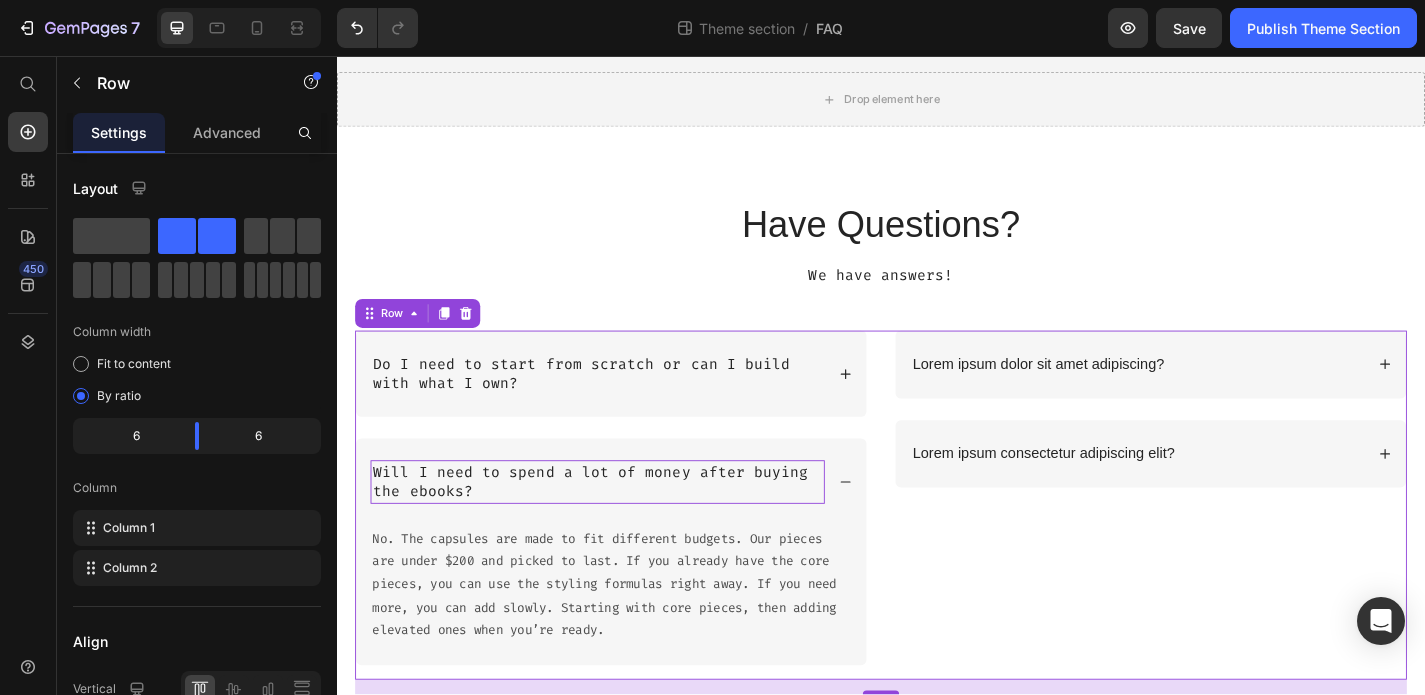 scroll, scrollTop: 0, scrollLeft: 0, axis: both 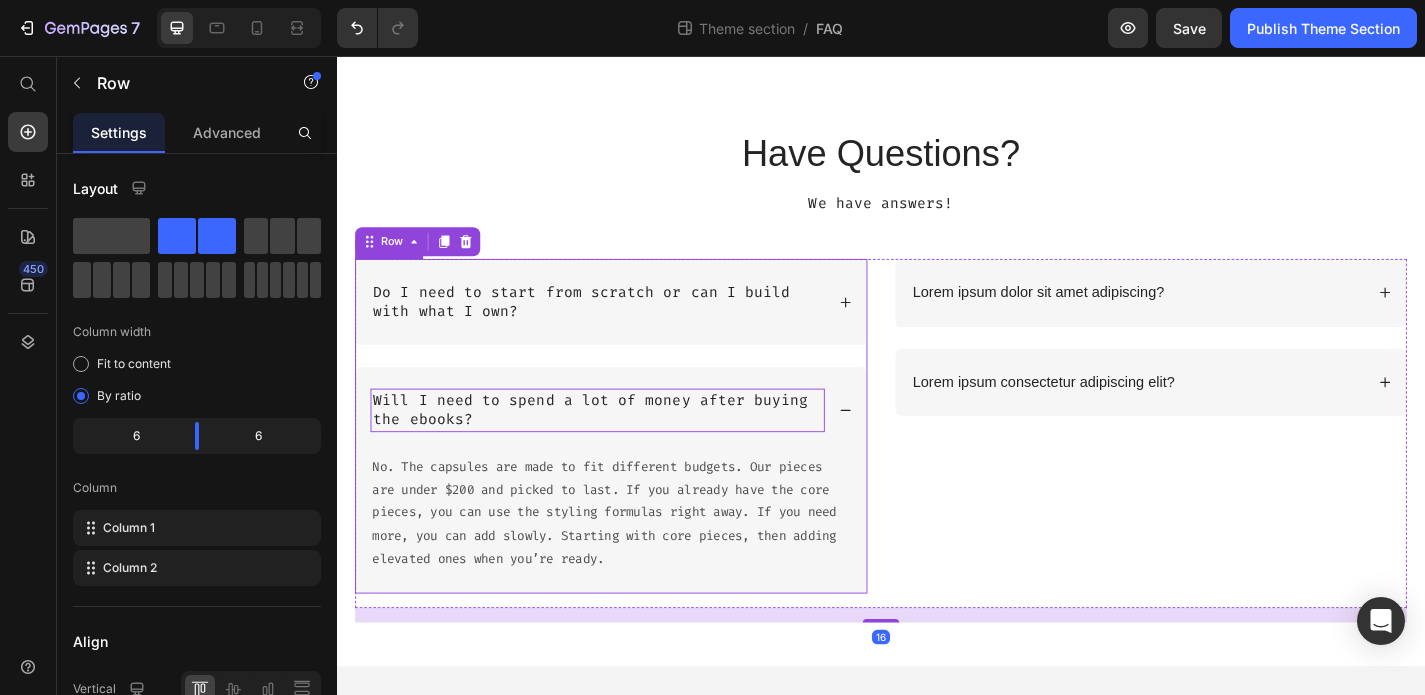 click 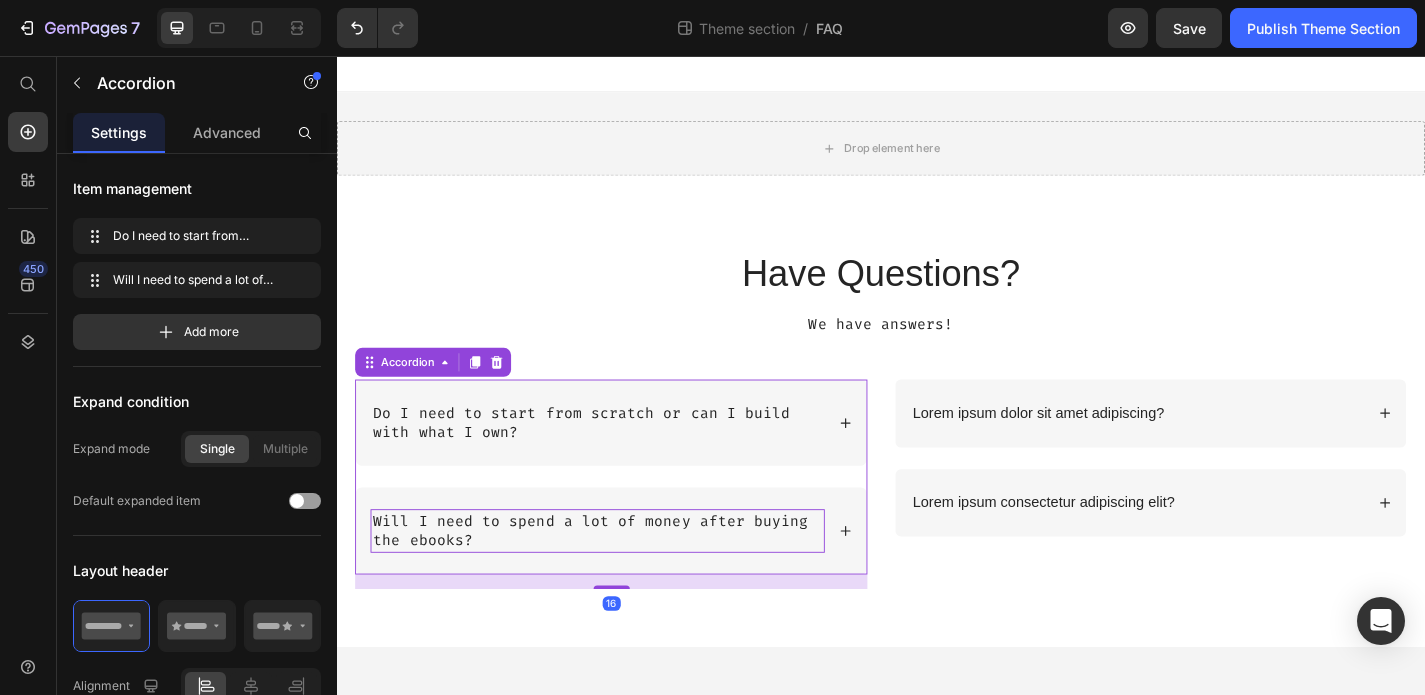 scroll, scrollTop: 0, scrollLeft: 0, axis: both 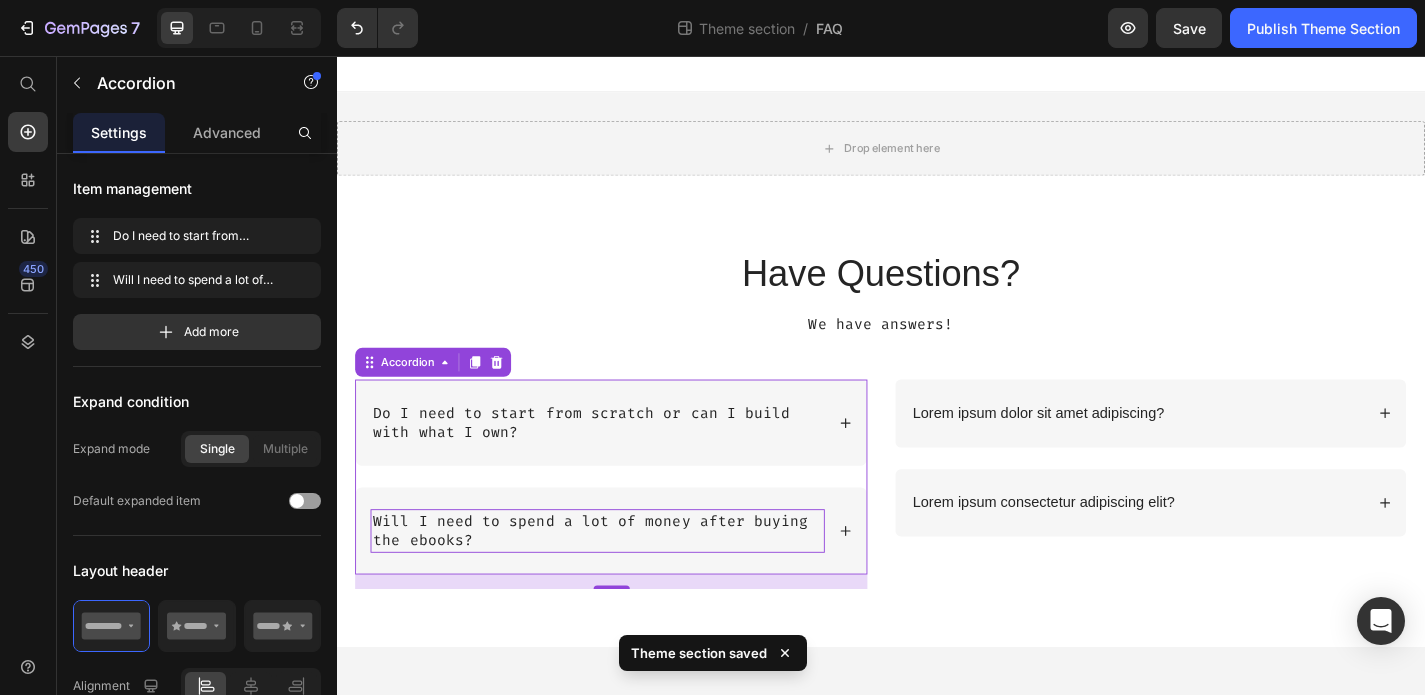 click on "Will I need to spend a lot of money after buying the ebooks?" at bounding box center (639, 580) 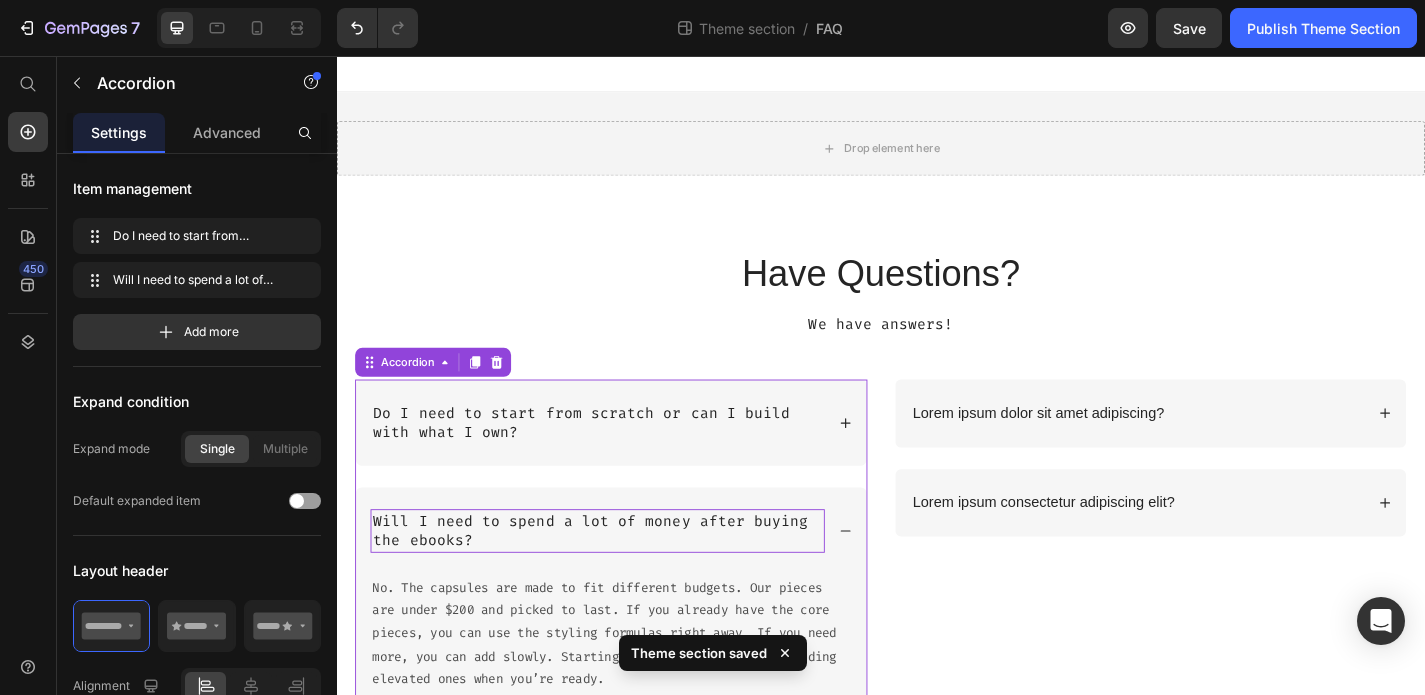 click on "Will I need to spend a lot of money after buying the ebooks?" at bounding box center (639, 580) 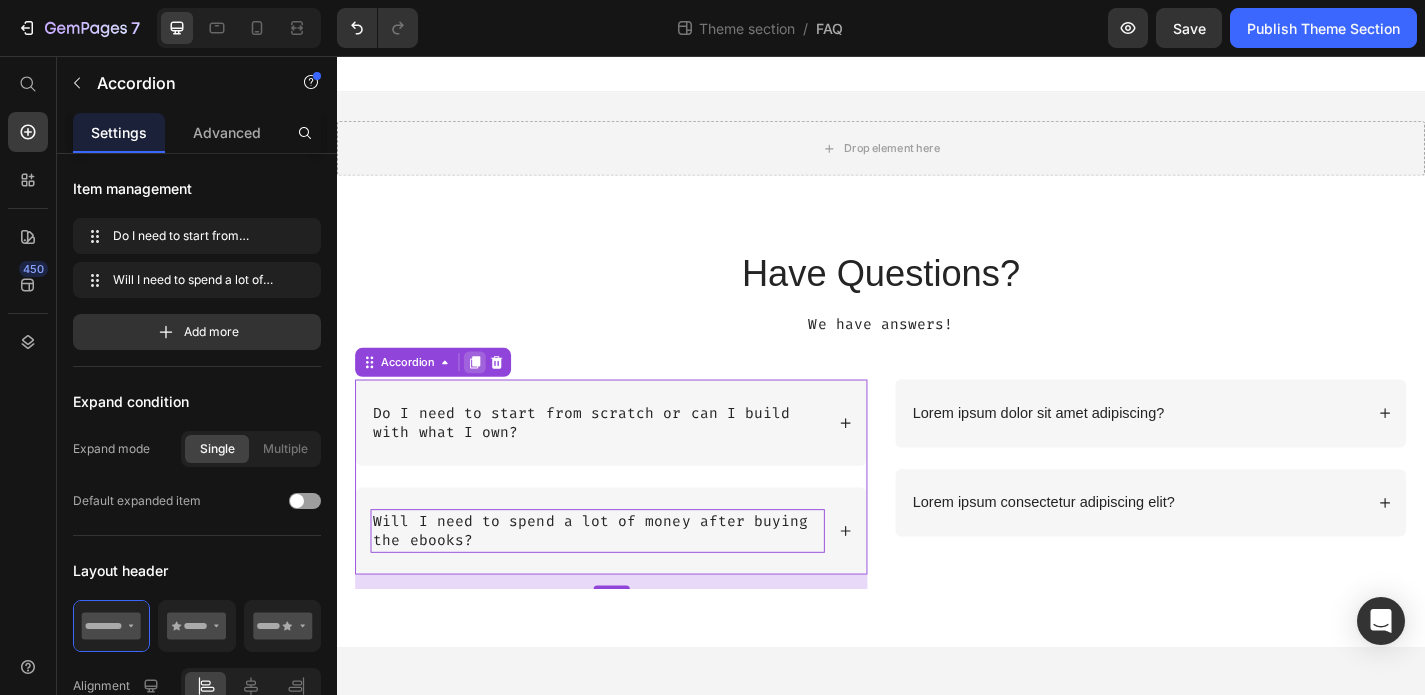 click 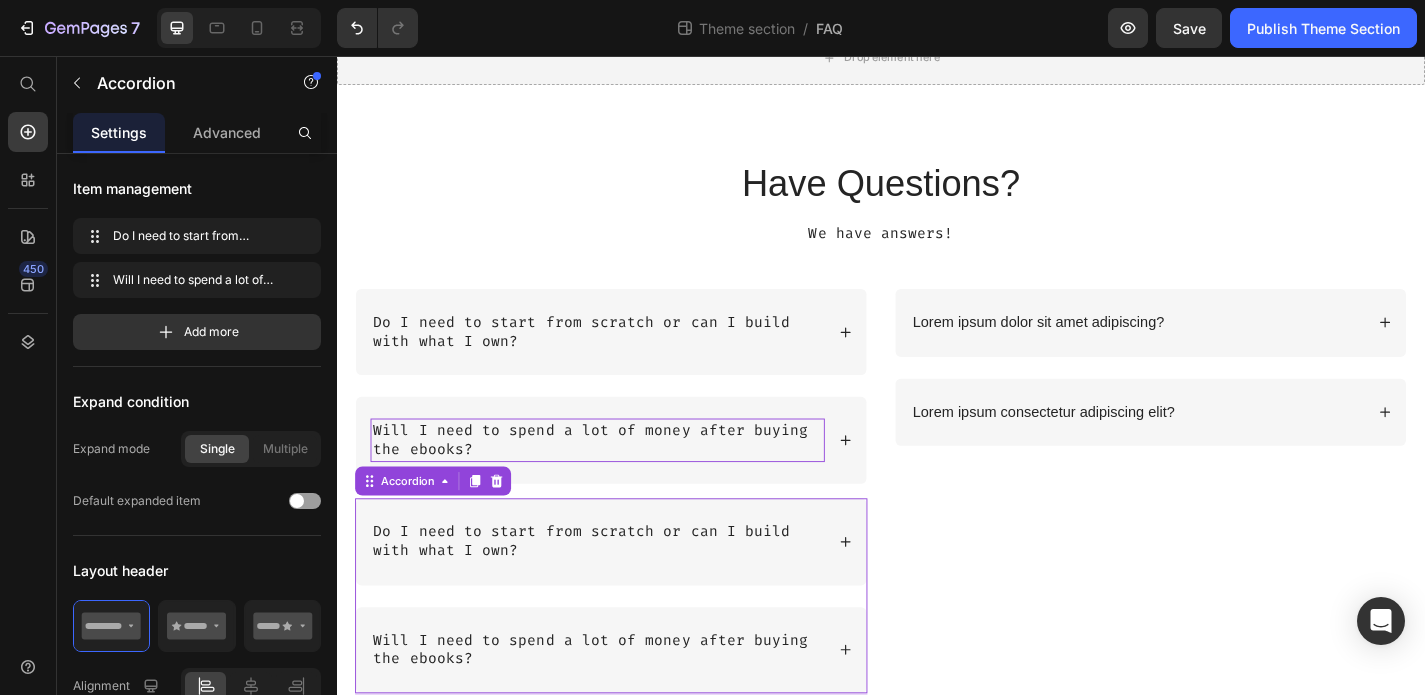 scroll, scrollTop: 210, scrollLeft: 0, axis: vertical 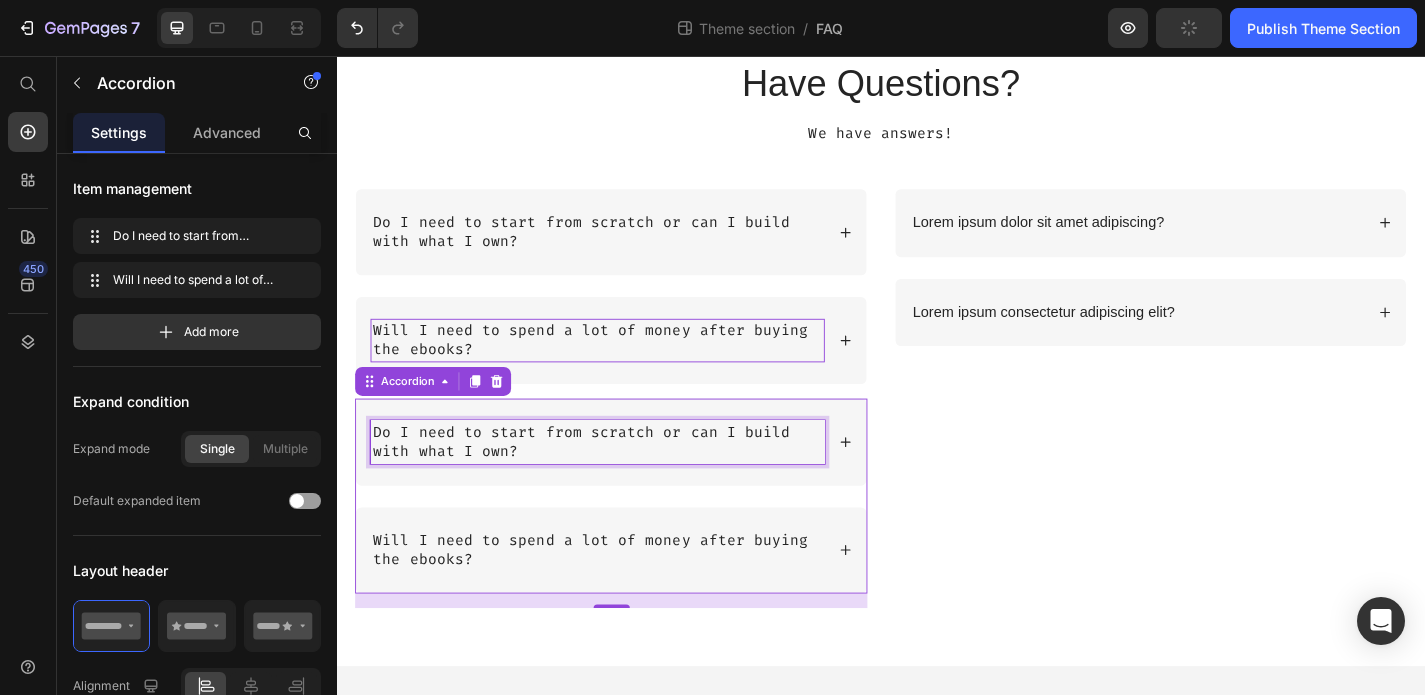 click on "Do I need to start from scratch or can I build with what I own?" at bounding box center (624, 482) 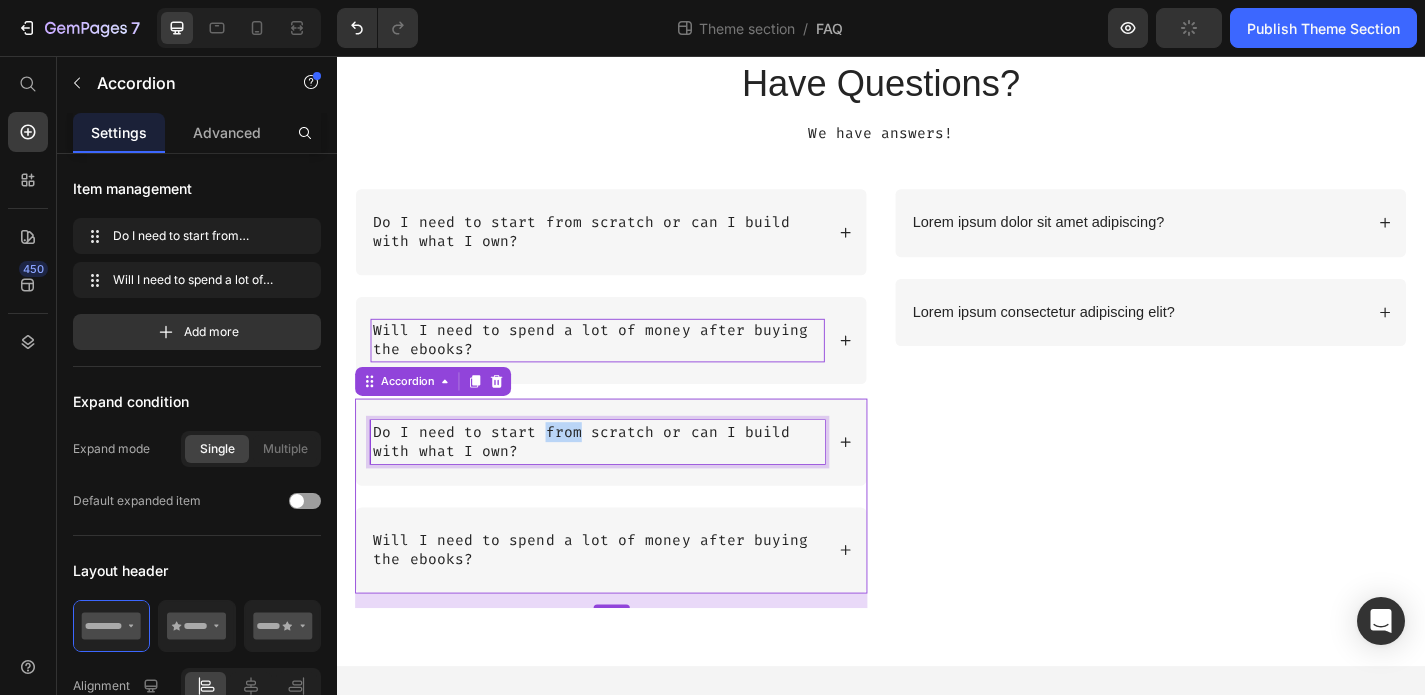 click on "Do I need to start from scratch or can I build with what I own?" at bounding box center (624, 482) 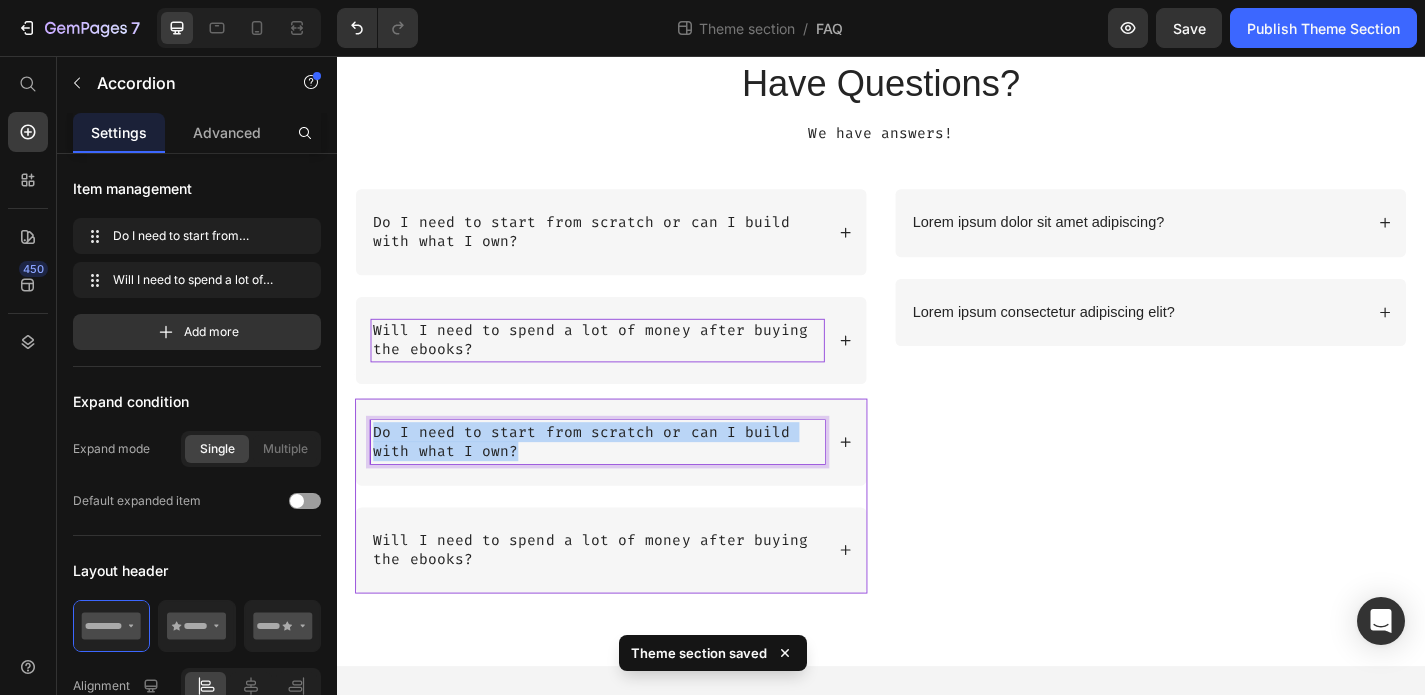 click on "Do I need to start from scratch or can I build with what I own?" at bounding box center [624, 482] 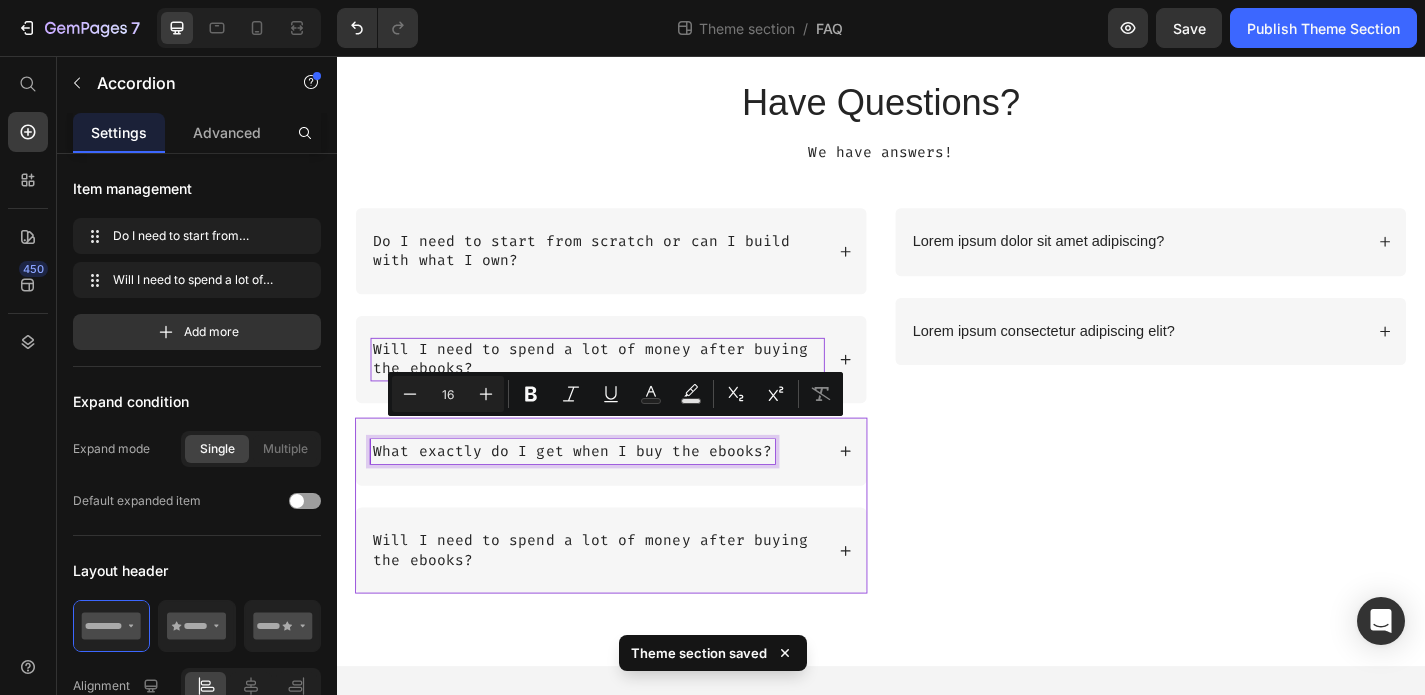 scroll, scrollTop: 189, scrollLeft: 0, axis: vertical 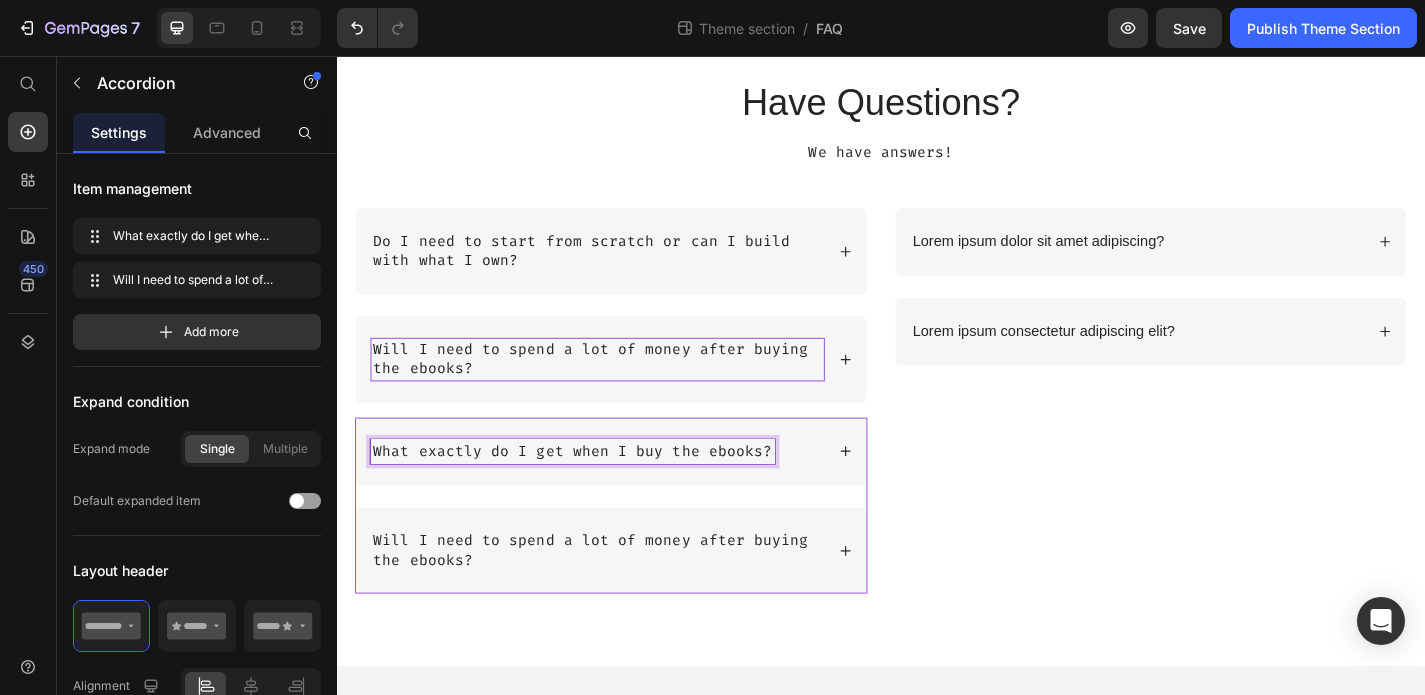 click 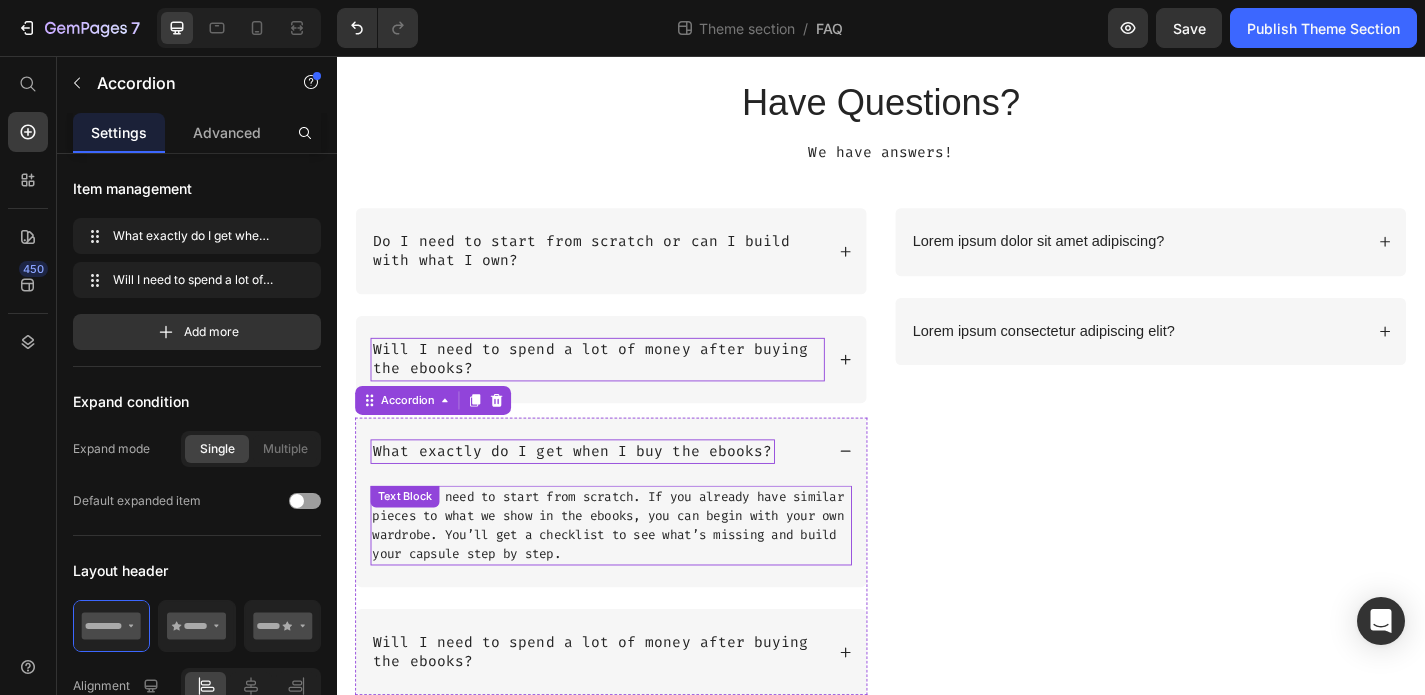 click on "You don’t need to start from scratch. If you already have similar pieces to what we show in the ebooks, you can begin with your own wardrobe. You’ll get a checklist to see what’s missing and build your capsule step by step." at bounding box center (639, 574) 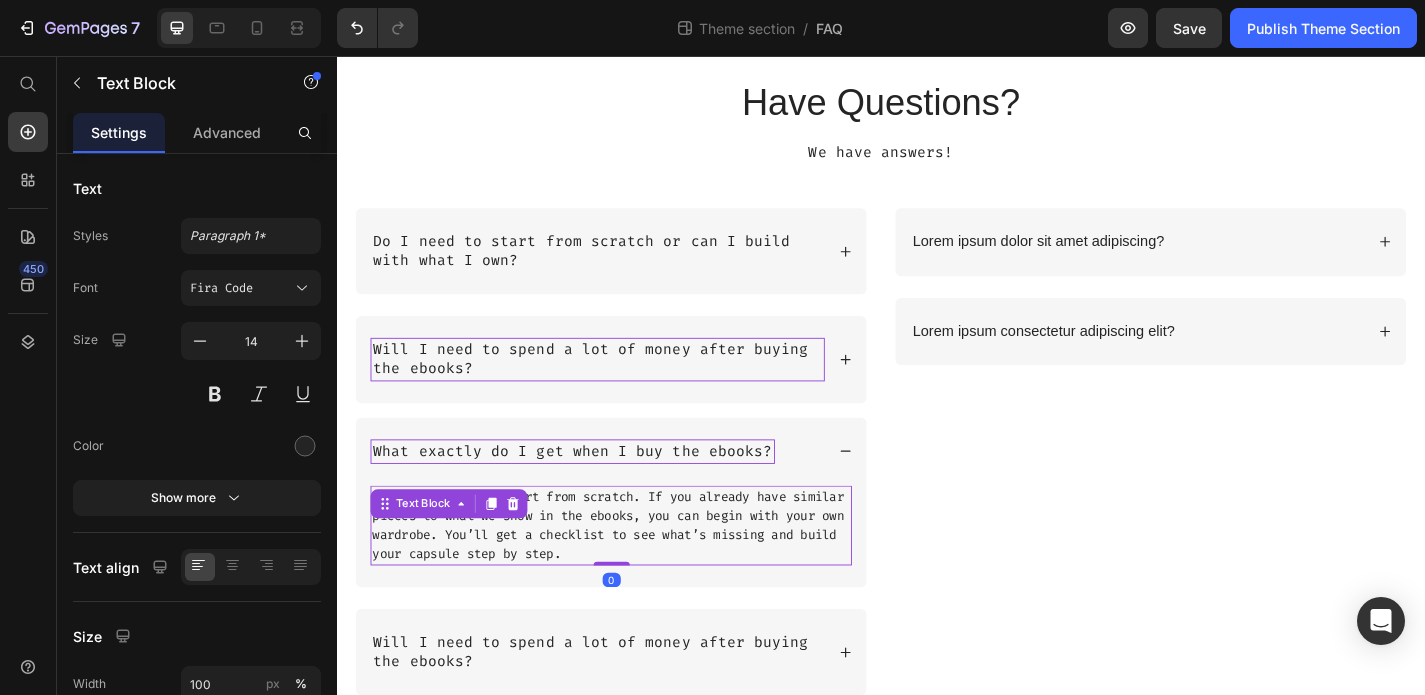 click on "You don’t need to start from scratch. If you already have similar pieces to what we show in the ebooks, you can begin with your own wardrobe. You’ll get a checklist to see what’s missing and build your capsule step by step." at bounding box center (639, 574) 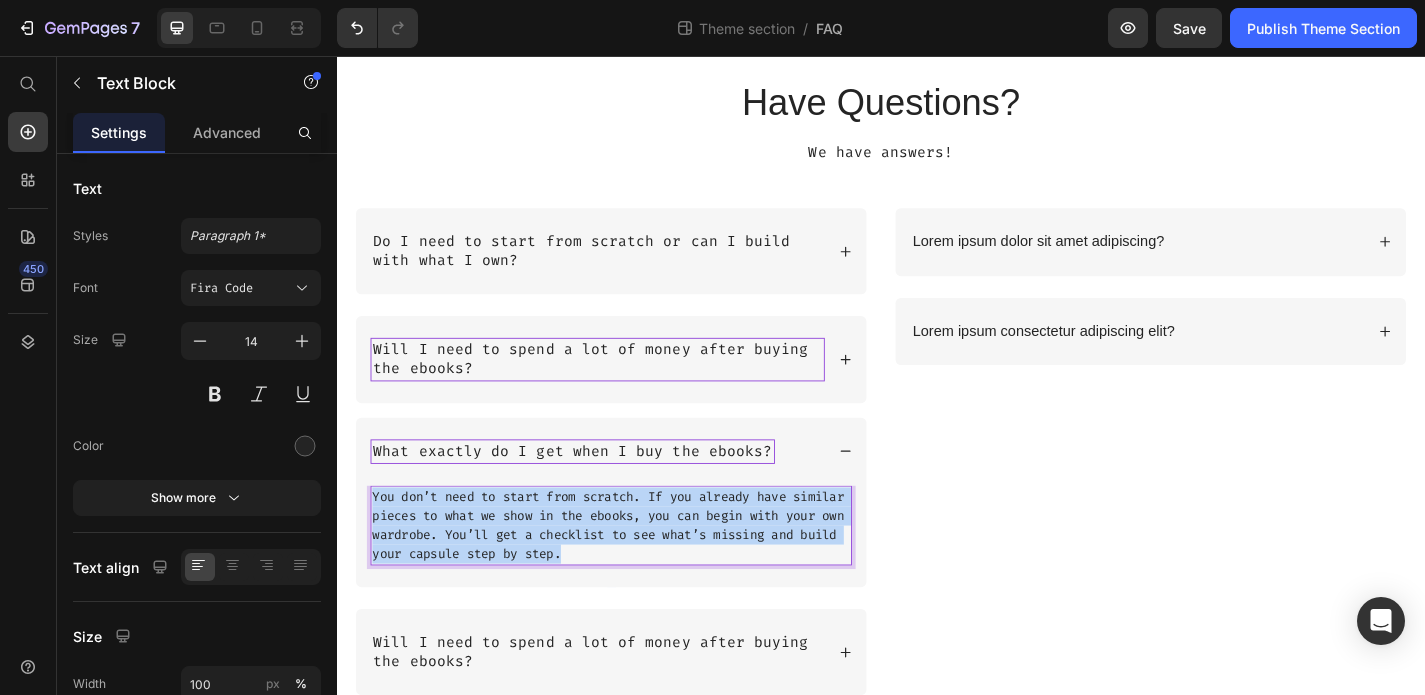click on "You don’t need to start from scratch. If you already have similar pieces to what we show in the ebooks, you can begin with your own wardrobe. You’ll get a checklist to see what’s missing and build your capsule step by step." at bounding box center (639, 574) 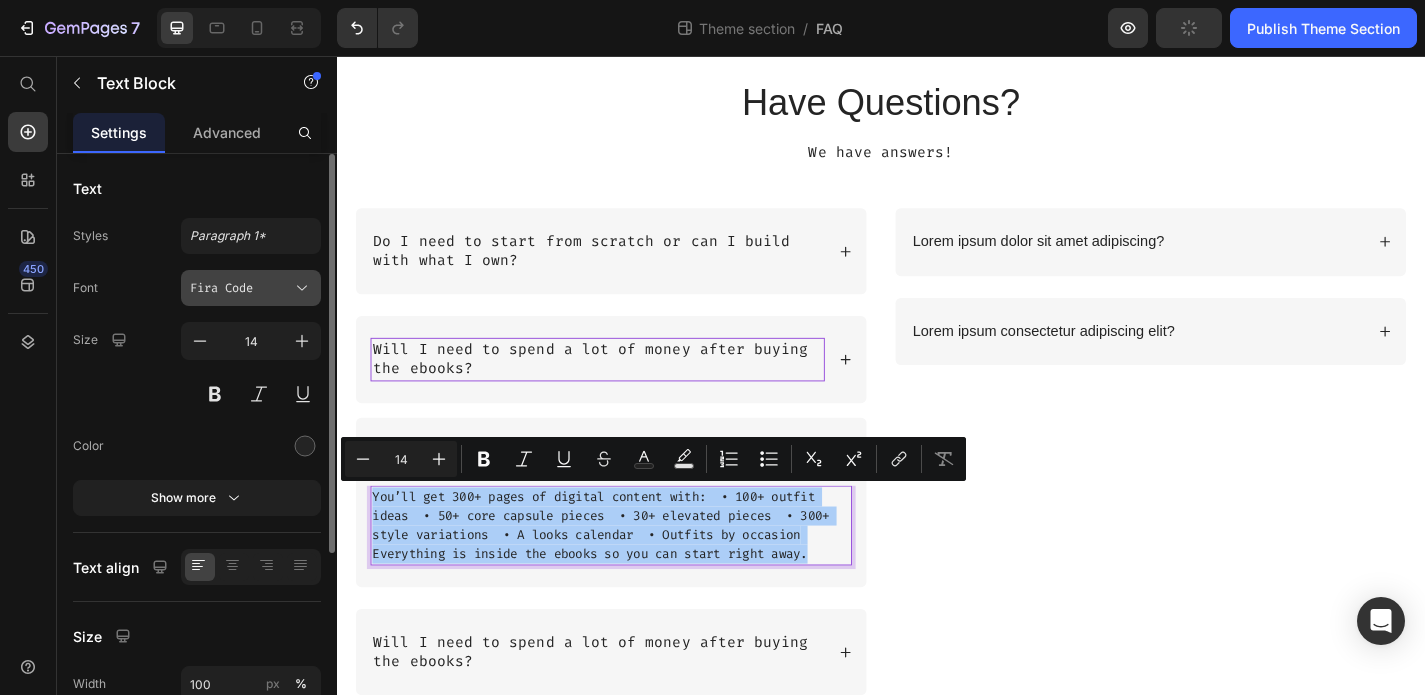 click on "Fira Code" at bounding box center [241, 288] 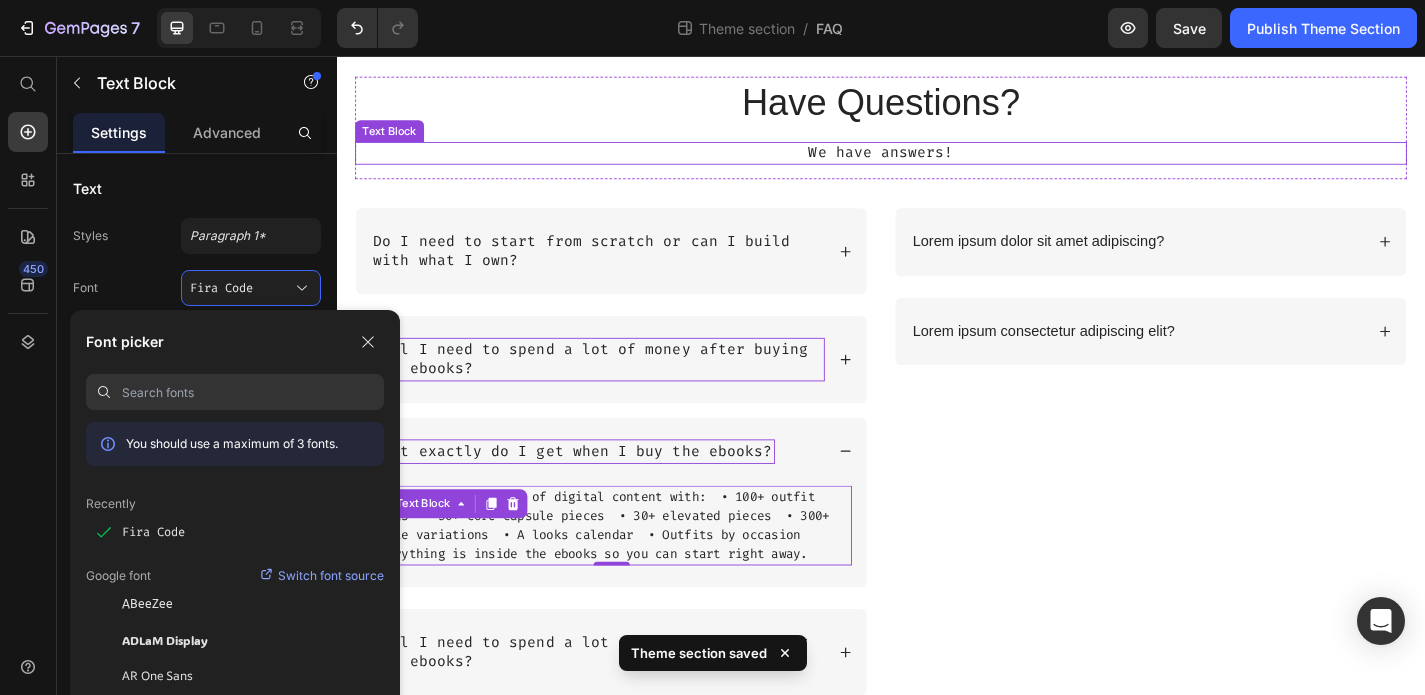 click on "We have answers!" at bounding box center (937, 163) 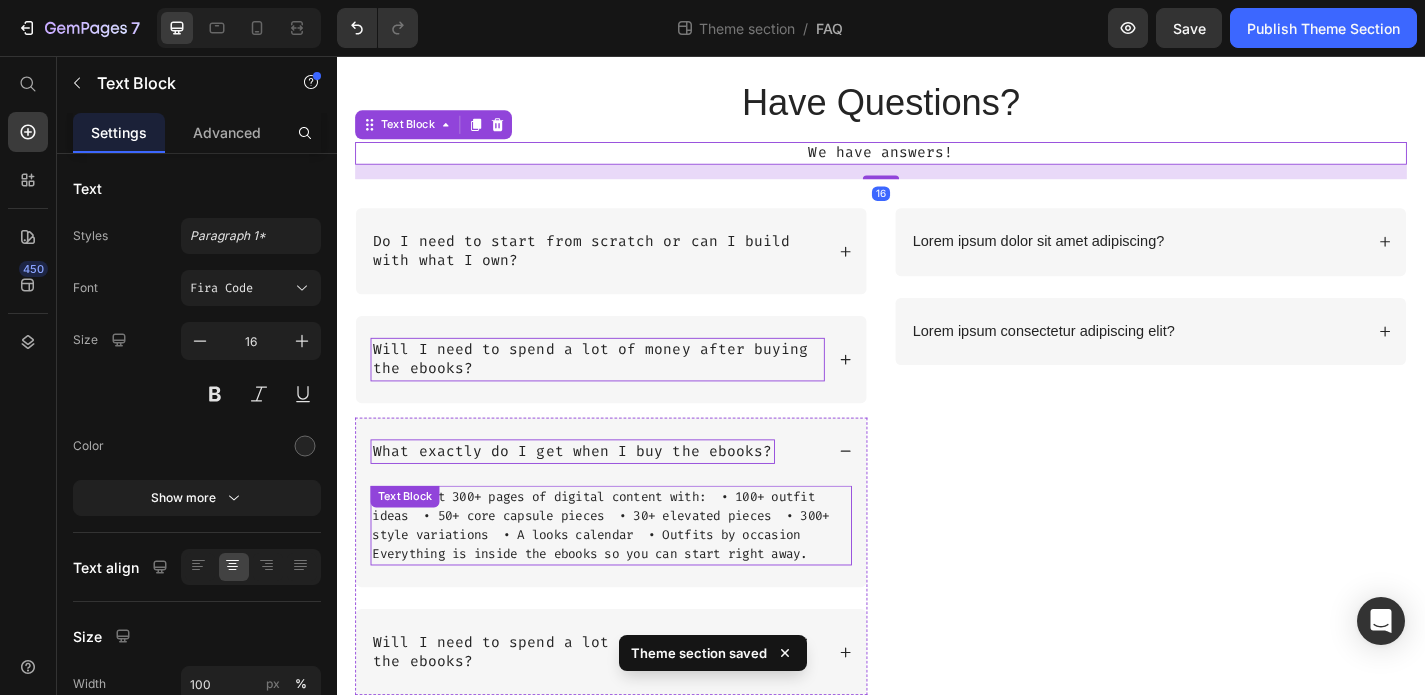 click on "You’ll get 300+ pages of digital content with:  • 100+ outfit ideas  • 50+ core capsule pieces  • 30+ elevated pieces  • 300+ style variations  • A looks calendar  • Outfits by occasion Everything is inside the ebooks so you can start right away." at bounding box center (639, 574) 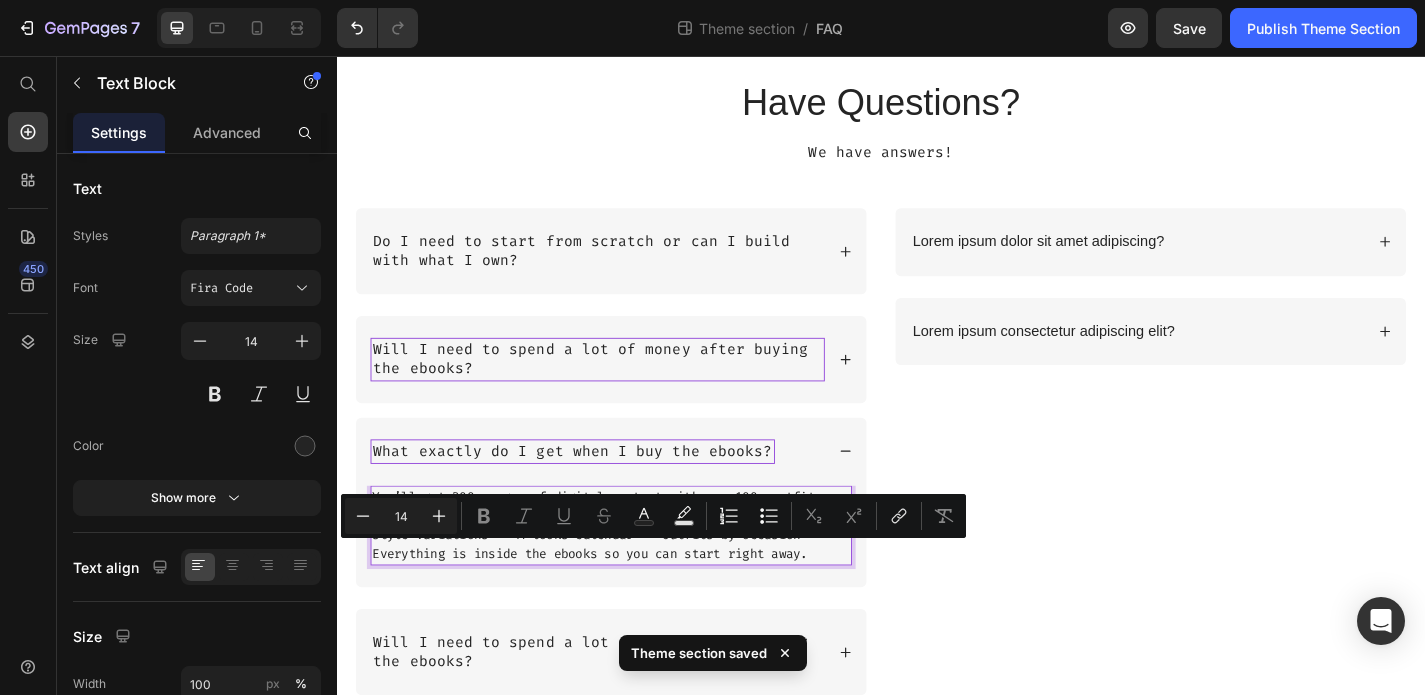 click on "You’ll get 300+ pages of digital content with:  • 100+ outfit ideas  • 50+ core capsule pieces  • 30+ elevated pieces  • 300+ style variations  • A looks calendar  • Outfits by occasion Everything is inside the ebooks so you can start right away." at bounding box center [639, 574] 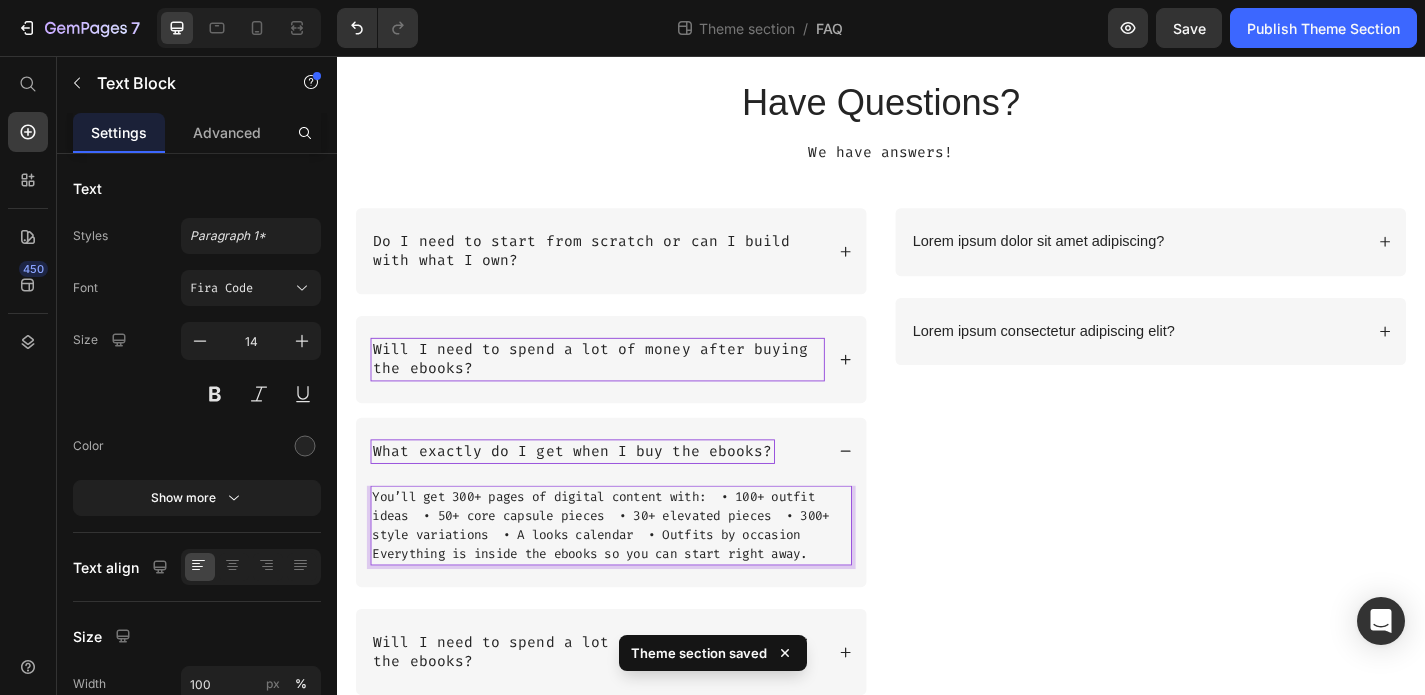 click on "You’ll get 300+ pages of digital content with:  • 100+ outfit ideas  • 50+ core capsule pieces  • 30+ elevated pieces  • 300+ style variations  • A looks calendar  • Outfits by occasion Everything is inside the ebooks so you can start right away." at bounding box center (639, 574) 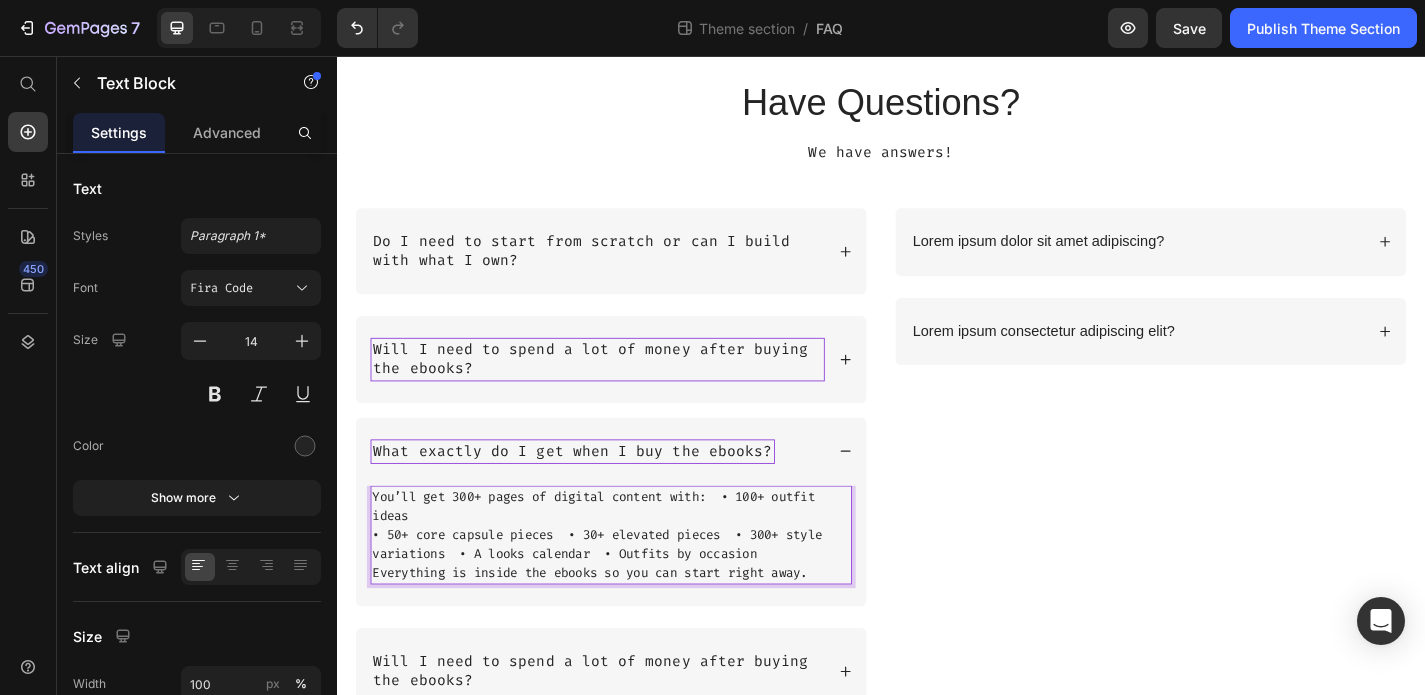 click on "• 50+ core capsule pieces  • 30+ elevated pieces  • 300+ style variations  • A looks calendar  • Outfits by occasion Everything is inside the ebooks so you can start right away." at bounding box center [639, 605] 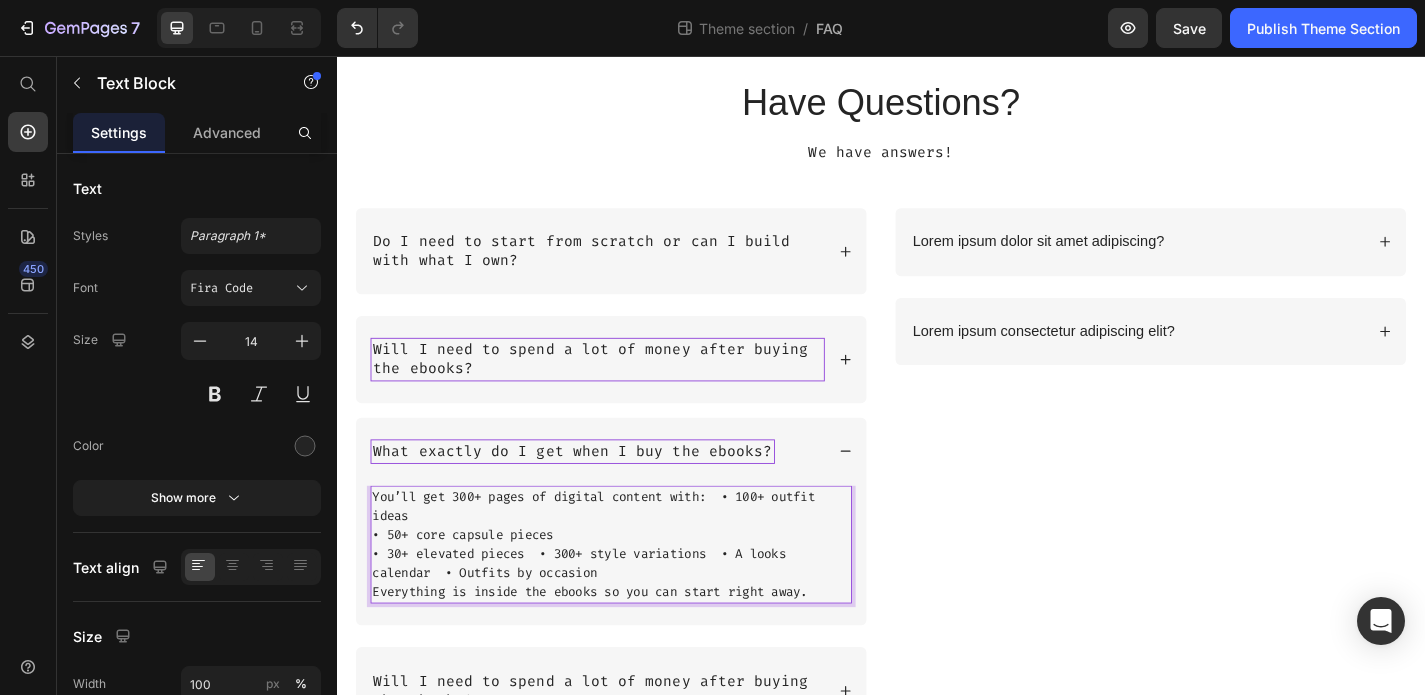 click on "• 30+ elevated pieces  • 300+ style variations  • A looks calendar  • Outfits by occasion Everything is inside the ebooks so you can start right away." at bounding box center [639, 626] 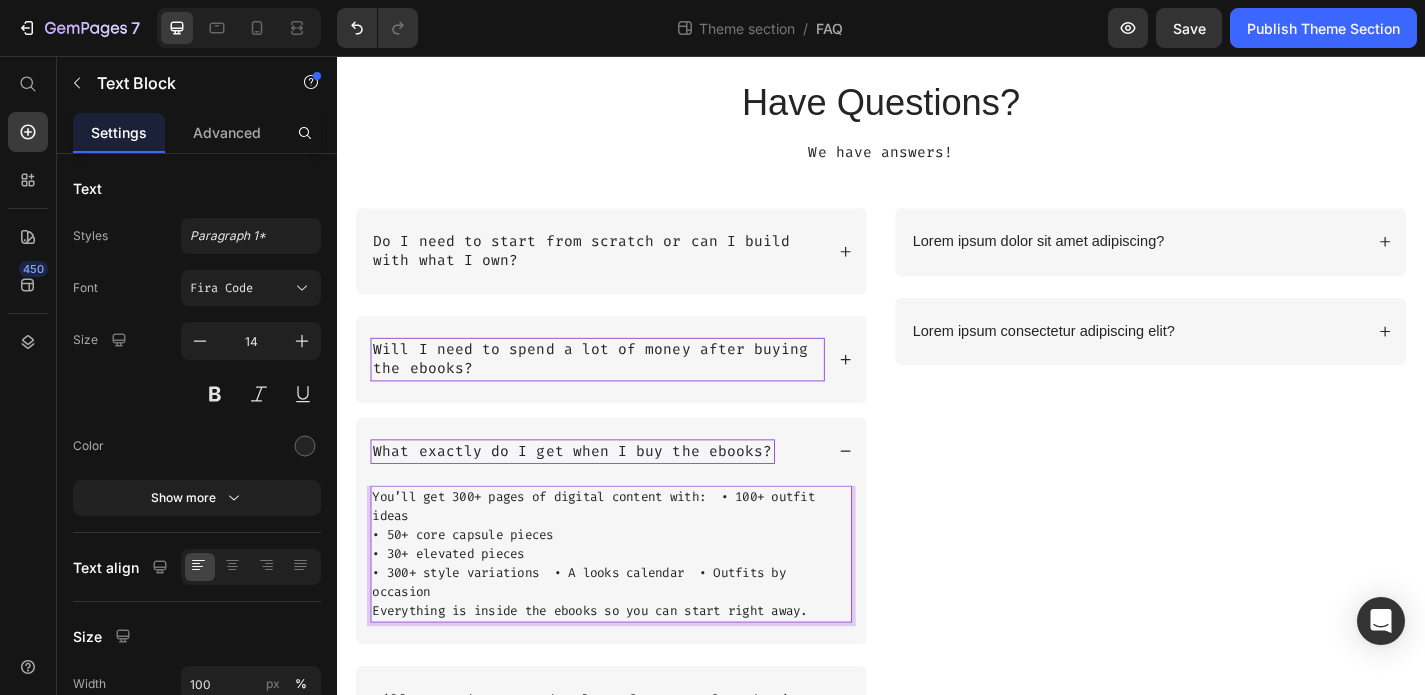 click on "• 300+ style variations  • A looks calendar  • Outfits by occasion Everything is inside the ebooks so you can start right away." at bounding box center [639, 647] 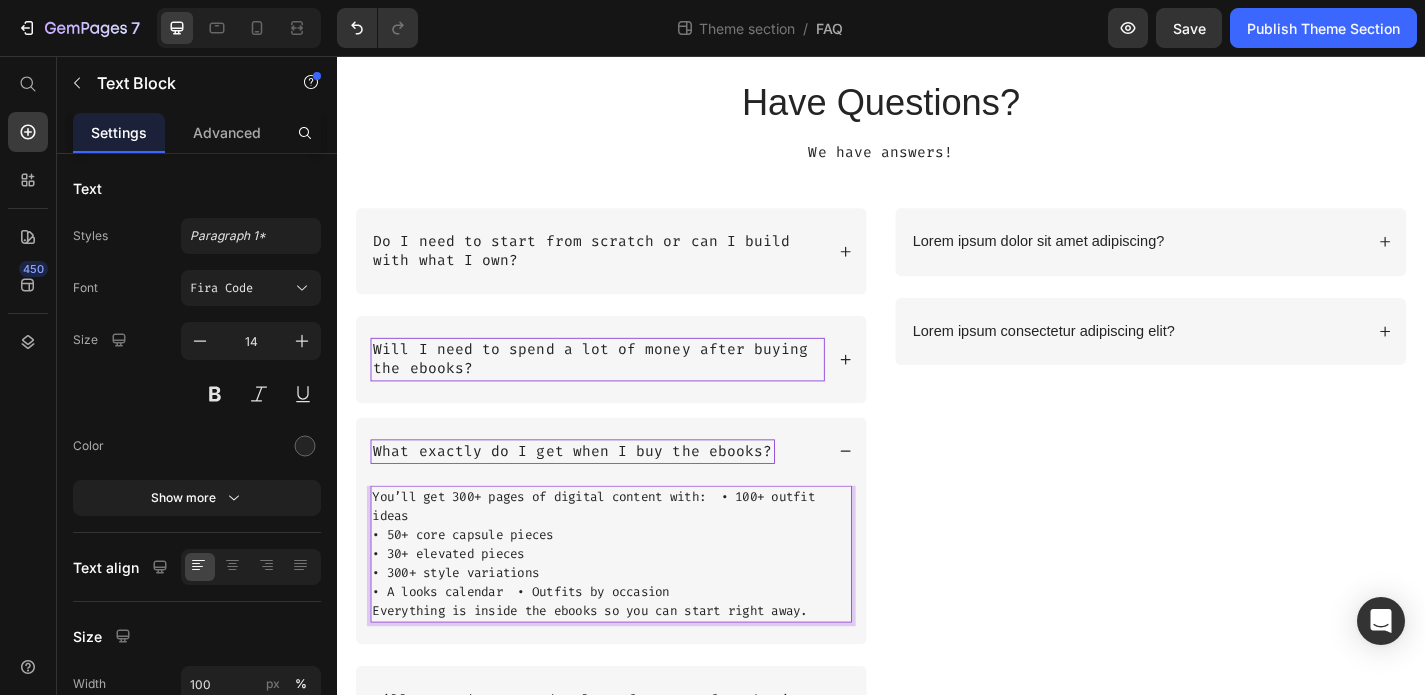 click on "• A looks calendar  • Outfits by occasion Everything is inside the ebooks so you can start right away." at bounding box center (639, 658) 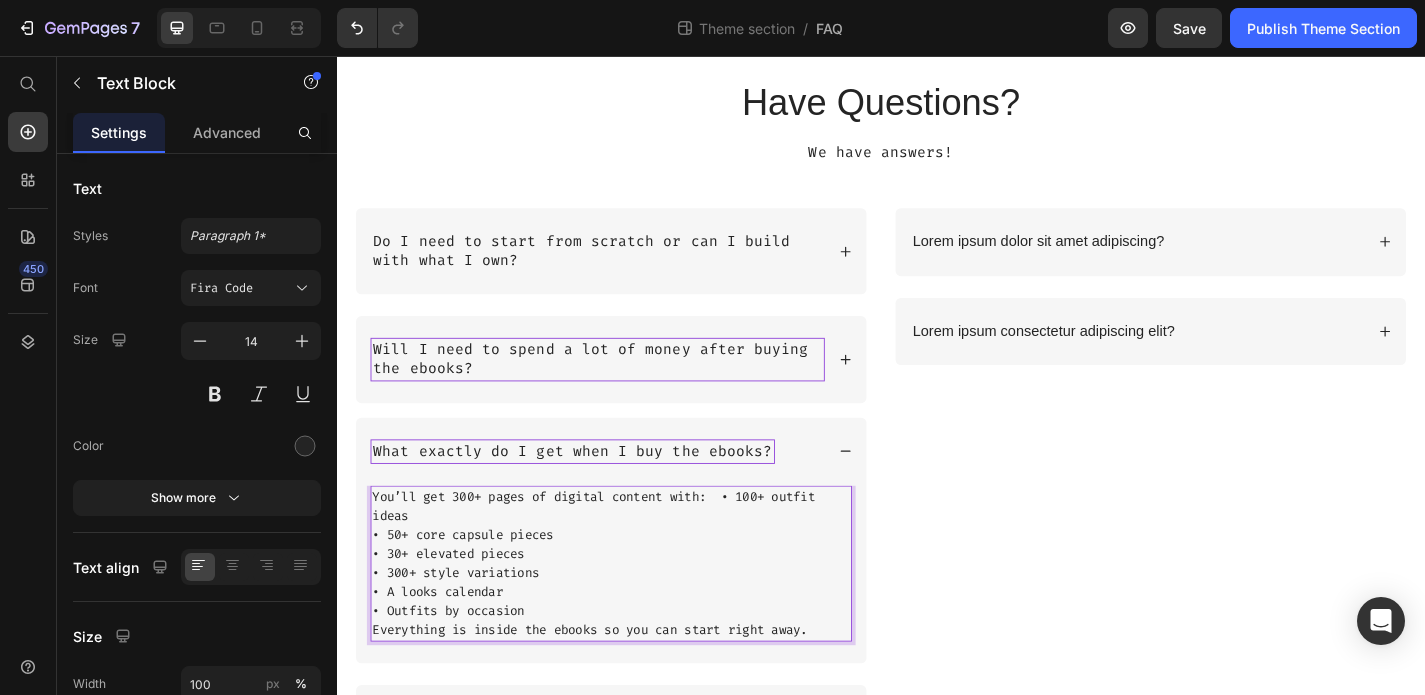 scroll, scrollTop: 2, scrollLeft: 0, axis: vertical 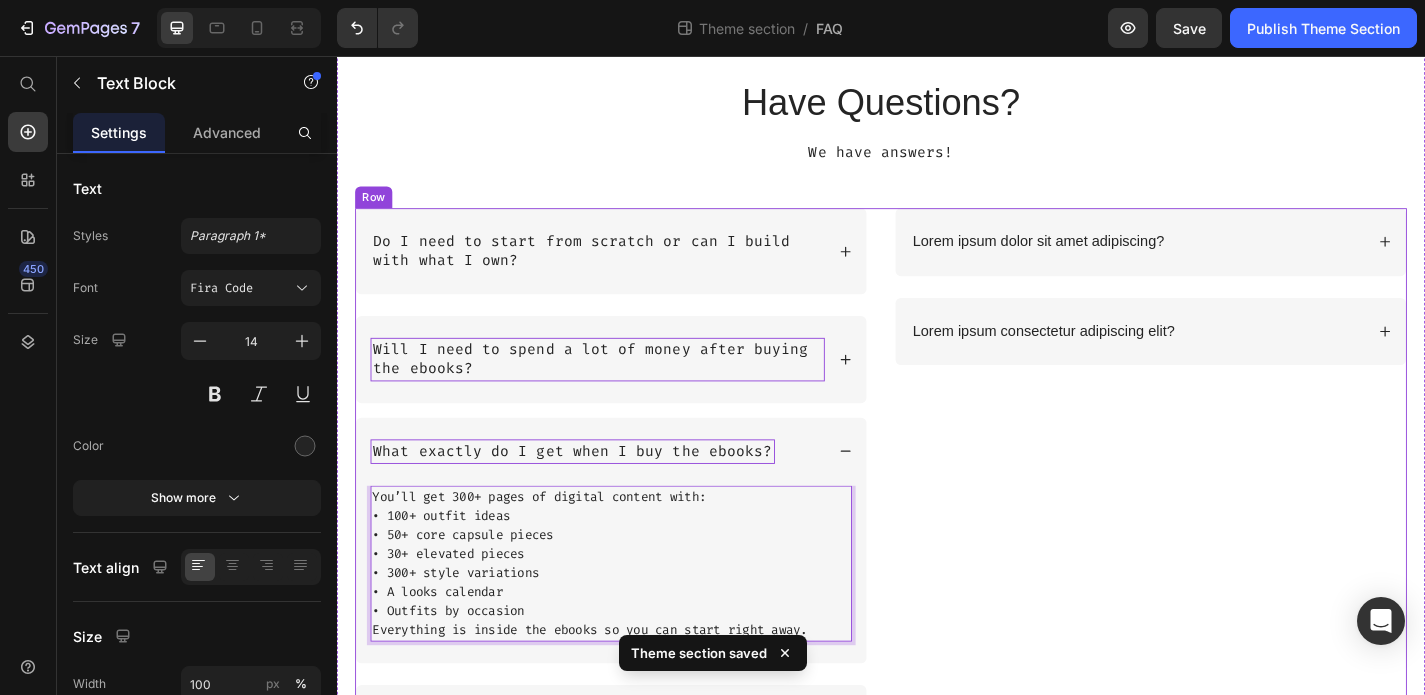 click on "Lorem ipsum dolor sit amet adipiscing?
Lorem ipsum consectetur adipiscing elit? Accordion" at bounding box center [1234, 543] 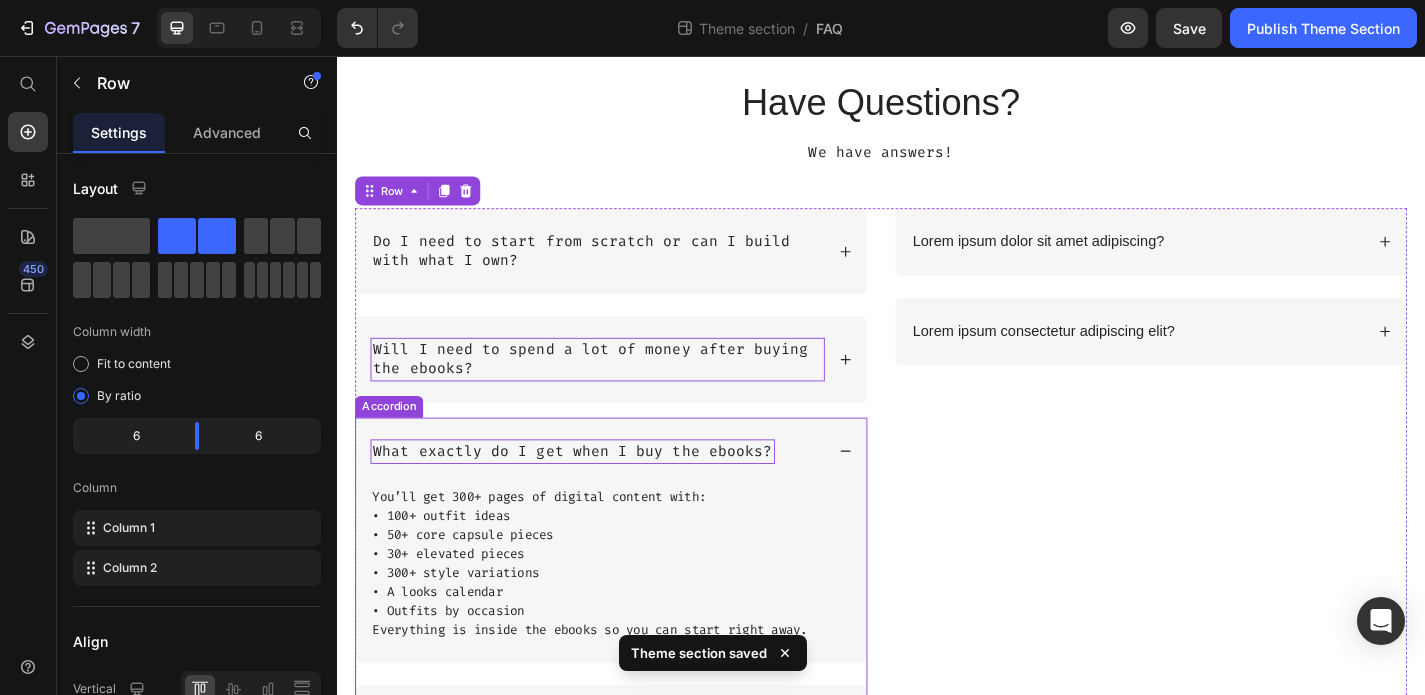 click 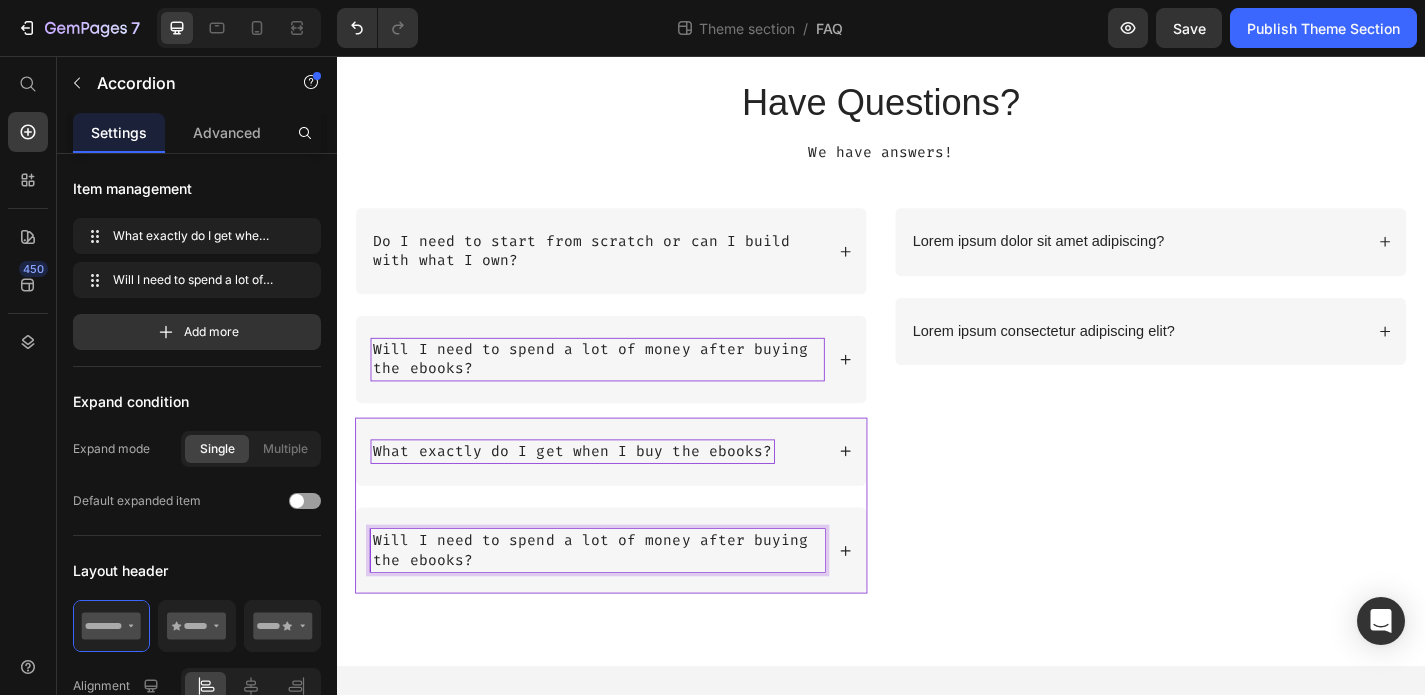 click on "Will I need to spend a lot of money after buying the ebooks?" at bounding box center (624, 602) 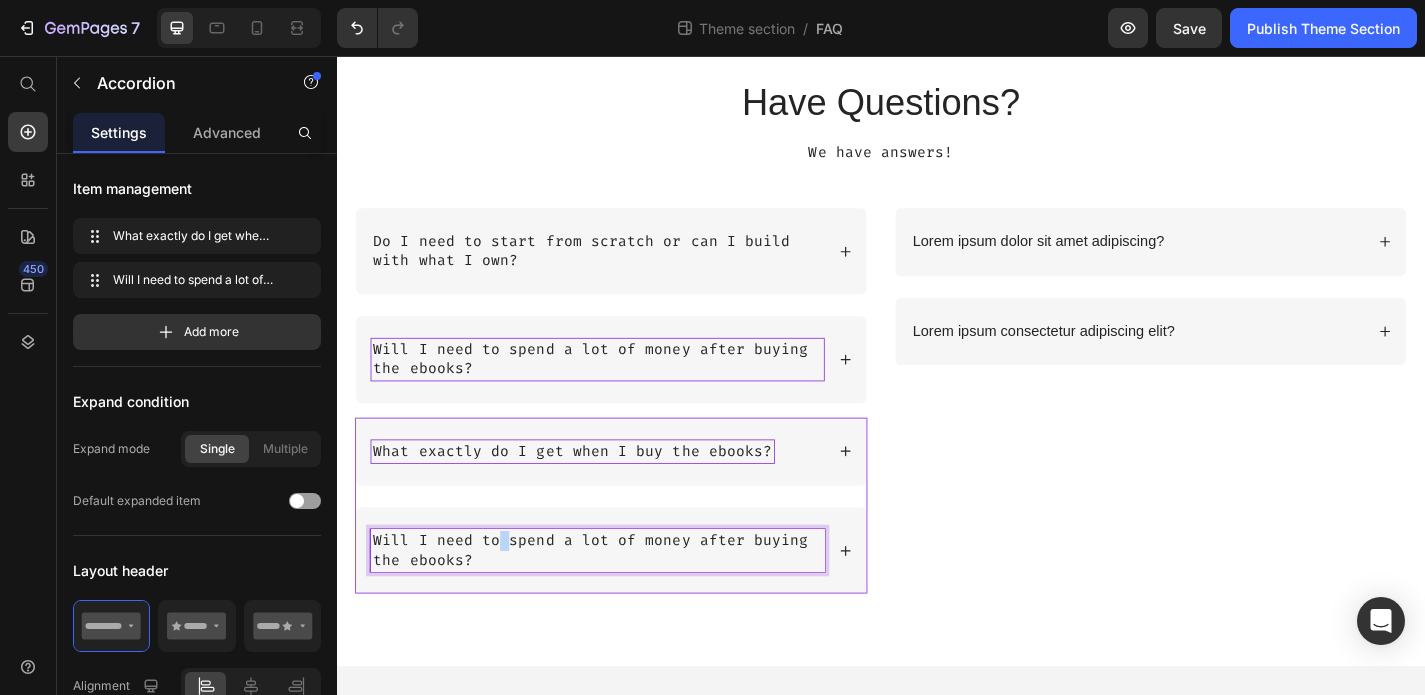 click on "Will I need to spend a lot of money after buying the ebooks?" at bounding box center [624, 602] 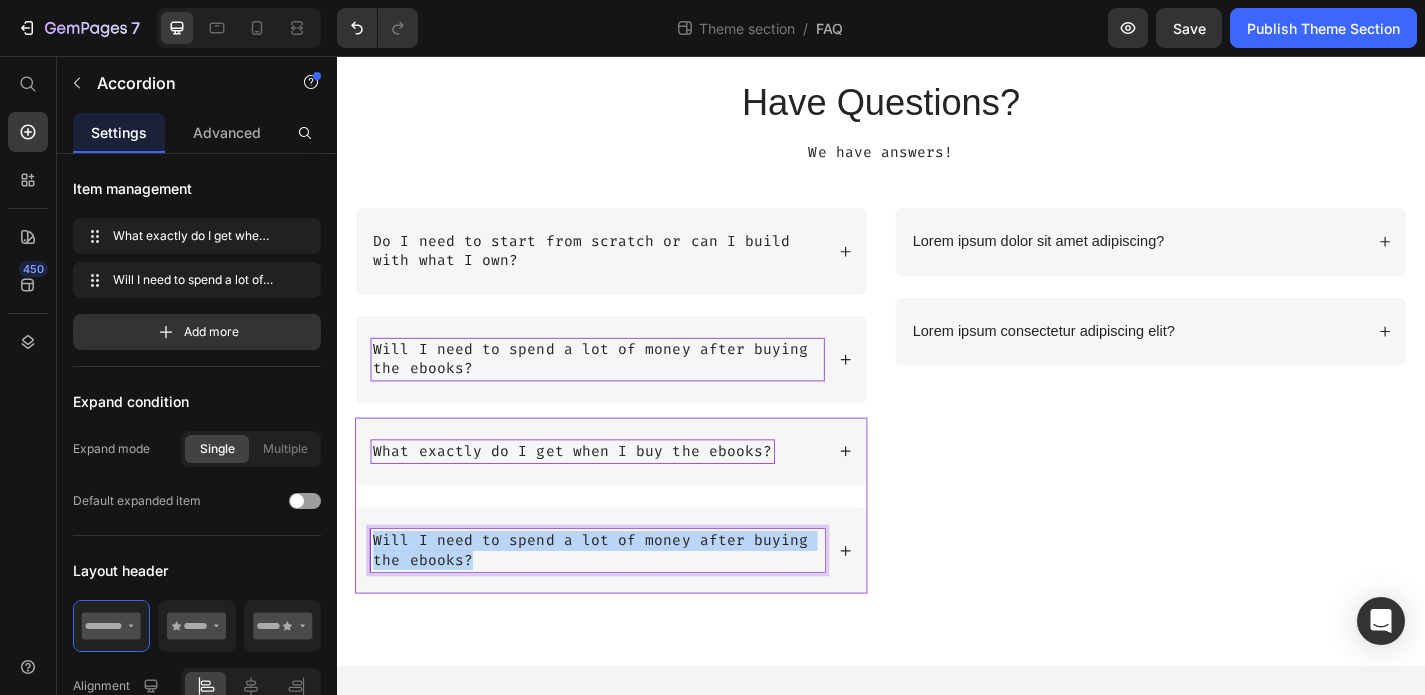 click on "Will I need to spend a lot of money after buying the ebooks?" at bounding box center (624, 602) 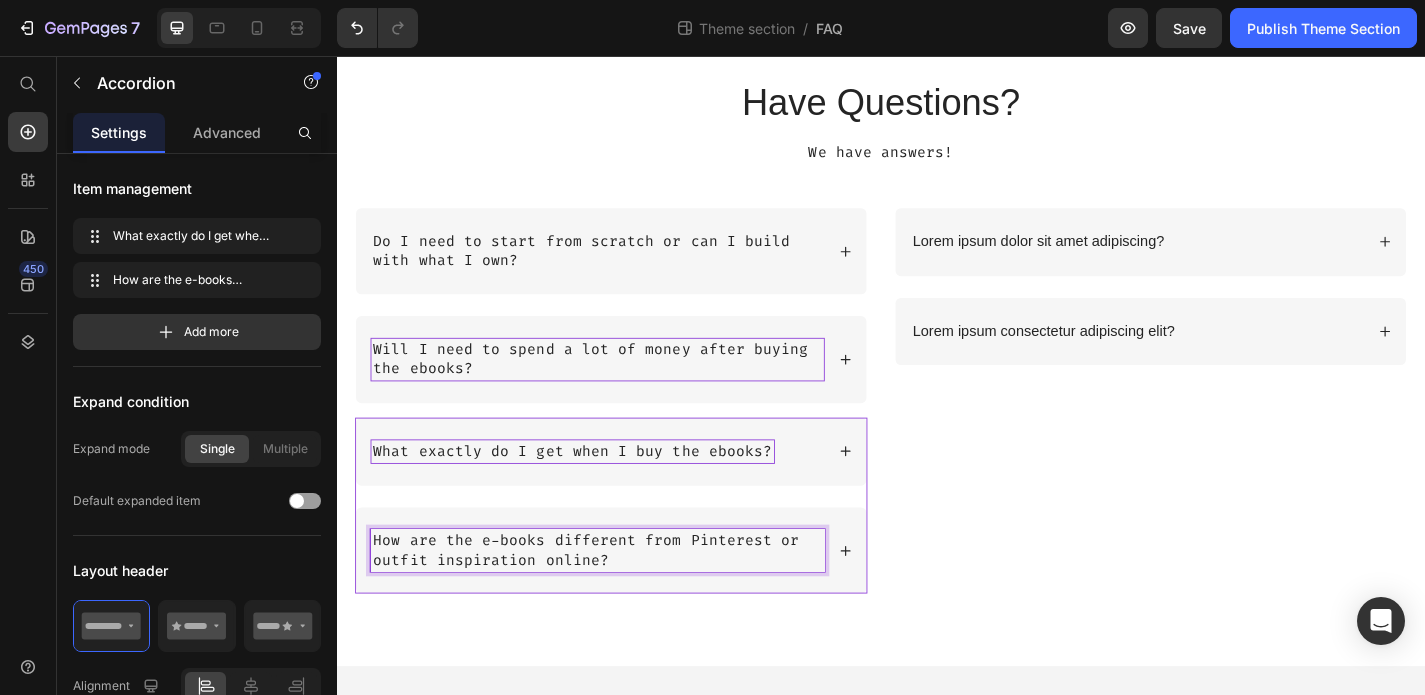 click on "How are the e-books different from Pinterest or outfit inspiration online?" at bounding box center [624, 602] 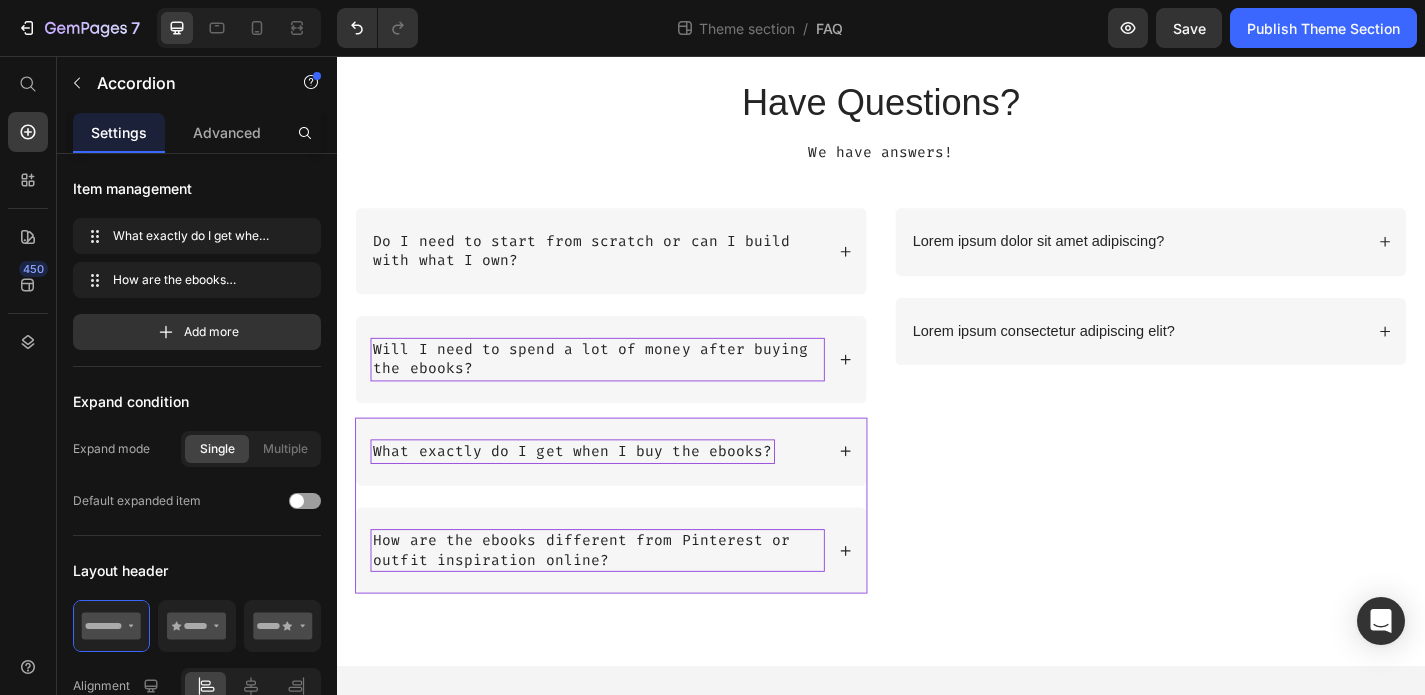 click on "How are the ebooks different from Pinterest or outfit inspiration online?" at bounding box center (639, 602) 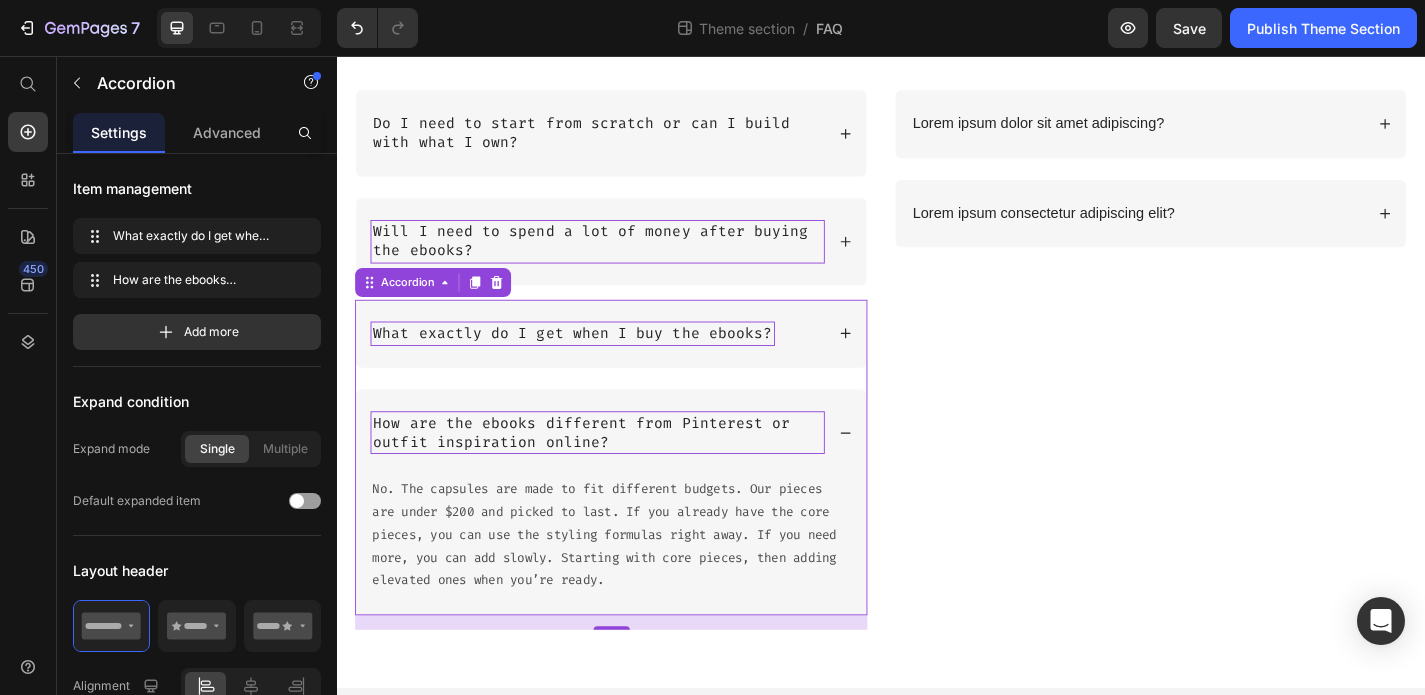 scroll, scrollTop: 324, scrollLeft: 0, axis: vertical 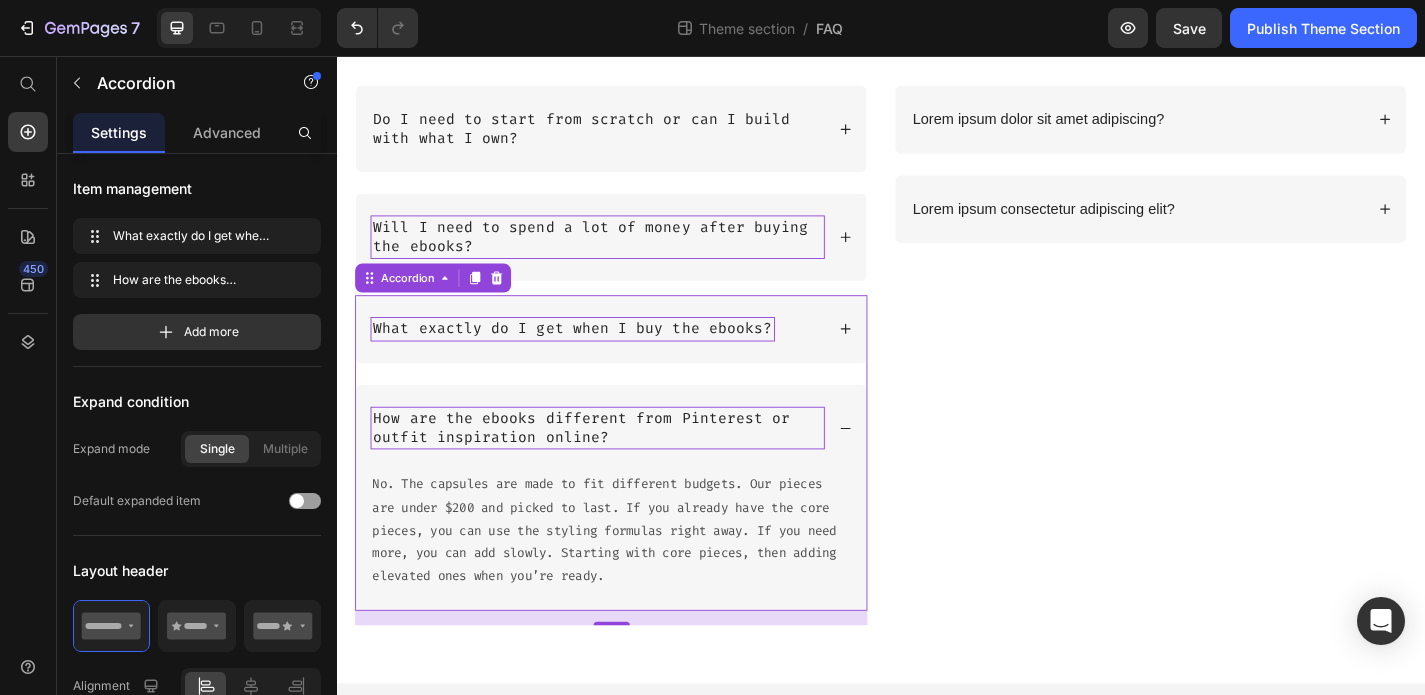 click on "No. The capsules are made to fit different budgets. Our pieces are under $200 and picked to last. If you already have the core pieces, you can use the styling formulas right away. If you need more, you can add slowly. Starting with core pieces, then adding elevated ones when you’re ready." at bounding box center (639, 579) 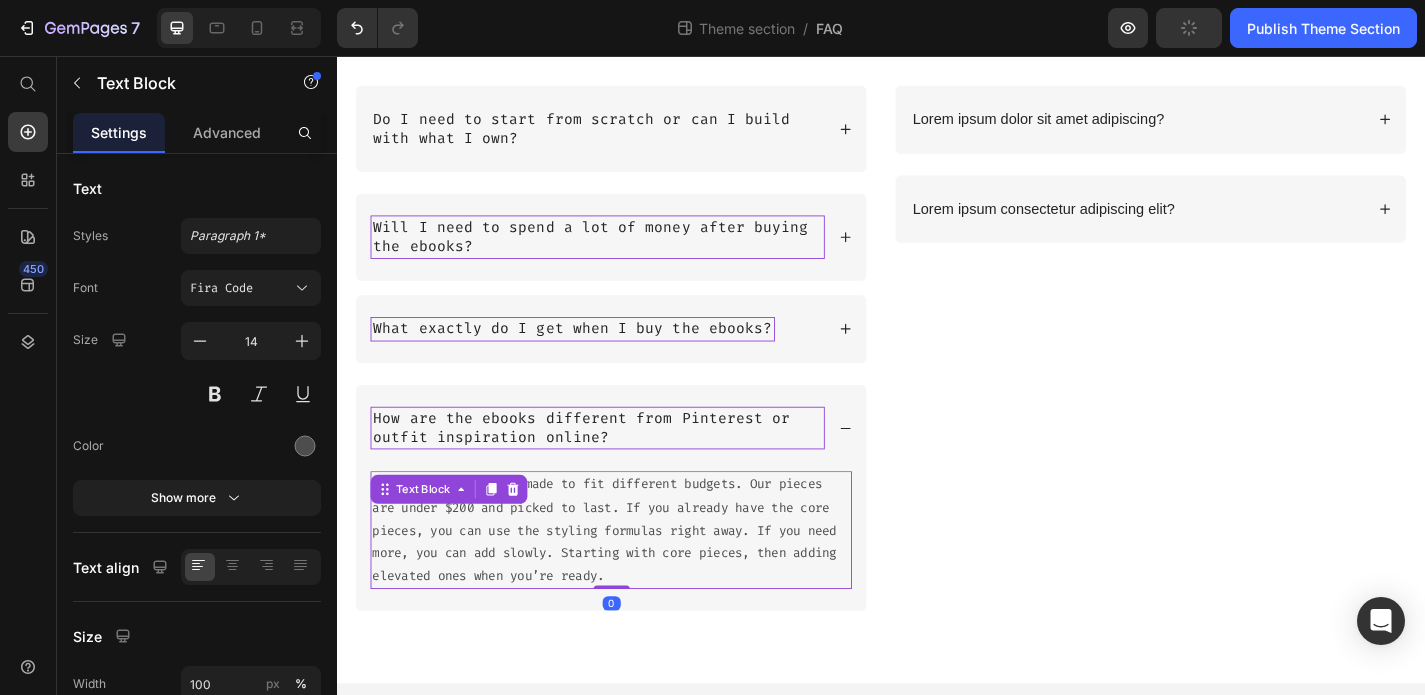 click on "No. The capsules are made to fit different budgets. Our pieces are under $200 and picked to last. If you already have the core pieces, you can use the styling formulas right away. If you need more, you can add slowly. Starting with core pieces, then adding elevated ones when you’re ready." at bounding box center (639, 579) 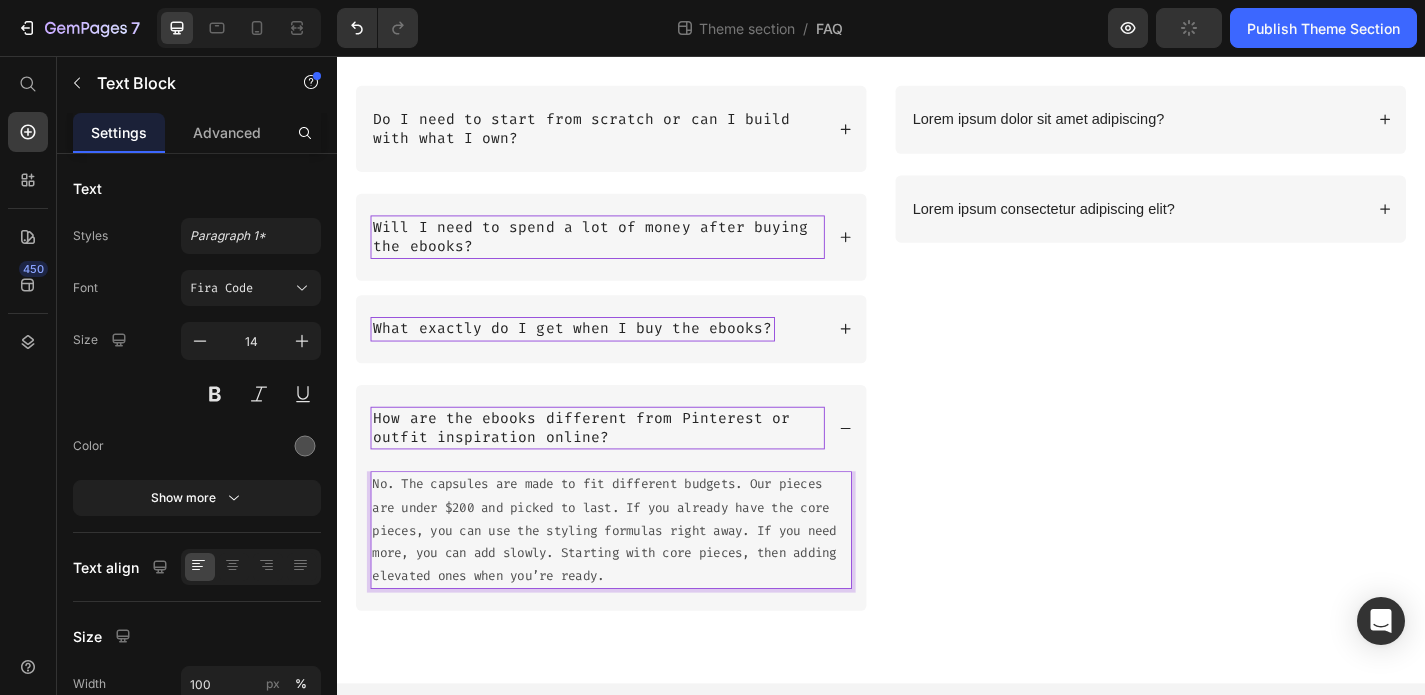 click on "No. The capsules are made to fit different budgets. Our pieces are under $200 and picked to last. If you already have the core pieces, you can use the styling formulas right away. If you need more, you can add slowly. Starting with core pieces, then adding elevated ones when you’re ready." at bounding box center (639, 579) 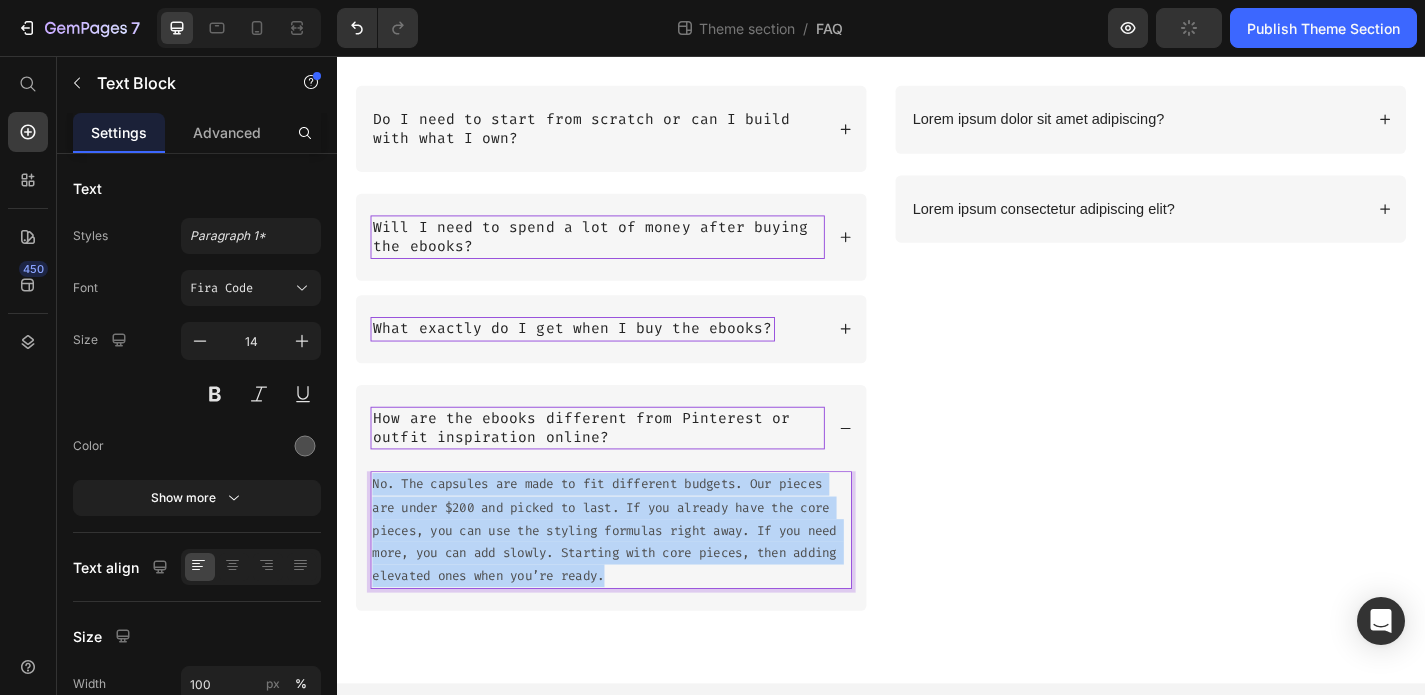 click on "No. The capsules are made to fit different budgets. Our pieces are under $200 and picked to last. If you already have the core pieces, you can use the styling formulas right away. If you need more, you can add slowly. Starting with core pieces, then adding elevated ones when you’re ready." at bounding box center (639, 579) 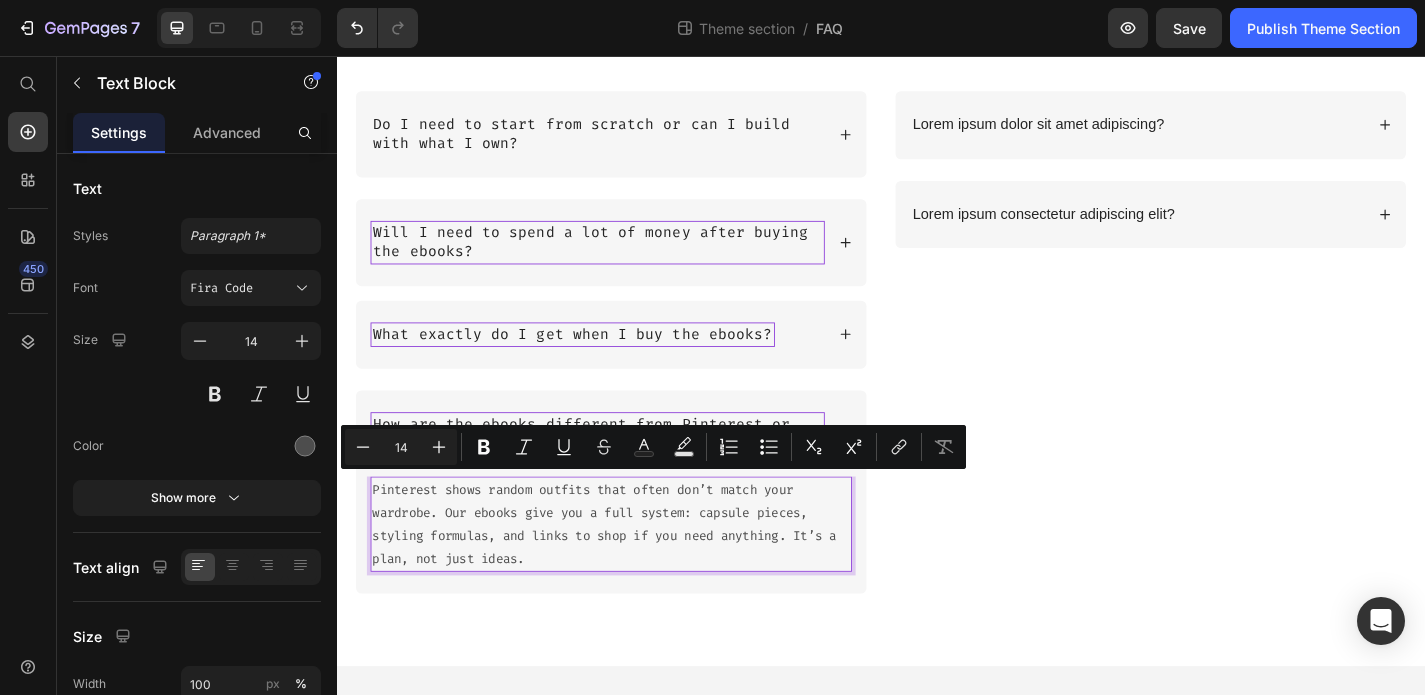 scroll, scrollTop: 318, scrollLeft: 0, axis: vertical 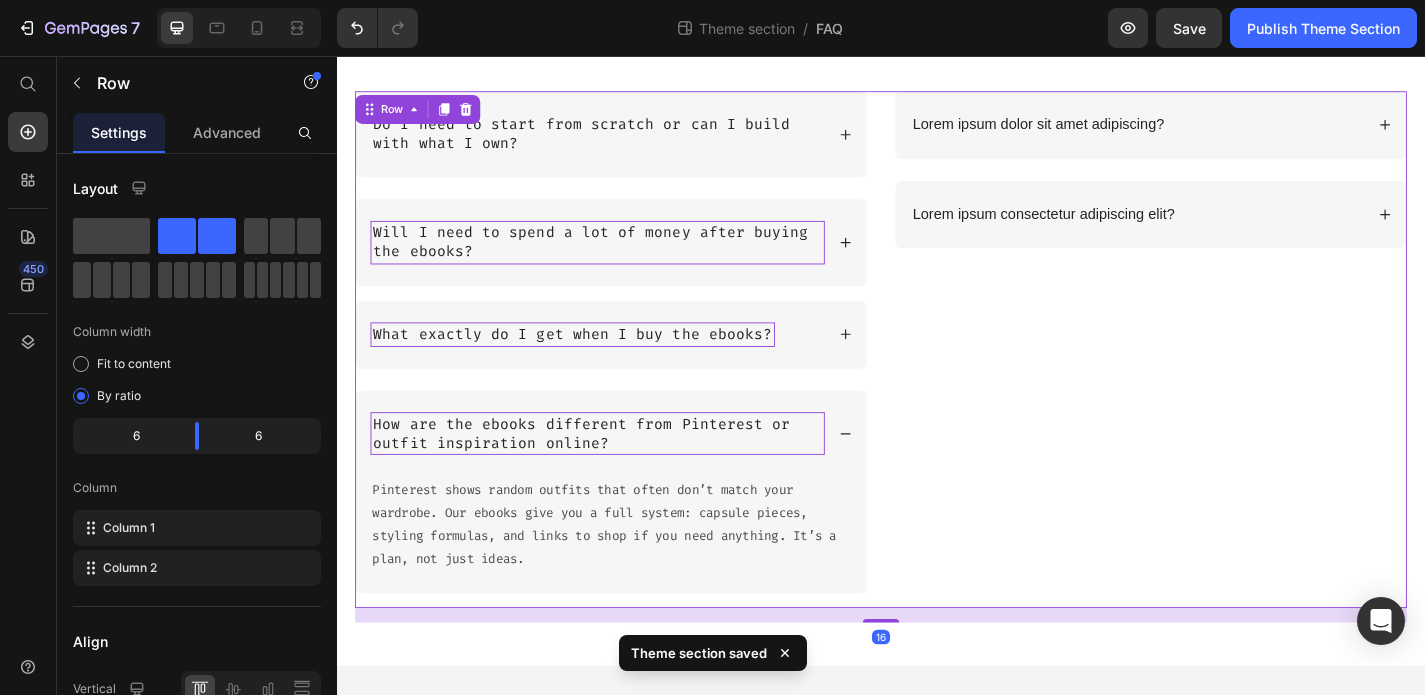 click on "Lorem ipsum dolor sit amet adipiscing?
Lorem ipsum consectetur adipiscing elit? Accordion" at bounding box center [1234, 380] 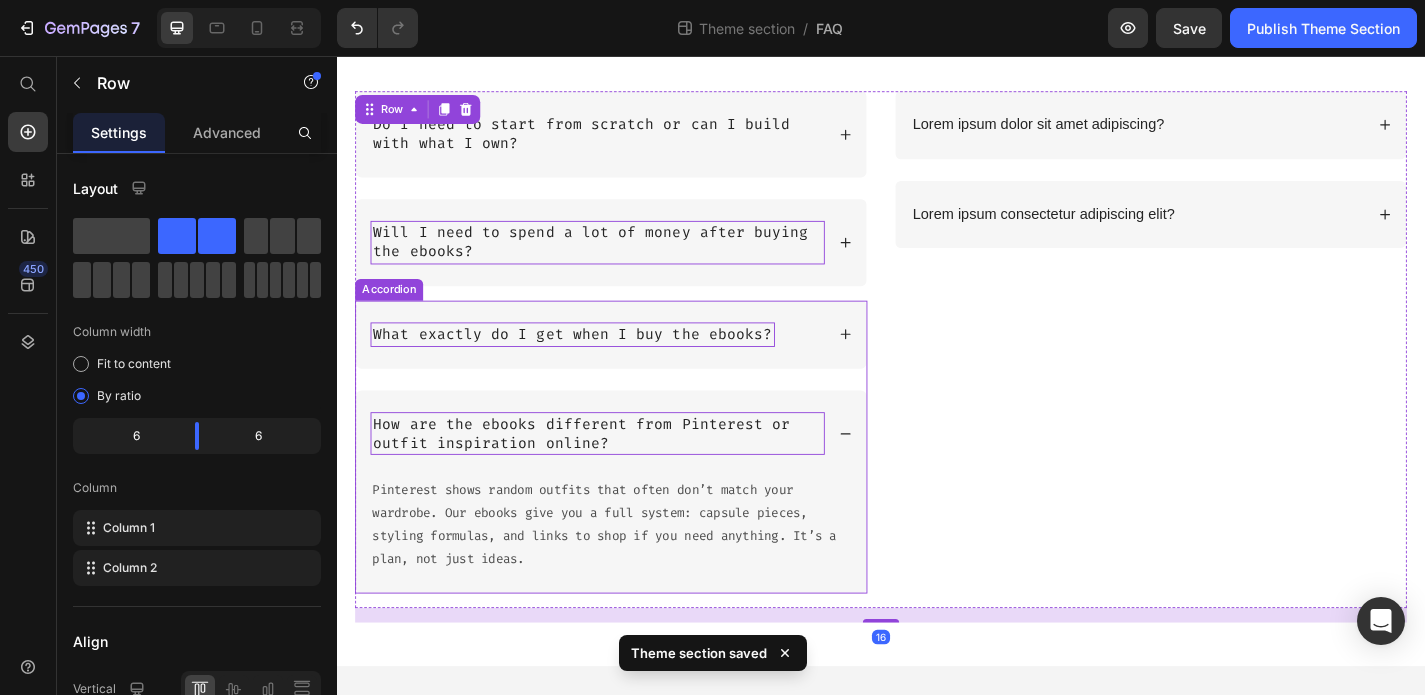 click 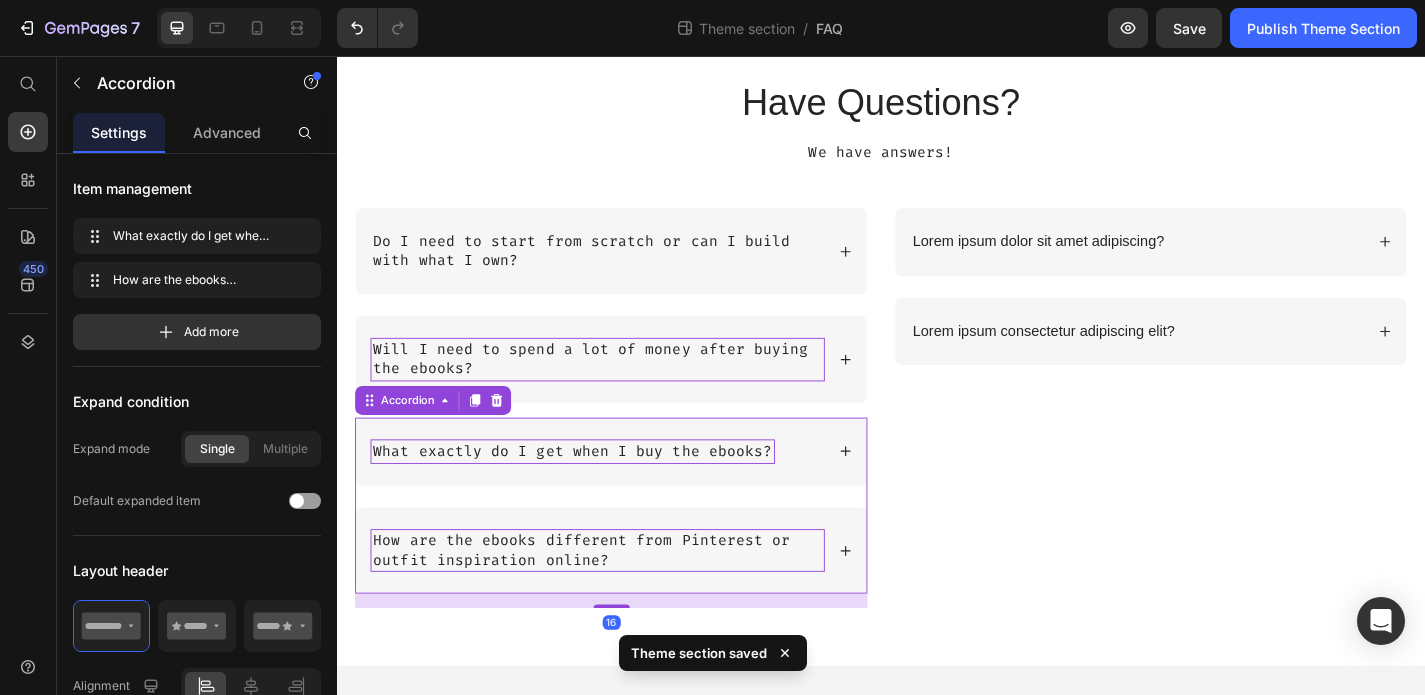 scroll, scrollTop: 189, scrollLeft: 0, axis: vertical 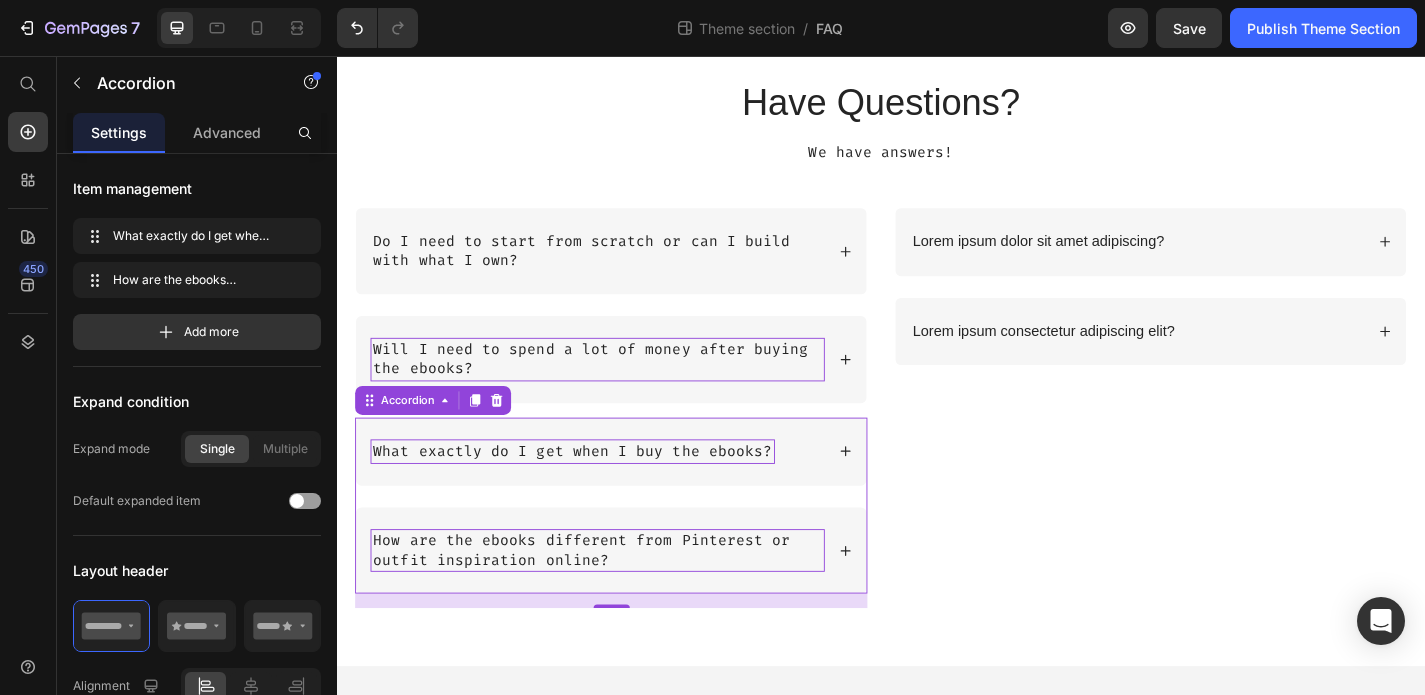click on "How are the ebooks different from Pinterest or outfit inspiration online?" at bounding box center (639, 602) 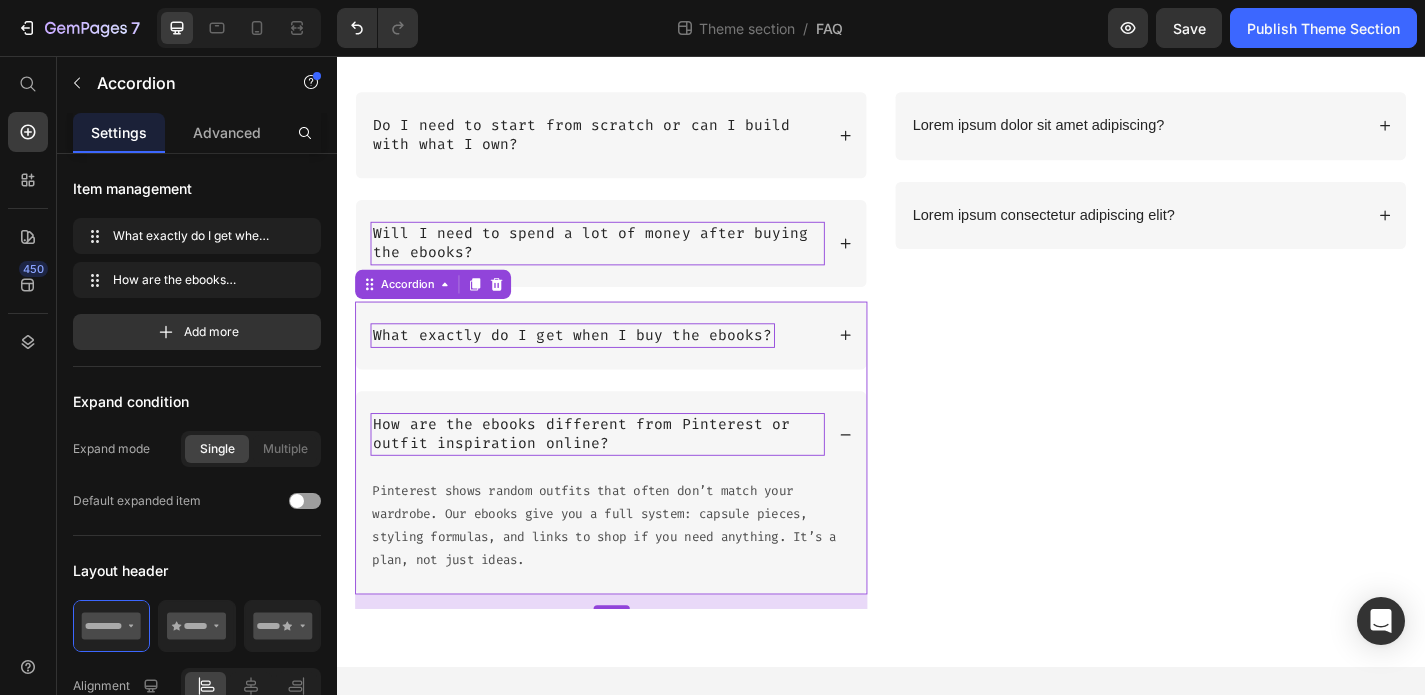 scroll, scrollTop: 318, scrollLeft: 0, axis: vertical 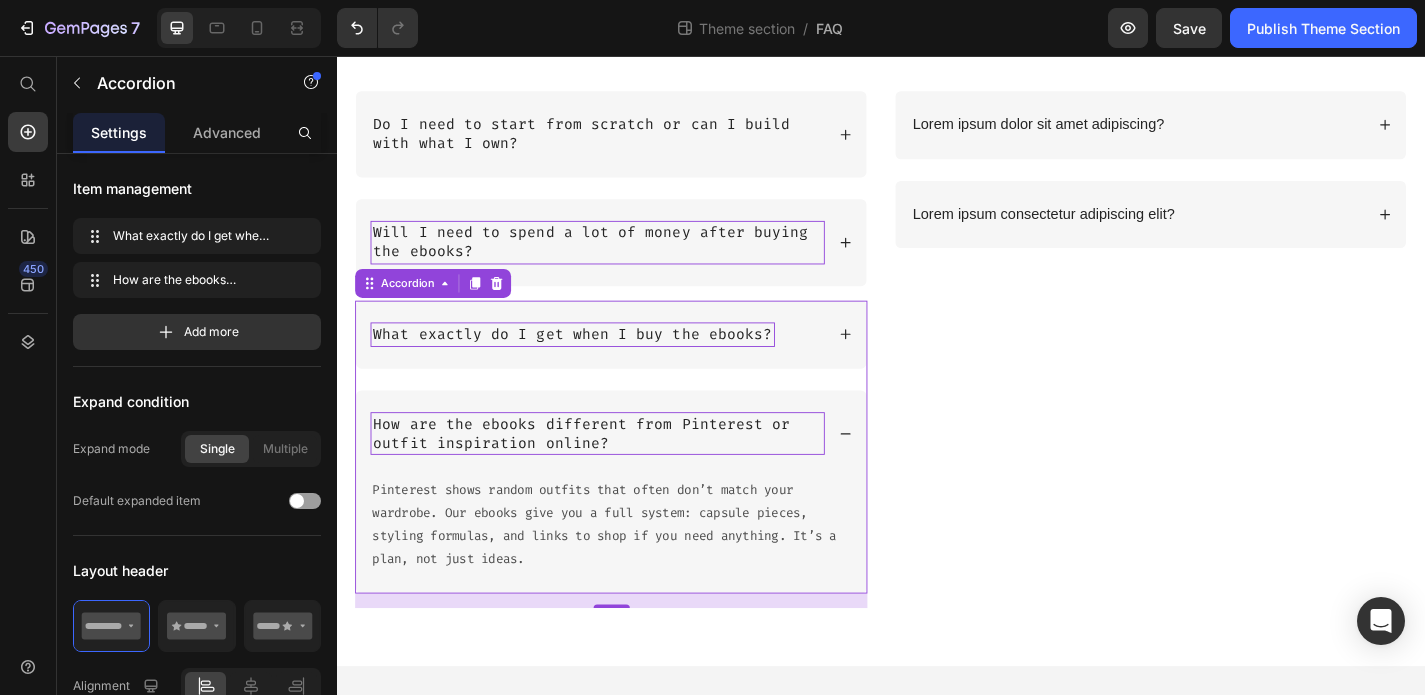 click on "How are the ebooks different from Pinterest or outfit inspiration online?" at bounding box center [639, 473] 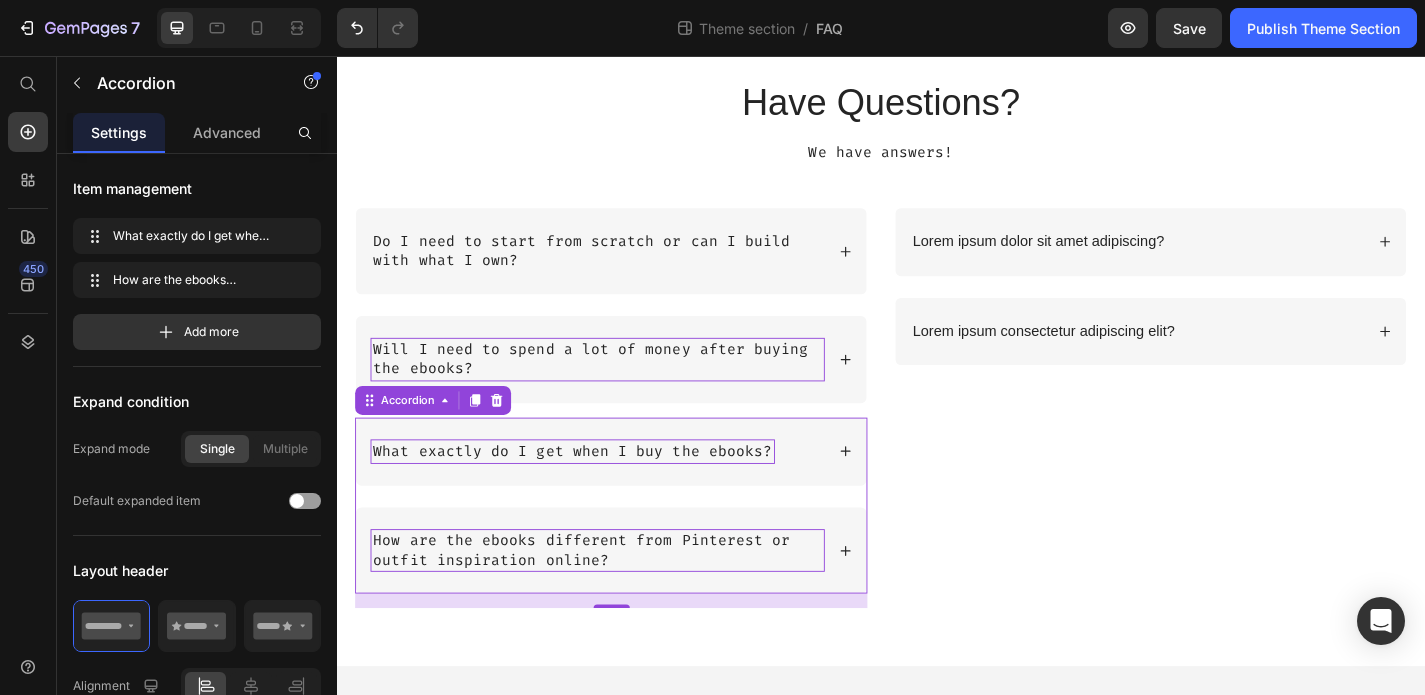 scroll, scrollTop: 189, scrollLeft: 0, axis: vertical 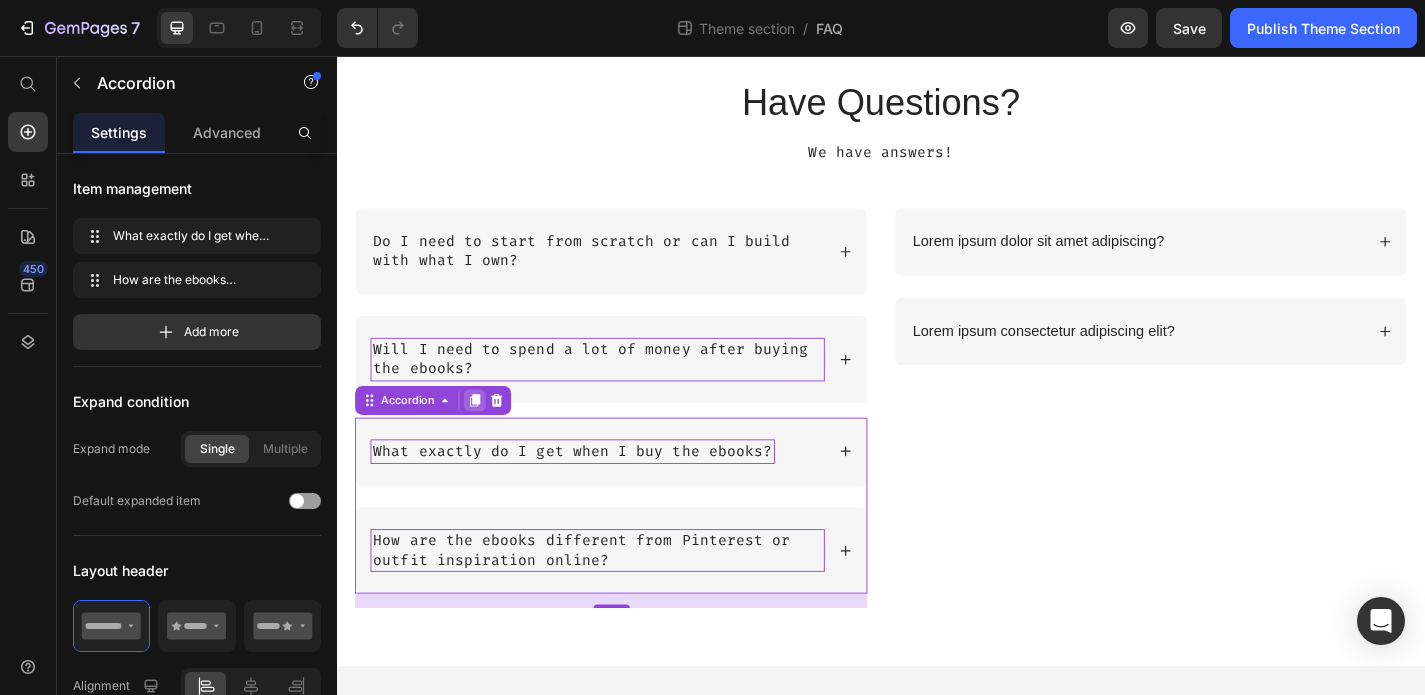 click 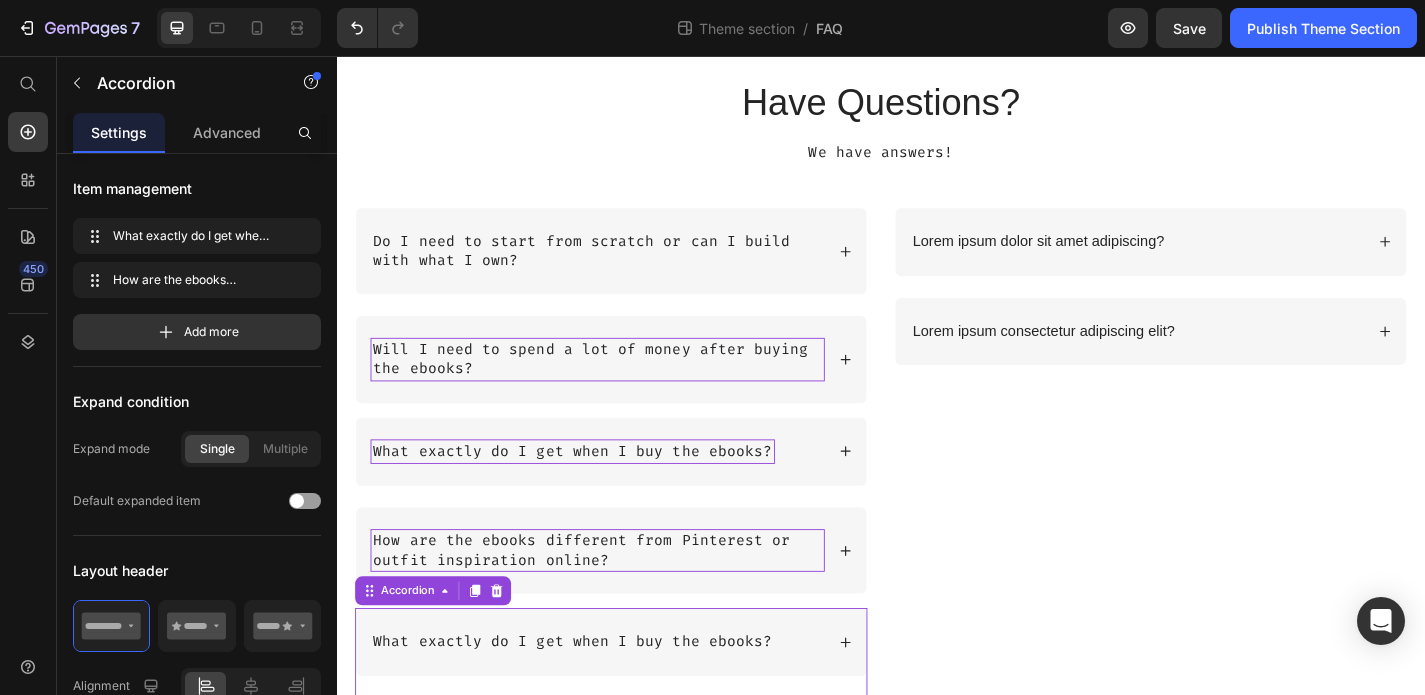 scroll, scrollTop: 318, scrollLeft: 0, axis: vertical 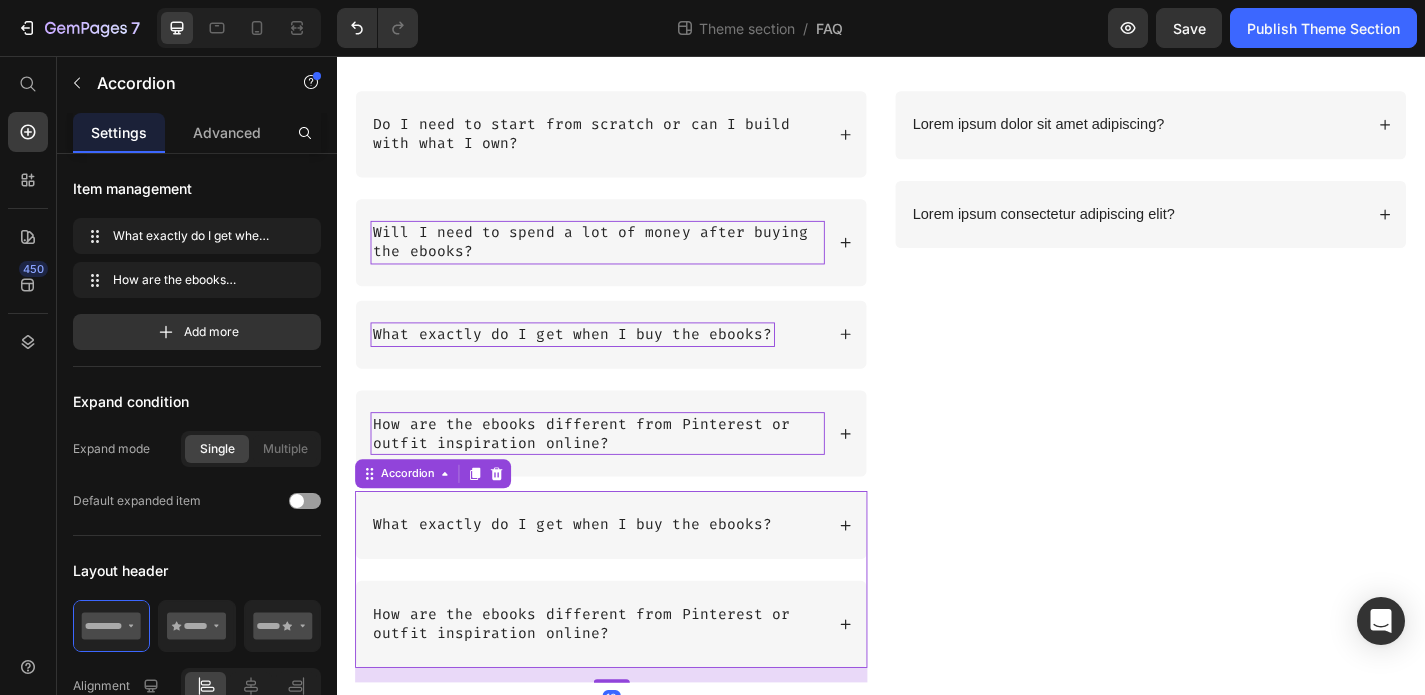 click on "How are the ebooks different from Pinterest or outfit inspiration online?" at bounding box center (639, 683) 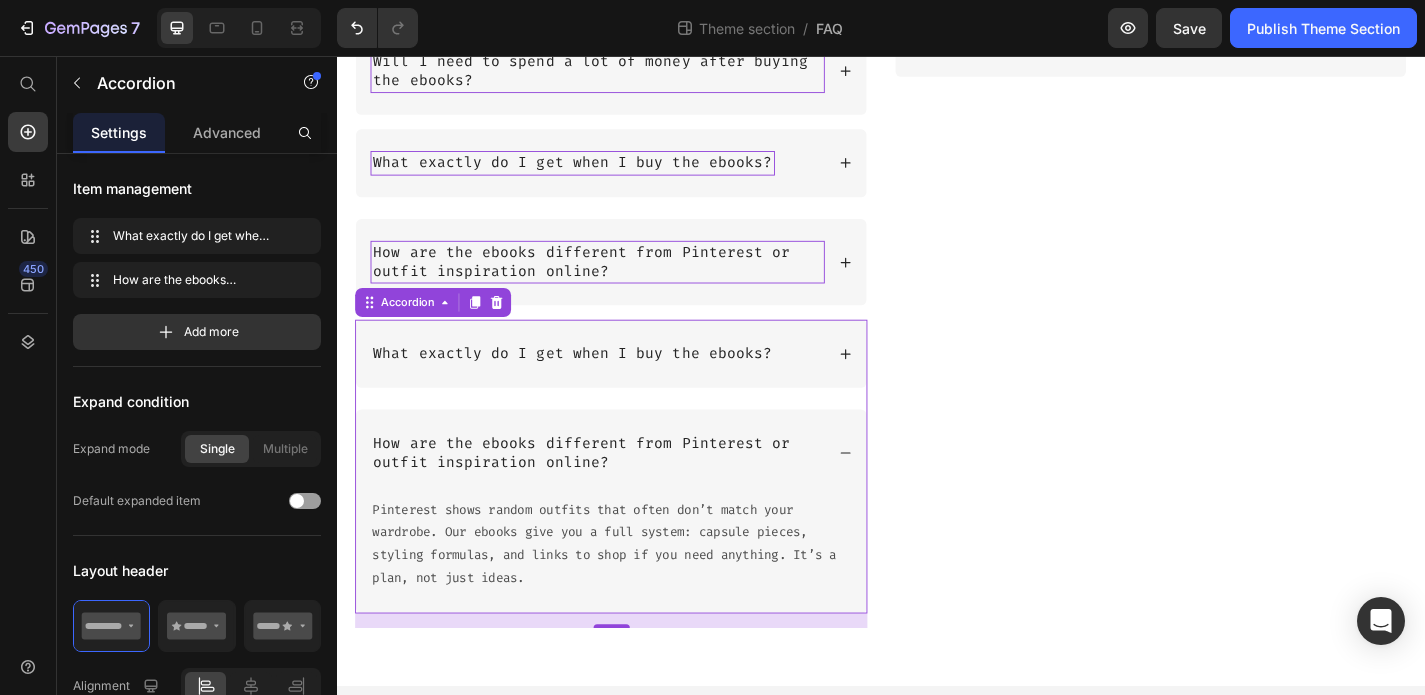 scroll, scrollTop: 502, scrollLeft: 0, axis: vertical 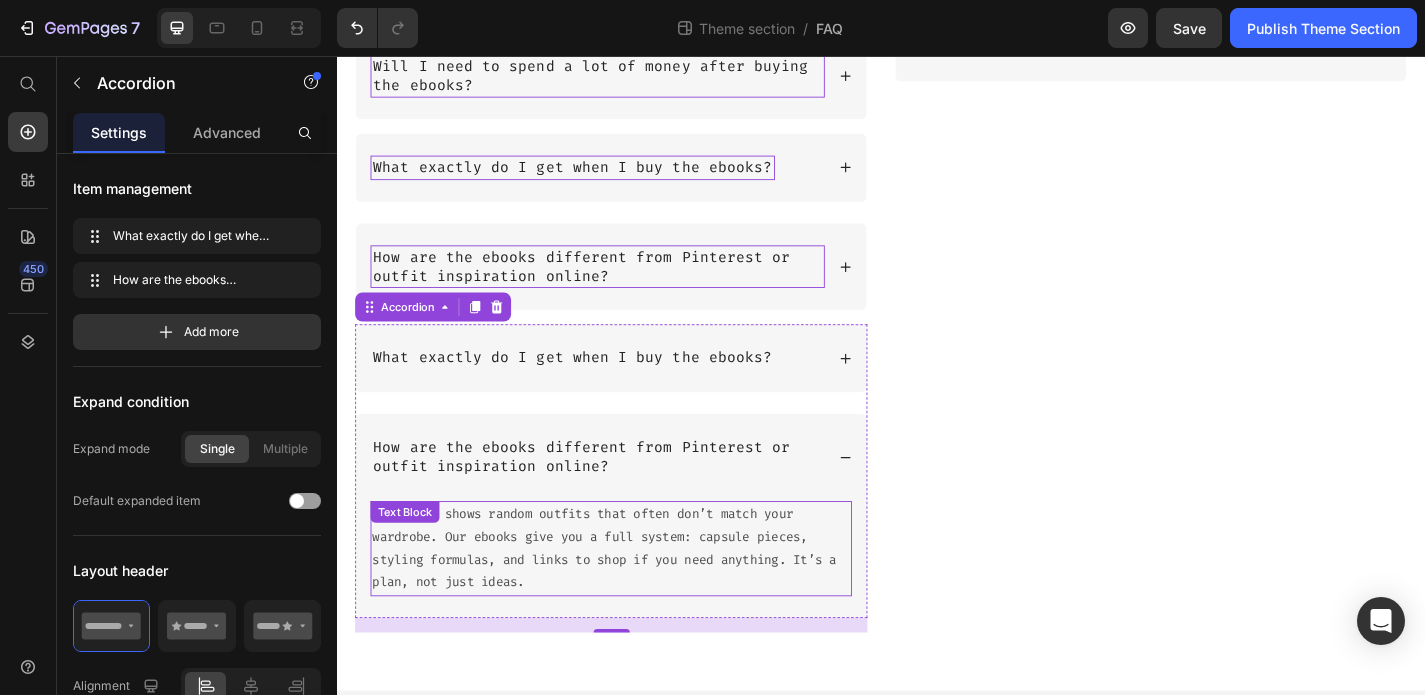 click on "Pinterest shows random outfits that often don’t match your wardrobe. Our ebooks give you a full system: capsule pieces, styling formulas, and links to shop if you need anything. It’s a plan, not just ideas." at bounding box center (639, 599) 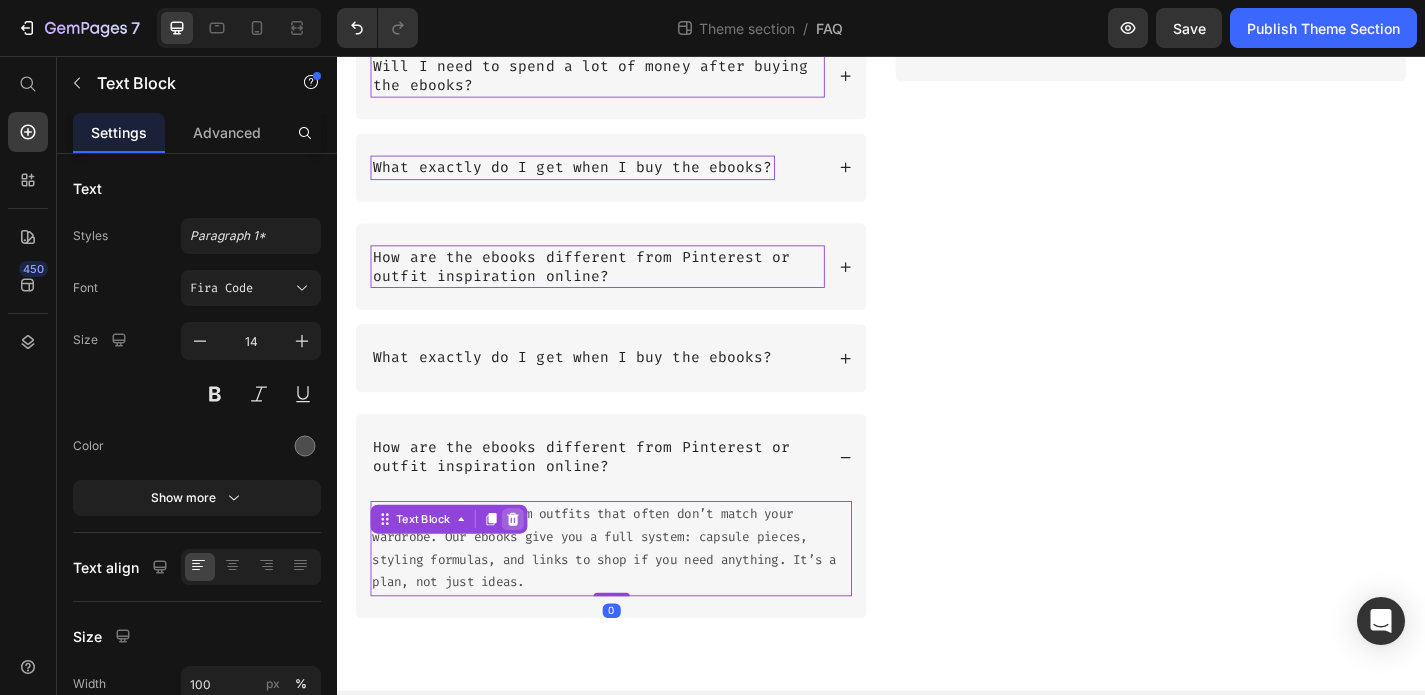 click 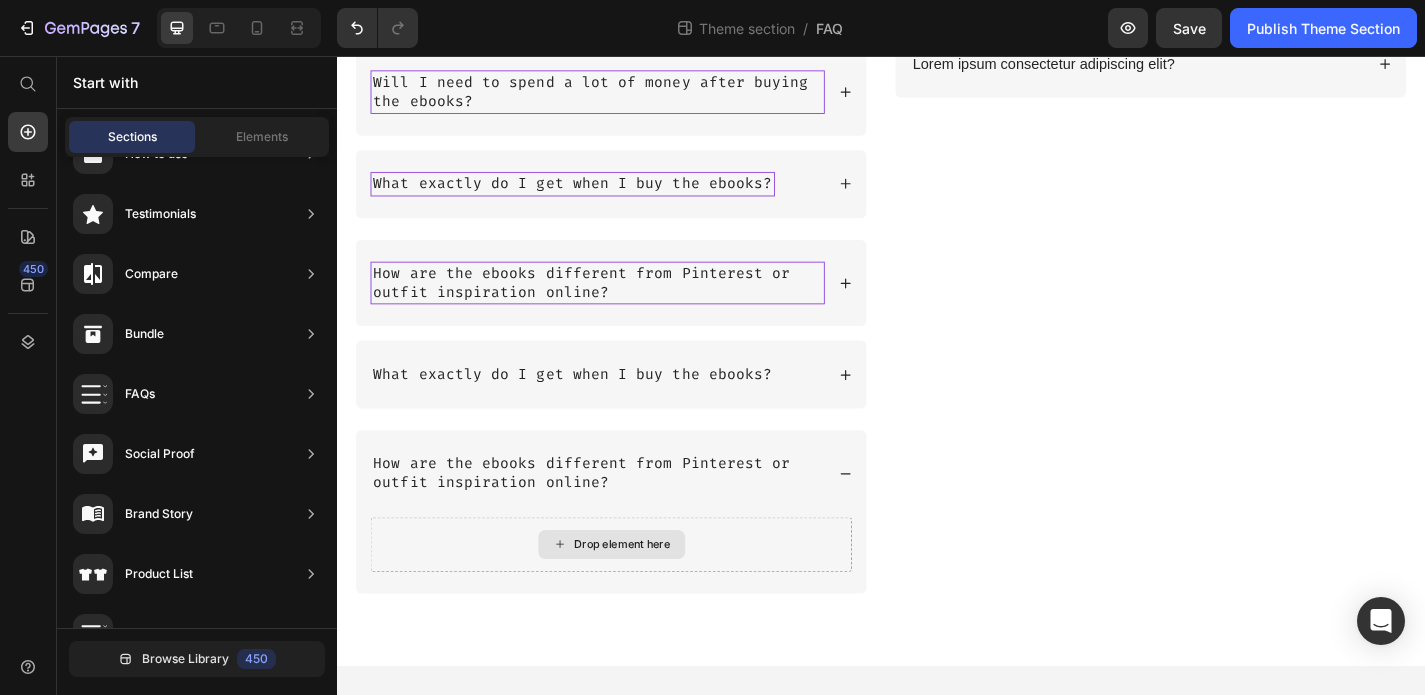 scroll, scrollTop: 484, scrollLeft: 0, axis: vertical 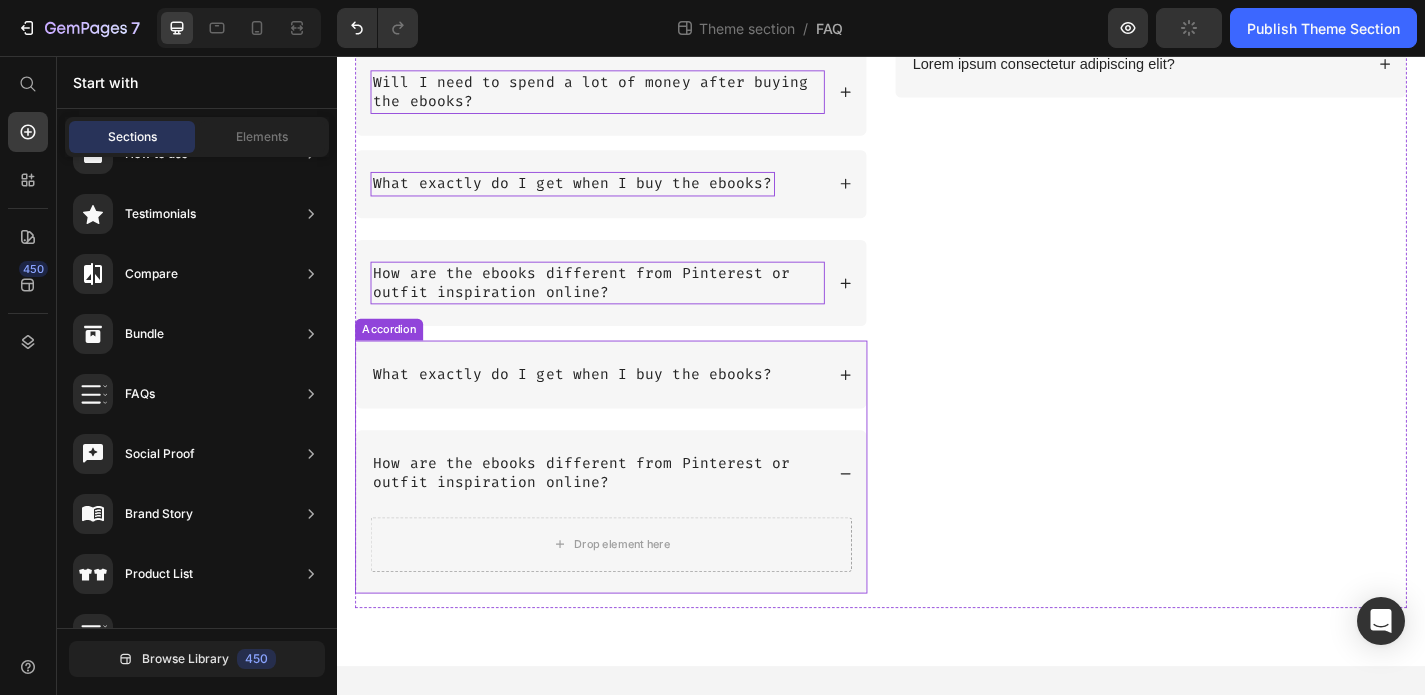 click on "How are the ebooks different from Pinterest or outfit inspiration online?" at bounding box center [639, 517] 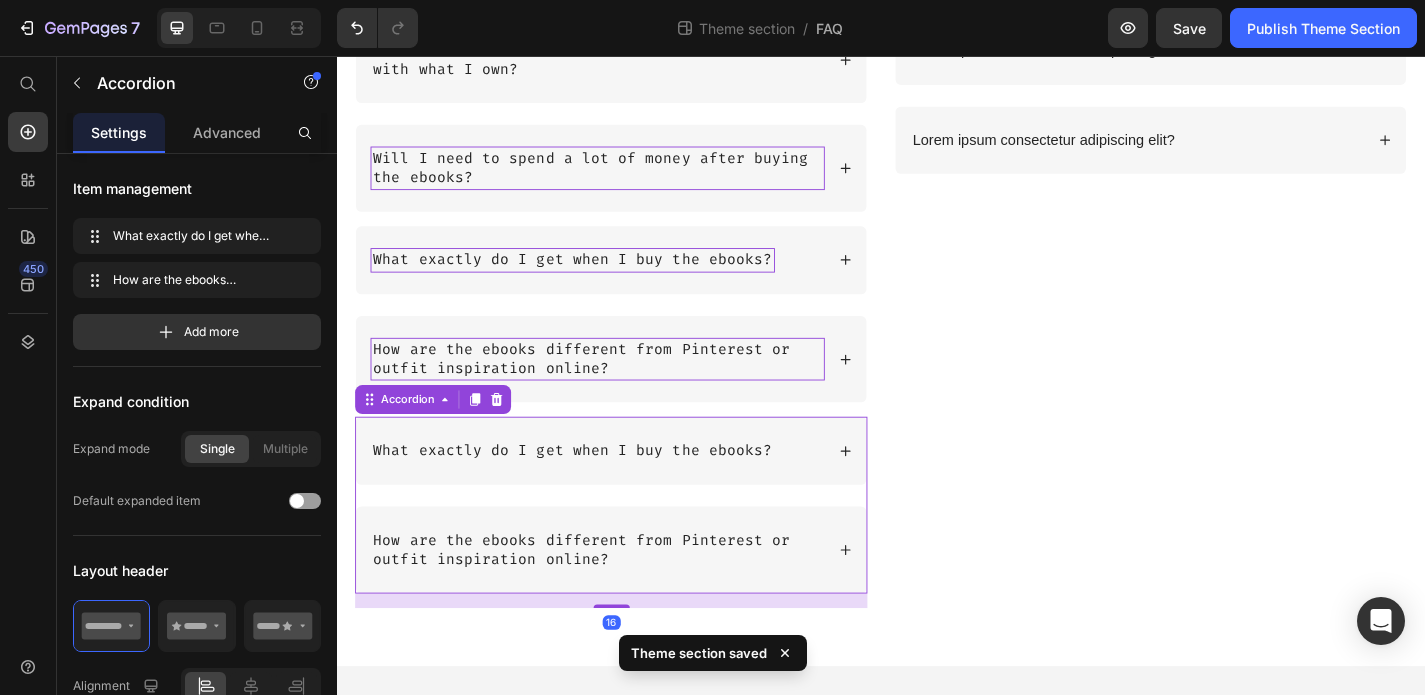scroll, scrollTop: 400, scrollLeft: 0, axis: vertical 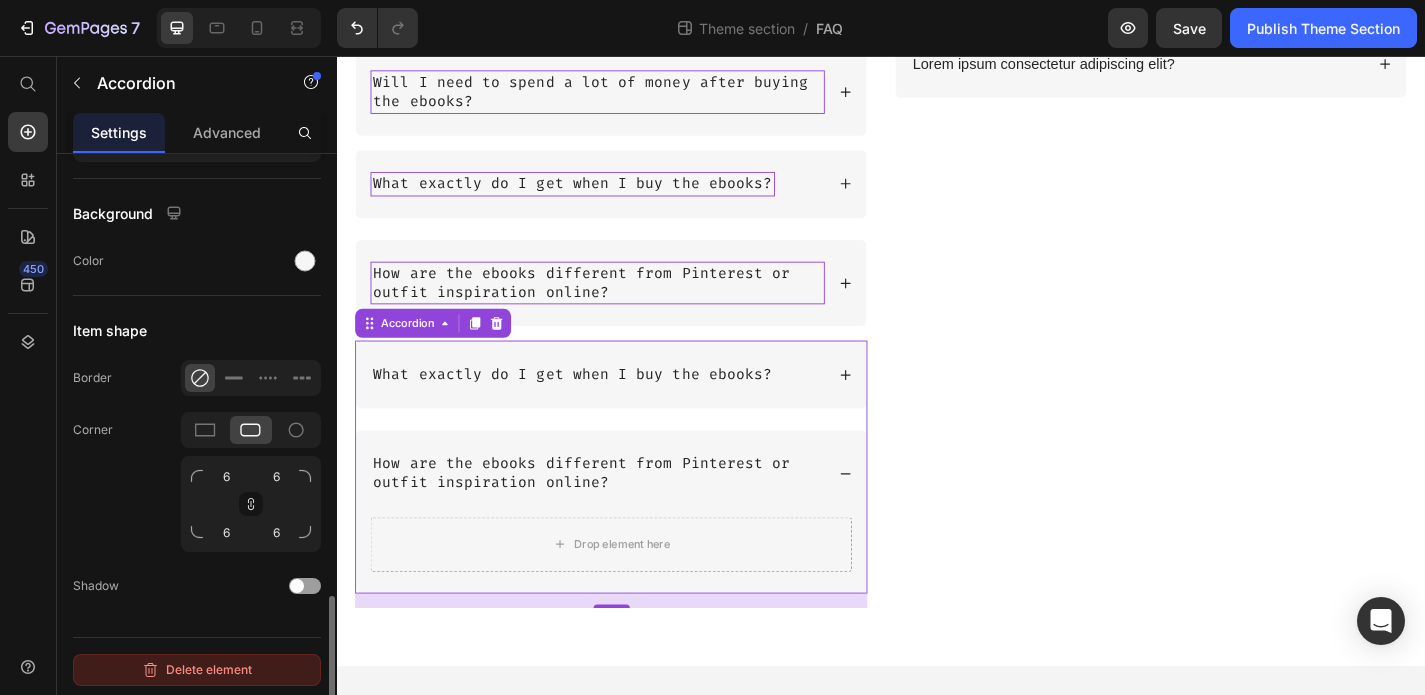 click on "Delete element" at bounding box center (197, 670) 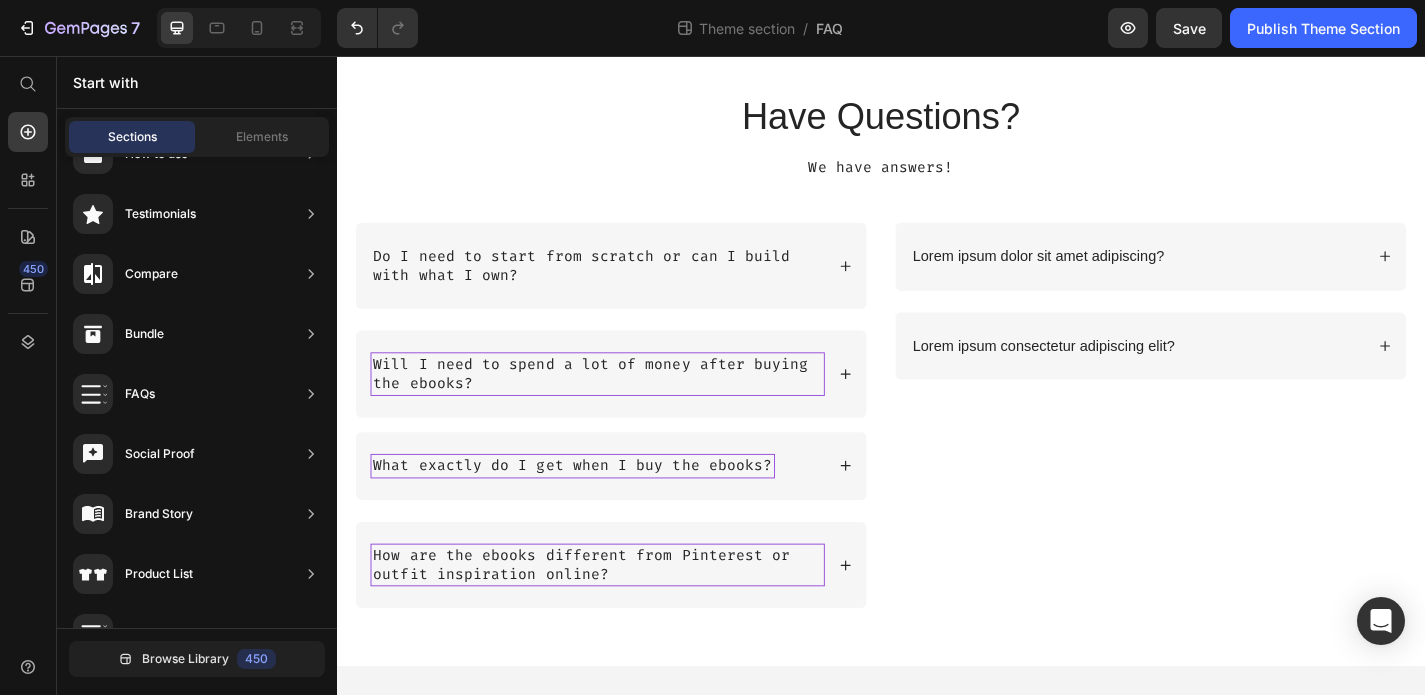 scroll, scrollTop: 173, scrollLeft: 0, axis: vertical 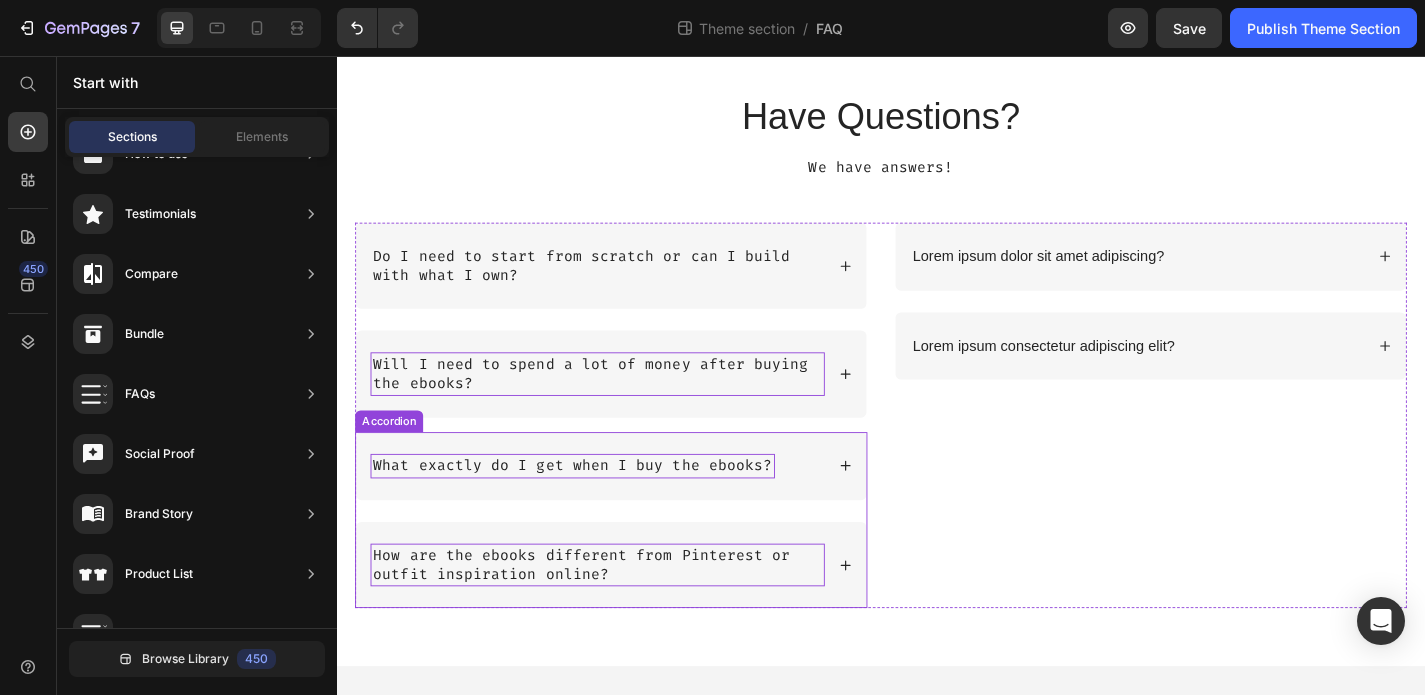 click on "How are the ebooks different from Pinterest or outfit inspiration online?" at bounding box center [639, 618] 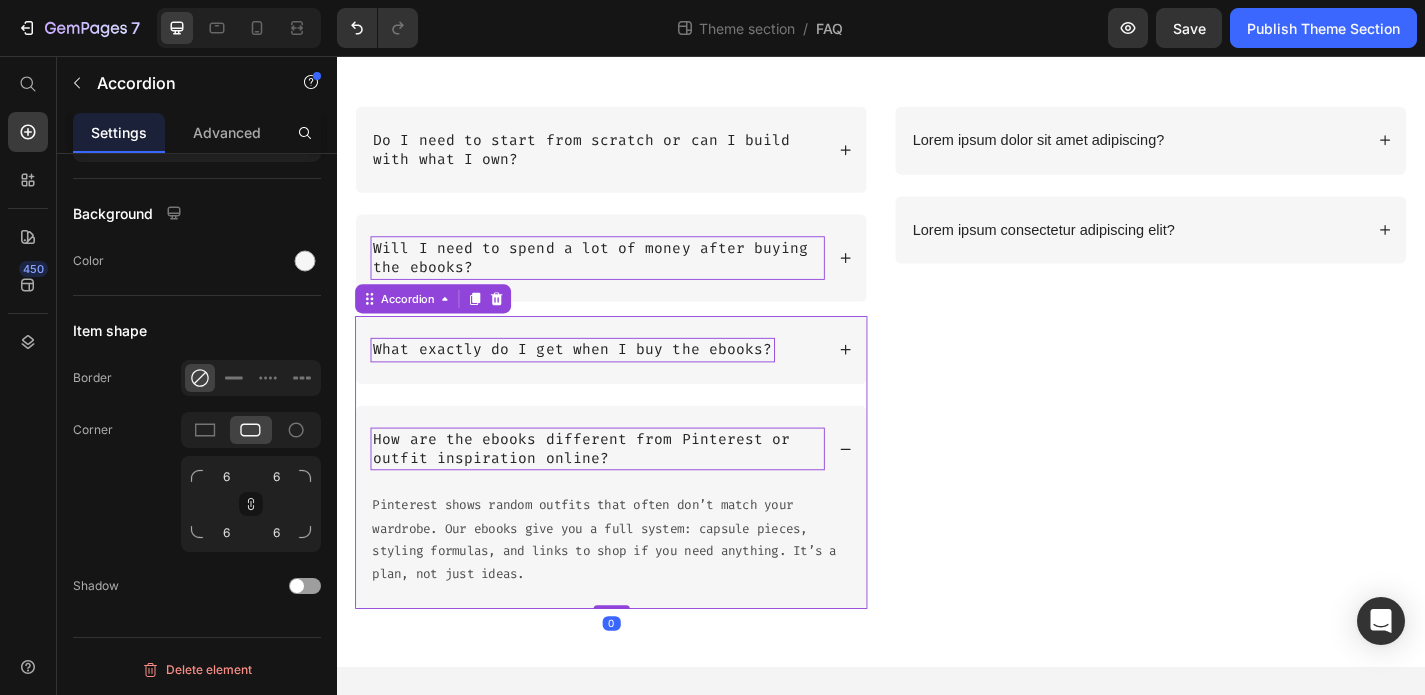 scroll, scrollTop: 302, scrollLeft: 0, axis: vertical 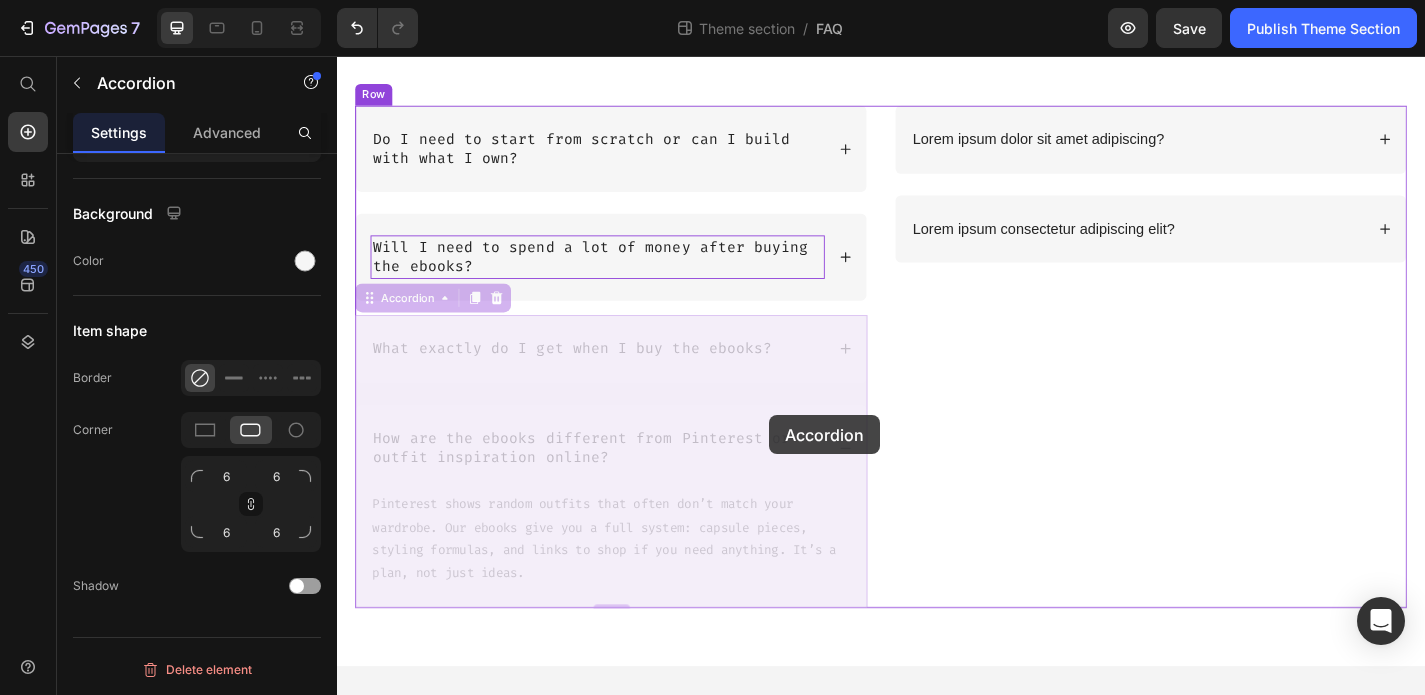 drag, startPoint x: 735, startPoint y: 455, endPoint x: 806, endPoint y: 451, distance: 71.11259 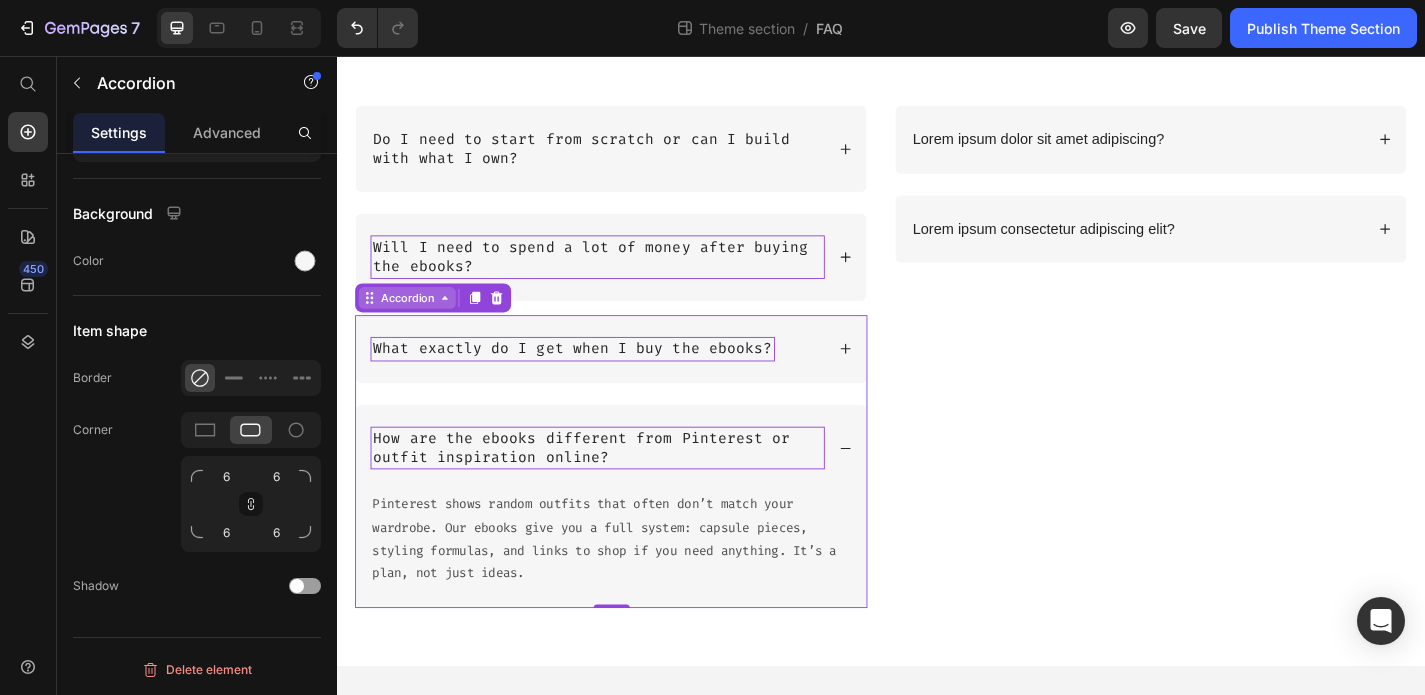 click 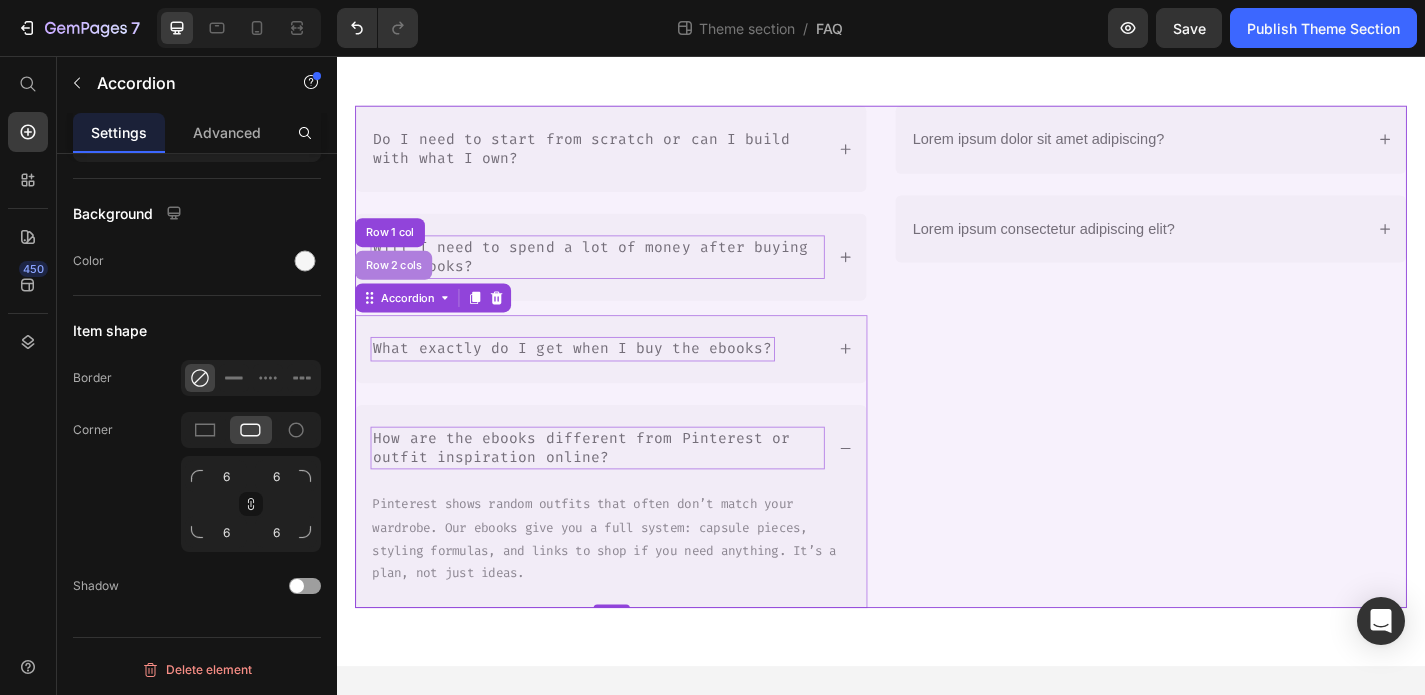 click on "Row 2 cols" at bounding box center (399, 287) 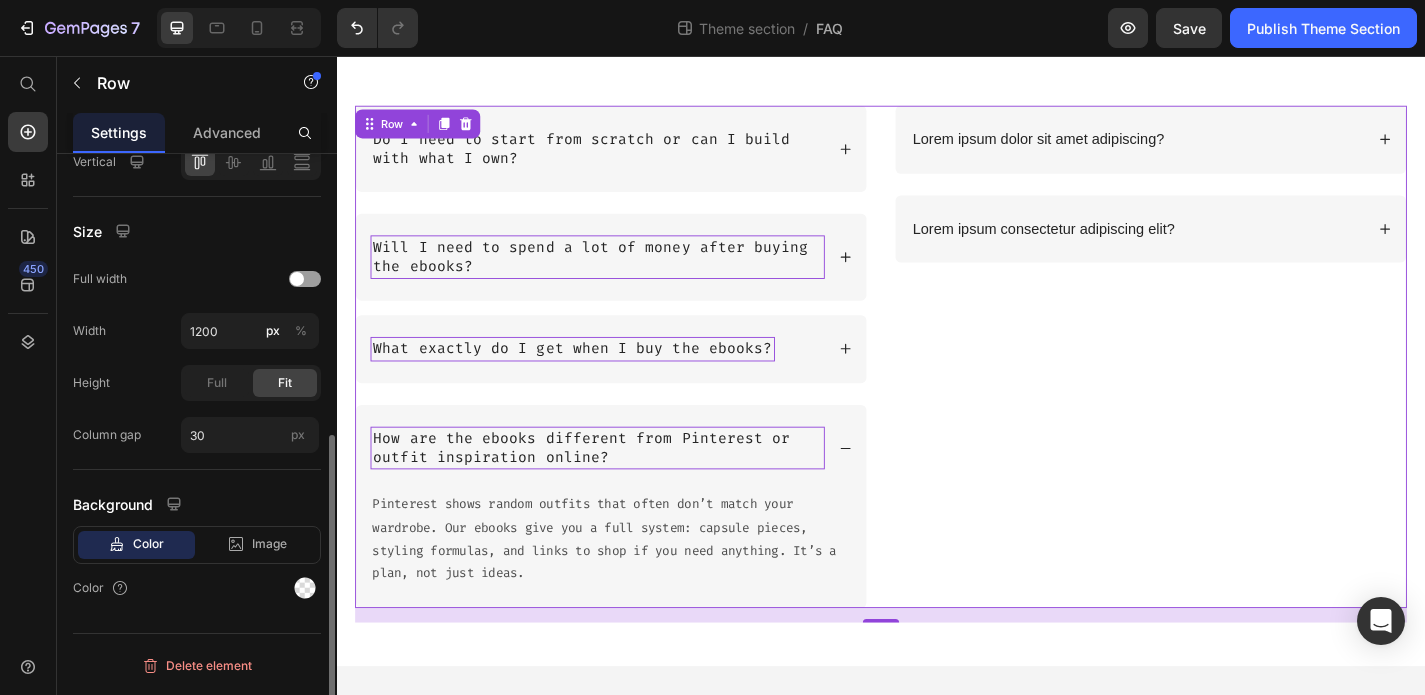 scroll, scrollTop: 0, scrollLeft: 0, axis: both 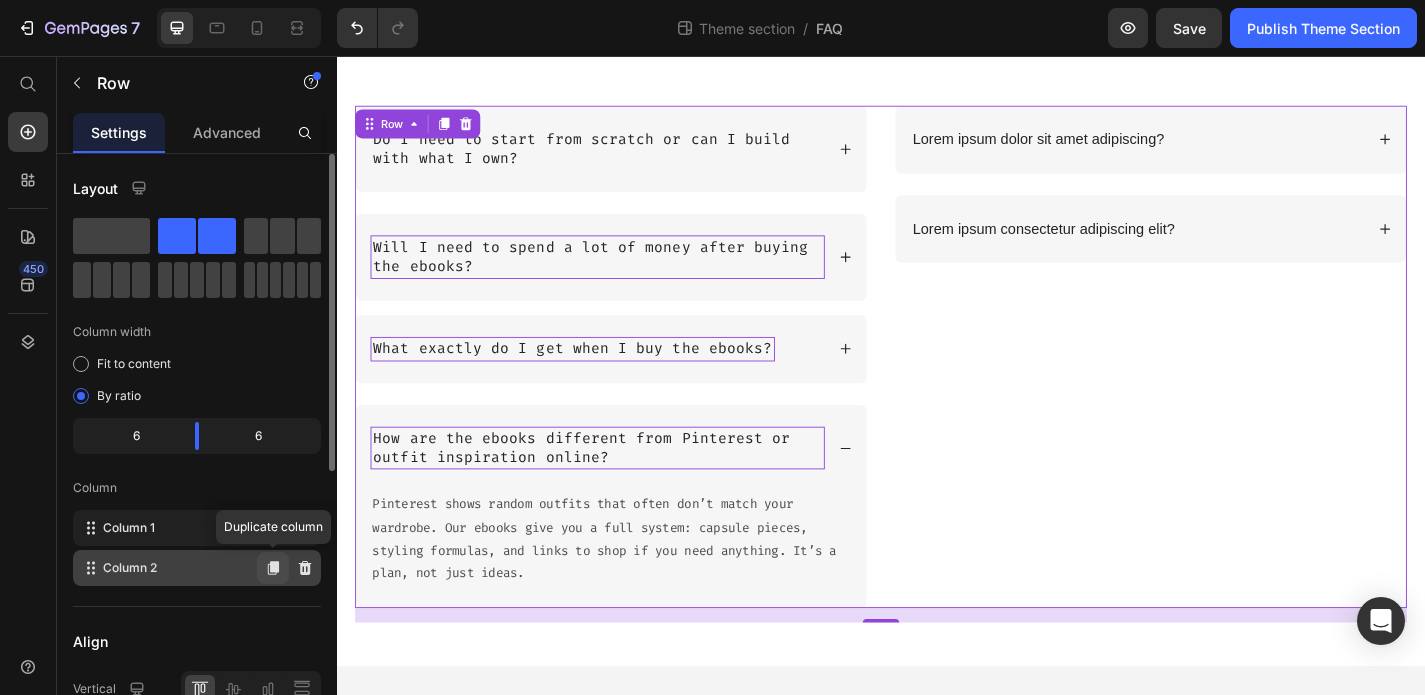 click 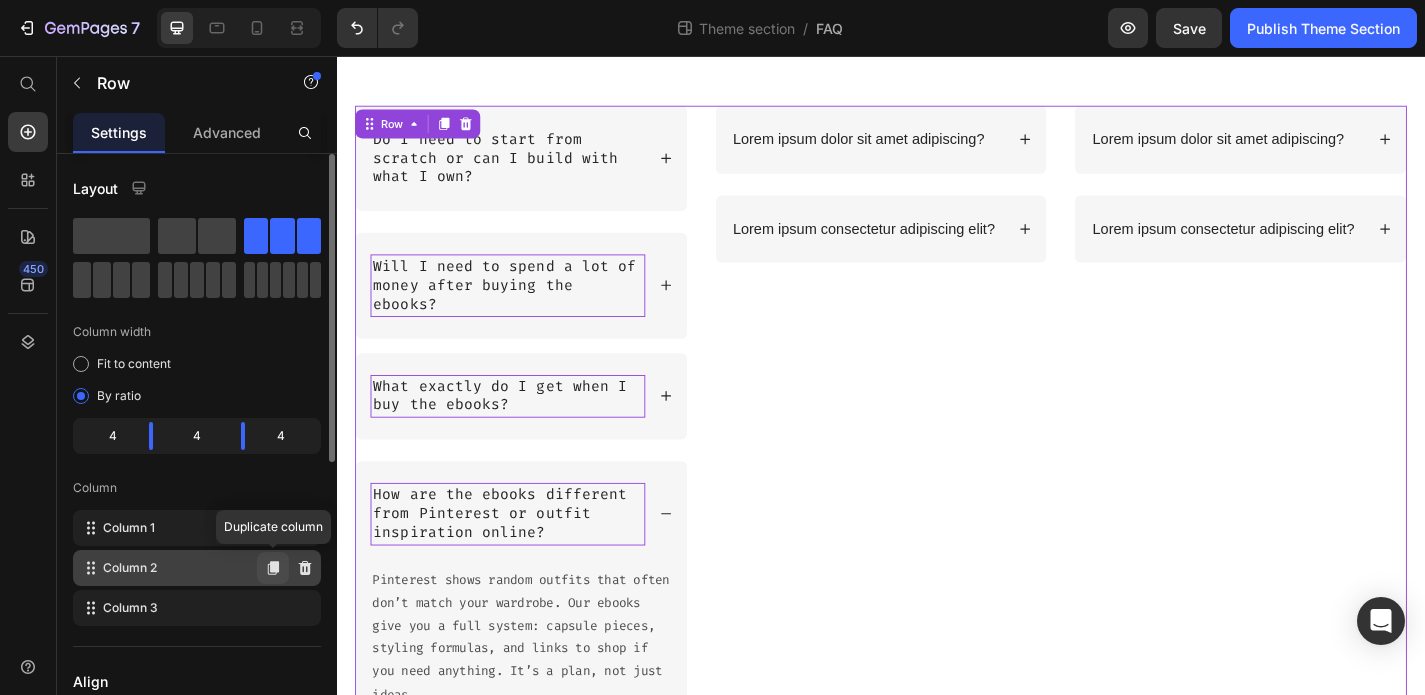 scroll, scrollTop: 415, scrollLeft: 0, axis: vertical 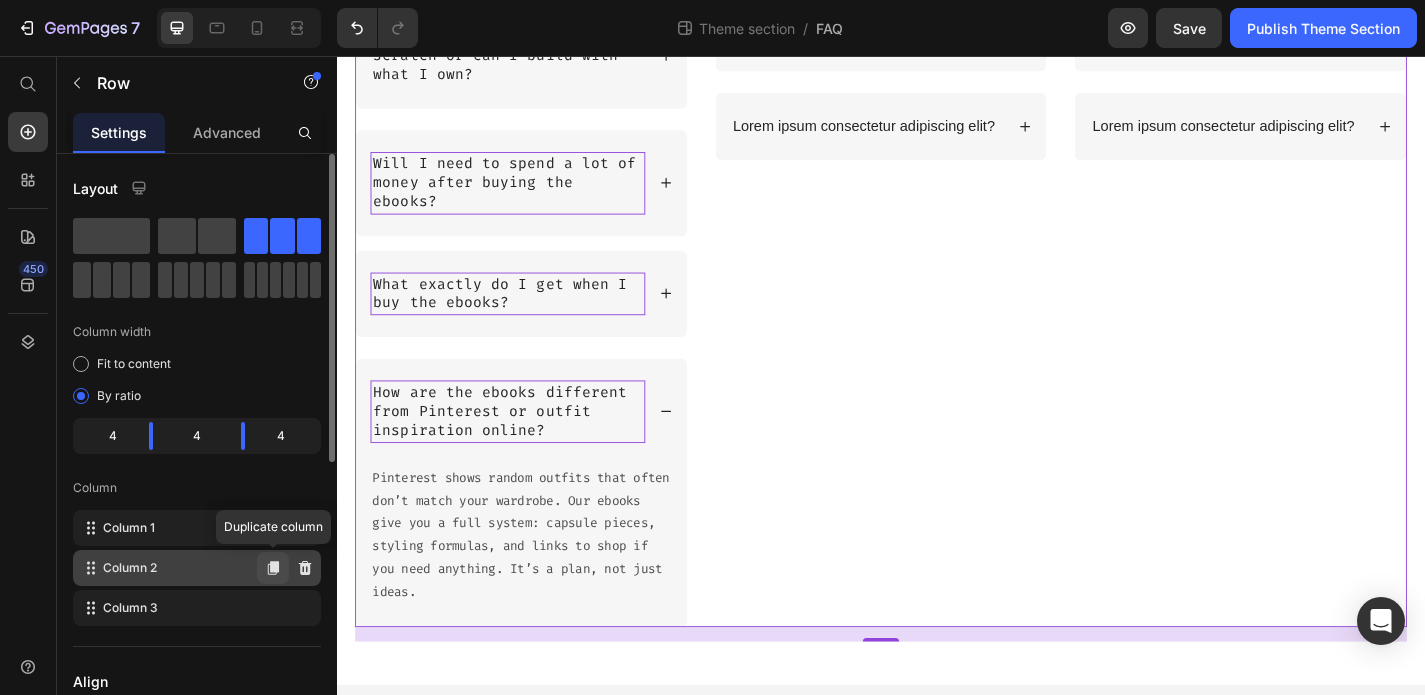 type 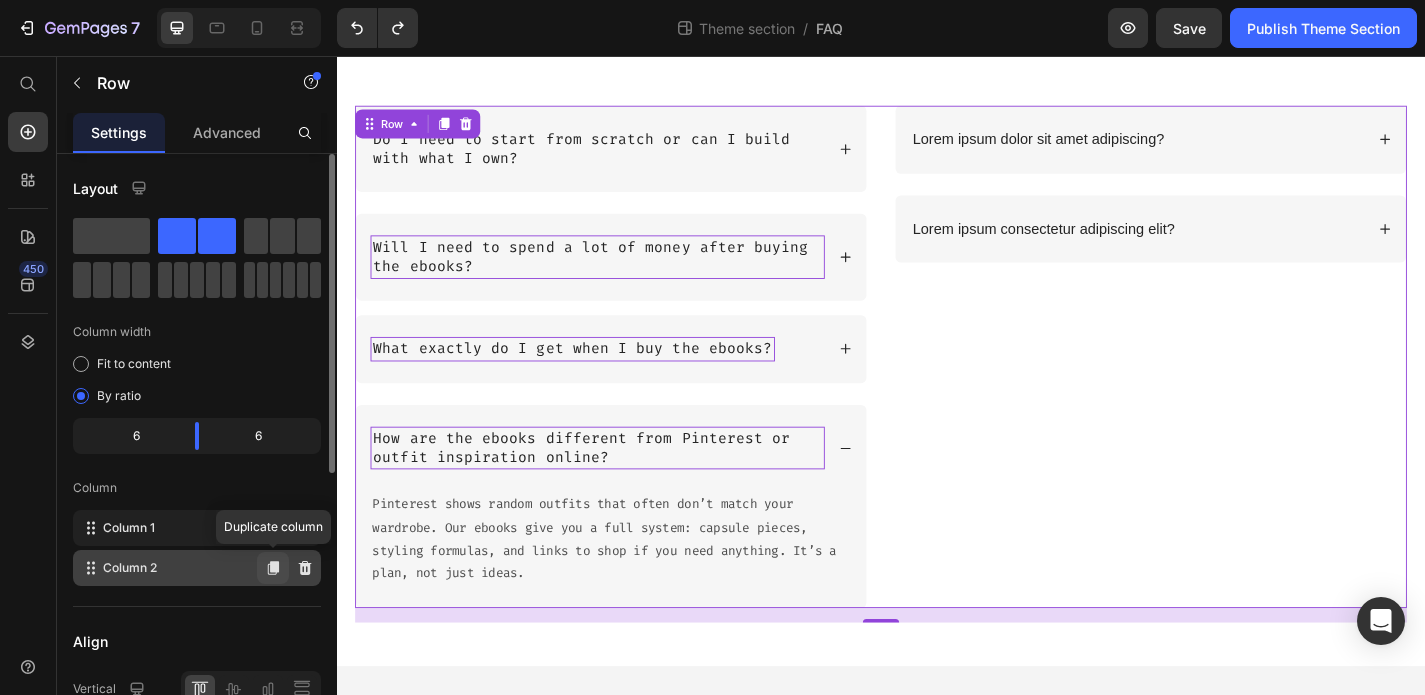 scroll, scrollTop: 302, scrollLeft: 0, axis: vertical 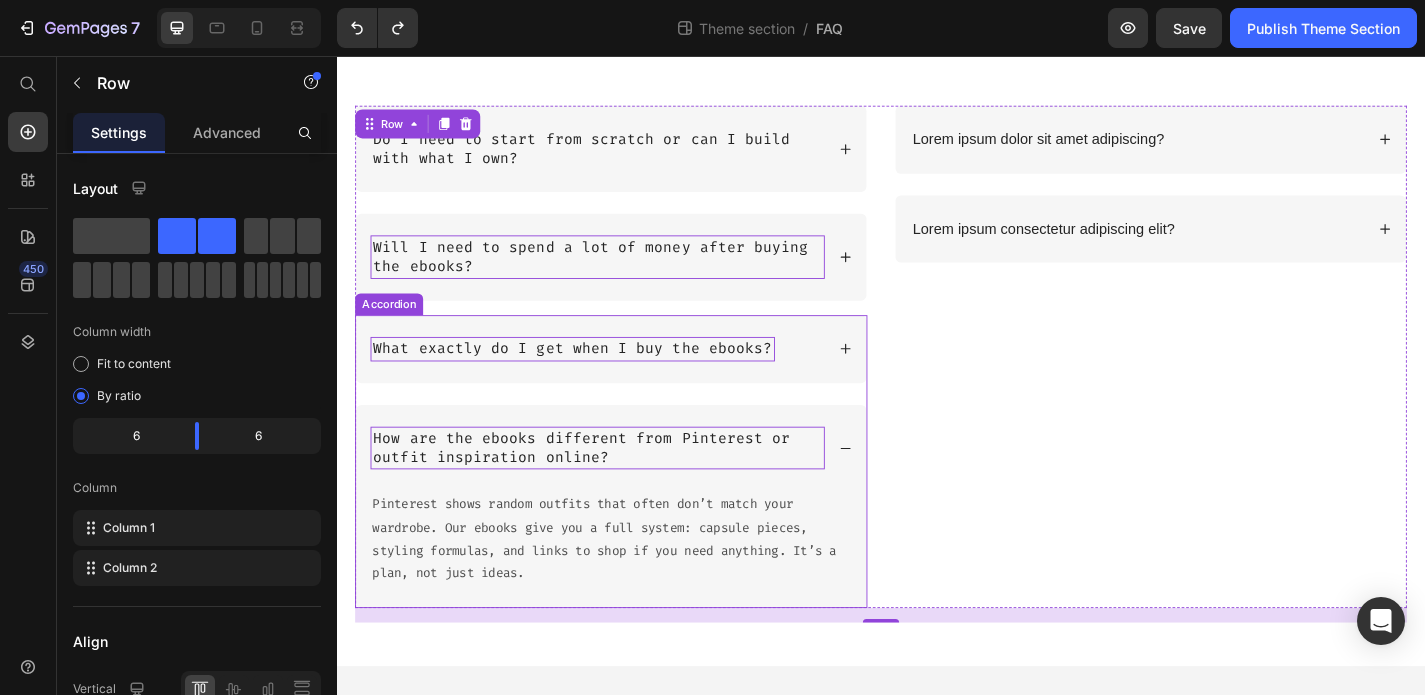 click on "What exactly do I get when I buy the ebooks?" at bounding box center [639, 379] 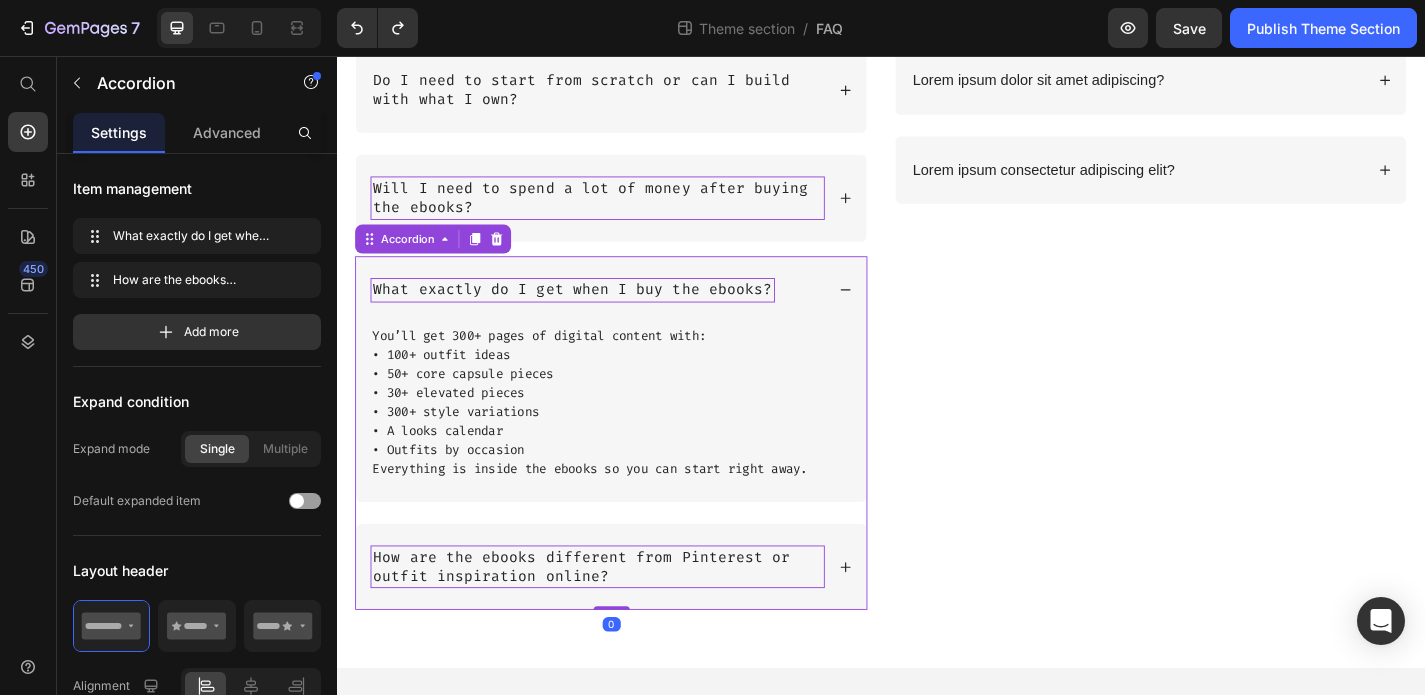 scroll, scrollTop: 369, scrollLeft: 0, axis: vertical 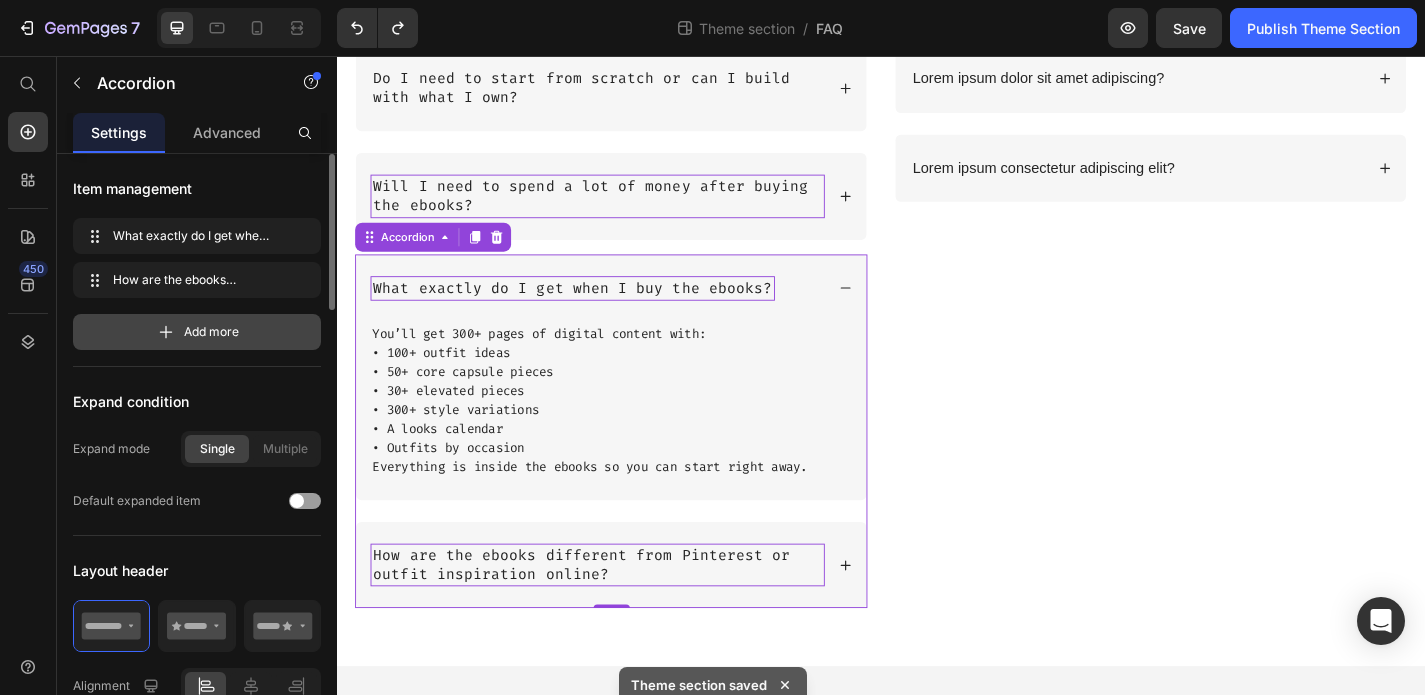 click on "Add more" at bounding box center (211, 332) 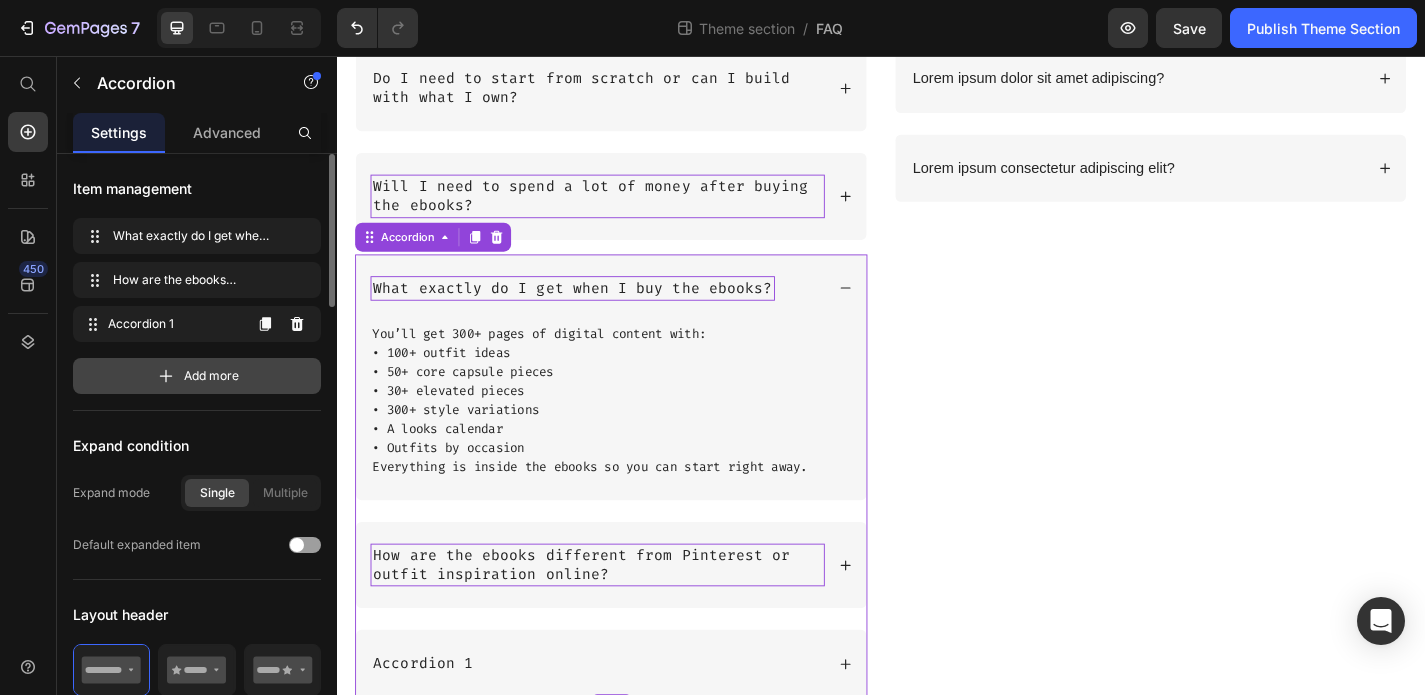 scroll, scrollTop: 468, scrollLeft: 0, axis: vertical 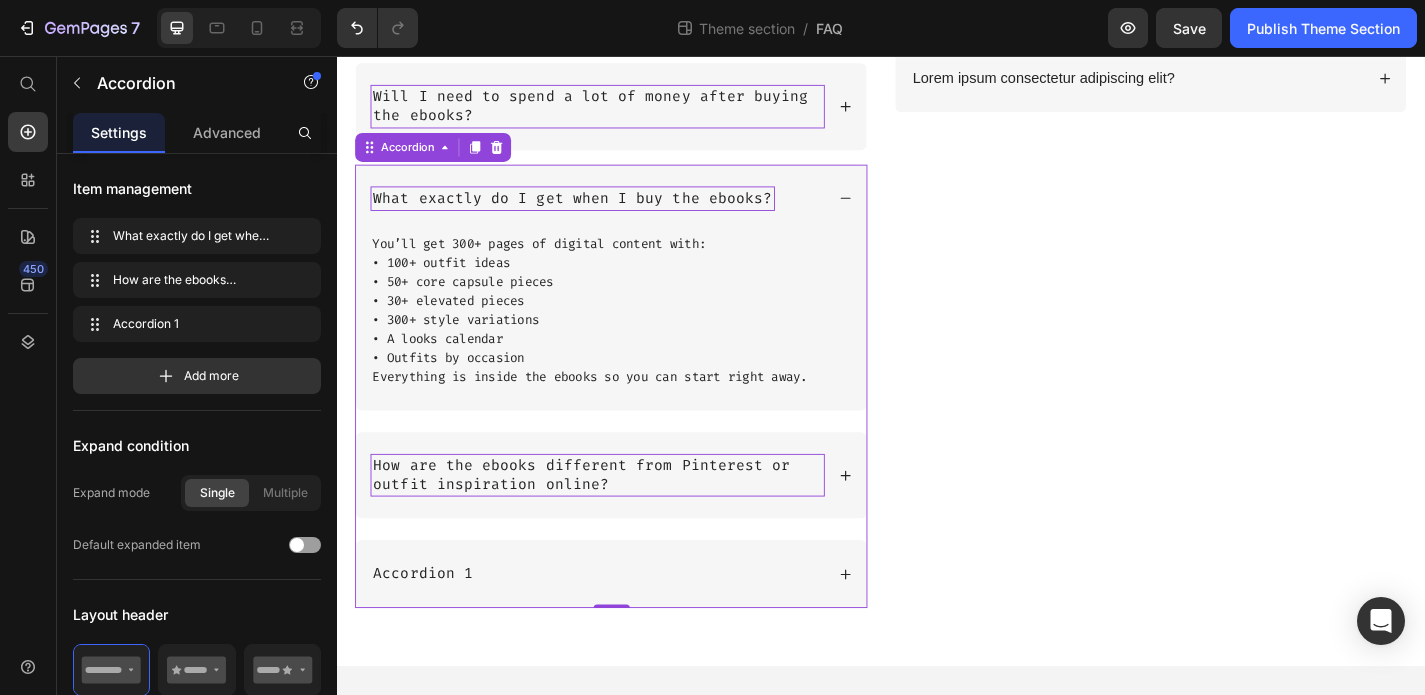 click 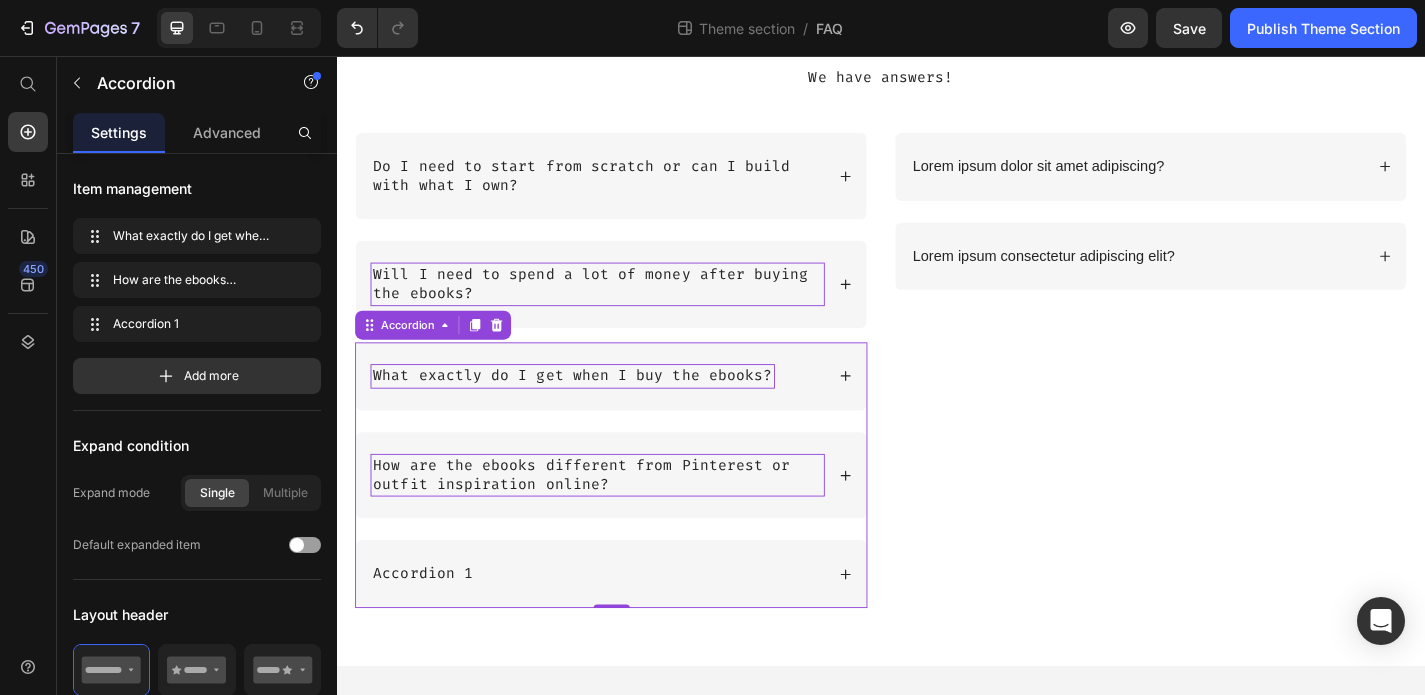 scroll, scrollTop: 272, scrollLeft: 0, axis: vertical 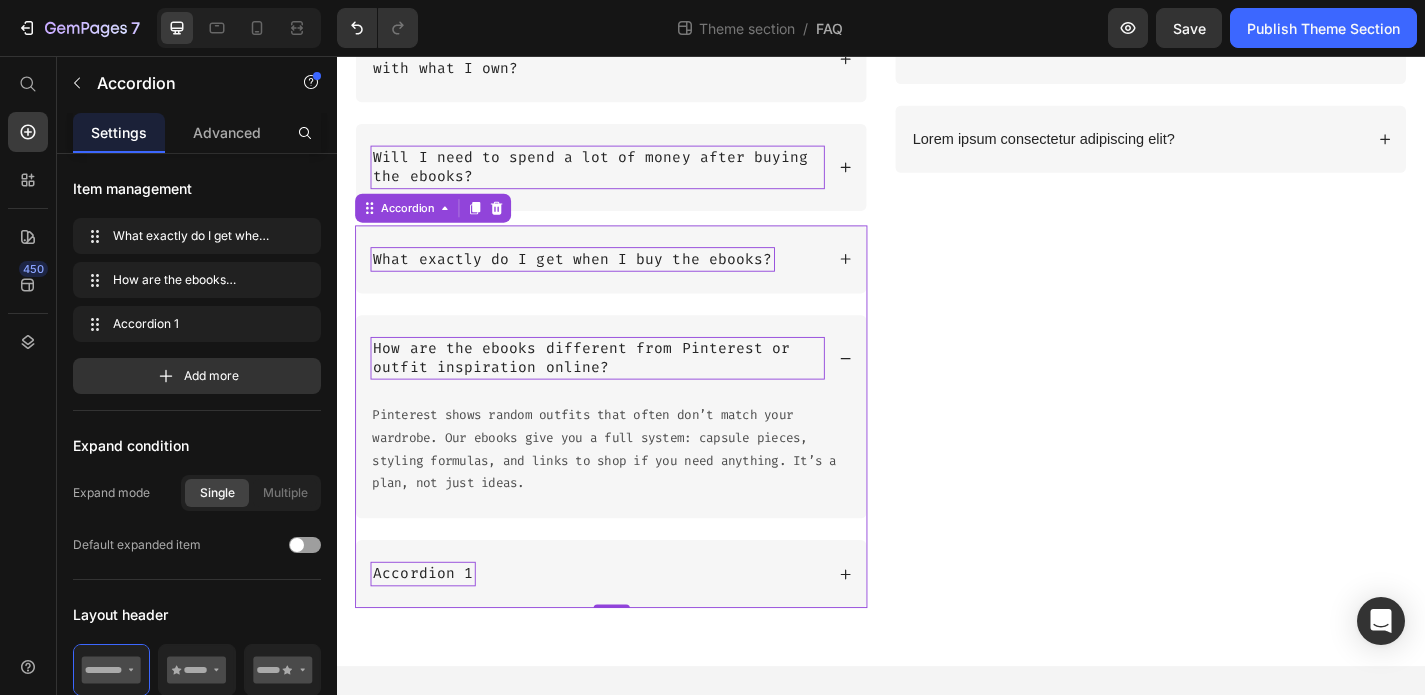 click on "Accordion 1" at bounding box center (432, 627) 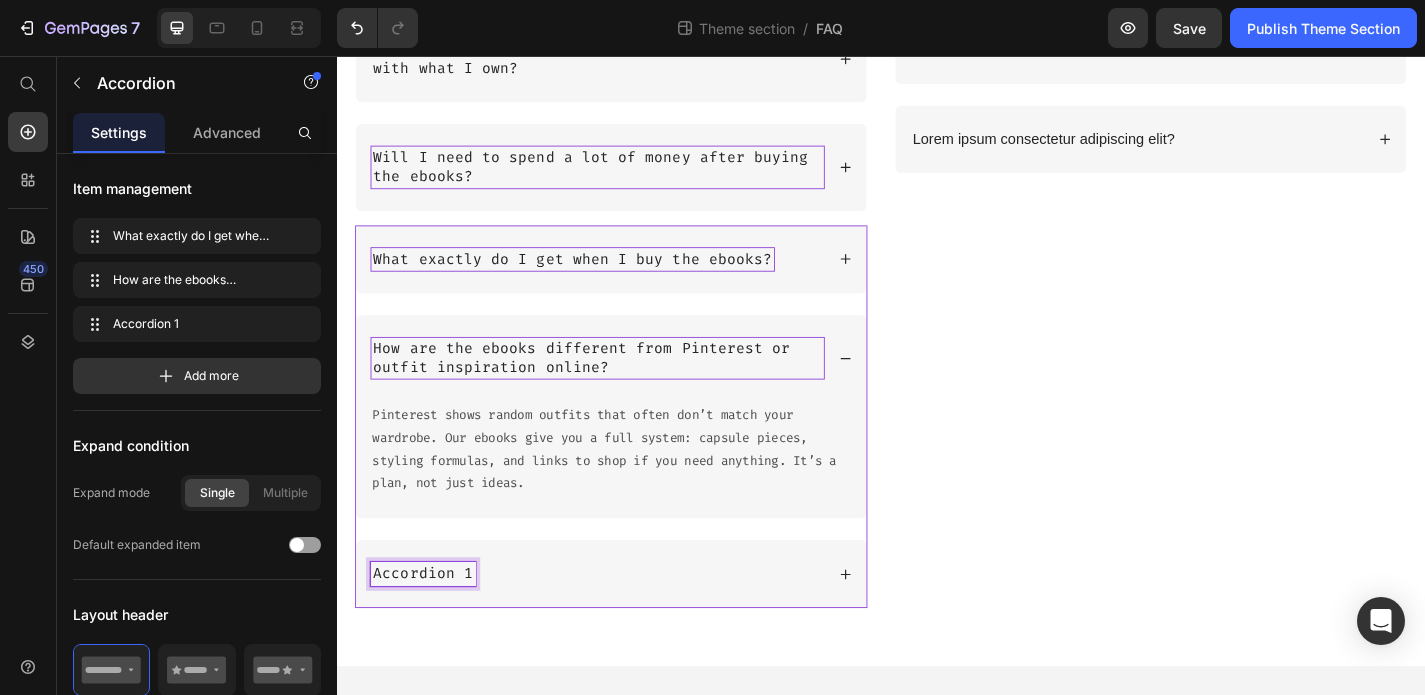click on "Accordion 1" at bounding box center [432, 627] 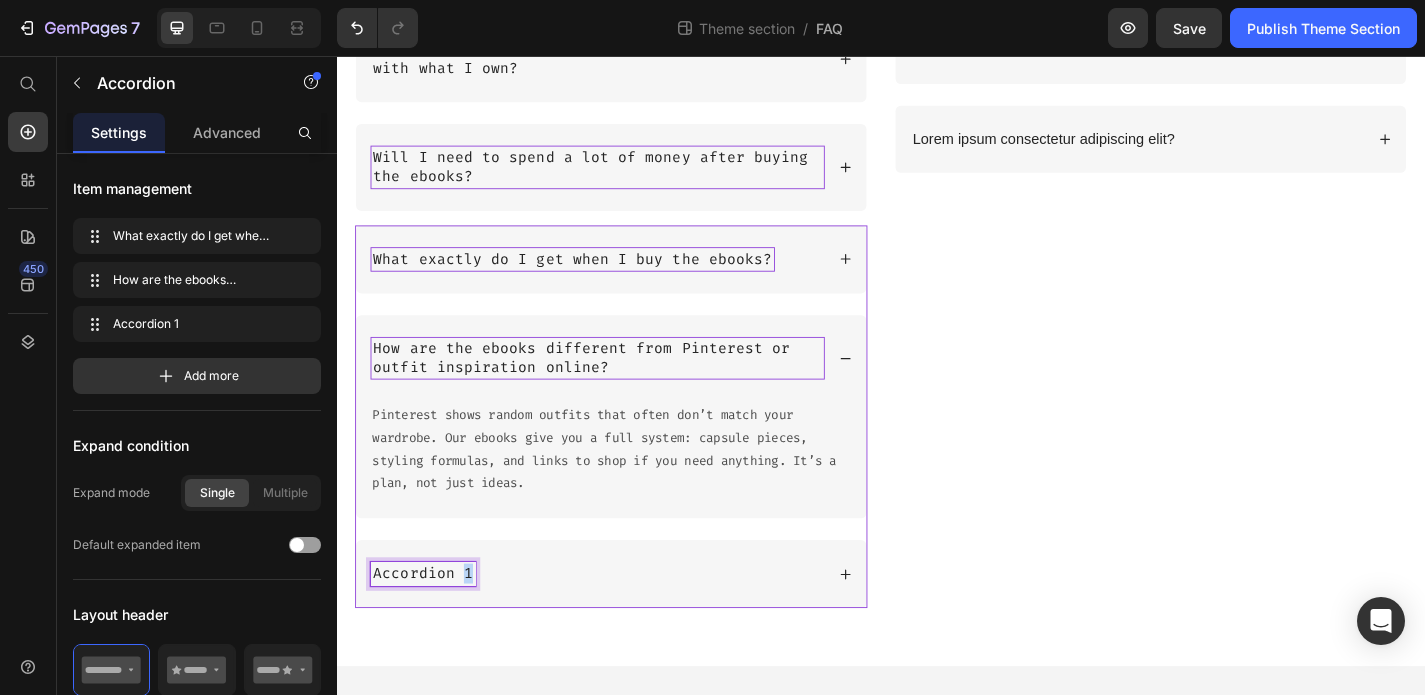 click on "Accordion 1" at bounding box center [432, 627] 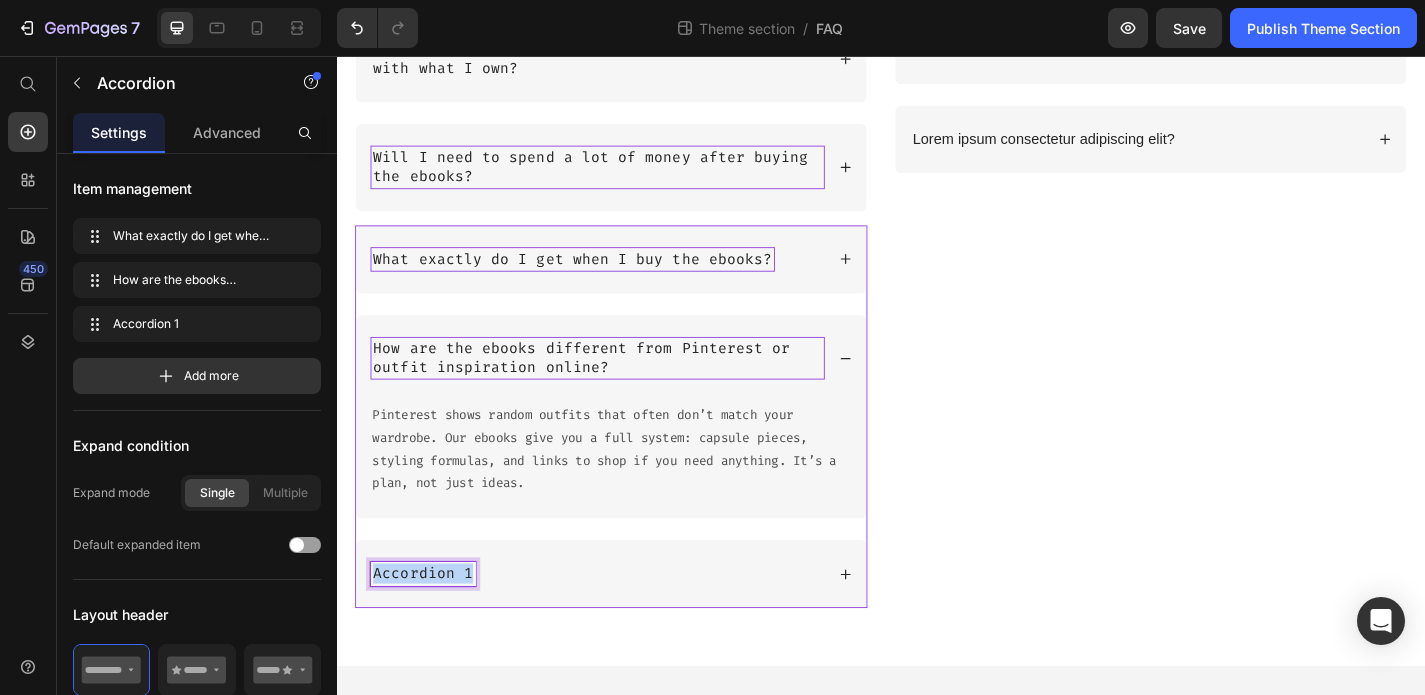 click on "Accordion 1" at bounding box center (432, 627) 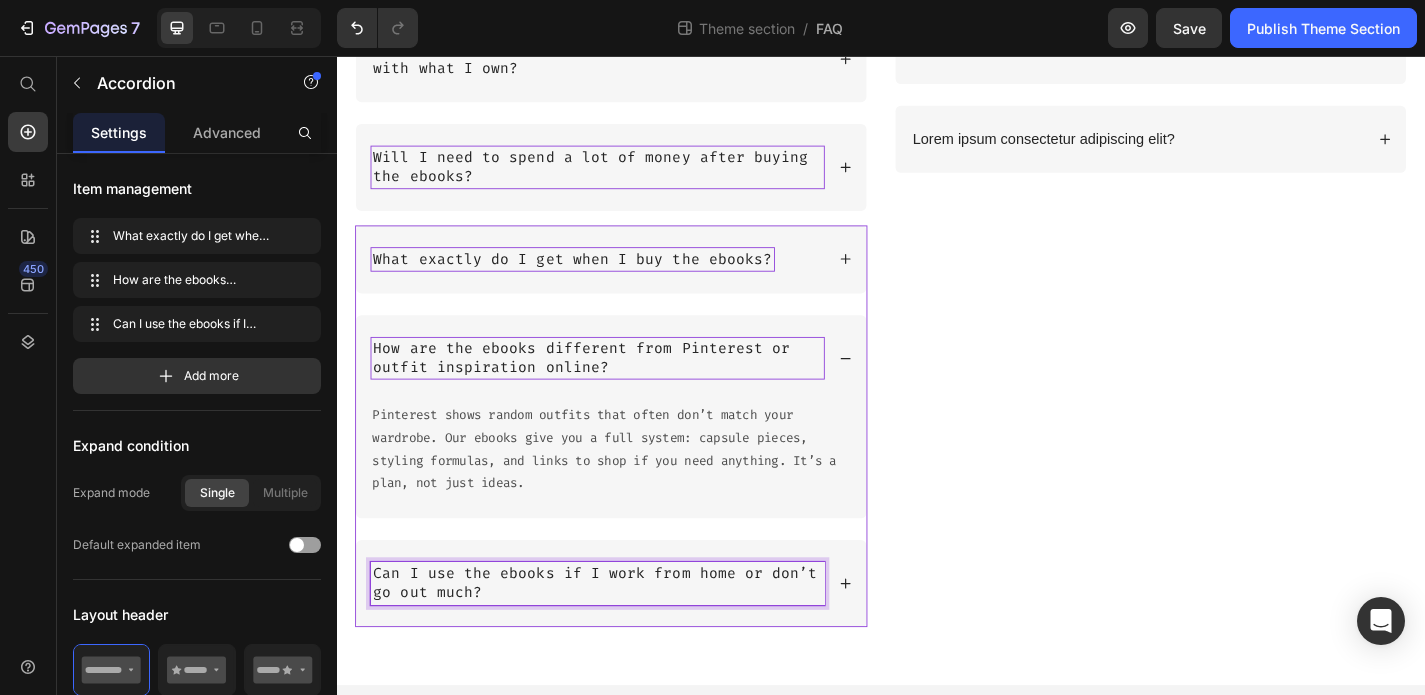 click 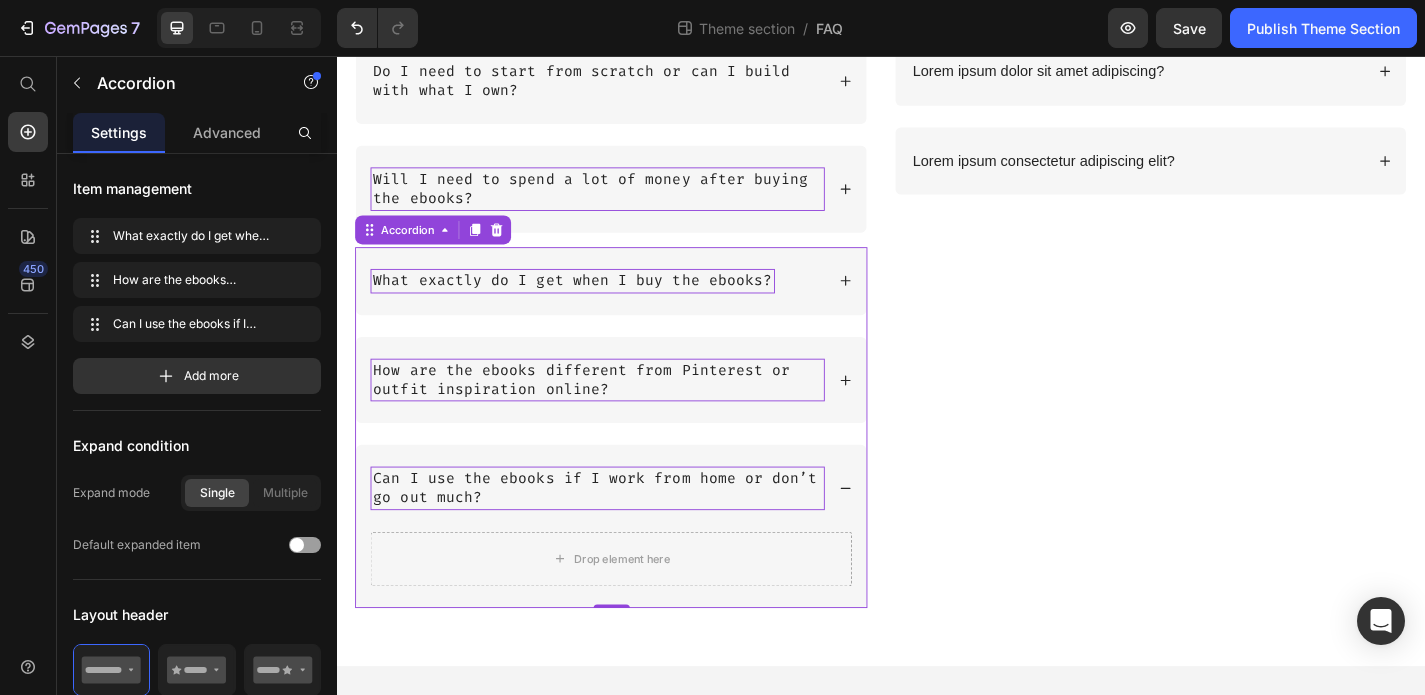 scroll, scrollTop: 377, scrollLeft: 0, axis: vertical 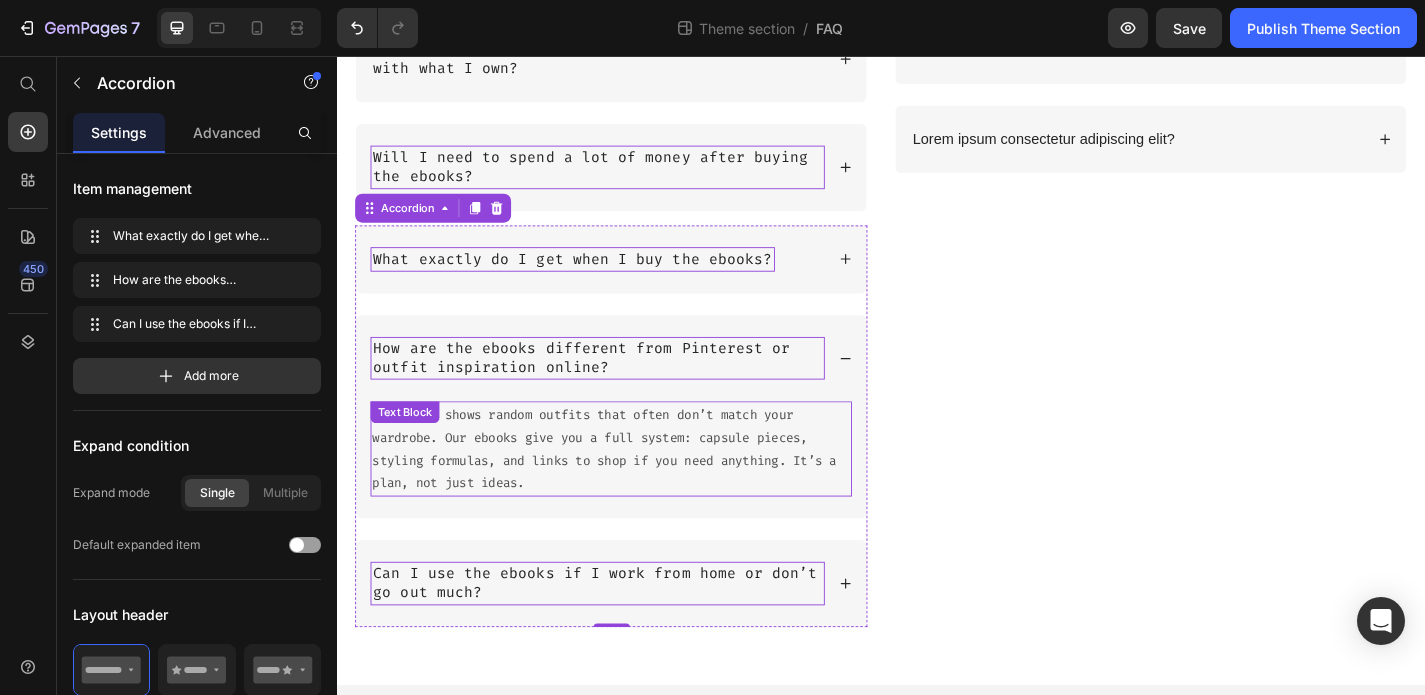 click on "Pinterest shows random outfits that often don’t match your wardrobe. Our ebooks give you a full system: capsule pieces, styling formulas, and links to shop if you need anything. It’s a plan, not just ideas." at bounding box center [639, 489] 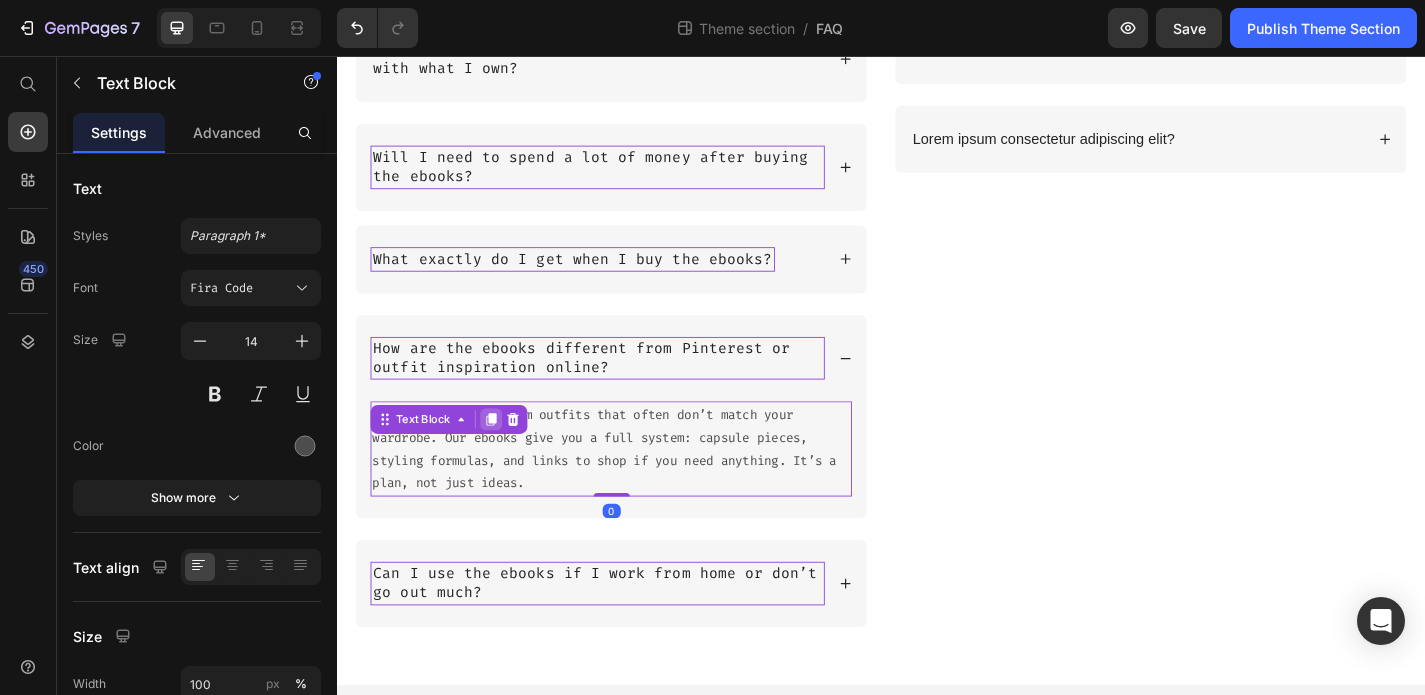 click 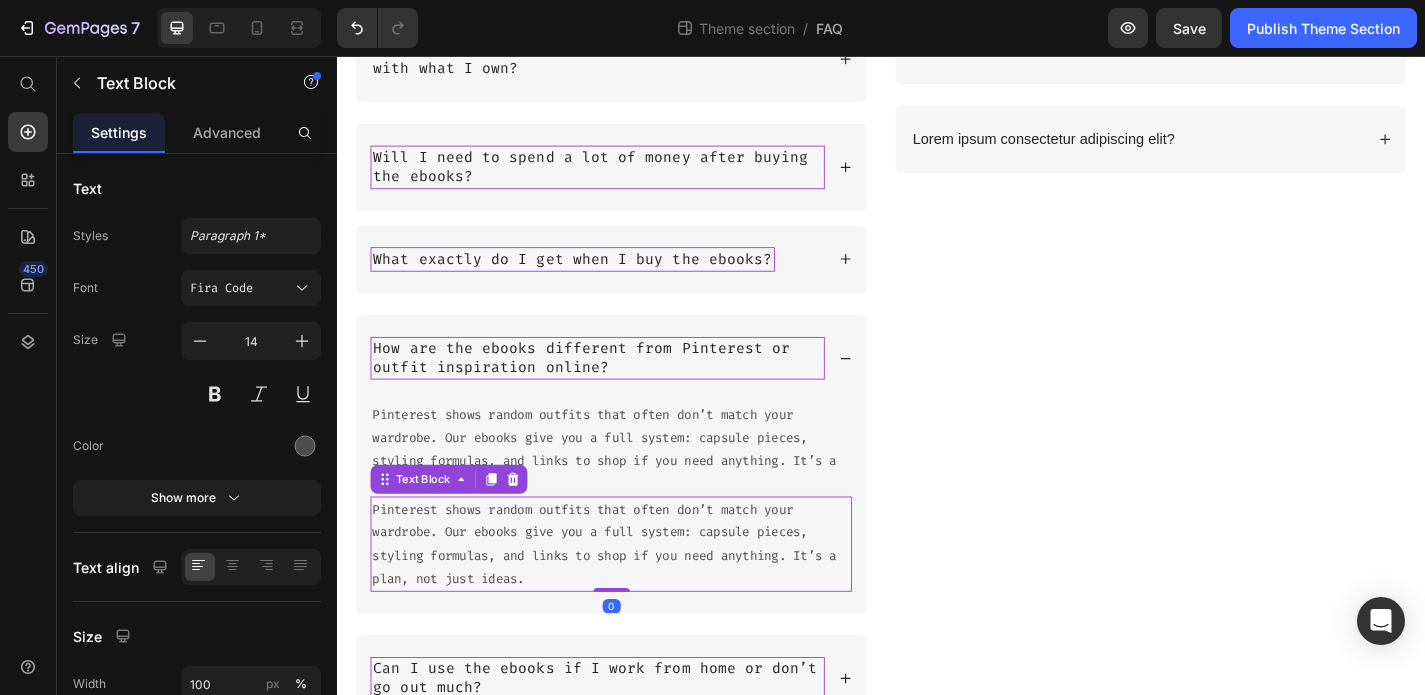 scroll, scrollTop: 526, scrollLeft: 0, axis: vertical 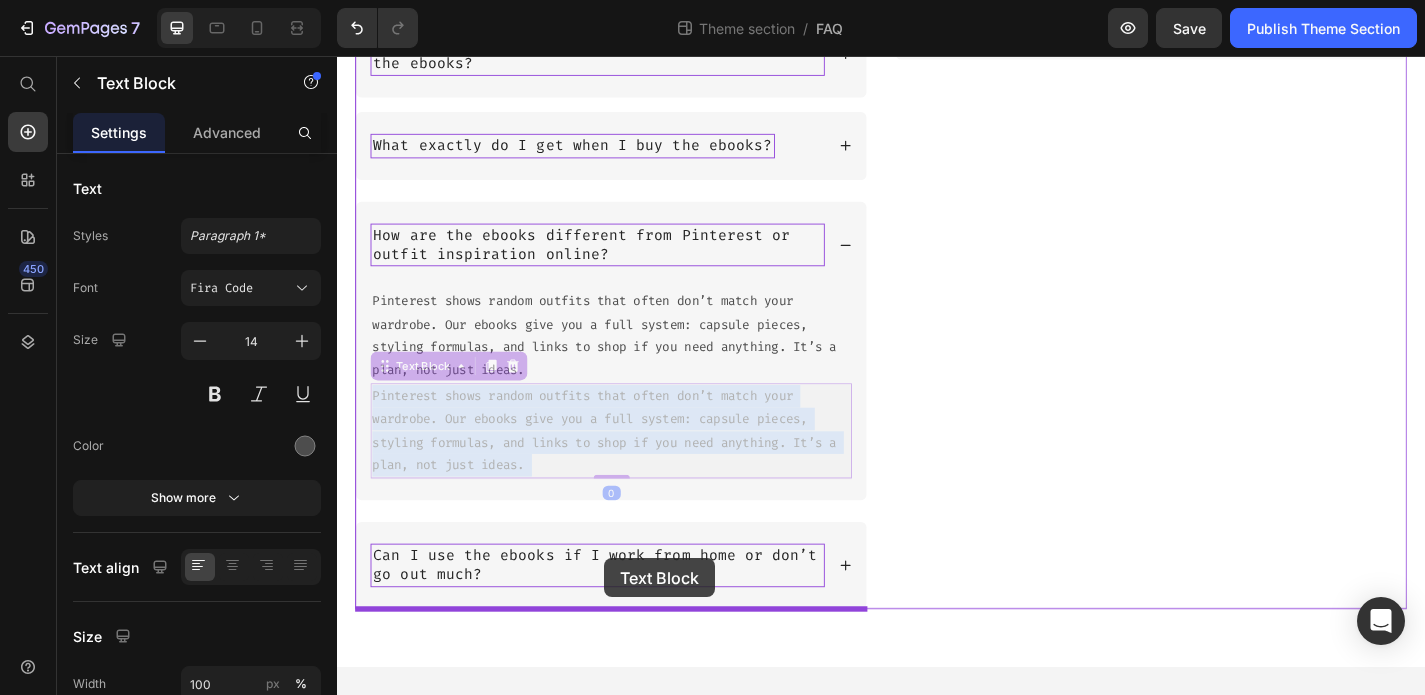 drag, startPoint x: 636, startPoint y: 442, endPoint x: 629, endPoint y: 608, distance: 166.14752 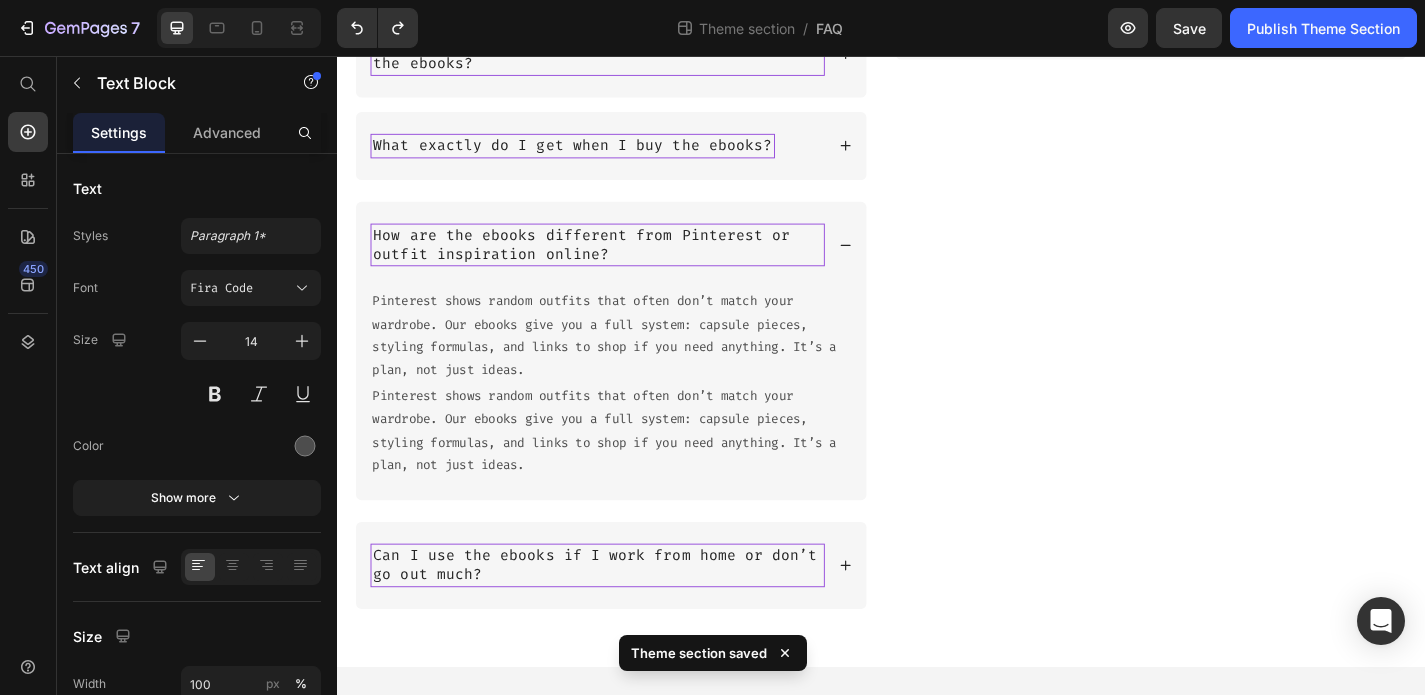 click on "Pinterest shows random outfits that often don’t match your wardrobe. Our ebooks give you a full system: capsule pieces, styling formulas, and links to shop if you need anything. It’s a plan, not just ideas." at bounding box center [639, 469] 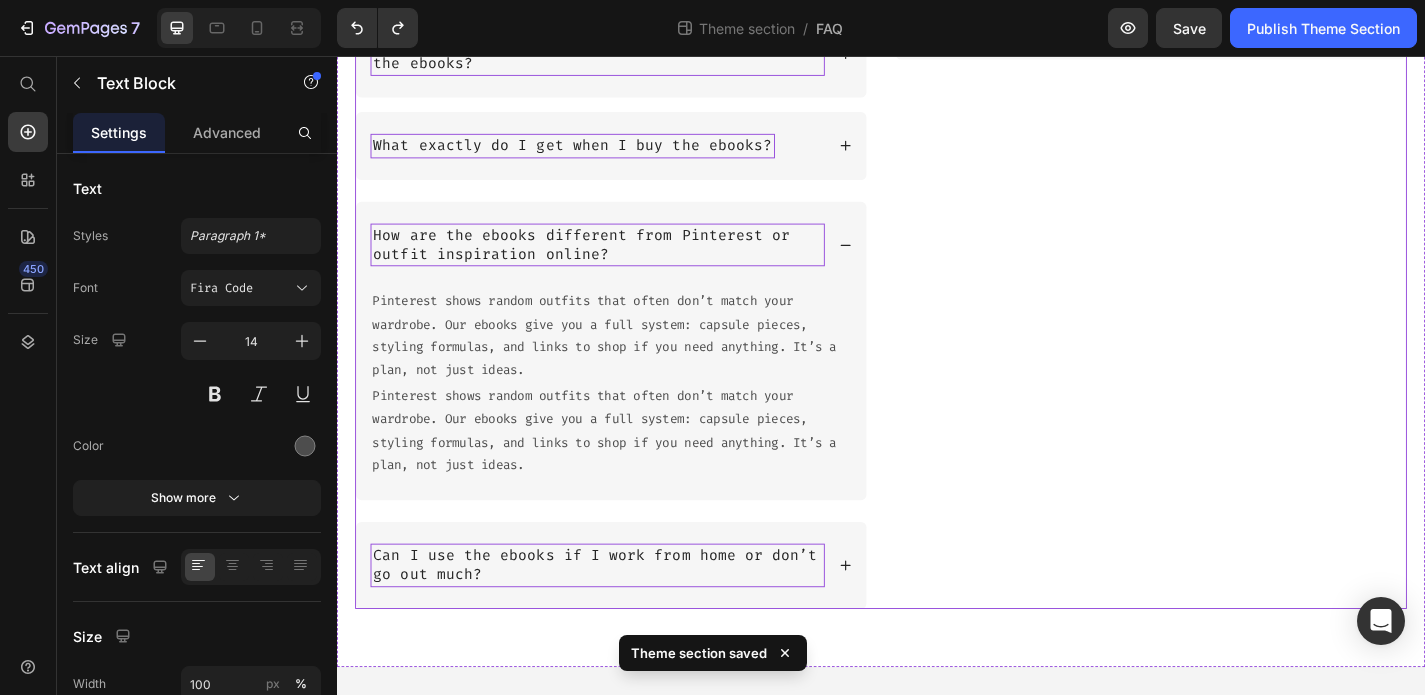 click on "Lorem ipsum dolor sit amet adipiscing?
Lorem ipsum consectetur adipiscing elit? Accordion" at bounding box center [1234, 276] 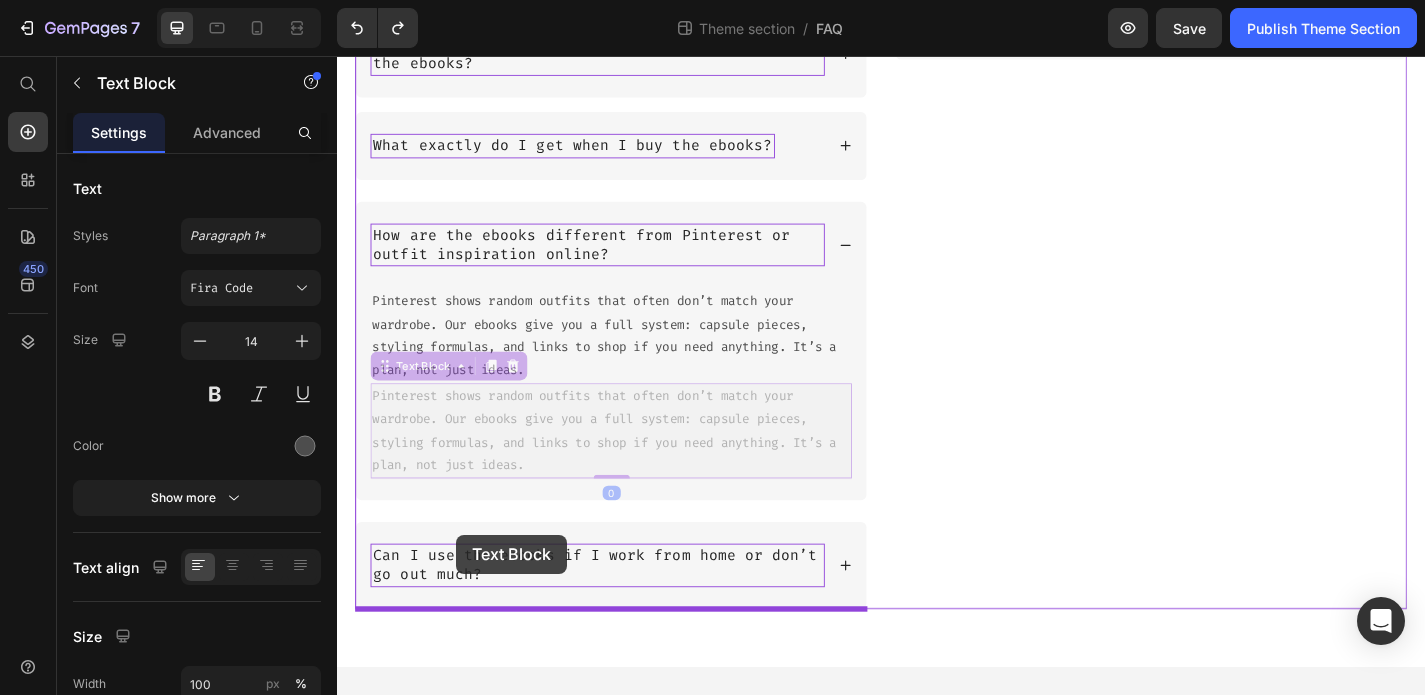 drag, startPoint x: 394, startPoint y: 400, endPoint x: 465, endPoint y: 584, distance: 197.22322 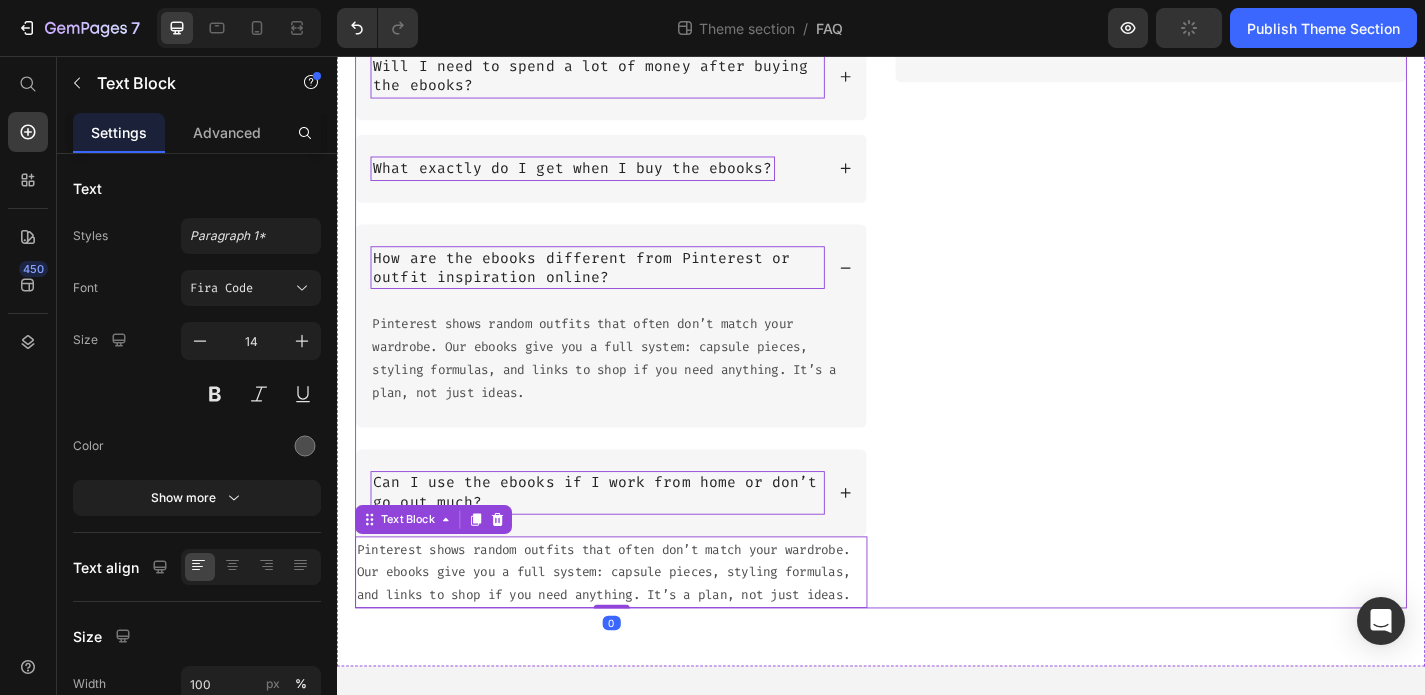 click on "Lorem ipsum dolor sit amet adipiscing?
Lorem ipsum consectetur adipiscing elit? Accordion" at bounding box center (1234, 289) 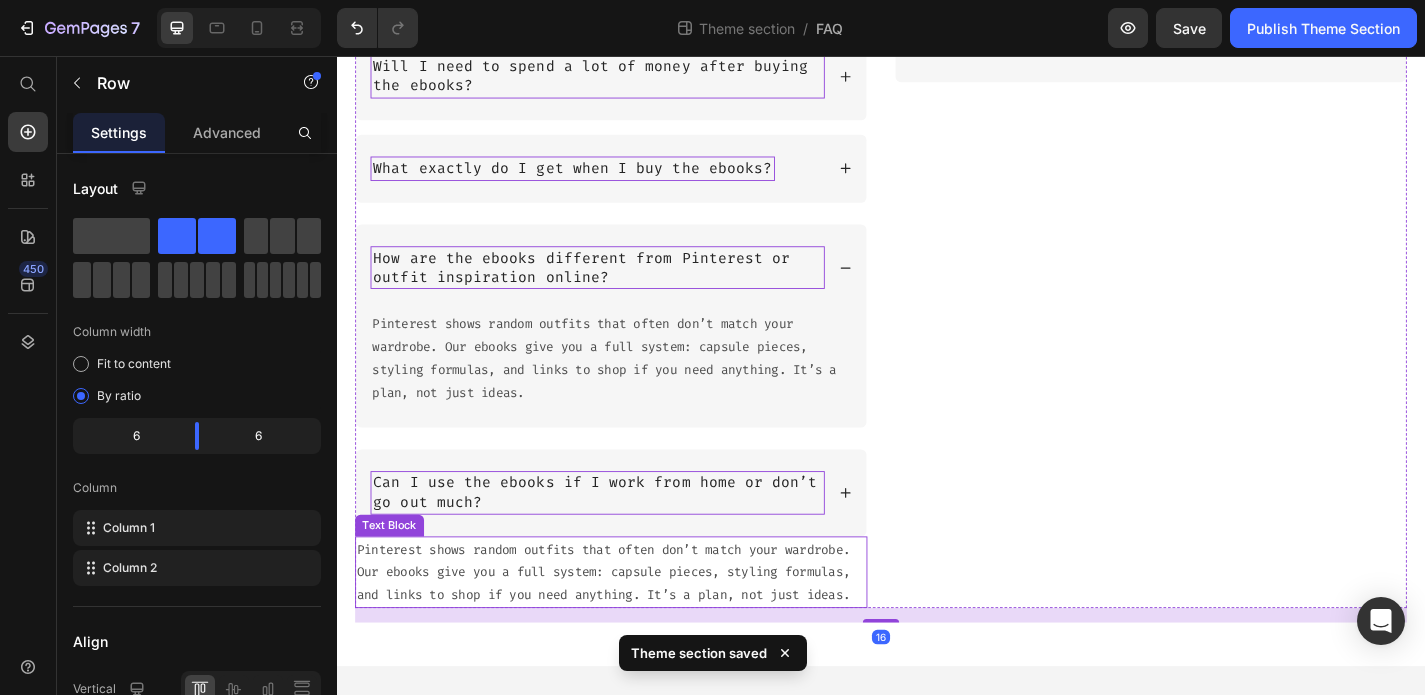 click on "Pinterest shows random outfits that often don’t match your wardrobe. Our ebooks give you a full system: capsule pieces, styling formulas, and links to shop if you need anything. It’s a plan, not just ideas." at bounding box center [639, 626] 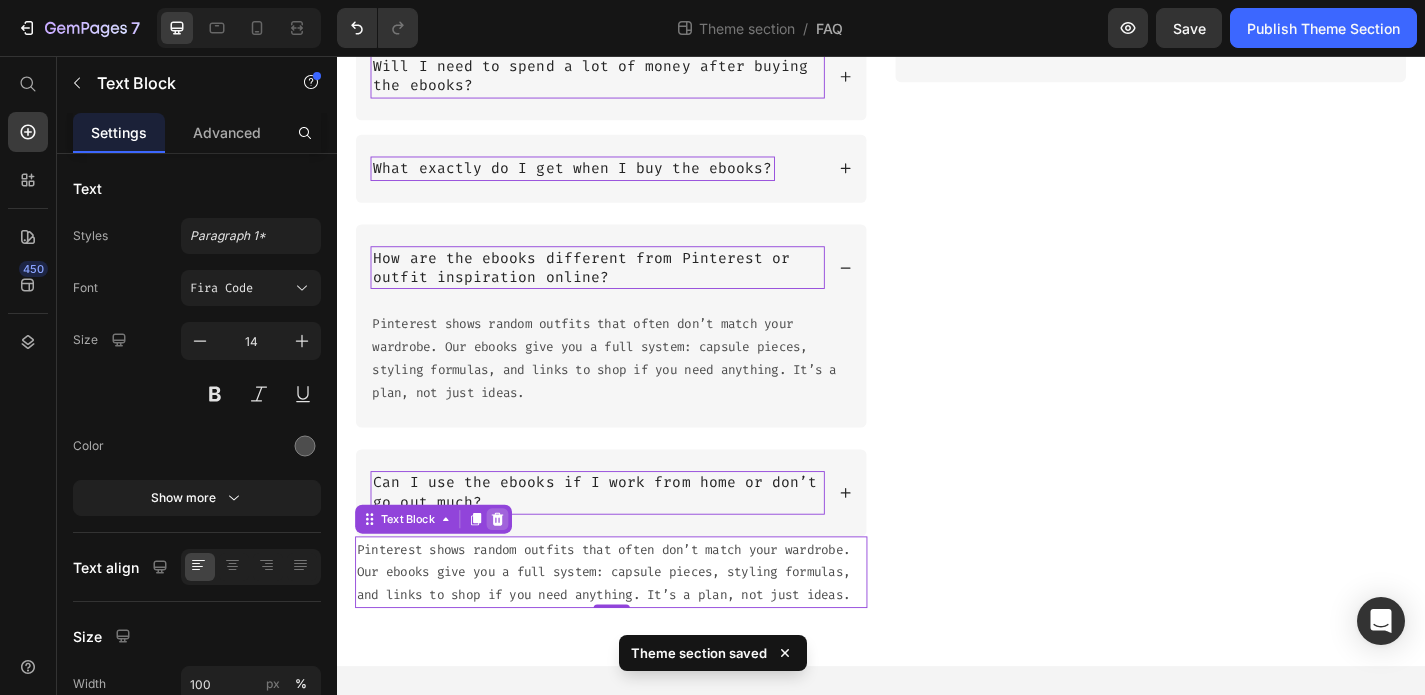 click 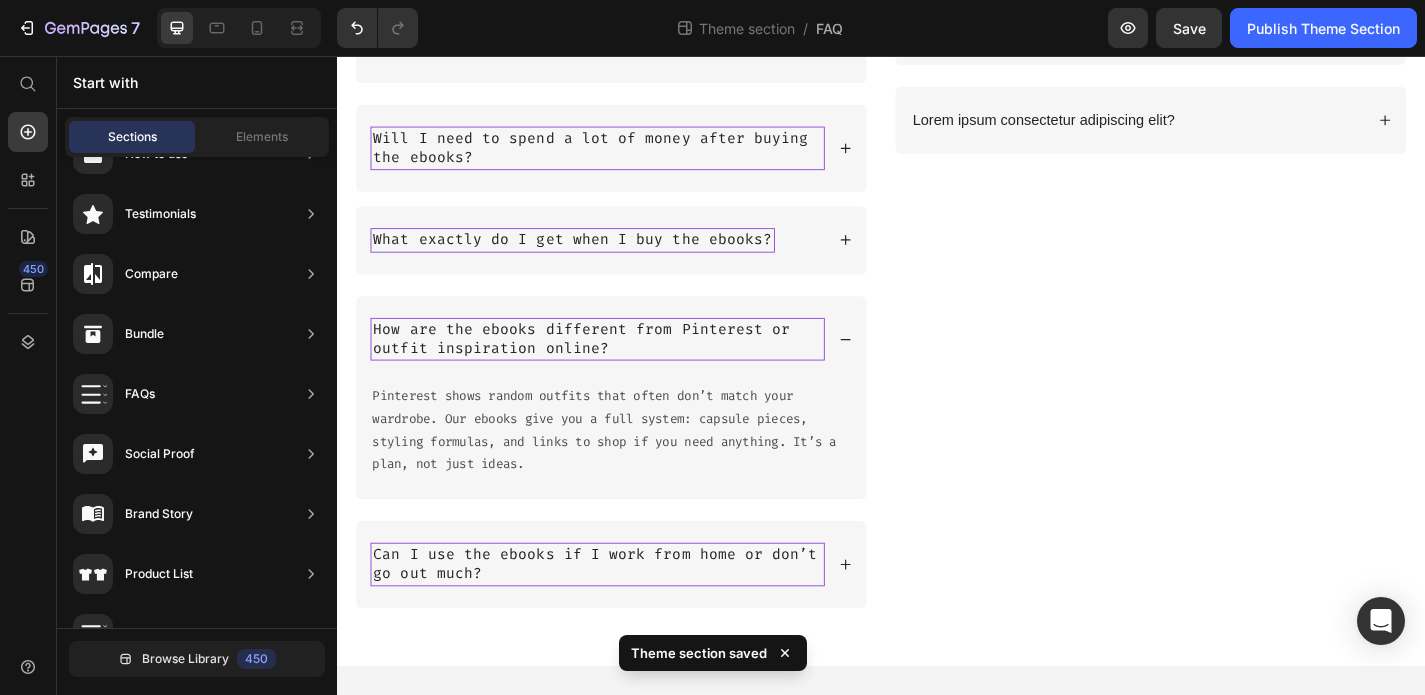 scroll, scrollTop: 422, scrollLeft: 0, axis: vertical 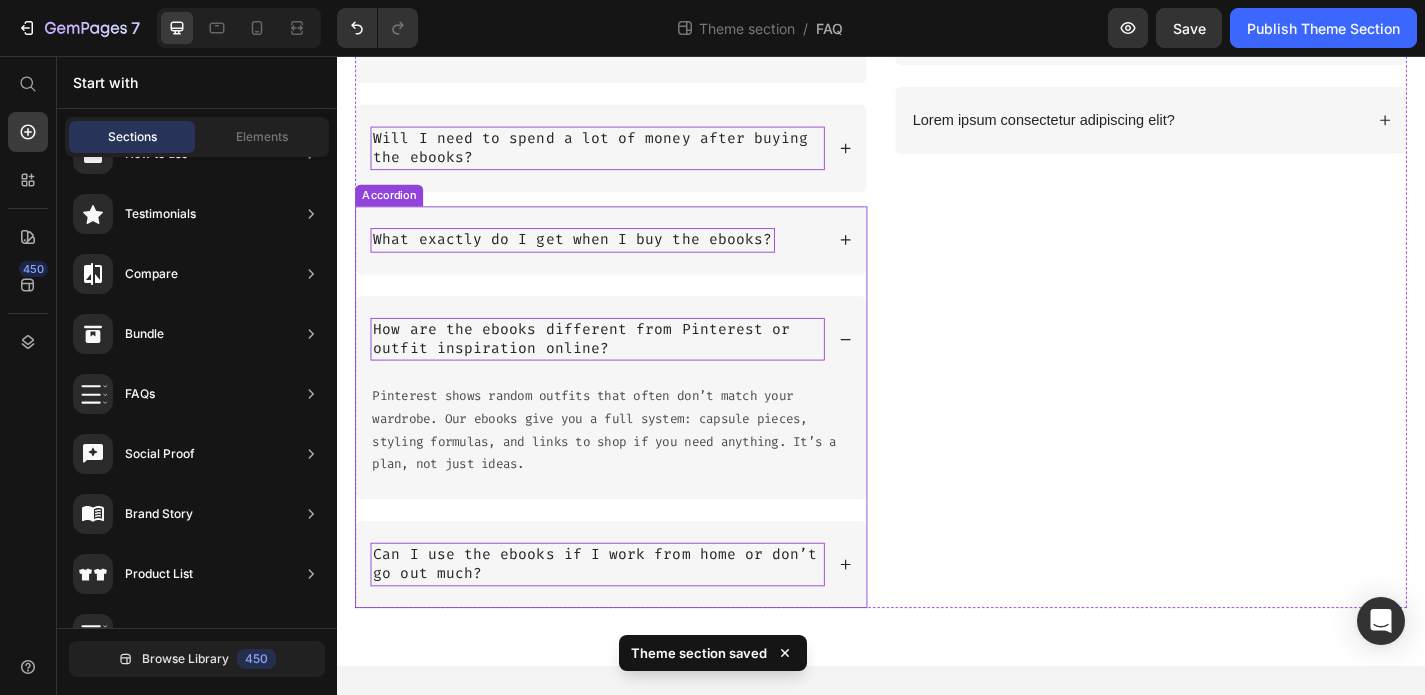 click 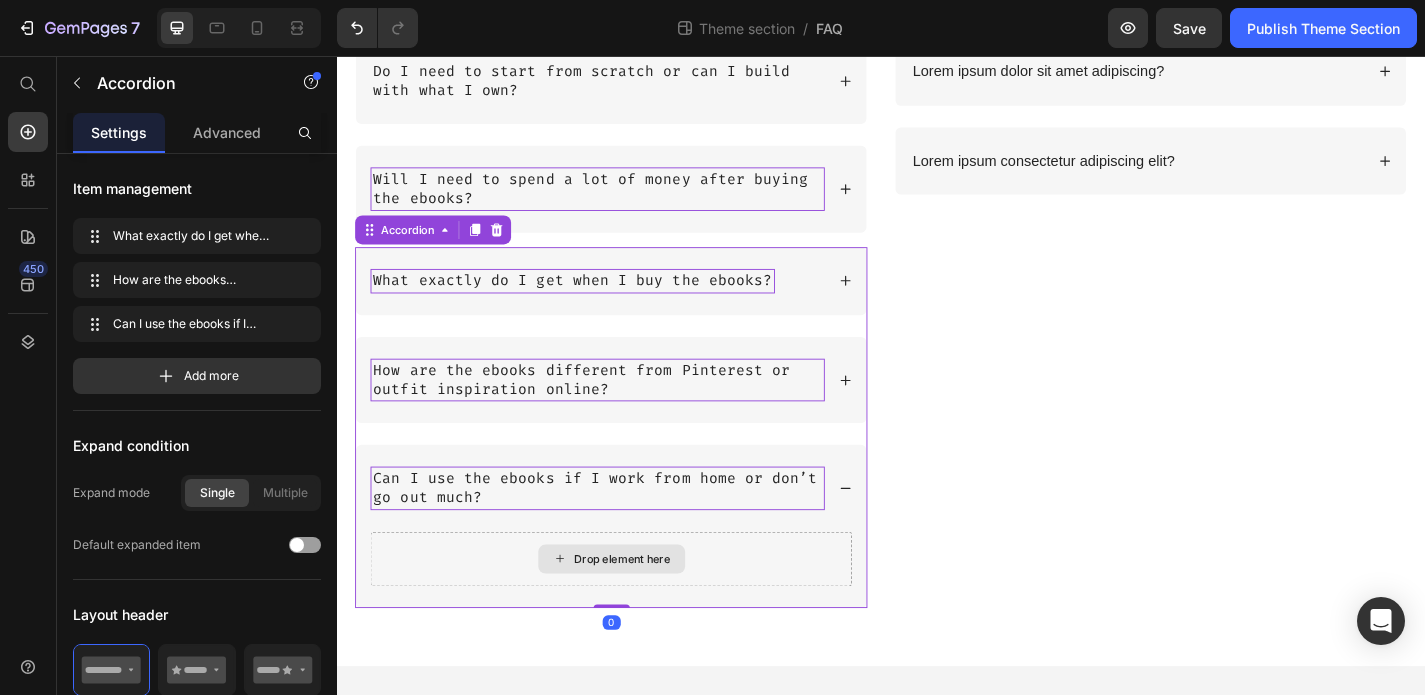 scroll, scrollTop: 377, scrollLeft: 0, axis: vertical 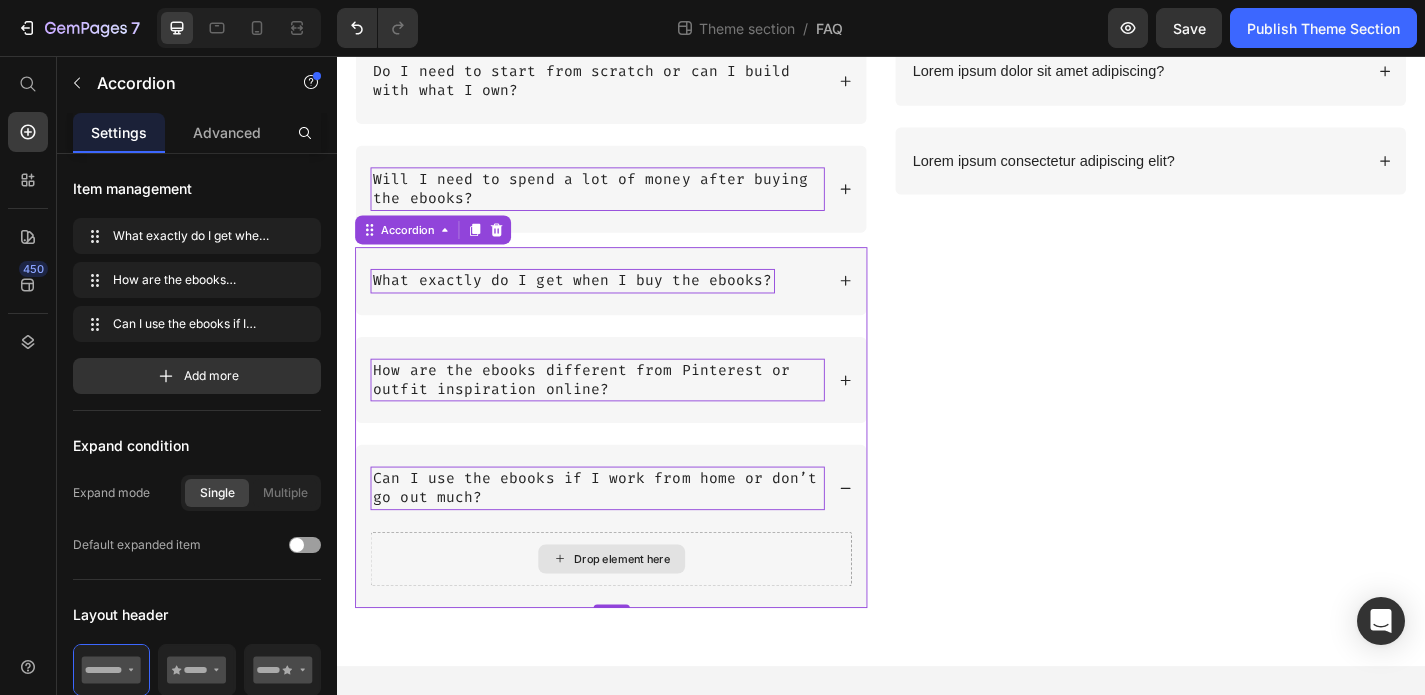 click on "Drop element here" at bounding box center [652, 611] 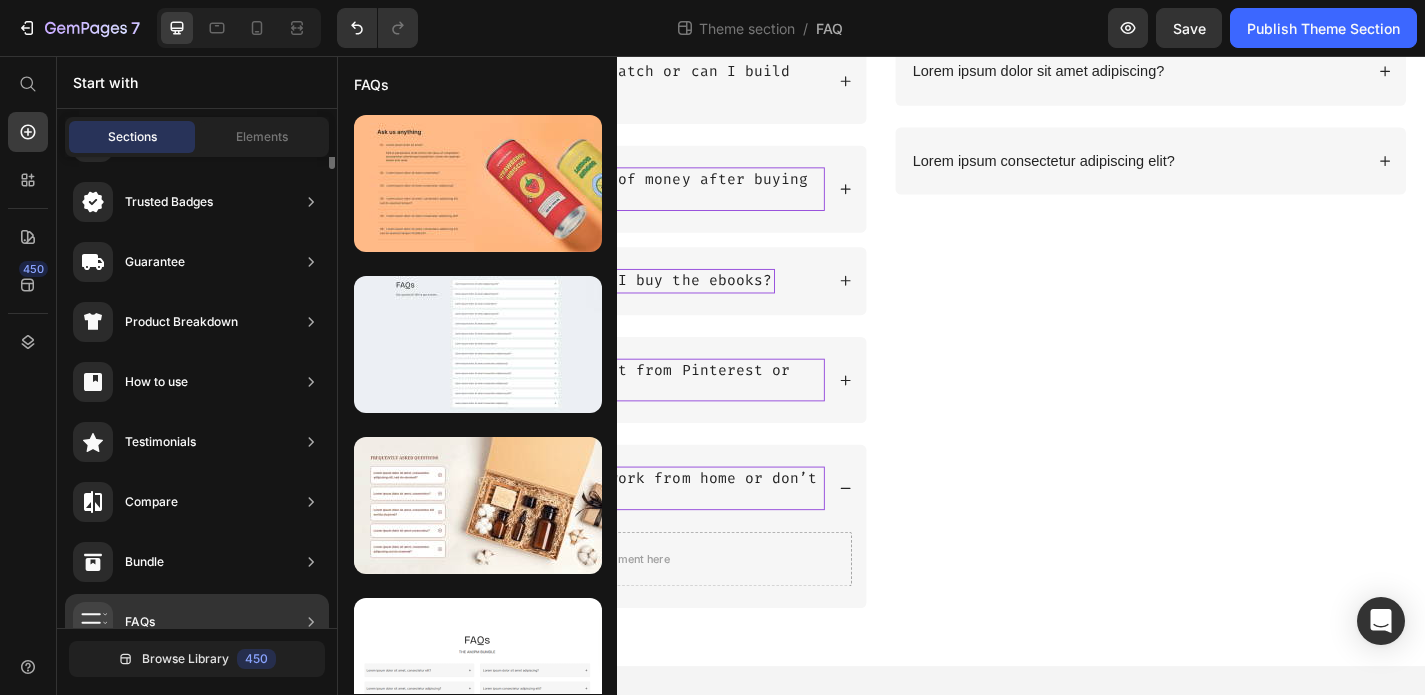 scroll, scrollTop: 0, scrollLeft: 0, axis: both 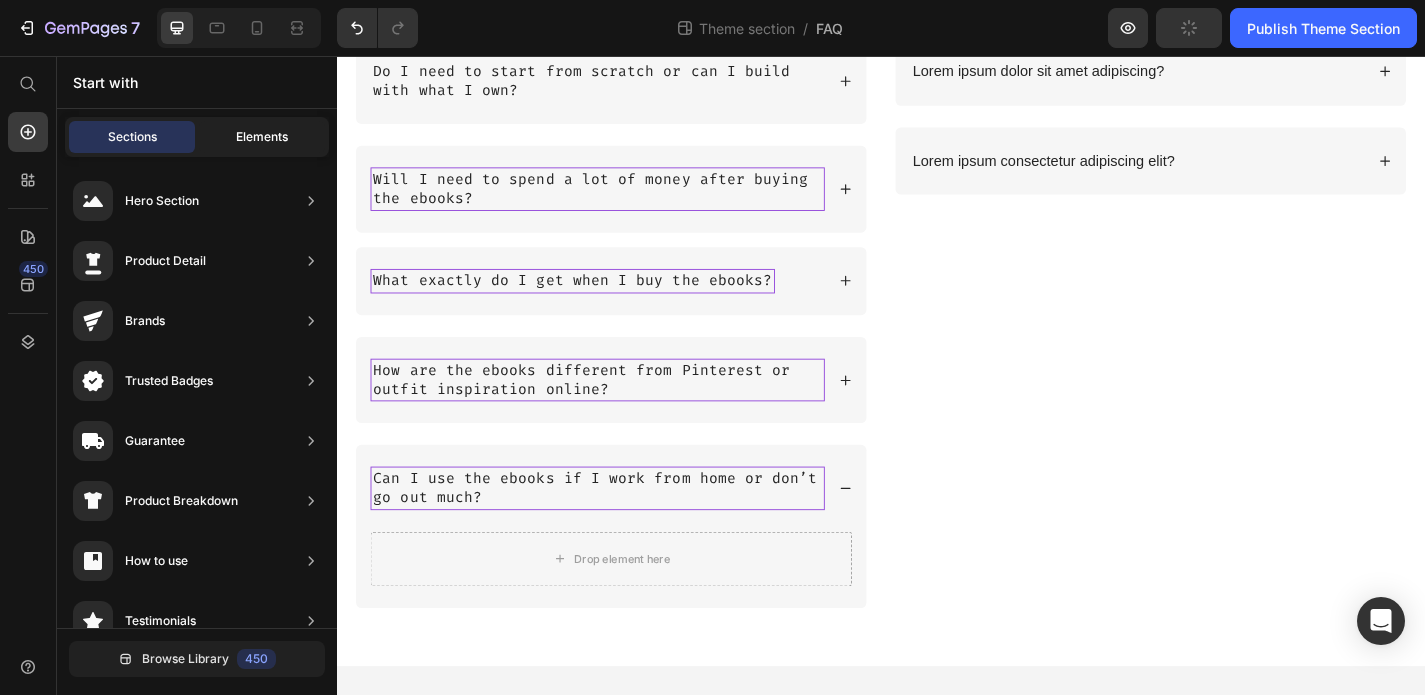 click on "Elements" at bounding box center [262, 137] 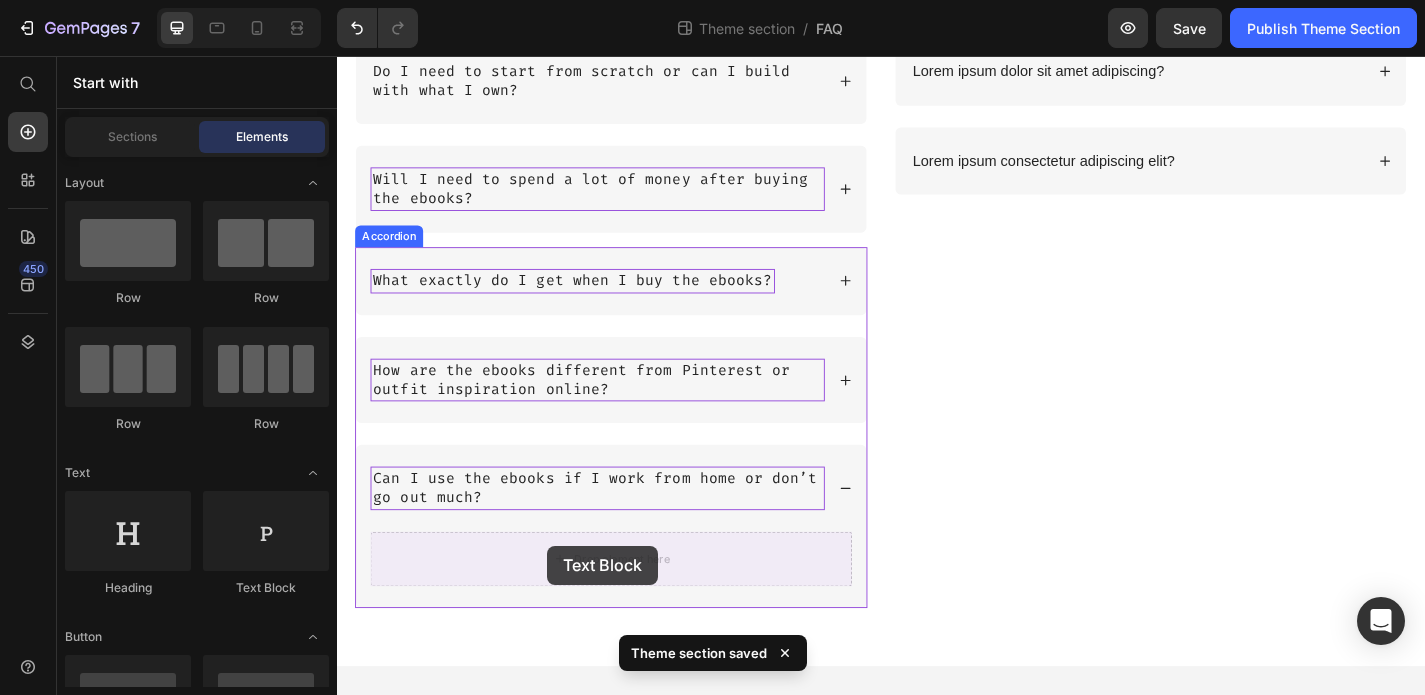 drag, startPoint x: 634, startPoint y: 597, endPoint x: 569, endPoint y: 596, distance: 65.00769 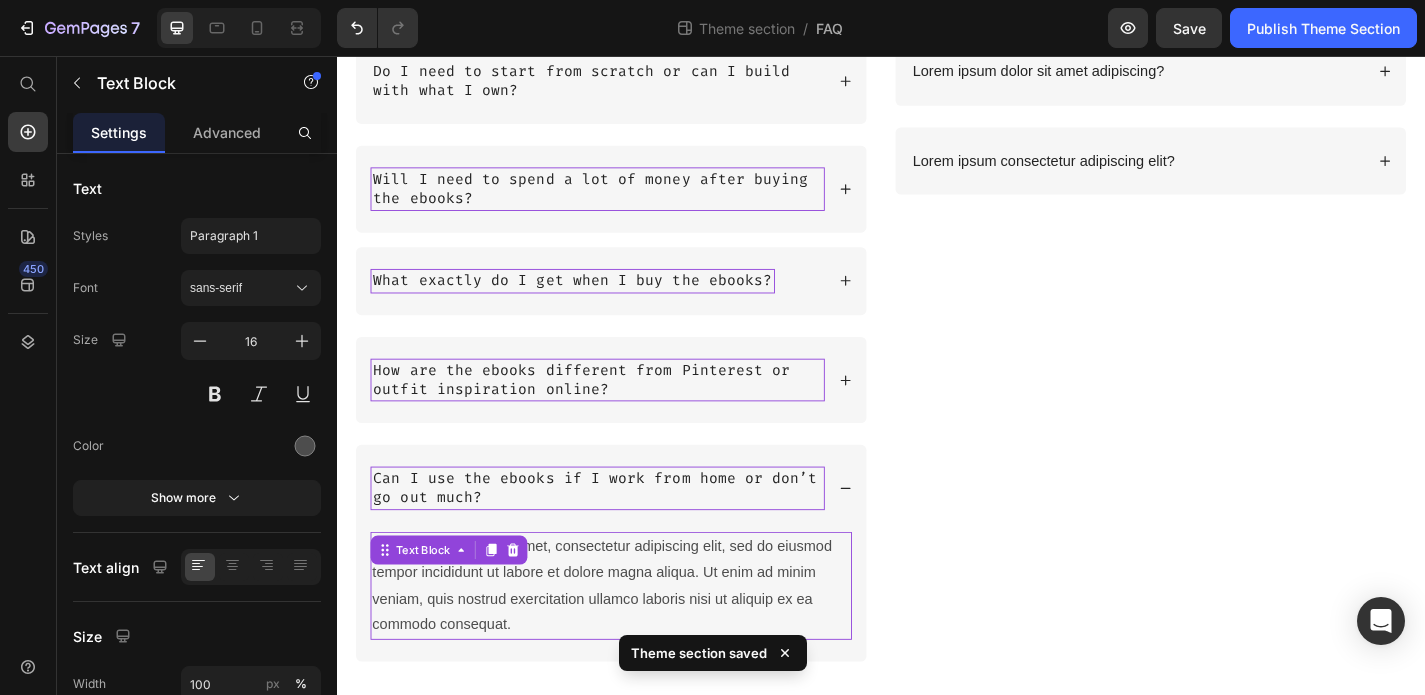 scroll, scrollTop: 436, scrollLeft: 0, axis: vertical 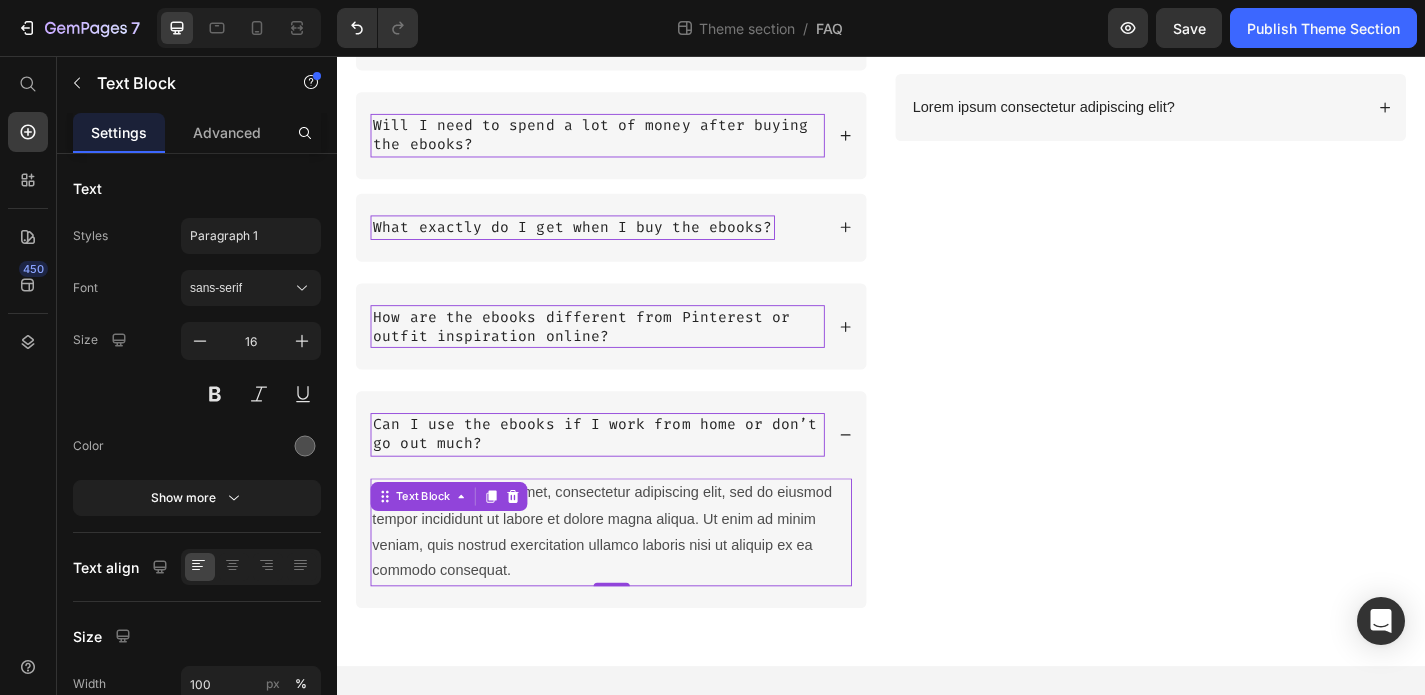 click on "Lorem ipsum dolor sit amet, consectetur adipiscing elit, sed do eiusmod tempor incididunt ut labore et dolore magna aliqua. Ut enim ad minim veniam, quis nostrud exercitation ullamco laboris nisi ut aliquip ex ea commodo consequat." at bounding box center (639, 581) 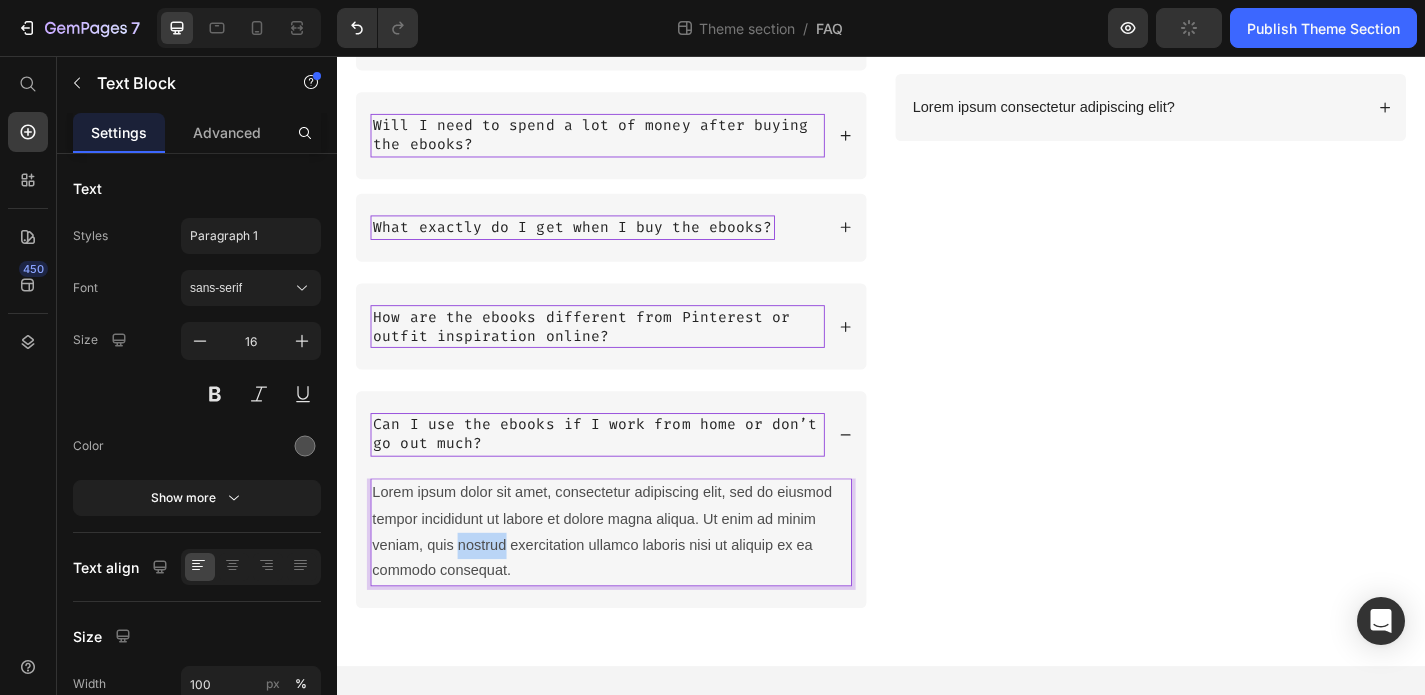 click on "Lorem ipsum dolor sit amet, consectetur adipiscing elit, sed do eiusmod tempor incididunt ut labore et dolore magna aliqua. Ut enim ad minim veniam, quis nostrud exercitation ullamco laboris nisi ut aliquip ex ea commodo consequat." at bounding box center (639, 581) 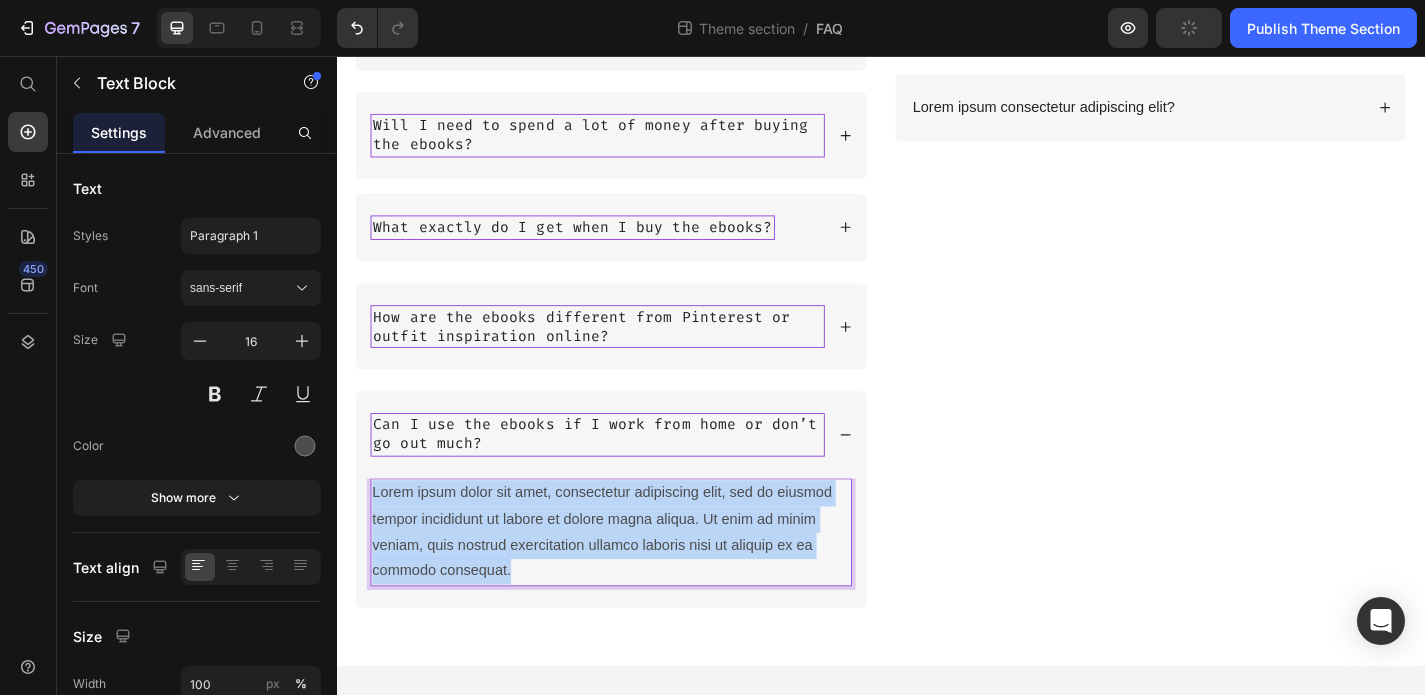click on "Lorem ipsum dolor sit amet, consectetur adipiscing elit, sed do eiusmod tempor incididunt ut labore et dolore magna aliqua. Ut enim ad minim veniam, quis nostrud exercitation ullamco laboris nisi ut aliquip ex ea commodo consequat." at bounding box center [639, 581] 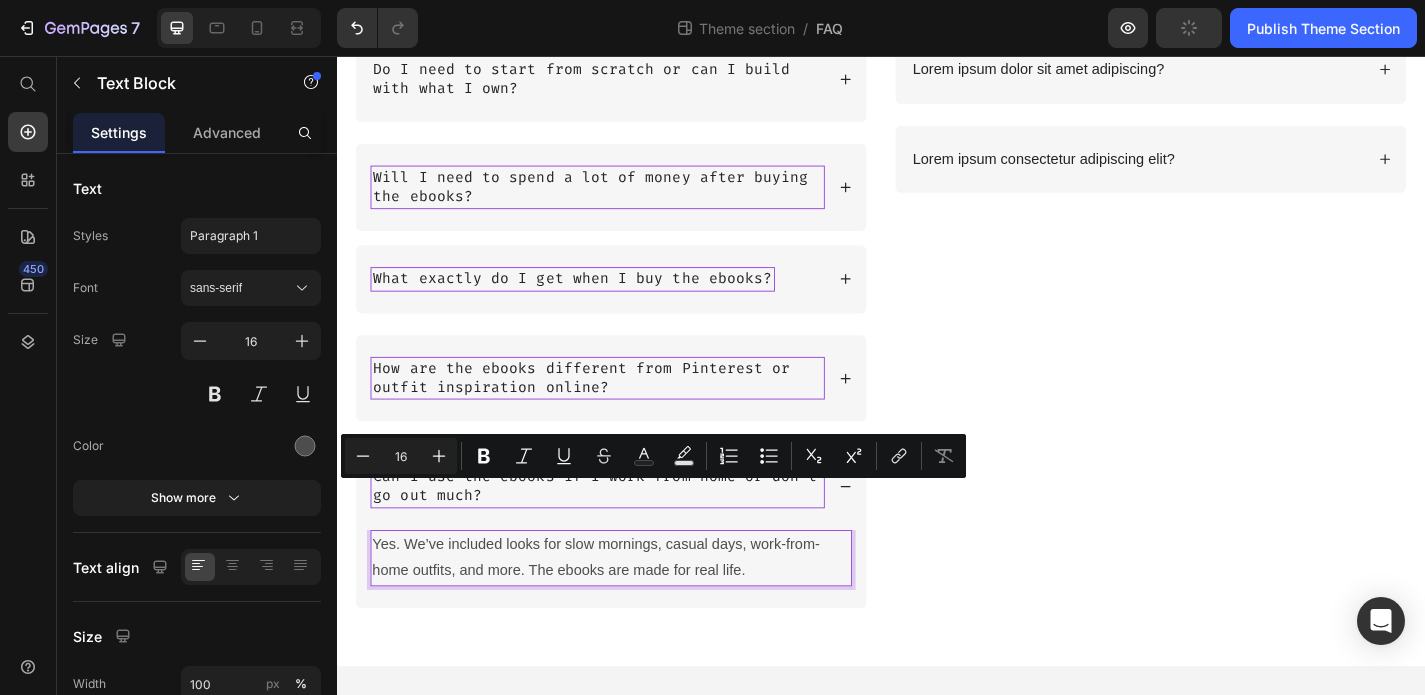 scroll, scrollTop: 378, scrollLeft: 0, axis: vertical 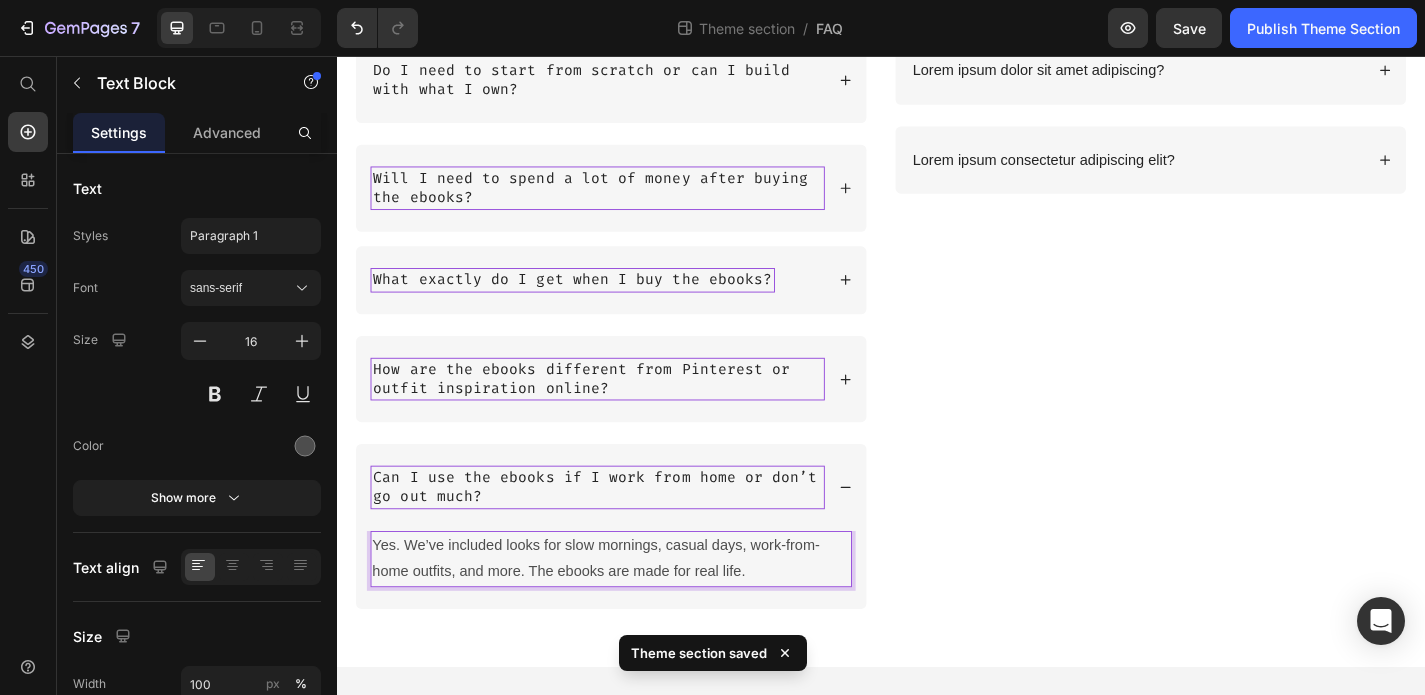 click on "Yes. We’ve included looks for slow mornings, casual days, work-from-home outfits, and more. The ebooks are made for real life." at bounding box center [639, 611] 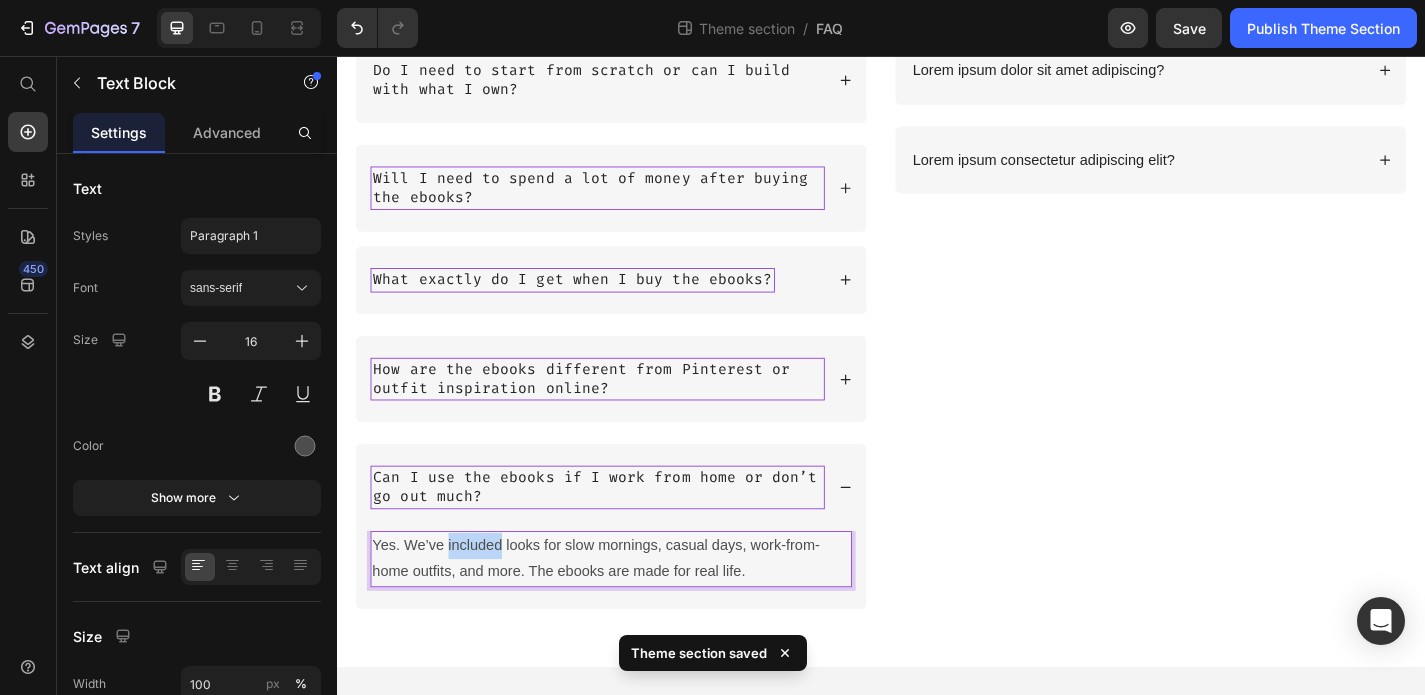 click on "Yes. We’ve included looks for slow mornings, casual days, work-from-home outfits, and more. The ebooks are made for real life." at bounding box center [639, 611] 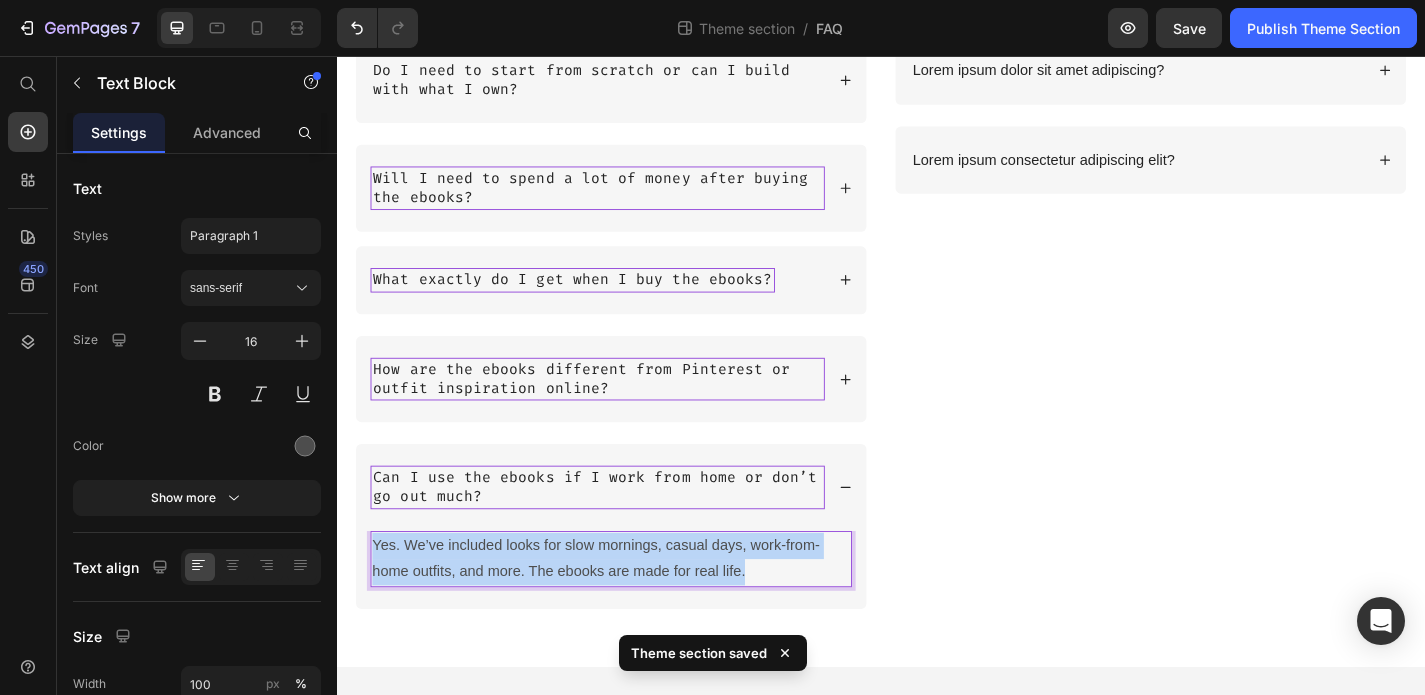 click on "Yes. We’ve included looks for slow mornings, casual days, work-from-home outfits, and more. The ebooks are made for real life." at bounding box center [639, 611] 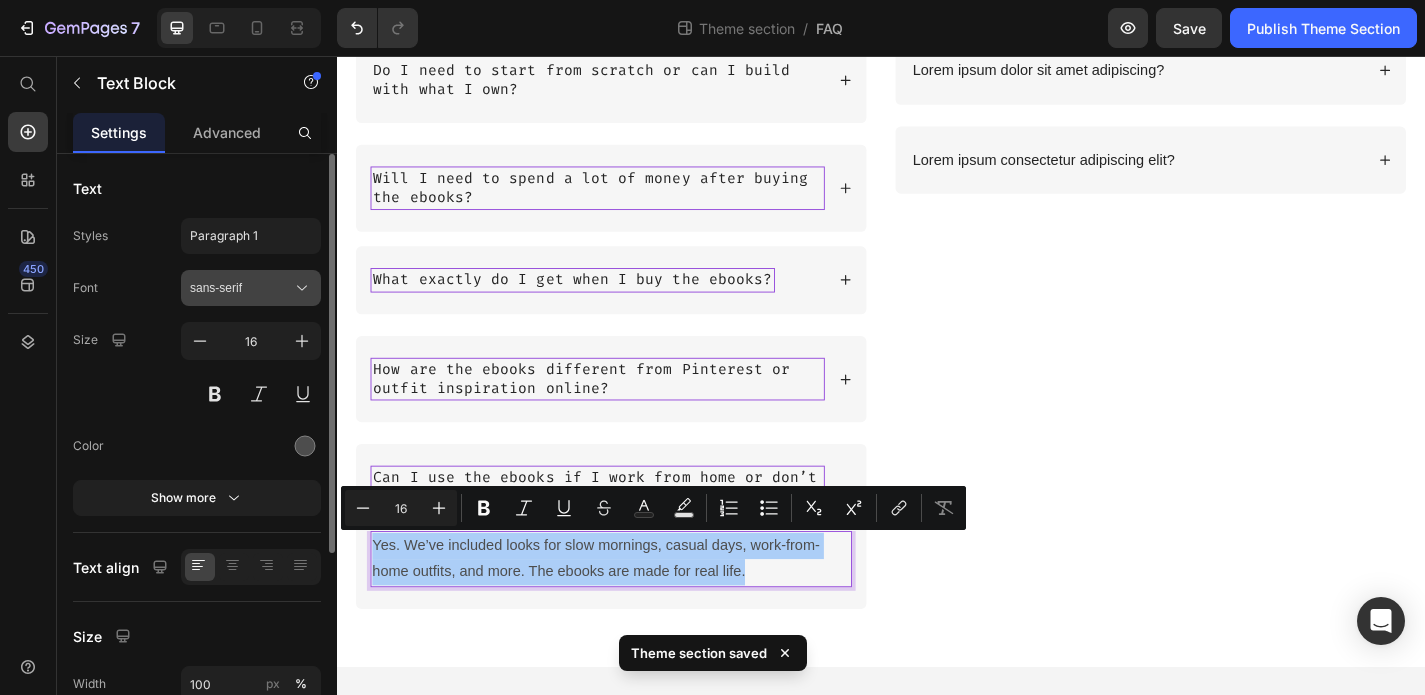 click on "sans-serif" at bounding box center [241, 288] 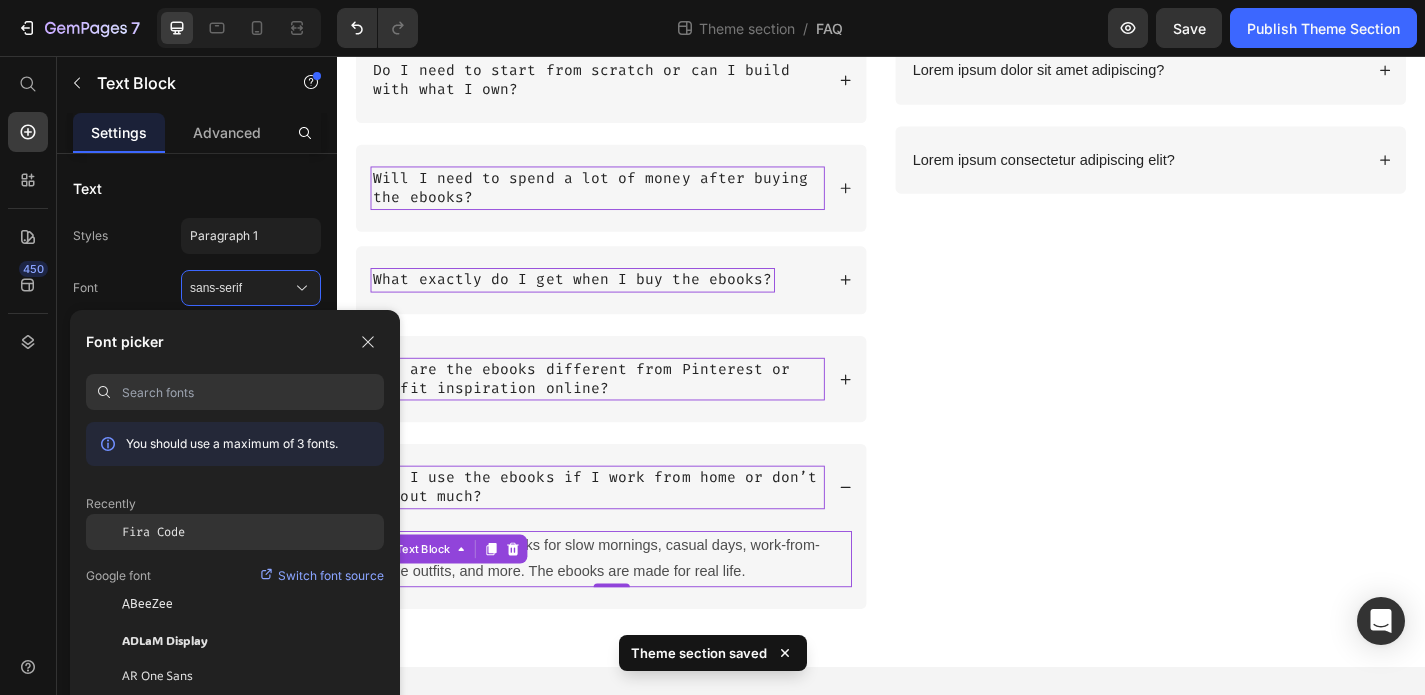 click on "Fira Code" 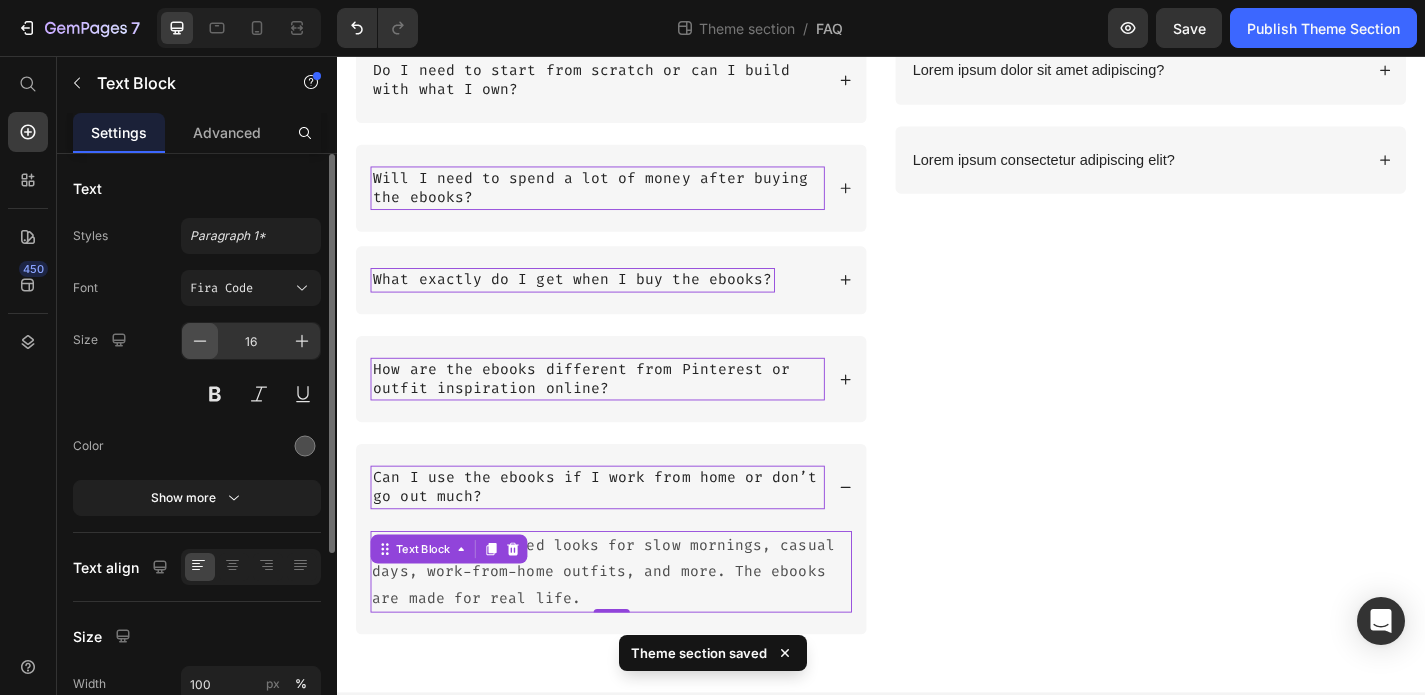 click 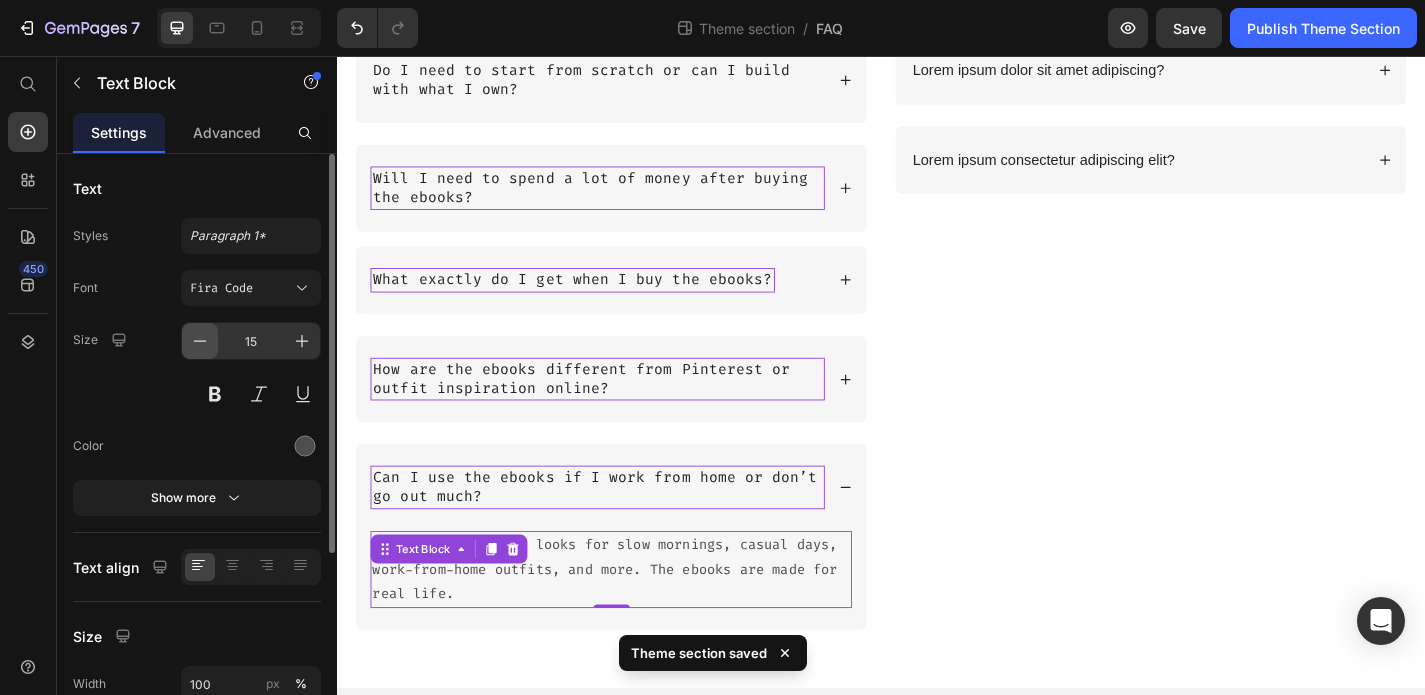 click 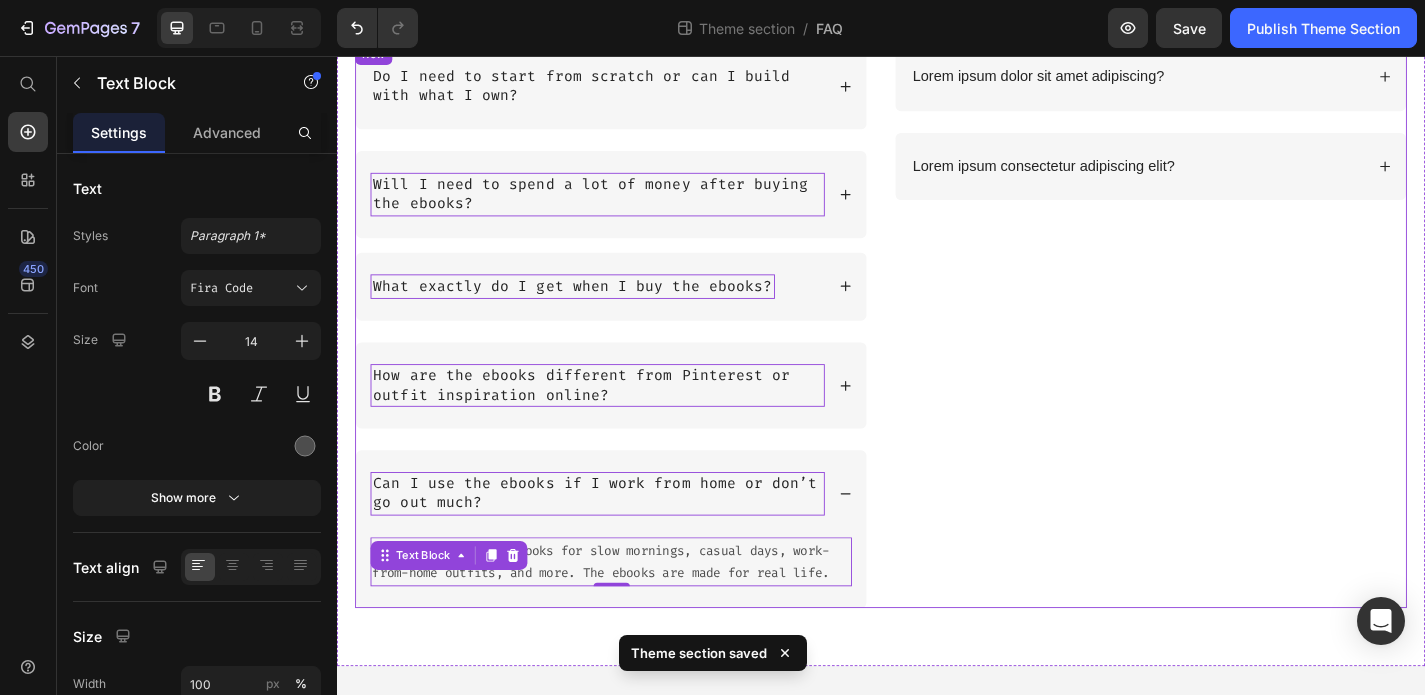 click on "Lorem ipsum dolor sit amet adipiscing?
Lorem ipsum consectetur adipiscing elit? Accordion" at bounding box center (1234, 354) 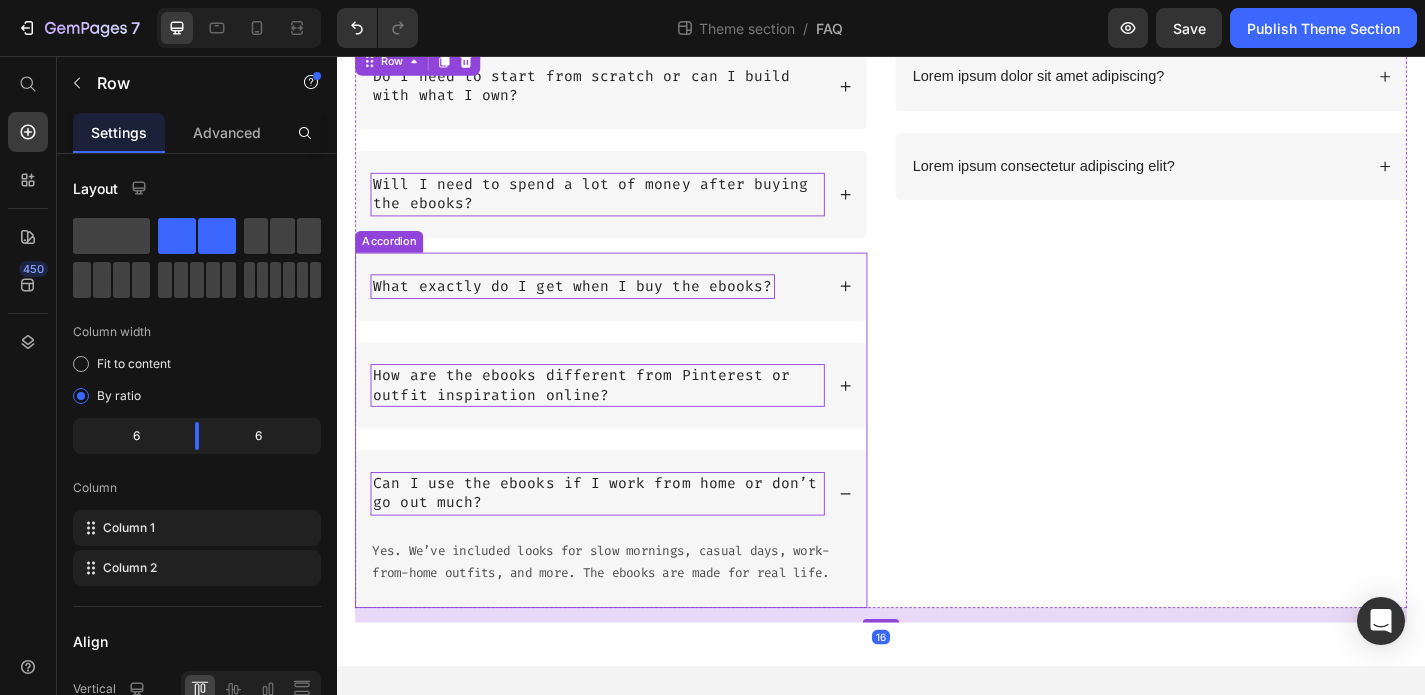 click 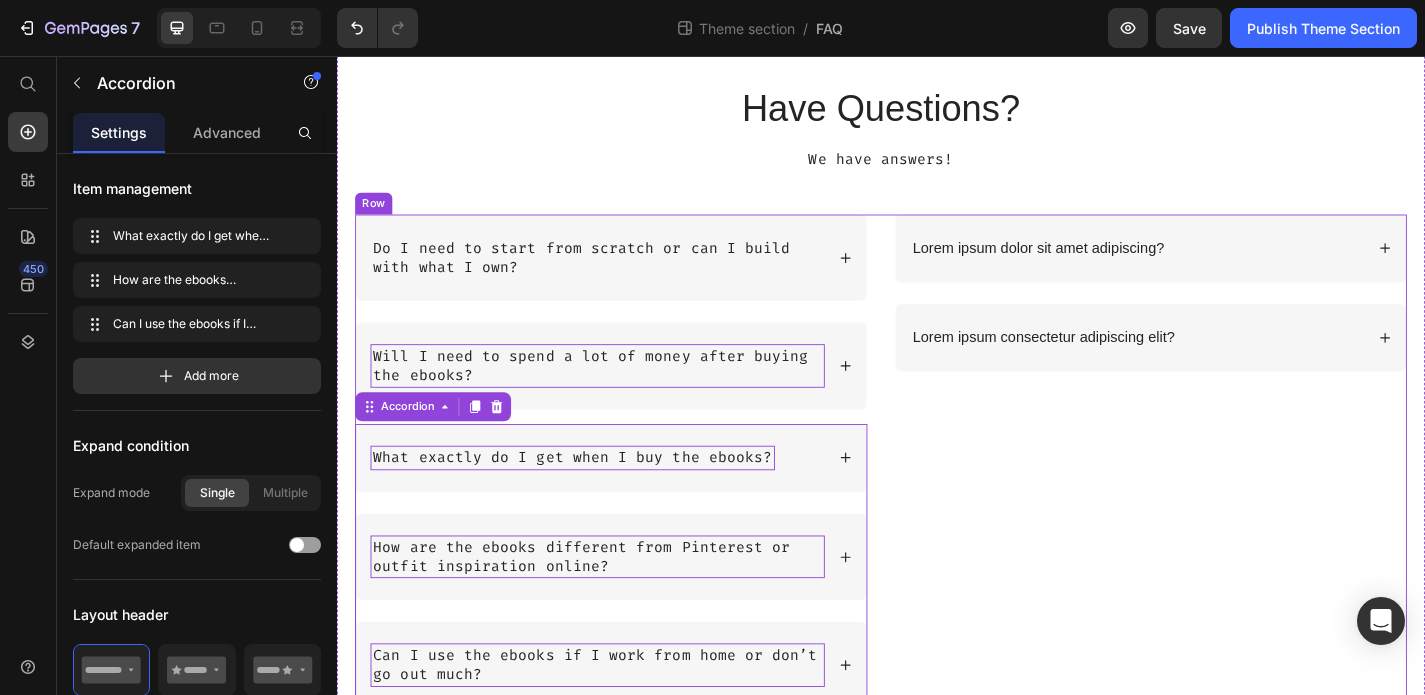 scroll, scrollTop: 176, scrollLeft: 0, axis: vertical 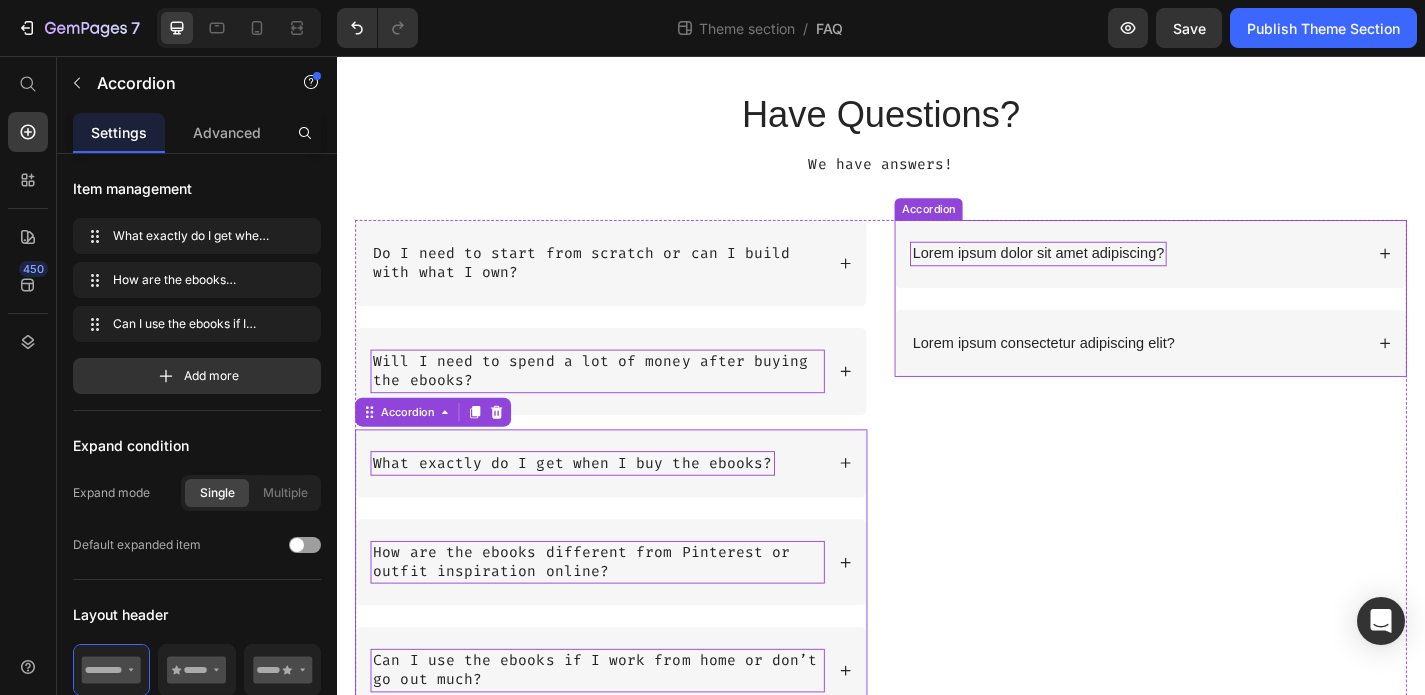 click on "Lorem ipsum dolor sit amet adipiscing?" at bounding box center [1110, 274] 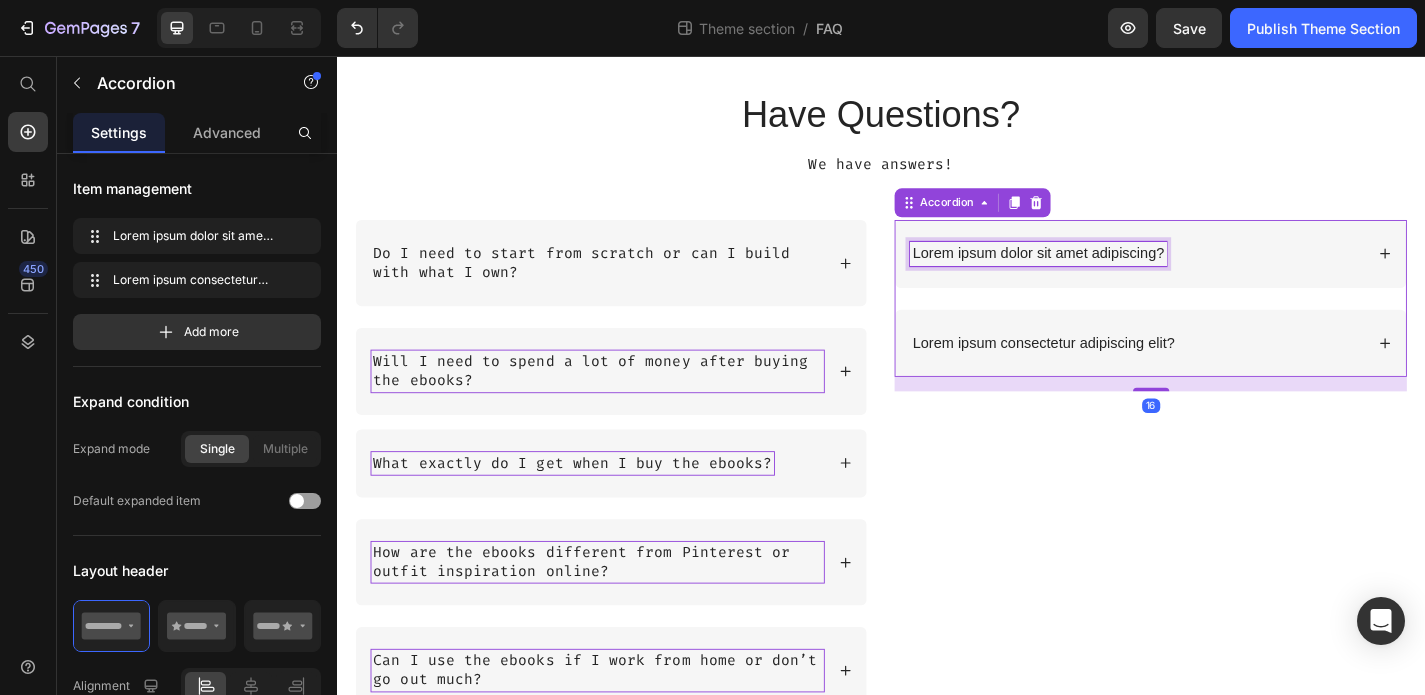 click on "Lorem ipsum dolor sit amet adipiscing?" at bounding box center [1110, 274] 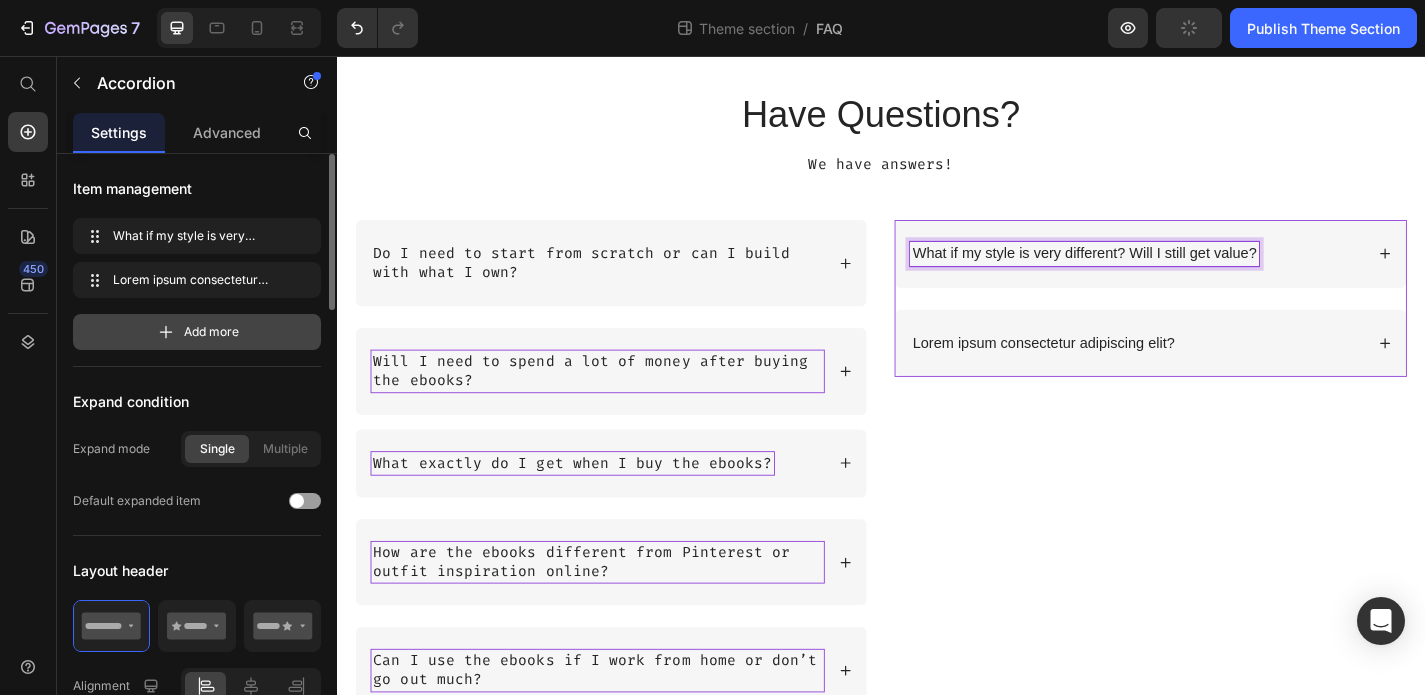 click on "Add more" at bounding box center (211, 332) 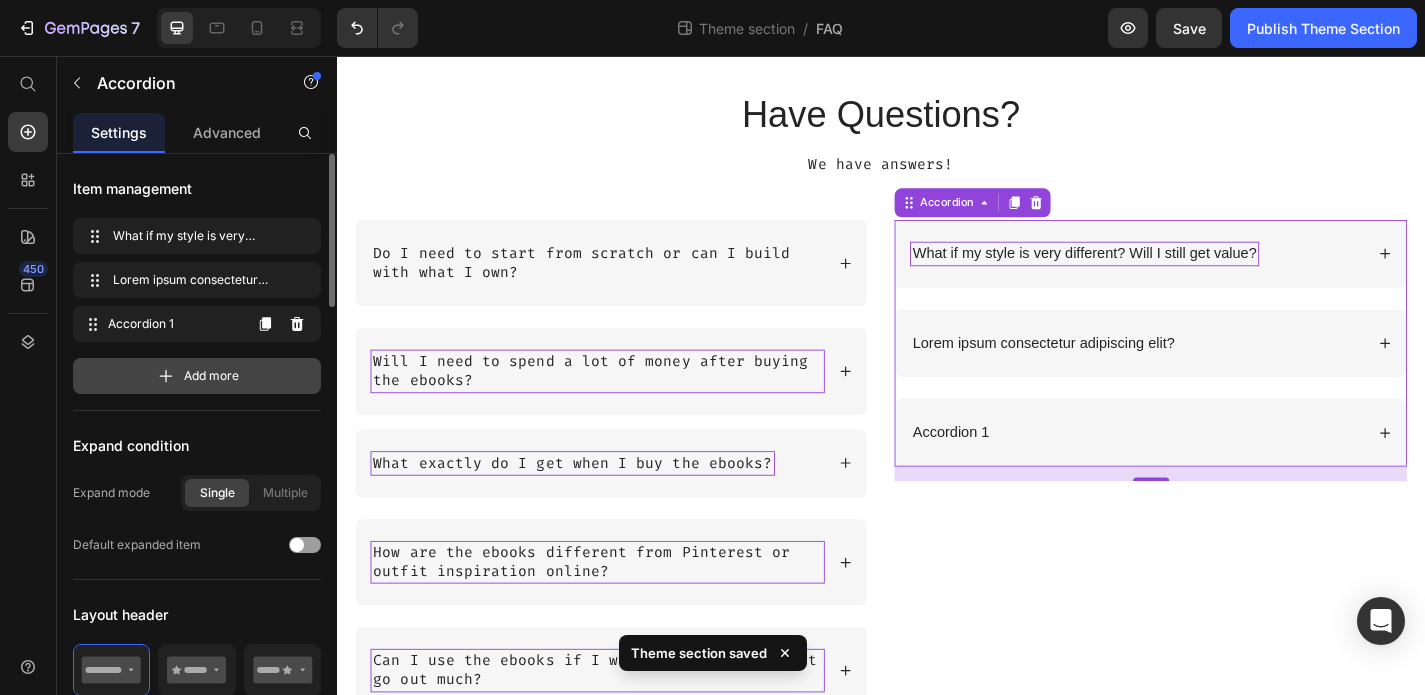 click on "Accordion 1" at bounding box center [174, 324] 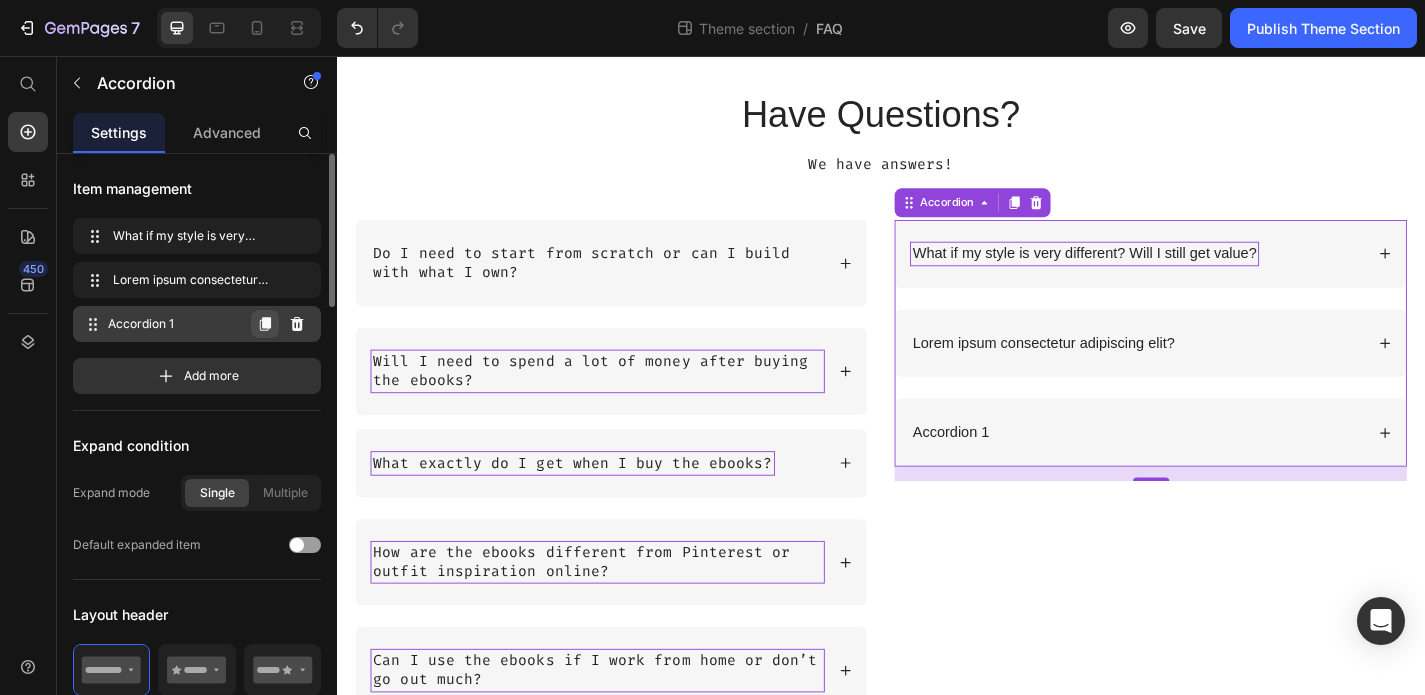 click 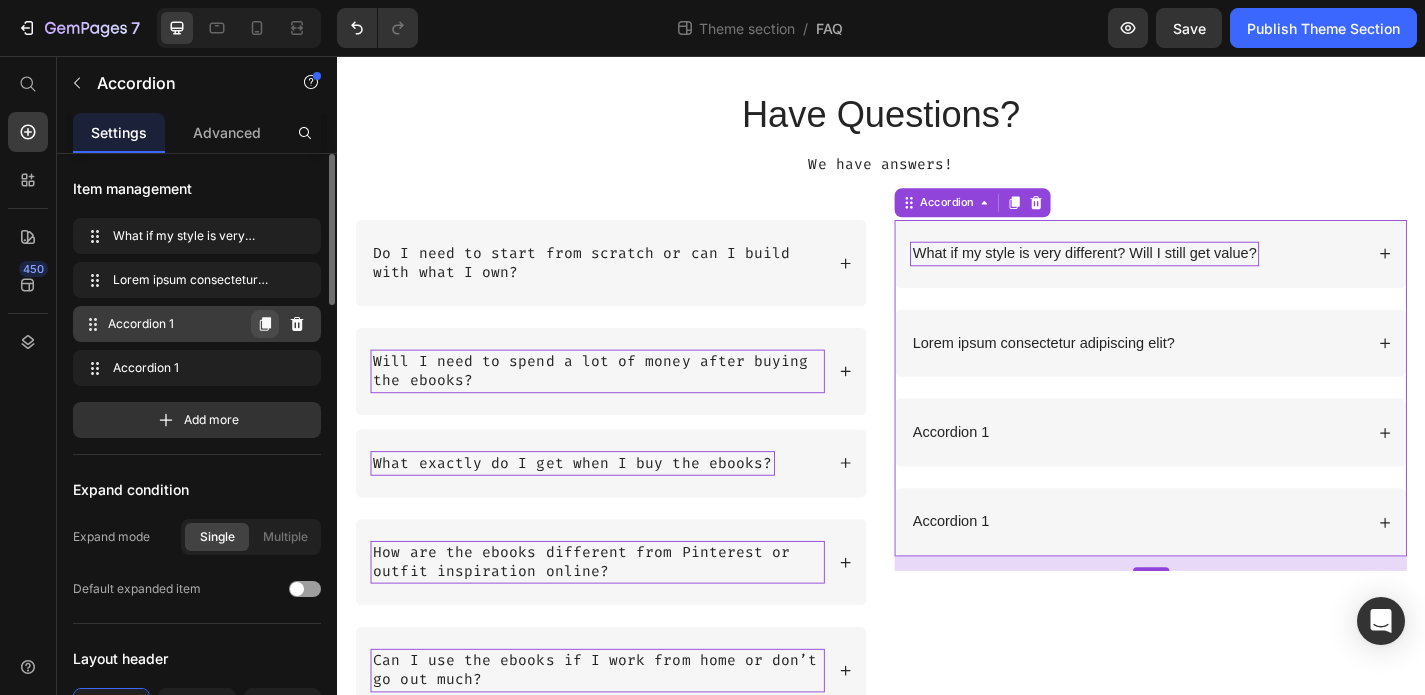 click 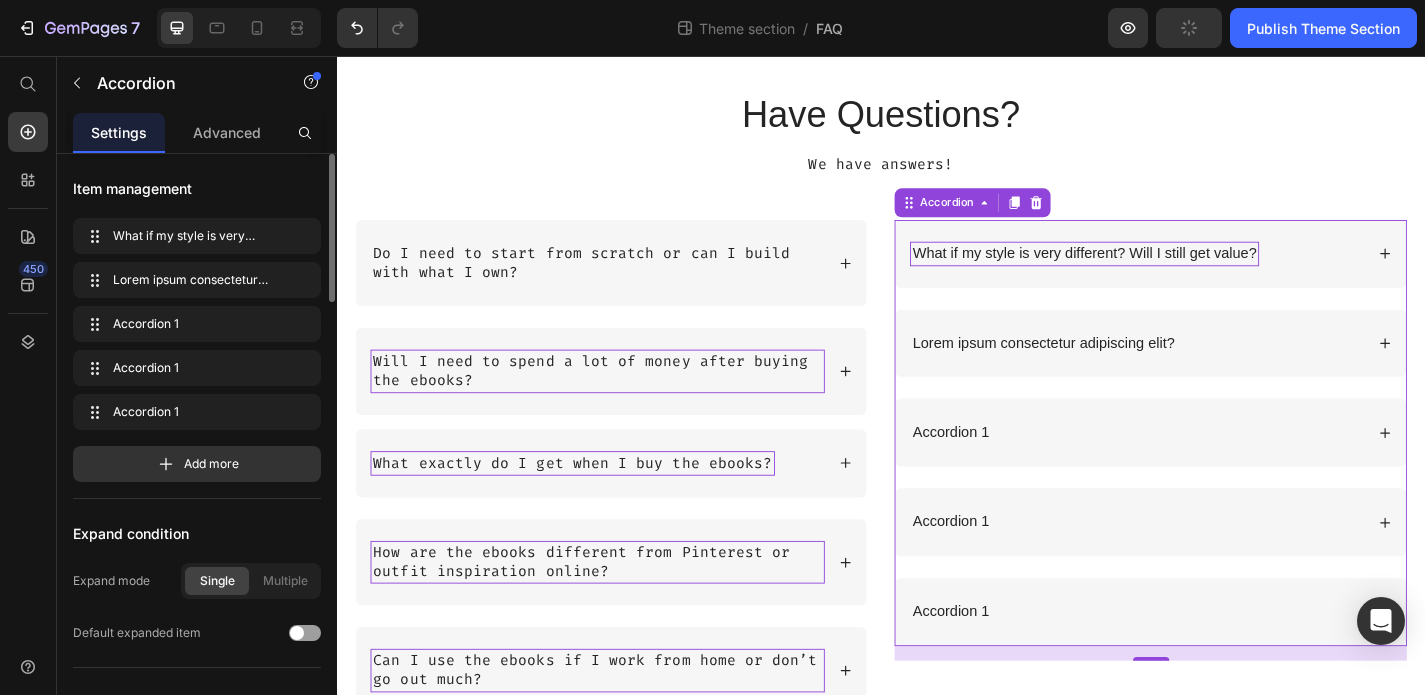 scroll, scrollTop: 293, scrollLeft: 0, axis: vertical 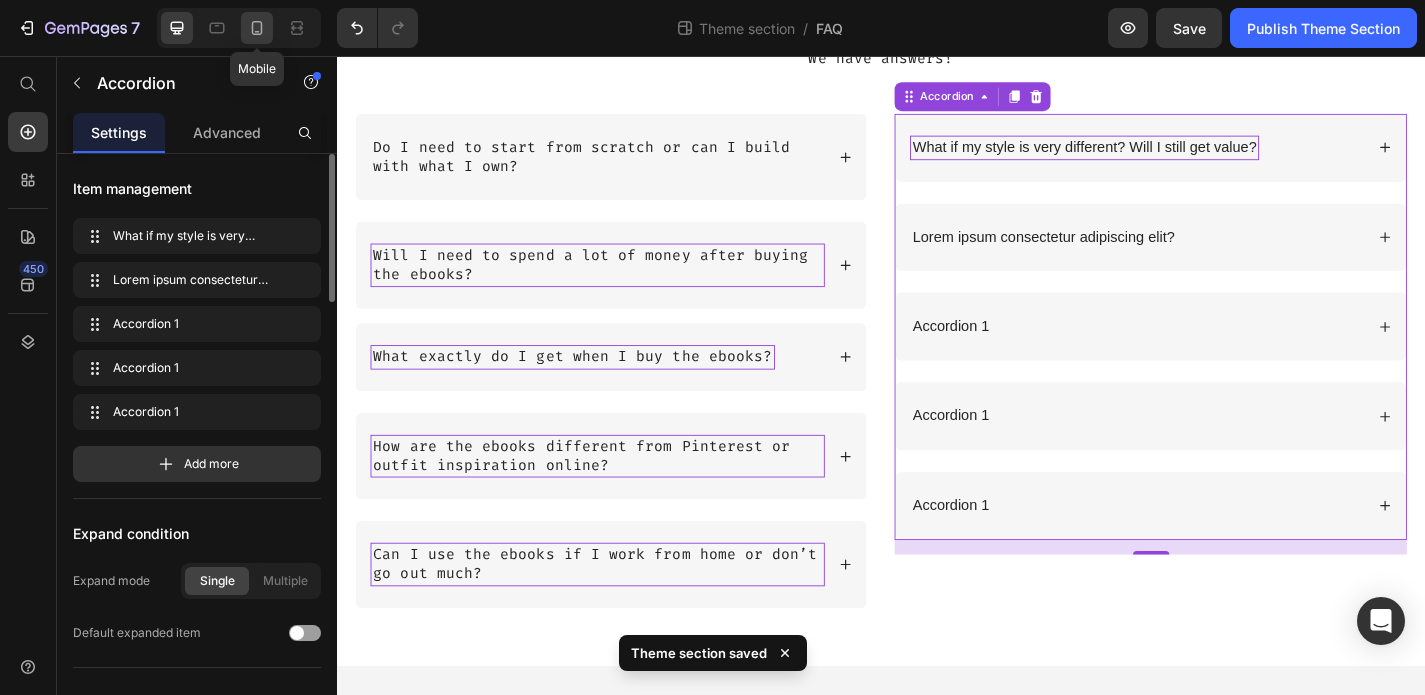 click 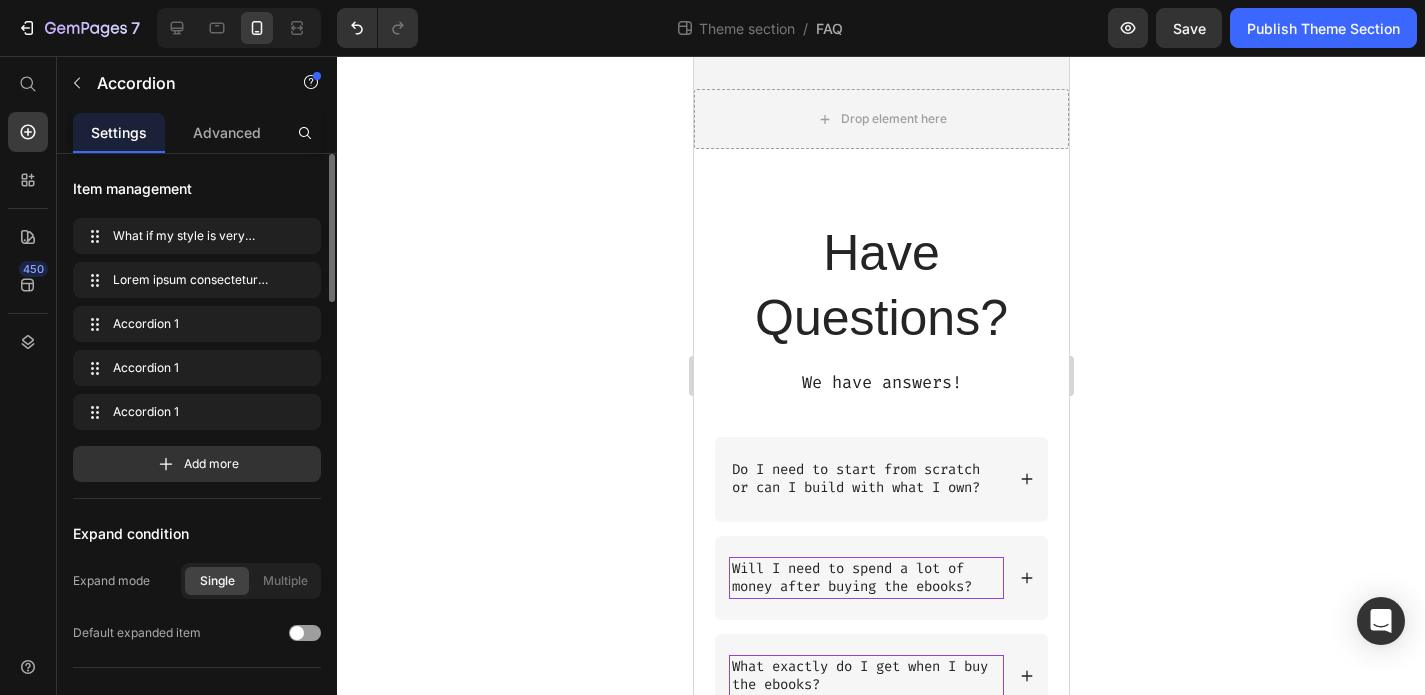 scroll, scrollTop: 0, scrollLeft: 0, axis: both 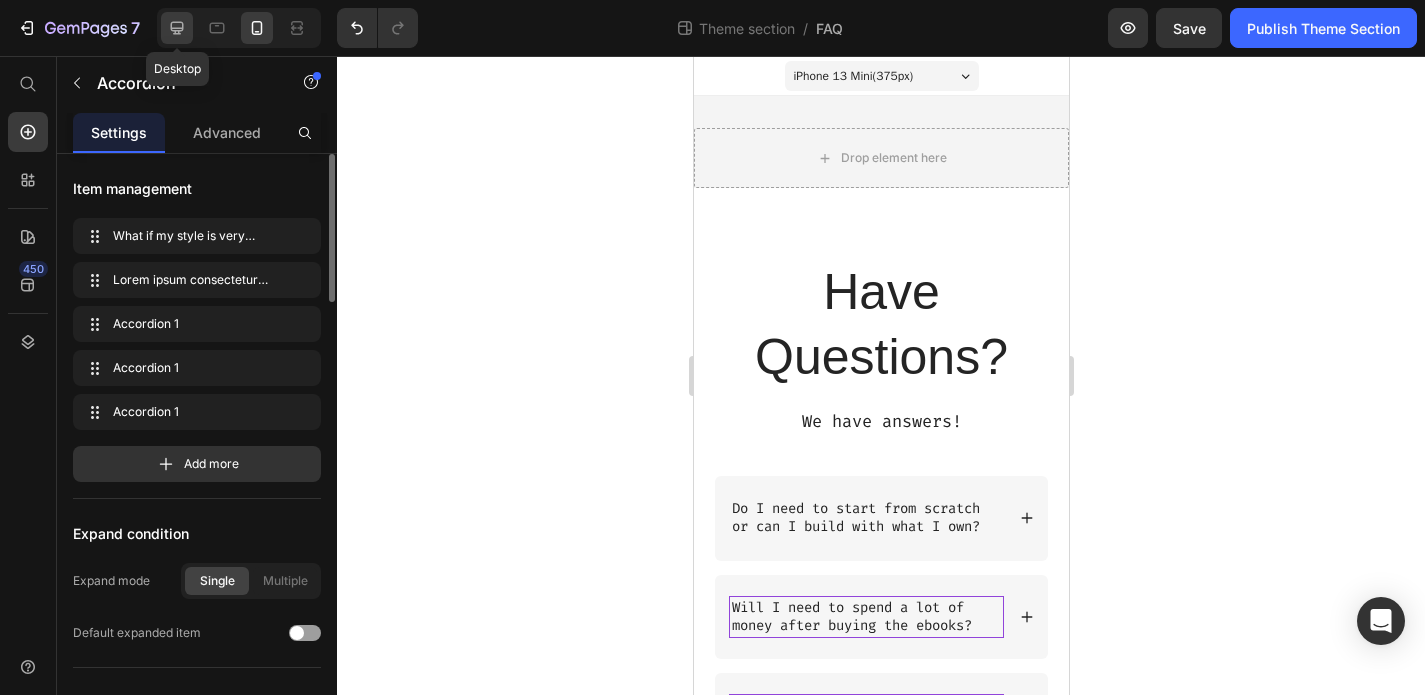 click 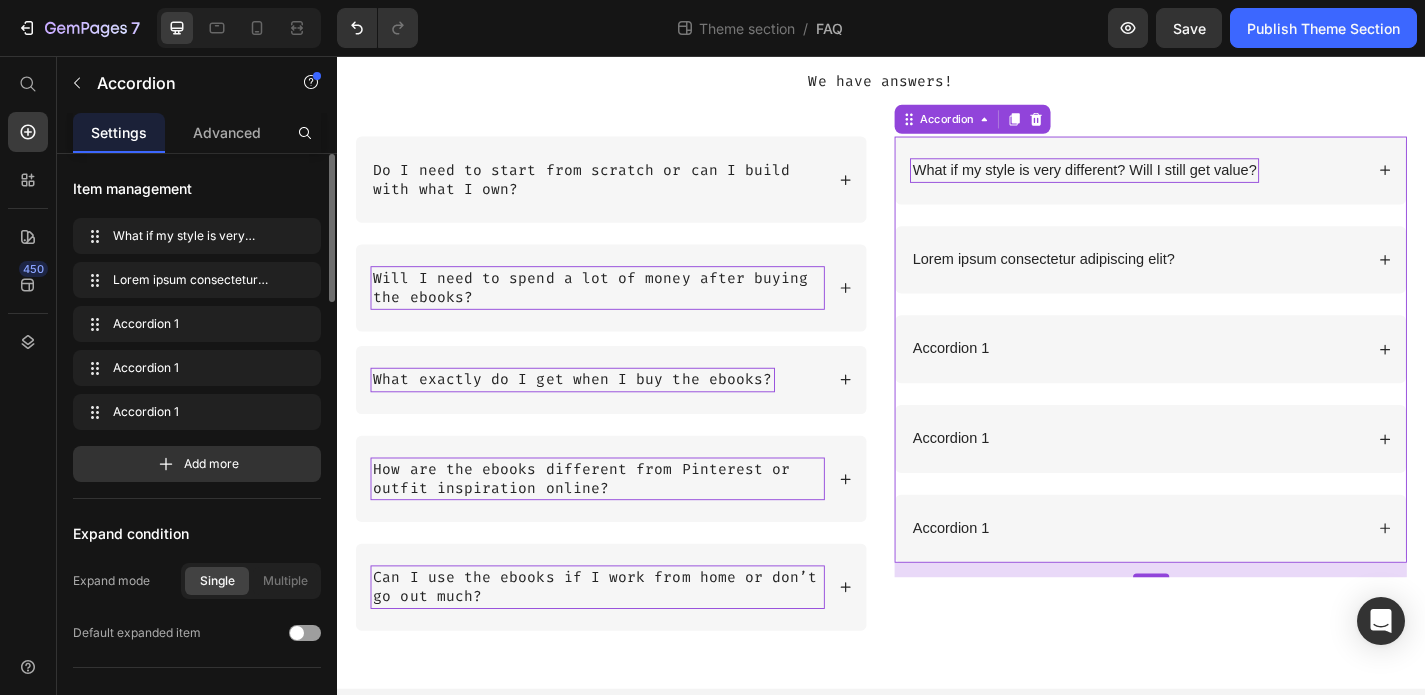 scroll, scrollTop: 267, scrollLeft: 0, axis: vertical 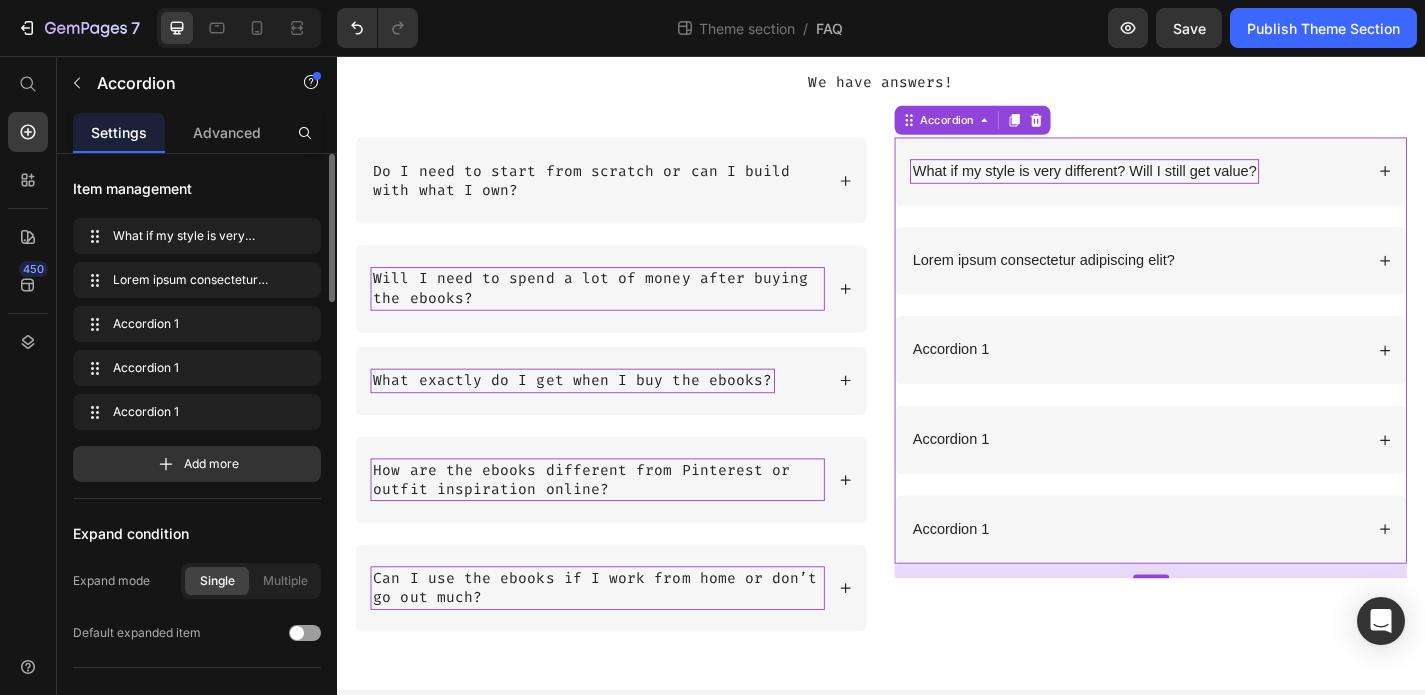 click 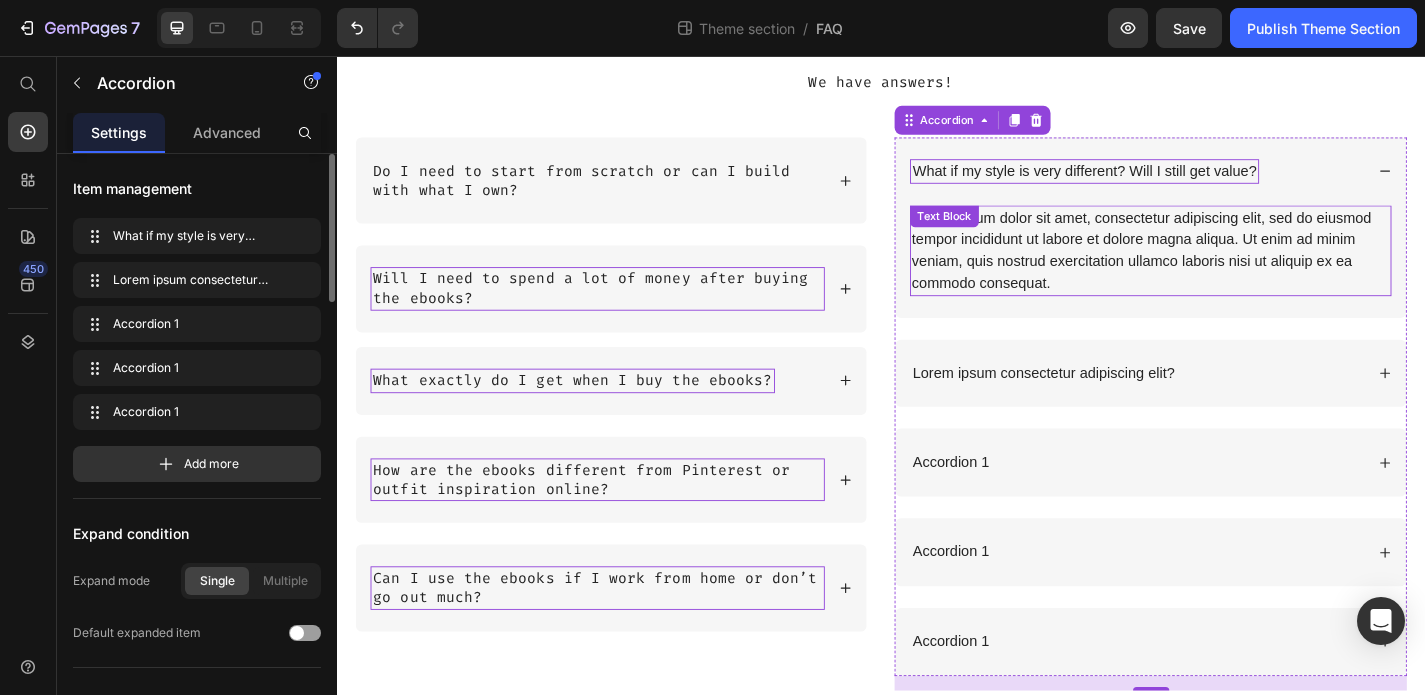 click on "Lorem ipsum dolor sit amet, consectetur adipiscing elit, sed do eiusmod tempor incididunt ut labore et dolore magna aliqua. Ut enim ad minim veniam, quis nostrud exercitation ullamco laboris nisi ut aliquip ex ea commodo consequat." at bounding box center [1234, 271] 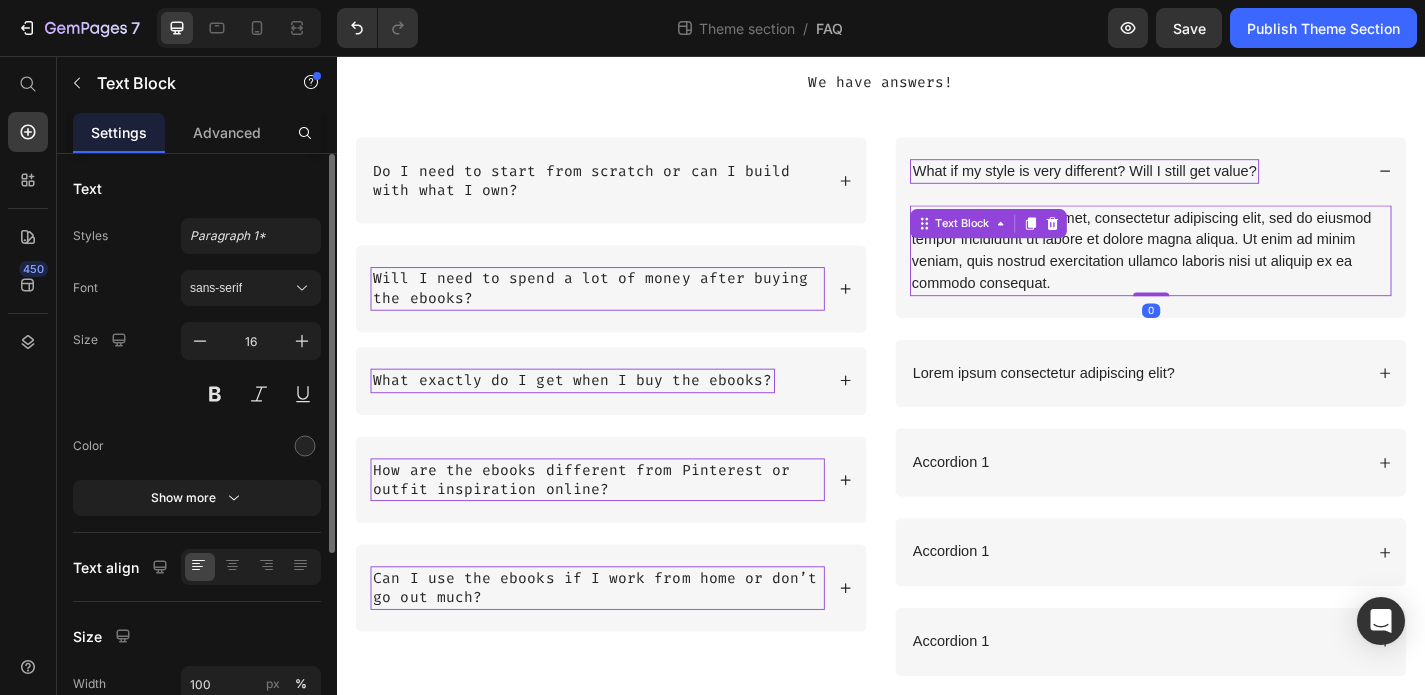 click on "Lorem ipsum dolor sit amet, consectetur adipiscing elit, sed do eiusmod tempor incididunt ut labore et dolore magna aliqua. Ut enim ad minim veniam, quis nostrud exercitation ullamco laboris nisi ut aliquip ex ea commodo consequat." at bounding box center [1234, 271] 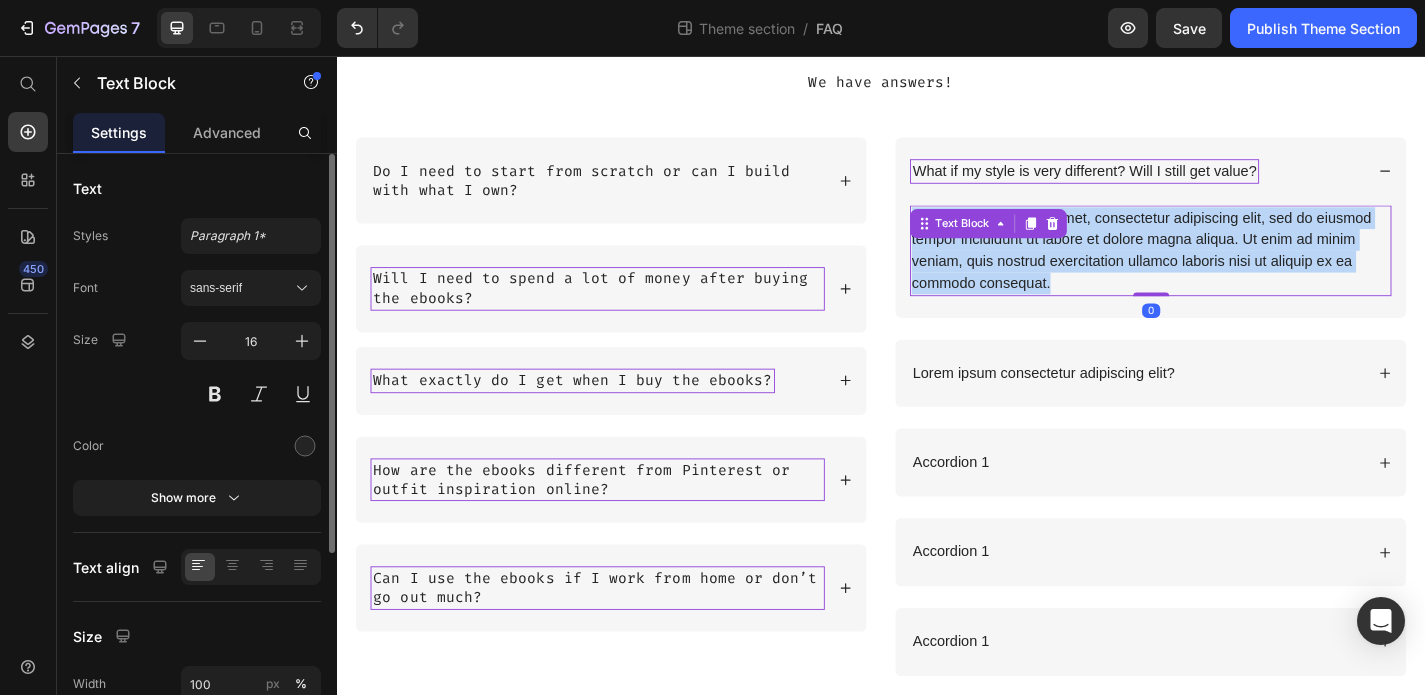 click on "Lorem ipsum dolor sit amet, consectetur adipiscing elit, sed do eiusmod tempor incididunt ut labore et dolore magna aliqua. Ut enim ad minim veniam, quis nostrud exercitation ullamco laboris nisi ut aliquip ex ea commodo consequat." at bounding box center [1234, 271] 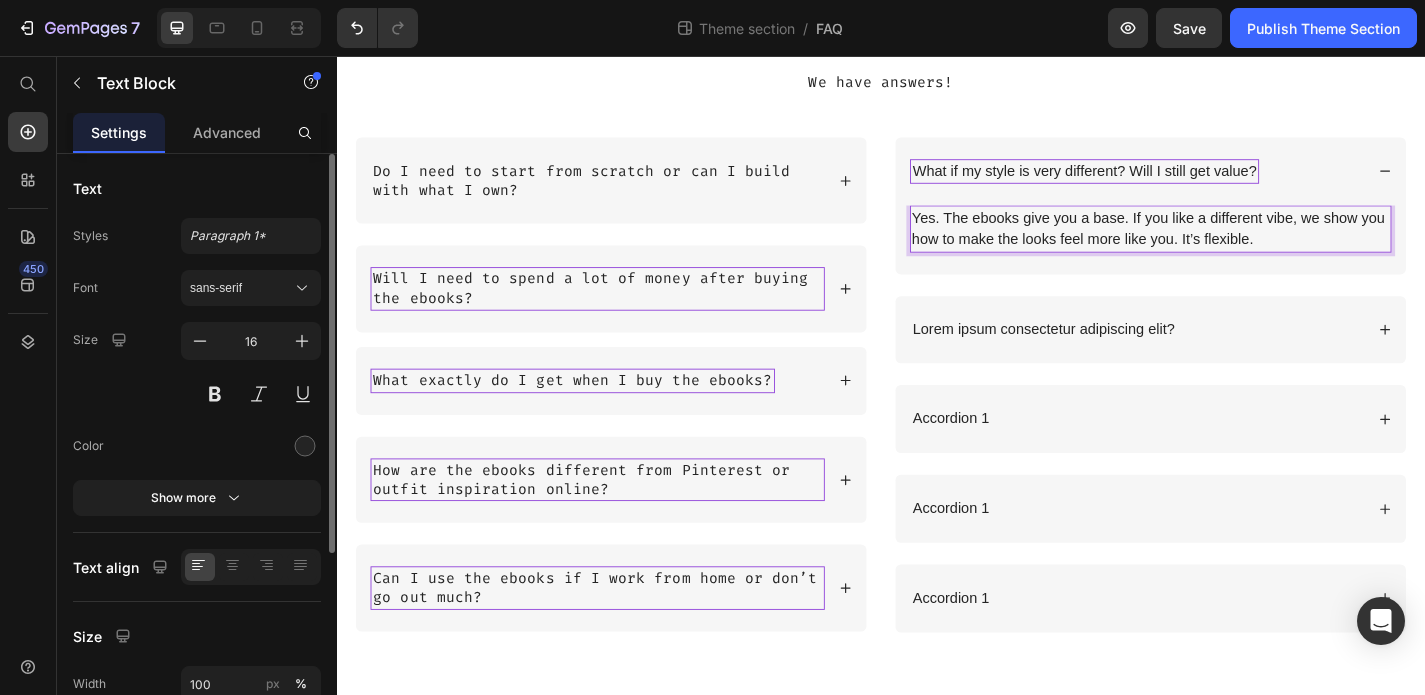 click on "Yes. The ebooks give you a base. If you like a different vibe, we show you how to make the looks feel more like you. It’s flexible." at bounding box center (1234, 247) 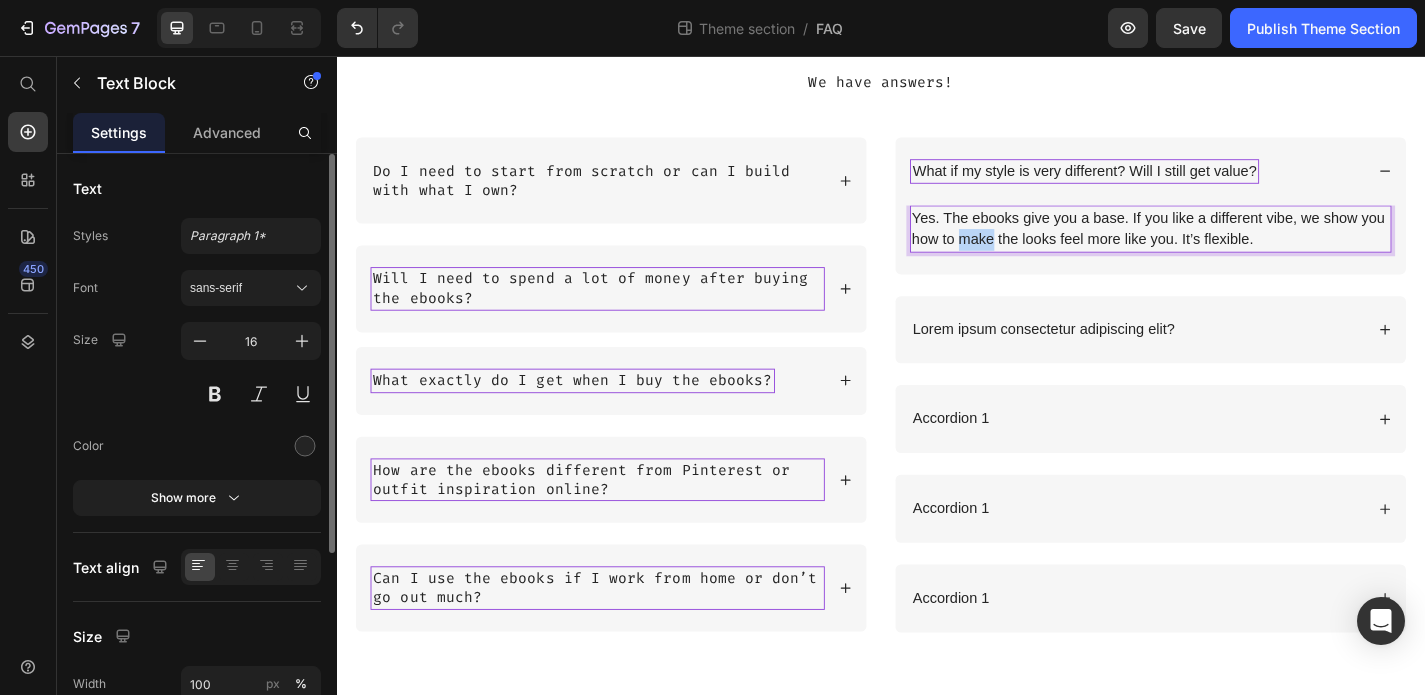 click on "Yes. The ebooks give you a base. If you like a different vibe, we show you how to make the looks feel more like you. It’s flexible." at bounding box center [1234, 247] 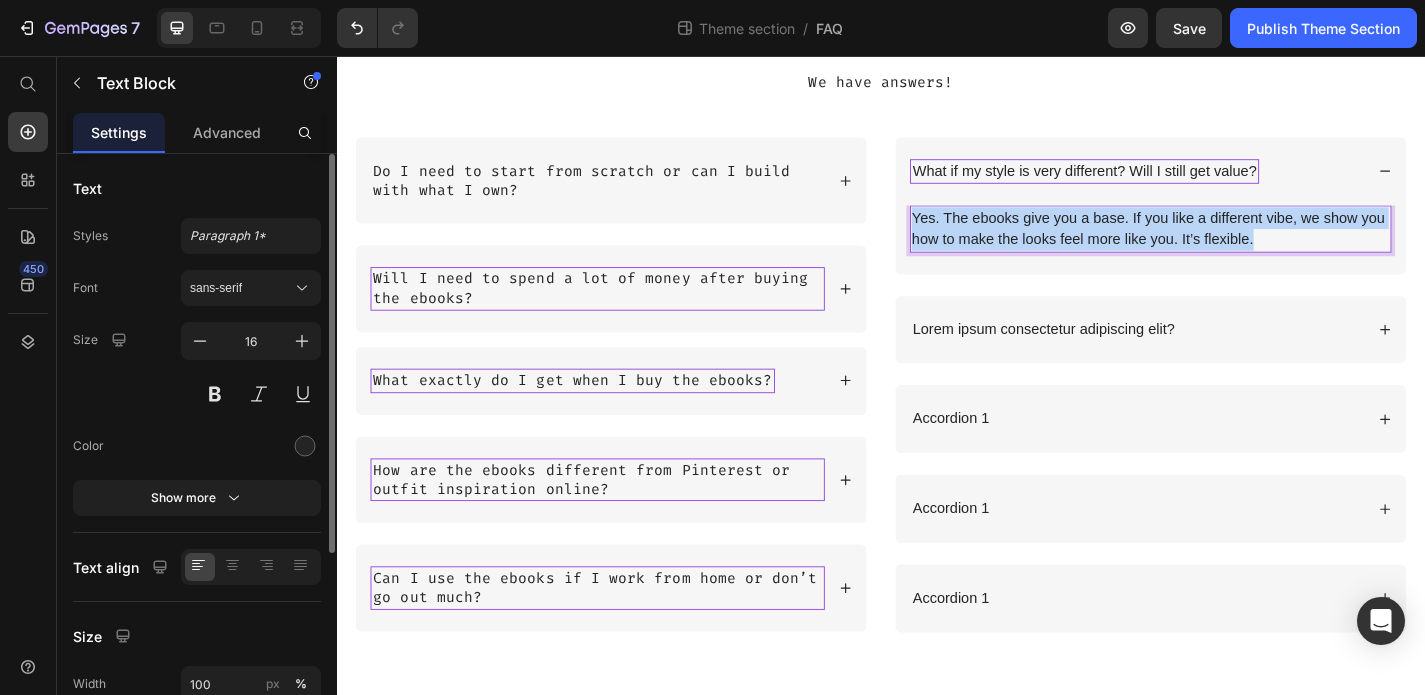 click on "Yes. The ebooks give you a base. If you like a different vibe, we show you how to make the looks feel more like you. It’s flexible." at bounding box center [1234, 247] 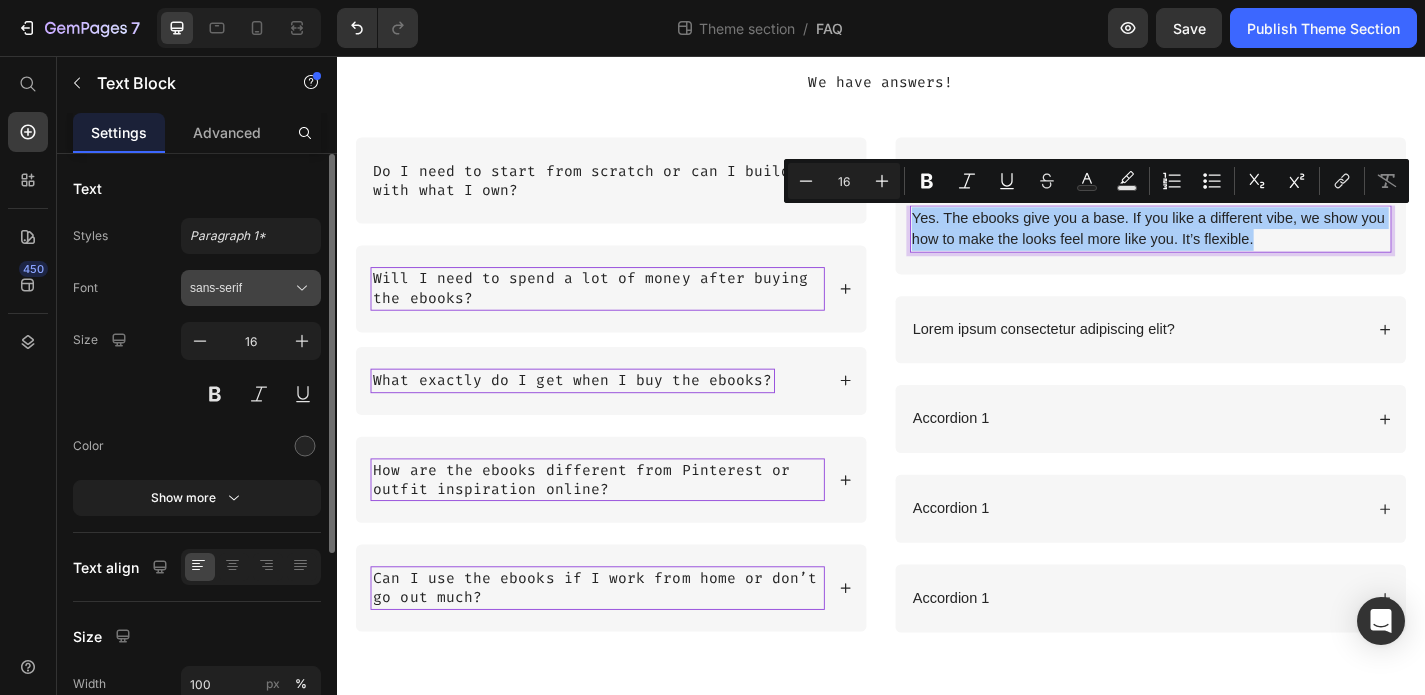 click 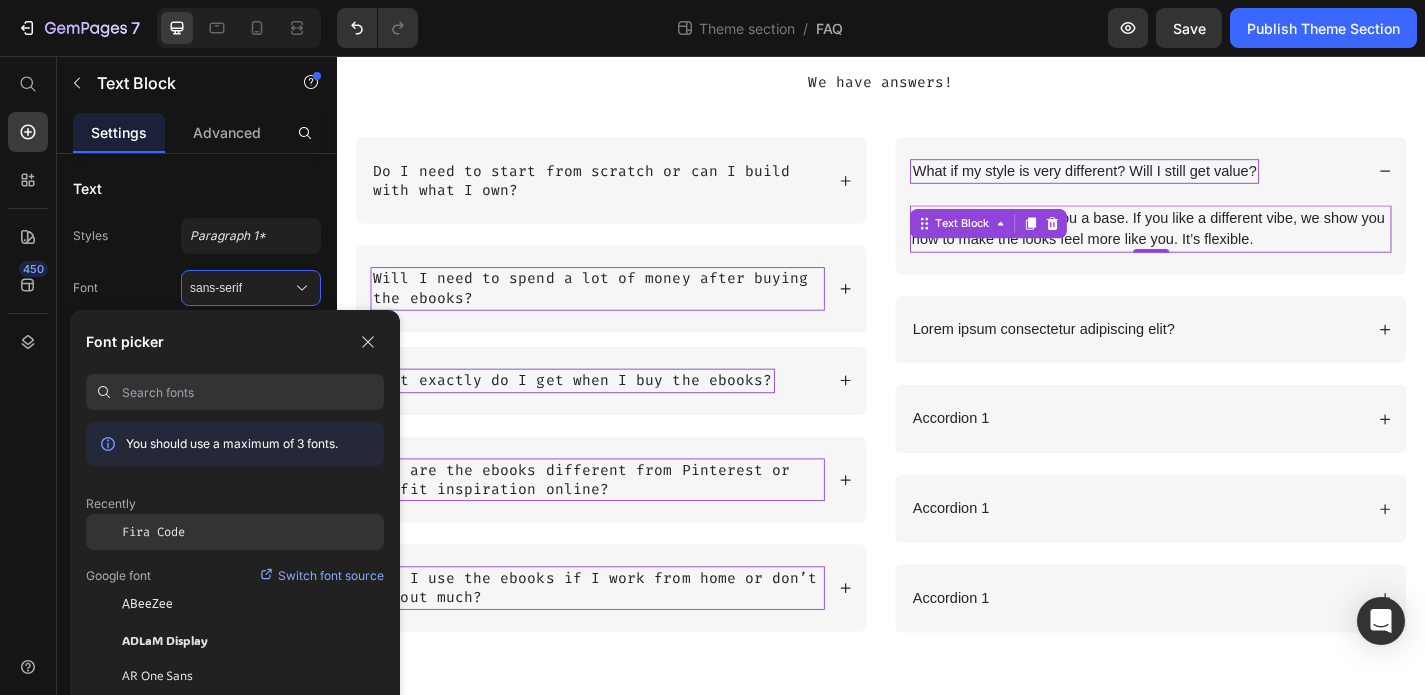 click on "Fira Code" 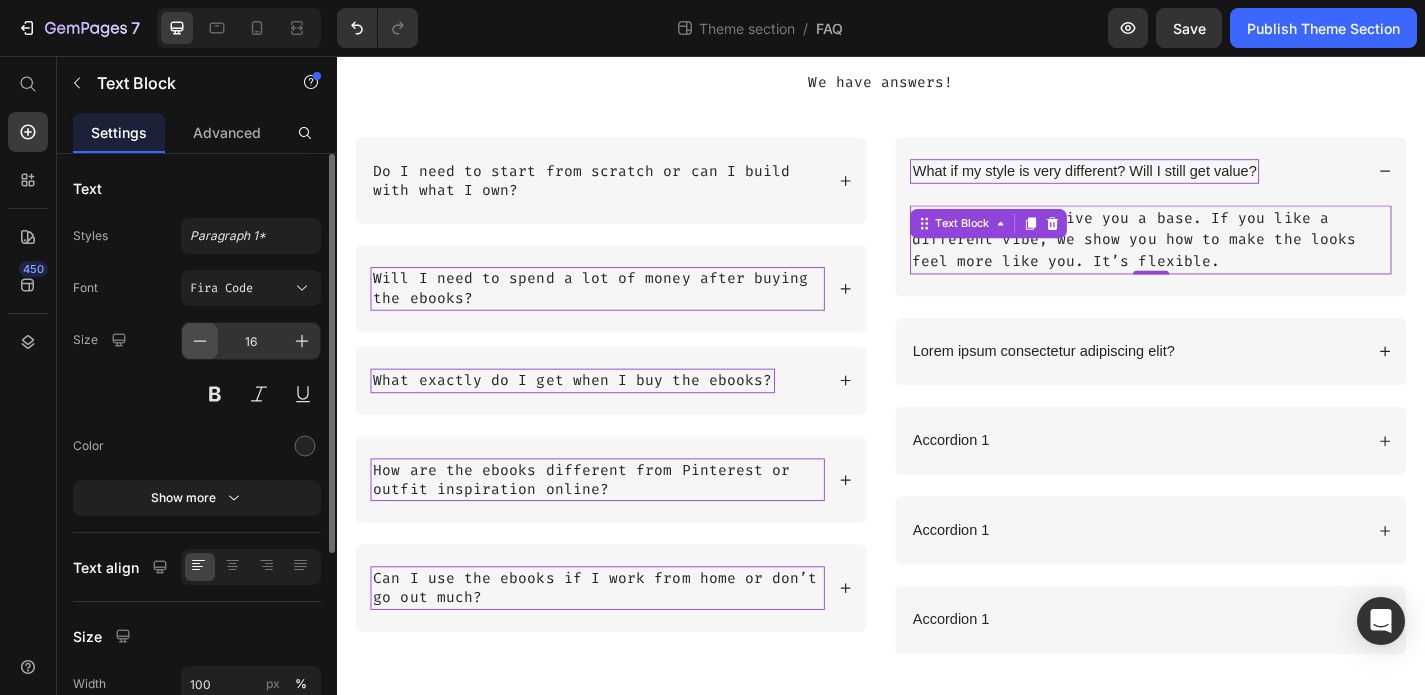 click 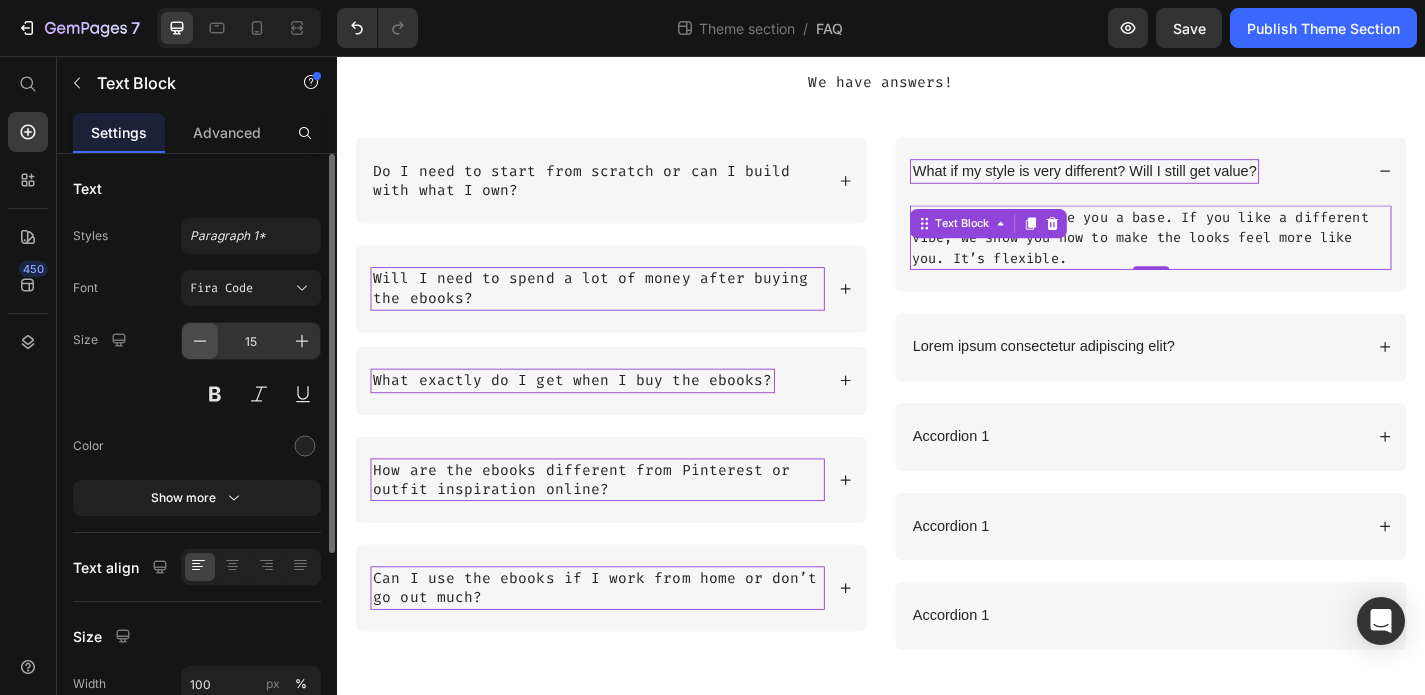 click 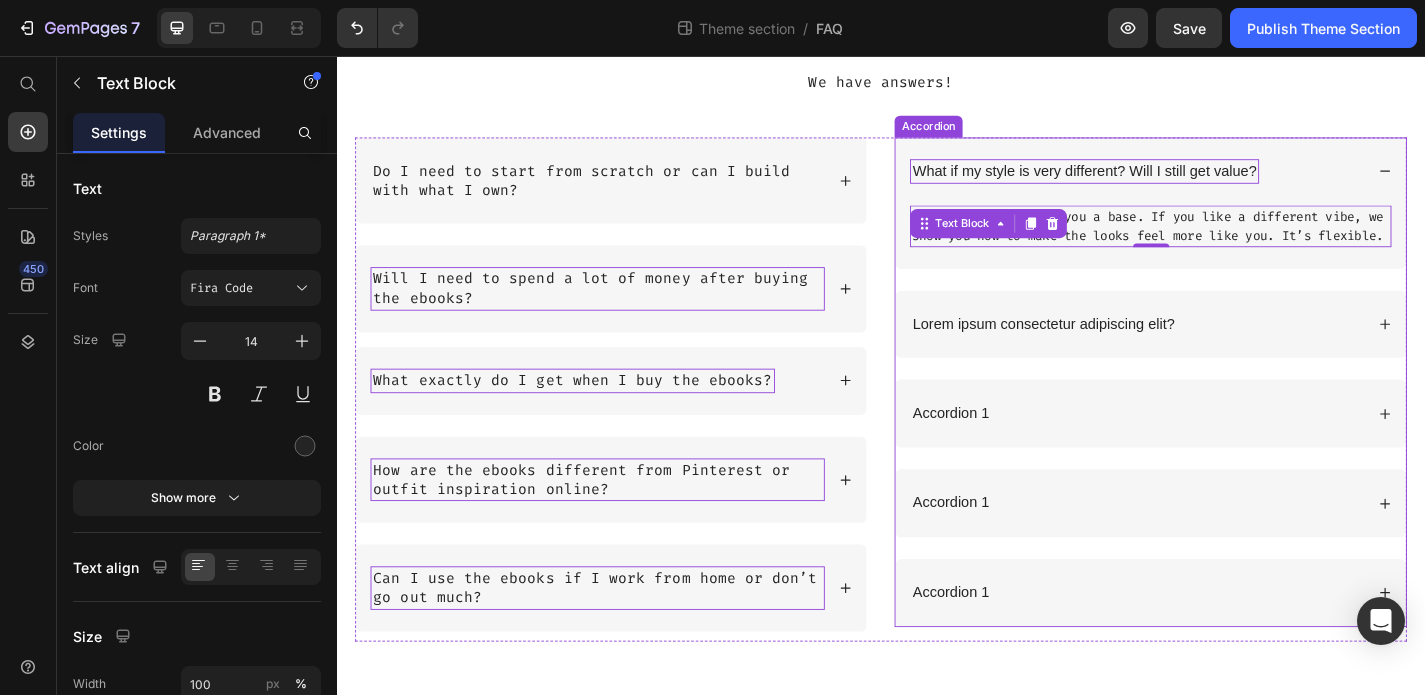 click on "What if my style is very different? Will I still get value?" at bounding box center (1161, 183) 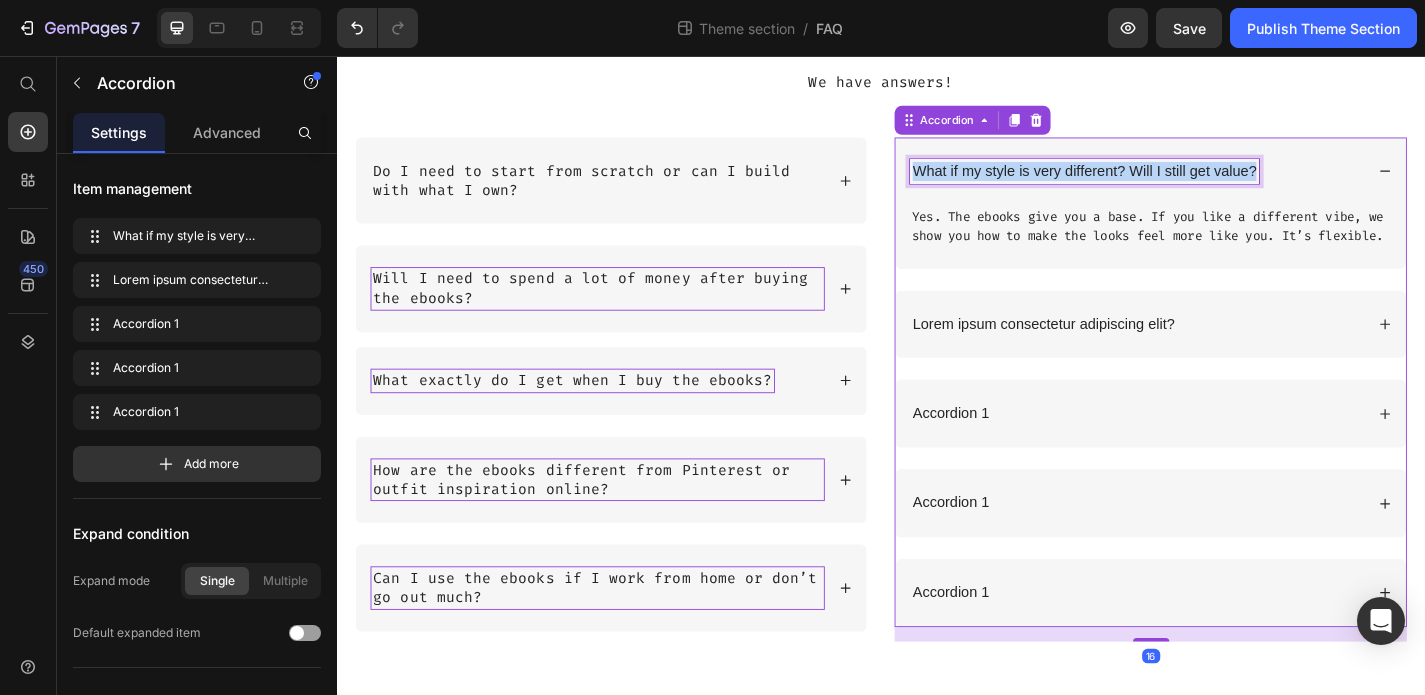 click on "What if my style is very different? Will I still get value?" at bounding box center (1161, 183) 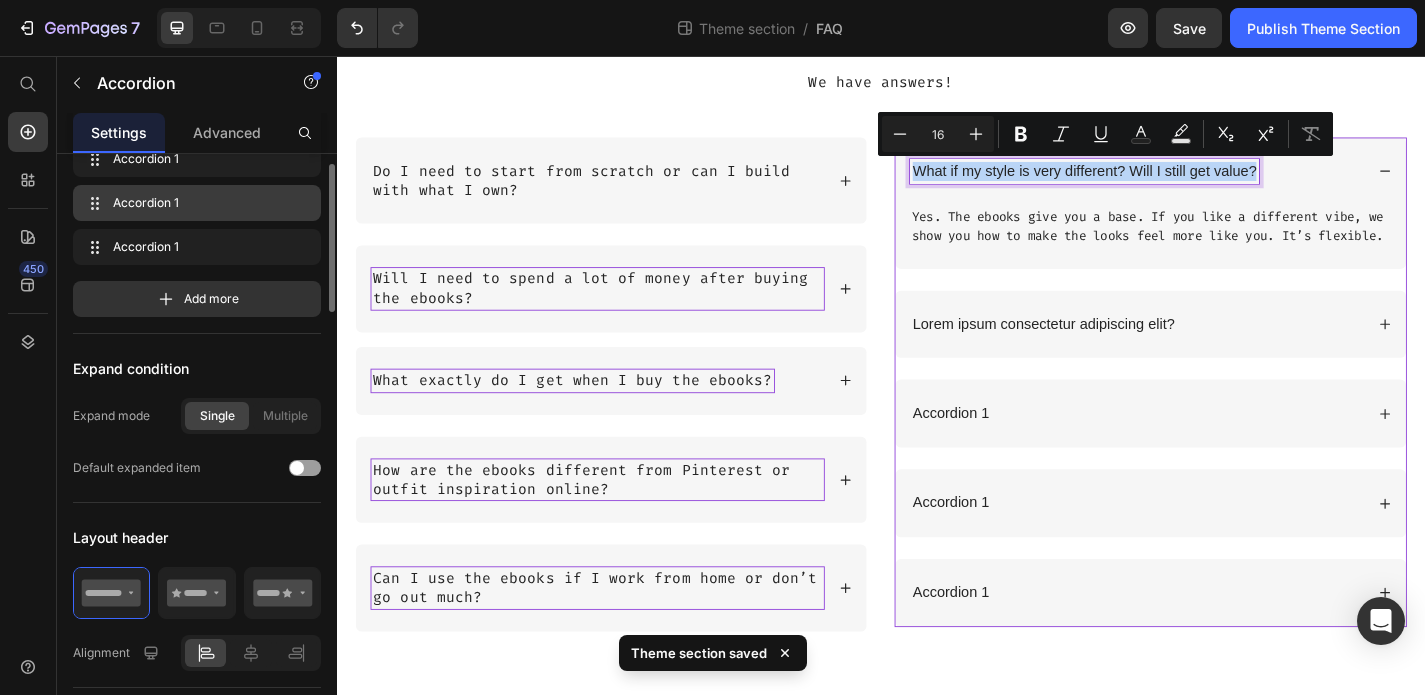 scroll, scrollTop: 0, scrollLeft: 0, axis: both 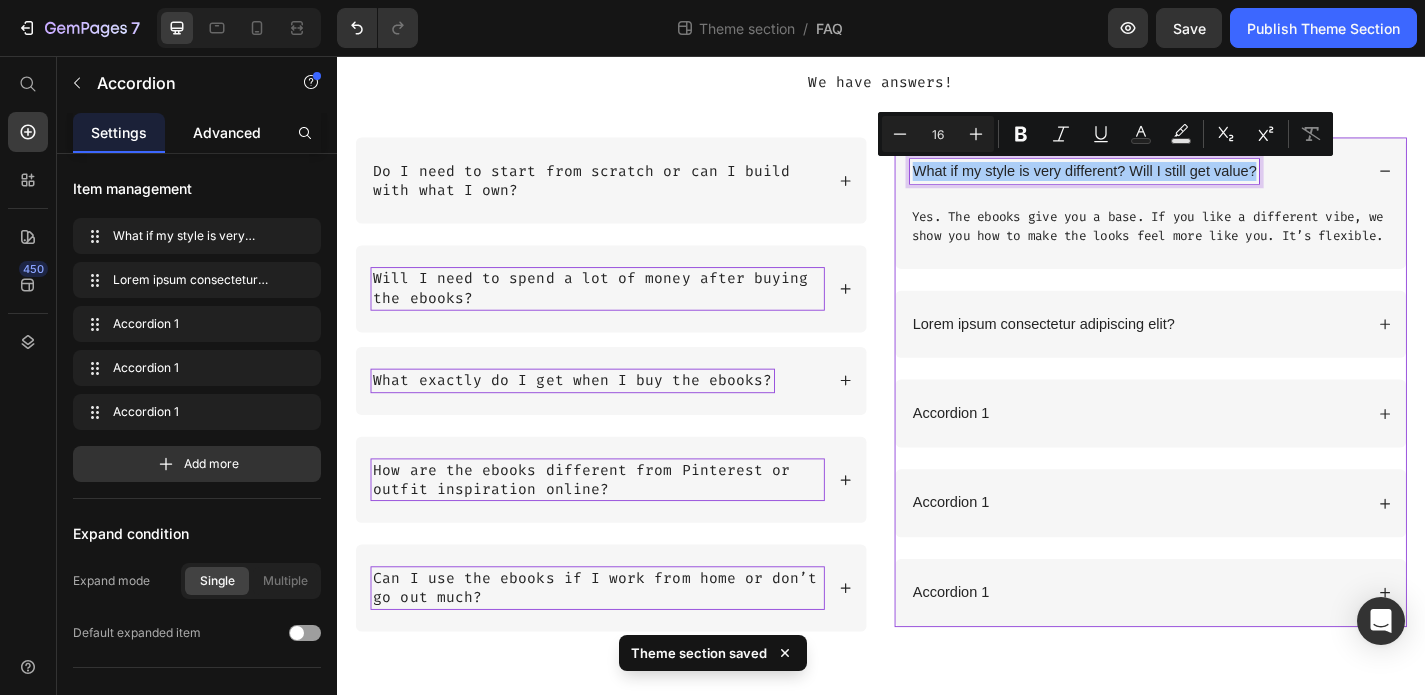 click on "Advanced" at bounding box center [227, 132] 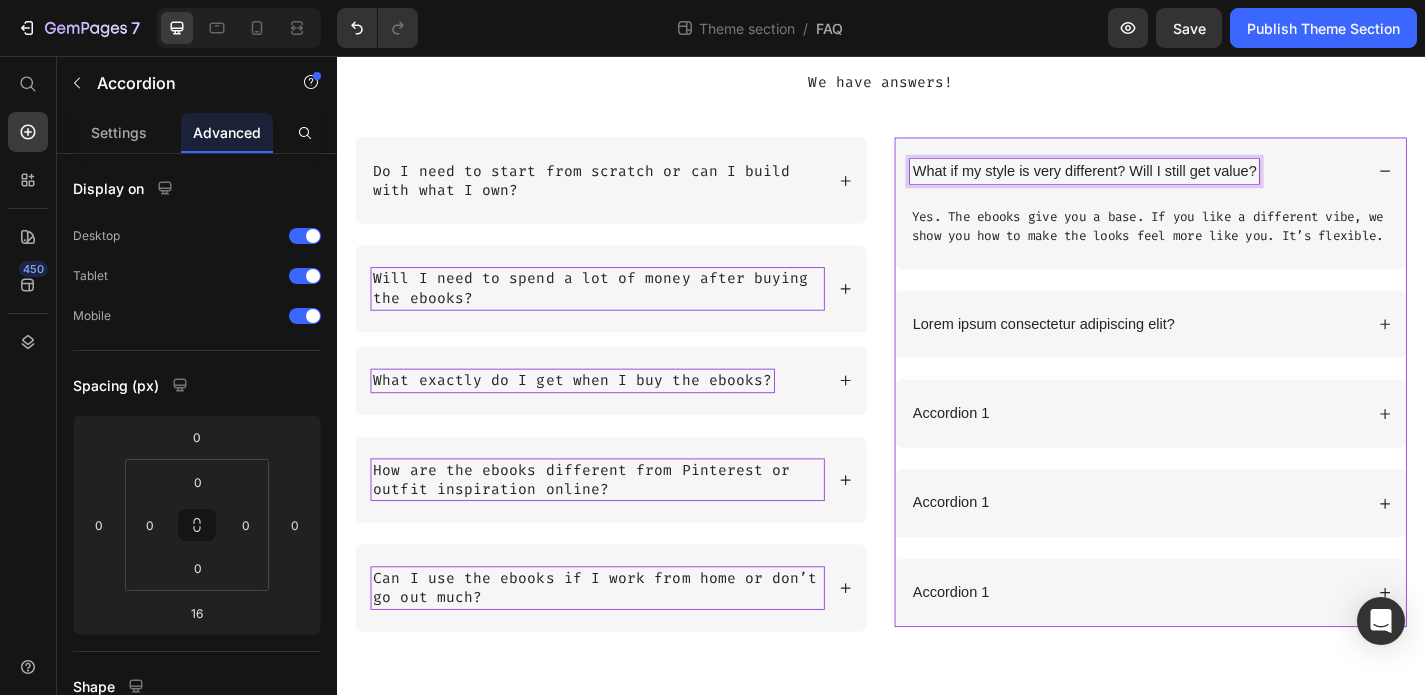 click on "What if my style is very different? Will I still get value?" at bounding box center (1161, 183) 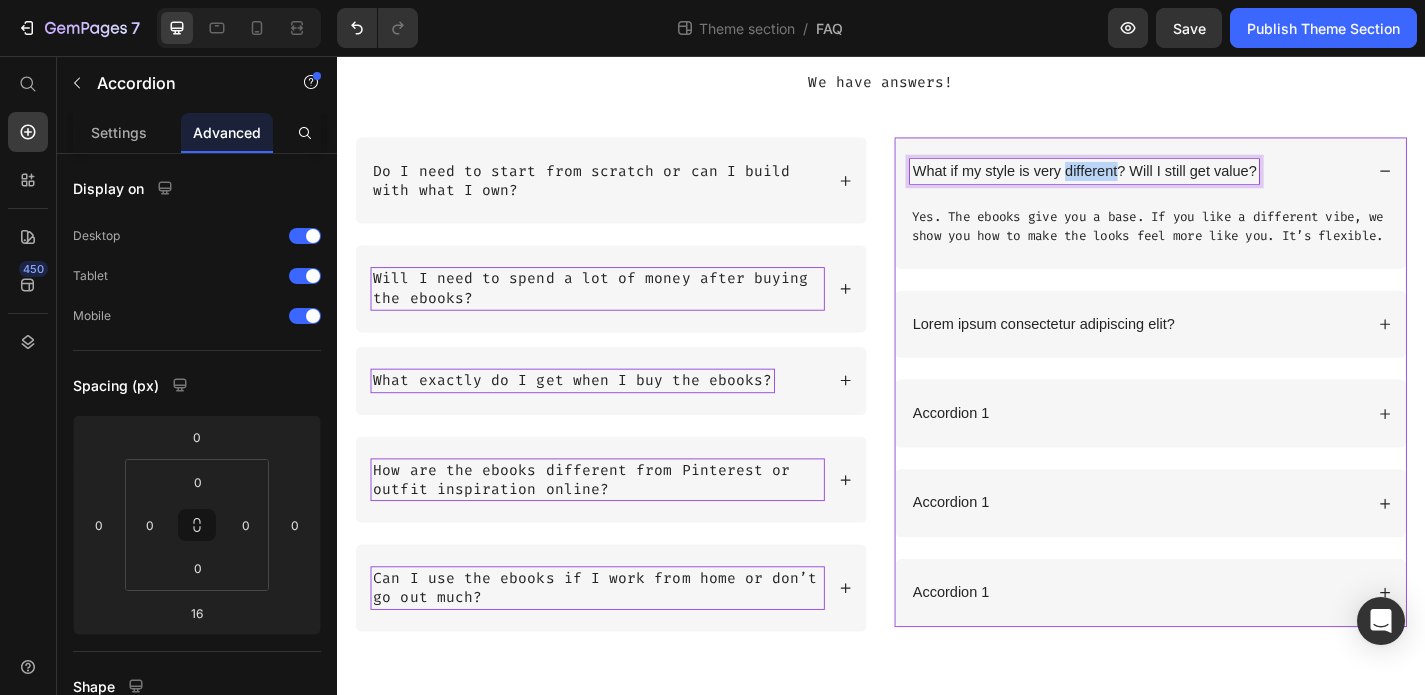 click on "What if my style is very different? Will I still get value?" at bounding box center (1161, 183) 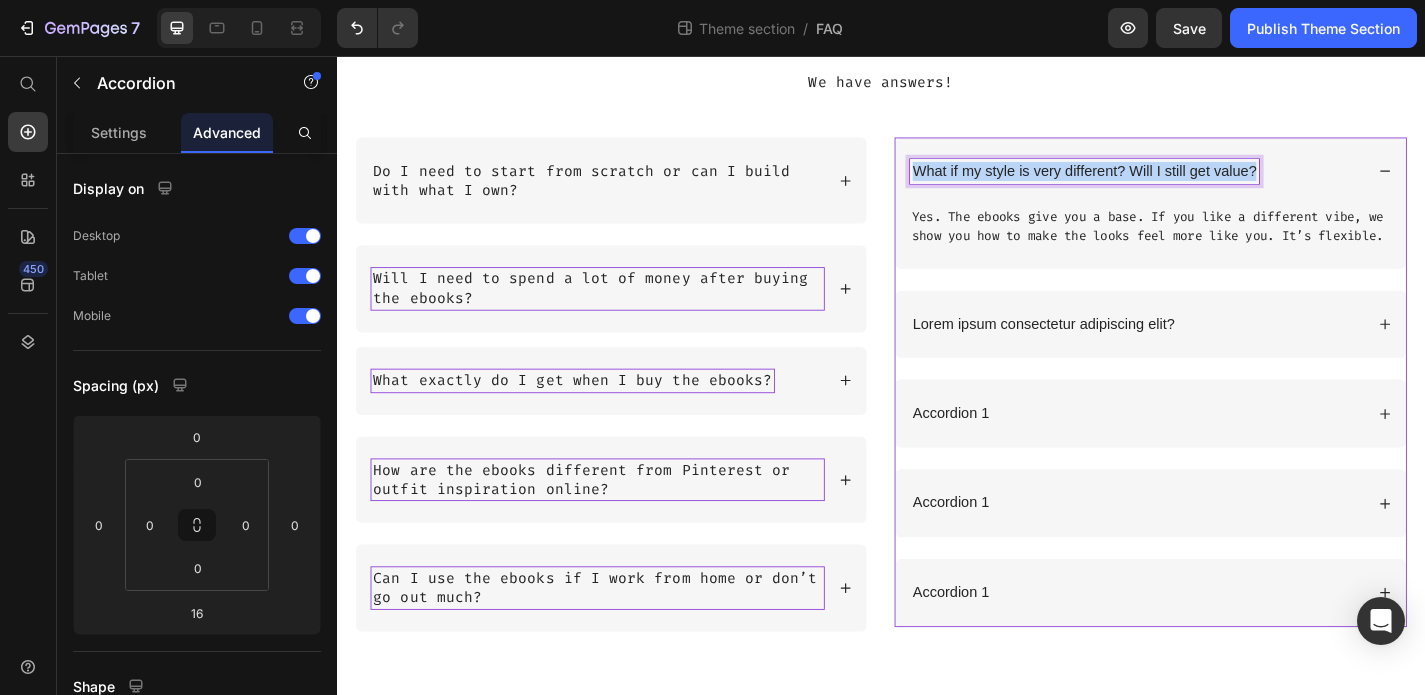 click on "What if my style is very different? Will I still get value?" at bounding box center [1161, 183] 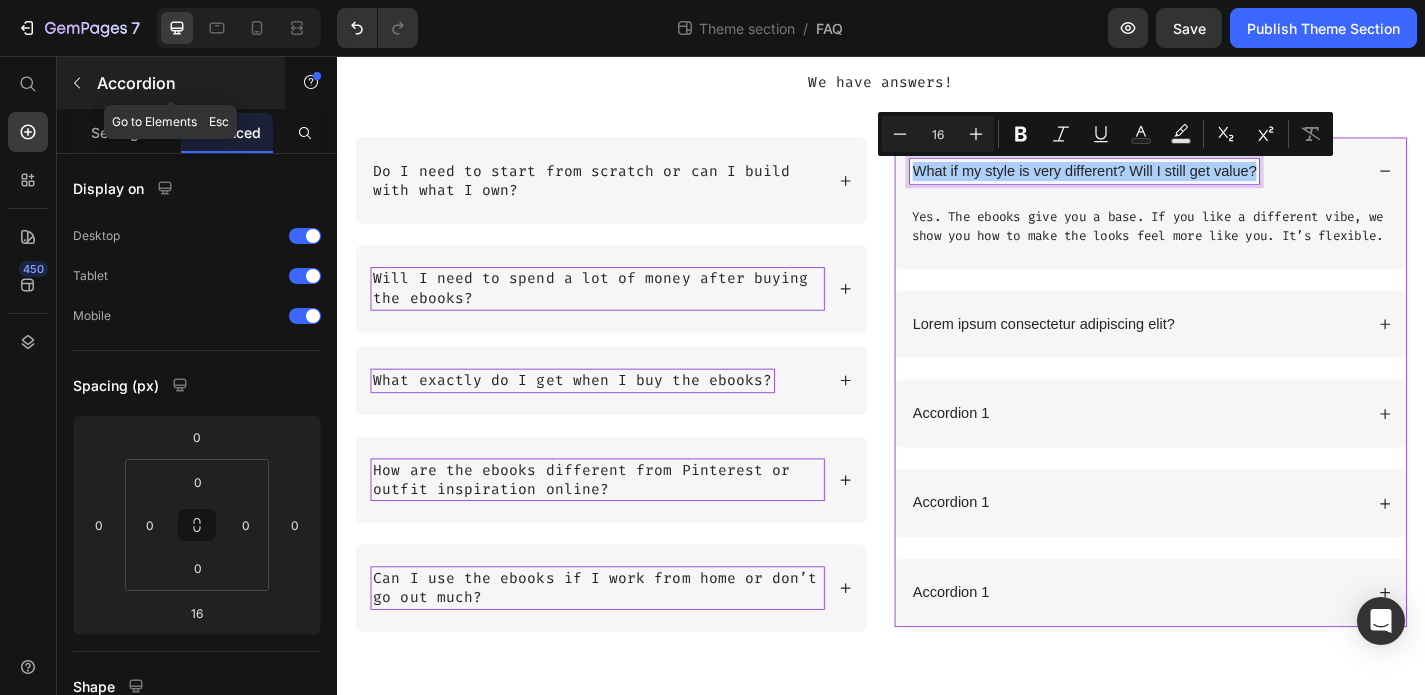 click 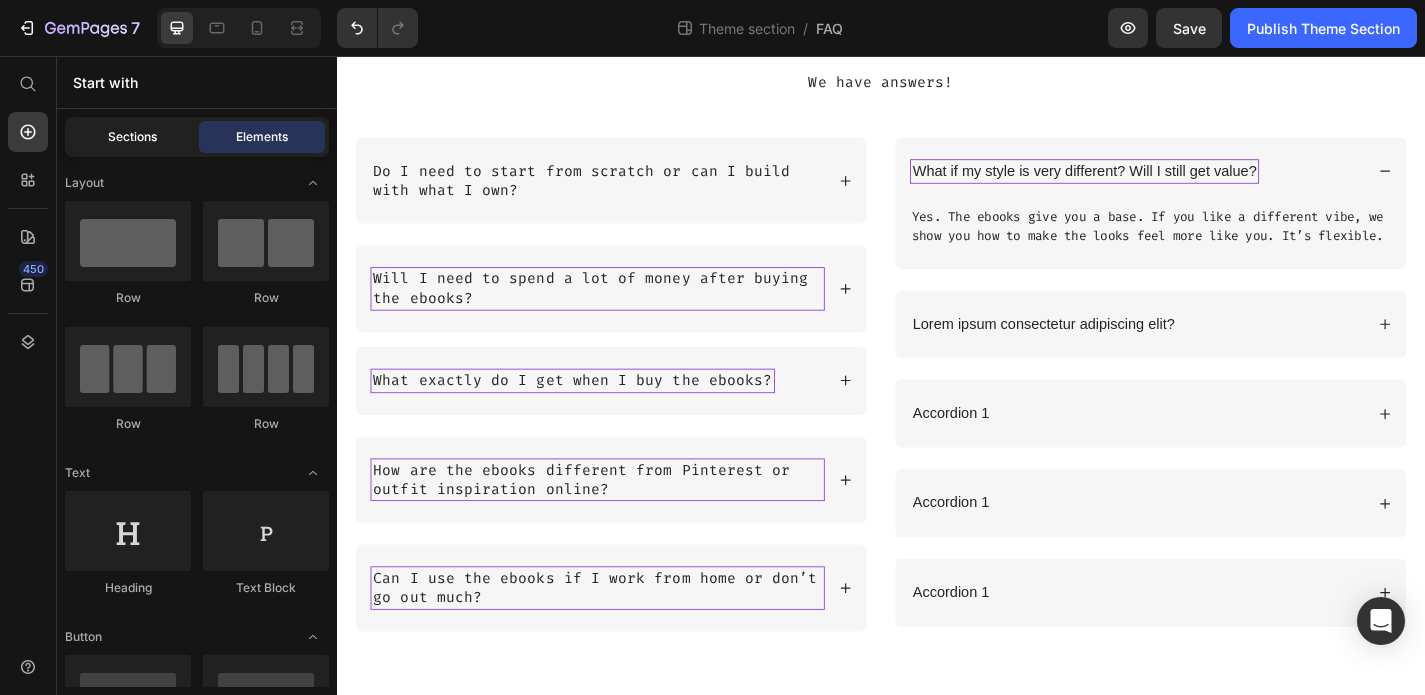 click on "Sections" 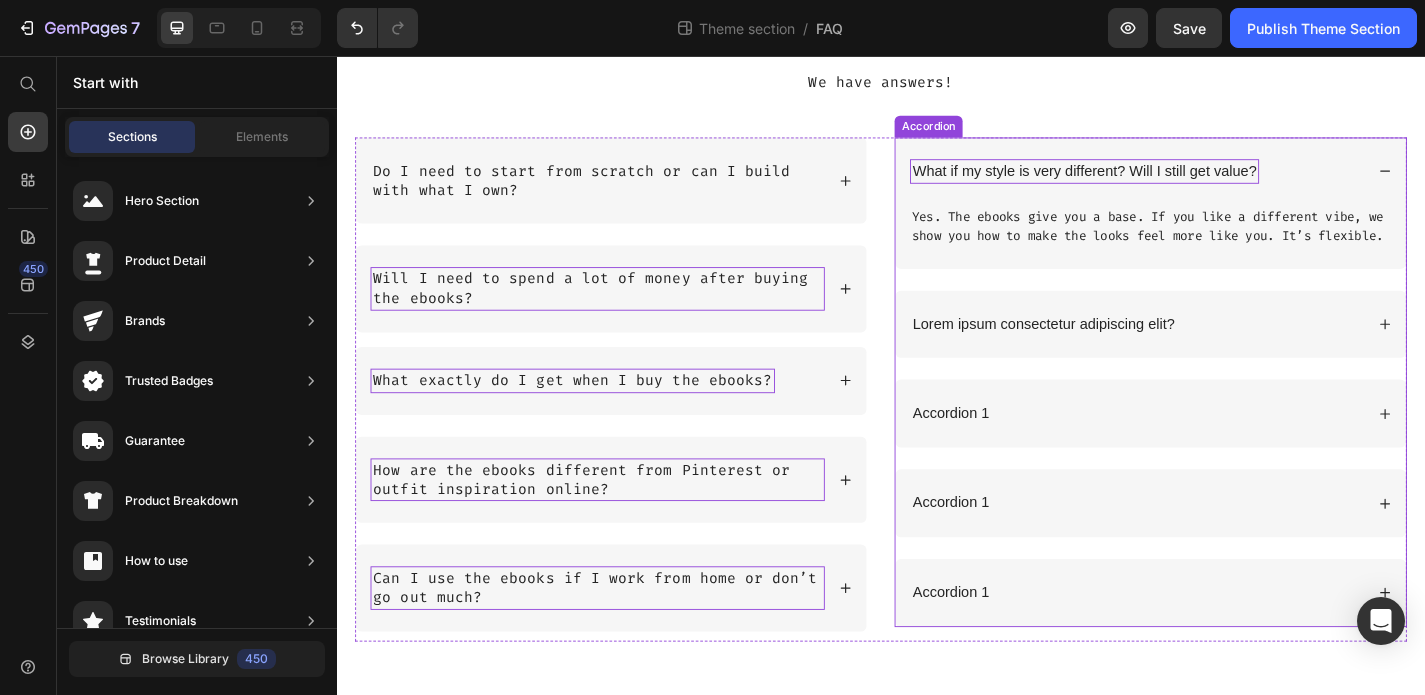 click on "What if my style is very different? Will I still get value?" at bounding box center [1161, 183] 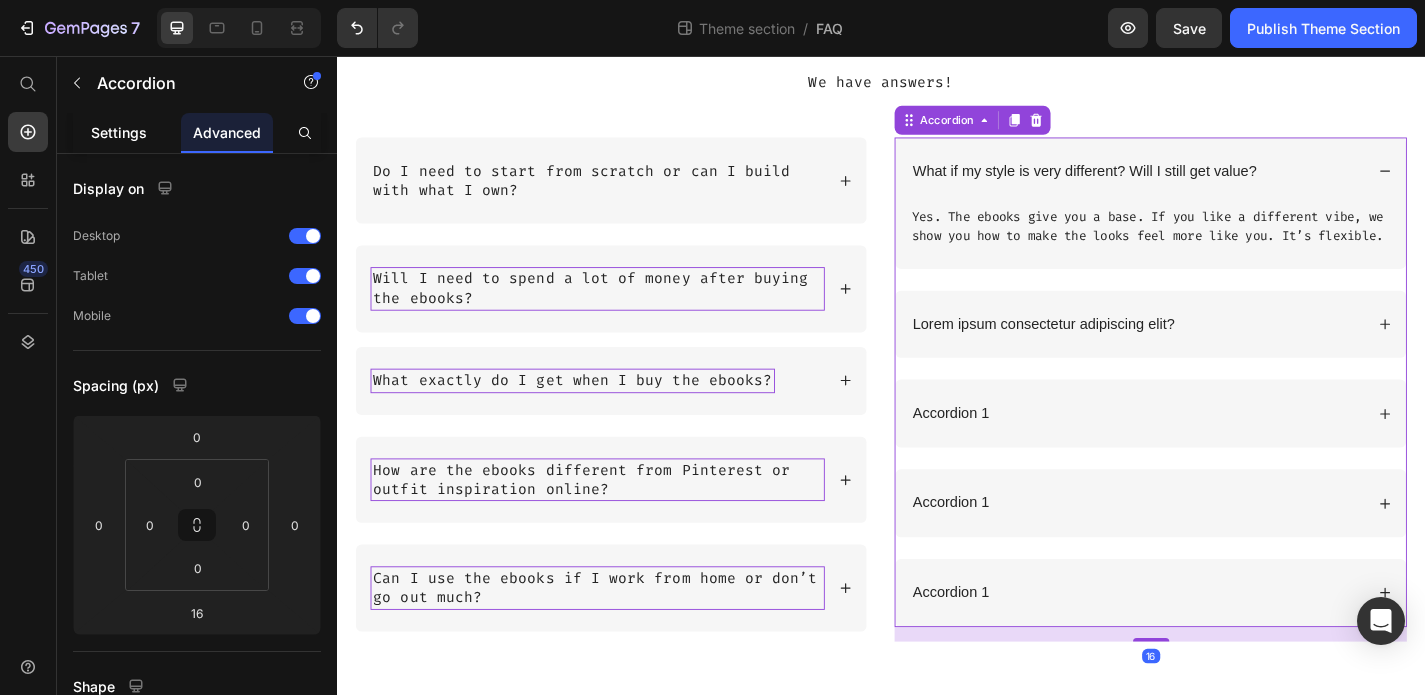 click on "Settings" at bounding box center [119, 132] 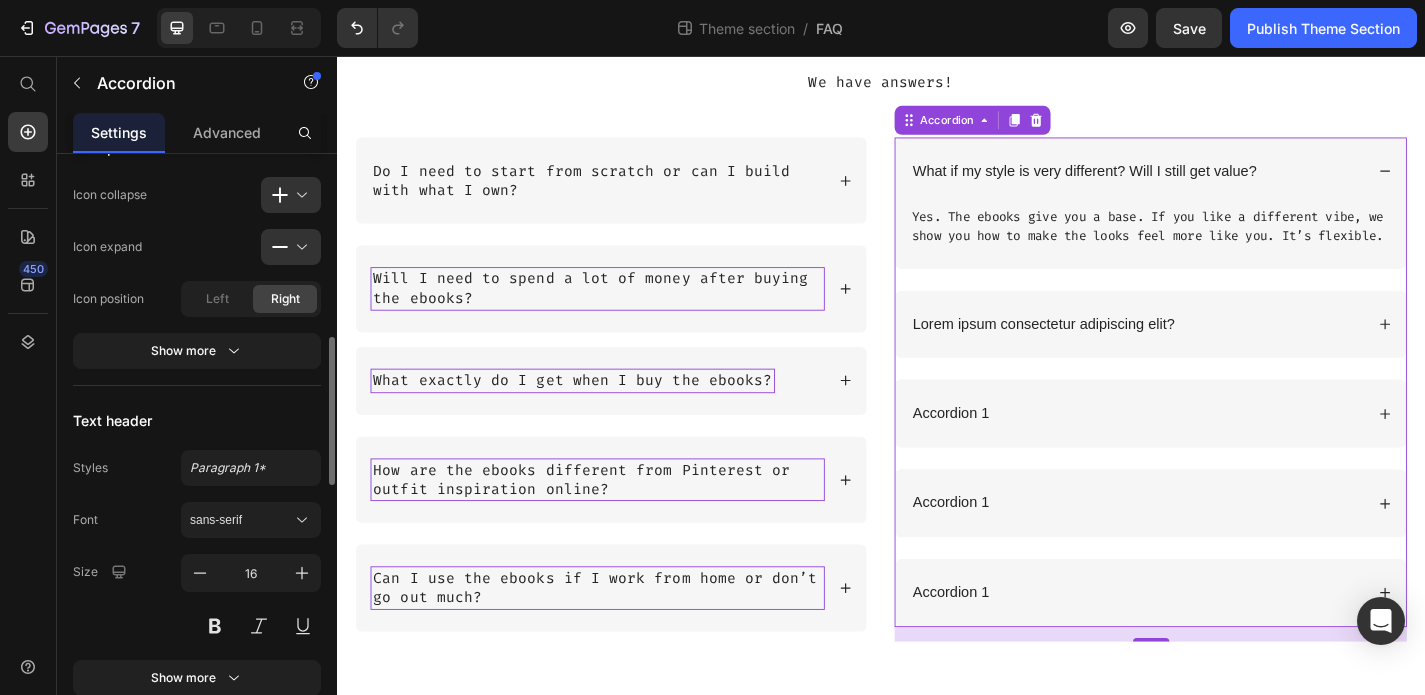 scroll, scrollTop: 739, scrollLeft: 0, axis: vertical 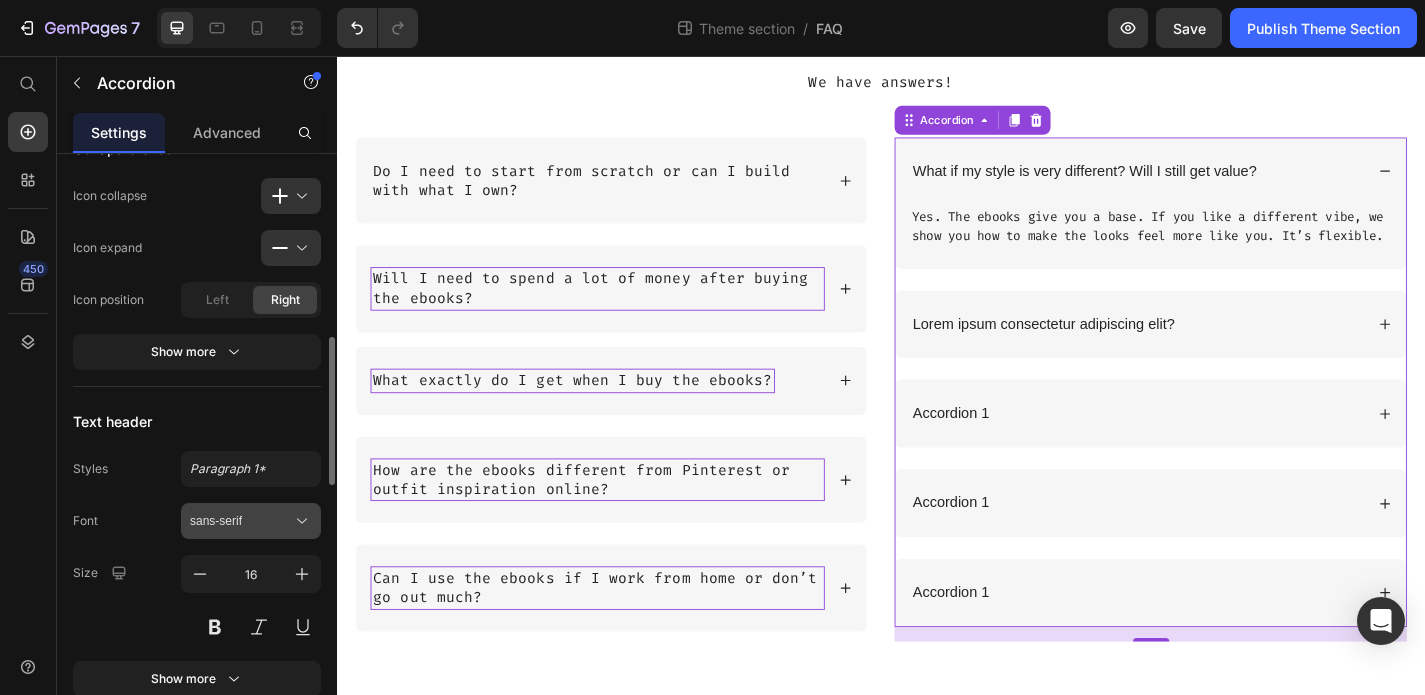 click on "sans-serif" at bounding box center [241, 521] 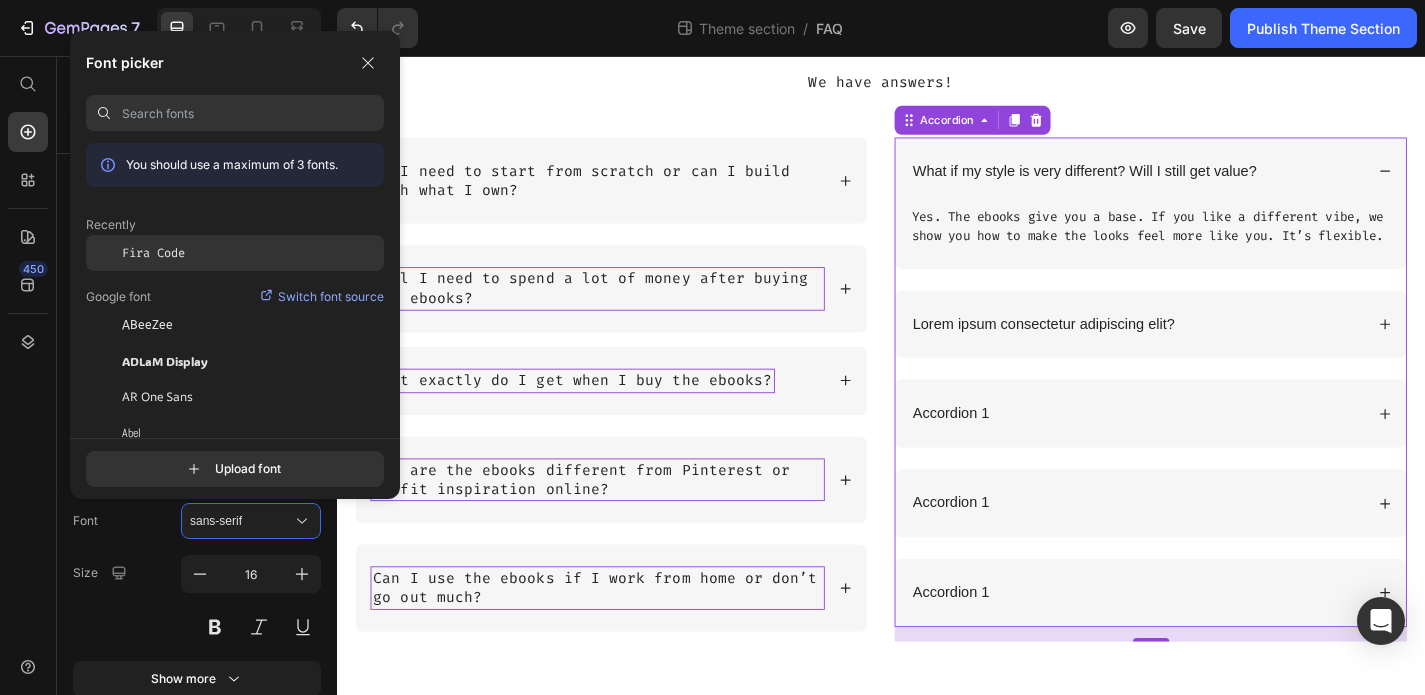 click on "Fira Code" at bounding box center (153, 253) 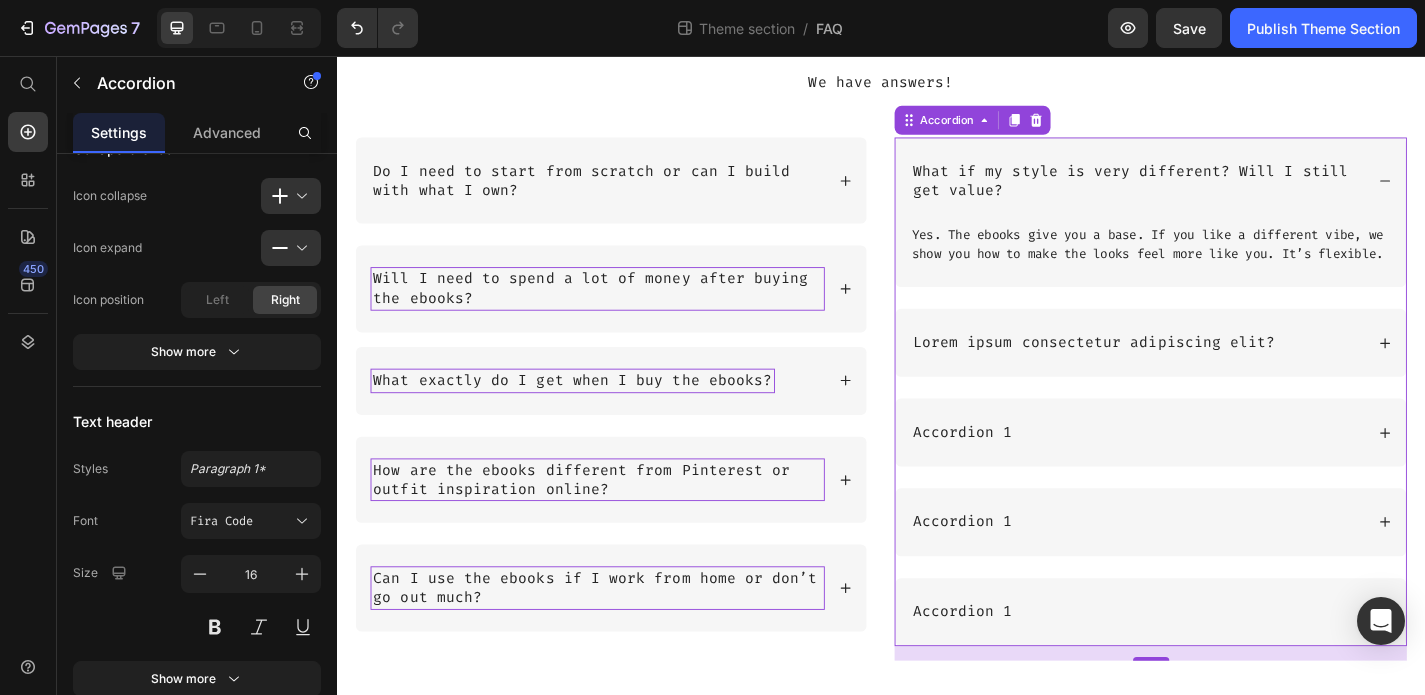 click 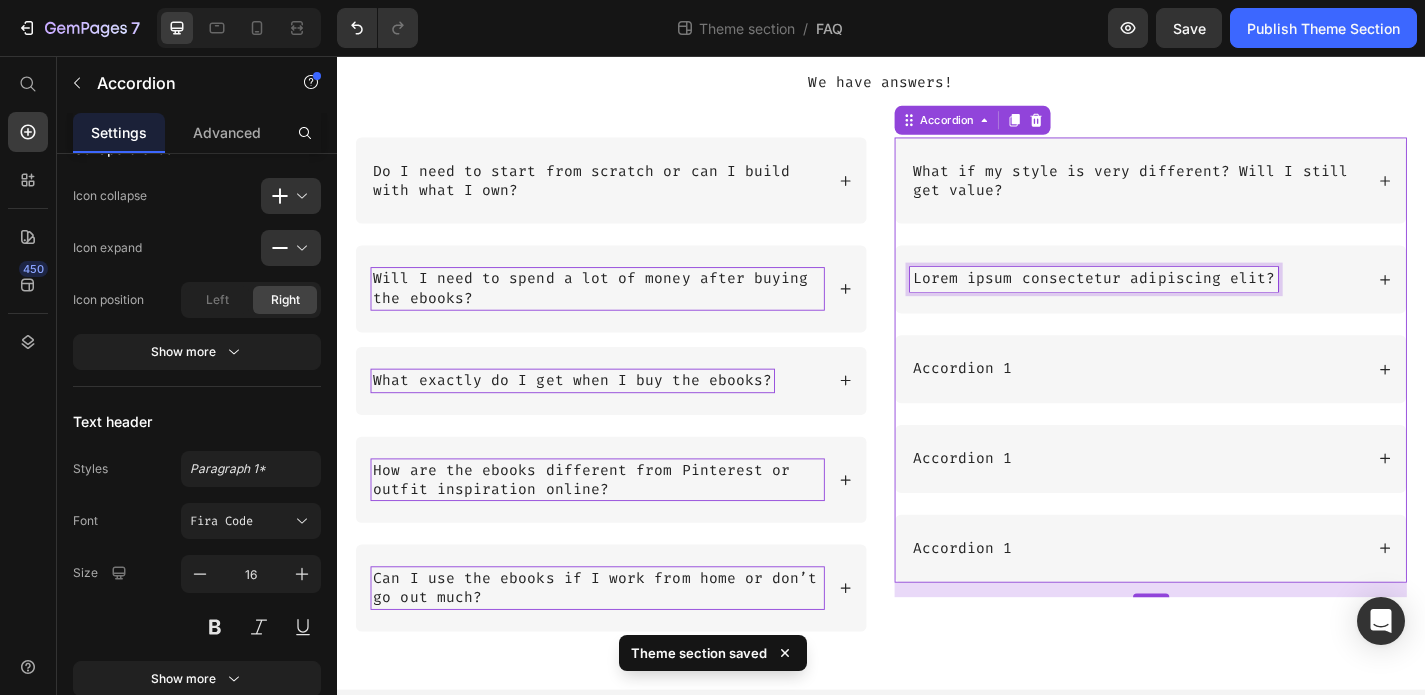 click on "Lorem ipsum consectetur adipiscing elit?" at bounding box center [1172, 302] 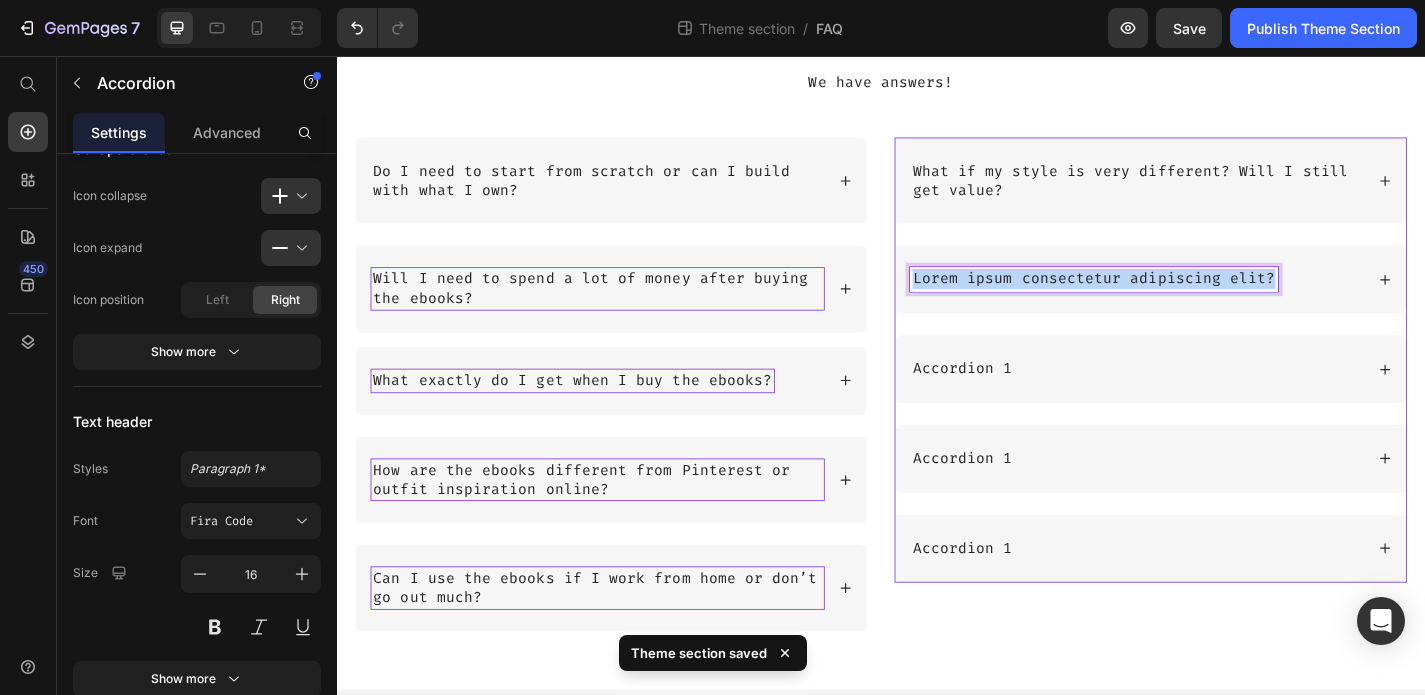 click on "Lorem ipsum consectetur adipiscing elit?" at bounding box center (1172, 302) 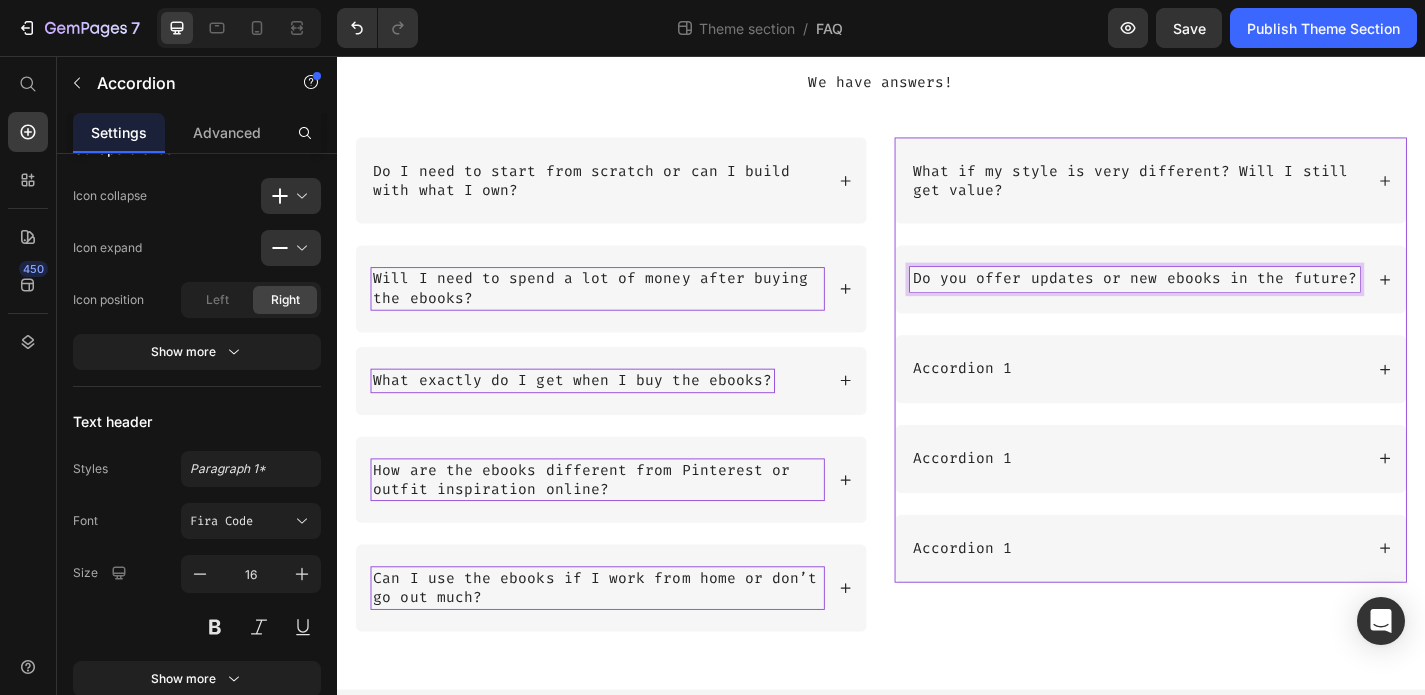 click 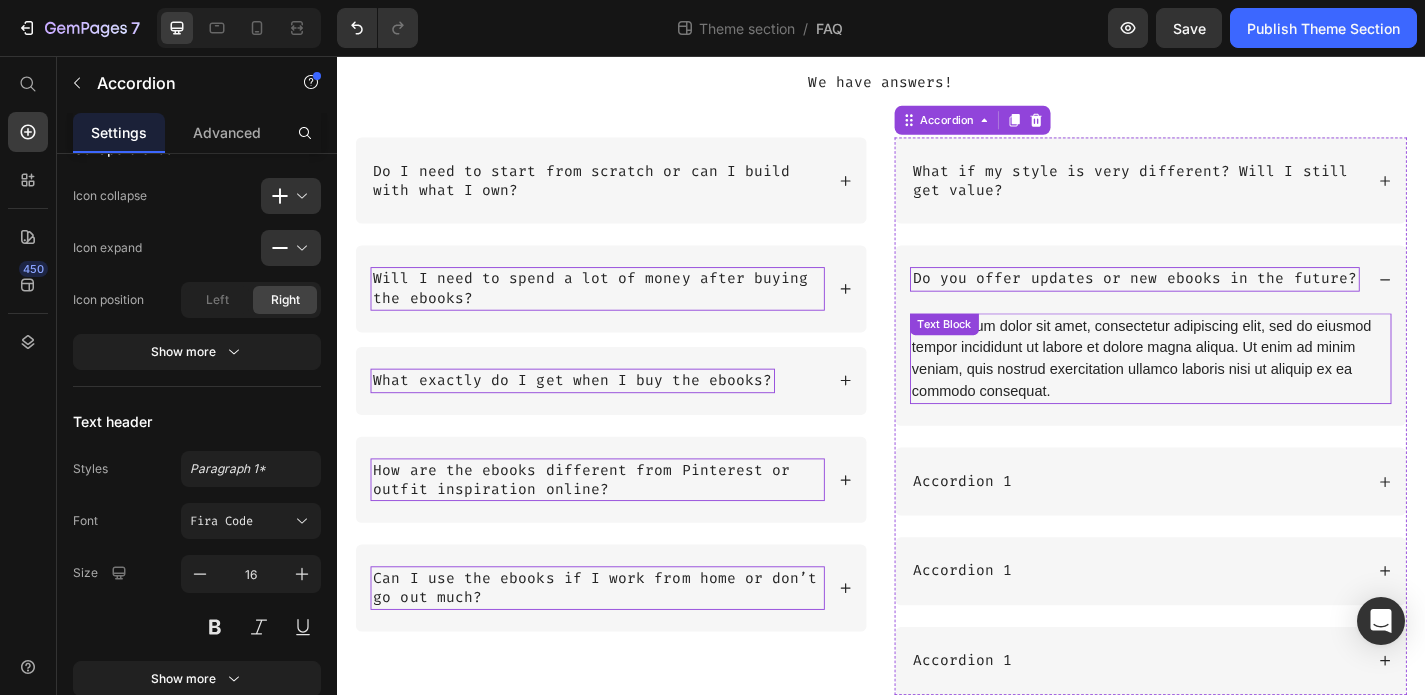 click on "Lorem ipsum dolor sit amet, consectetur adipiscing elit, sed do eiusmod tempor incididunt ut labore et dolore magna aliqua. Ut enim ad minim veniam, quis nostrud exercitation ullamco laboris nisi ut aliquip ex ea commodo consequat." at bounding box center (1234, 390) 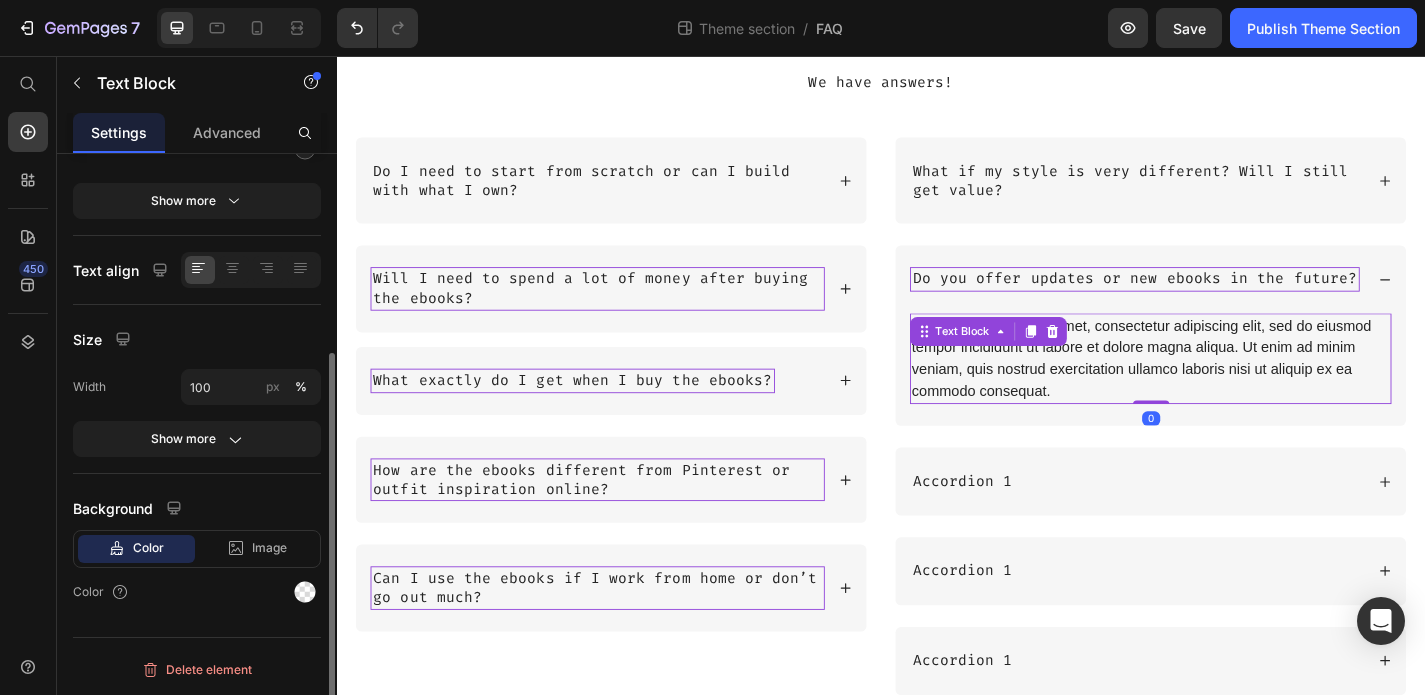 click on "Lorem ipsum dolor sit amet, consectetur adipiscing elit, sed do eiusmod tempor incididunt ut labore et dolore magna aliqua. Ut enim ad minim veniam, quis nostrud exercitation ullamco laboris nisi ut aliquip ex ea commodo consequat." at bounding box center [1234, 390] 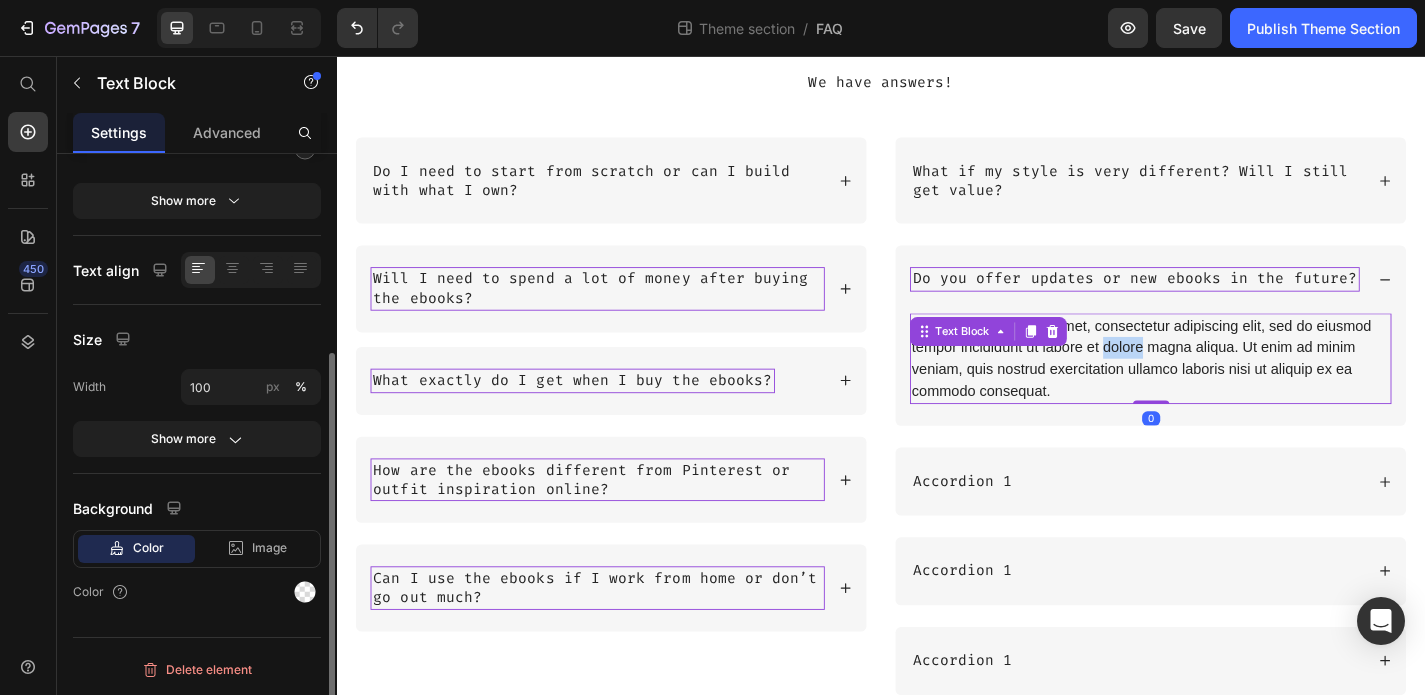 scroll, scrollTop: 0, scrollLeft: 0, axis: both 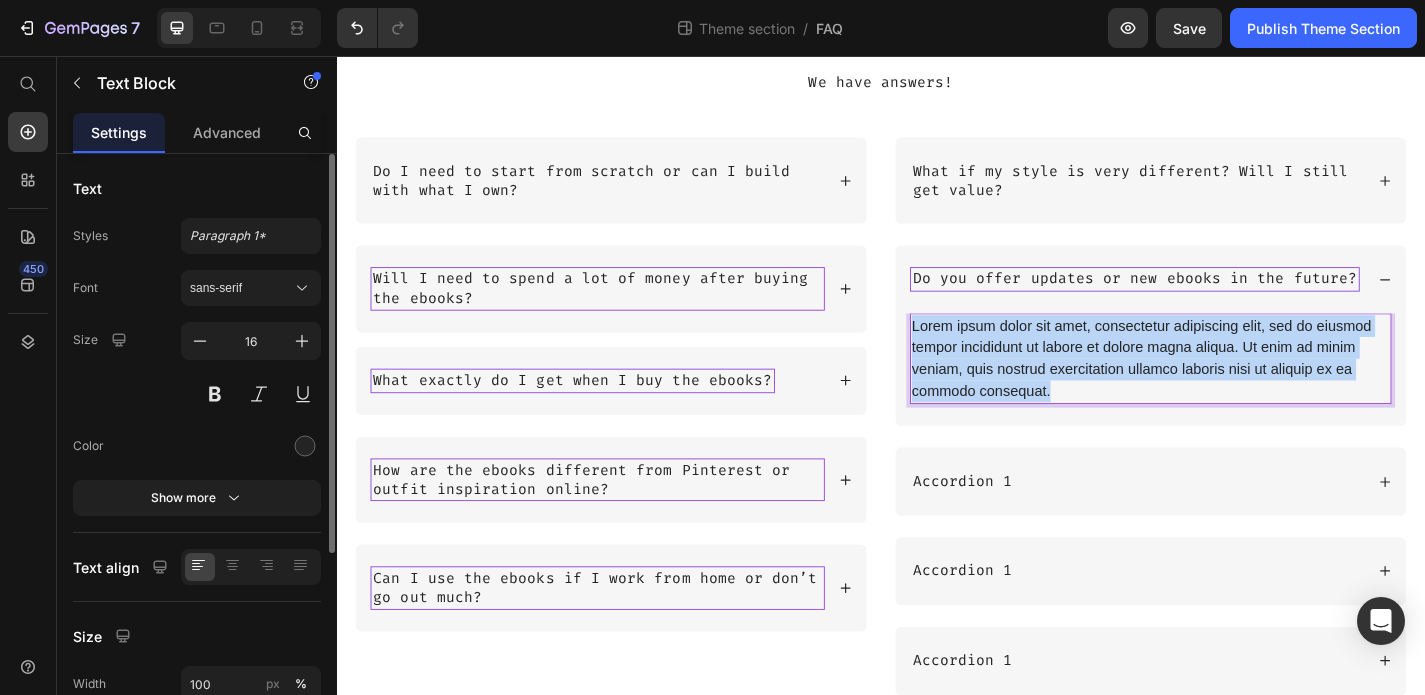 click on "Lorem ipsum dolor sit amet, consectetur adipiscing elit, sed do eiusmod tempor incididunt ut labore et dolore magna aliqua. Ut enim ad minim veniam, quis nostrud exercitation ullamco laboris nisi ut aliquip ex ea commodo consequat." at bounding box center [1234, 390] 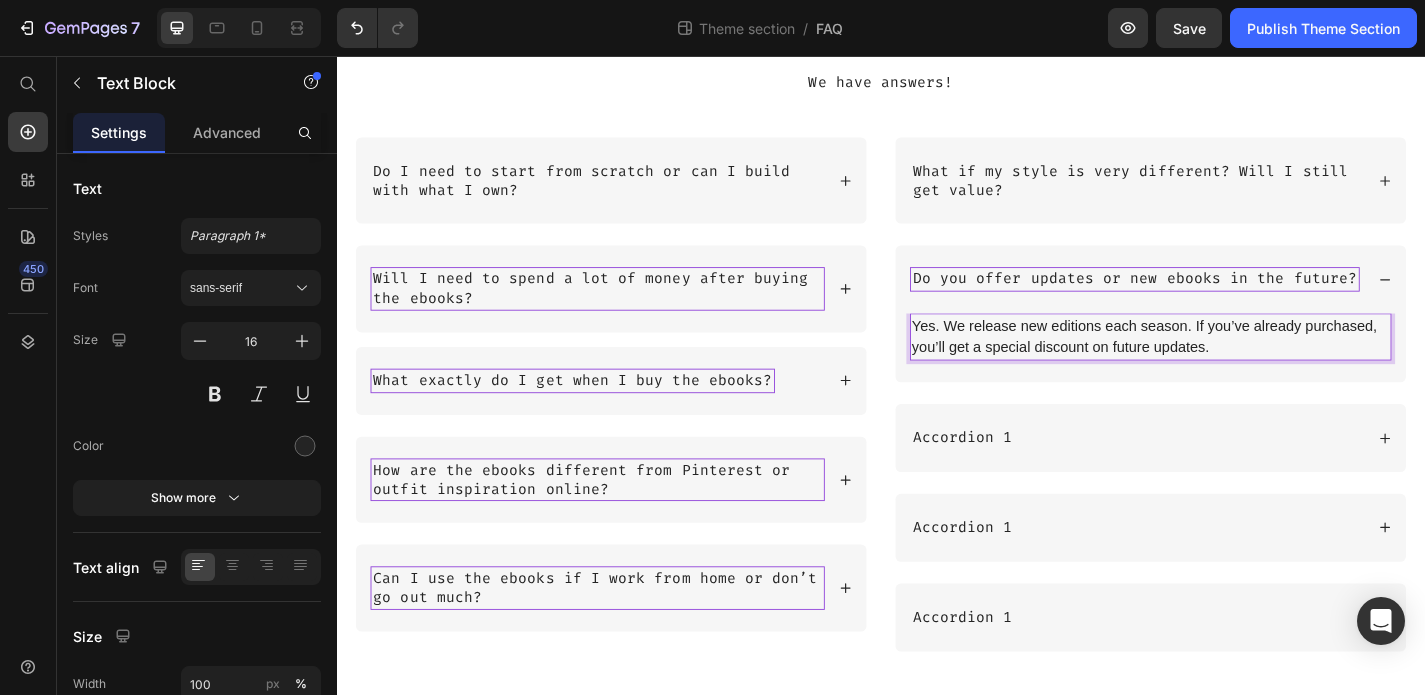 click on "Yes. We release new editions each season. If you’ve already purchased, you’ll get a special discount on future updates." at bounding box center [1234, 366] 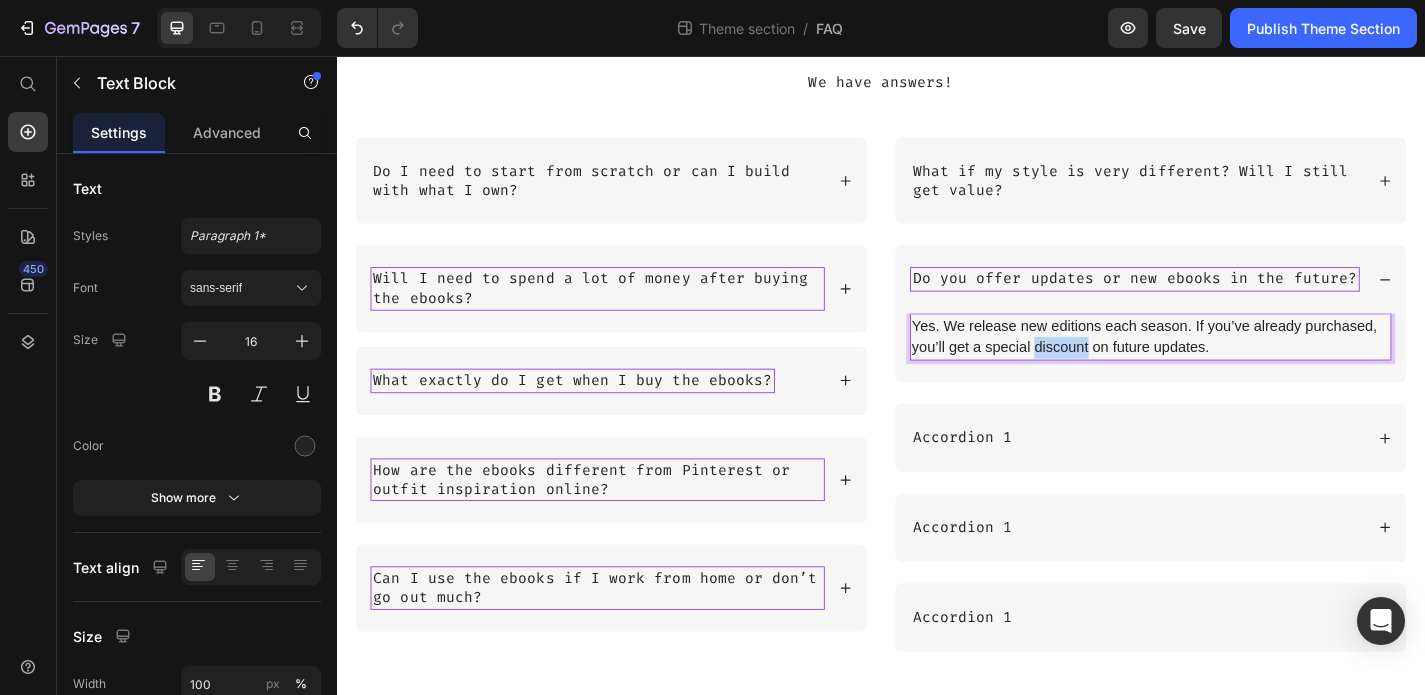 click on "Yes. We release new editions each season. If you’ve already purchased, you’ll get a special discount on future updates." at bounding box center (1234, 366) 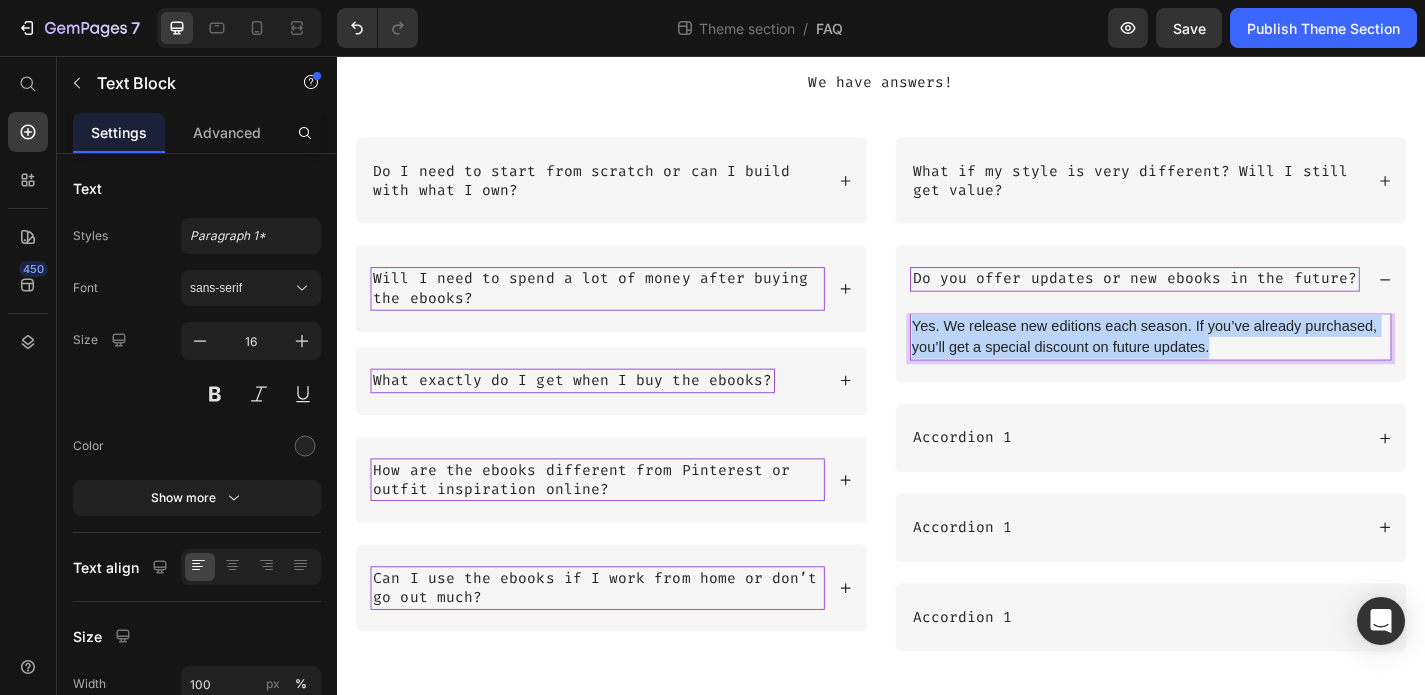 click on "Yes. We release new editions each season. If you’ve already purchased, you’ll get a special discount on future updates." at bounding box center (1234, 366) 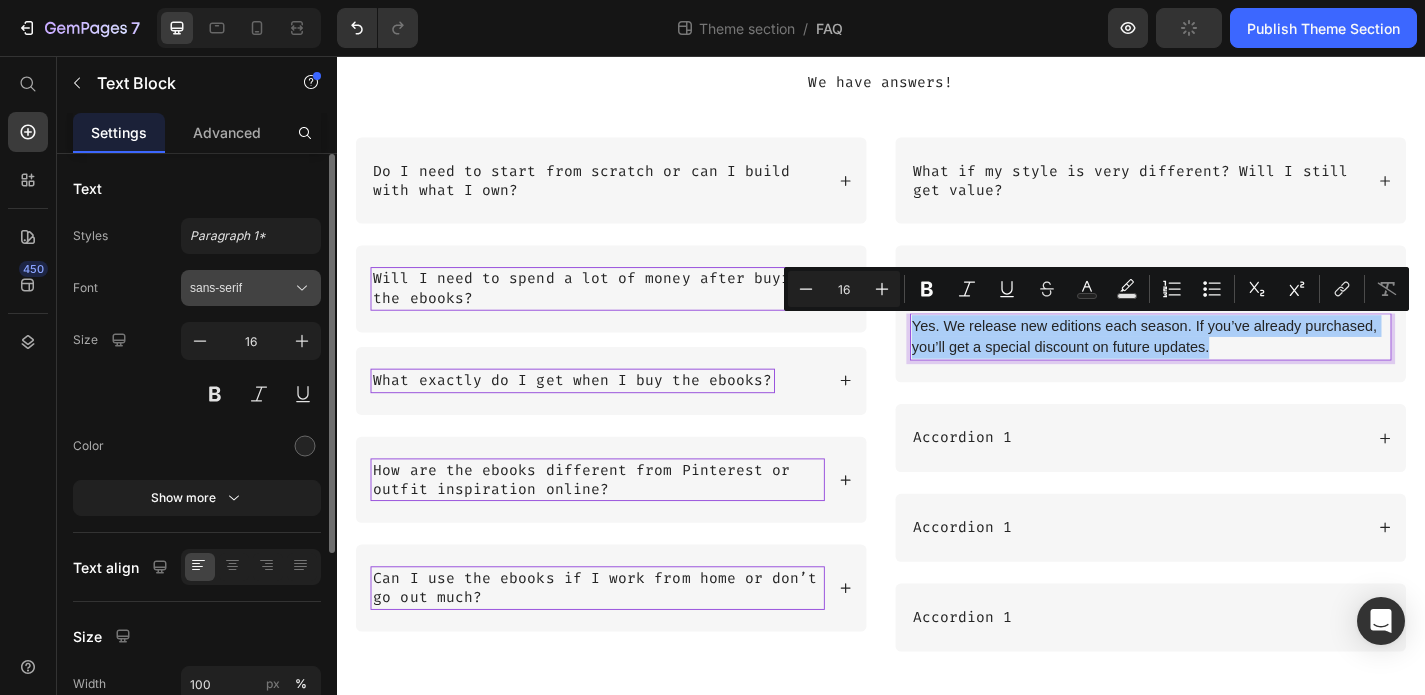 click on "sans-serif" at bounding box center (241, 288) 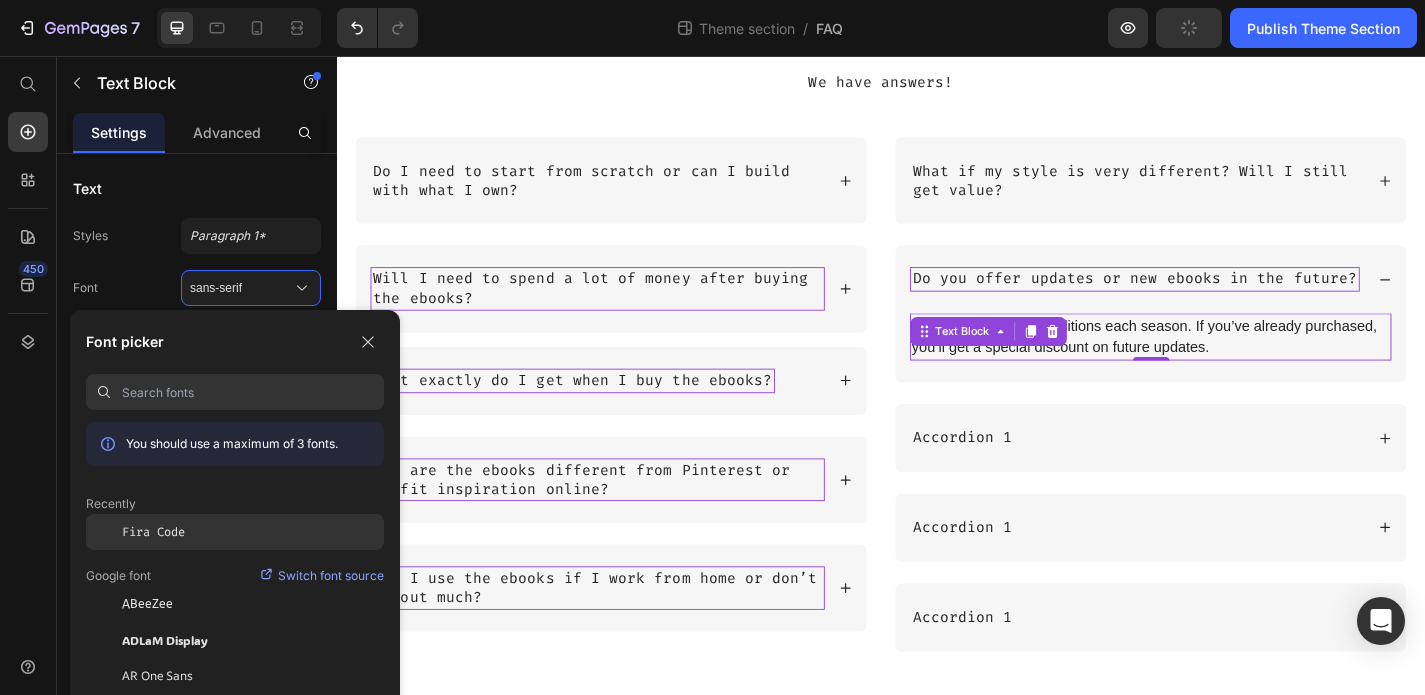 click on "Fira Code" at bounding box center [153, 532] 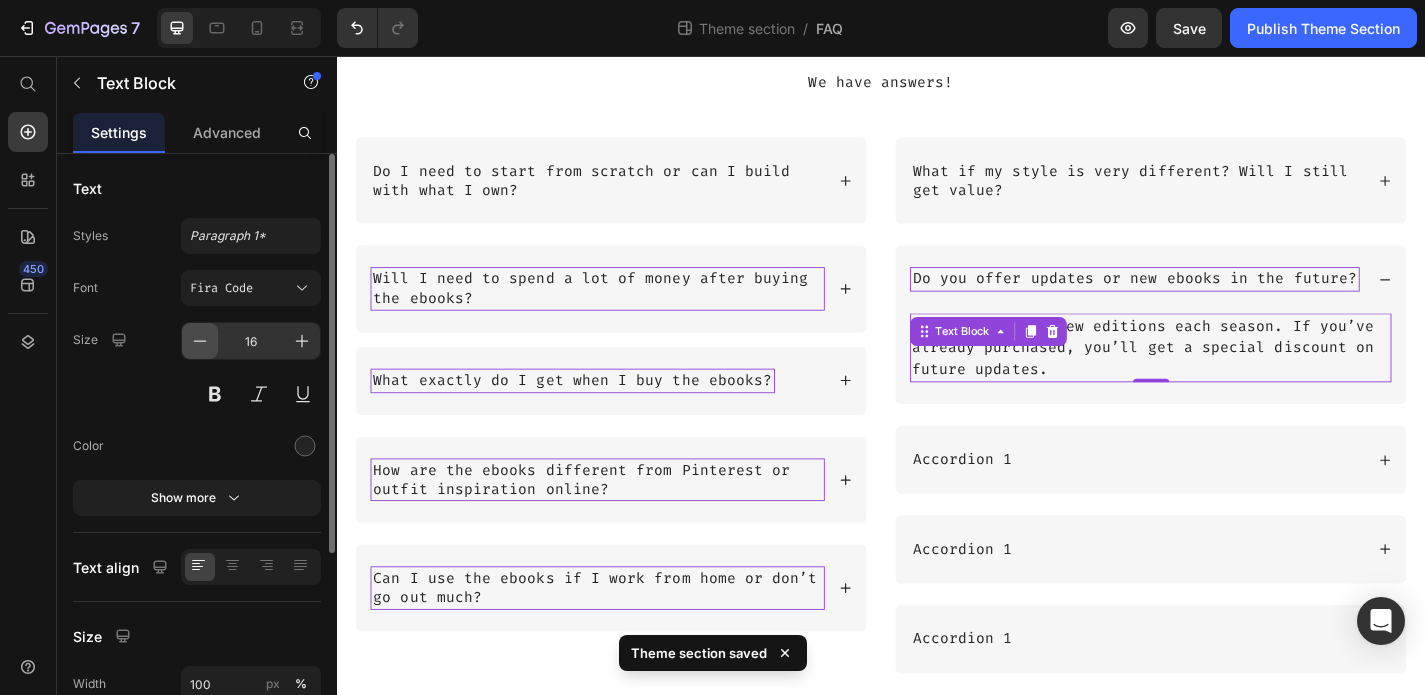click 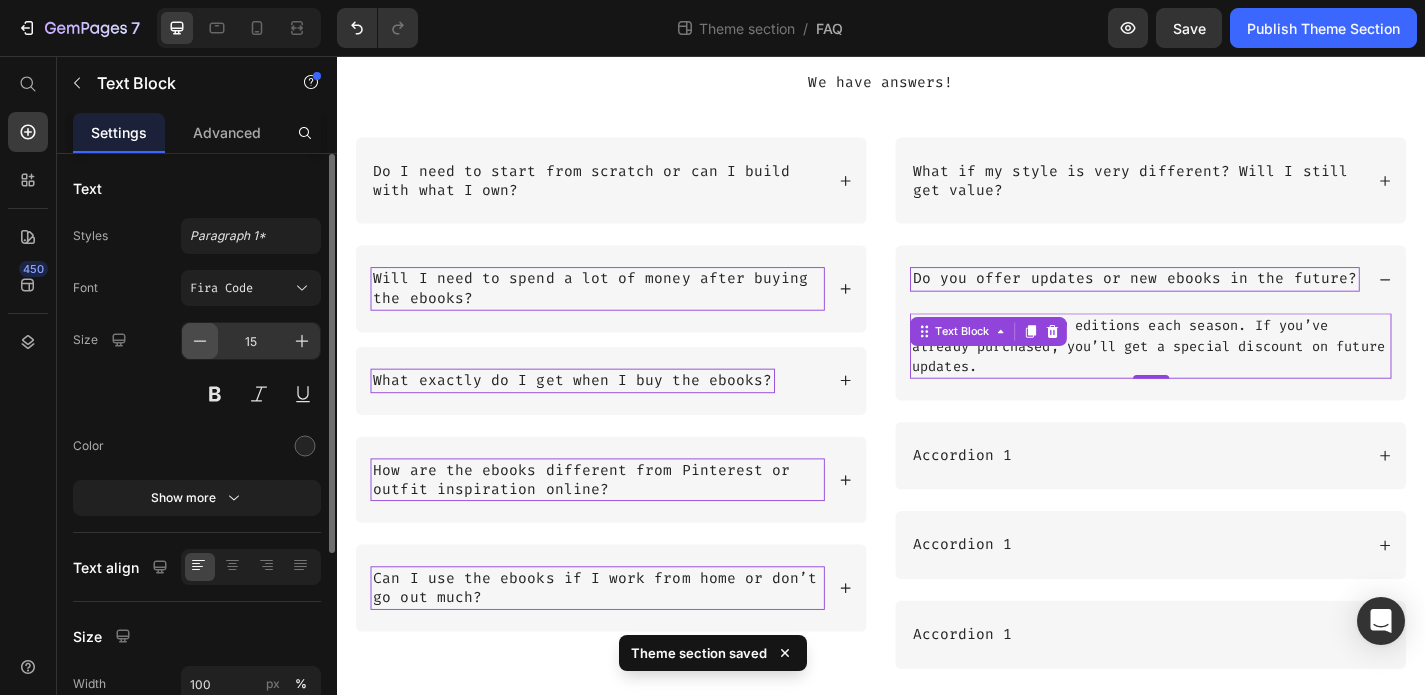 click 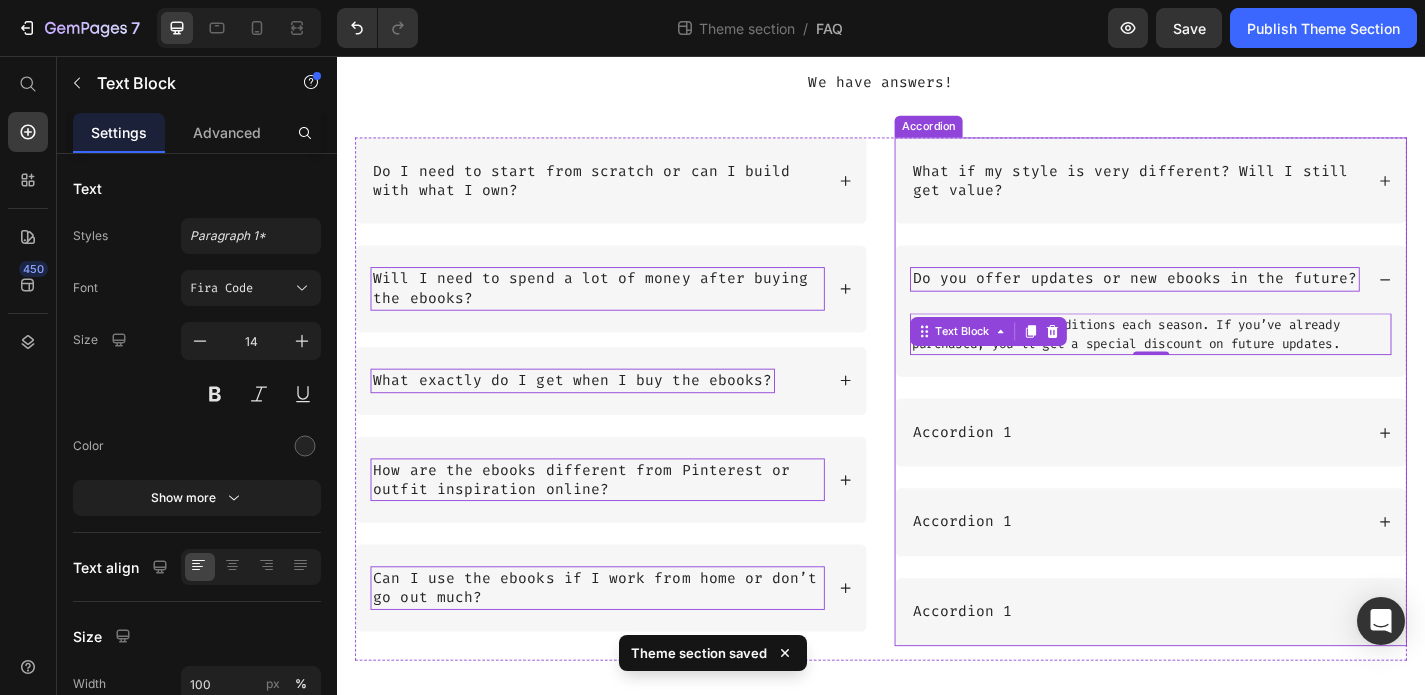 click on "Accordion 1" at bounding box center (1219, 471) 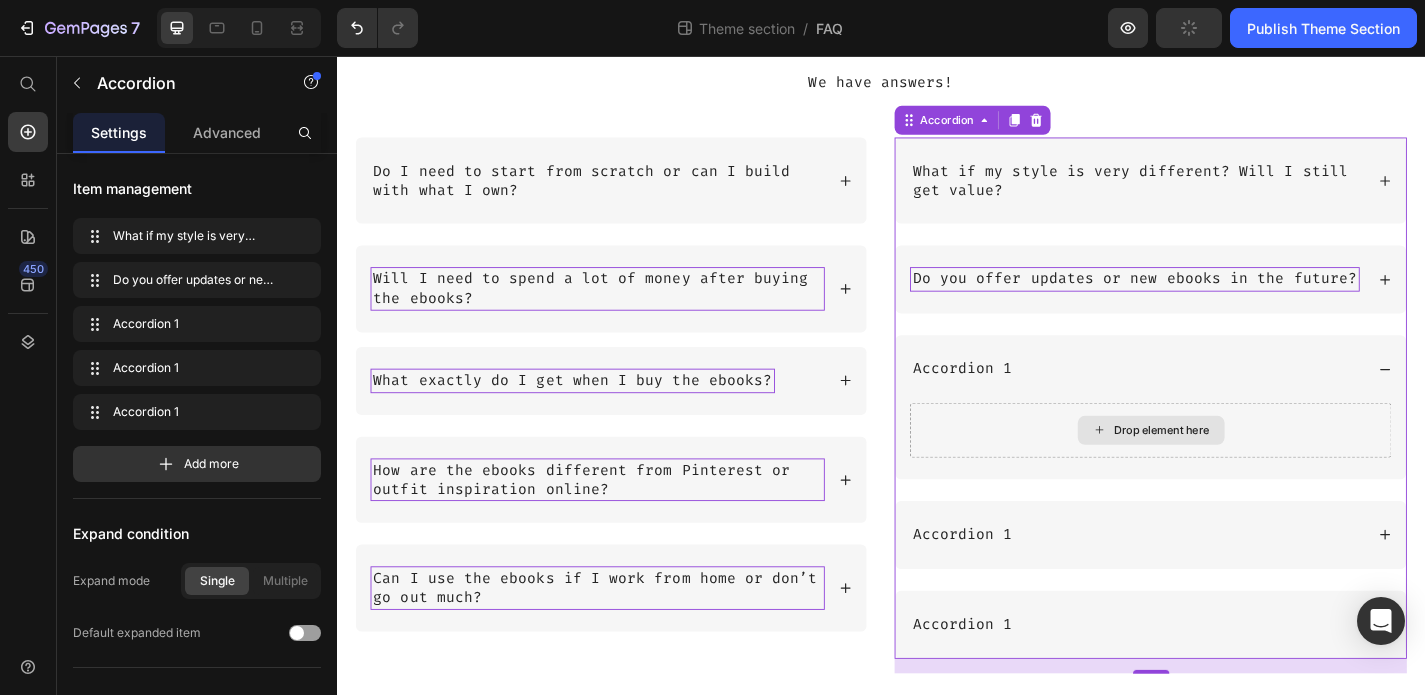 click on "Drop element here" at bounding box center (1247, 469) 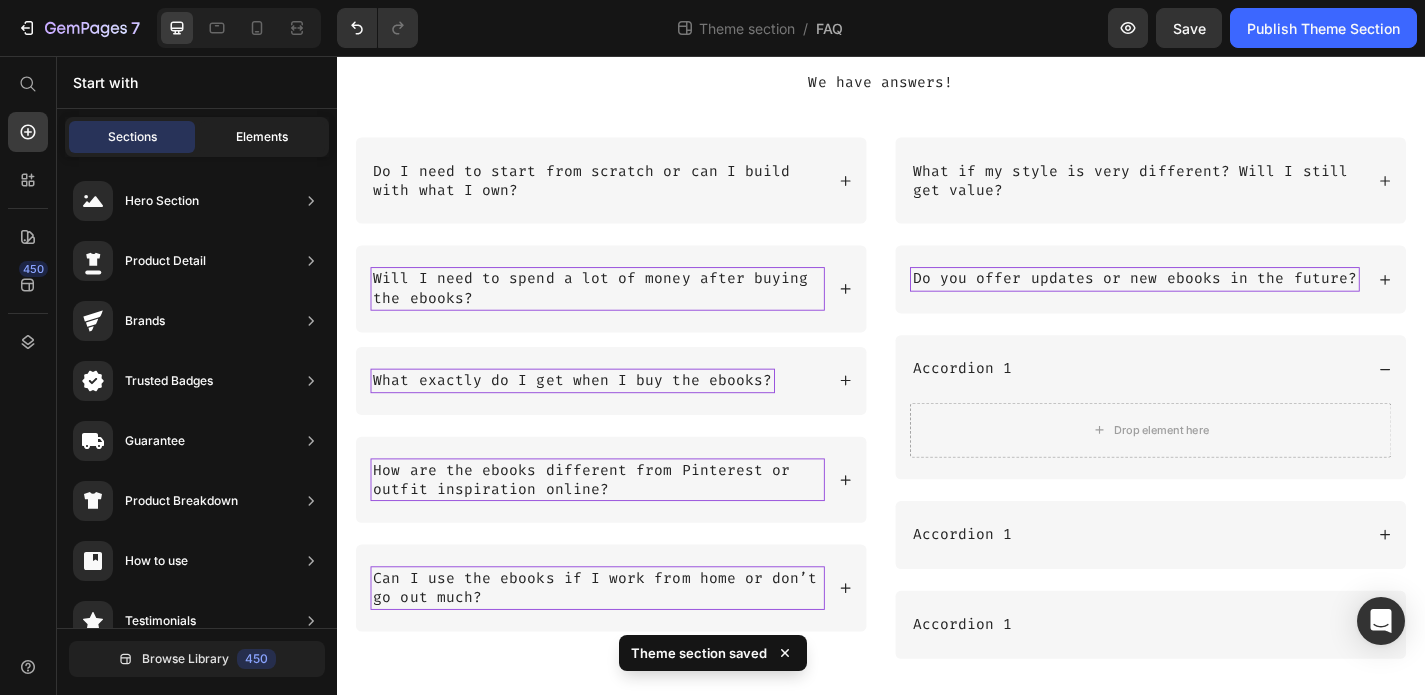 click on "Elements" at bounding box center [262, 137] 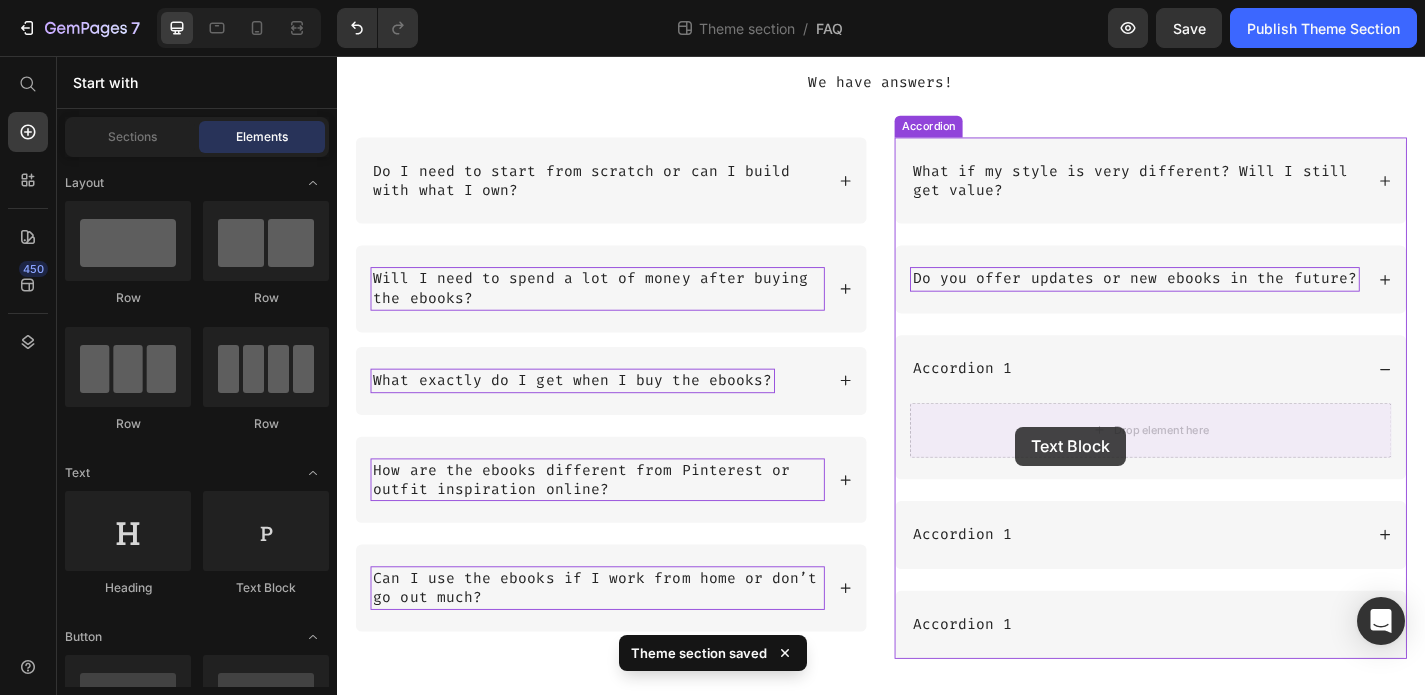 drag, startPoint x: 614, startPoint y: 599, endPoint x: 1088, endPoint y: 463, distance: 493.12473 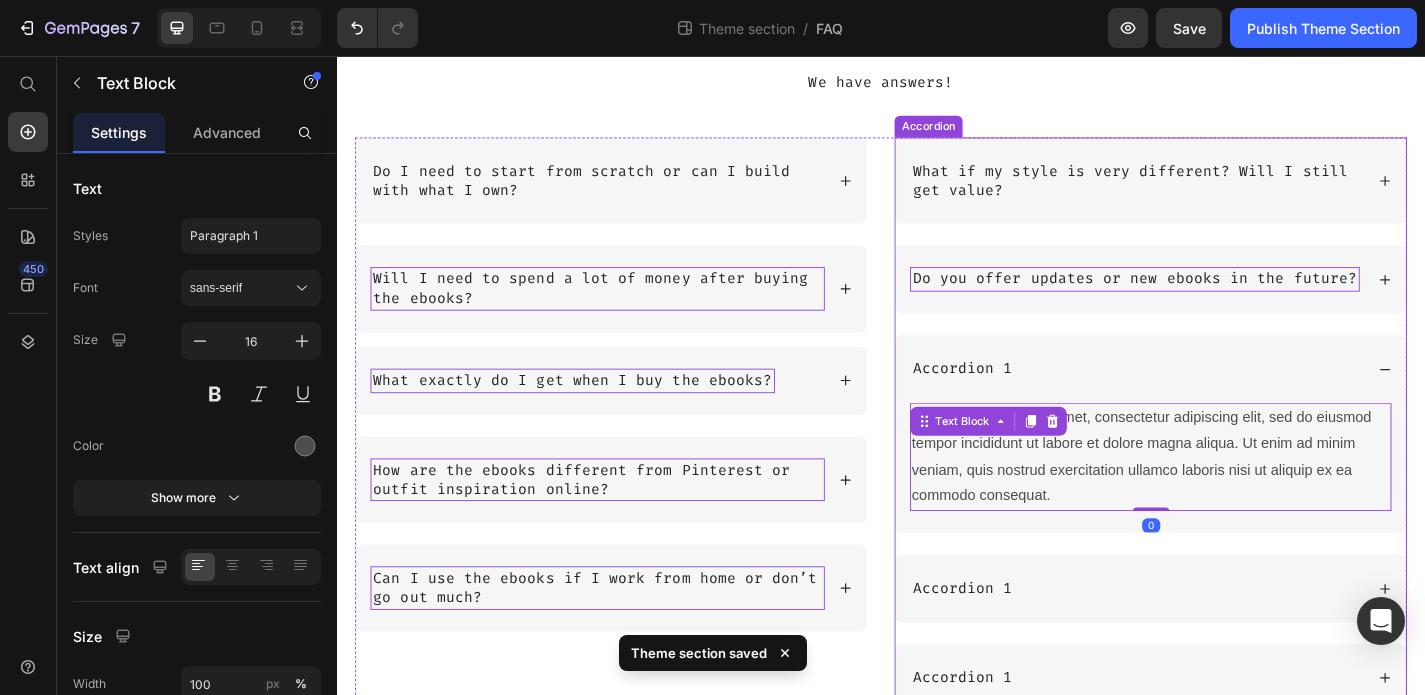 scroll, scrollTop: 398, scrollLeft: 0, axis: vertical 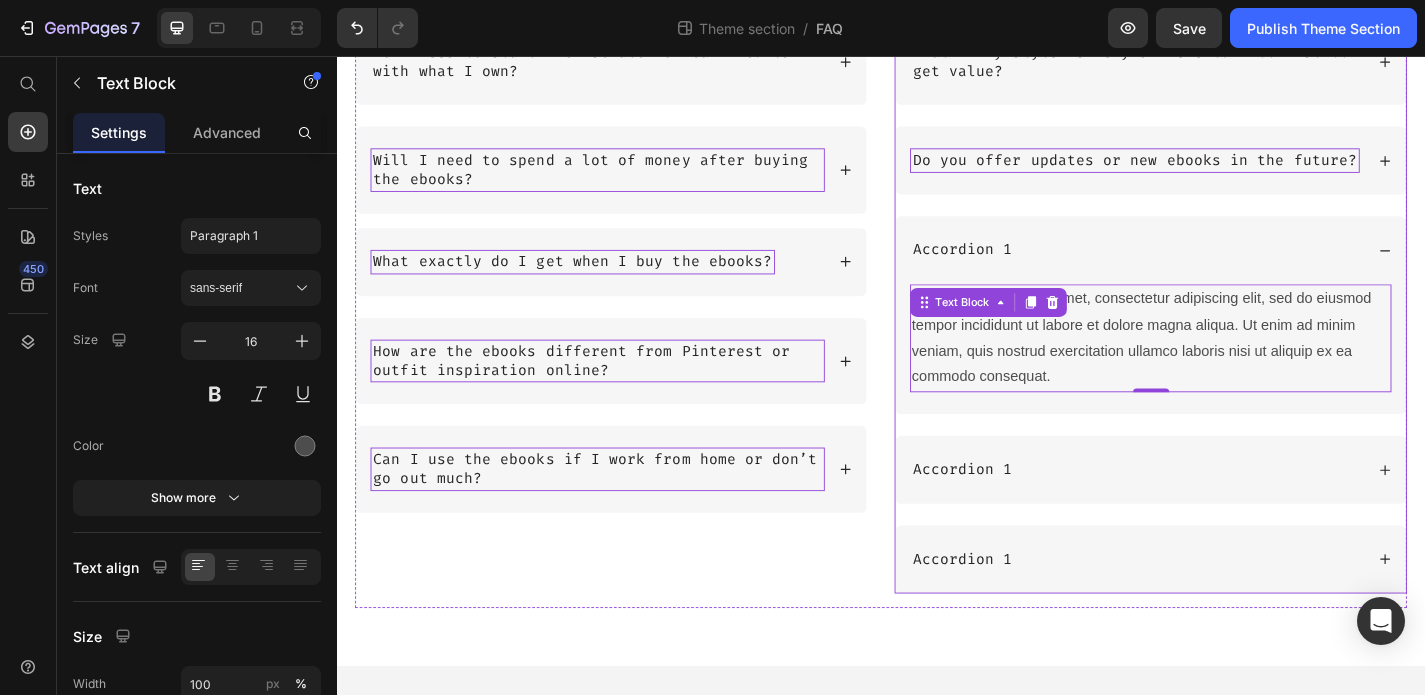click on "Accordion 1" at bounding box center (1234, 512) 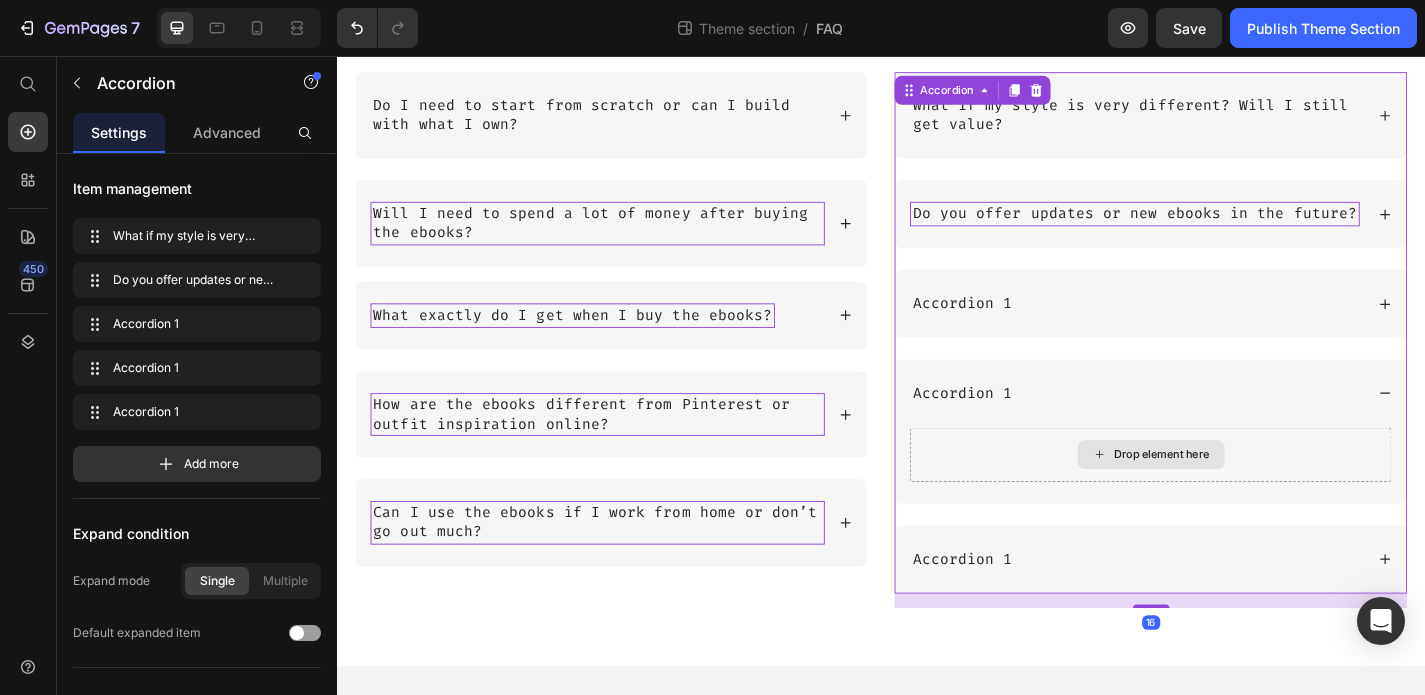 scroll, scrollTop: 338, scrollLeft: 0, axis: vertical 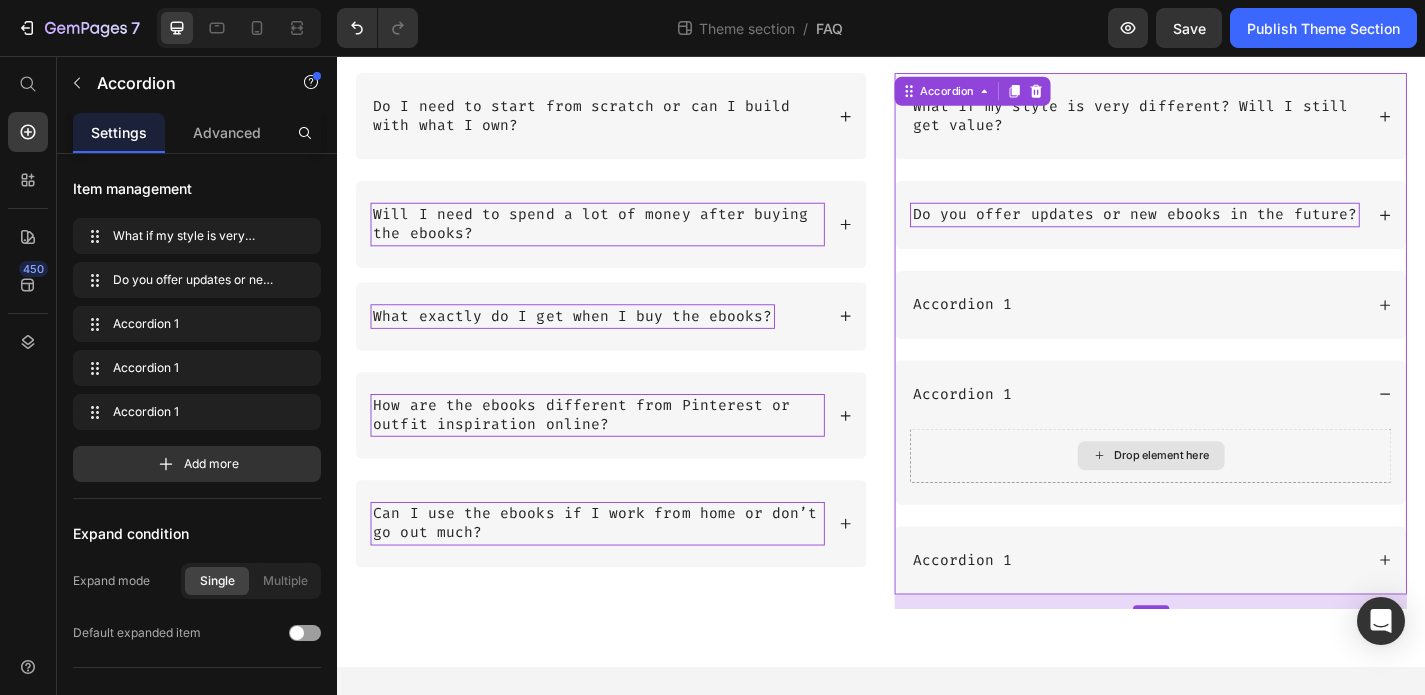 click on "Drop element here" at bounding box center [1247, 497] 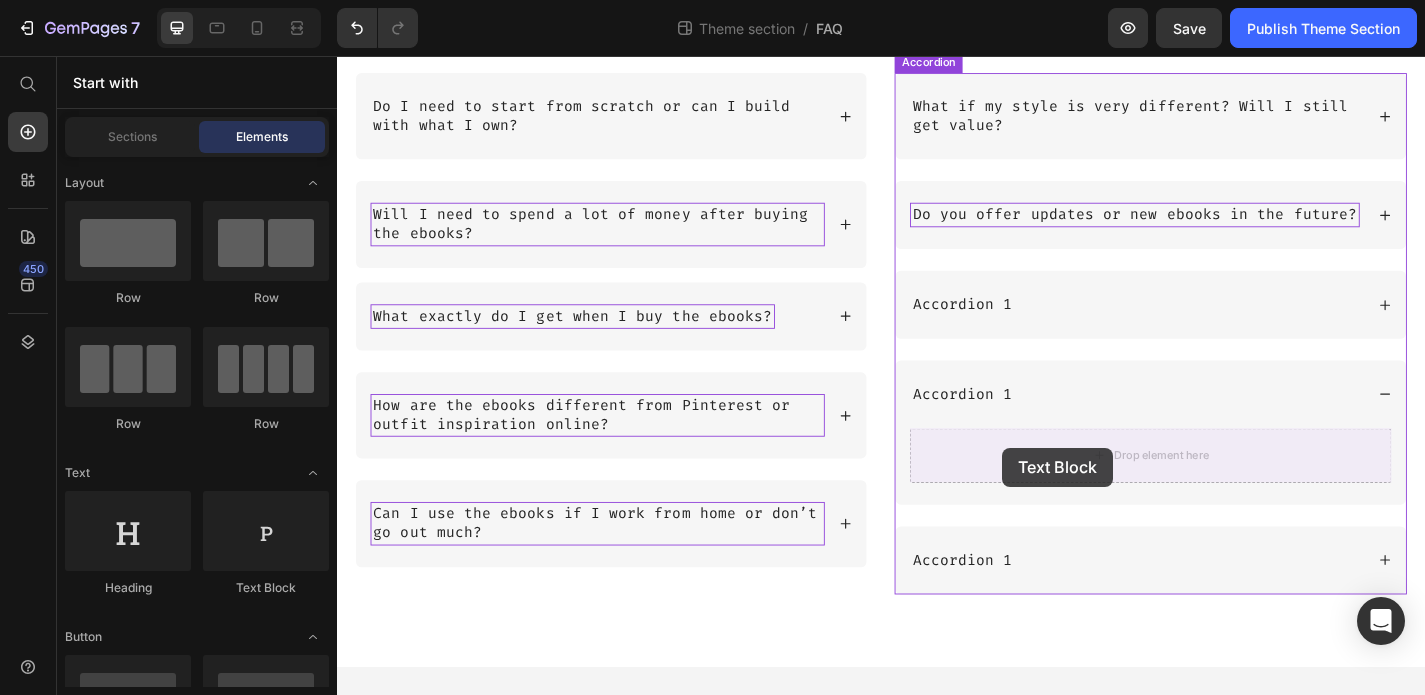 drag, startPoint x: 607, startPoint y: 547, endPoint x: 1069, endPoint y: 487, distance: 465.87982 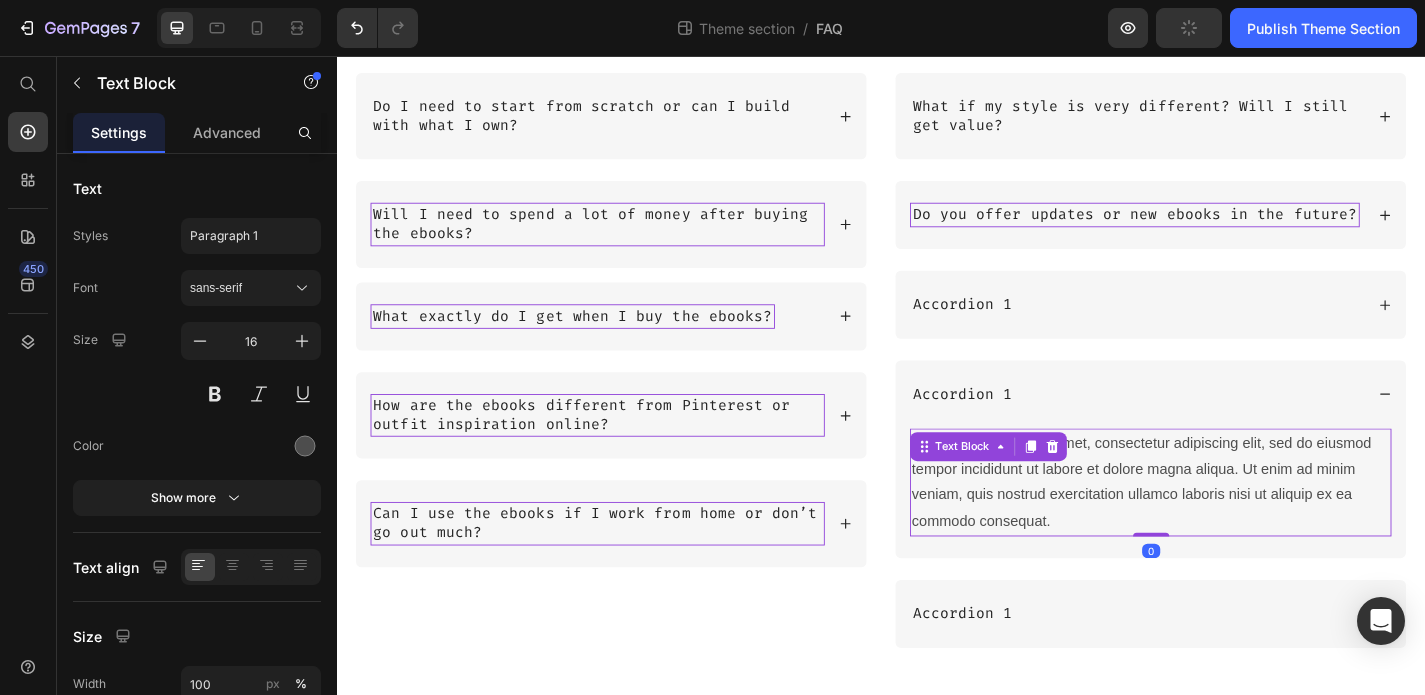 scroll, scrollTop: 398, scrollLeft: 0, axis: vertical 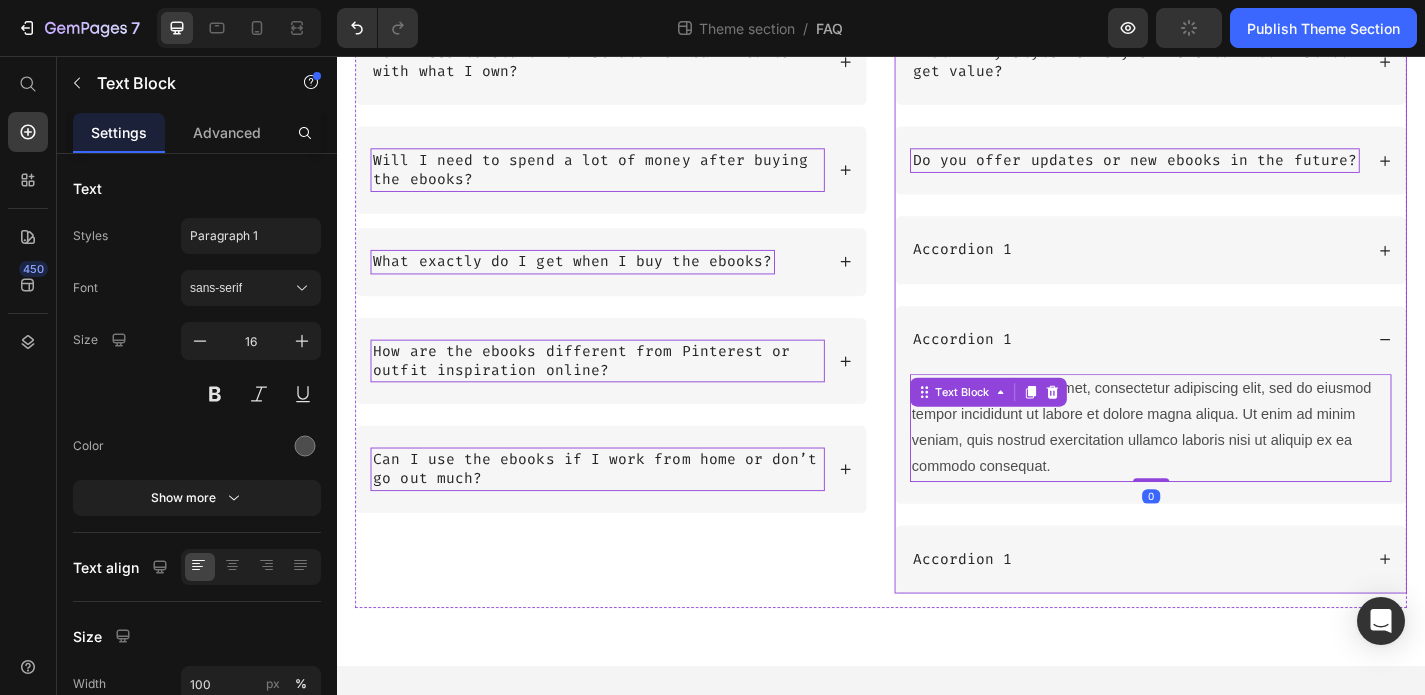 click on "Accordion 1" at bounding box center (1219, 611) 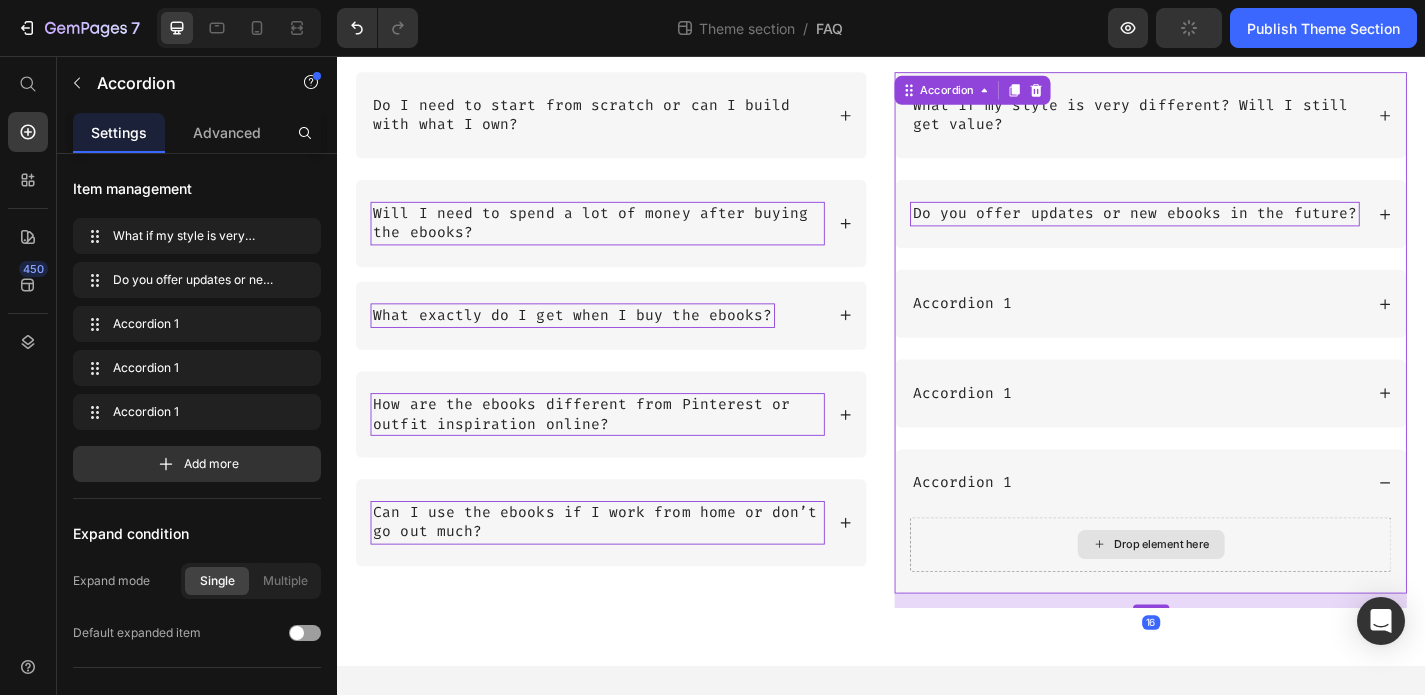 scroll, scrollTop: 338, scrollLeft: 0, axis: vertical 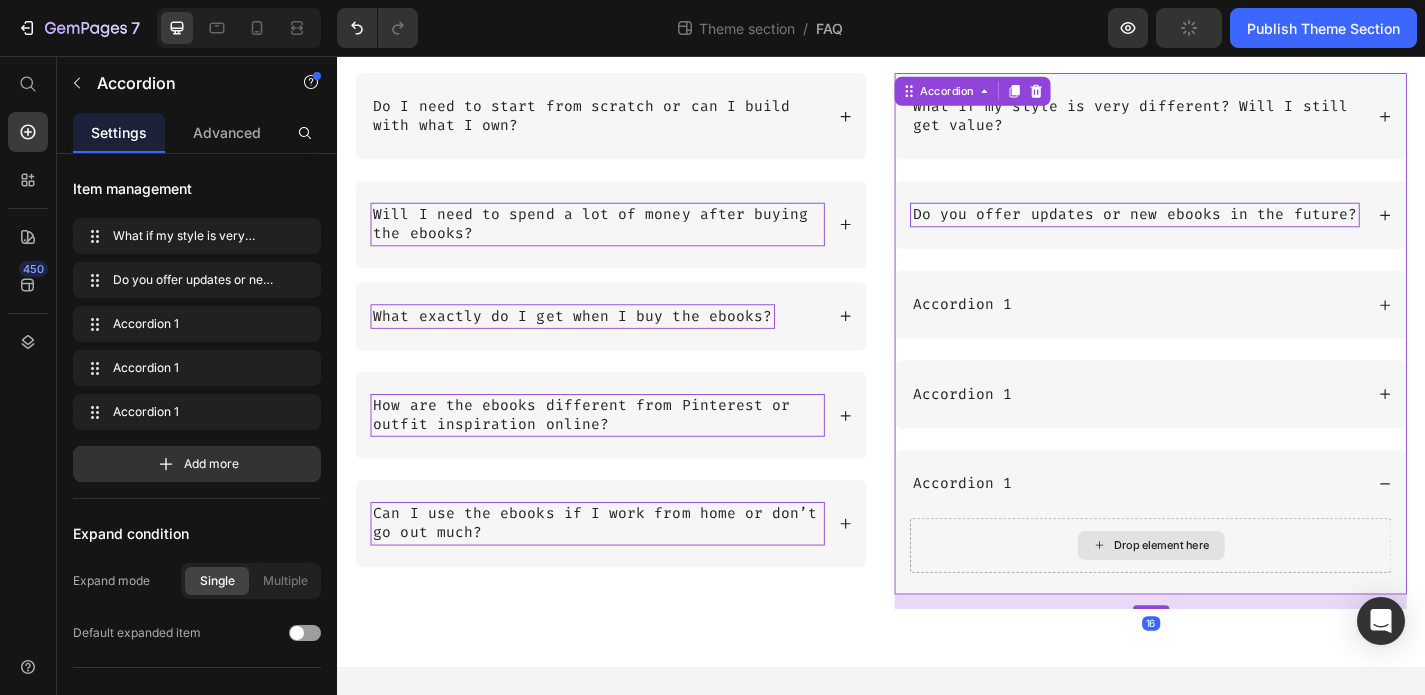 click on "Drop element here" at bounding box center (1247, 596) 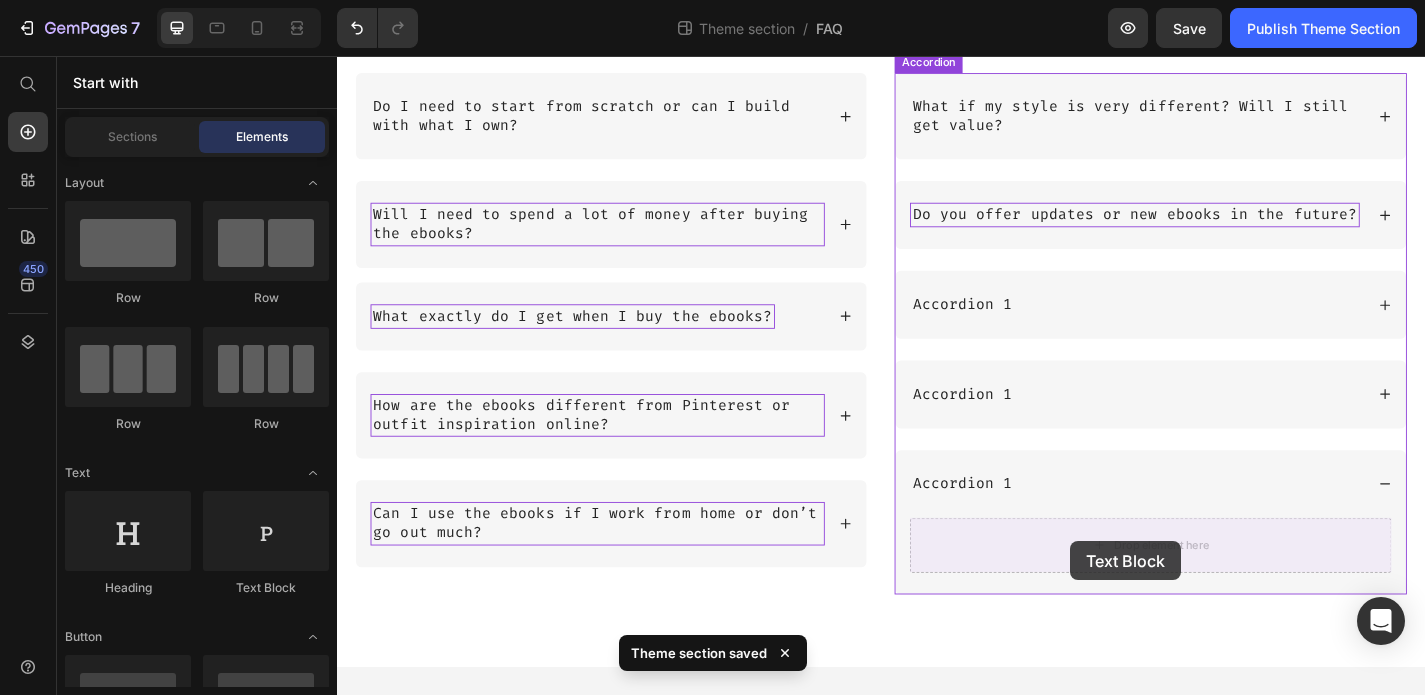 drag, startPoint x: 601, startPoint y: 596, endPoint x: 1142, endPoint y: 590, distance: 541.03326 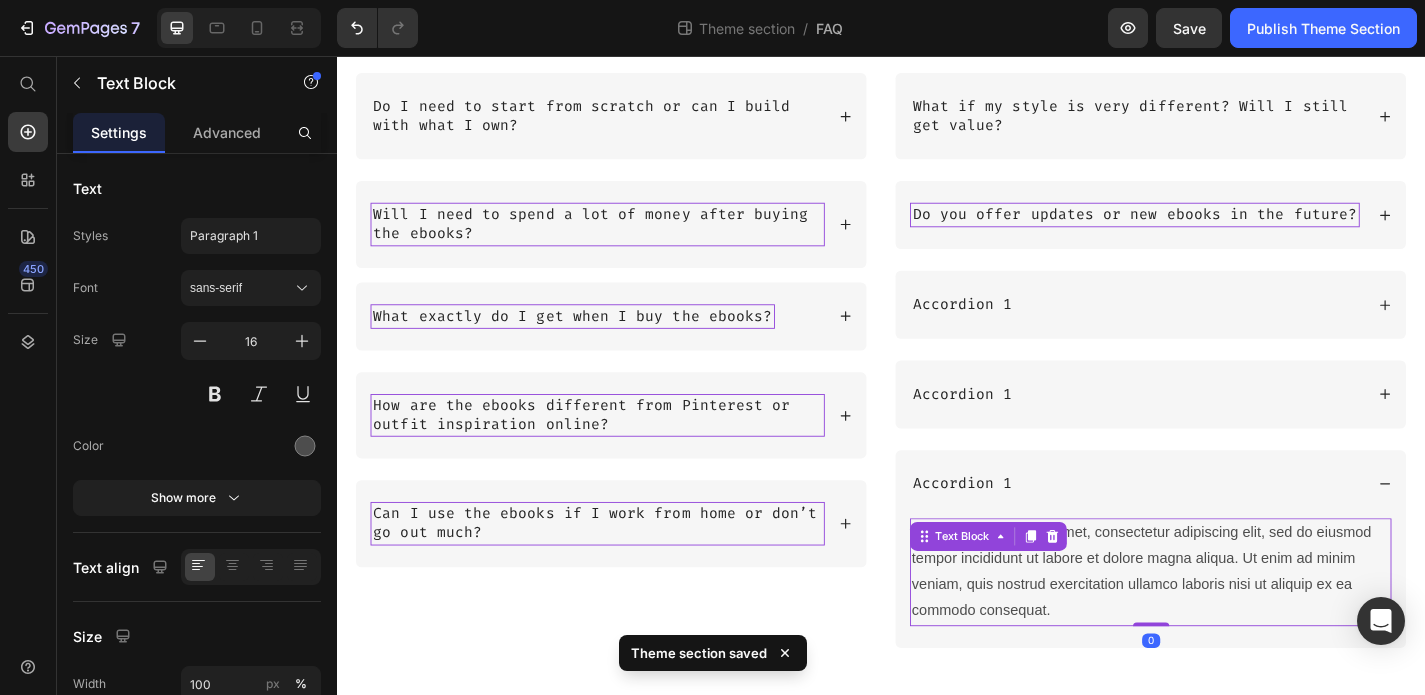 scroll, scrollTop: 398, scrollLeft: 0, axis: vertical 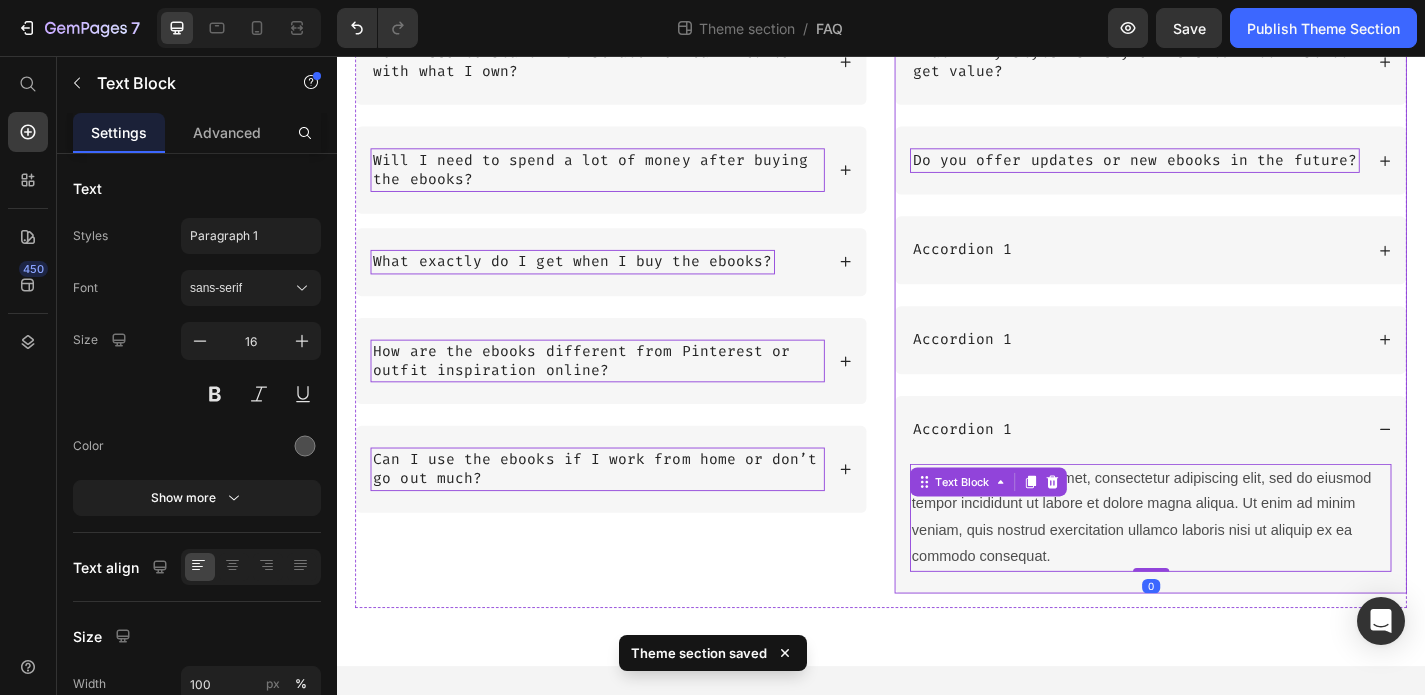click on "Accordion 1" at bounding box center [1219, 270] 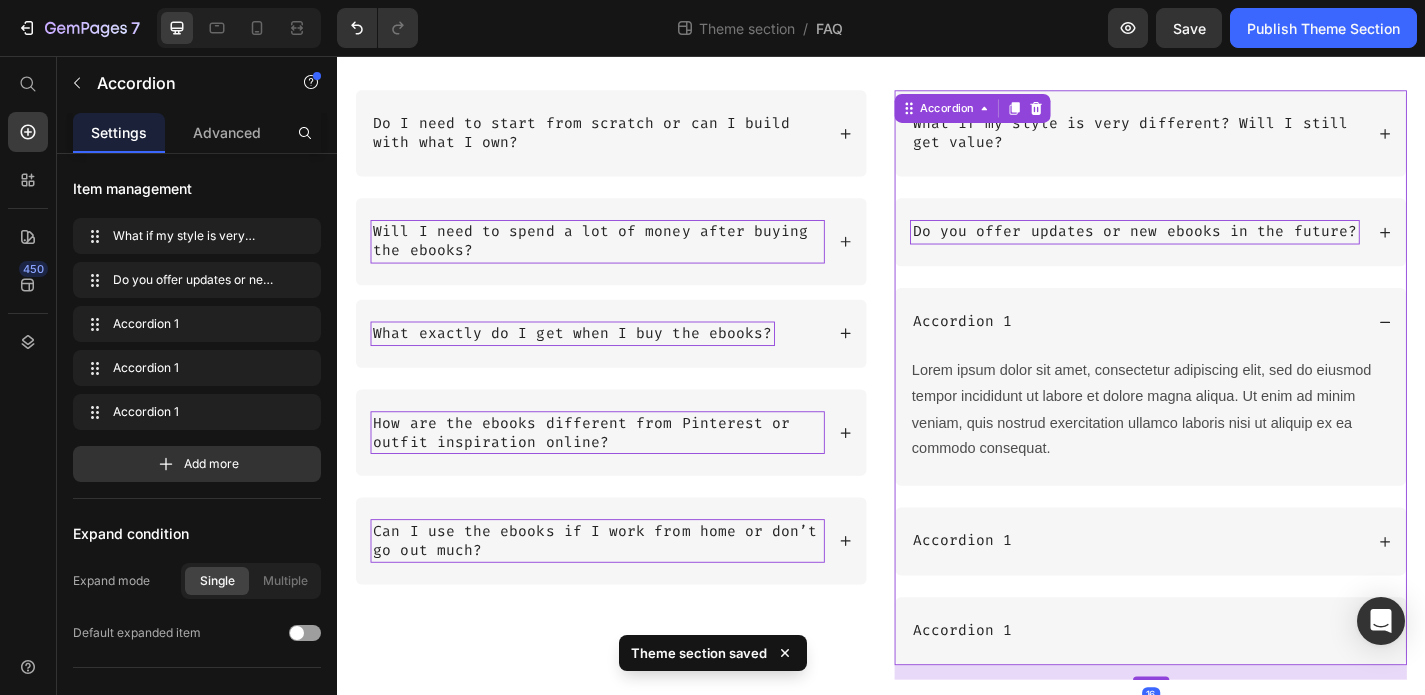 scroll, scrollTop: 308, scrollLeft: 0, axis: vertical 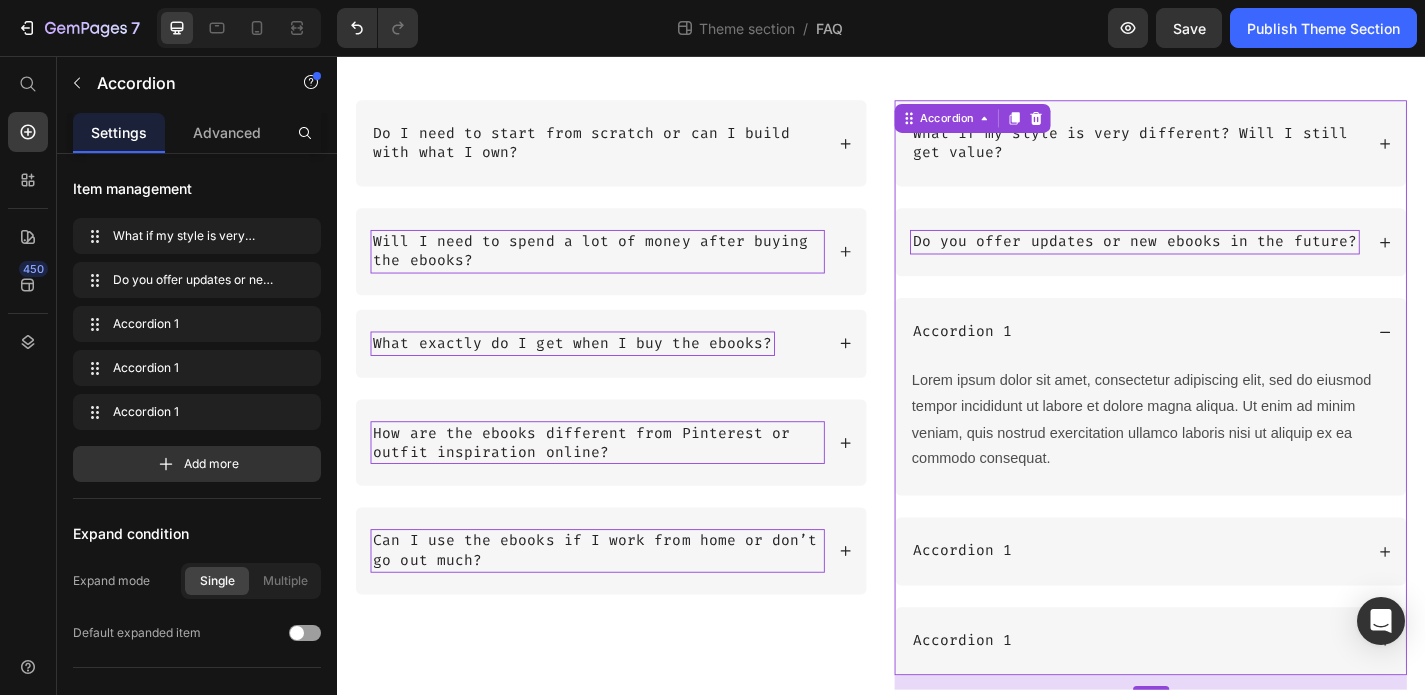 click 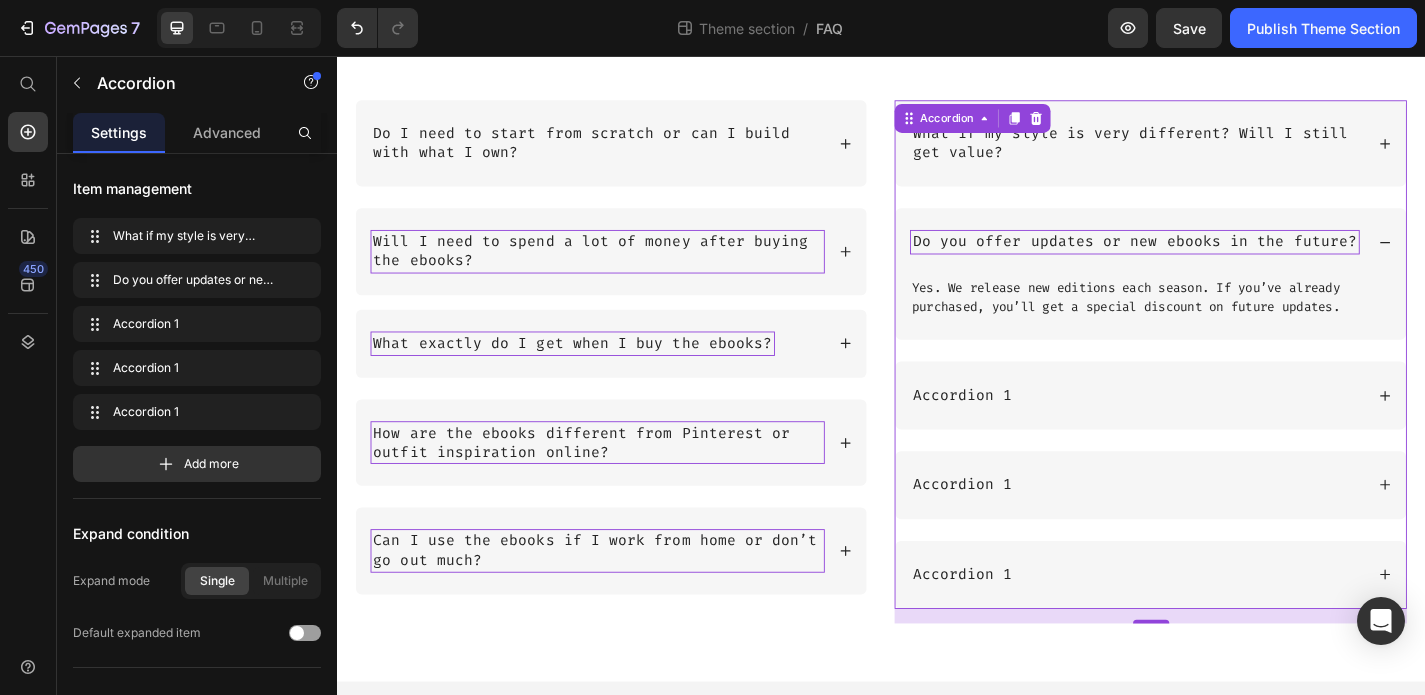 click on "Accordion 1" at bounding box center [1219, 430] 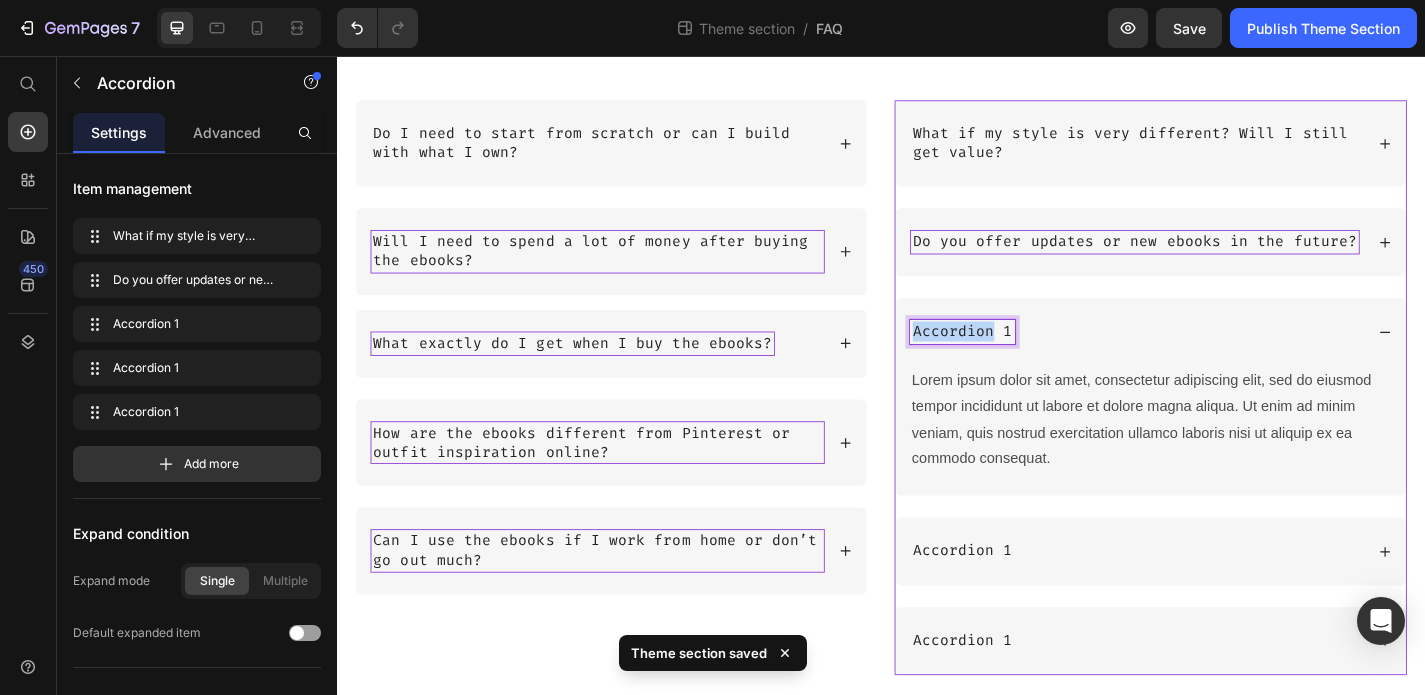 click on "Accordion 1" at bounding box center [1027, 360] 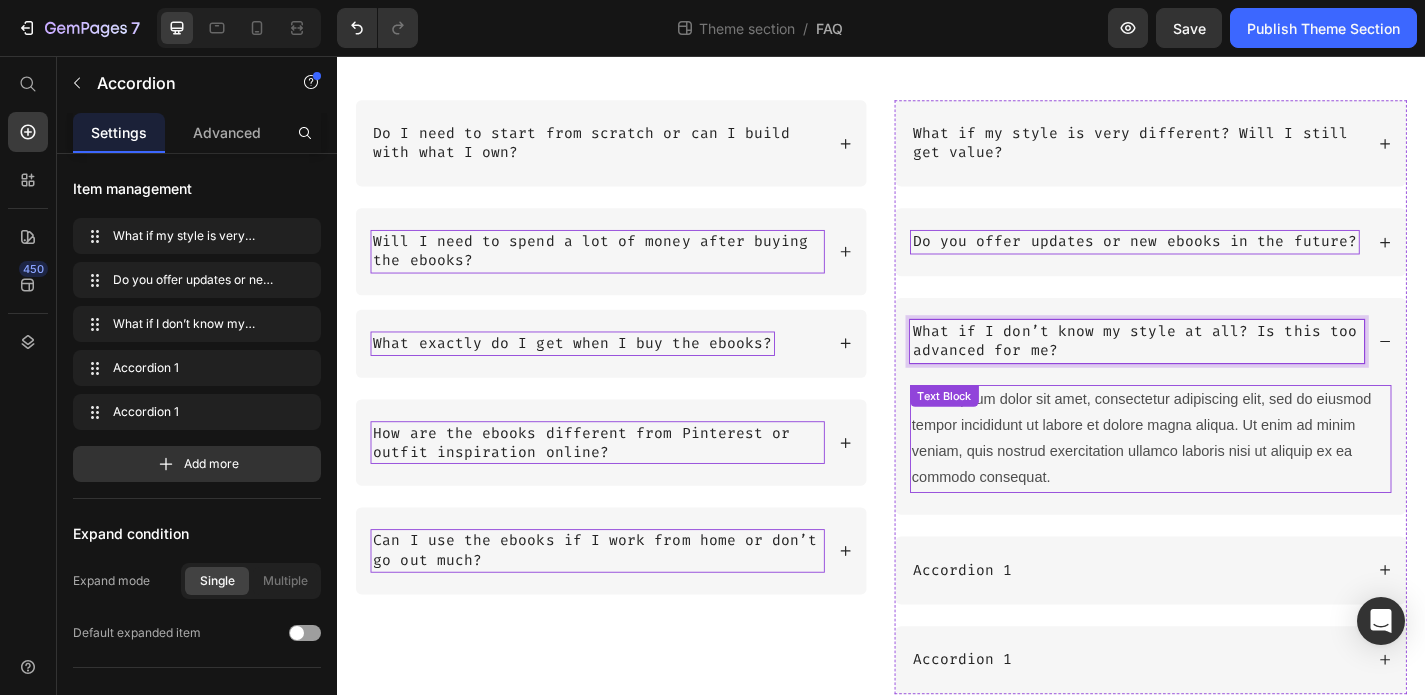 click on "Lorem ipsum dolor sit amet, consectetur adipiscing elit, sed do eiusmod tempor incididunt ut labore et dolore magna aliqua. Ut enim ad minim veniam, quis nostrud exercitation ullamco laboris nisi ut aliquip ex ea commodo consequat." at bounding box center [1234, 478] 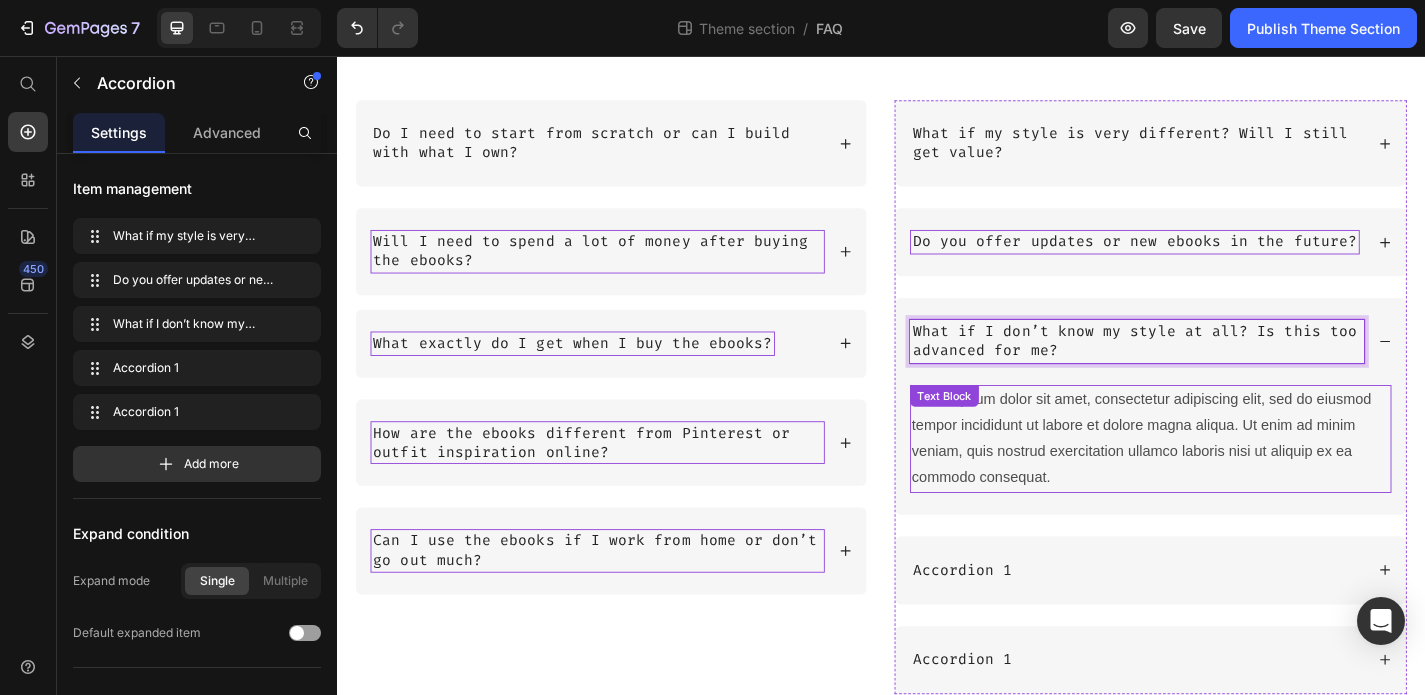 click on "Lorem ipsum dolor sit amet, consectetur adipiscing elit, sed do eiusmod tempor incididunt ut labore et dolore magna aliqua. Ut enim ad minim veniam, quis nostrud exercitation ullamco laboris nisi ut aliquip ex ea commodo consequat." at bounding box center (1234, 478) 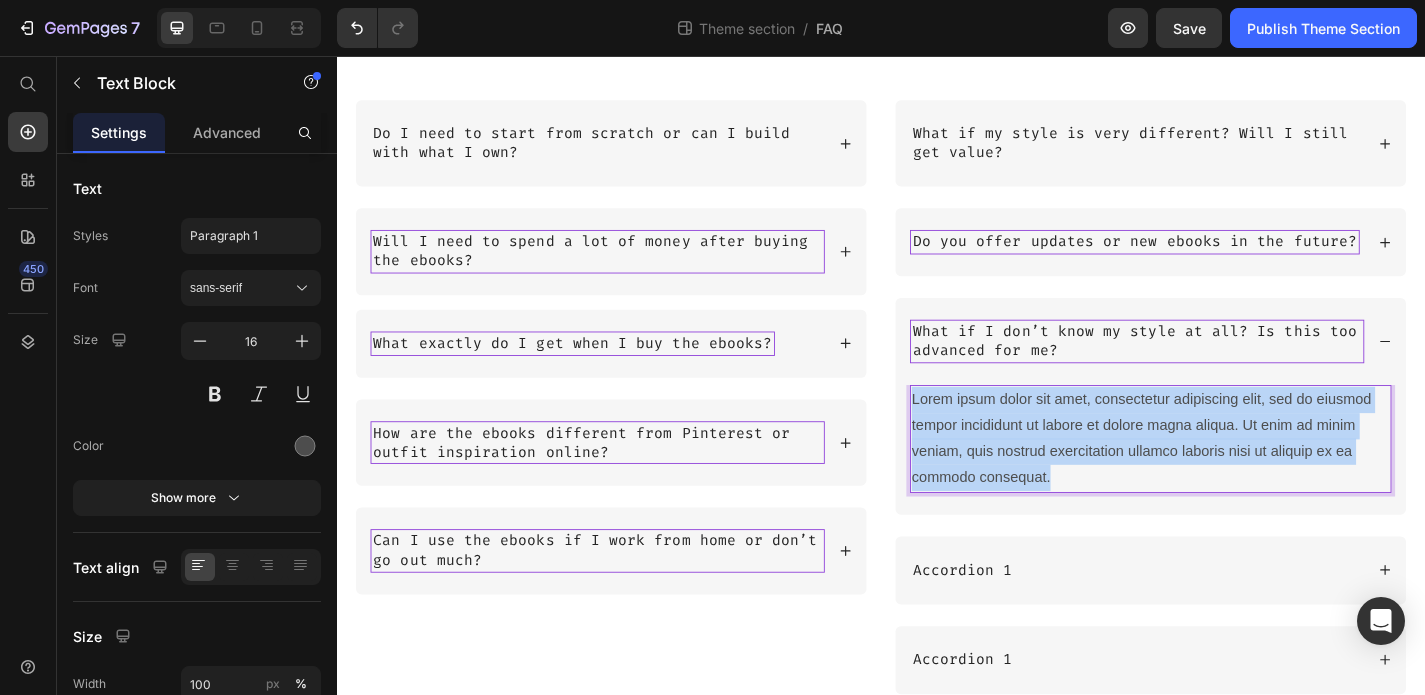 click on "Lorem ipsum dolor sit amet, consectetur adipiscing elit, sed do eiusmod tempor incididunt ut labore et dolore magna aliqua. Ut enim ad minim veniam, quis nostrud exercitation ullamco laboris nisi ut aliquip ex ea commodo consequat." at bounding box center [1234, 478] 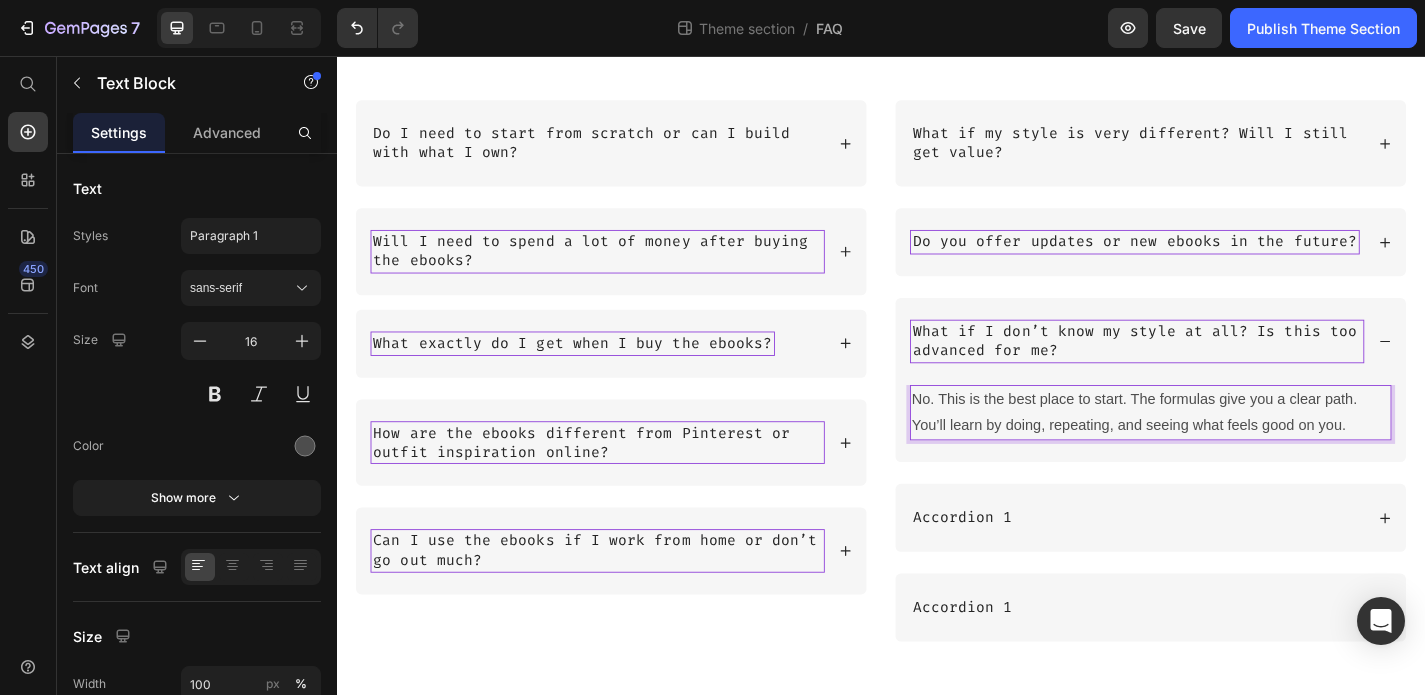 click on "No. This is the best place to start. The formulas give you a clear path. You’ll learn by doing, repeating, and seeing what feels good on you." at bounding box center [1234, 450] 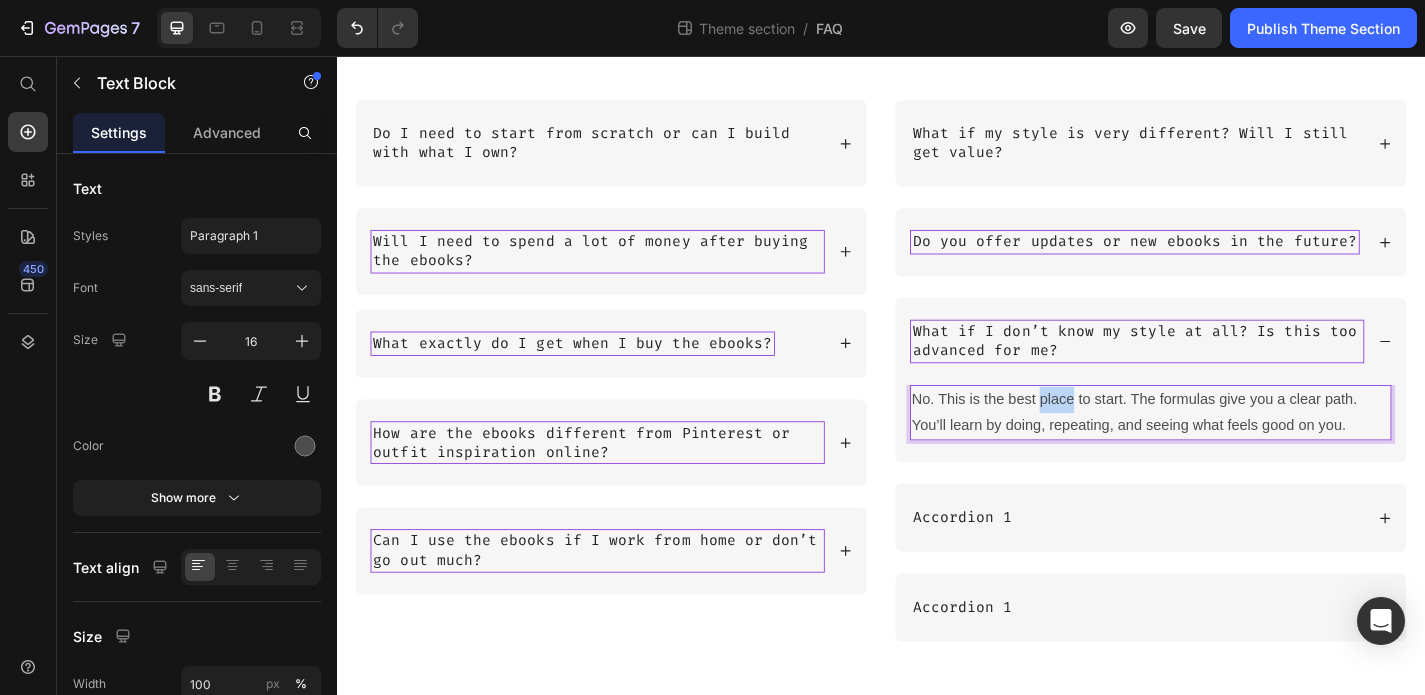 click on "No. This is the best place to start. The formulas give you a clear path. You’ll learn by doing, repeating, and seeing what feels good on you." at bounding box center [1234, 450] 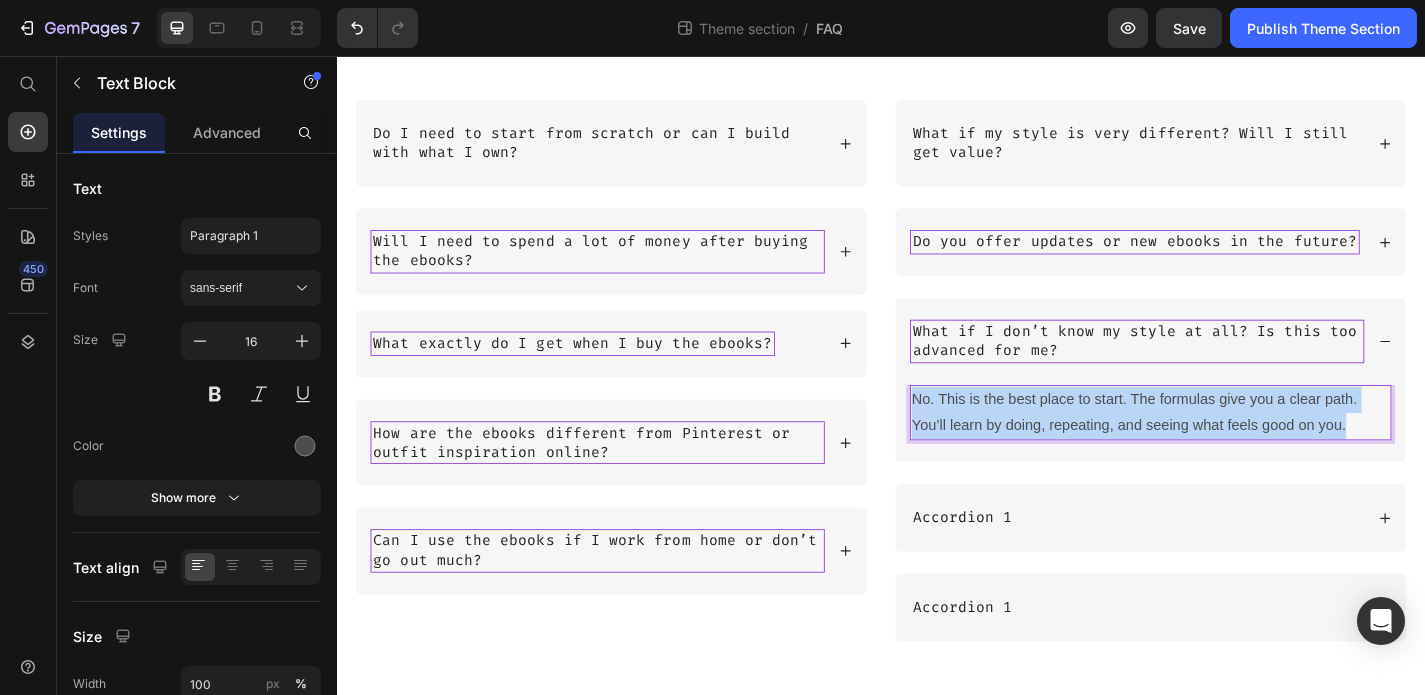 click on "No. This is the best place to start. The formulas give you a clear path. You’ll learn by doing, repeating, and seeing what feels good on you." at bounding box center (1234, 450) 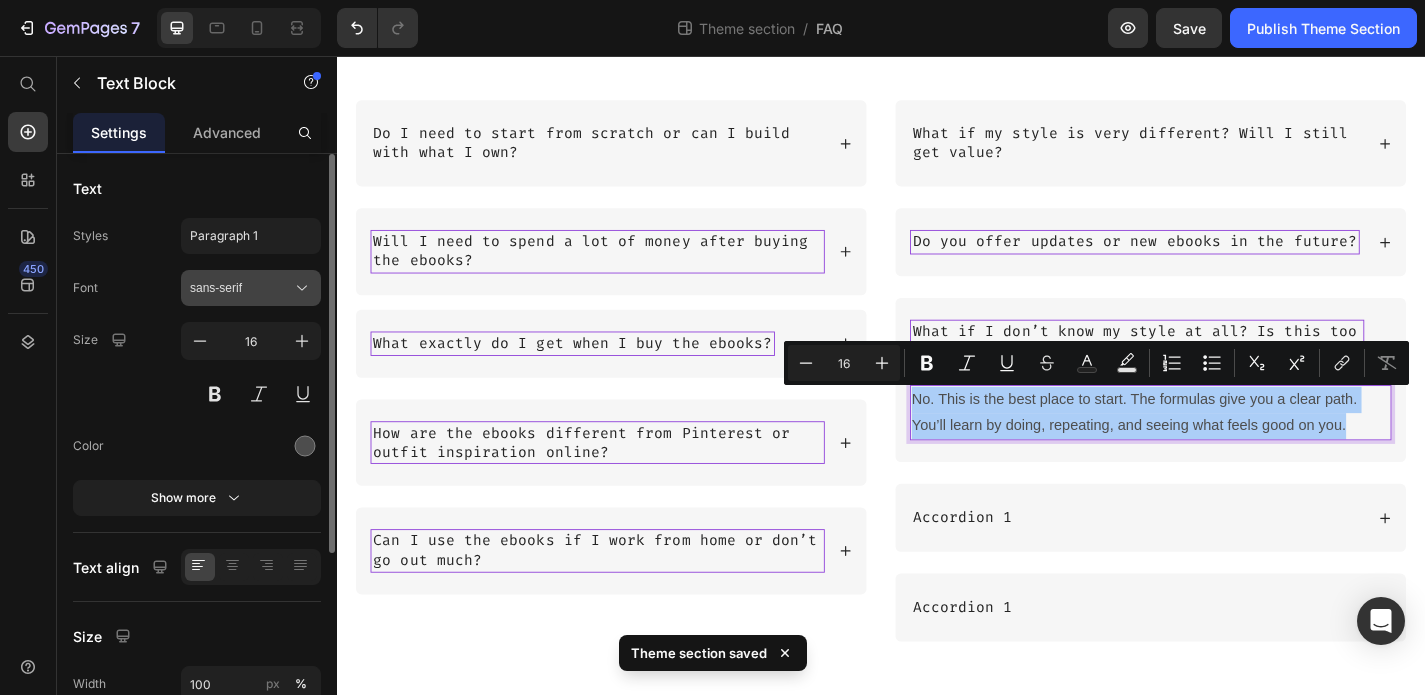 click on "sans-serif" at bounding box center [241, 288] 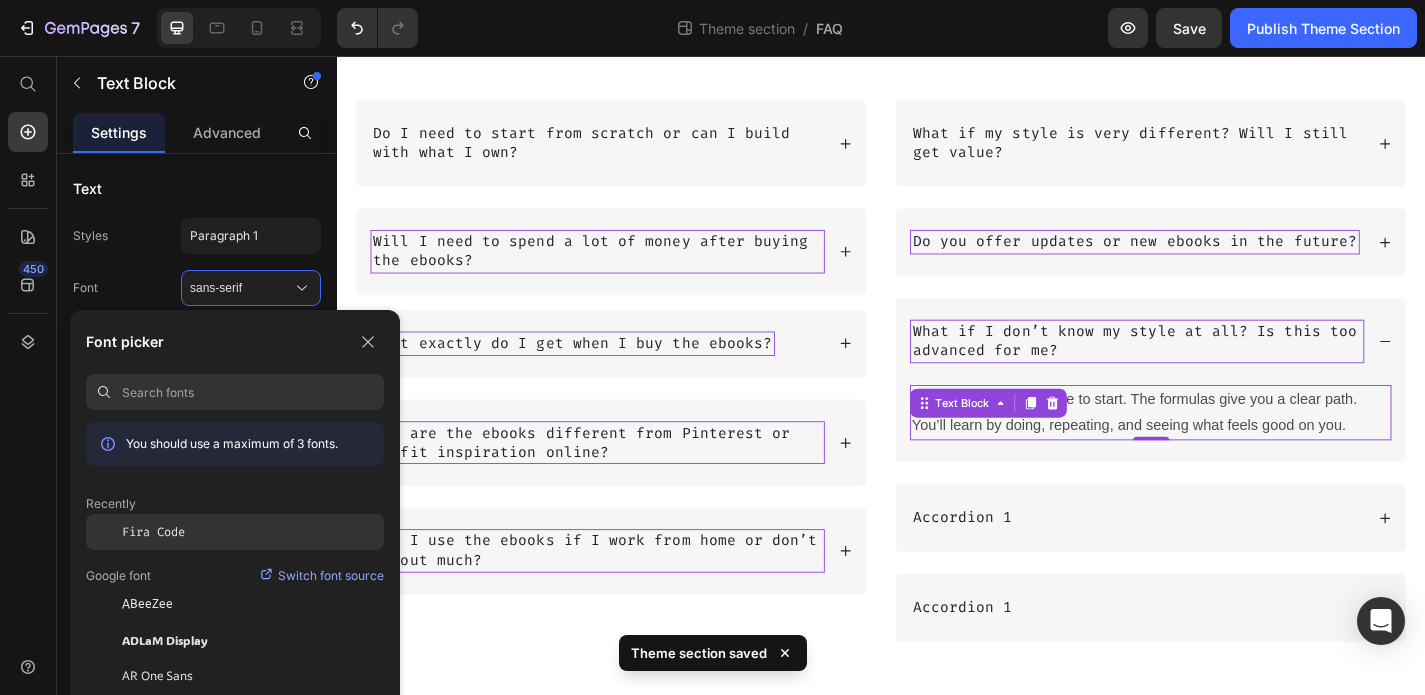 click on "Fira Code" at bounding box center [153, 532] 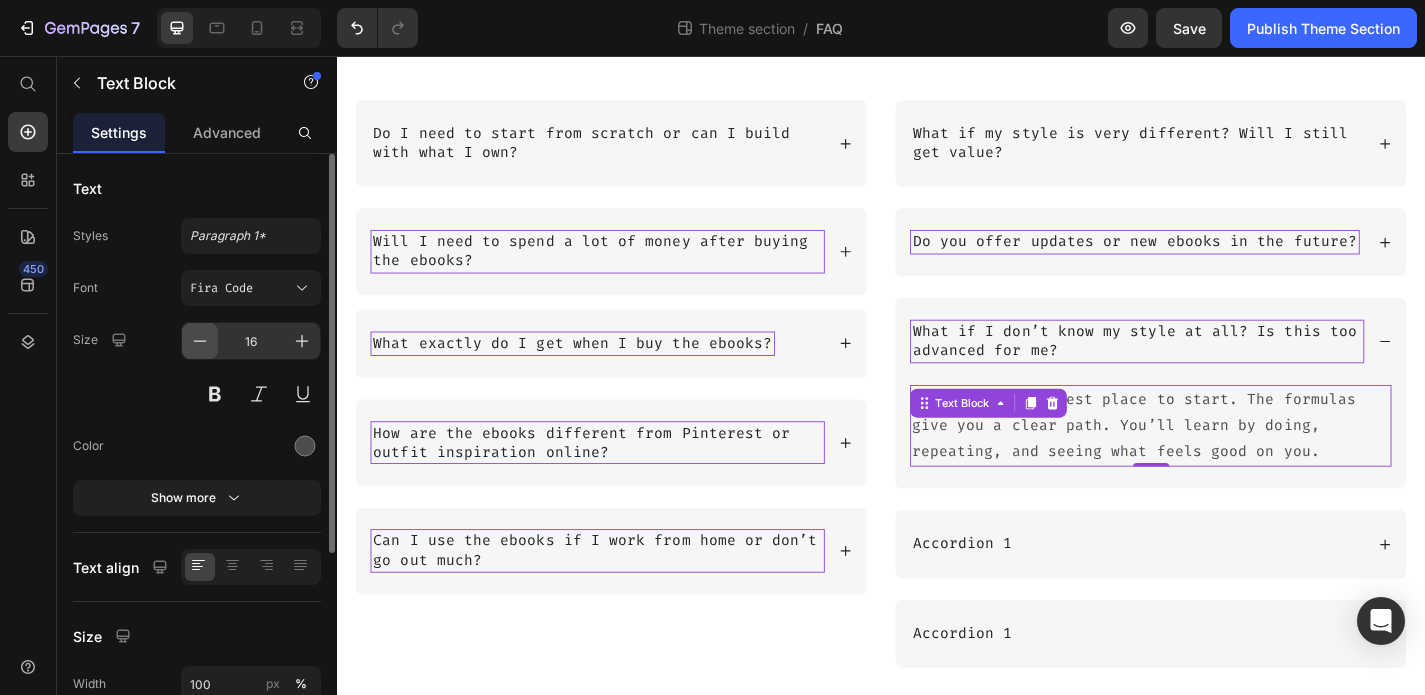 click 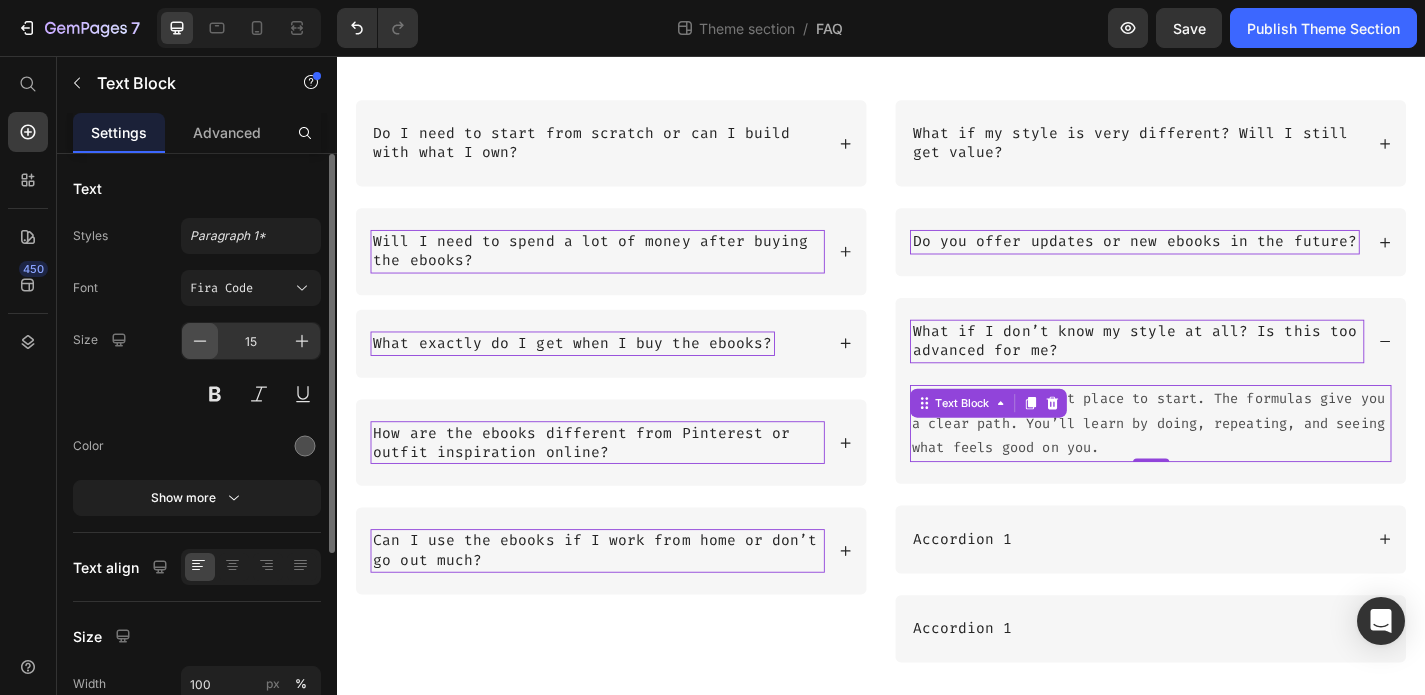 click 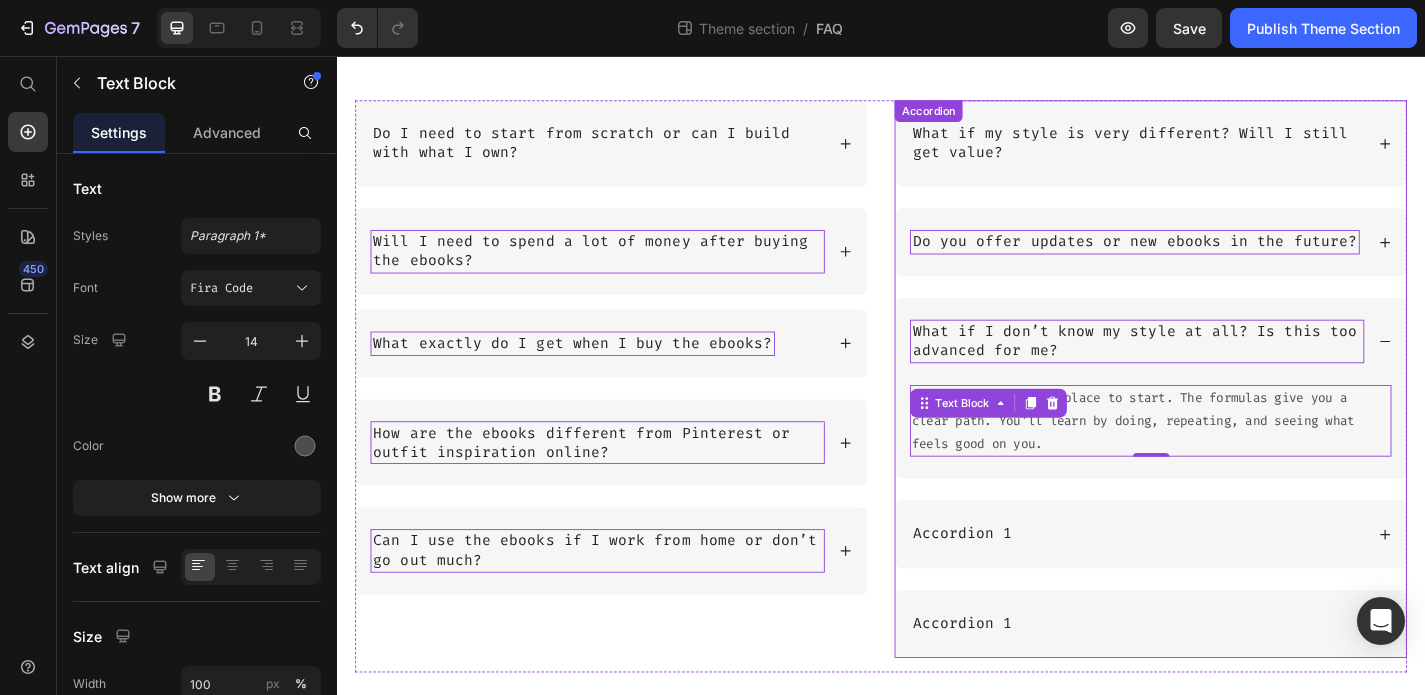 click on "Accordion 1" at bounding box center (1234, 583) 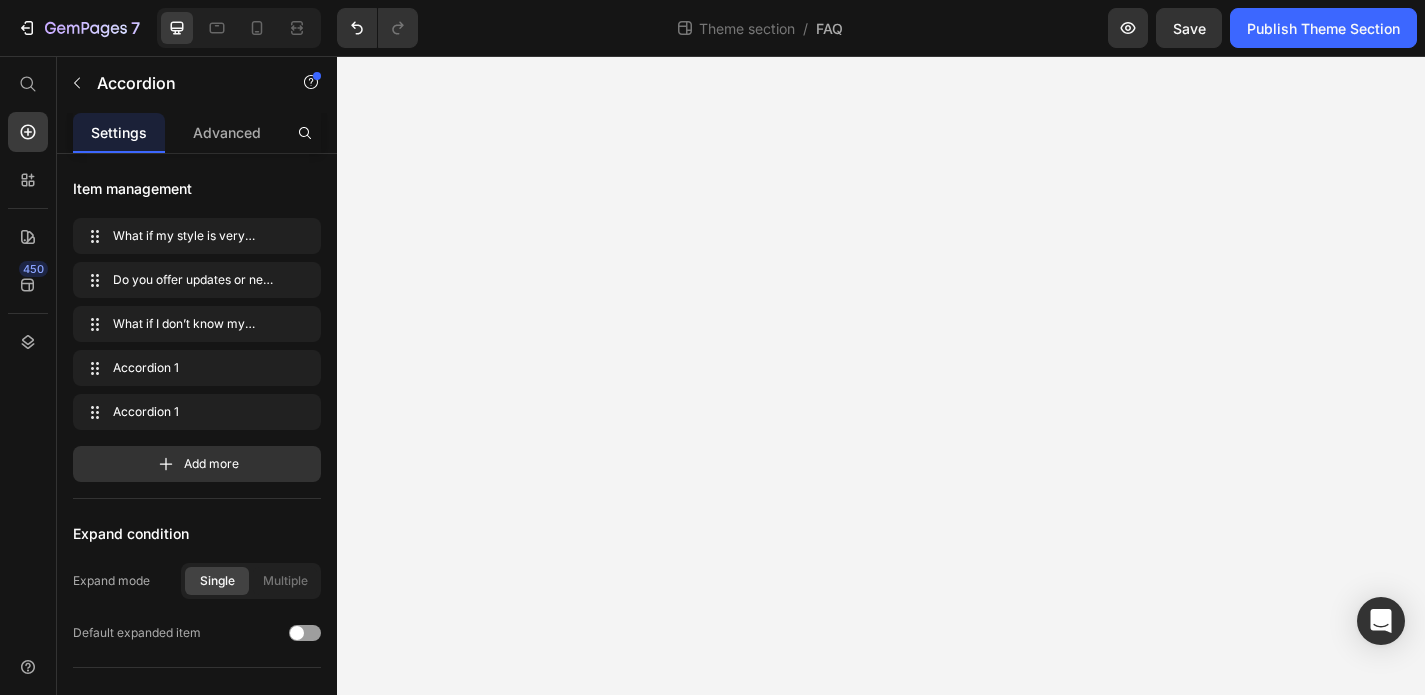 scroll, scrollTop: 0, scrollLeft: 0, axis: both 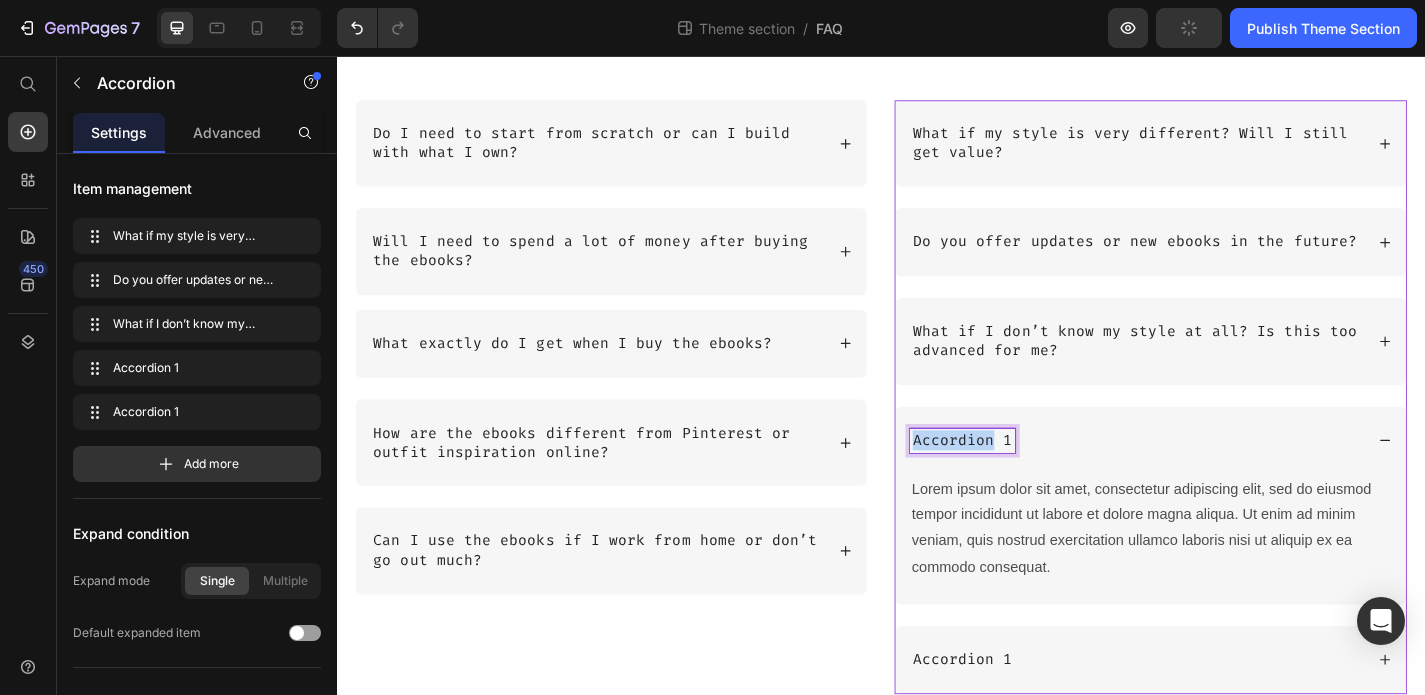 click on "Accordion 1" at bounding box center [1027, 480] 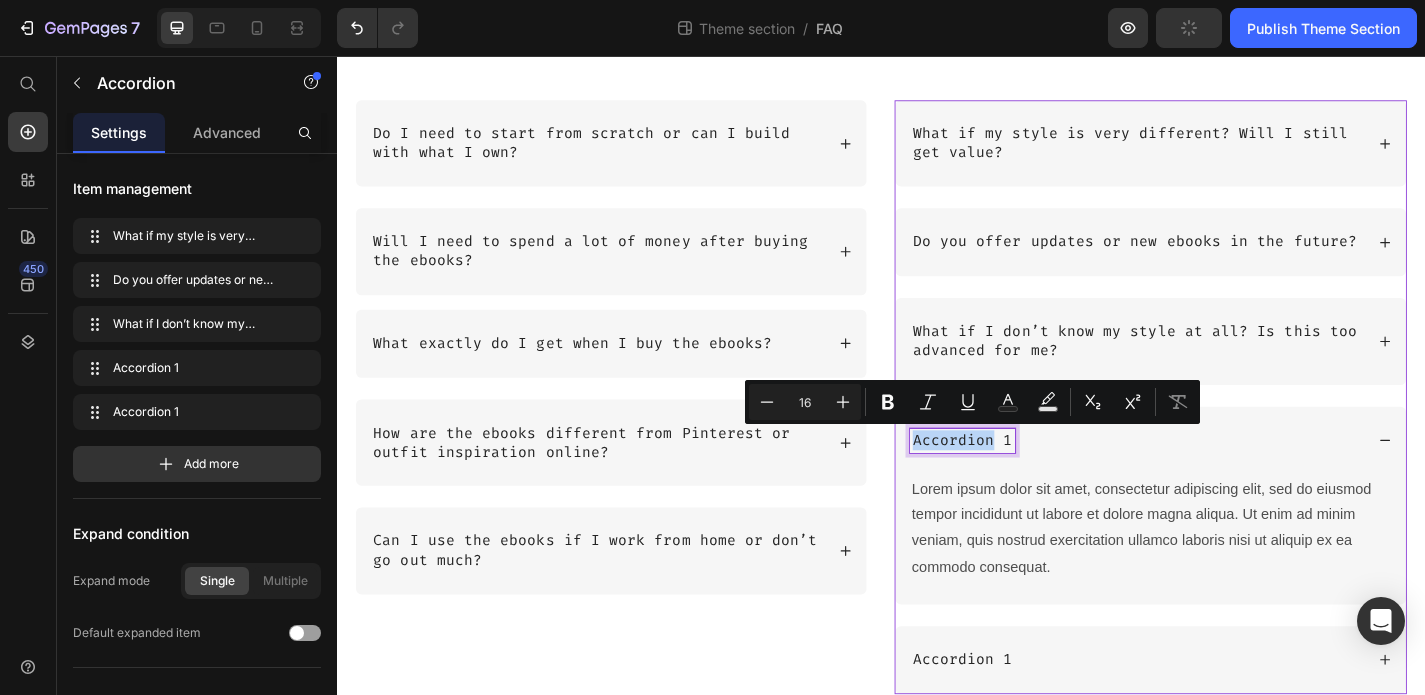 click on "Accordion 1" at bounding box center [1027, 480] 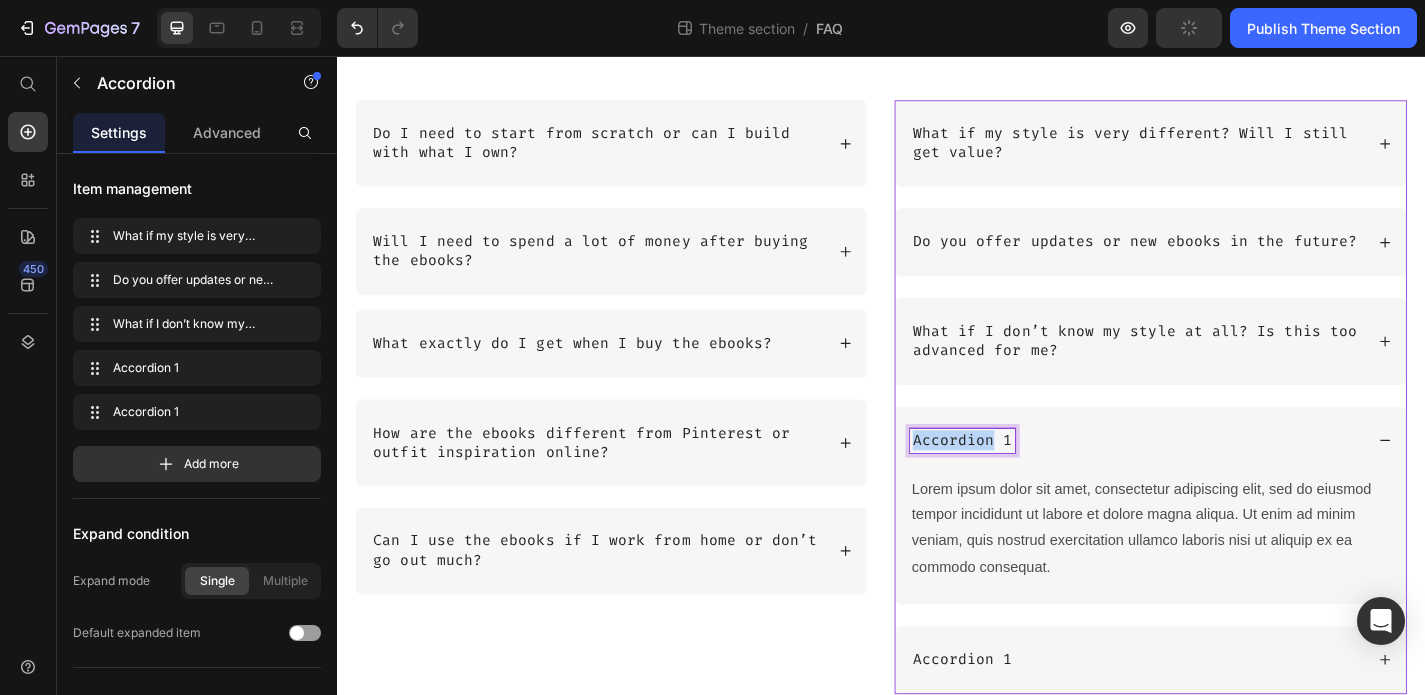 click on "Accordion 1" at bounding box center [1027, 480] 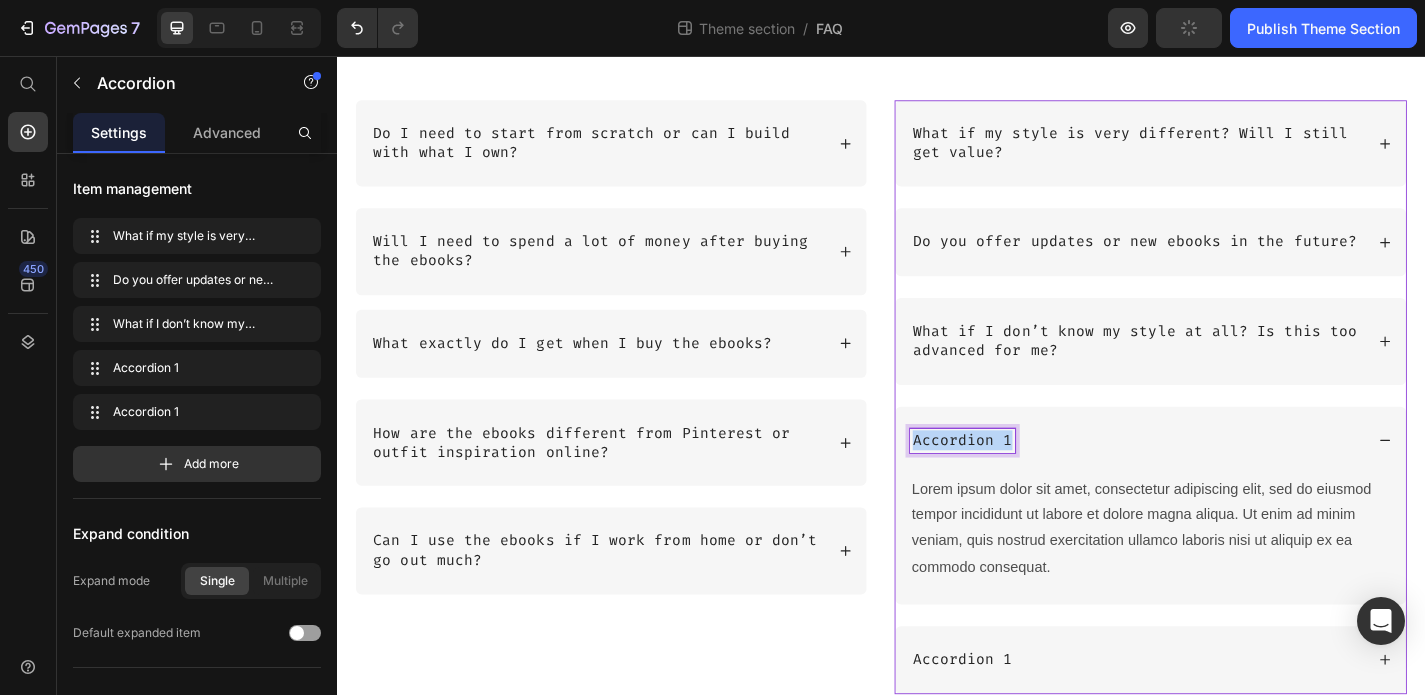 click on "Accordion 1" at bounding box center (1027, 480) 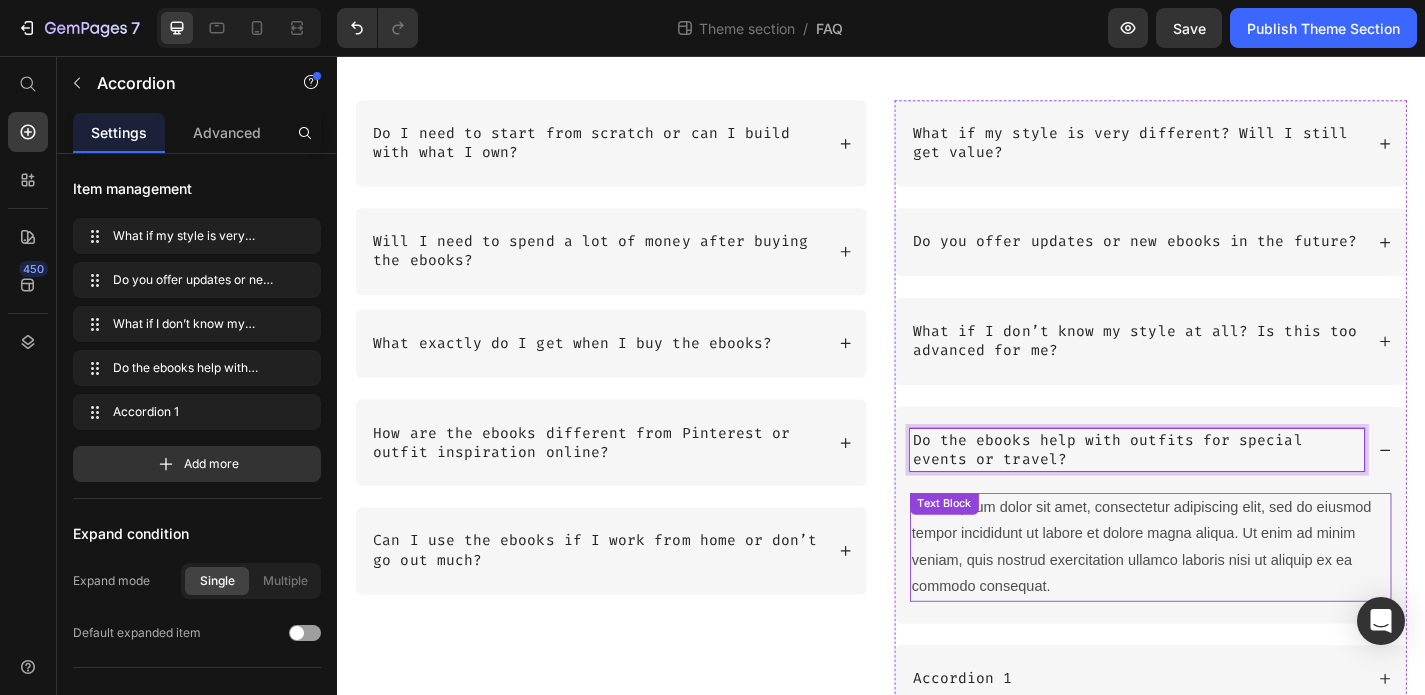 click on "Lorem ipsum dolor sit amet, consectetur adipiscing elit, sed do eiusmod tempor incididunt ut labore et dolore magna aliqua. Ut enim ad minim veniam, quis nostrud exercitation ullamco laboris nisi ut aliquip ex ea commodo consequat." at bounding box center [1234, 597] 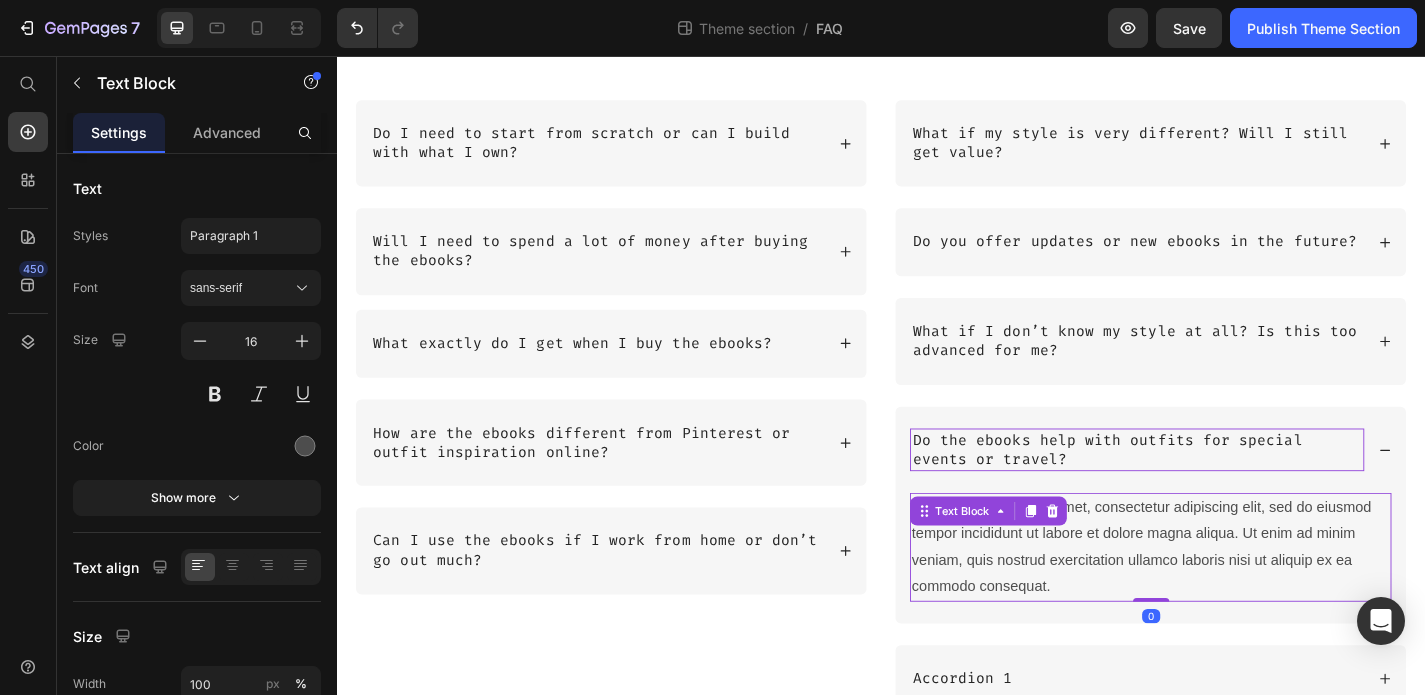 click on "Lorem ipsum dolor sit amet, consectetur adipiscing elit, sed do eiusmod tempor incididunt ut labore et dolore magna aliqua. Ut enim ad minim veniam, quis nostrud exercitation ullamco laboris nisi ut aliquip ex ea commodo consequat." at bounding box center [1234, 597] 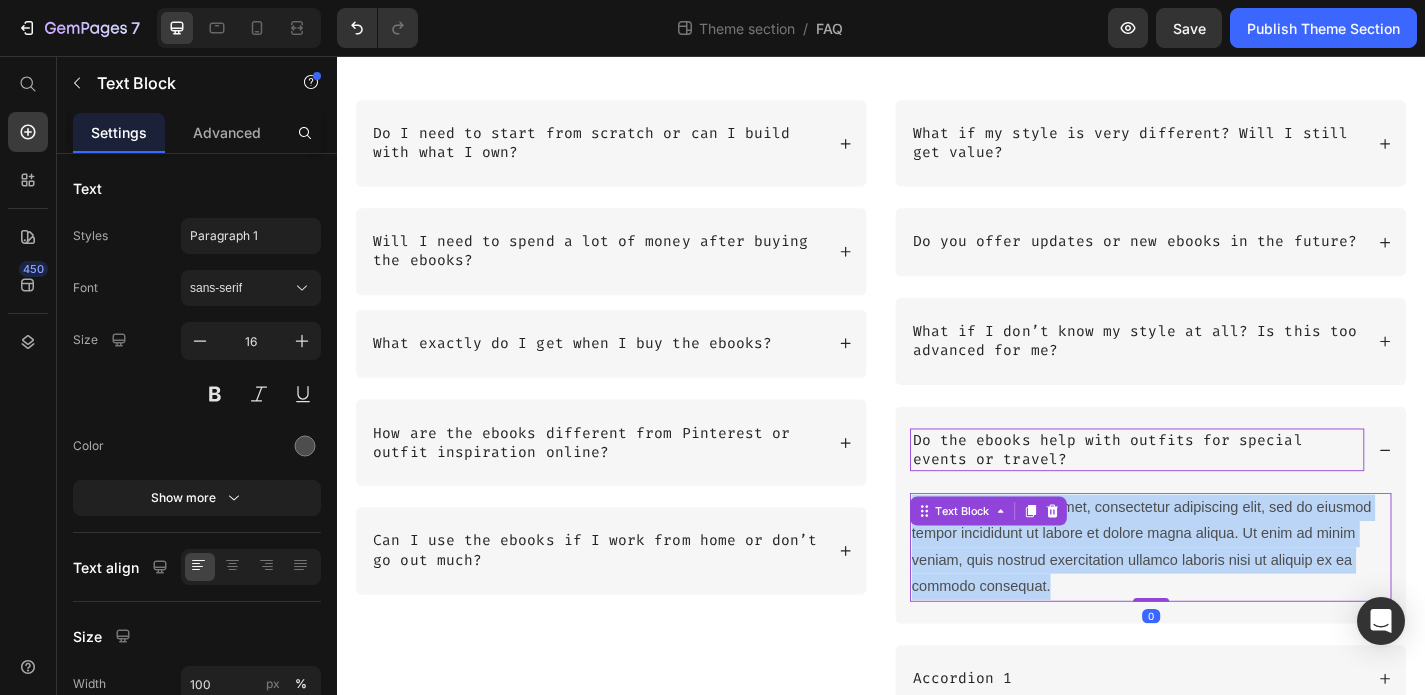 click on "Lorem ipsum dolor sit amet, consectetur adipiscing elit, sed do eiusmod tempor incididunt ut labore et dolore magna aliqua. Ut enim ad minim veniam, quis nostrud exercitation ullamco laboris nisi ut aliquip ex ea commodo consequat." at bounding box center [1234, 597] 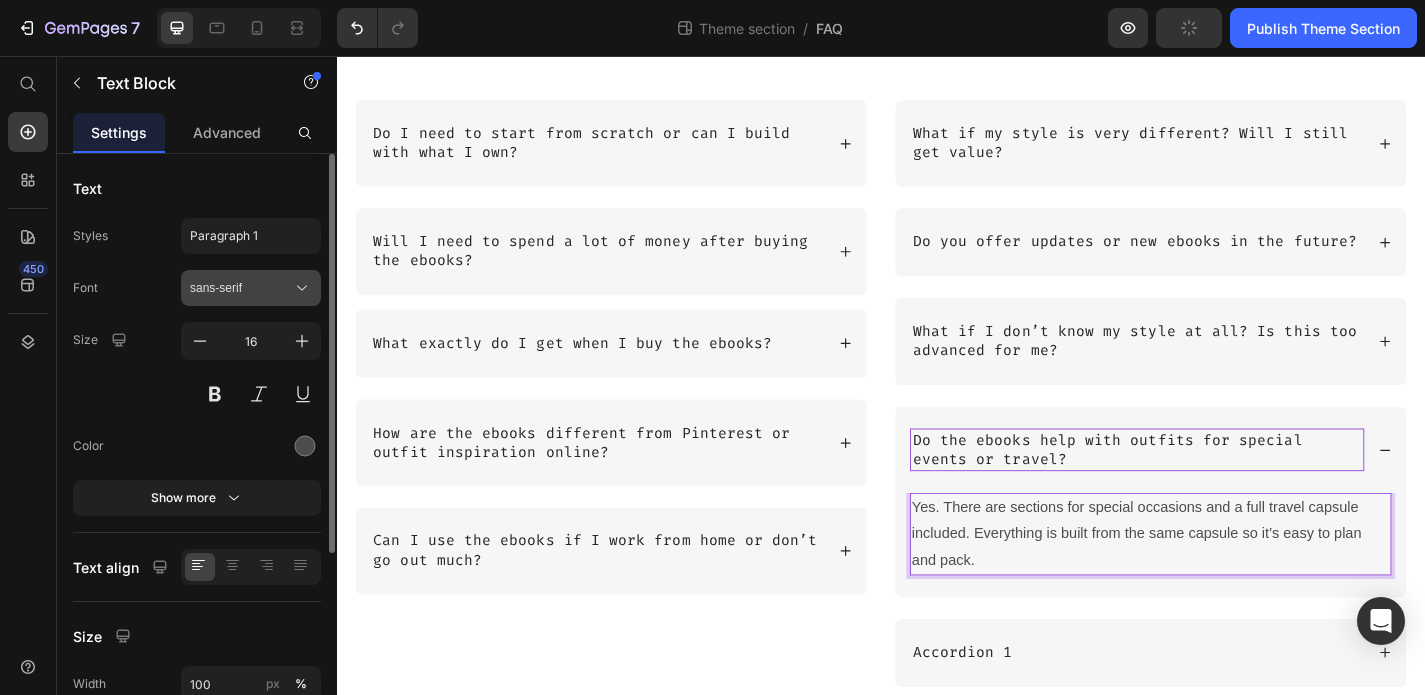 click on "sans-serif" at bounding box center (241, 288) 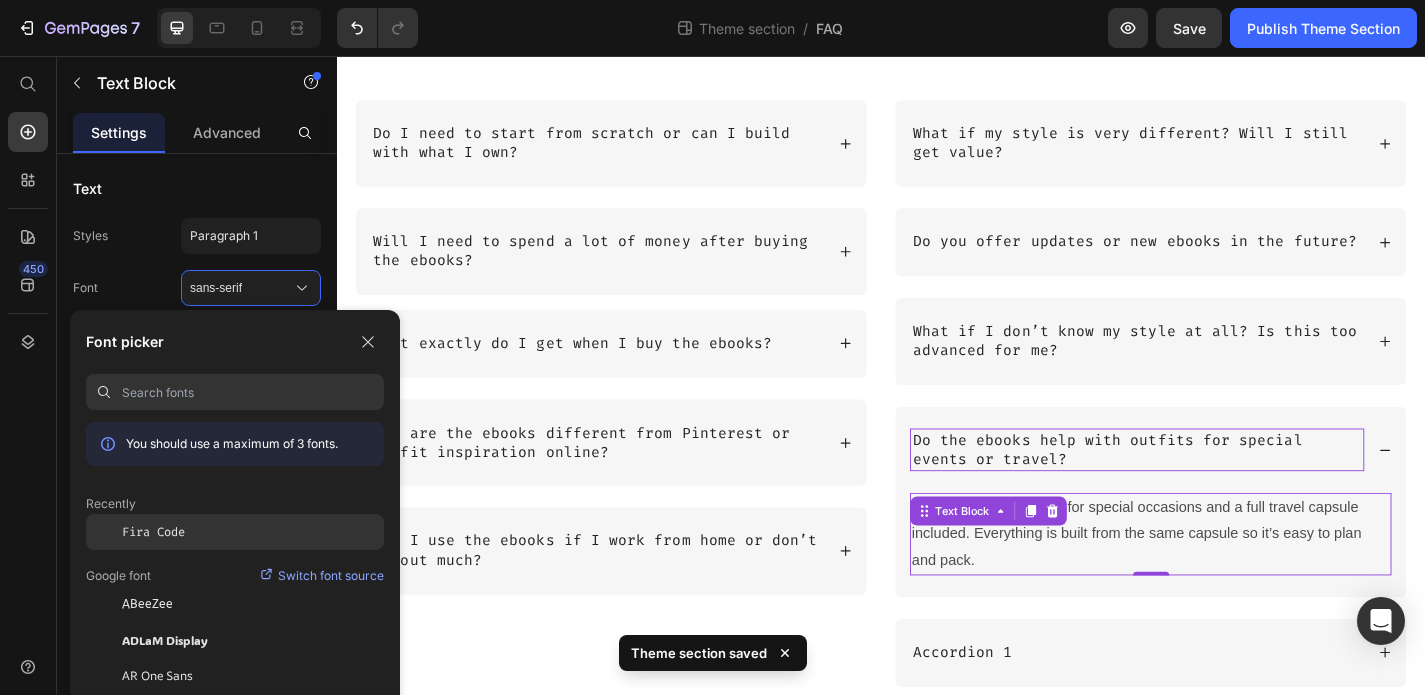 click on "Fira Code" 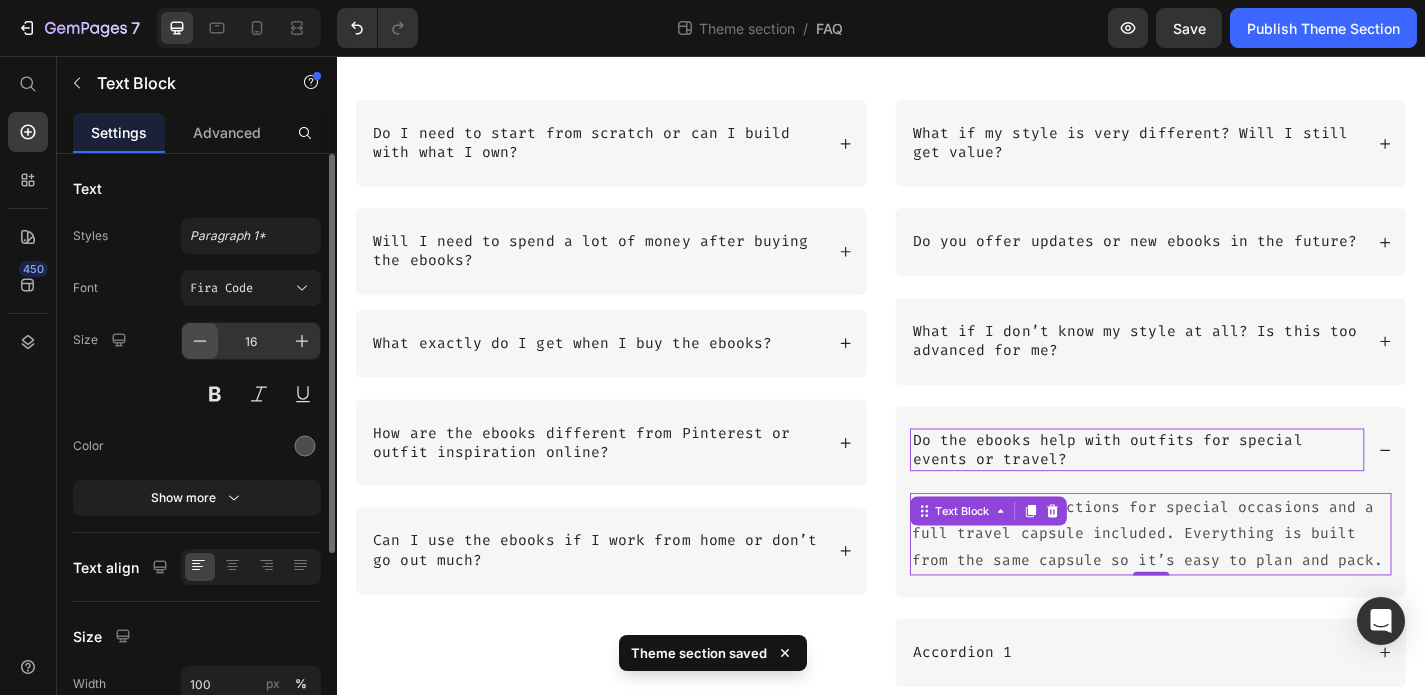 click 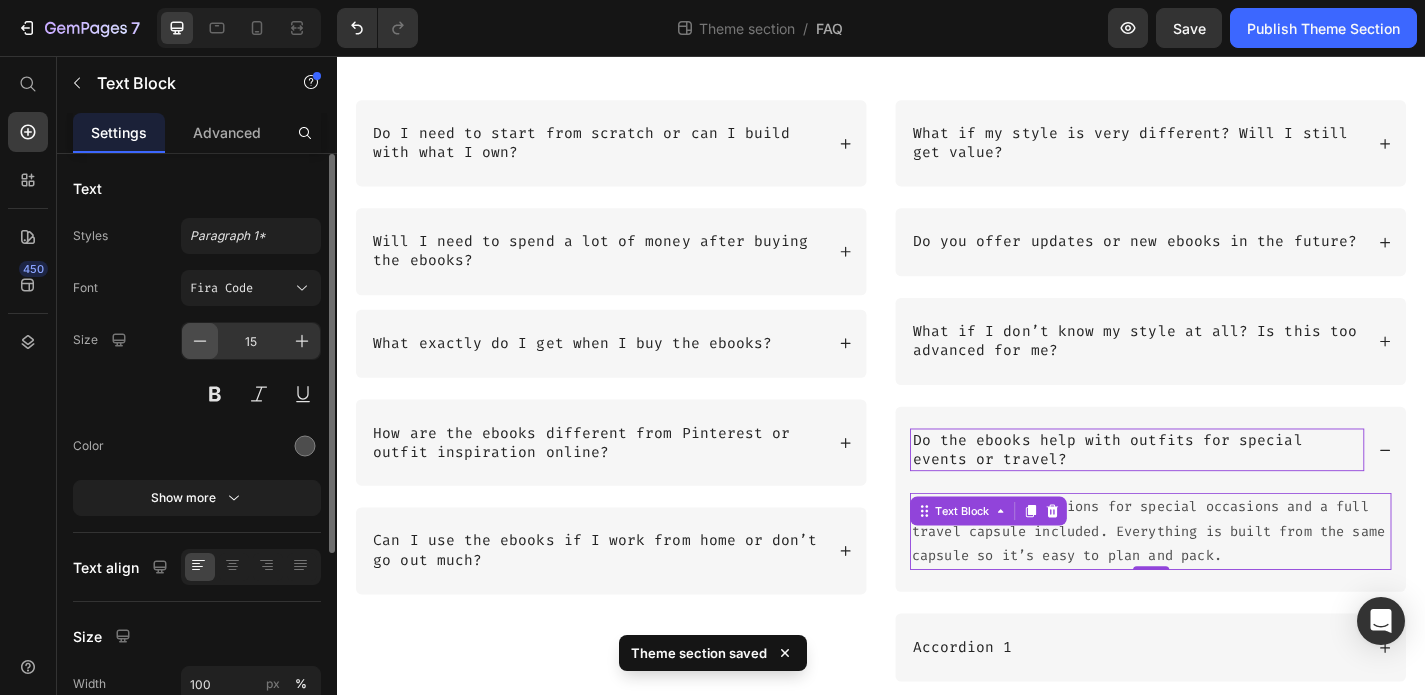 click 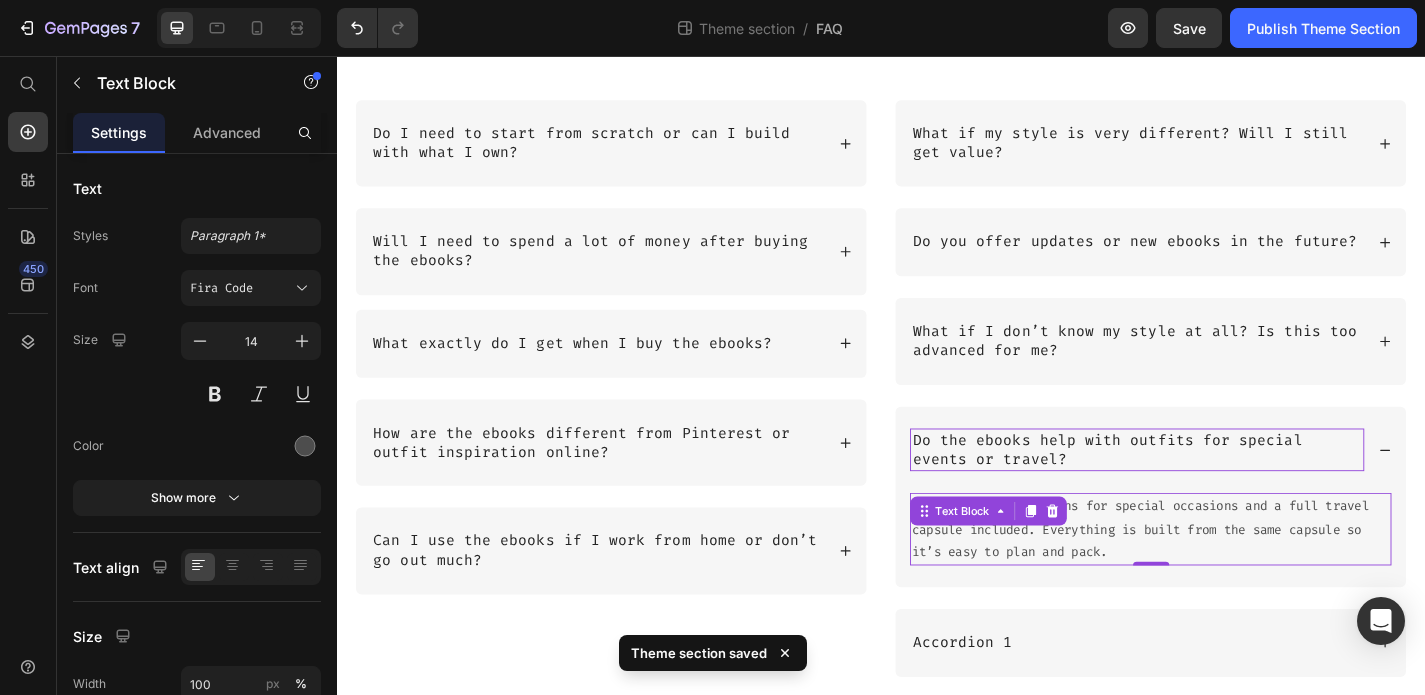 scroll, scrollTop: 400, scrollLeft: 0, axis: vertical 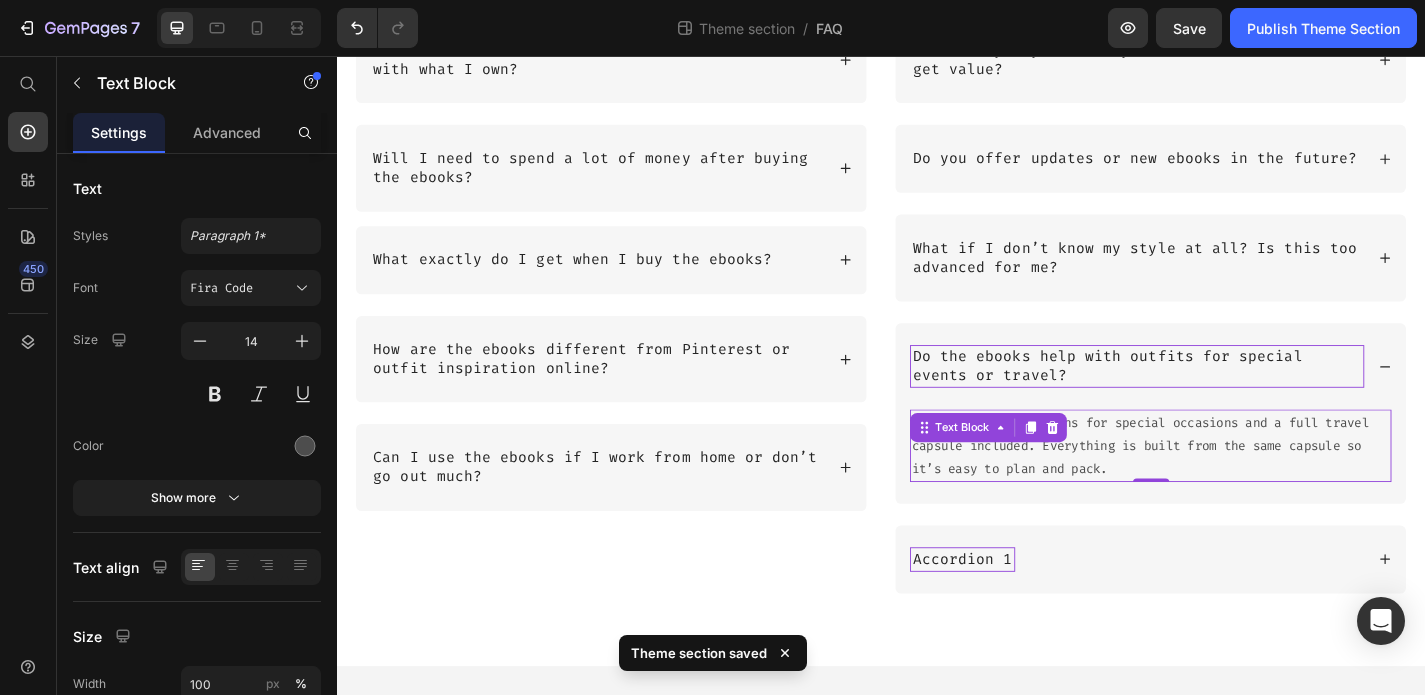 click on "Accordion 1" at bounding box center [1027, 611] 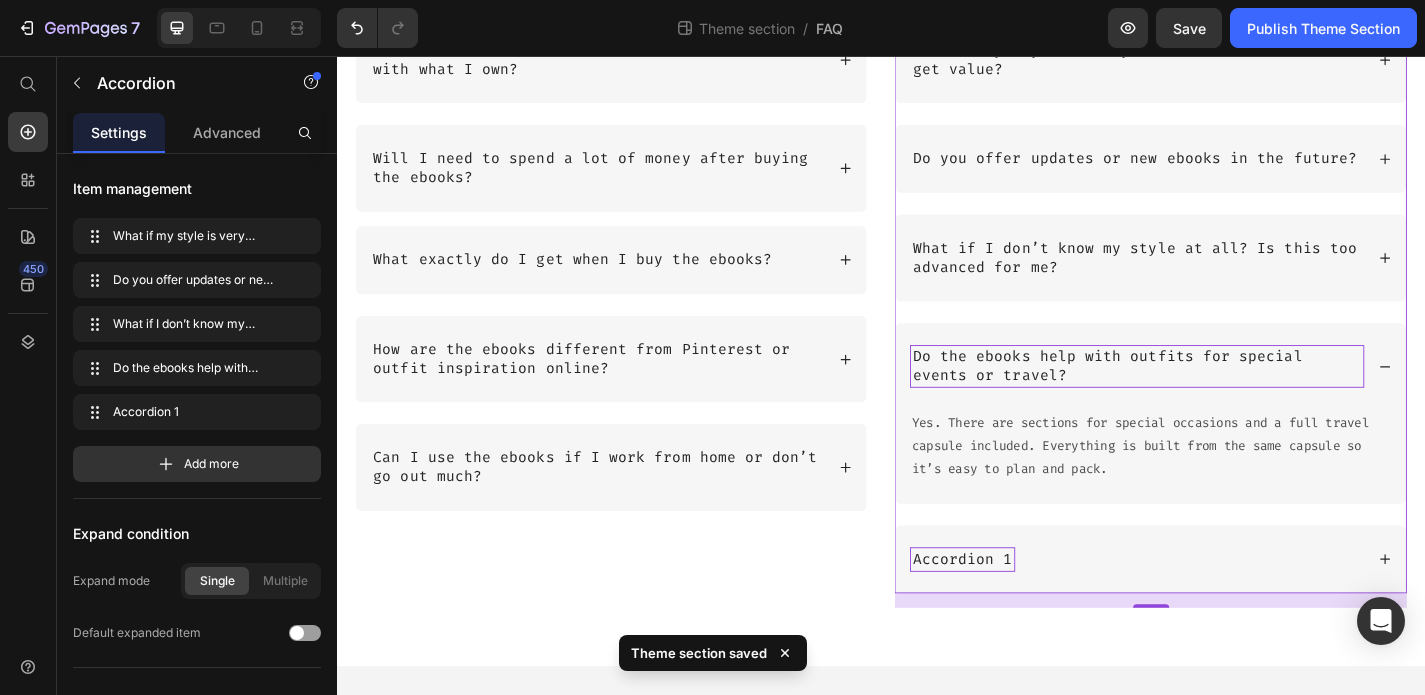 click on "Accordion 1" at bounding box center (1027, 611) 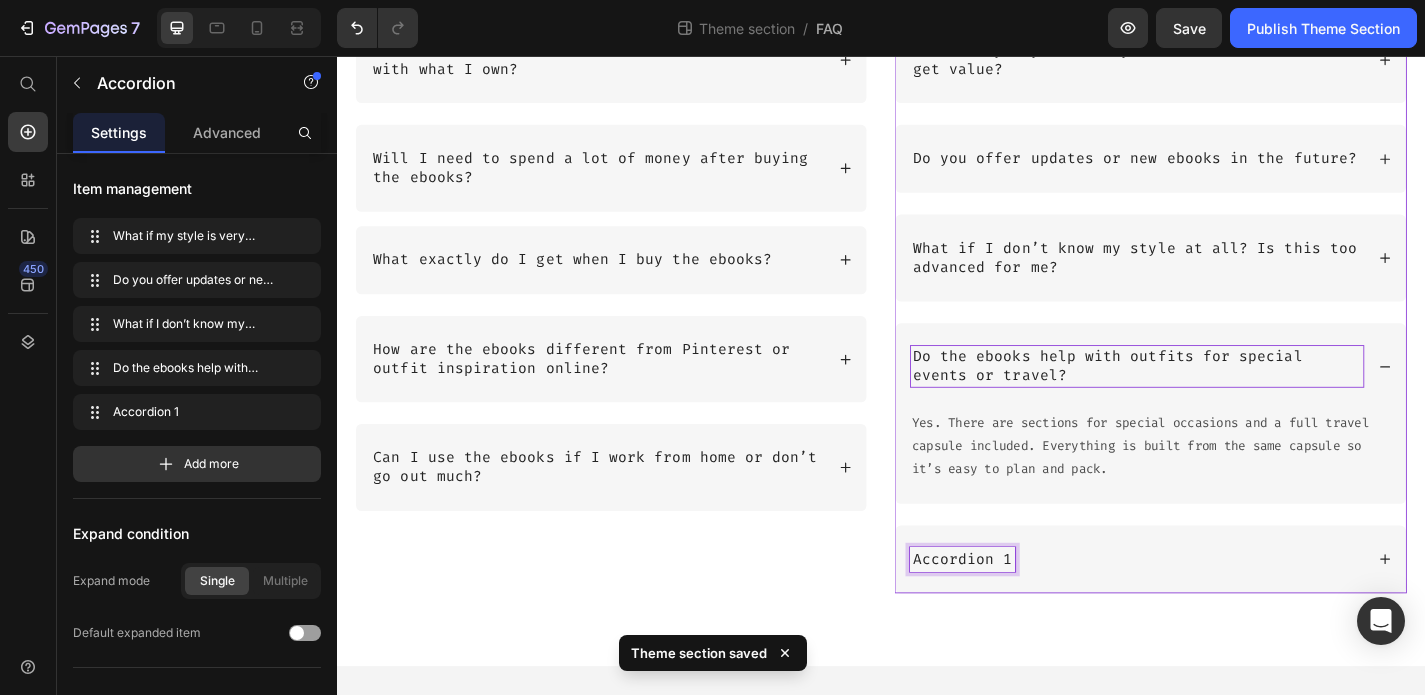 click on "Accordion 1" at bounding box center [1027, 611] 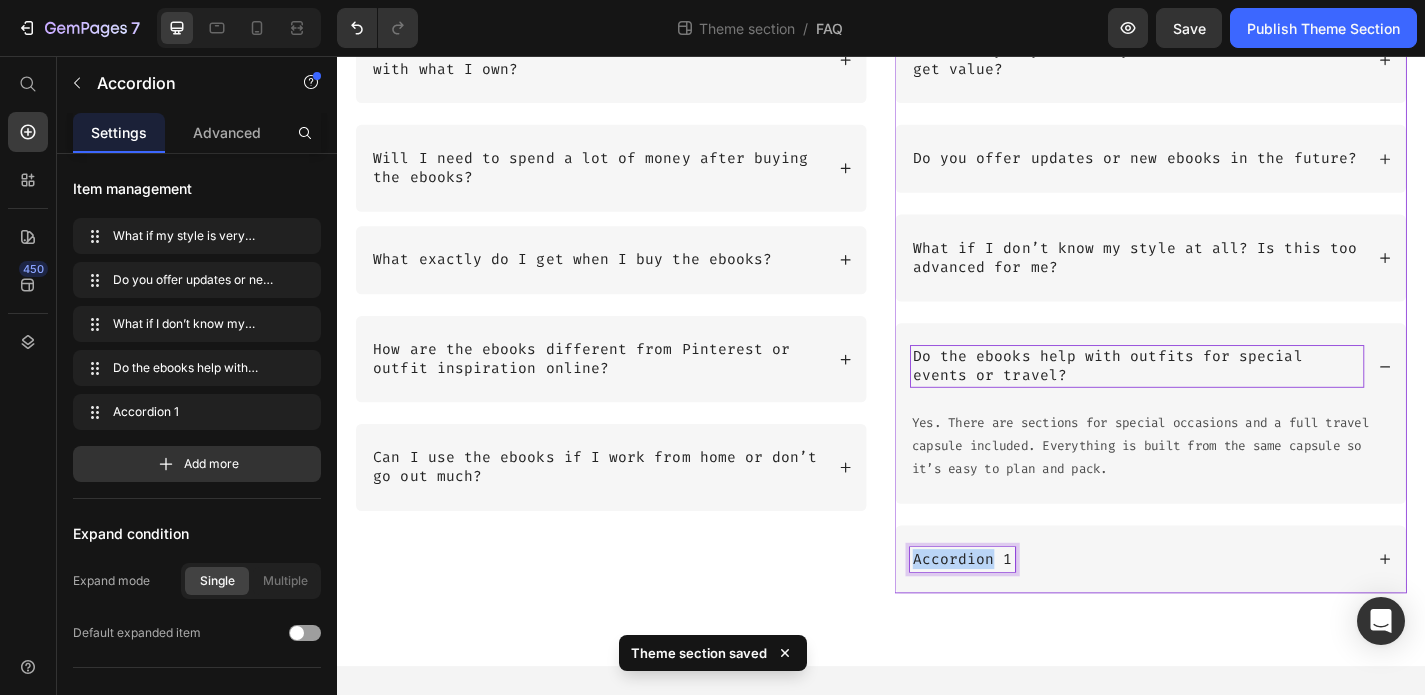 click on "Accordion 1" at bounding box center [1027, 611] 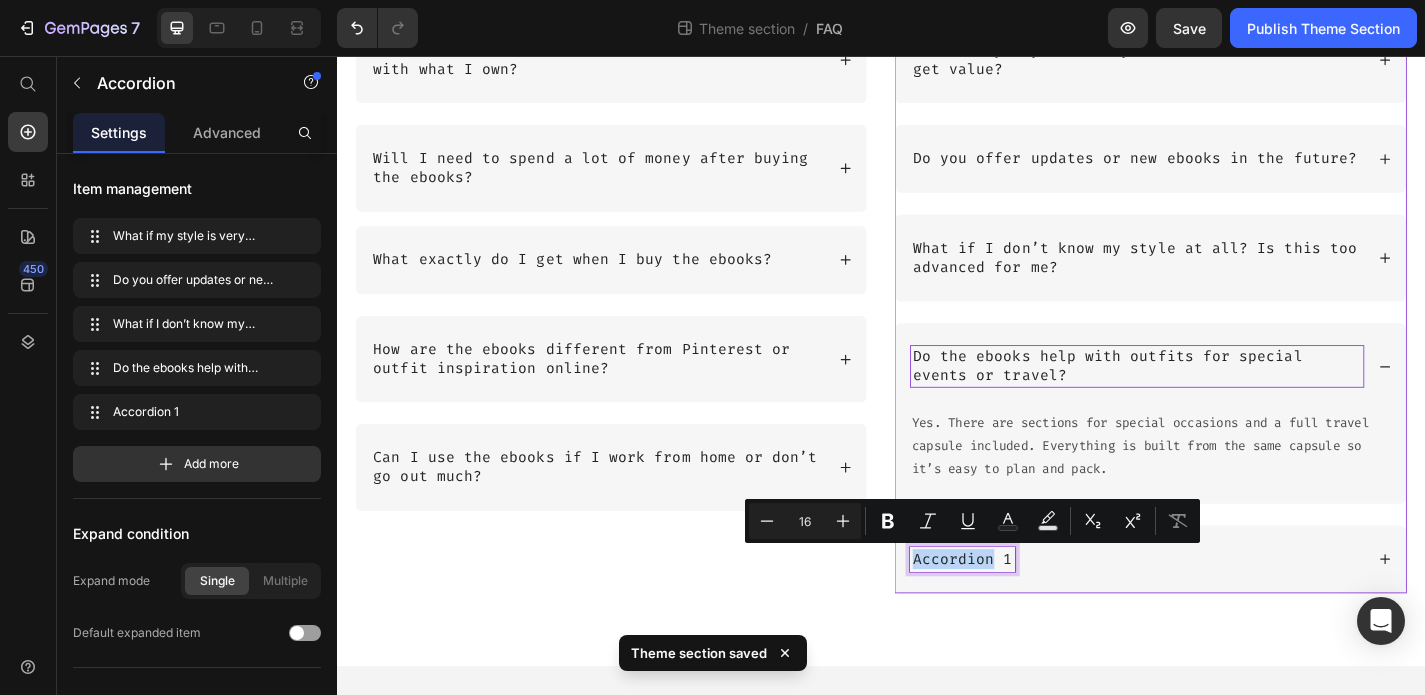 click on "Accordion 1" at bounding box center [1027, 611] 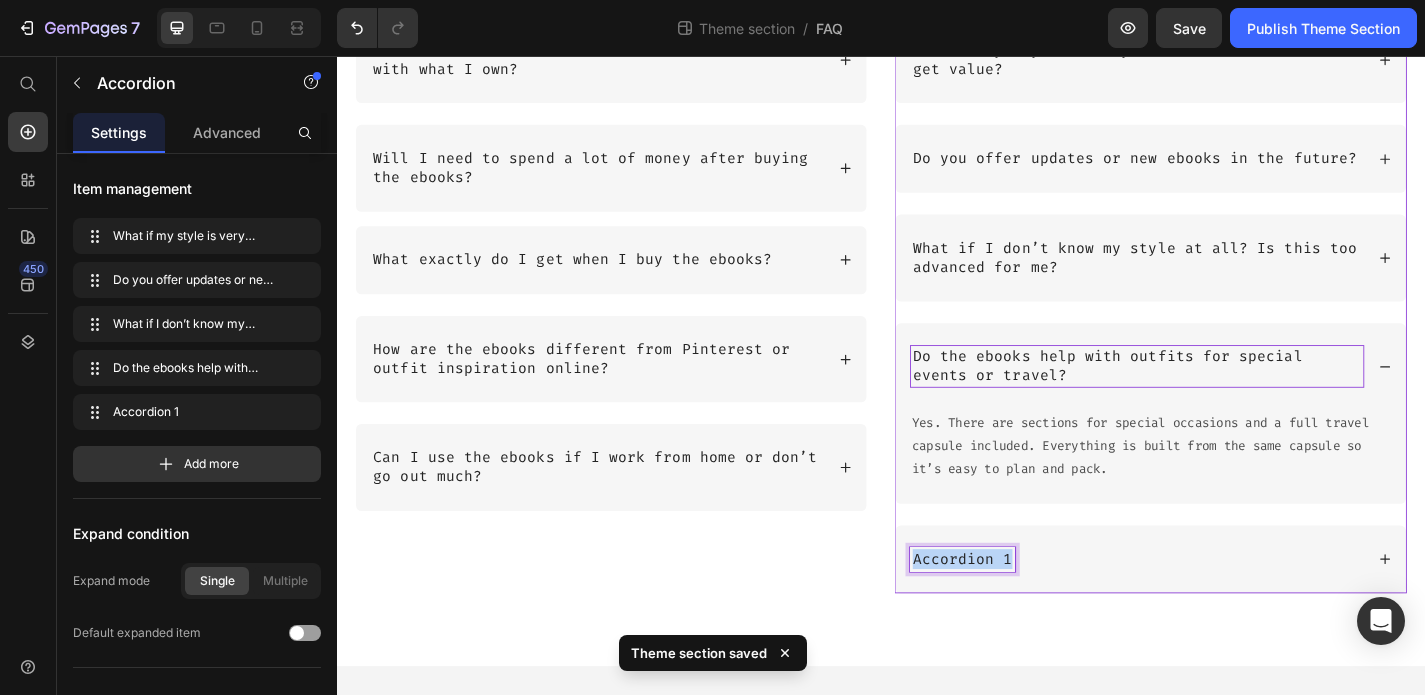 click on "Accordion 1" at bounding box center (1027, 611) 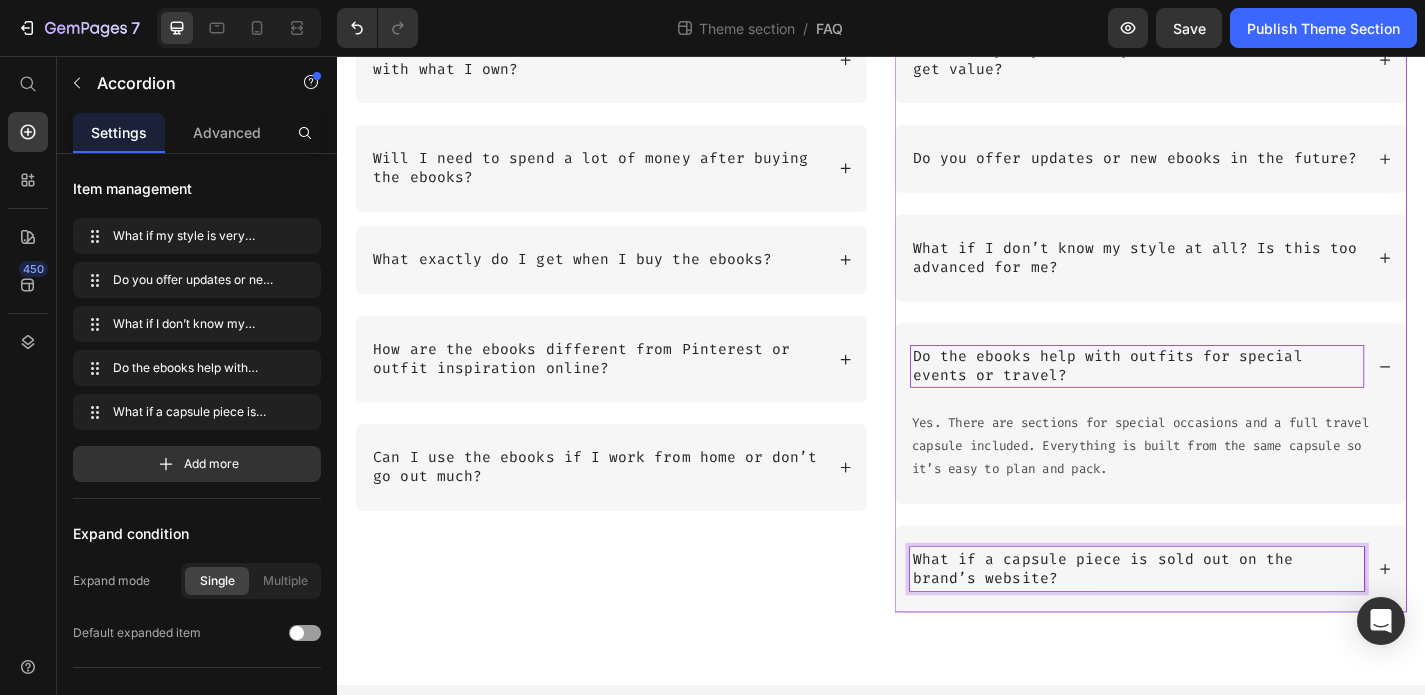 click 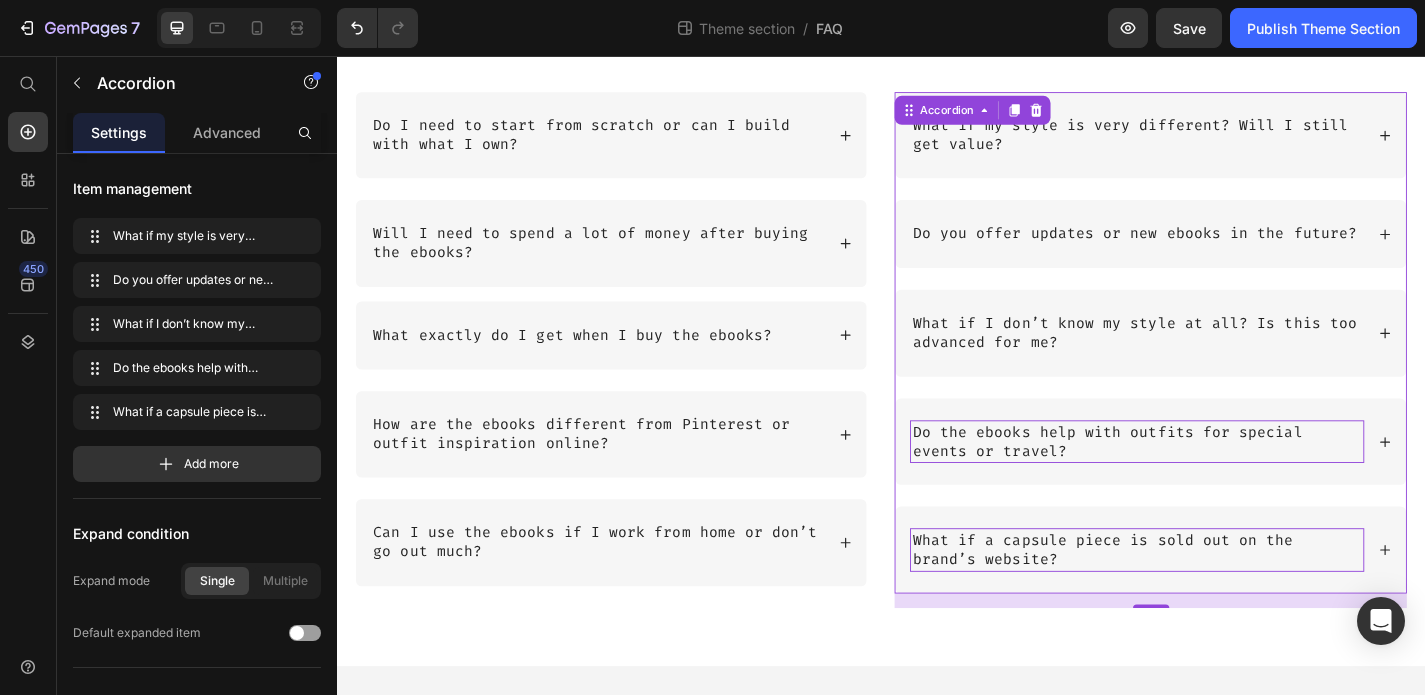 click 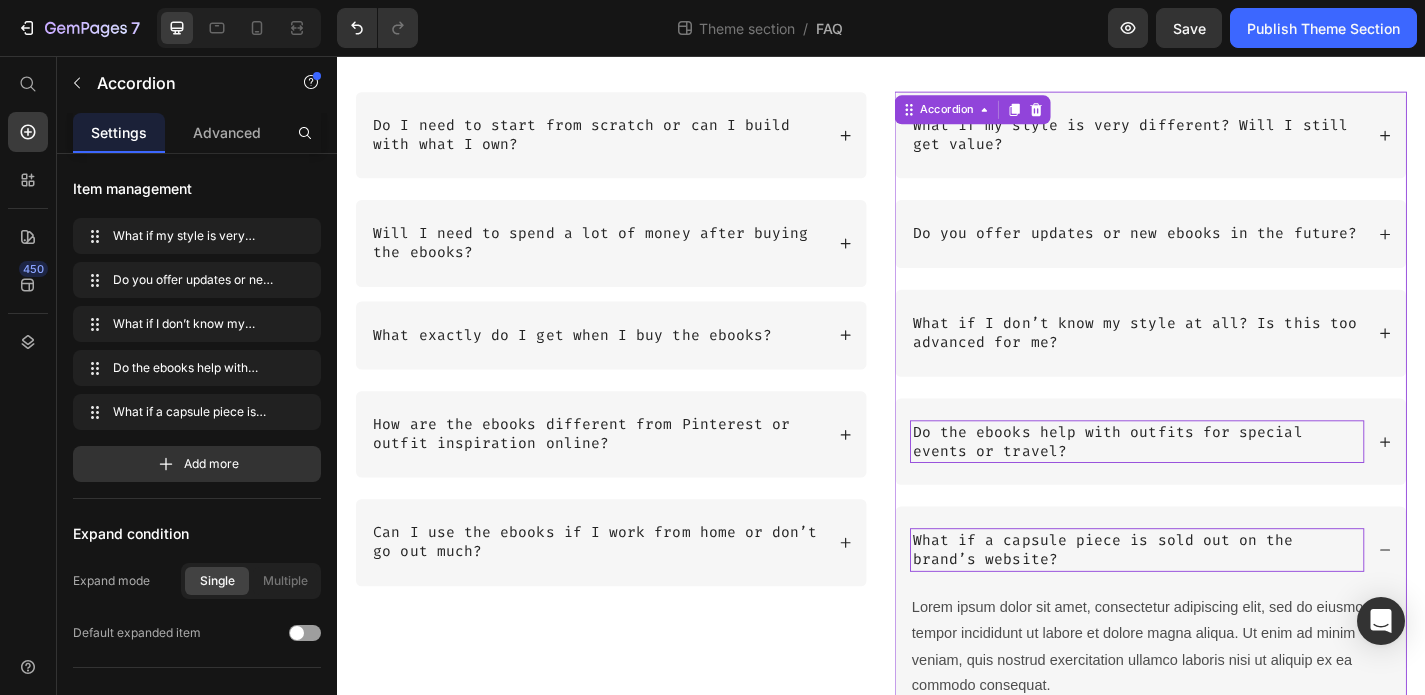 scroll, scrollTop: 400, scrollLeft: 0, axis: vertical 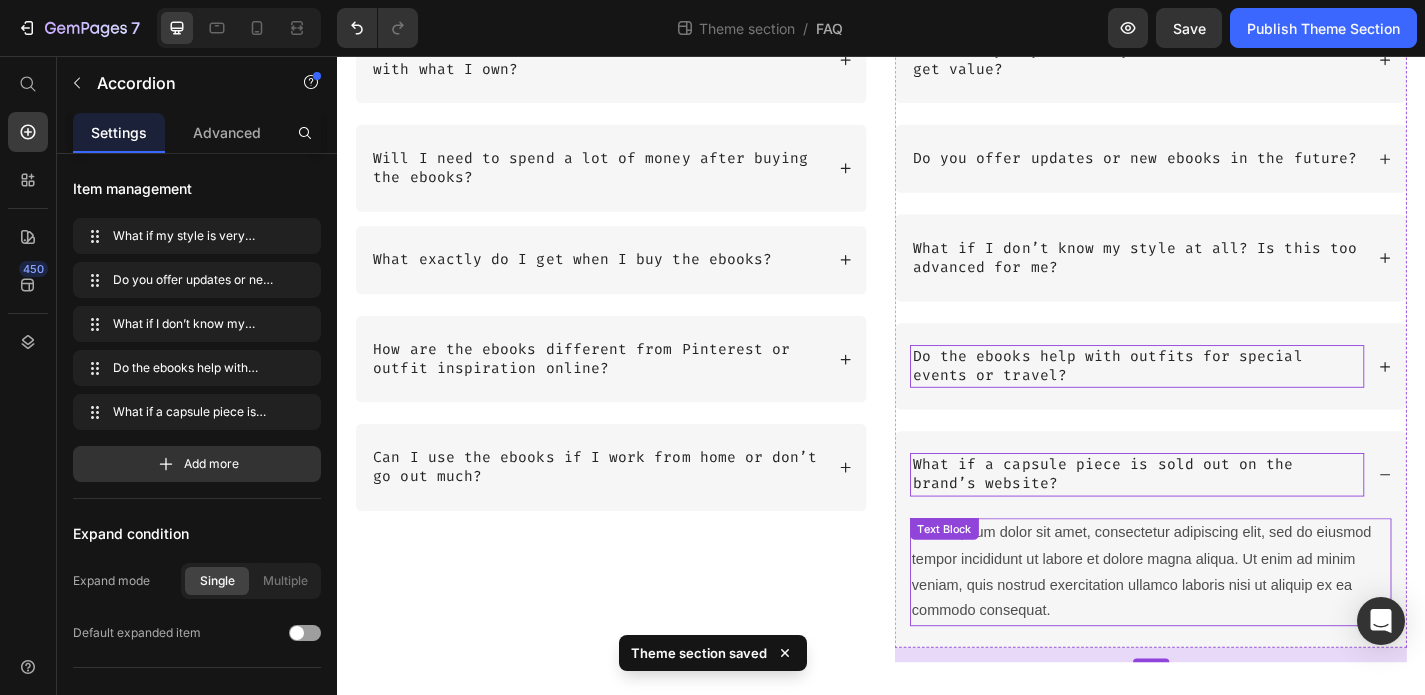 click on "Lorem ipsum dolor sit amet, consectetur adipiscing elit, sed do eiusmod tempor incididunt ut labore et dolore magna aliqua. Ut enim ad minim veniam, quis nostrud exercitation ullamco laboris nisi ut aliquip ex ea commodo consequat." at bounding box center [1234, 625] 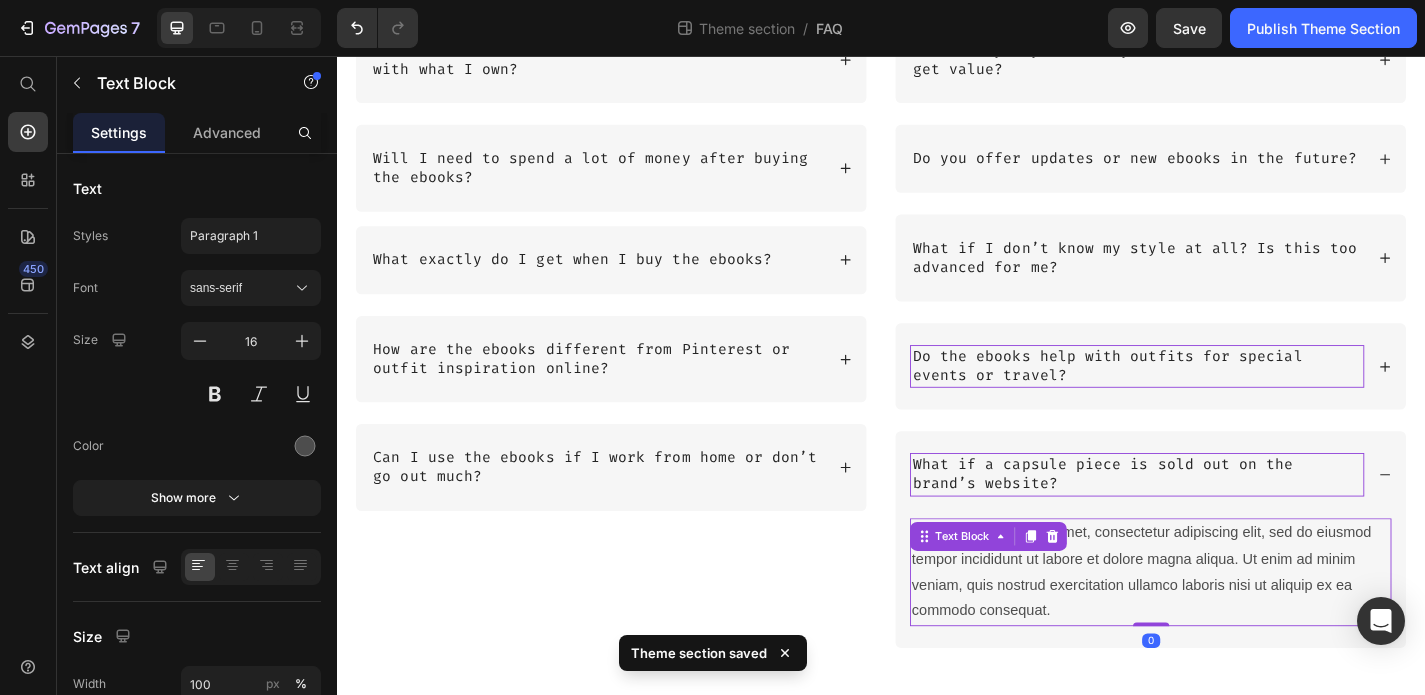 click on "Lorem ipsum dolor sit amet, consectetur adipiscing elit, sed do eiusmod tempor incididunt ut labore et dolore magna aliqua. Ut enim ad minim veniam, quis nostrud exercitation ullamco laboris nisi ut aliquip ex ea commodo consequat." at bounding box center (1234, 625) 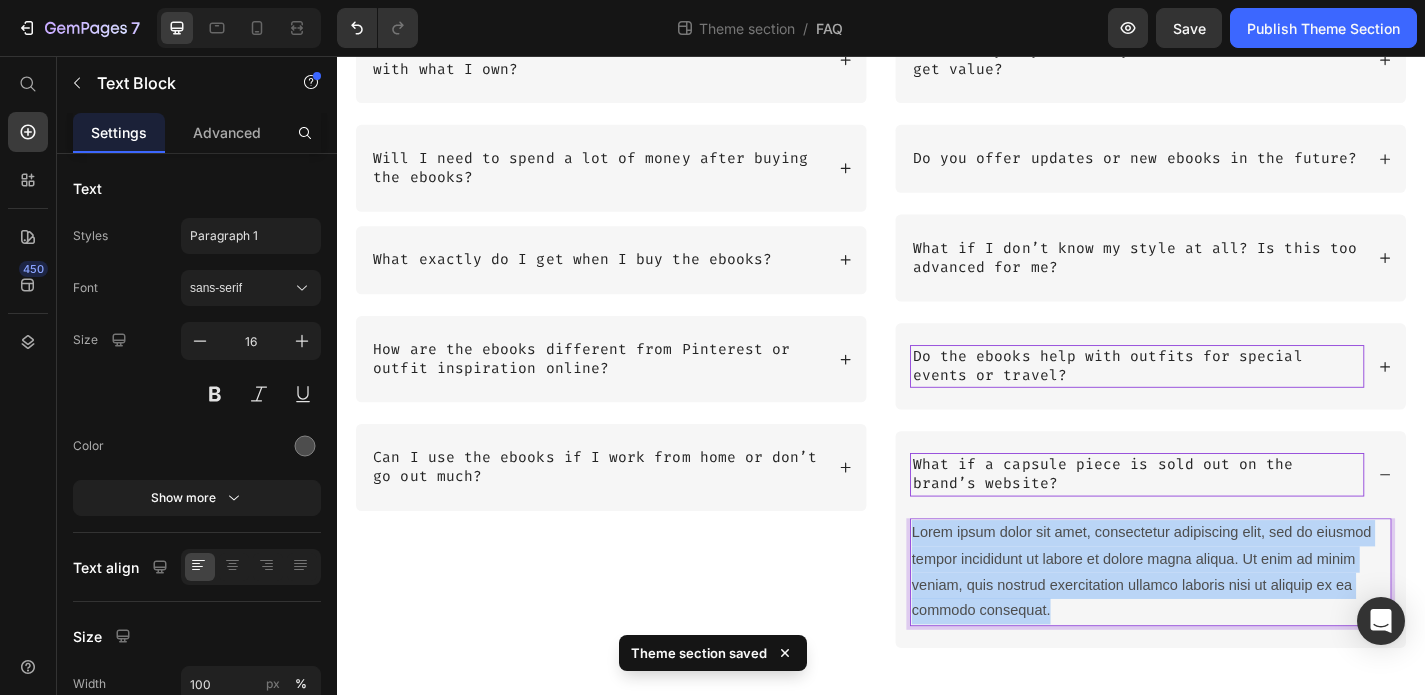click on "Lorem ipsum dolor sit amet, consectetur adipiscing elit, sed do eiusmod tempor incididunt ut labore et dolore magna aliqua. Ut enim ad minim veniam, quis nostrud exercitation ullamco laboris nisi ut aliquip ex ea commodo consequat." at bounding box center (1234, 625) 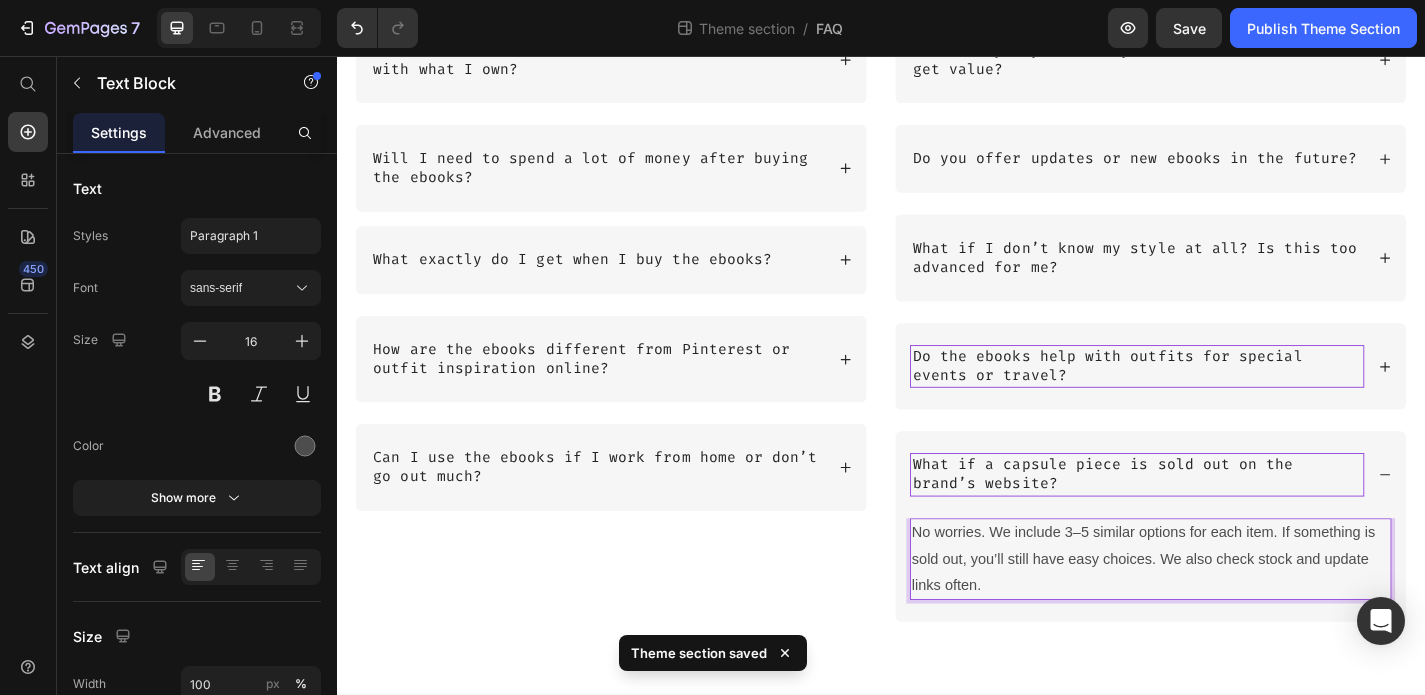 click on "No worries. We include 3–5 similar options for each item. If something is sold out, you’ll still have easy choices. We also check stock and update links often." at bounding box center [1234, 611] 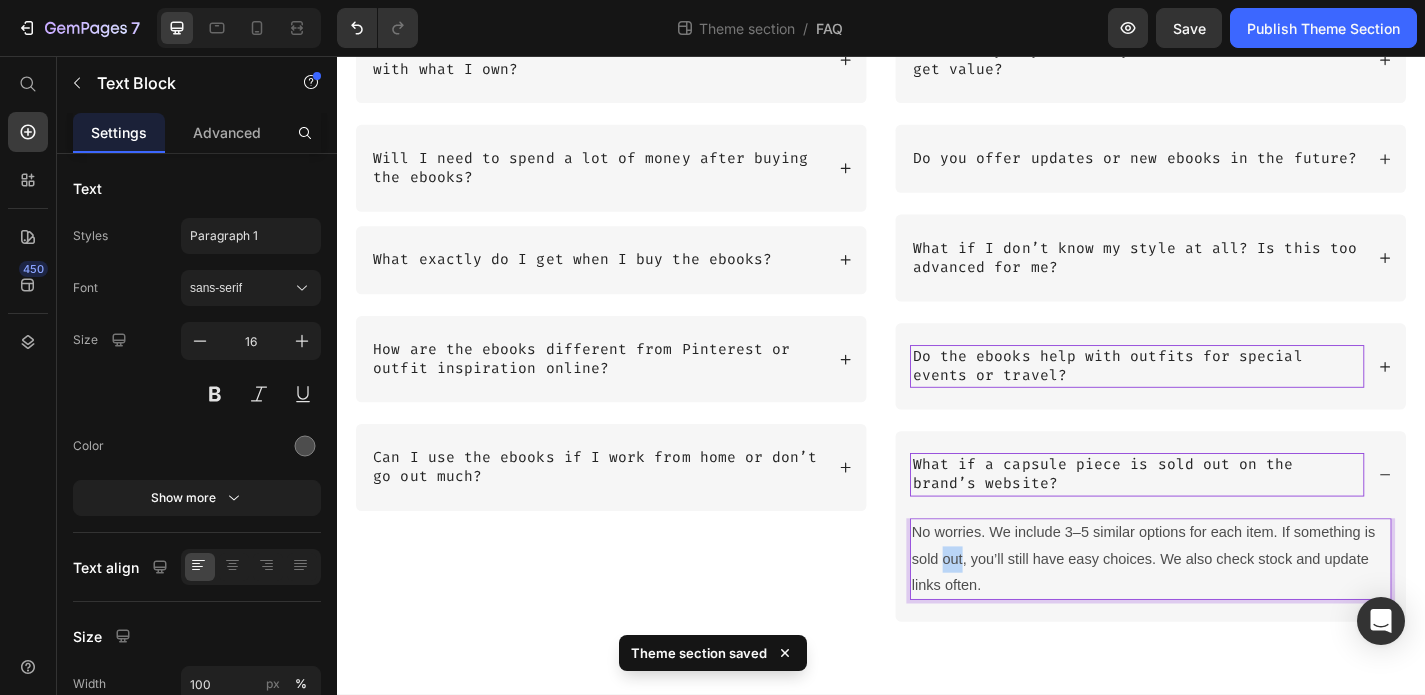 click on "No worries. We include 3–5 similar options for each item. If something is sold out, you’ll still have easy choices. We also check stock and update links often." at bounding box center (1234, 611) 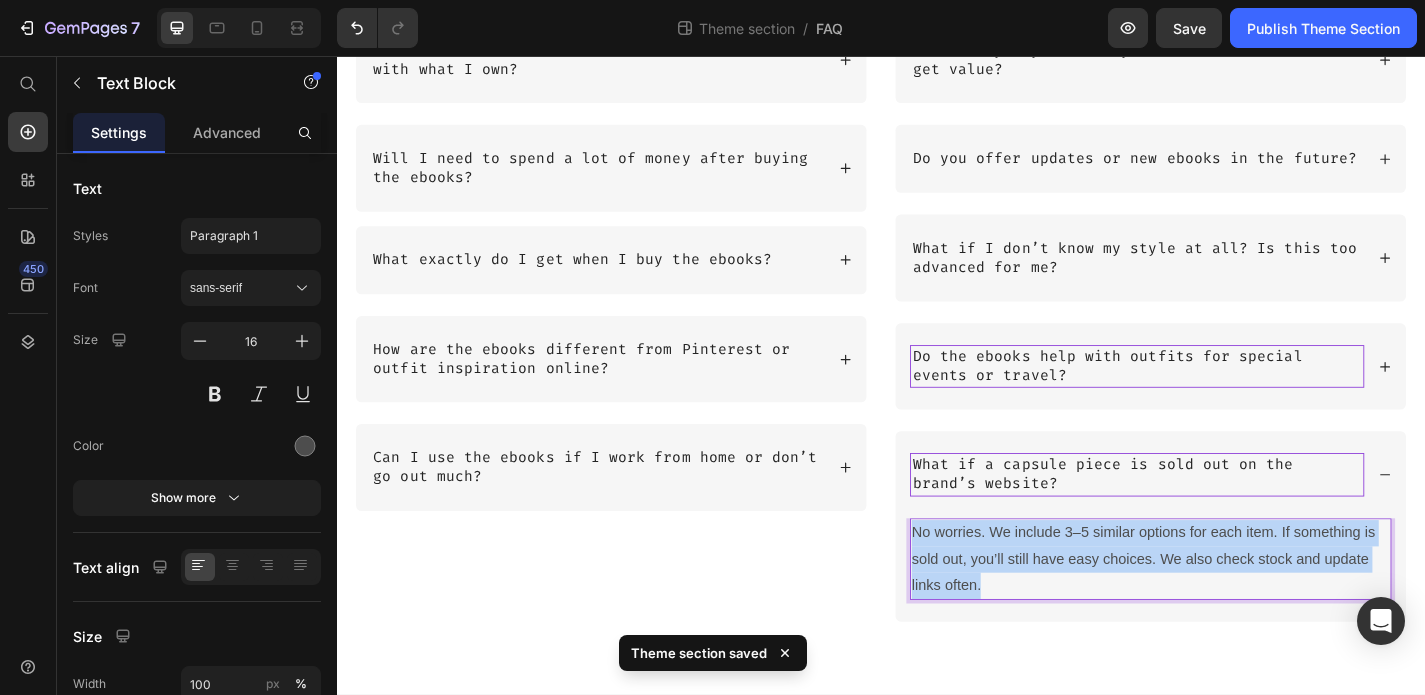 click on "No worries. We include 3–5 similar options for each item. If something is sold out, you’ll still have easy choices. We also check stock and update links often." at bounding box center [1234, 611] 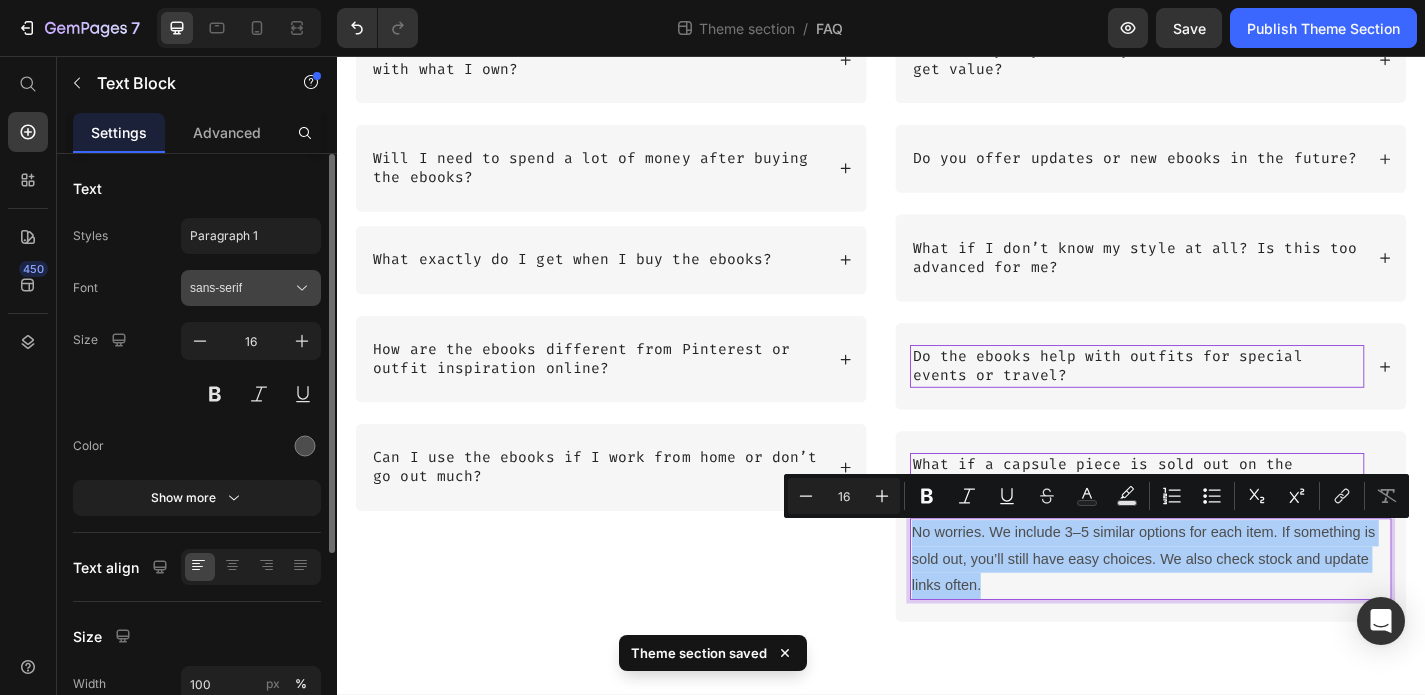 click on "sans-serif" at bounding box center [251, 288] 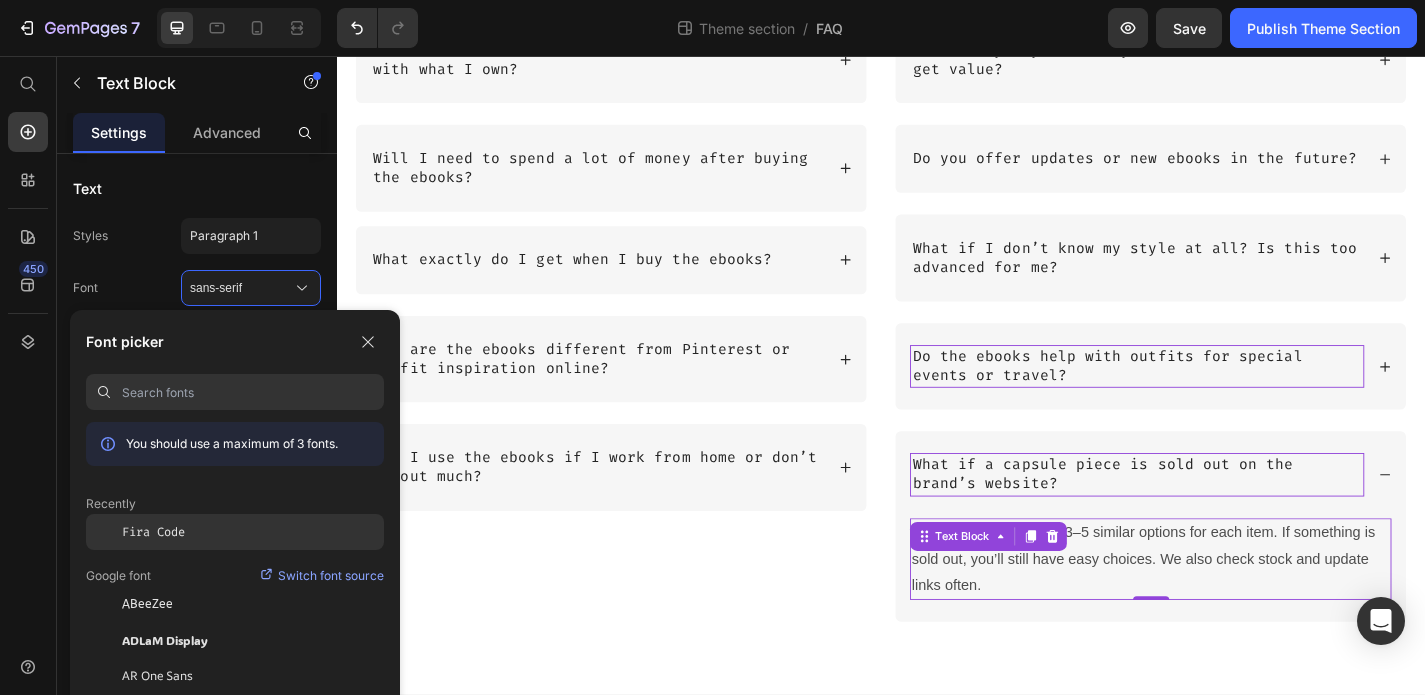 click on "Fira Code" 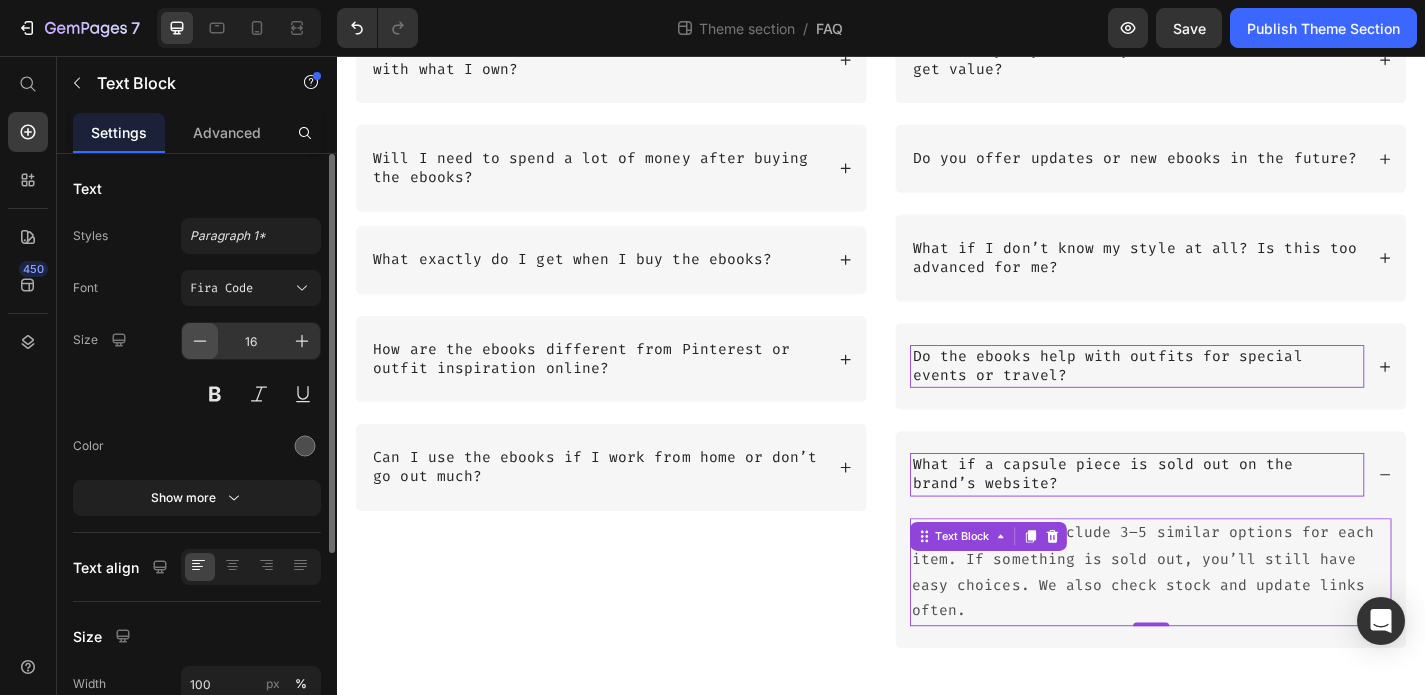 click 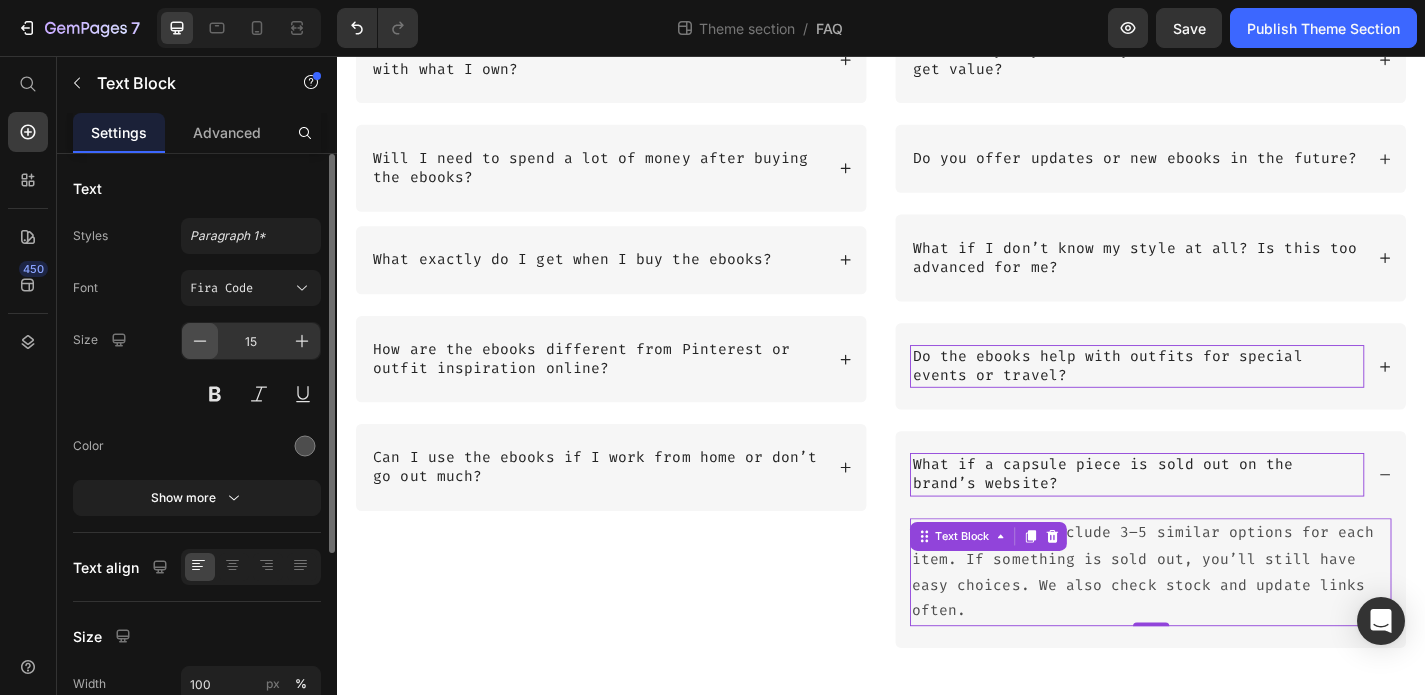 click 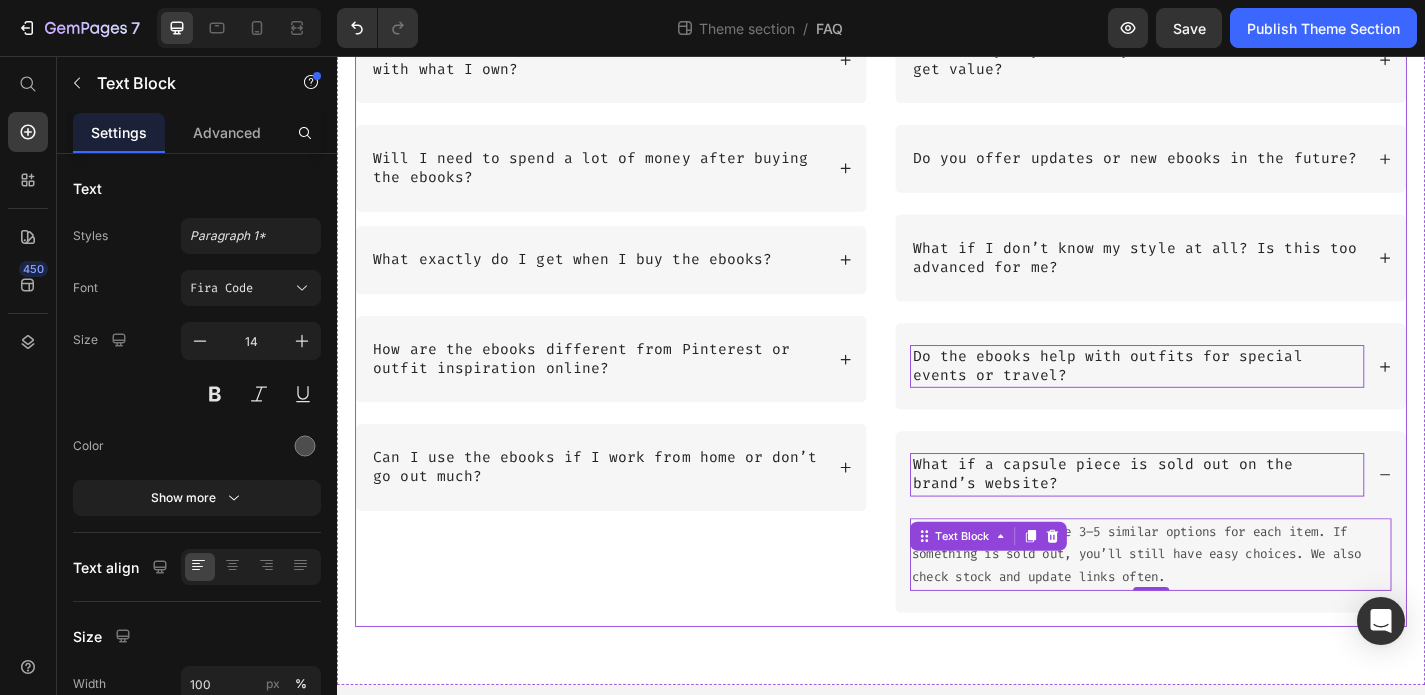 click on "Do I need to start from scratch or can I build with what I own?
Will I need to spend a lot of money after buying the ebooks? Accordion
What exactly do I get when I buy the ebooks?
How are the ebooks different from Pinterest or outfit inspiration online?
Can I use the ebooks if I work from home or don’t go out much? Accordion" at bounding box center (639, 349) 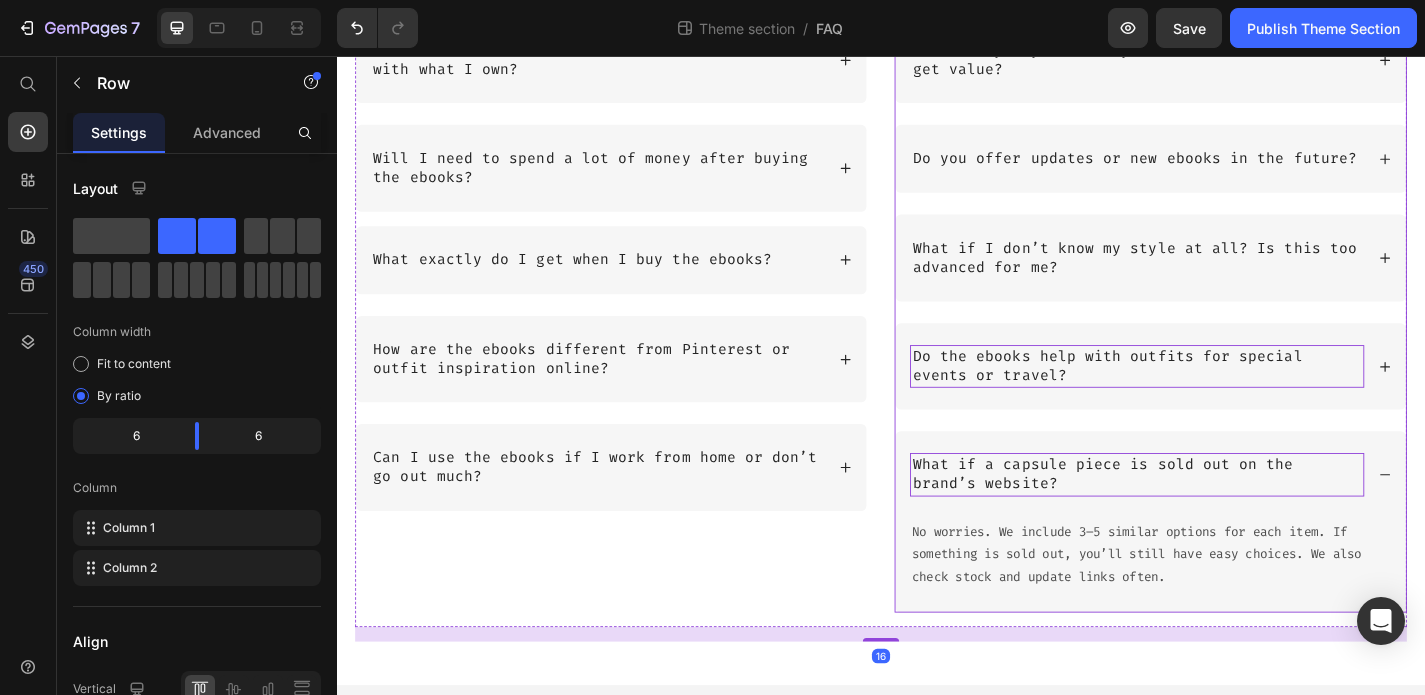 click 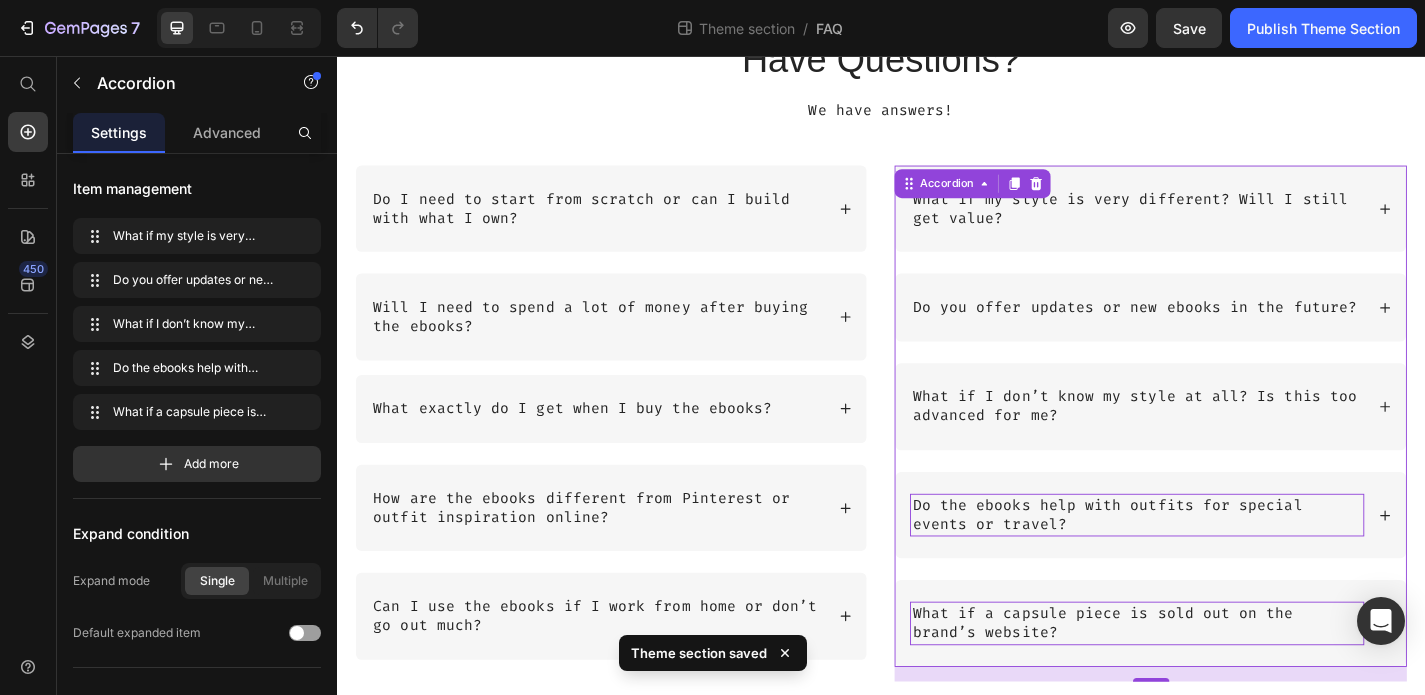 scroll, scrollTop: 317, scrollLeft: 0, axis: vertical 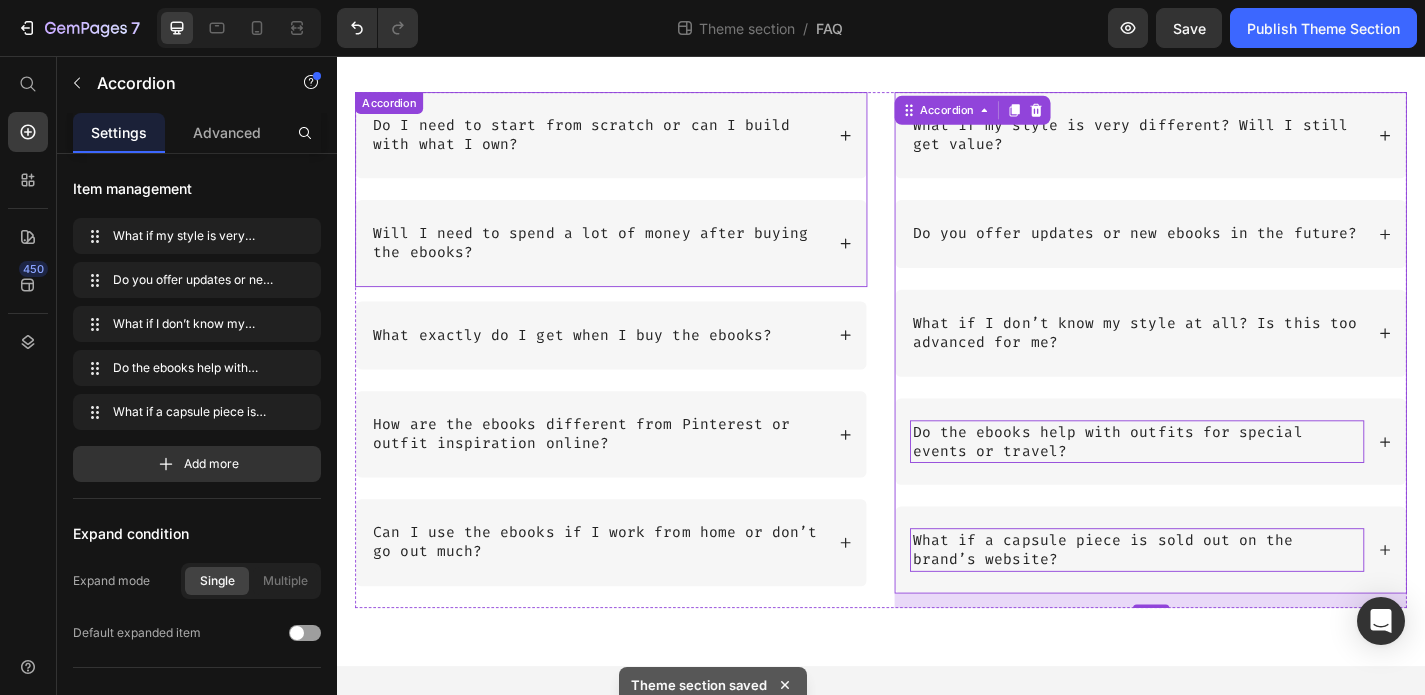click on "Do I need to start from scratch or can I build with what I own?" at bounding box center (639, 144) 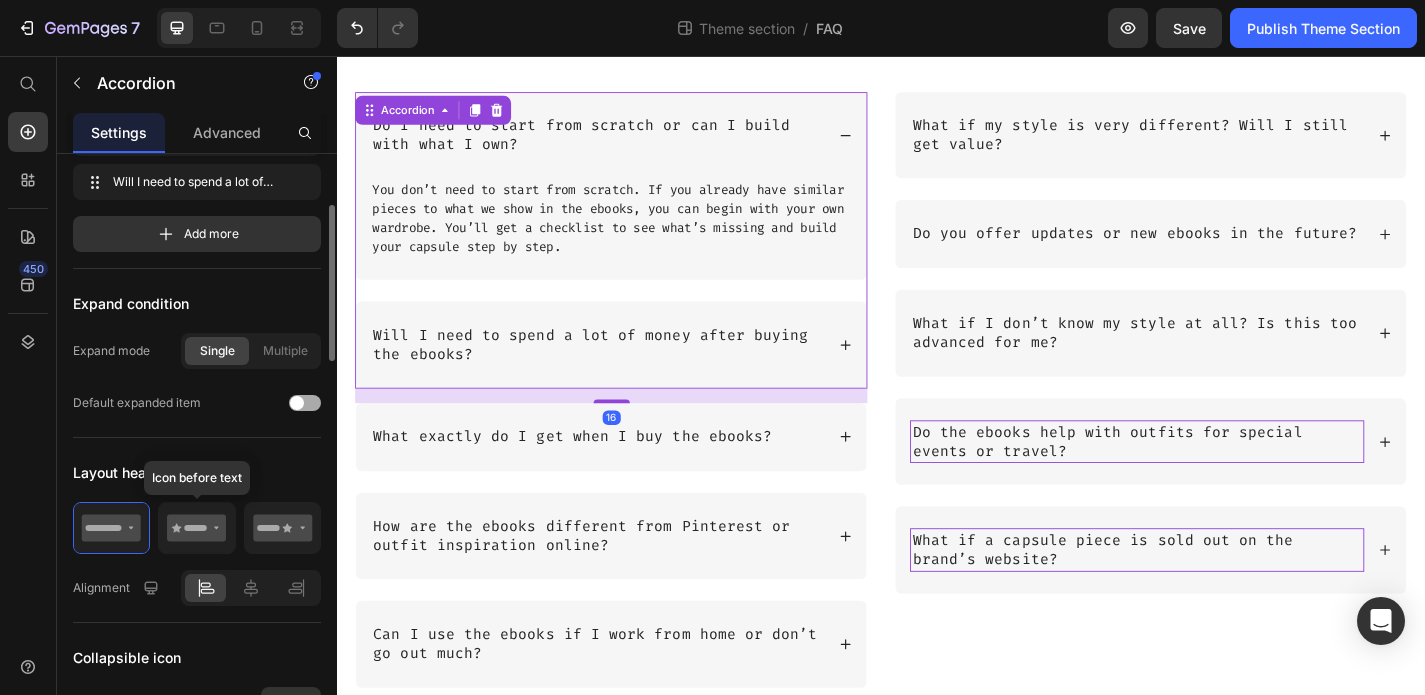 scroll, scrollTop: 125, scrollLeft: 0, axis: vertical 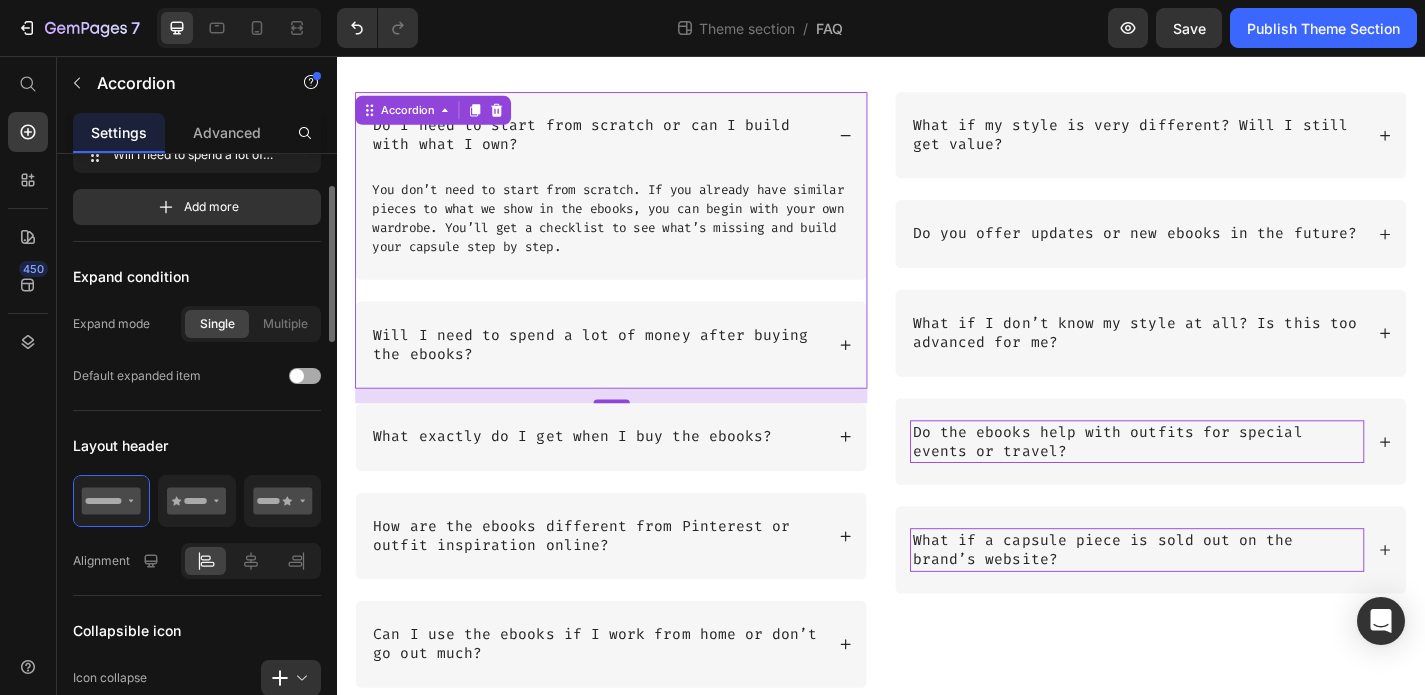 click at bounding box center (305, 376) 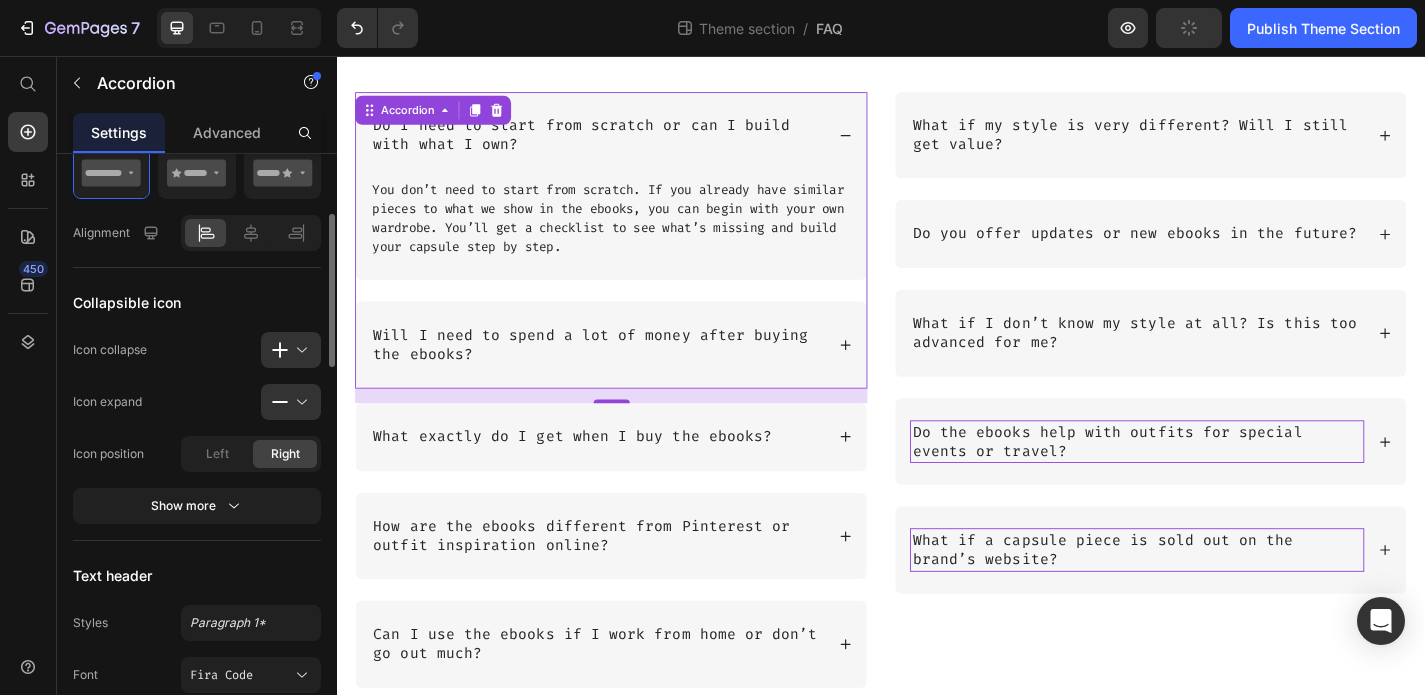 scroll, scrollTop: 0, scrollLeft: 0, axis: both 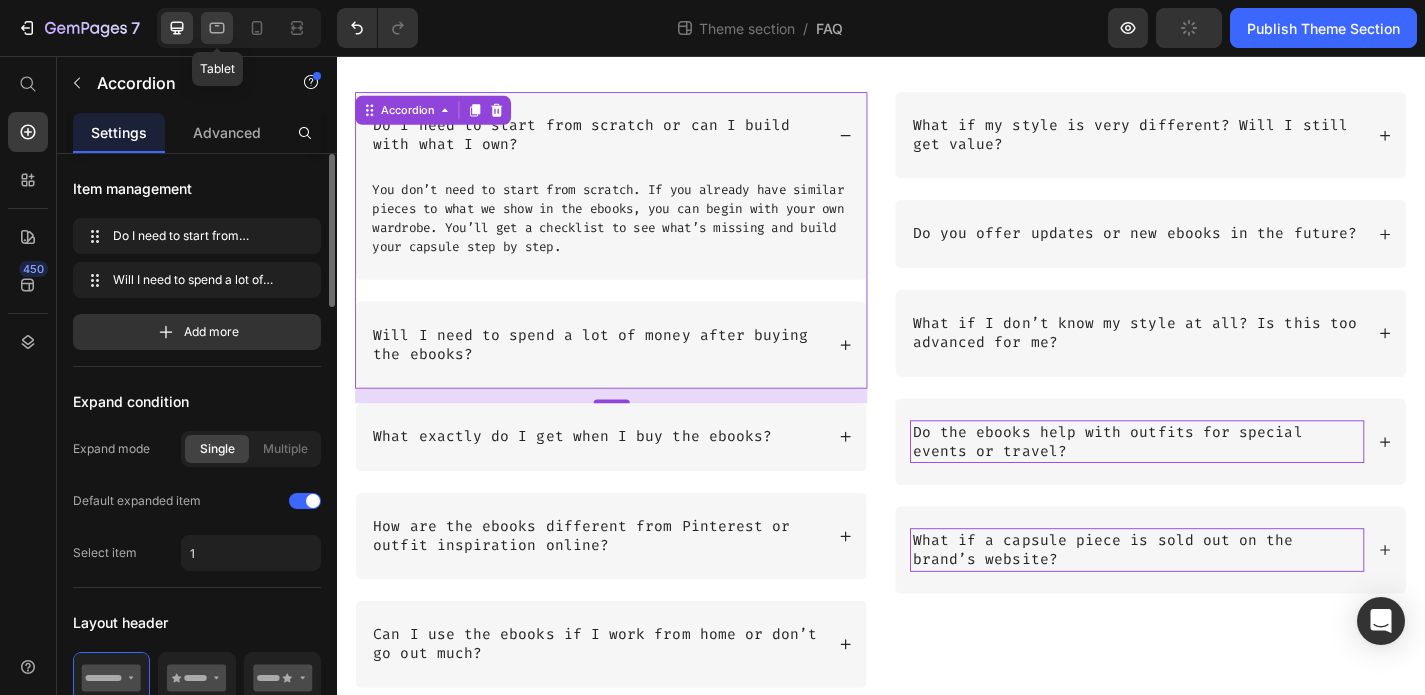 click 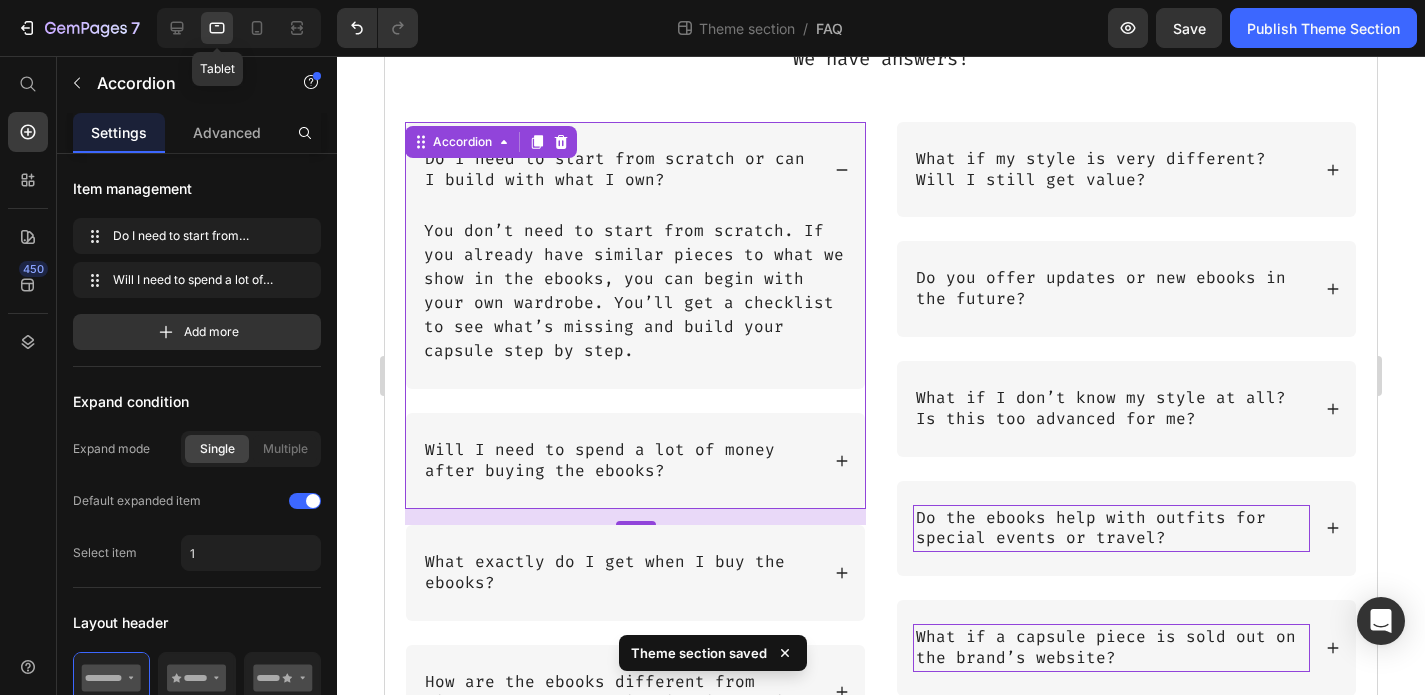 scroll, scrollTop: 313, scrollLeft: 0, axis: vertical 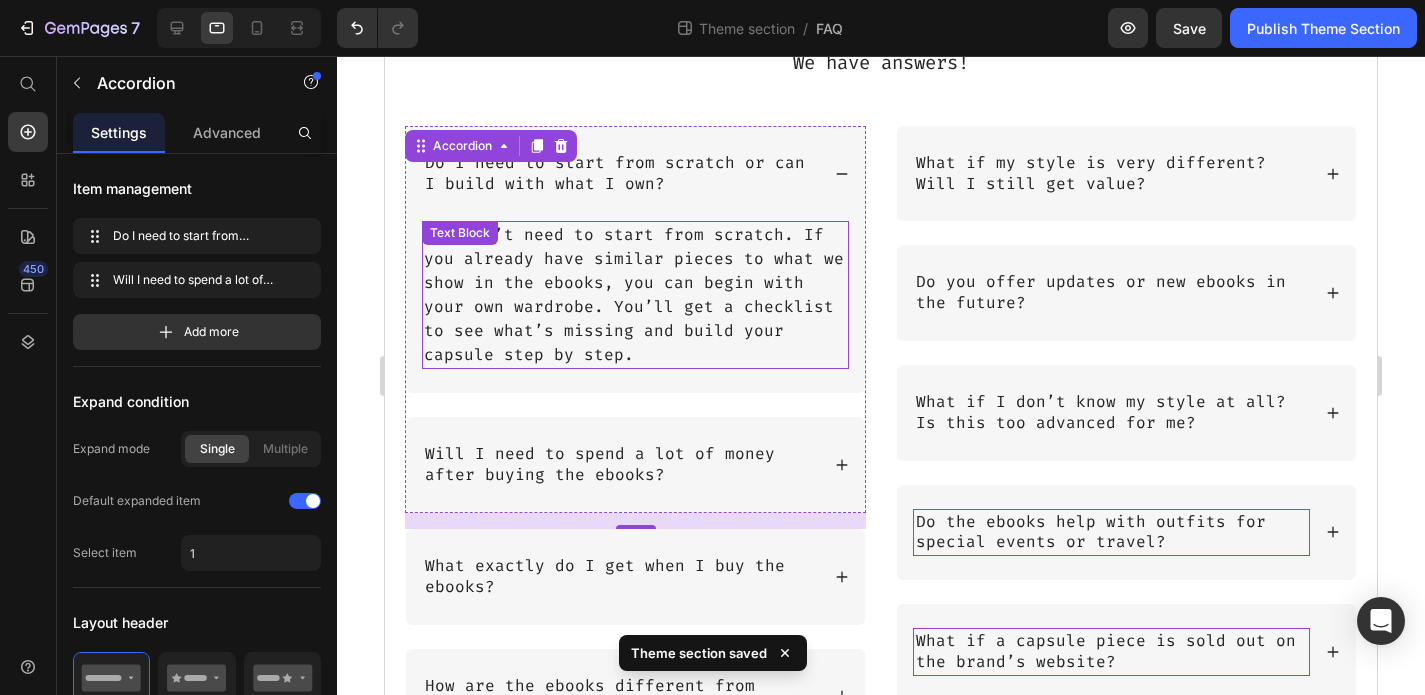 click on "You don’t need to start from scratch. If you already have similar pieces to what we show in the ebooks, you can begin with your own wardrobe. You’ll get a checklist to see what’s missing and build your capsule step by step." at bounding box center [635, 295] 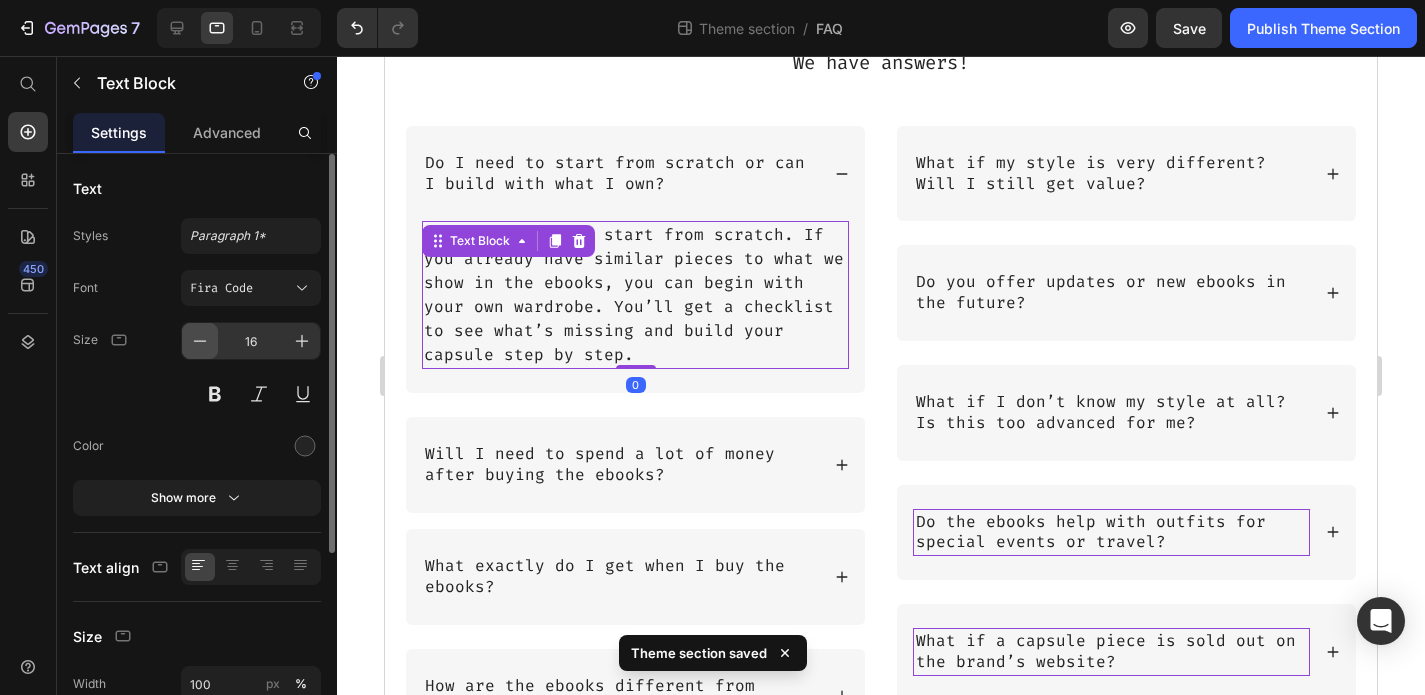 click 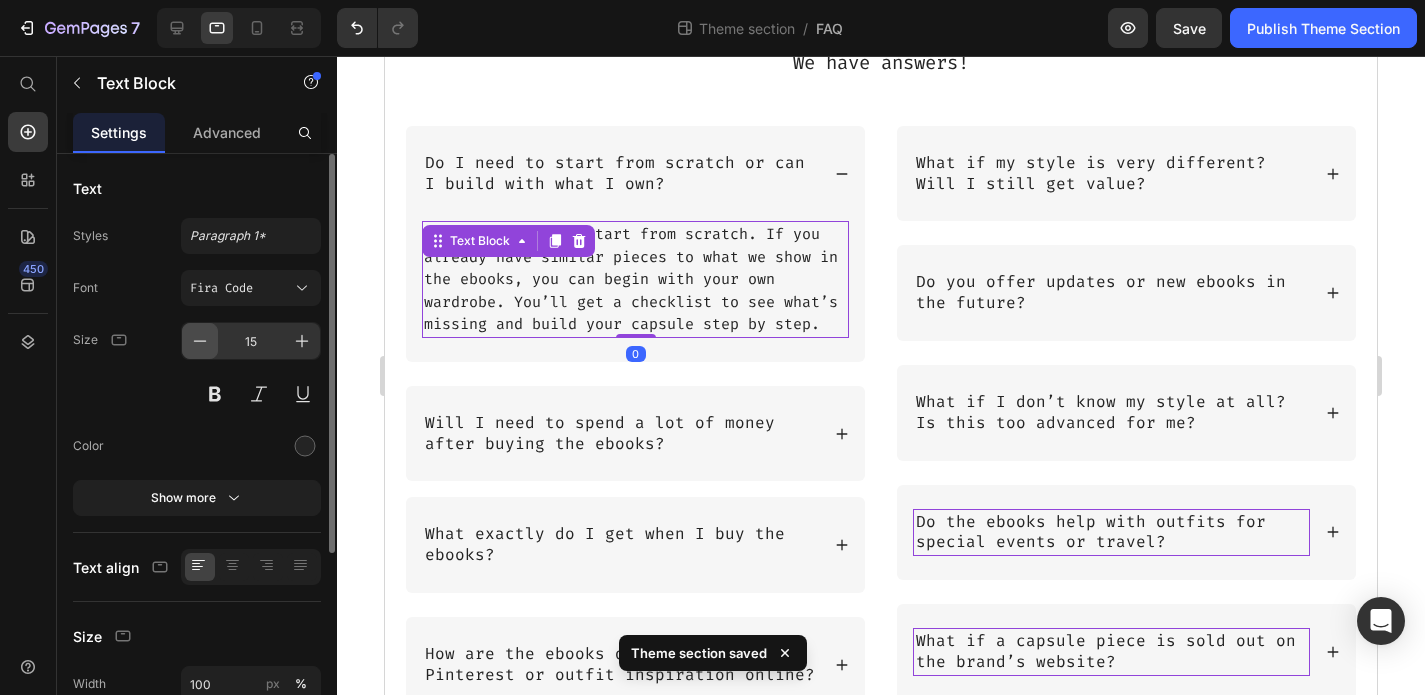 click 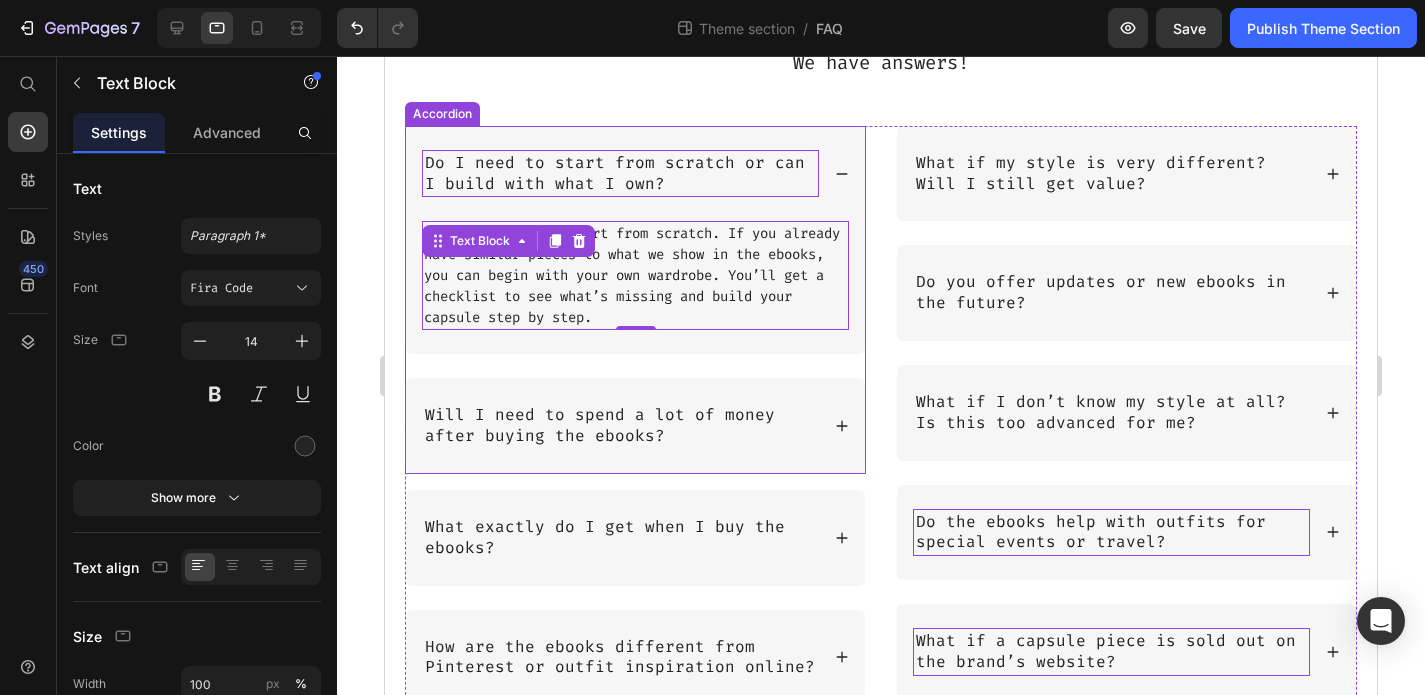 click on "Do I need to start from scratch or can I build with what I own?" at bounding box center (620, 174) 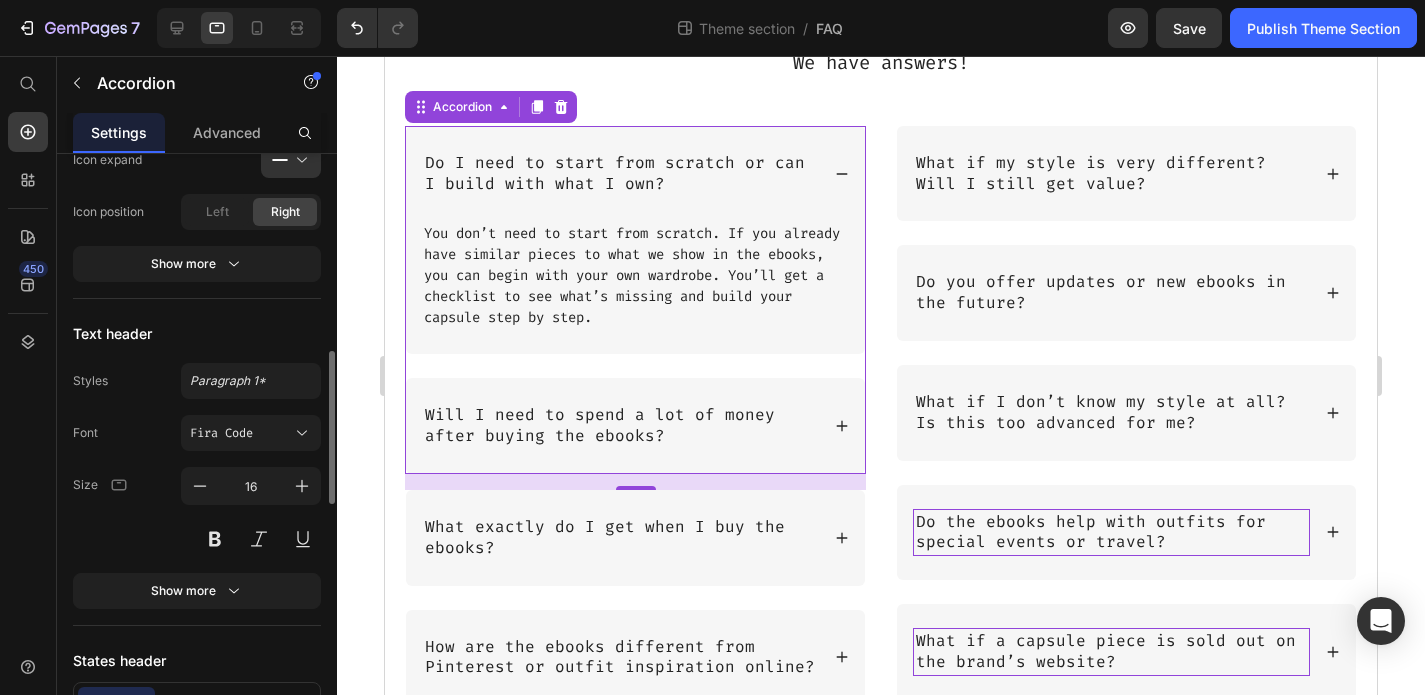 scroll, scrollTop: 752, scrollLeft: 0, axis: vertical 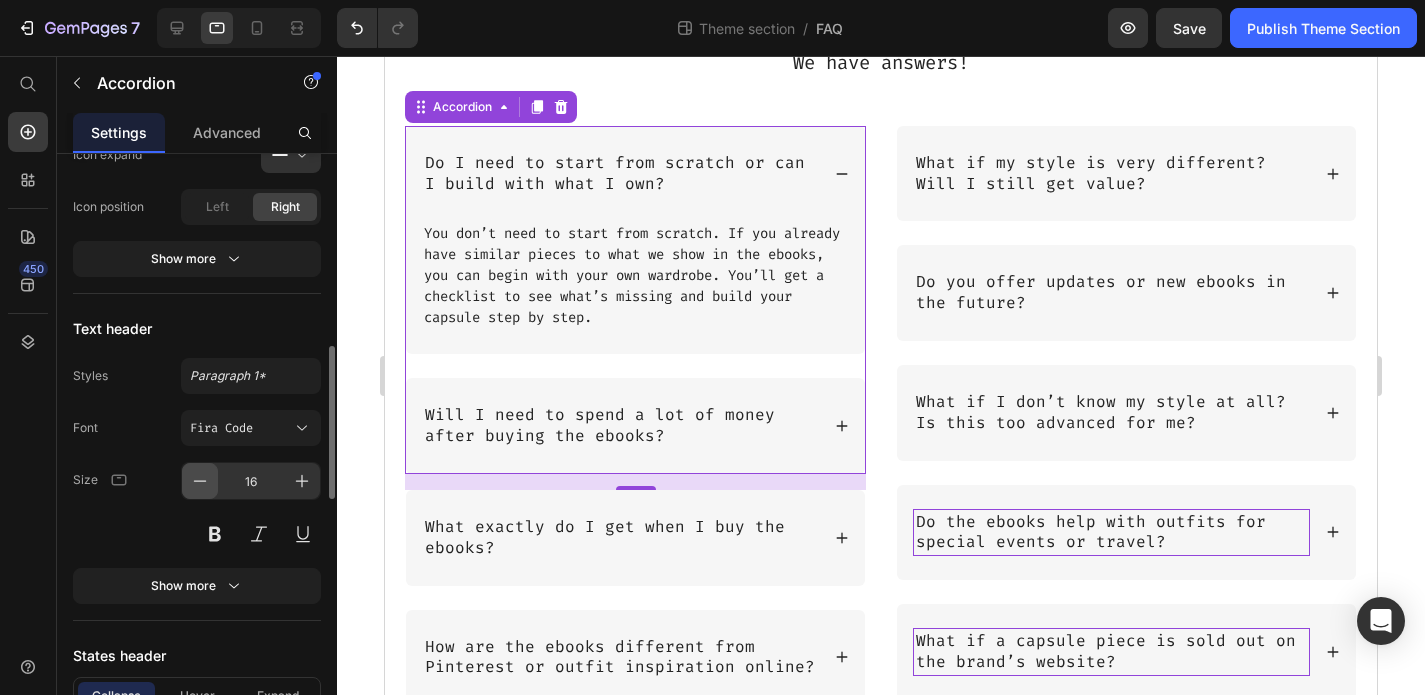 click 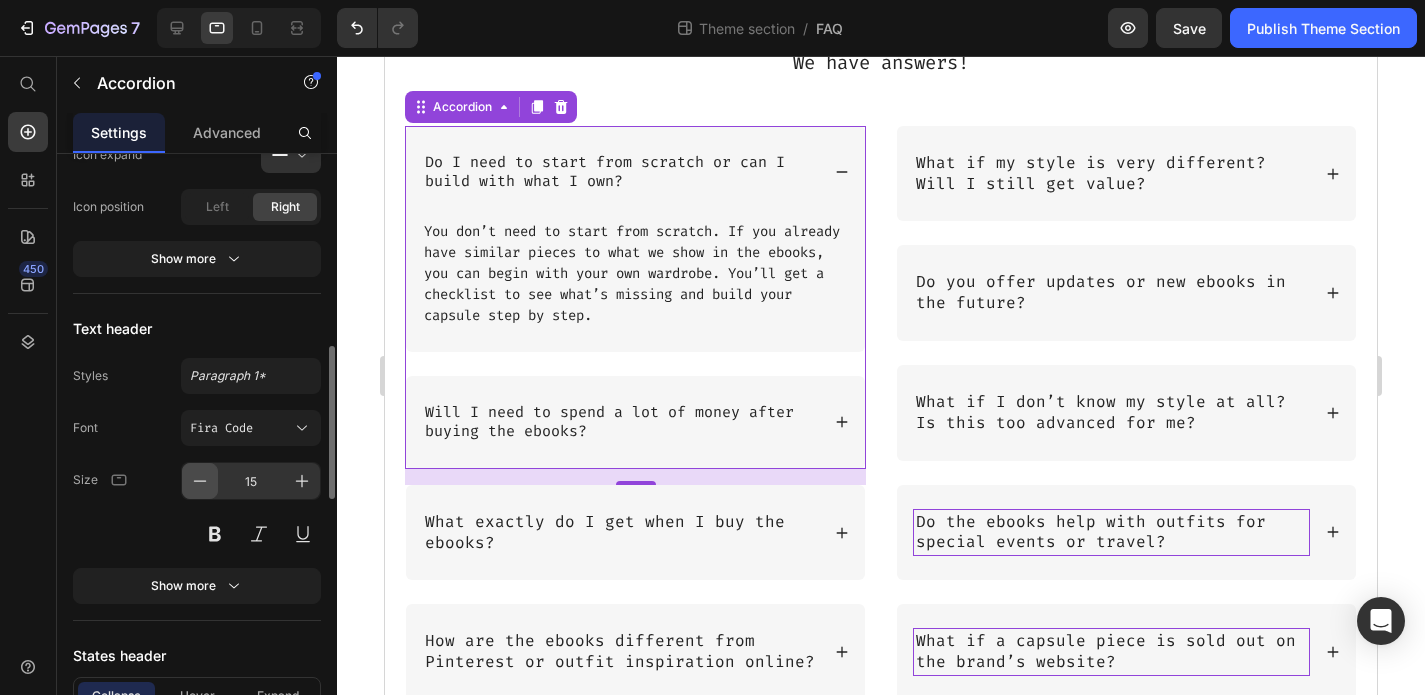click 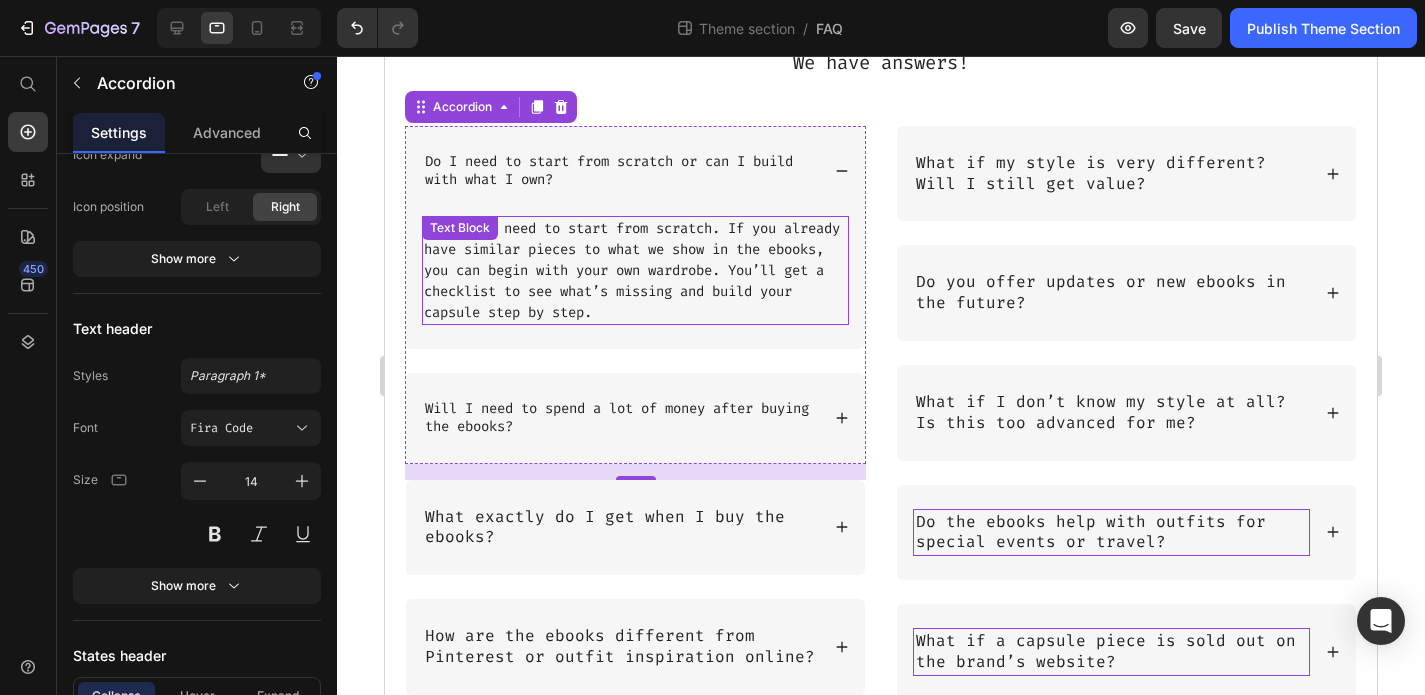click on "You don’t need to start from scratch. If you already have similar pieces to what we show in the ebooks, you can begin with your own wardrobe. You’ll get a checklist to see what’s missing and build your capsule step by step." at bounding box center (635, 270) 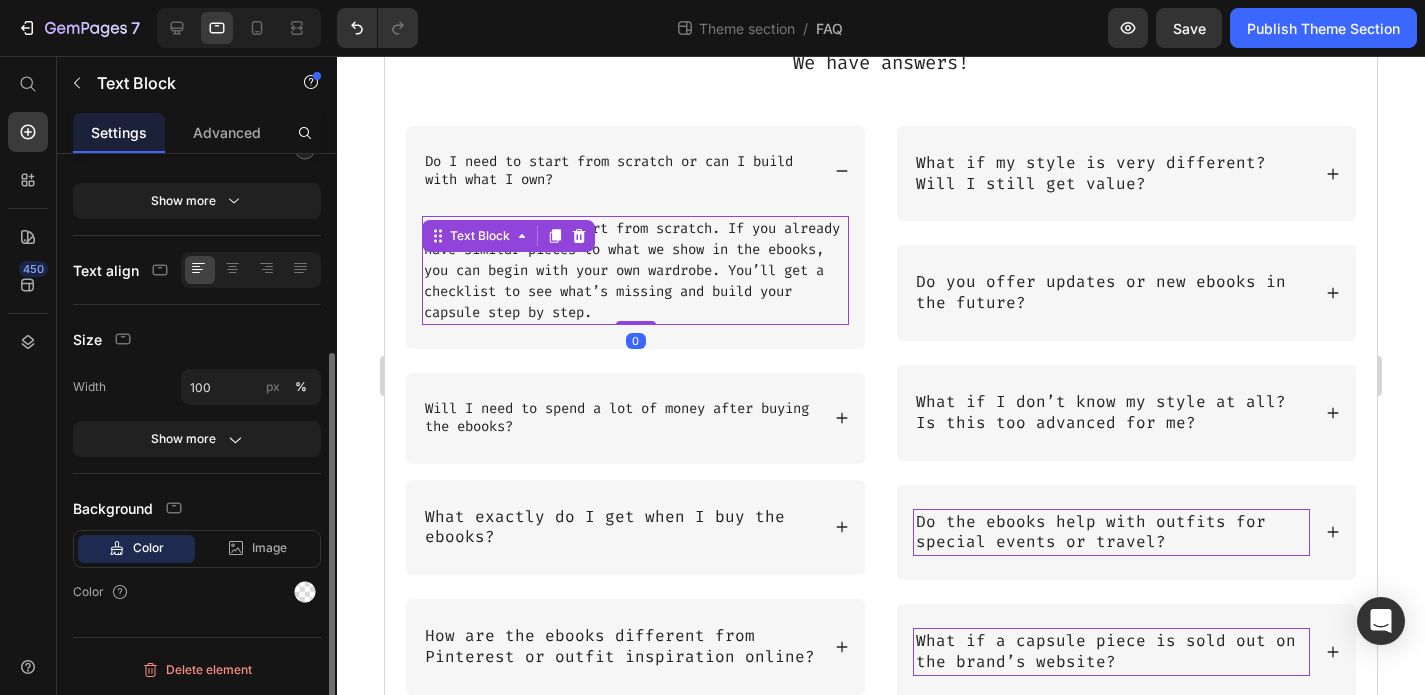 scroll, scrollTop: 0, scrollLeft: 0, axis: both 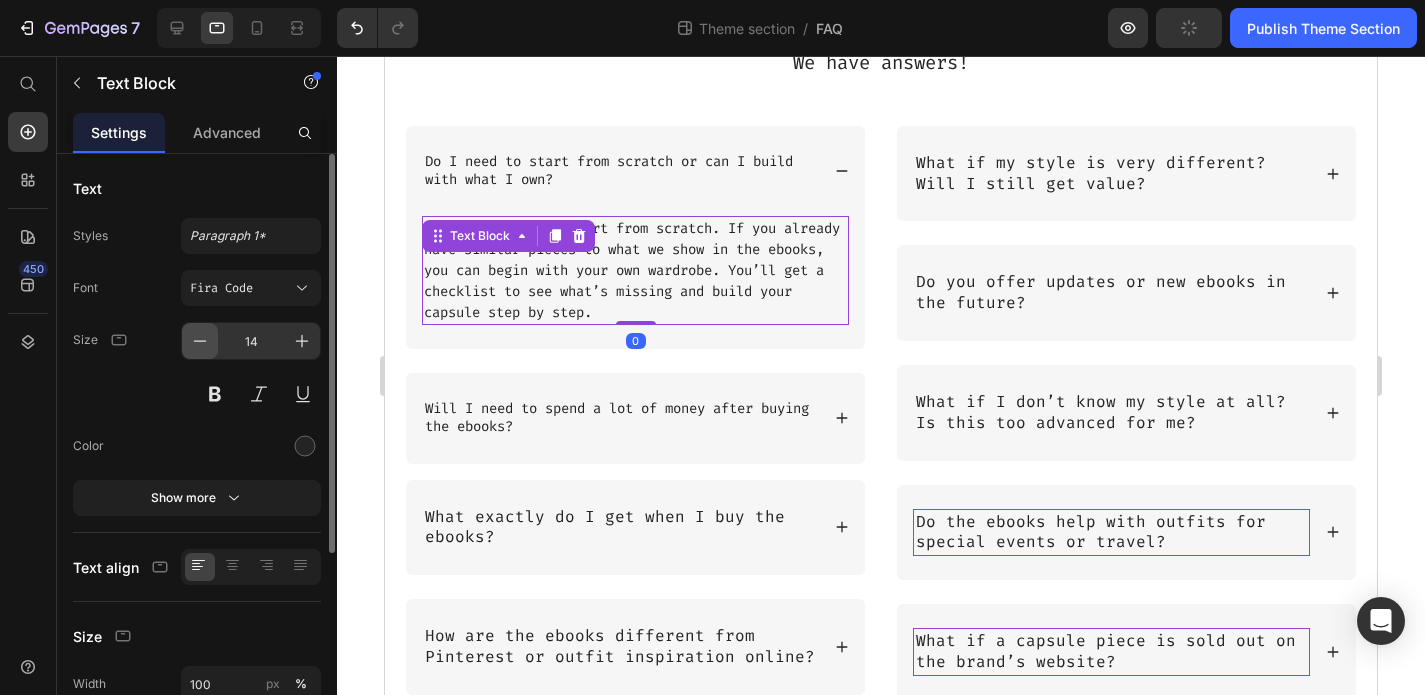 click 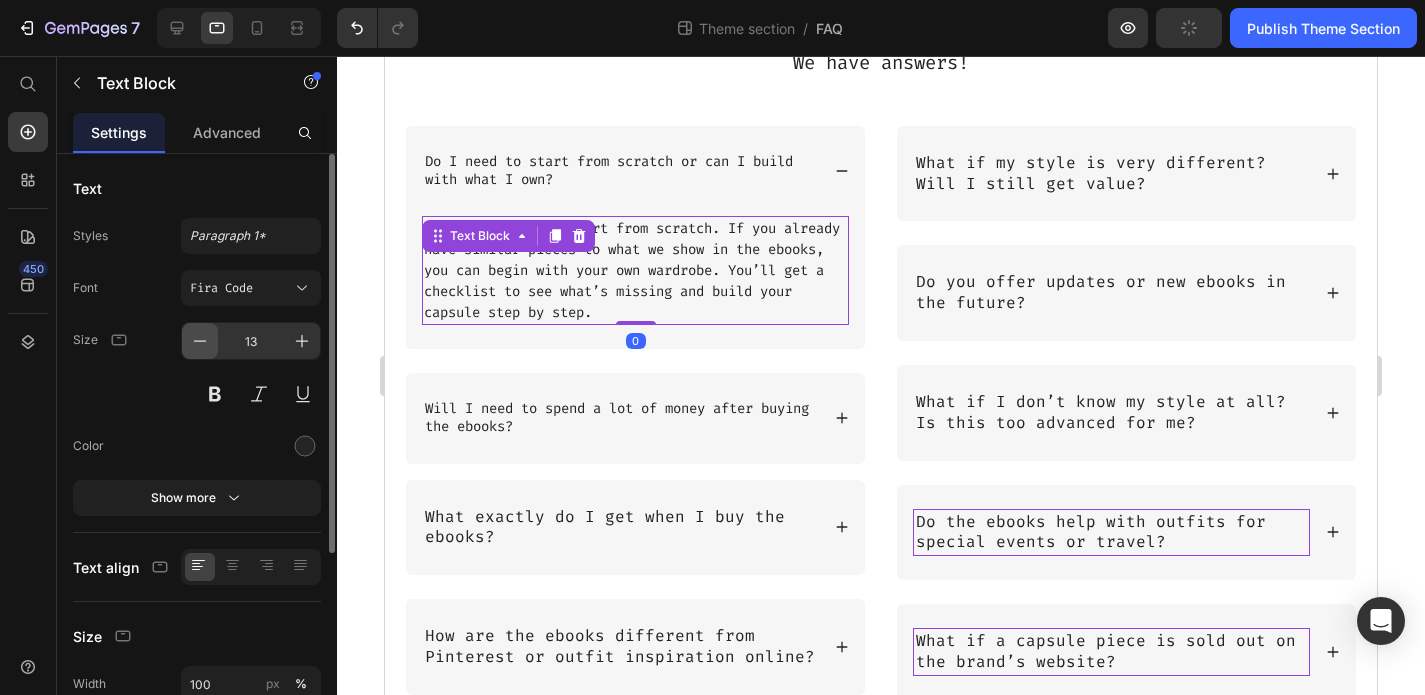 click 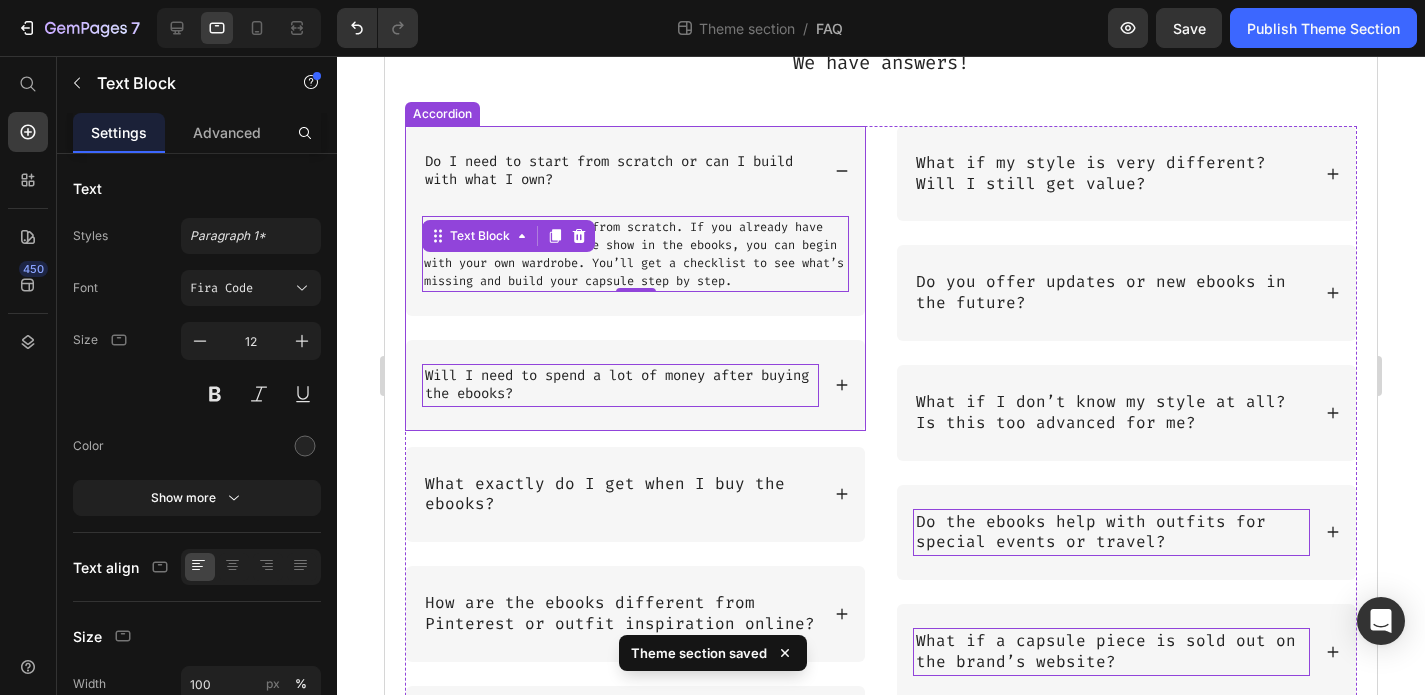 click on "Will I need to spend a lot of money after buying the ebooks?" at bounding box center (620, 385) 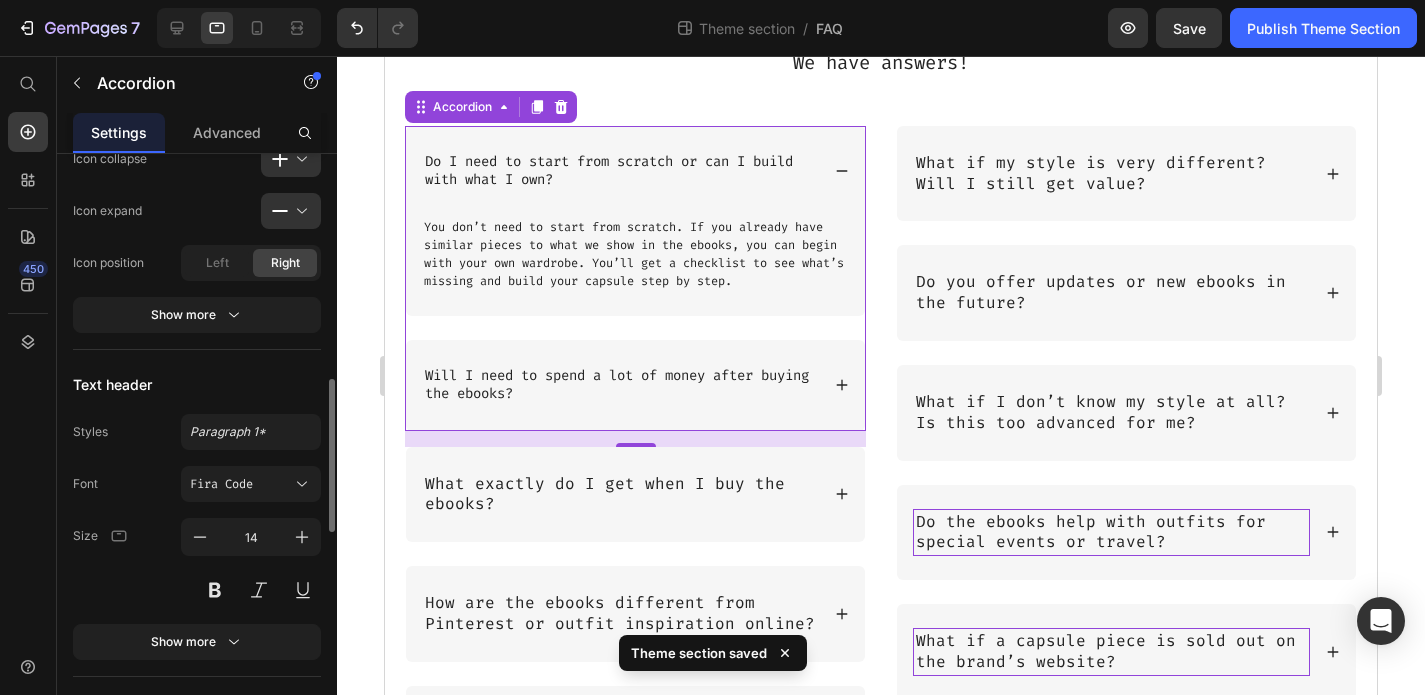 scroll, scrollTop: 733, scrollLeft: 0, axis: vertical 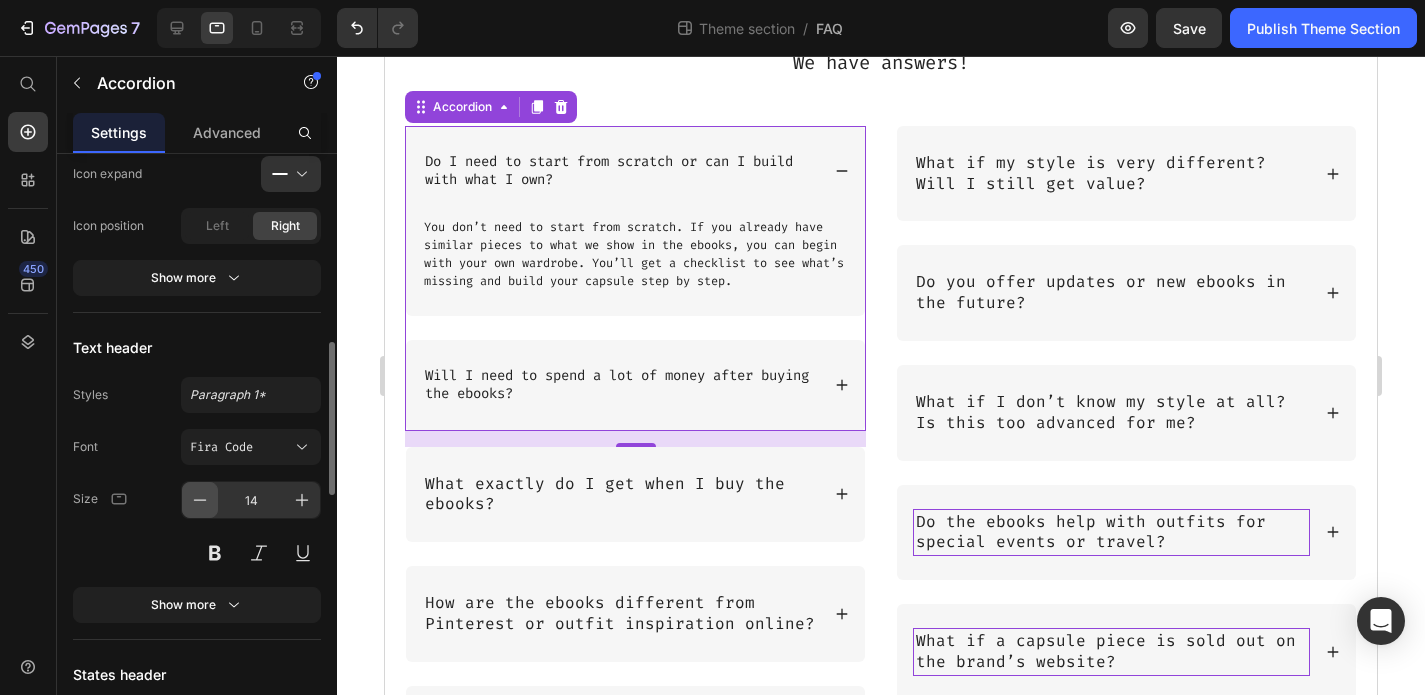 click 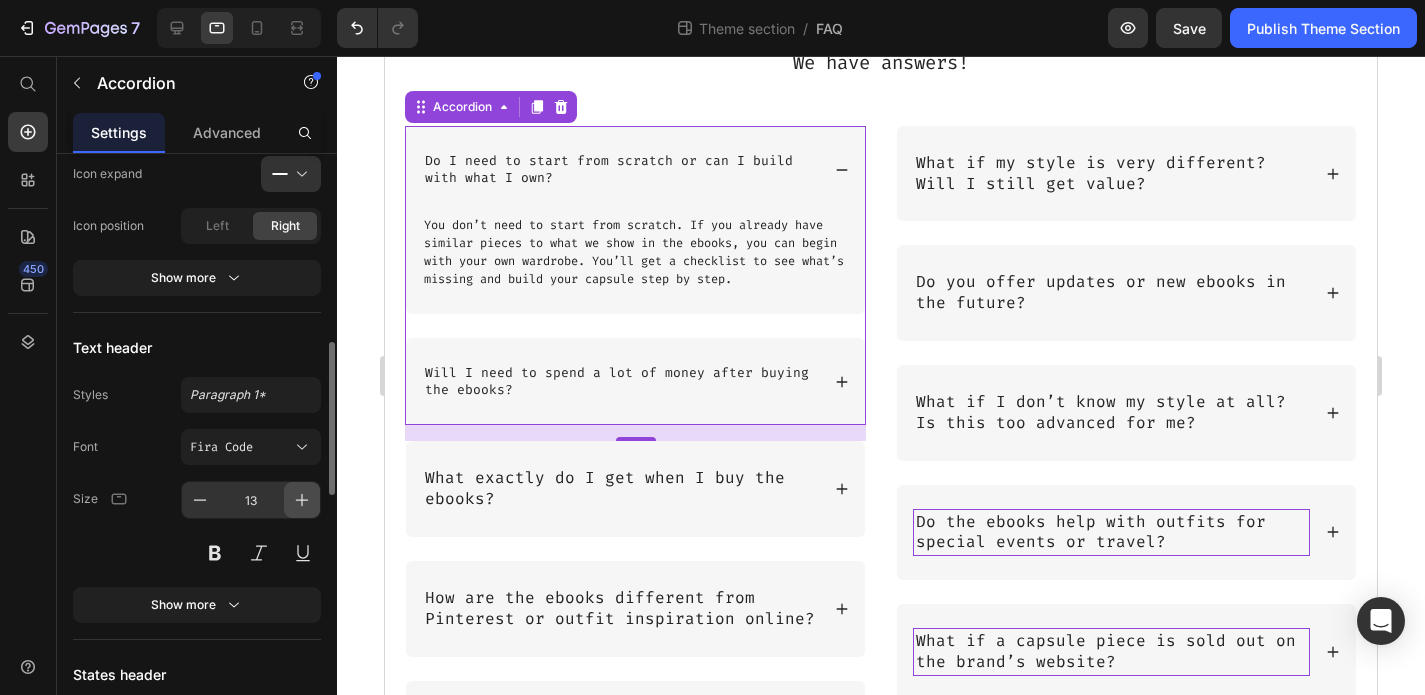 click 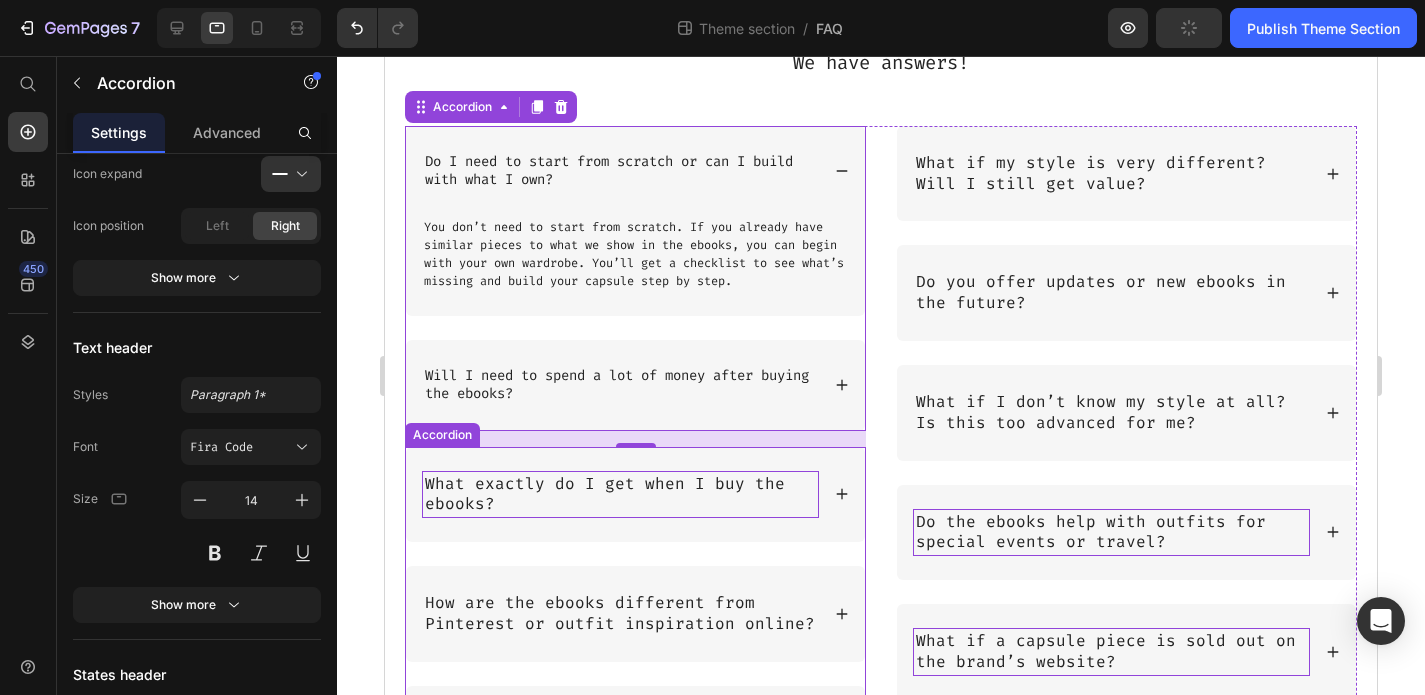 click on "What exactly do I get when I buy the ebooks?" at bounding box center (620, 495) 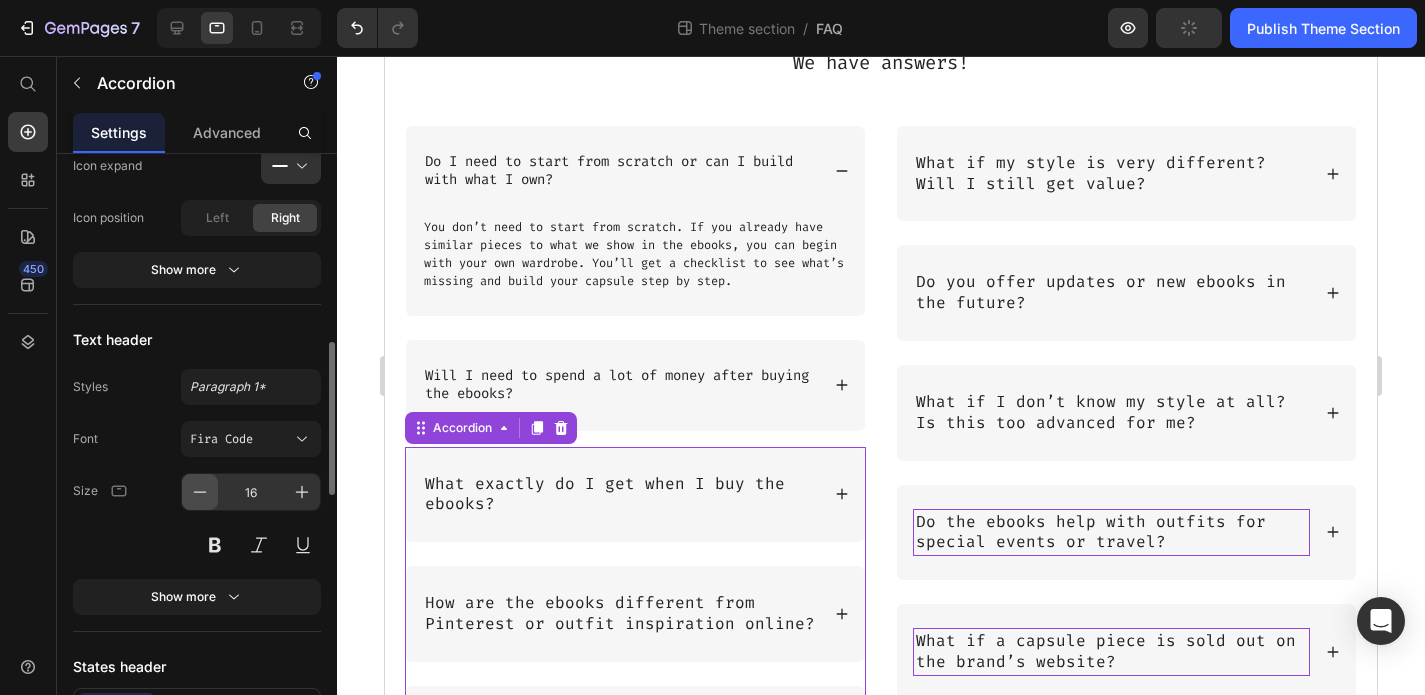click 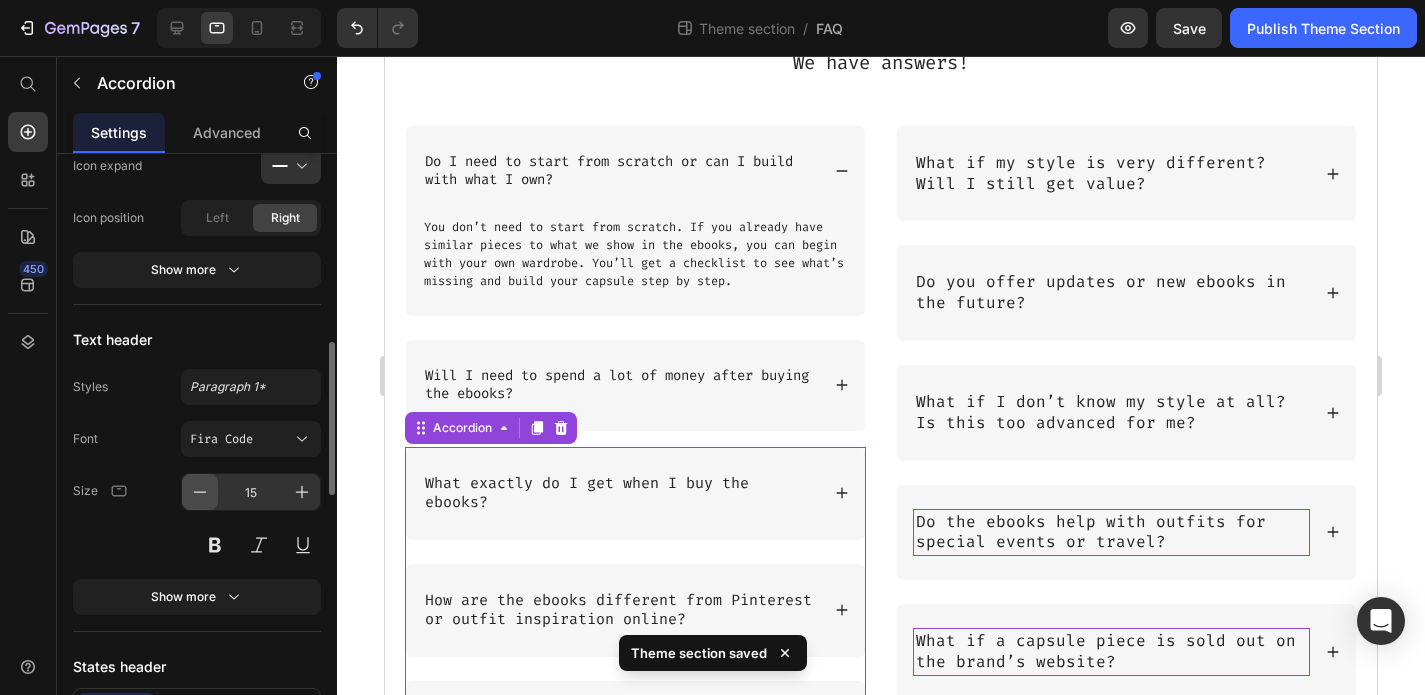 click 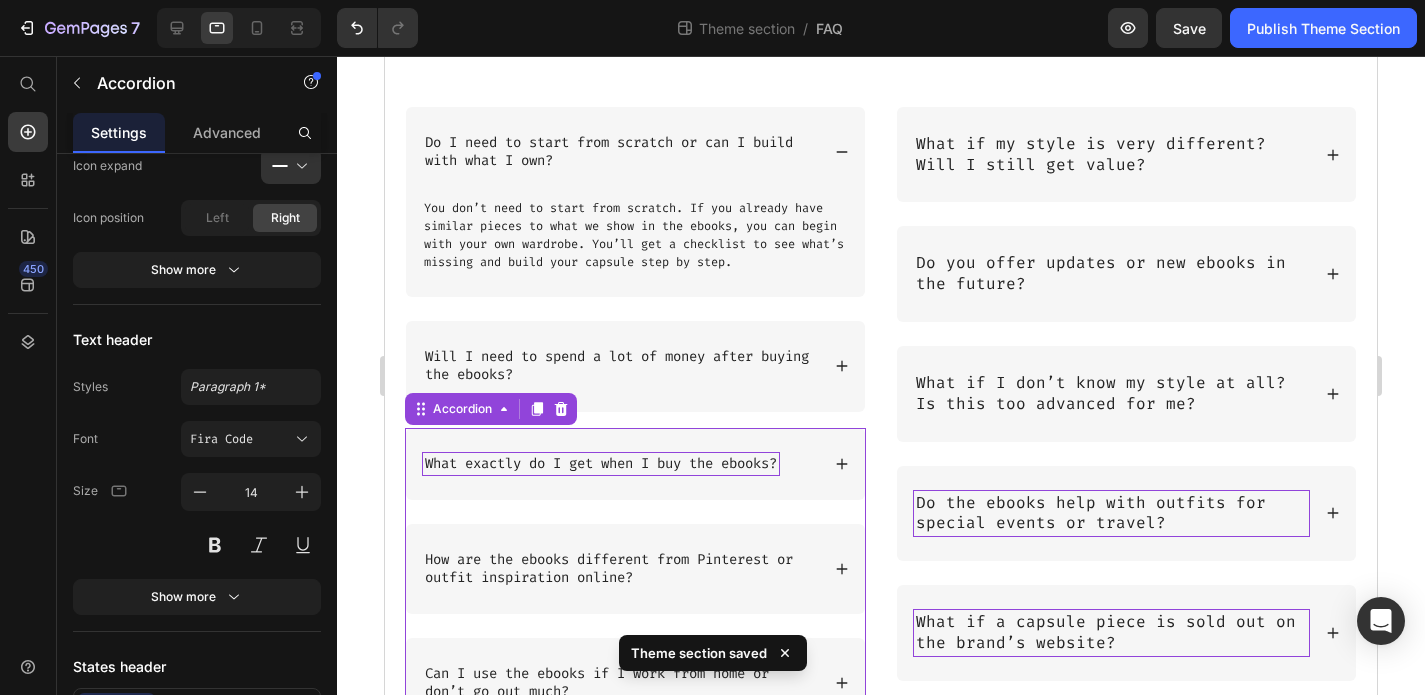 scroll, scrollTop: 309, scrollLeft: 0, axis: vertical 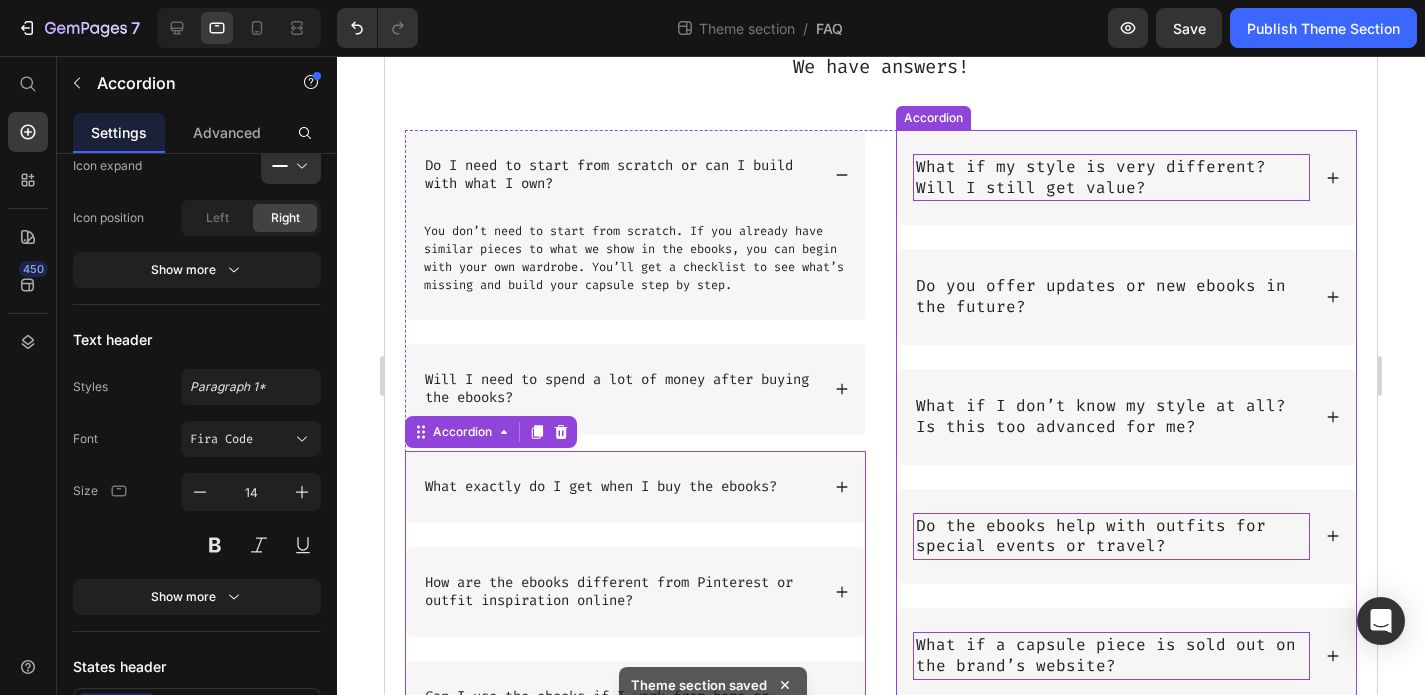 click on "What if my style is very different? Will I still get value?" at bounding box center [1111, 178] 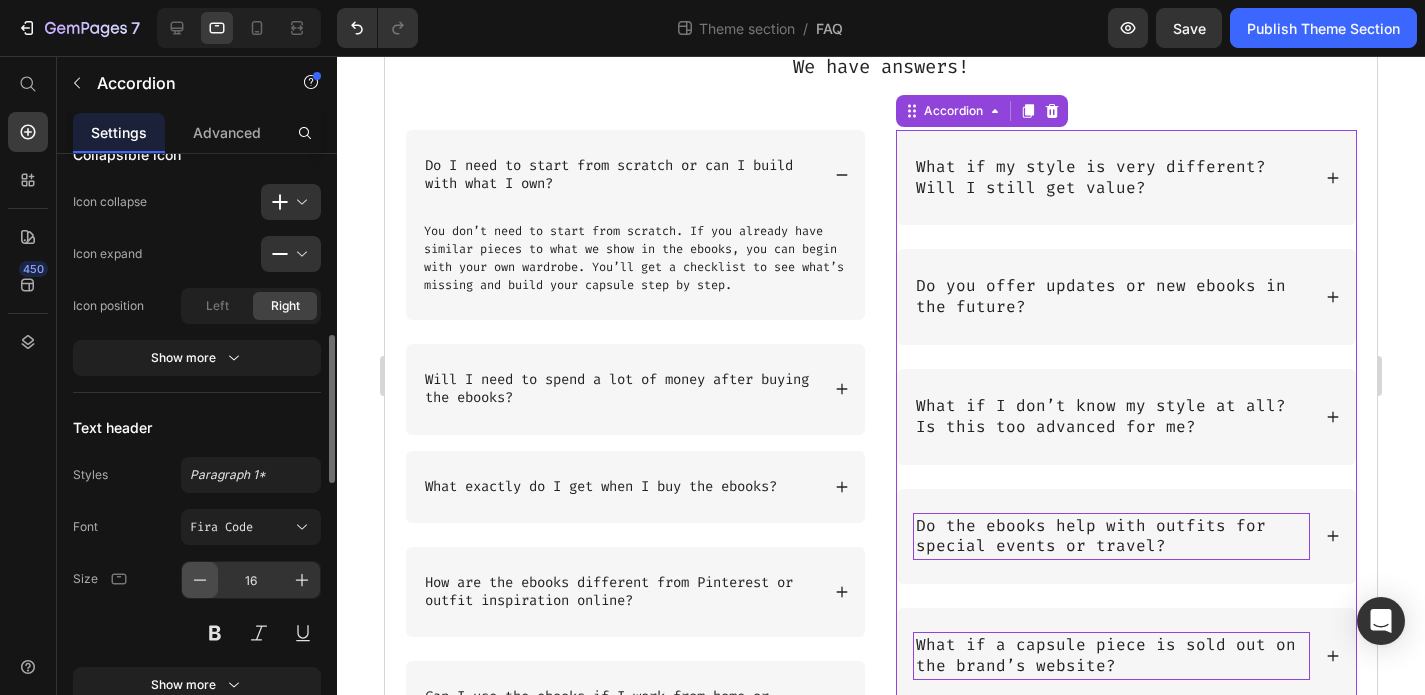 click 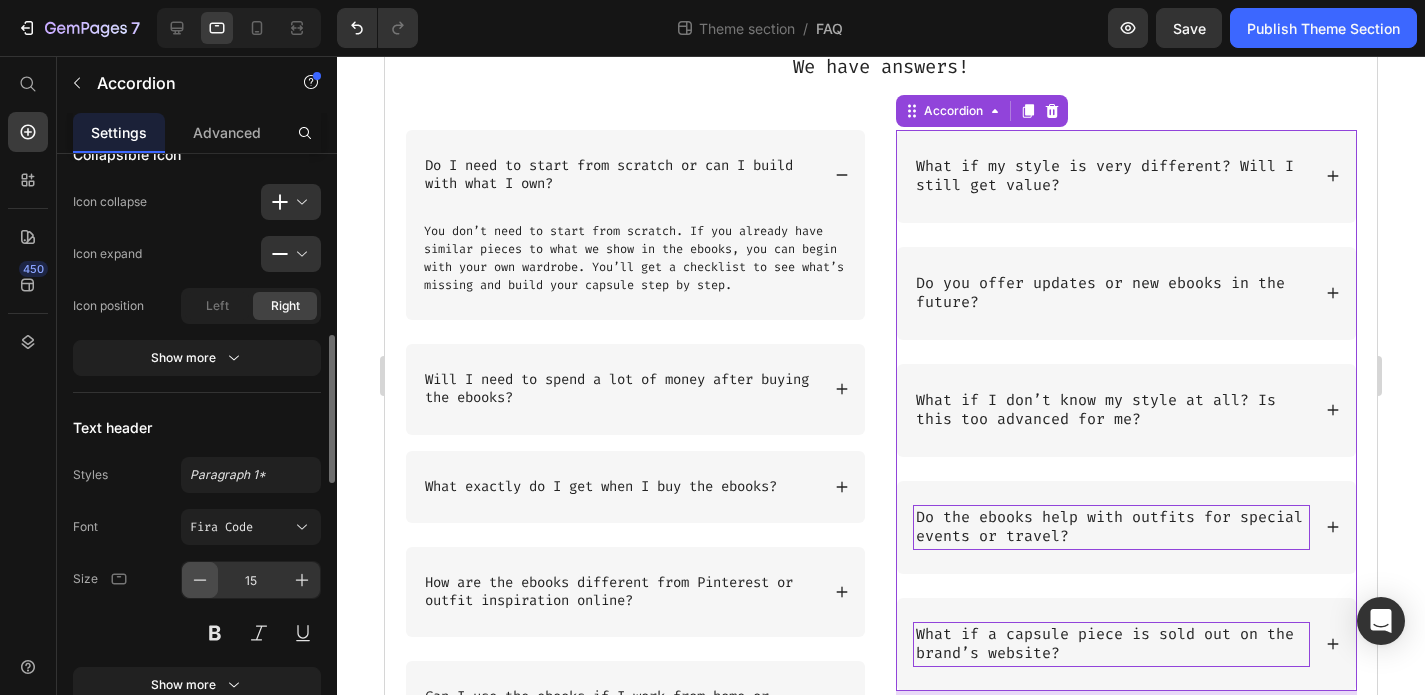 click 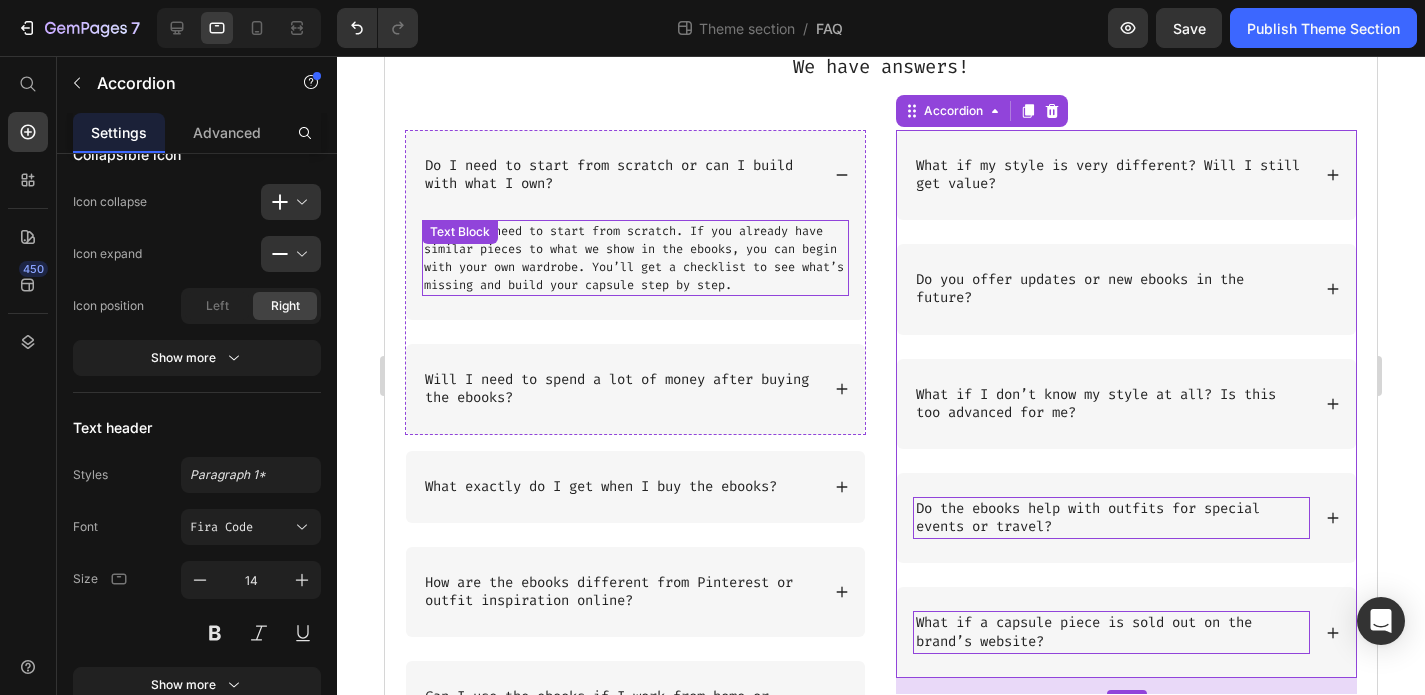 click on "You don’t need to start from scratch. If you already have similar pieces to what we show in the ebooks, you can begin with your own wardrobe. You’ll get a checklist to see what’s missing and build your capsule step by step." at bounding box center (635, 258) 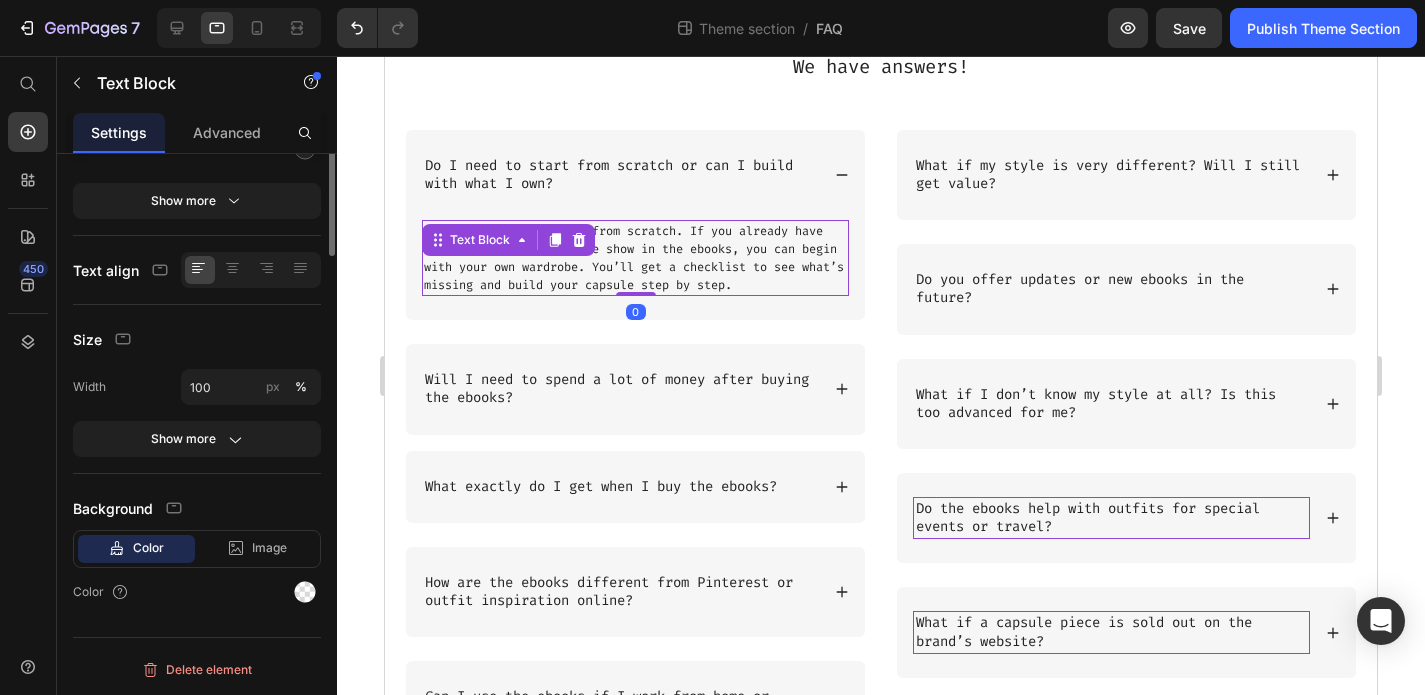 scroll, scrollTop: 0, scrollLeft: 0, axis: both 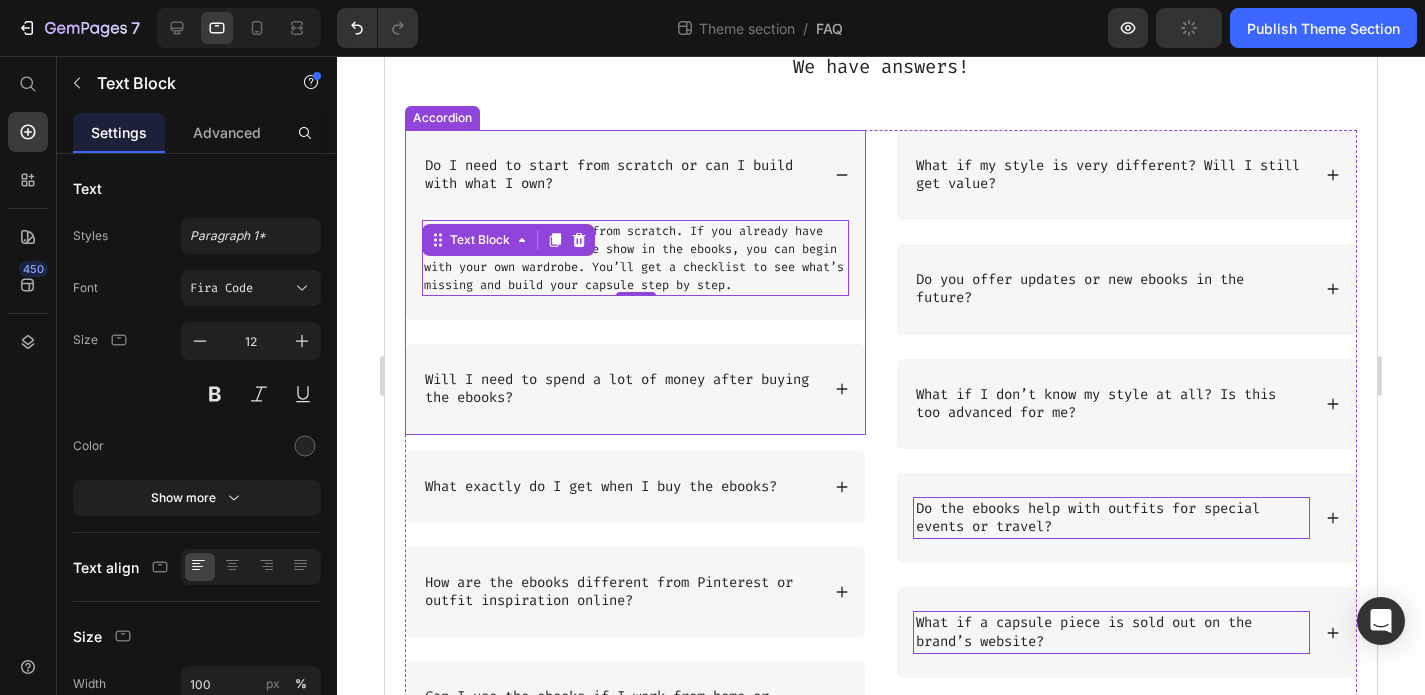 click 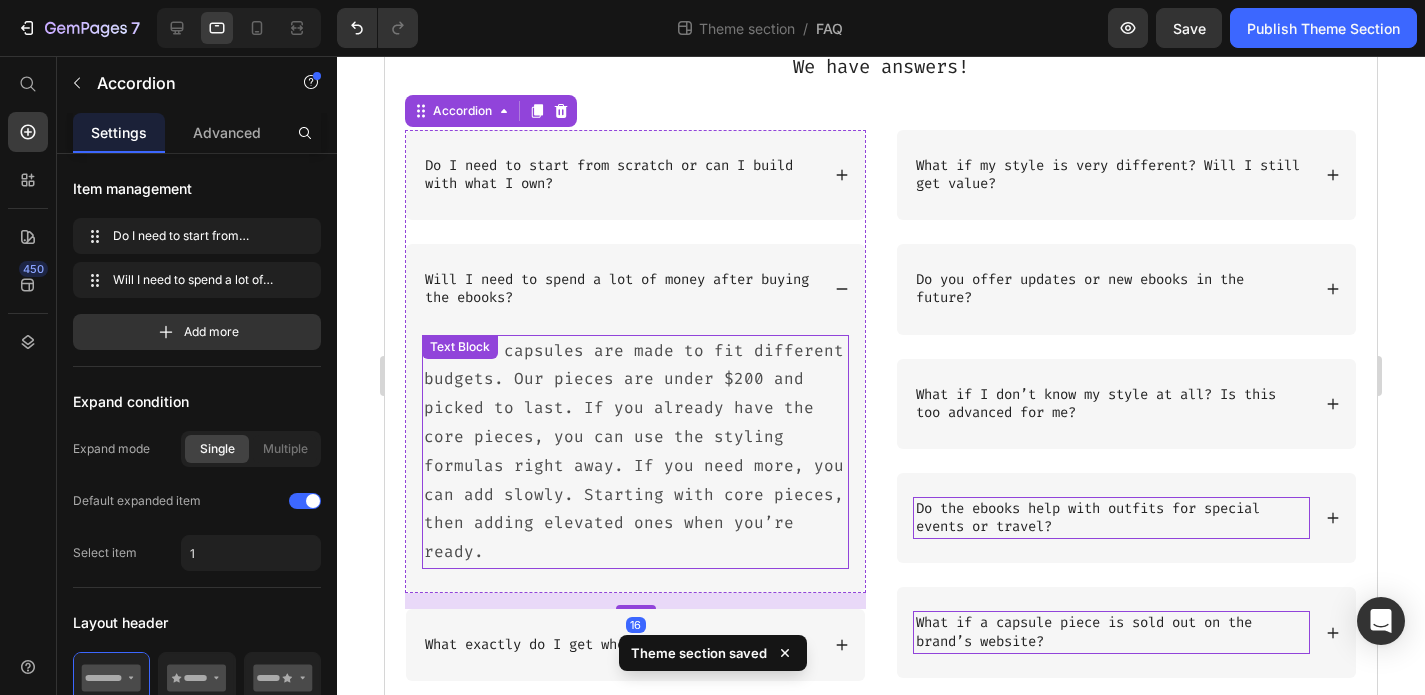 click on "No. The capsules are made to fit different budgets. Our pieces are under $200 and picked to last. If you already have the core pieces, you can use the styling formulas right away. If you need more, you can add slowly. Starting with core pieces, then adding elevated ones when you’re ready." at bounding box center (635, 452) 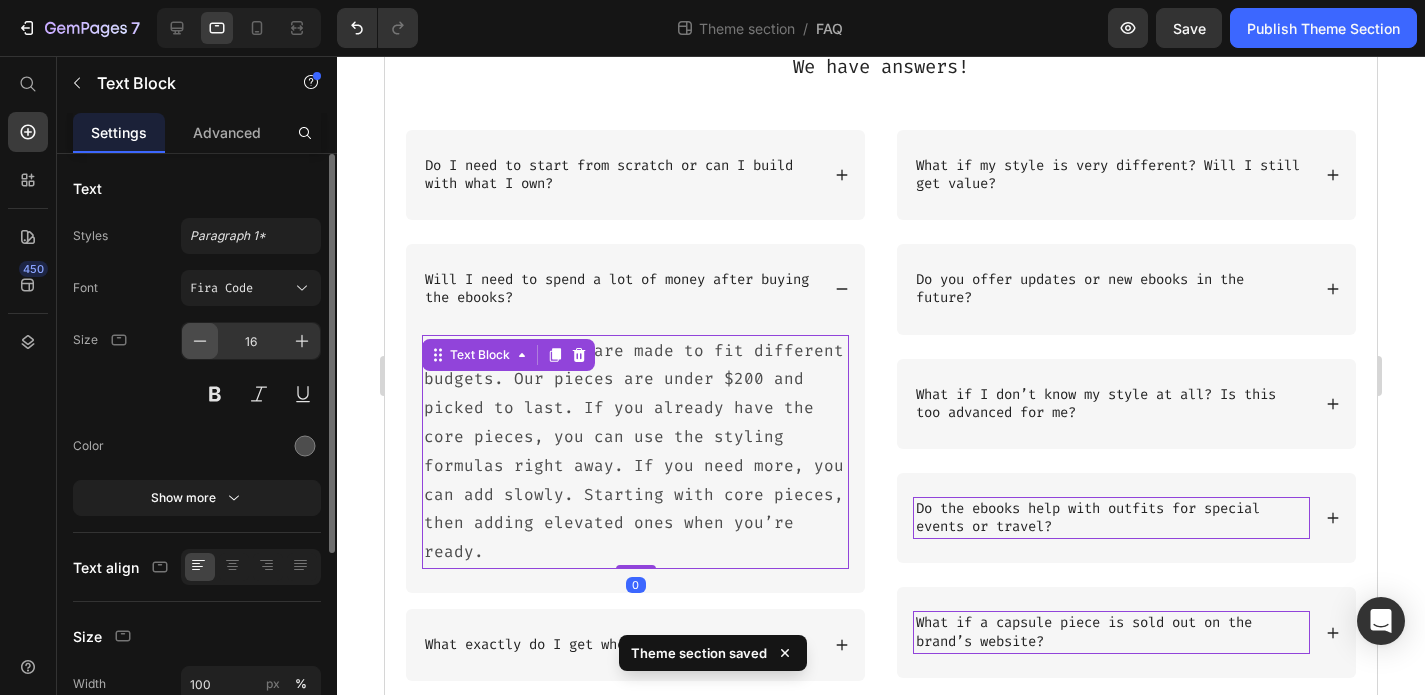 click 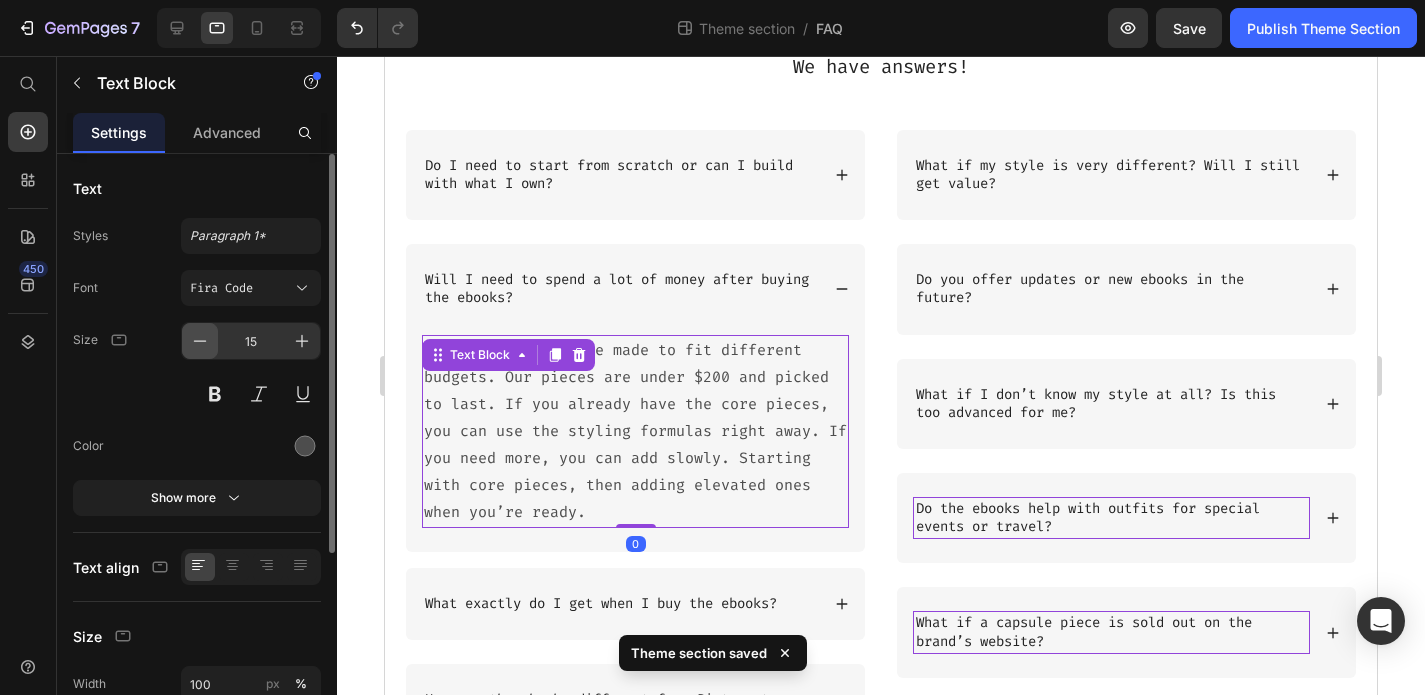 click 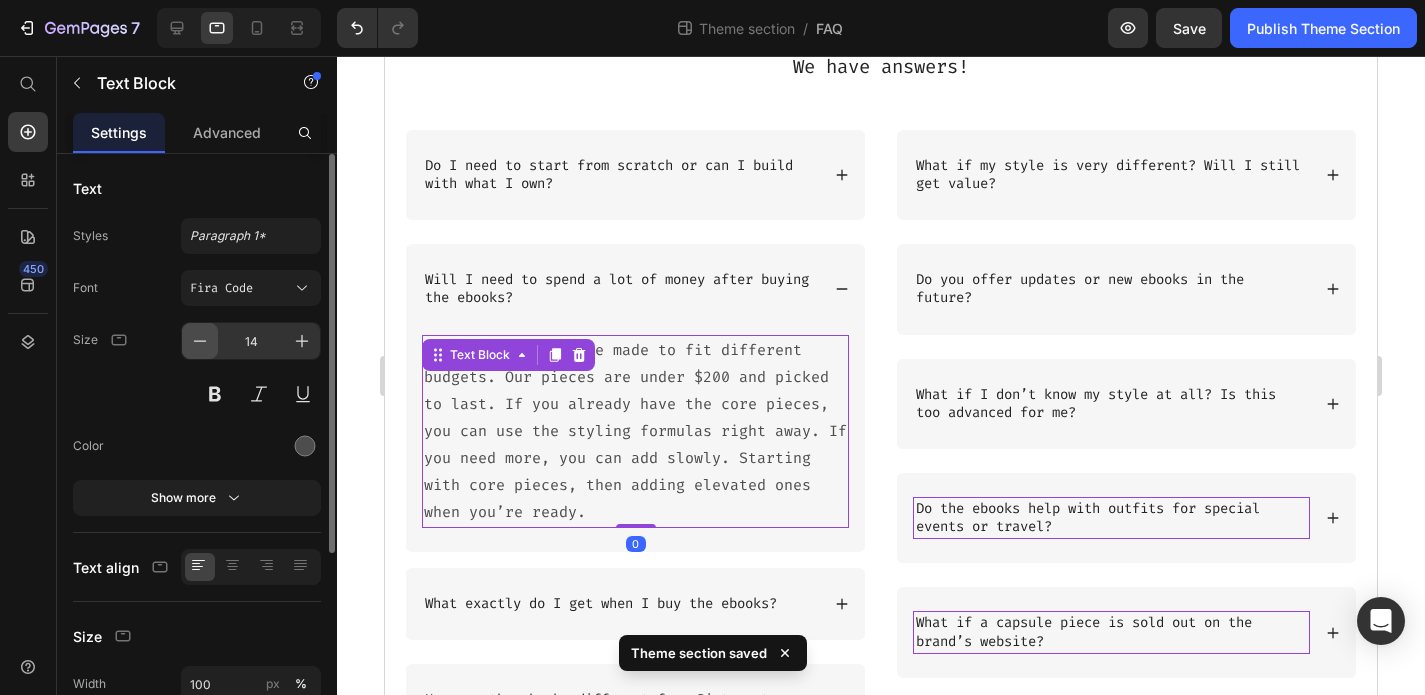 click 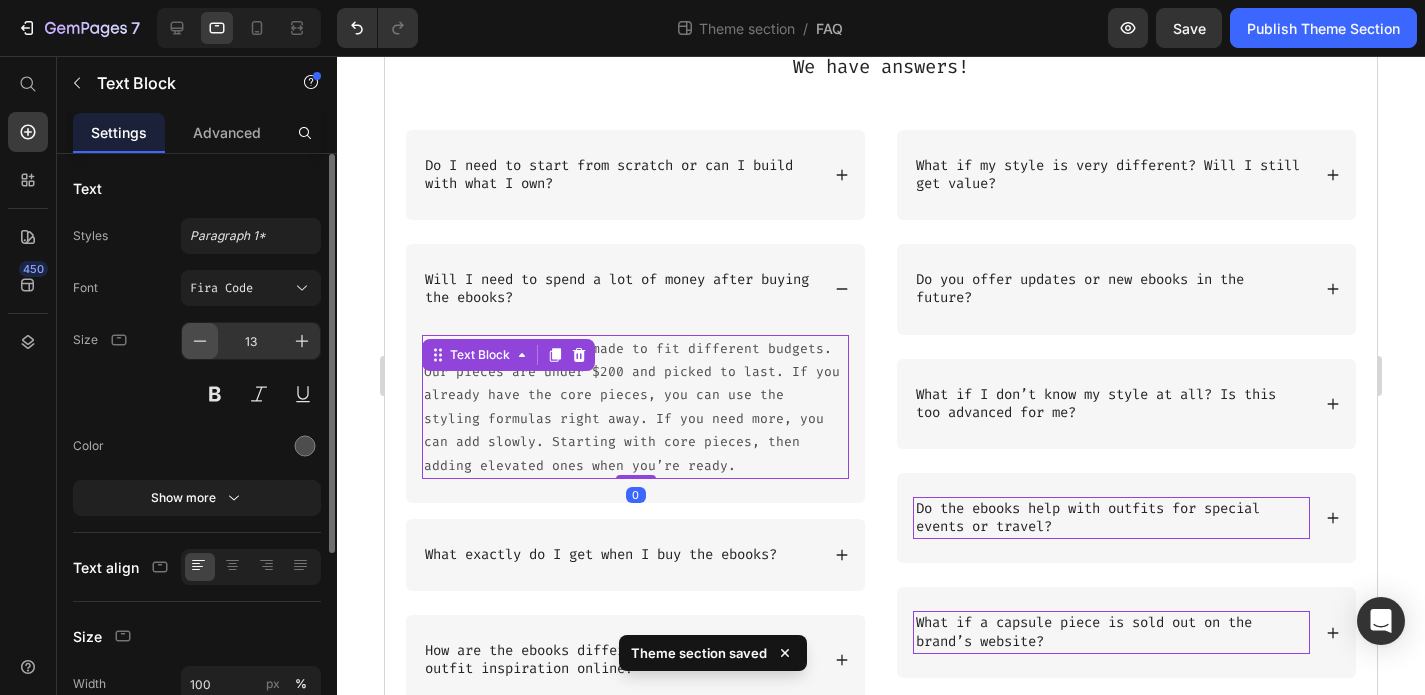 click 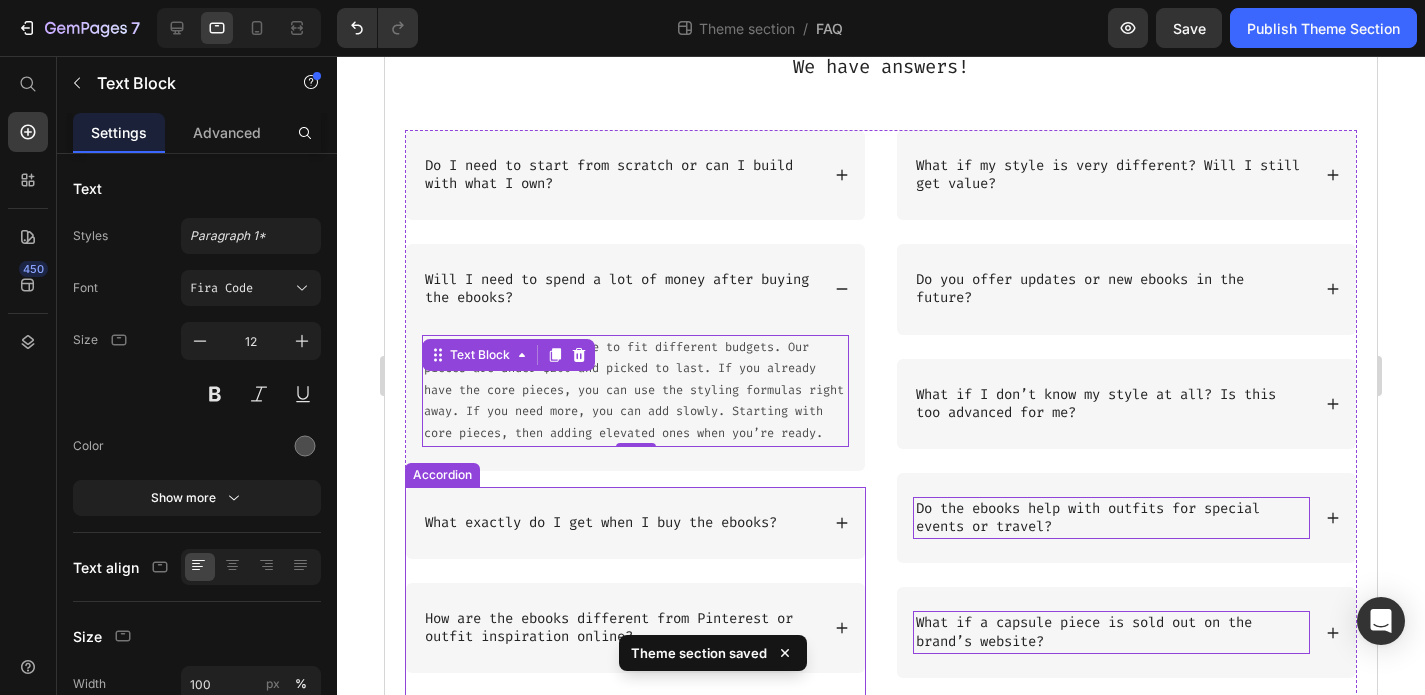 click 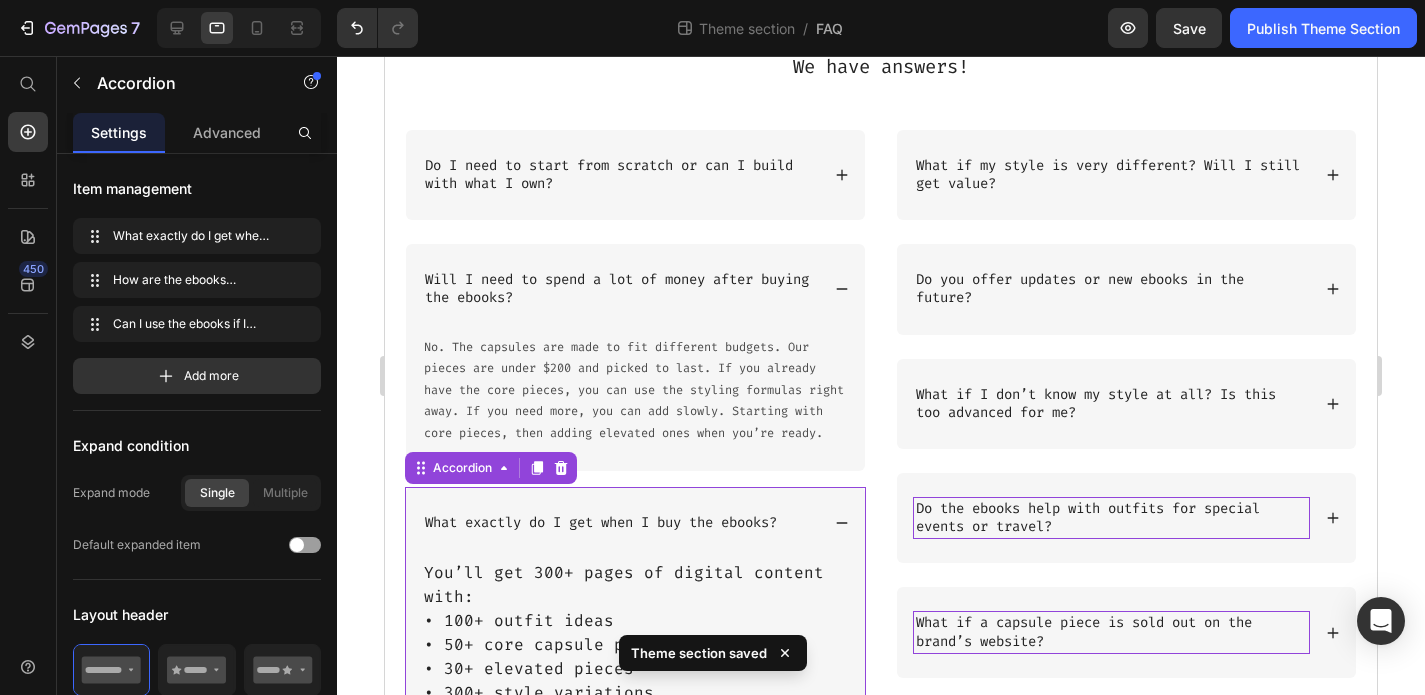 scroll, scrollTop: 430, scrollLeft: 0, axis: vertical 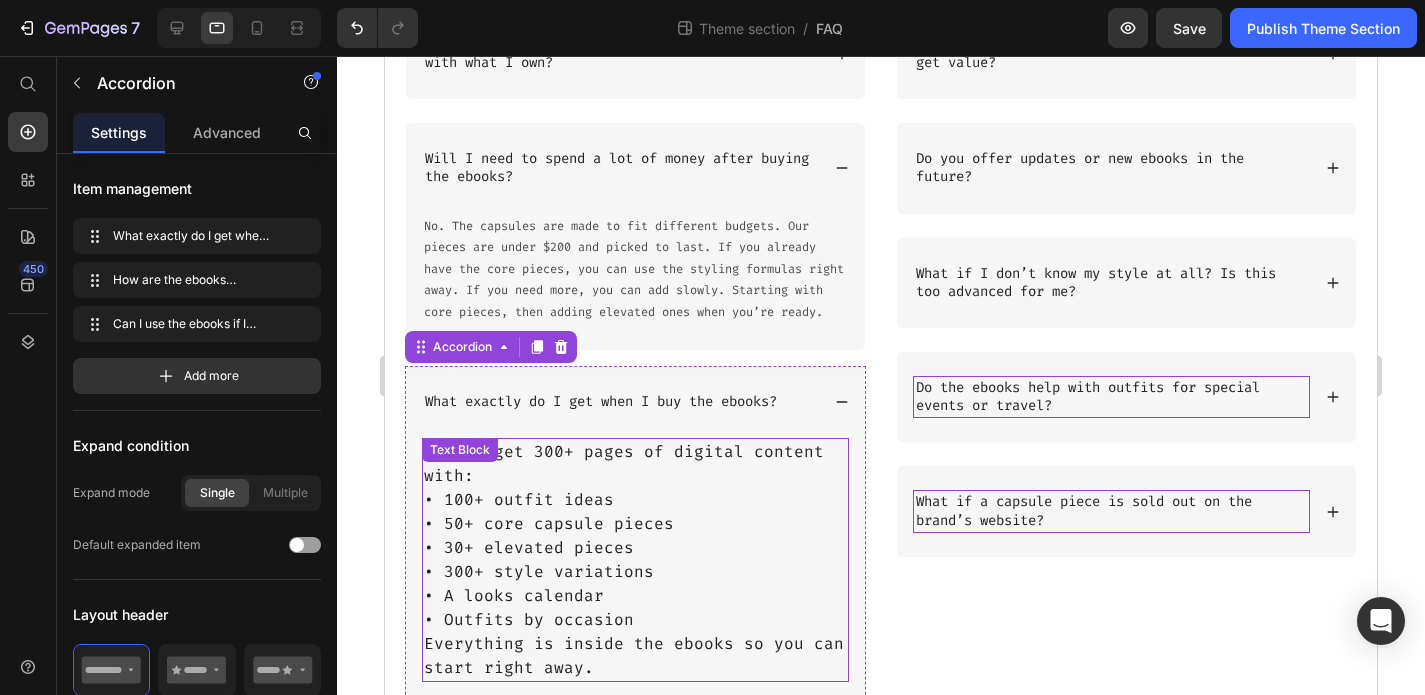 click on "• 100+ outfit ideas" at bounding box center [635, 500] 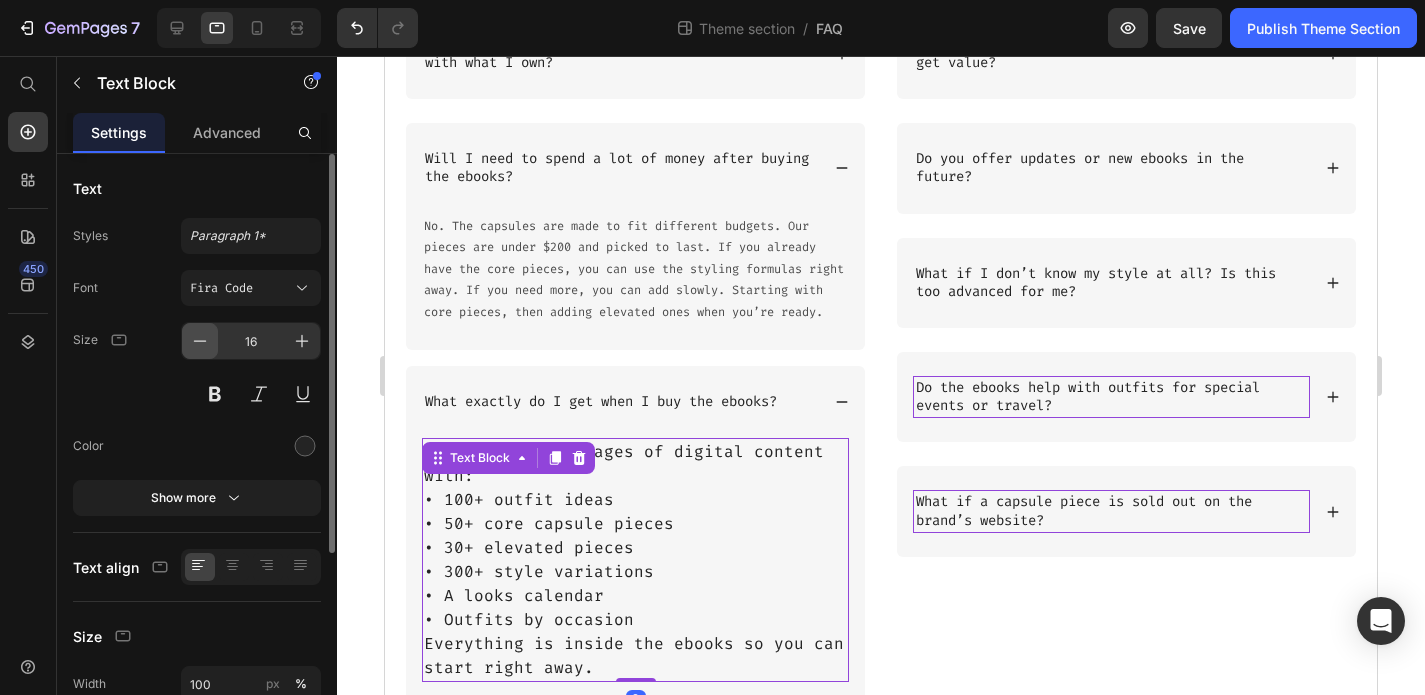 click 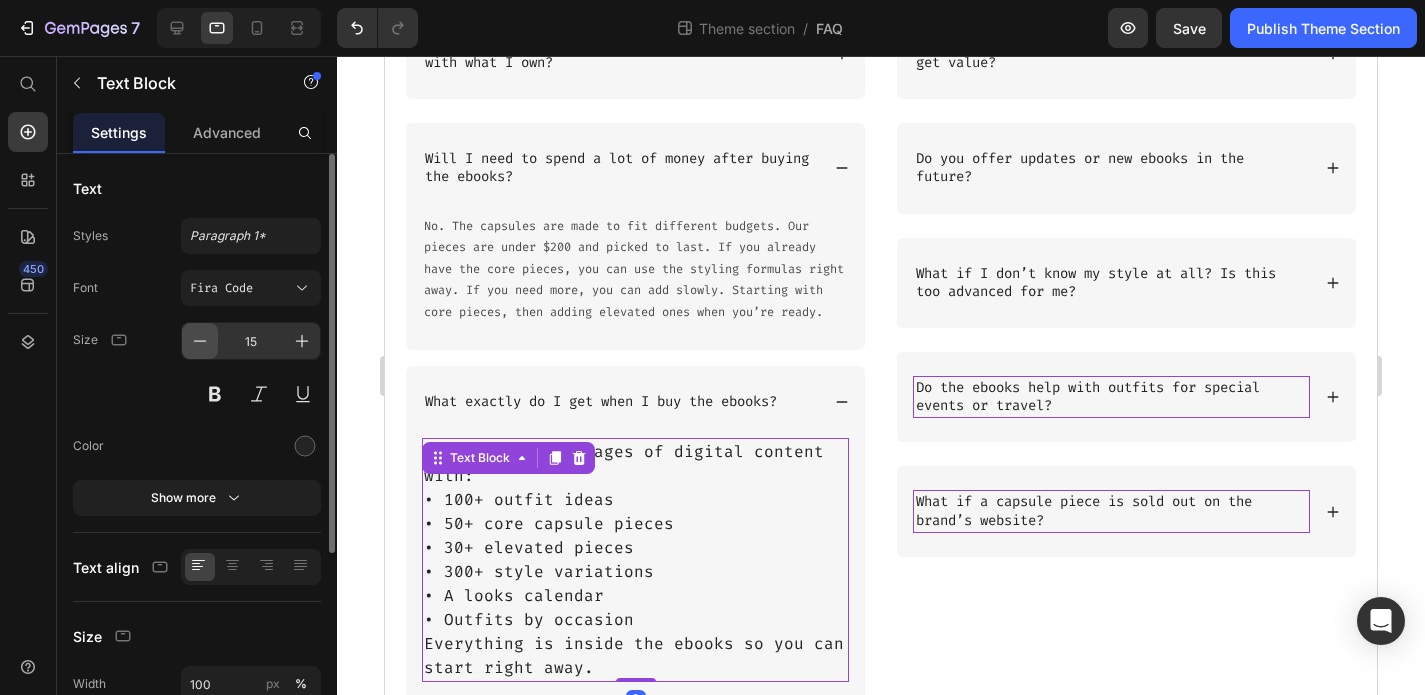 click 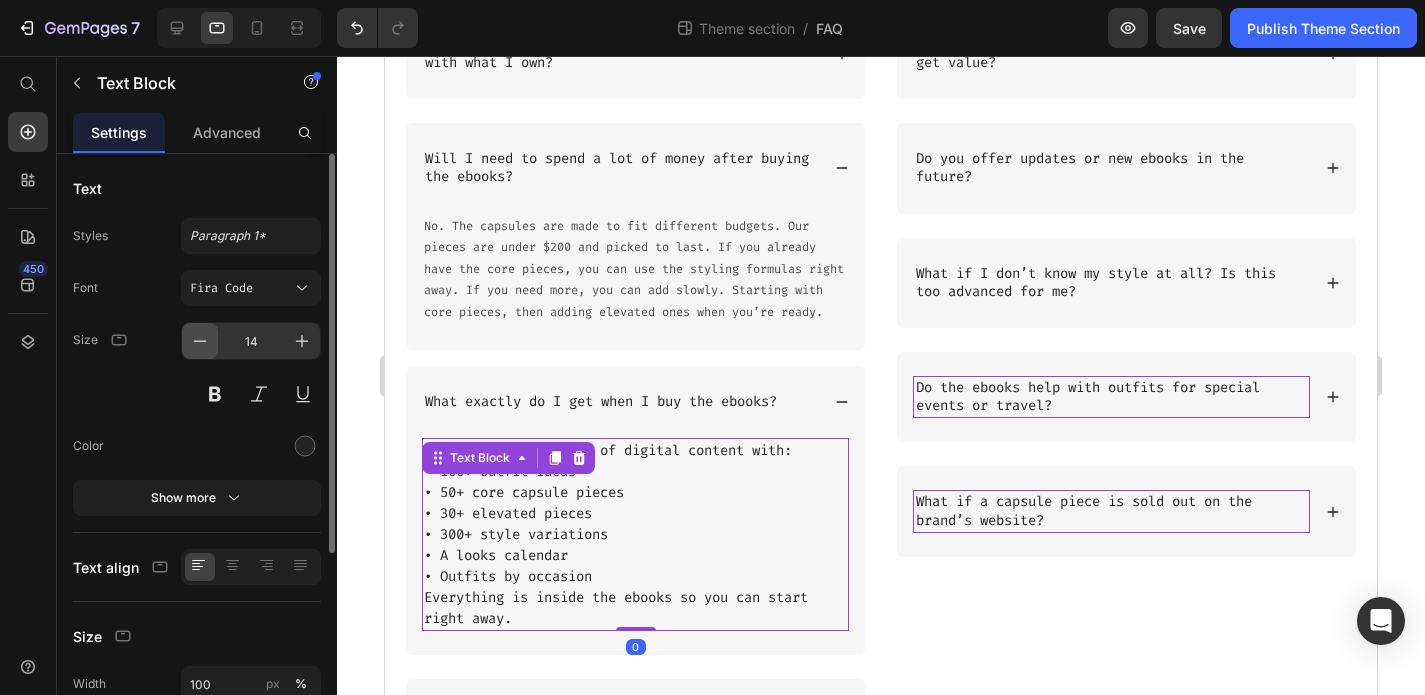 click 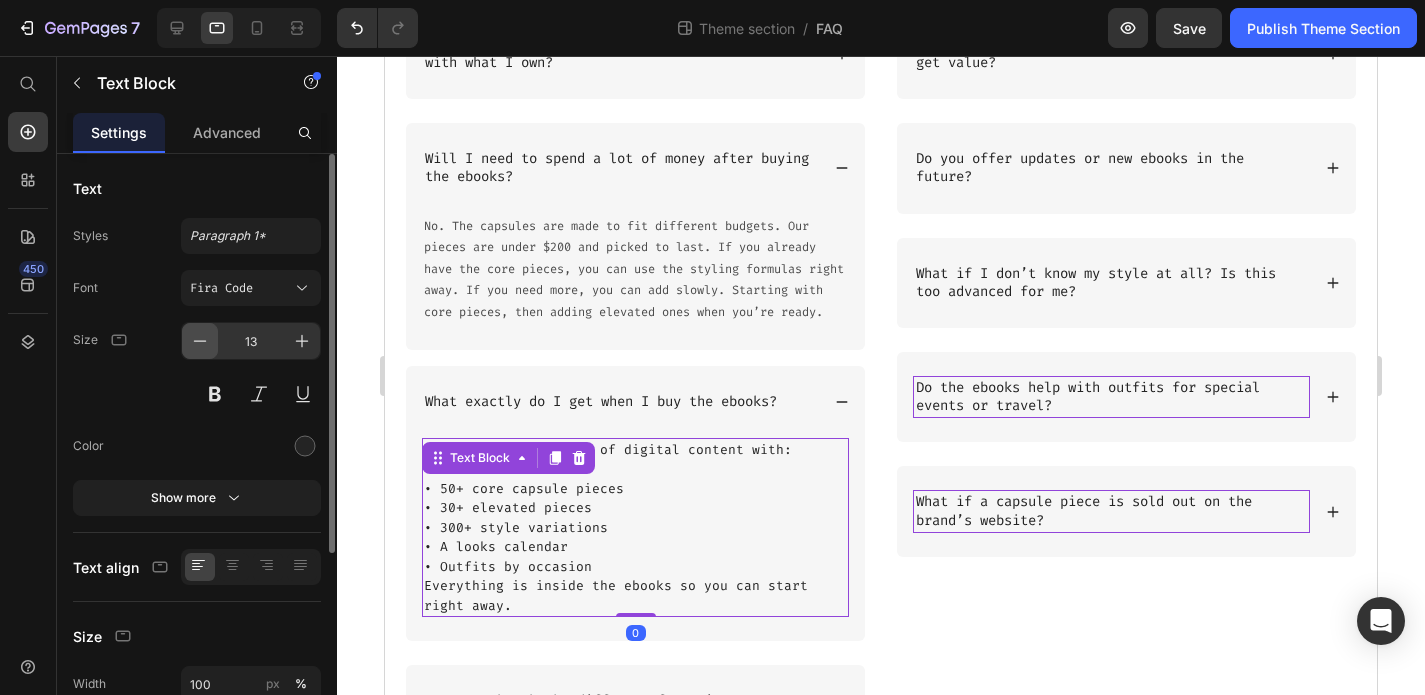 click 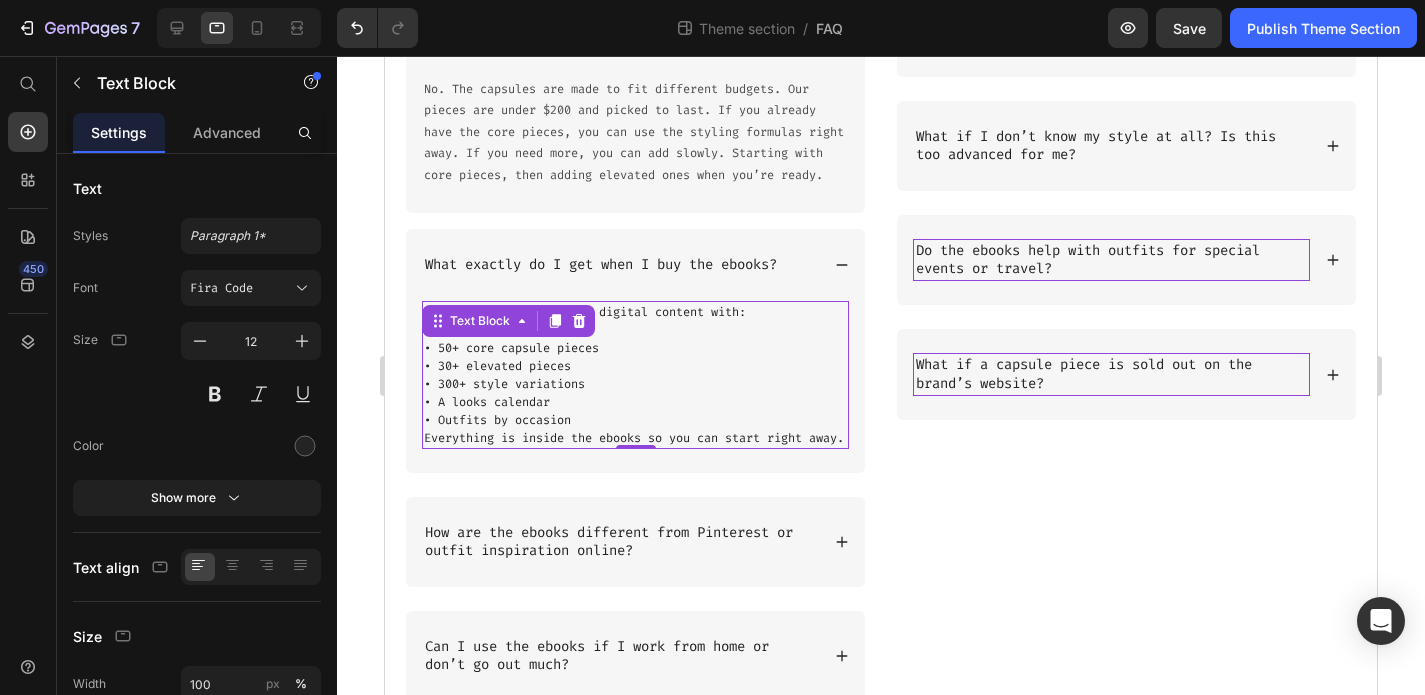scroll, scrollTop: 667, scrollLeft: 0, axis: vertical 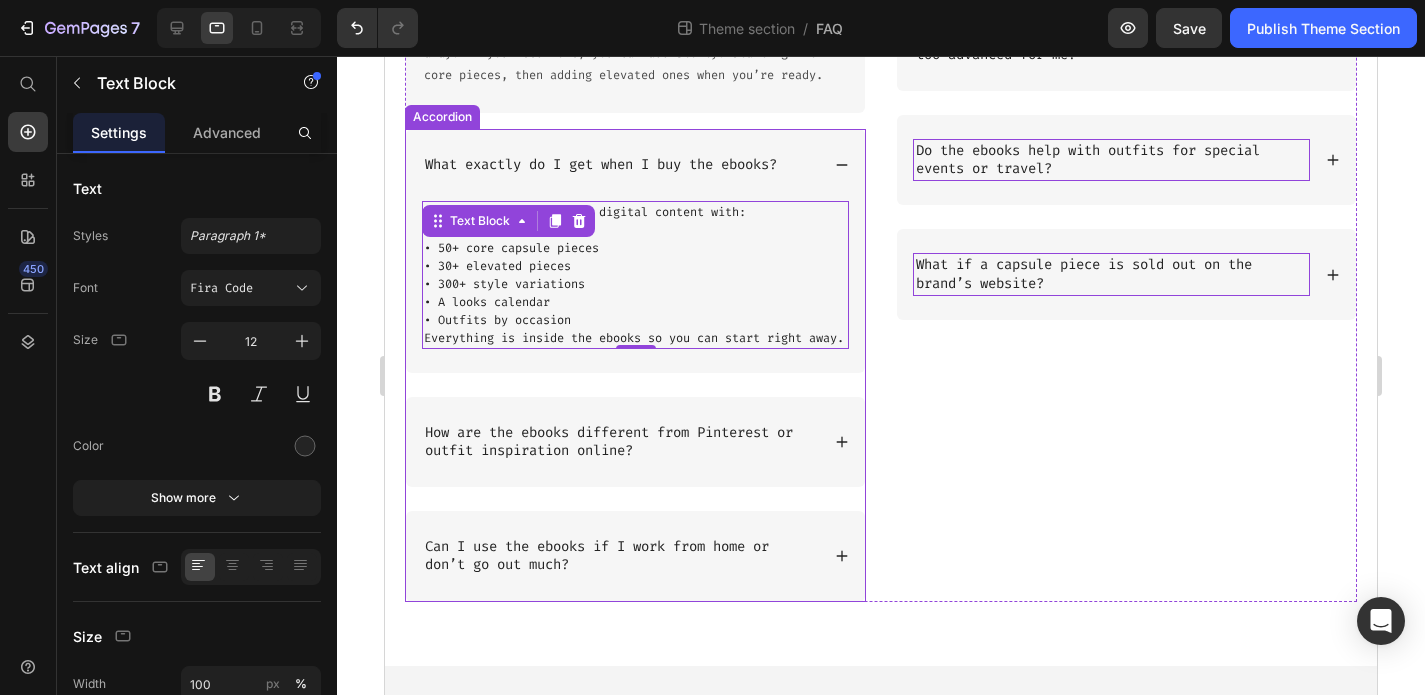 click 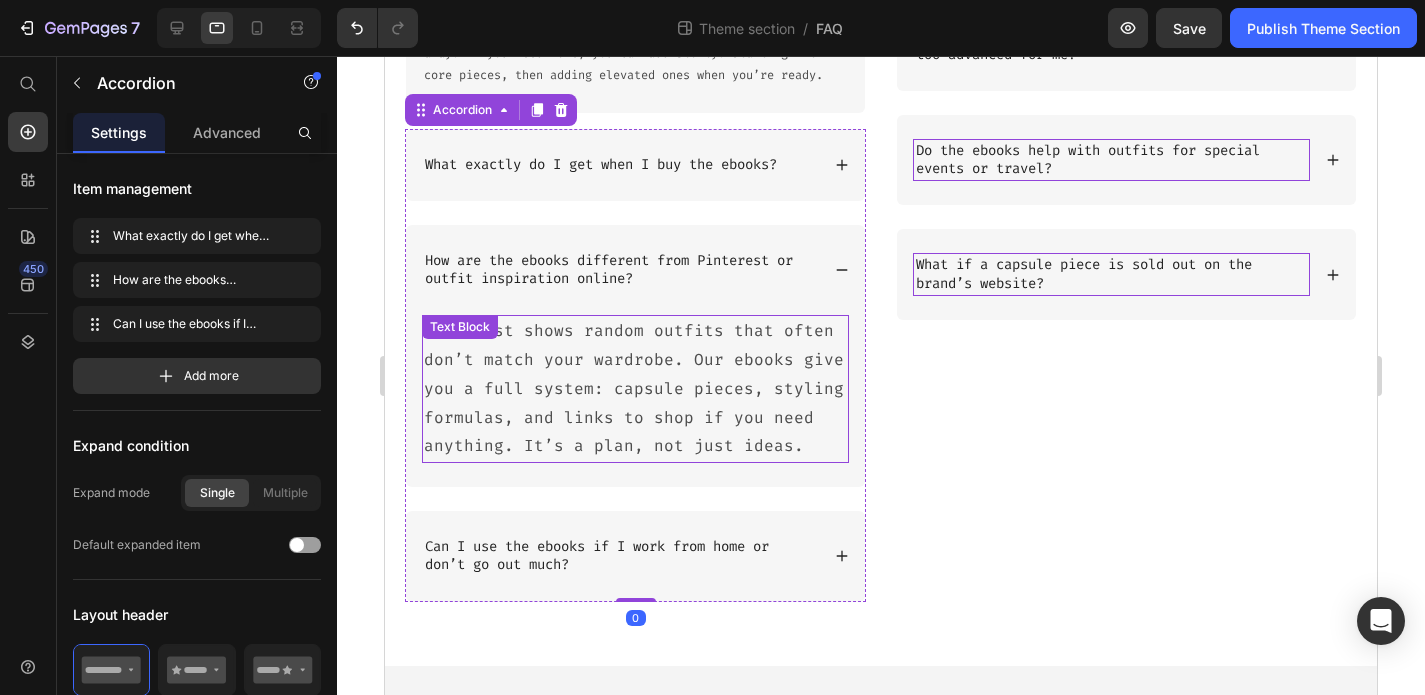 click on "Pinterest shows random outfits that often don’t match your wardrobe. Our ebooks give you a full system: capsule pieces, styling formulas, and links to shop if you need anything. It’s a plan, not just ideas." at bounding box center [635, 389] 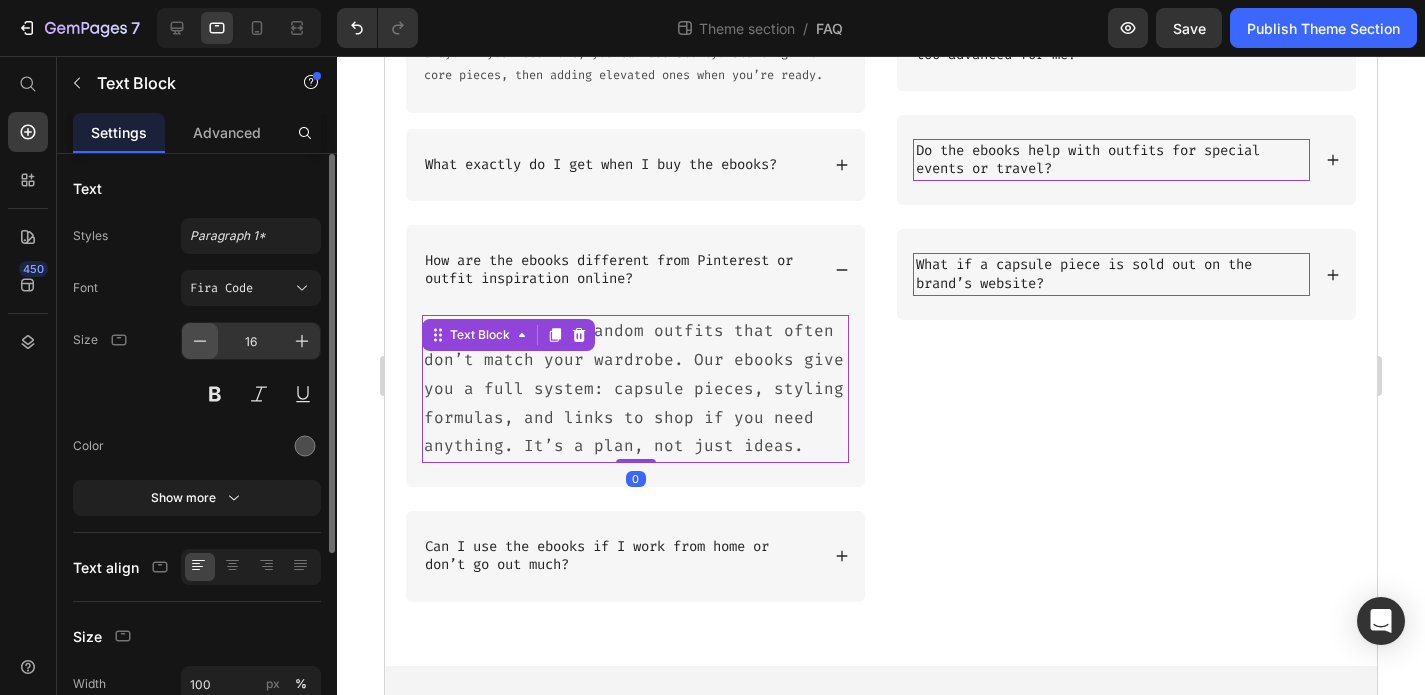 click at bounding box center (200, 341) 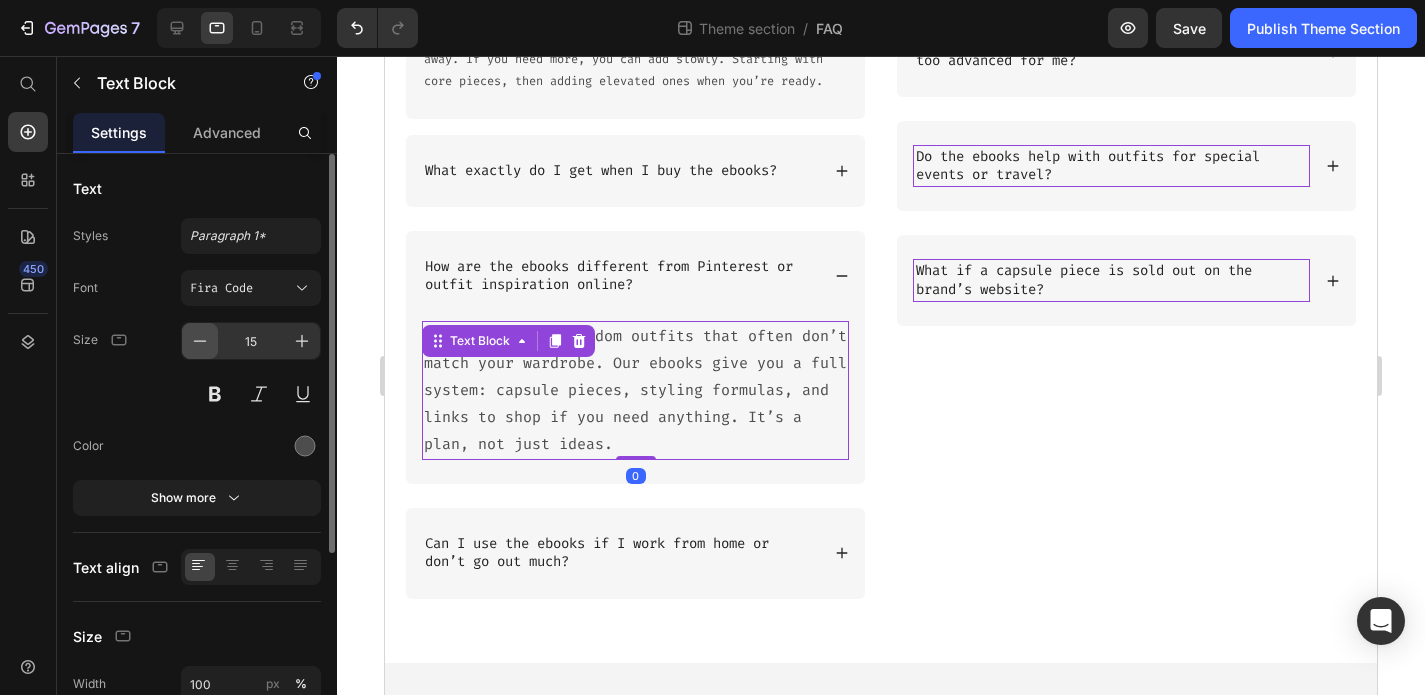 click at bounding box center [200, 341] 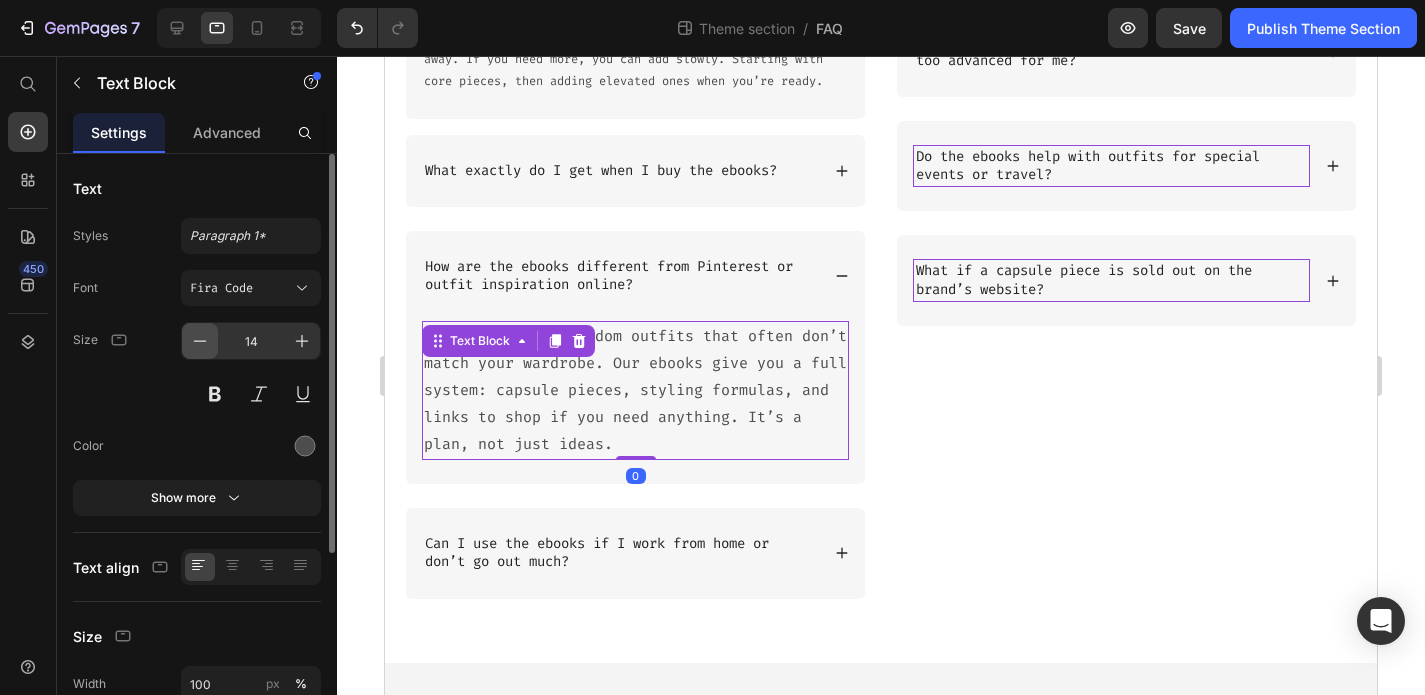 click at bounding box center [200, 341] 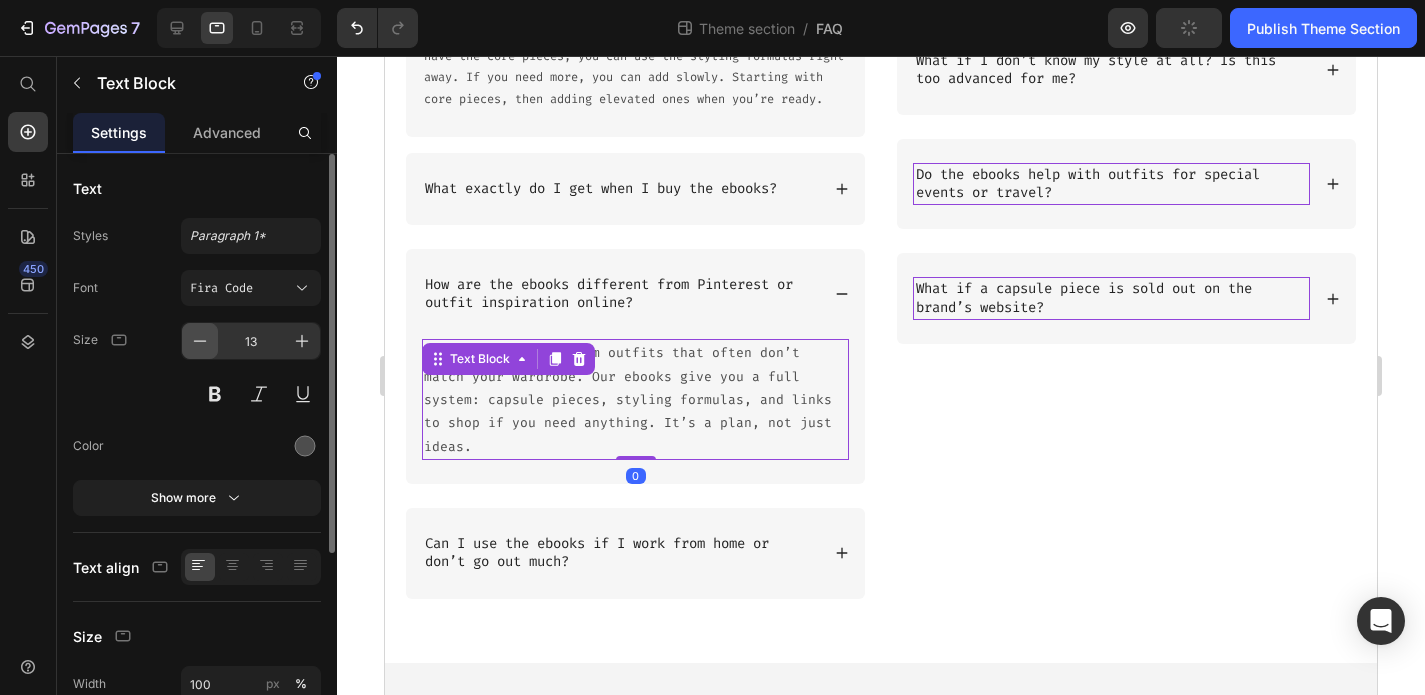 scroll, scrollTop: 633, scrollLeft: 0, axis: vertical 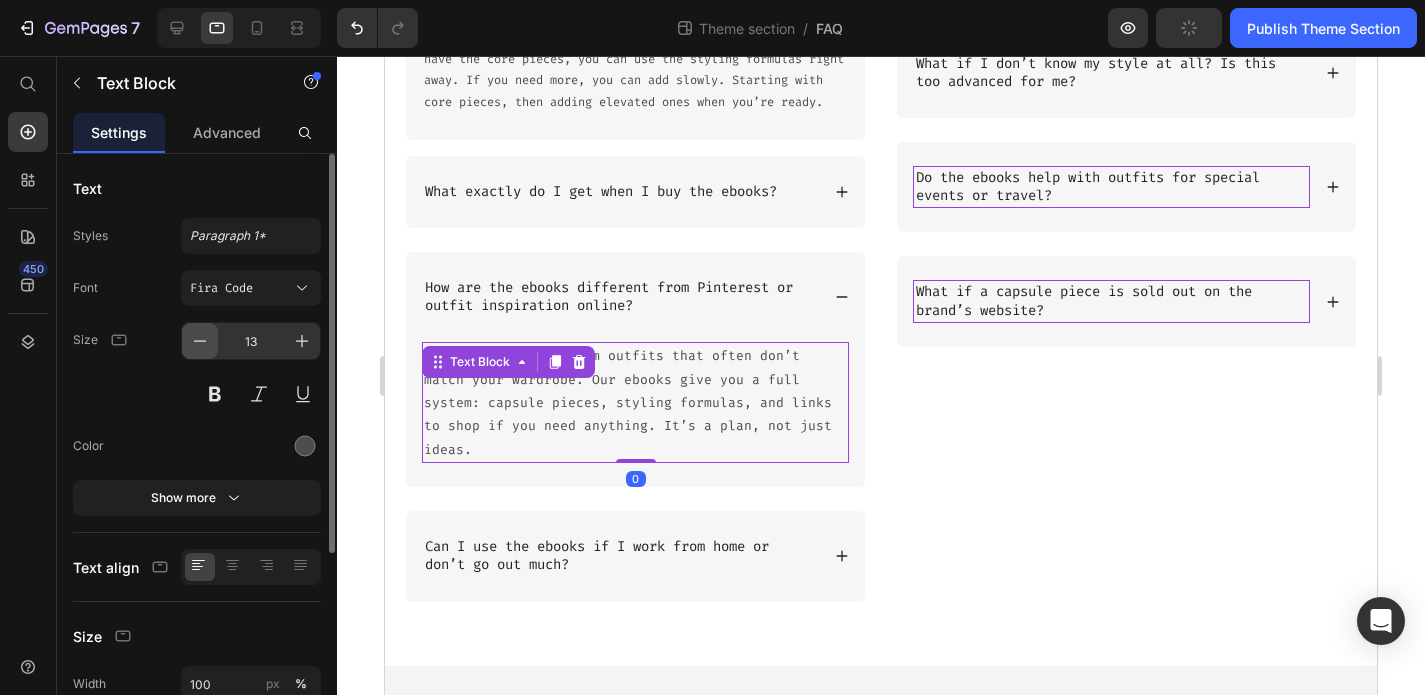 click at bounding box center (200, 341) 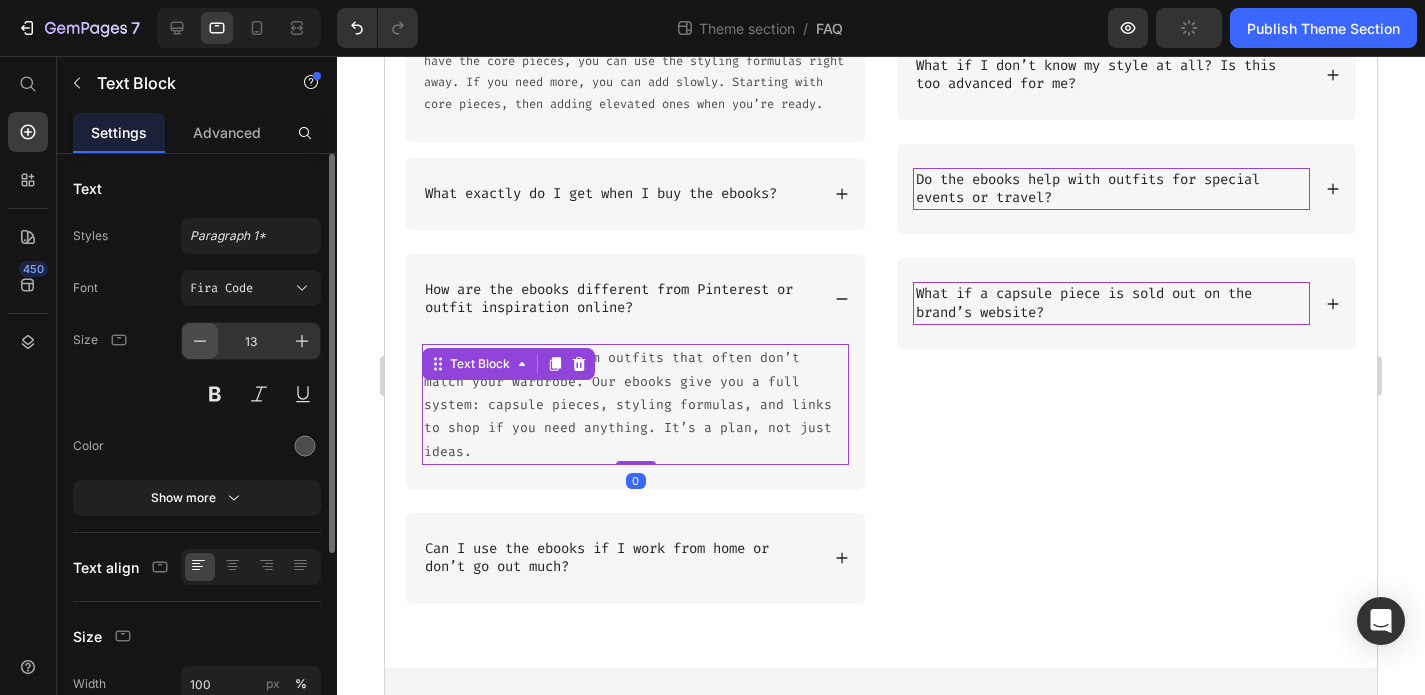 type on "12" 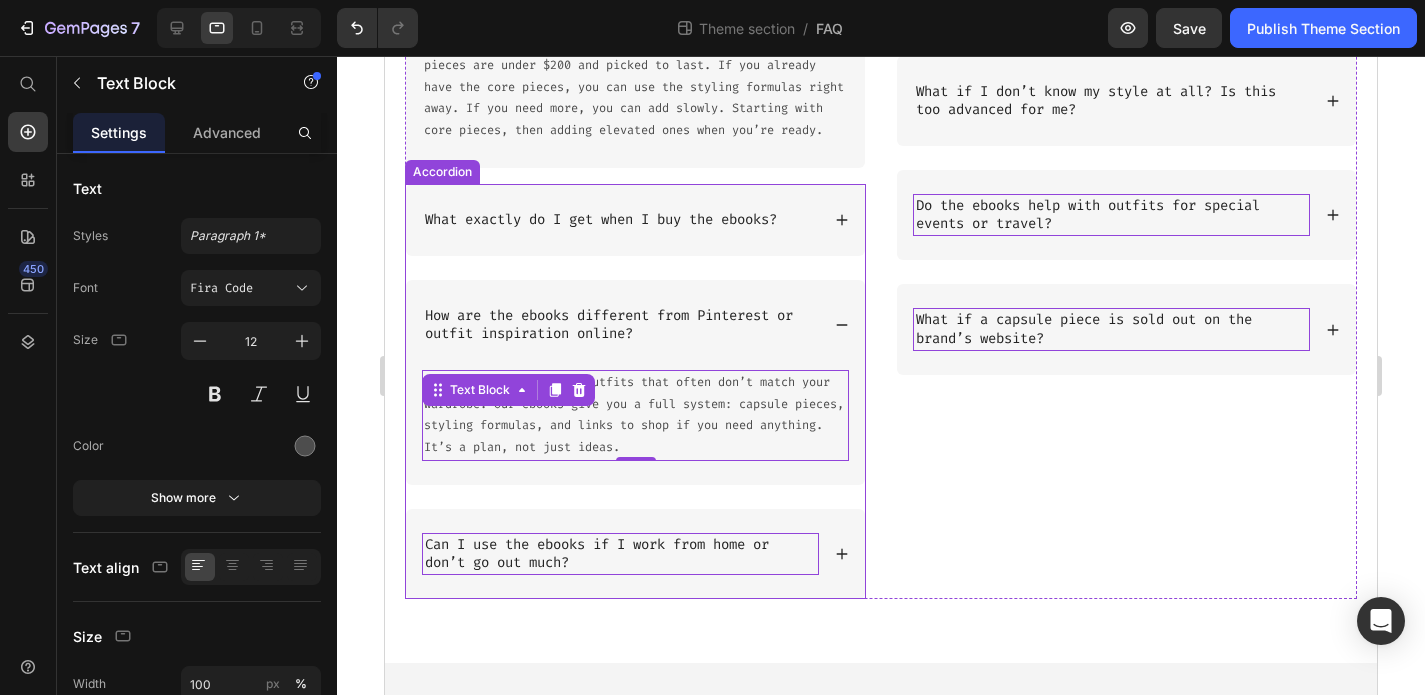 click on "Can I use the ebooks if I work from home or don’t go out much?" at bounding box center [620, 554] 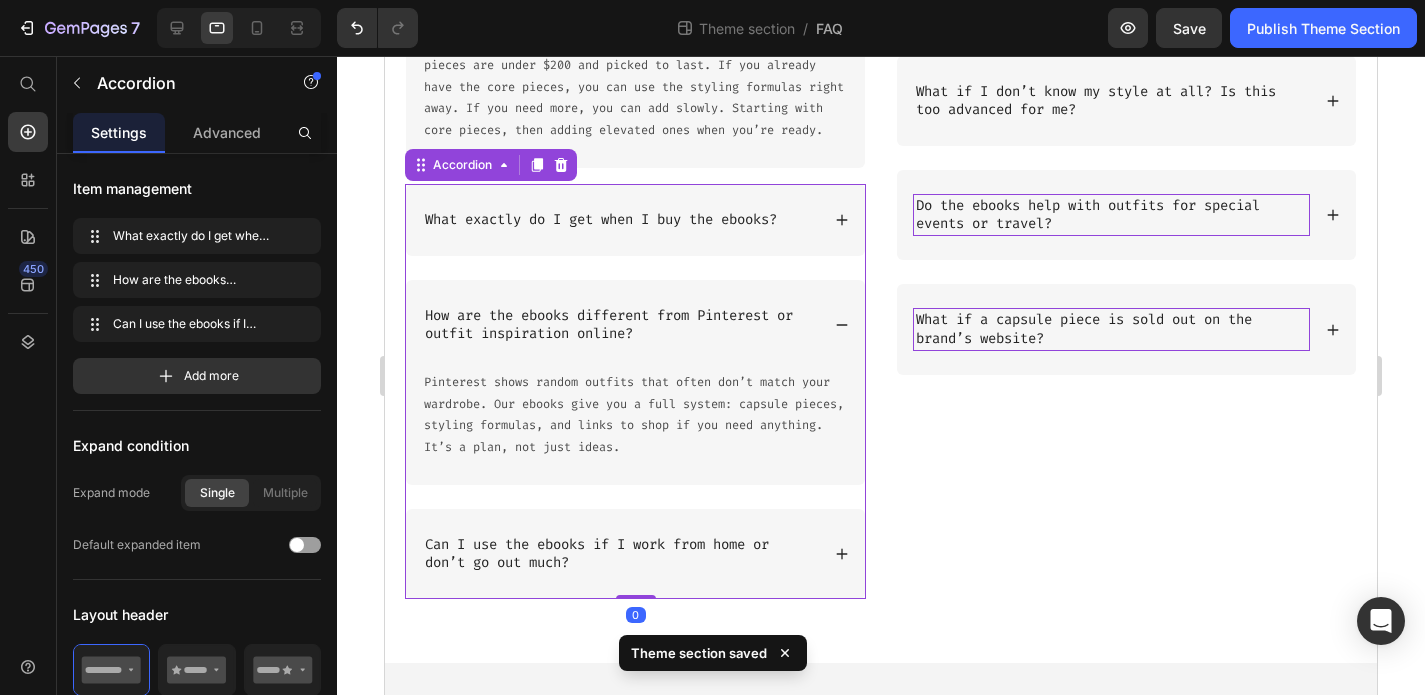 click on "Can I use the ebooks if I work from home or don’t go out much?" at bounding box center [635, 554] 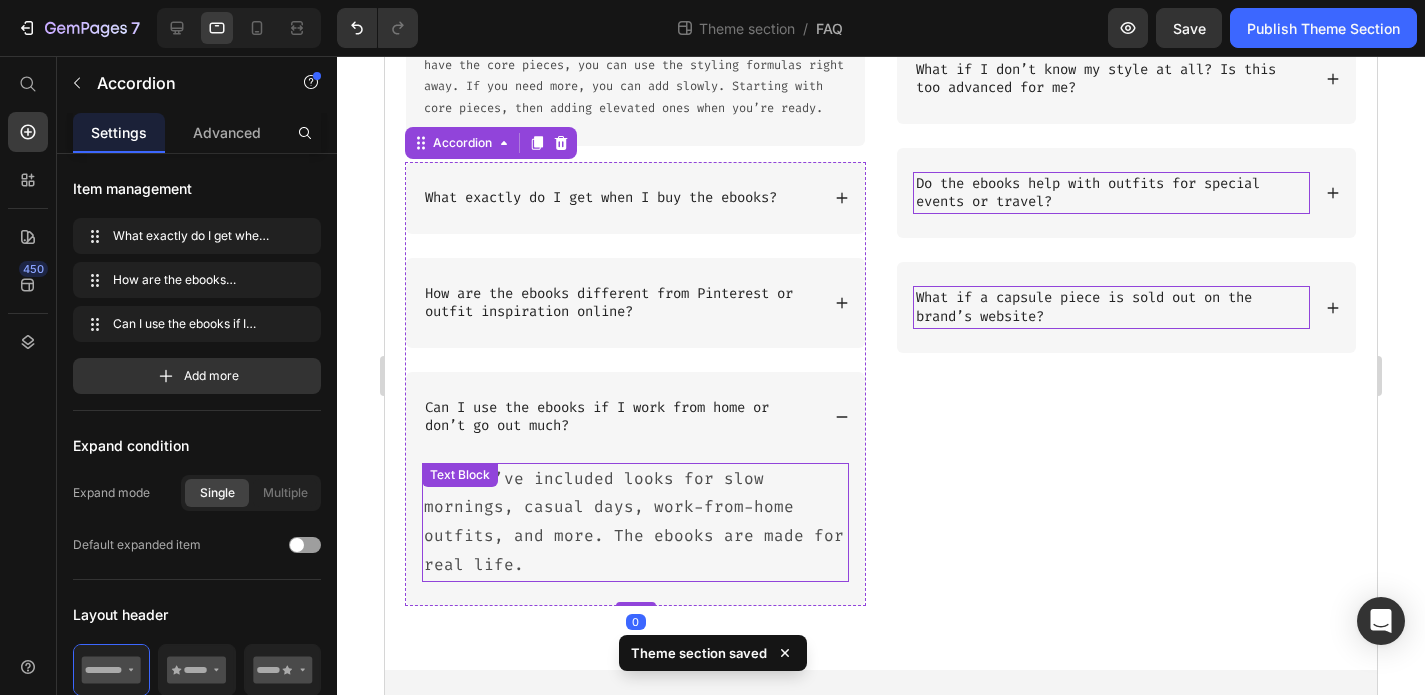 scroll, scrollTop: 633, scrollLeft: 0, axis: vertical 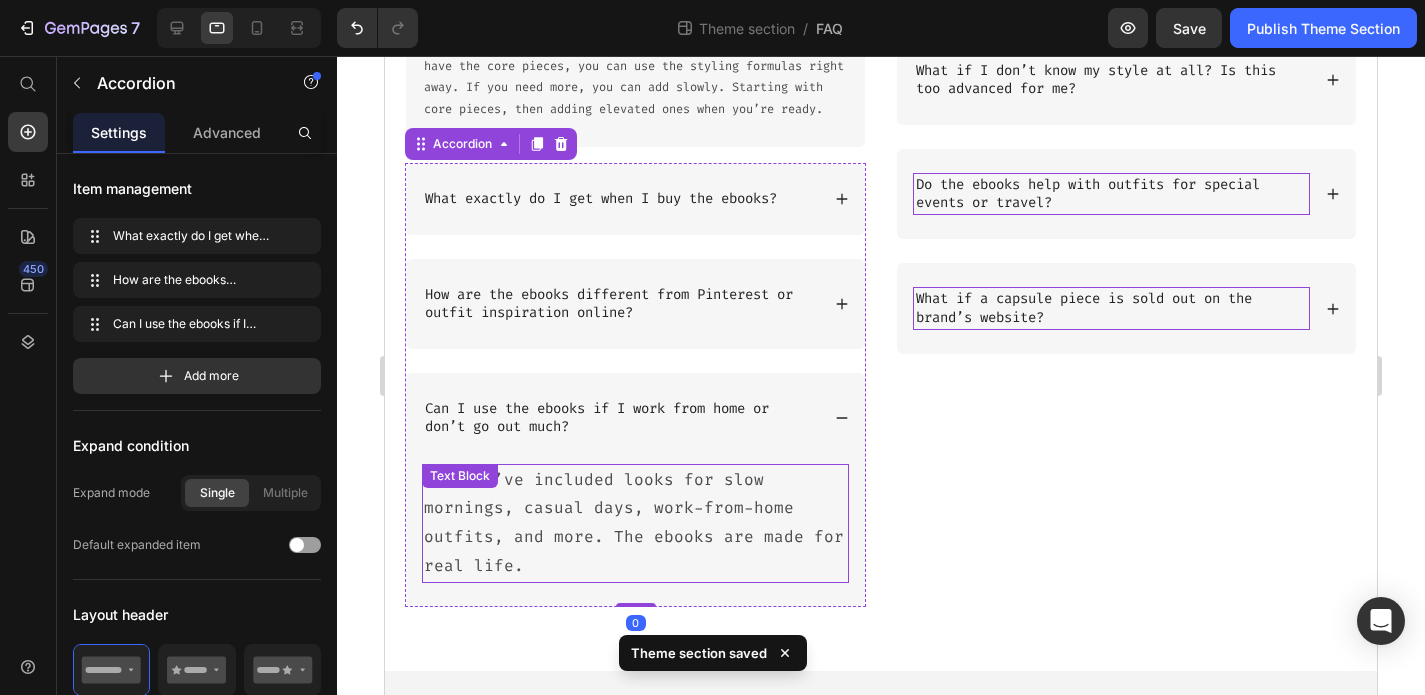 click on "Yes. We’ve included looks for slow mornings, casual days, work-from-home outfits, and more. The ebooks are made for real life." at bounding box center (635, 523) 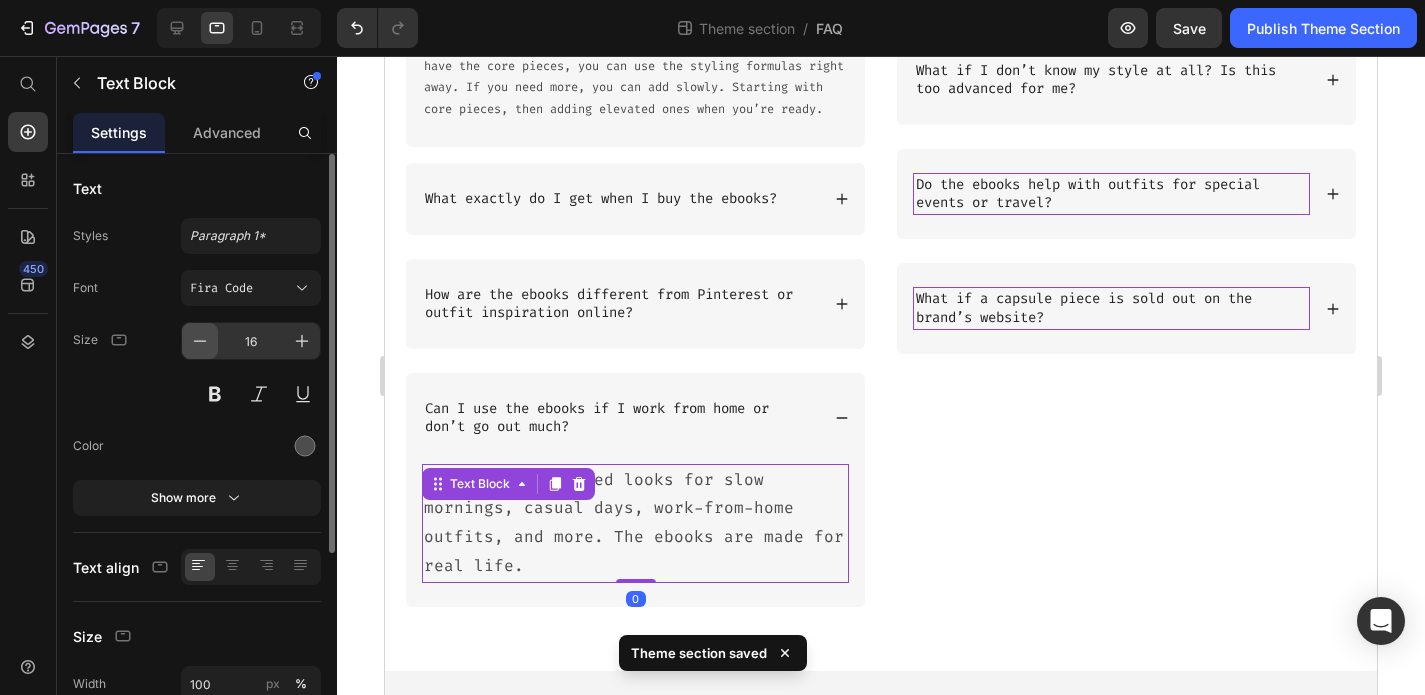 click 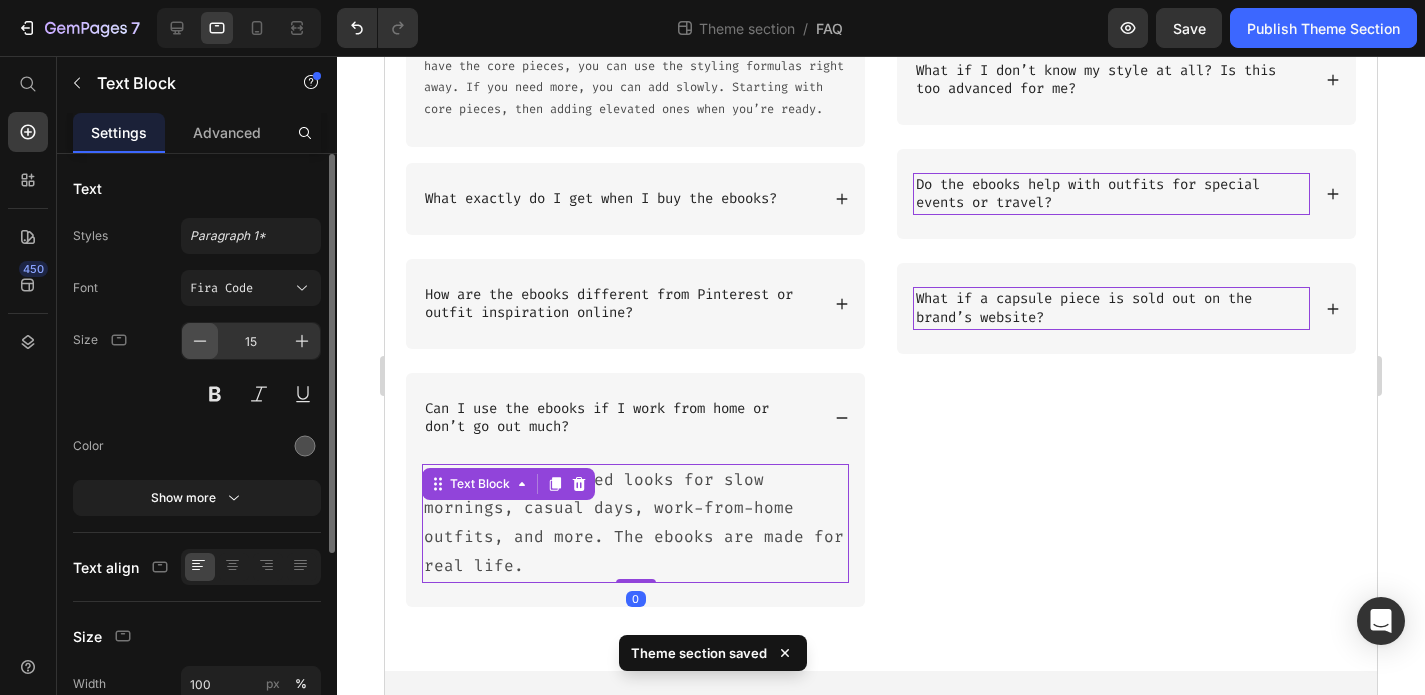 click 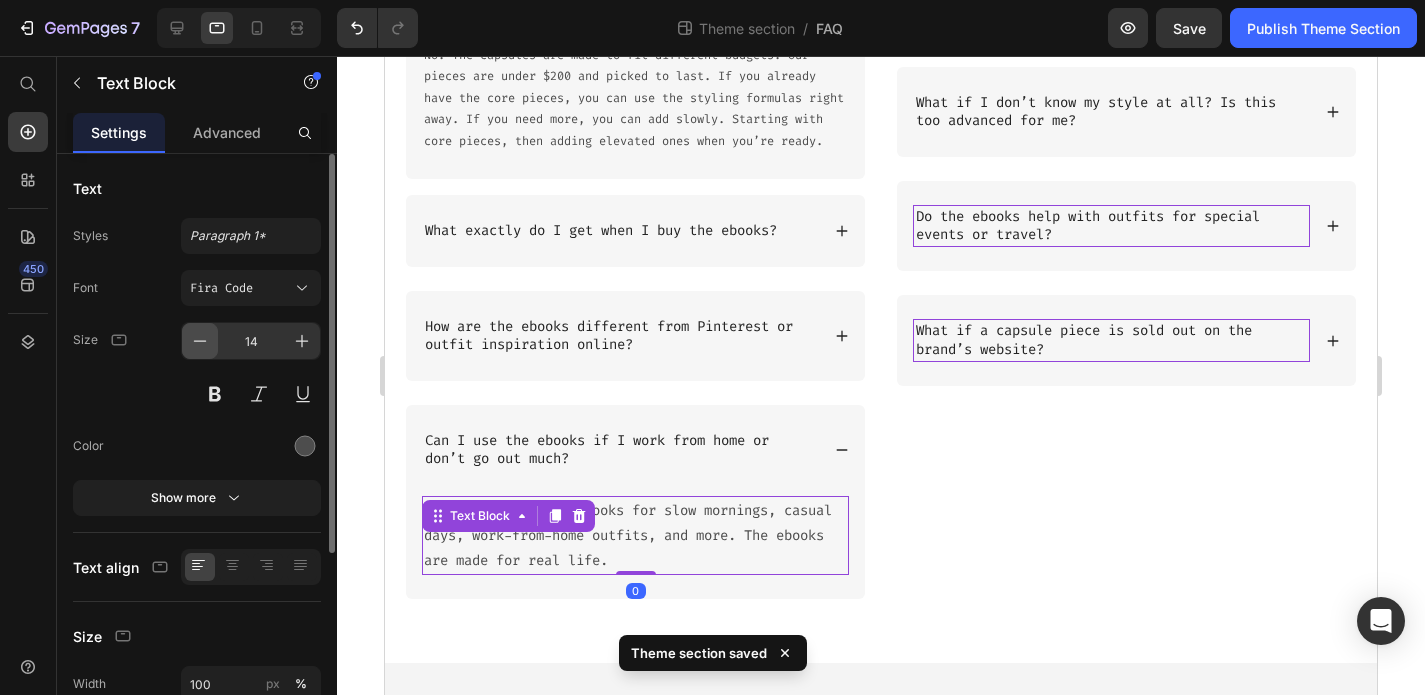 click 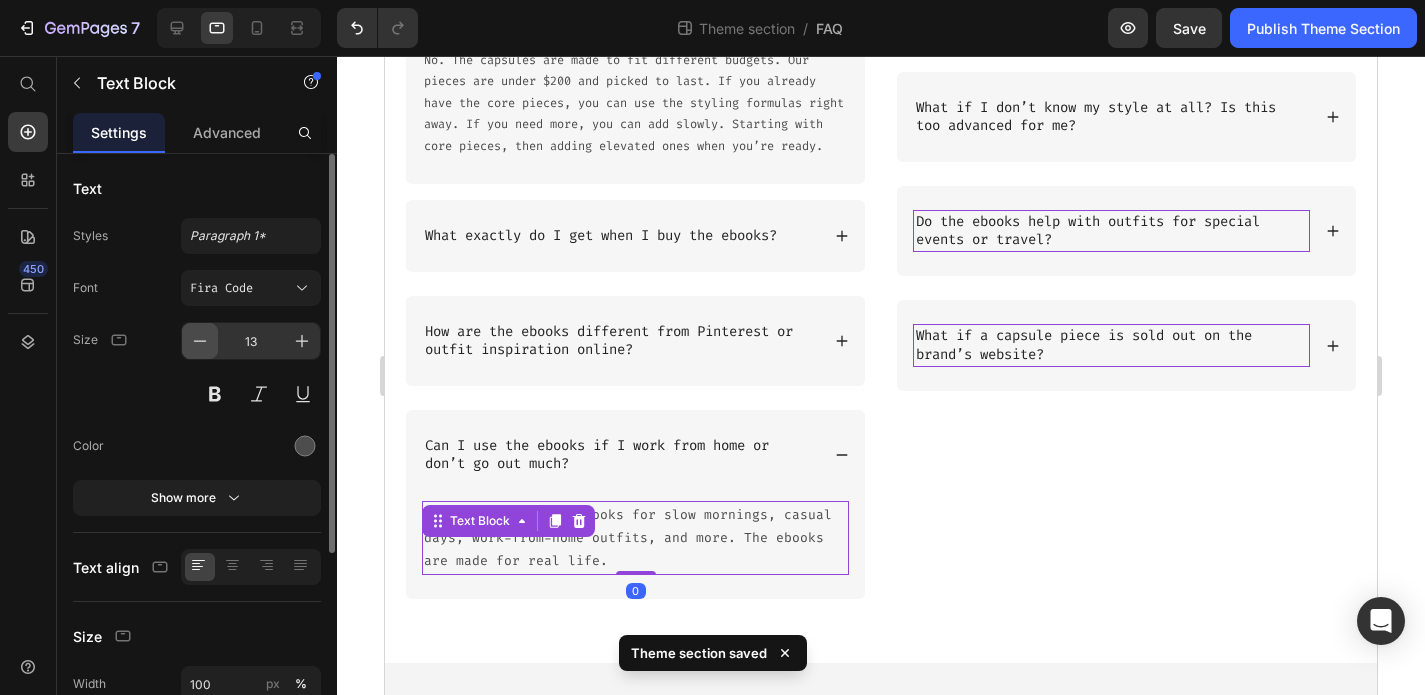 click 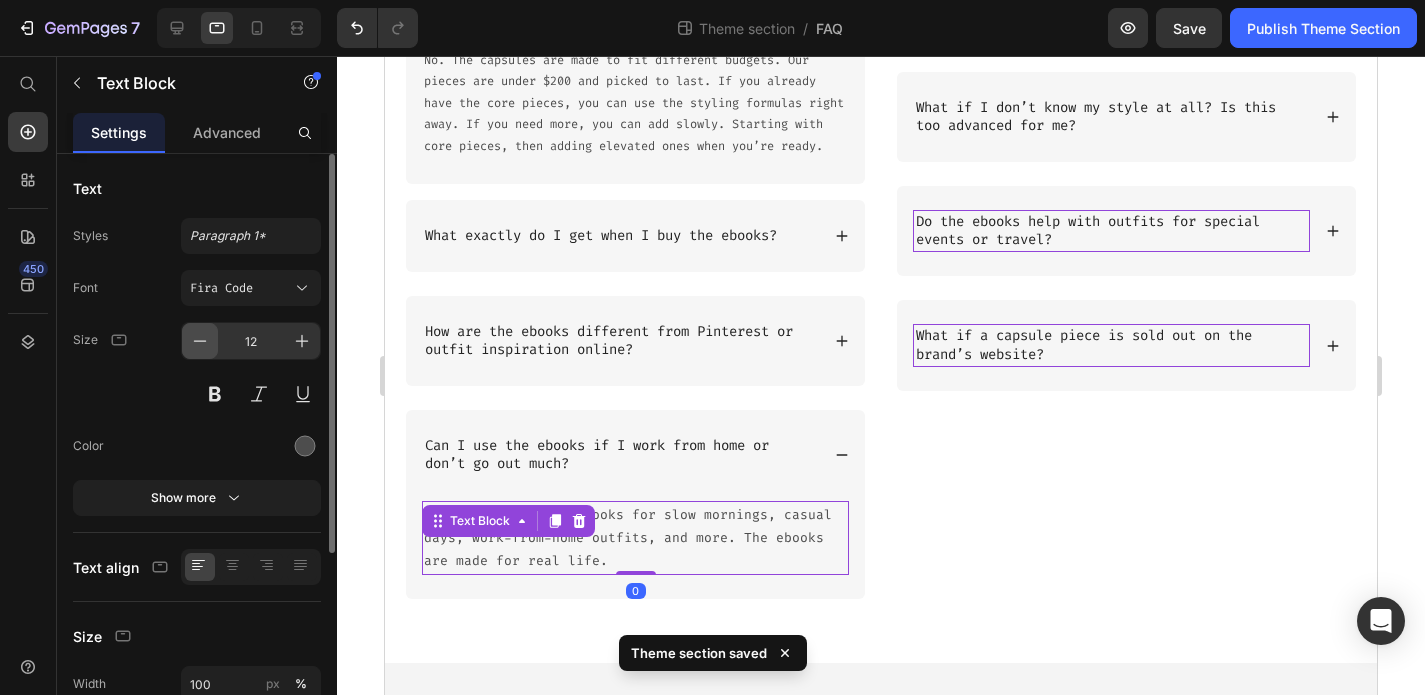 scroll, scrollTop: 612, scrollLeft: 0, axis: vertical 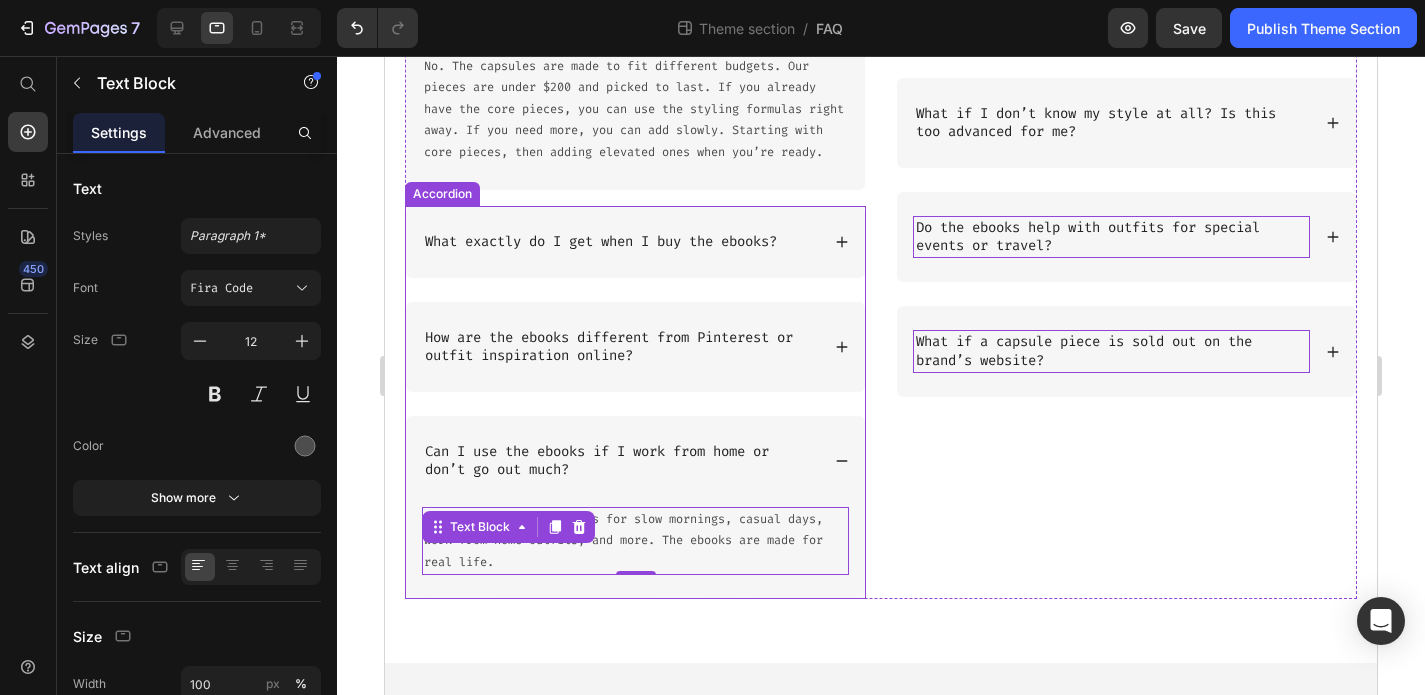 click 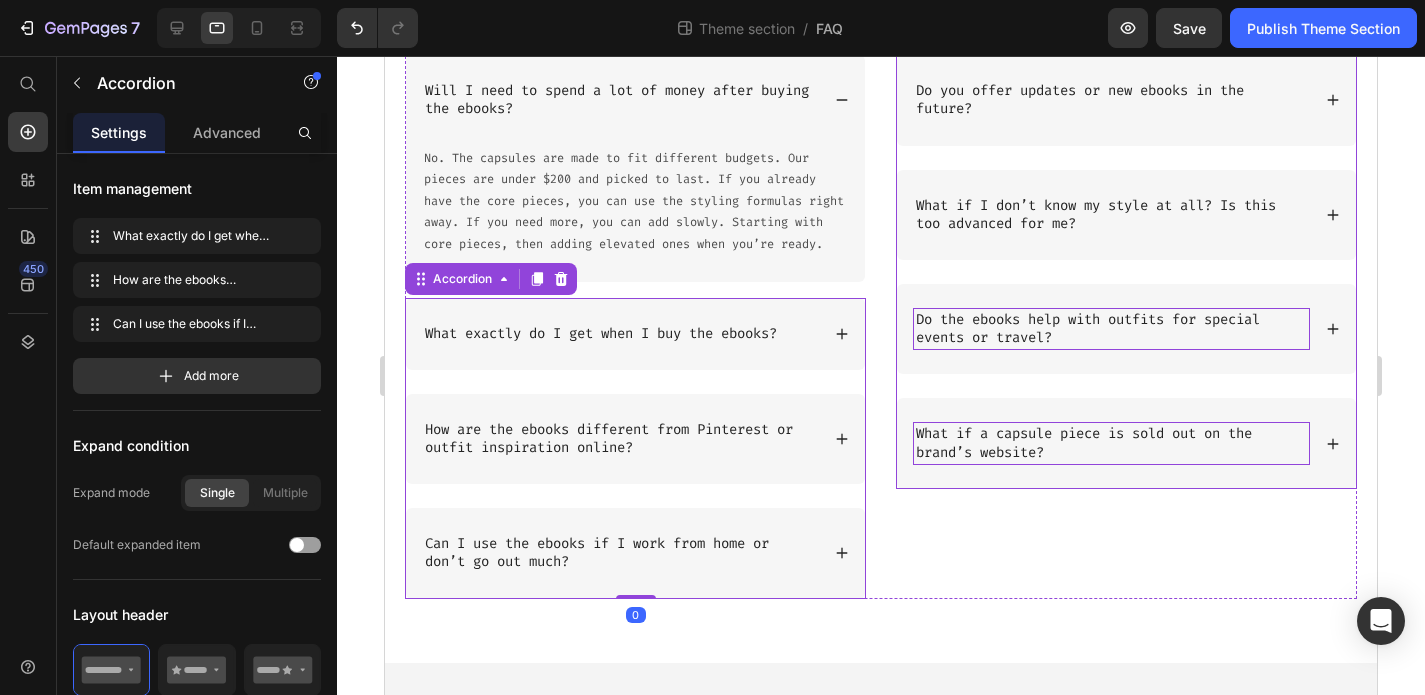 scroll, scrollTop: 519, scrollLeft: 0, axis: vertical 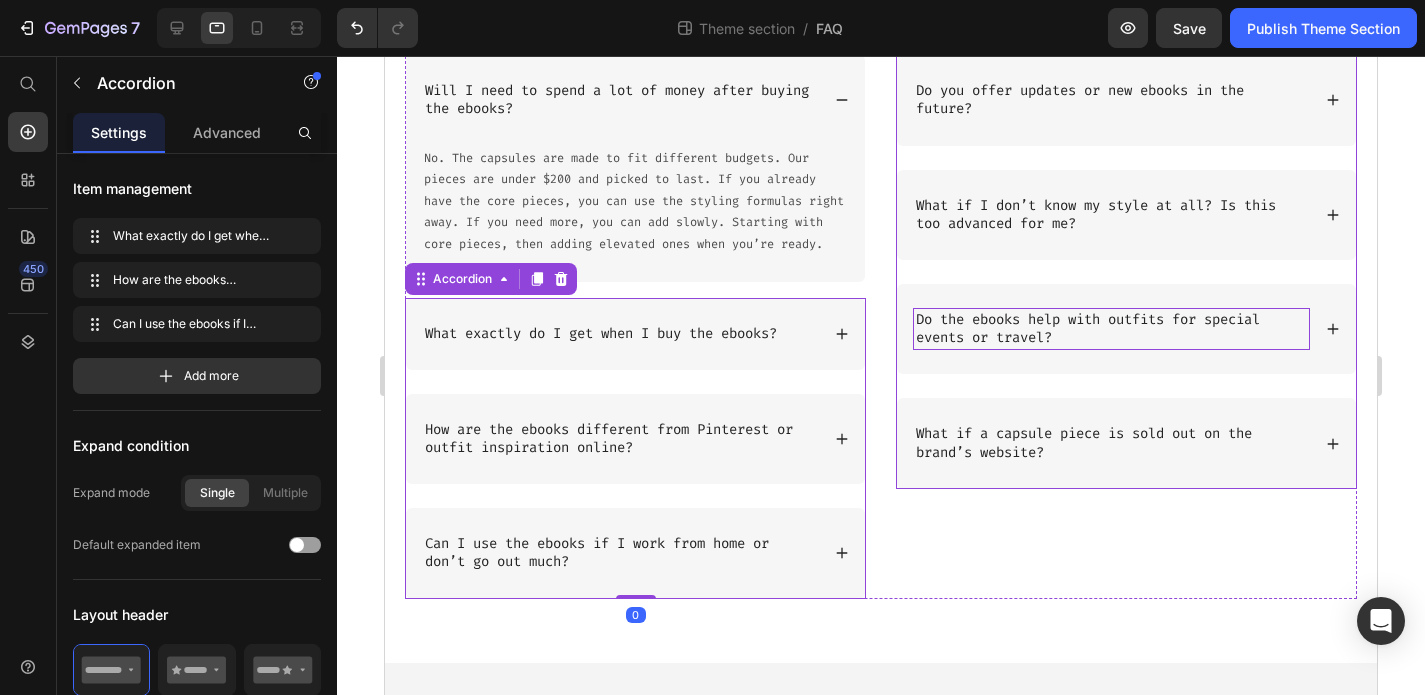 click 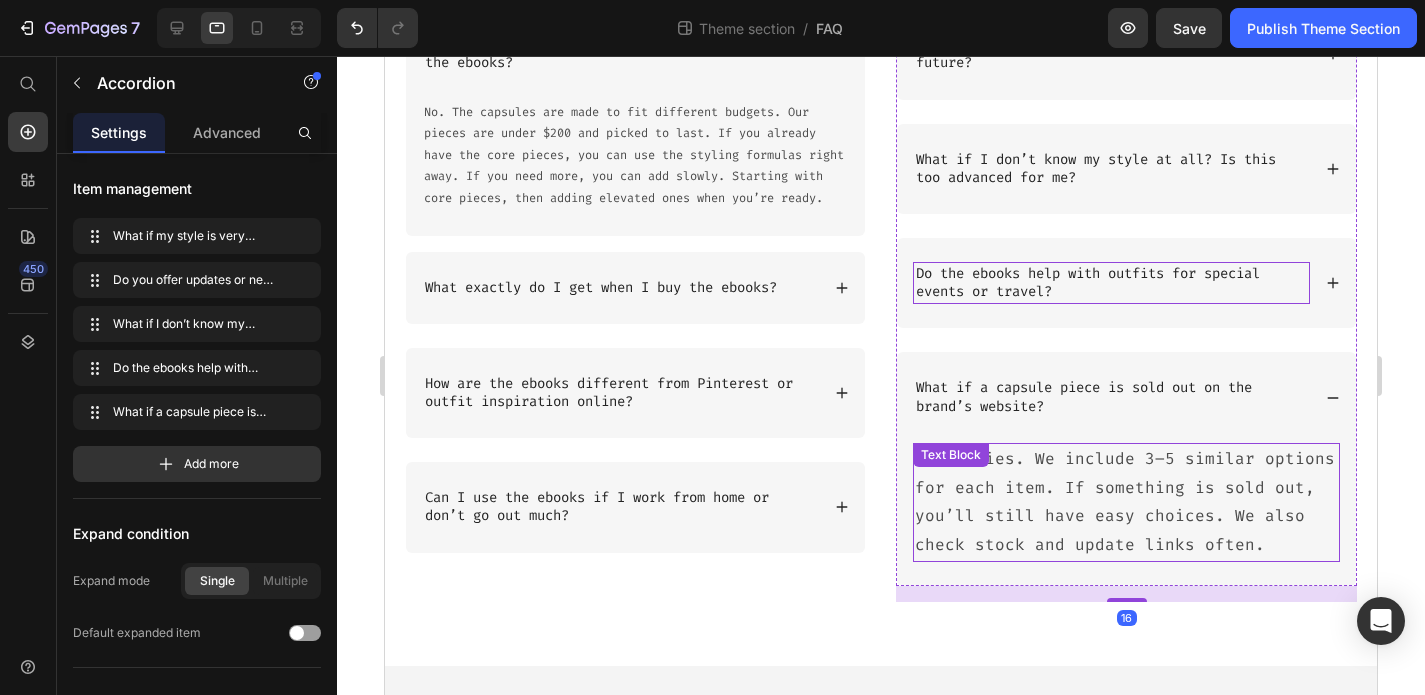 scroll, scrollTop: 547, scrollLeft: 0, axis: vertical 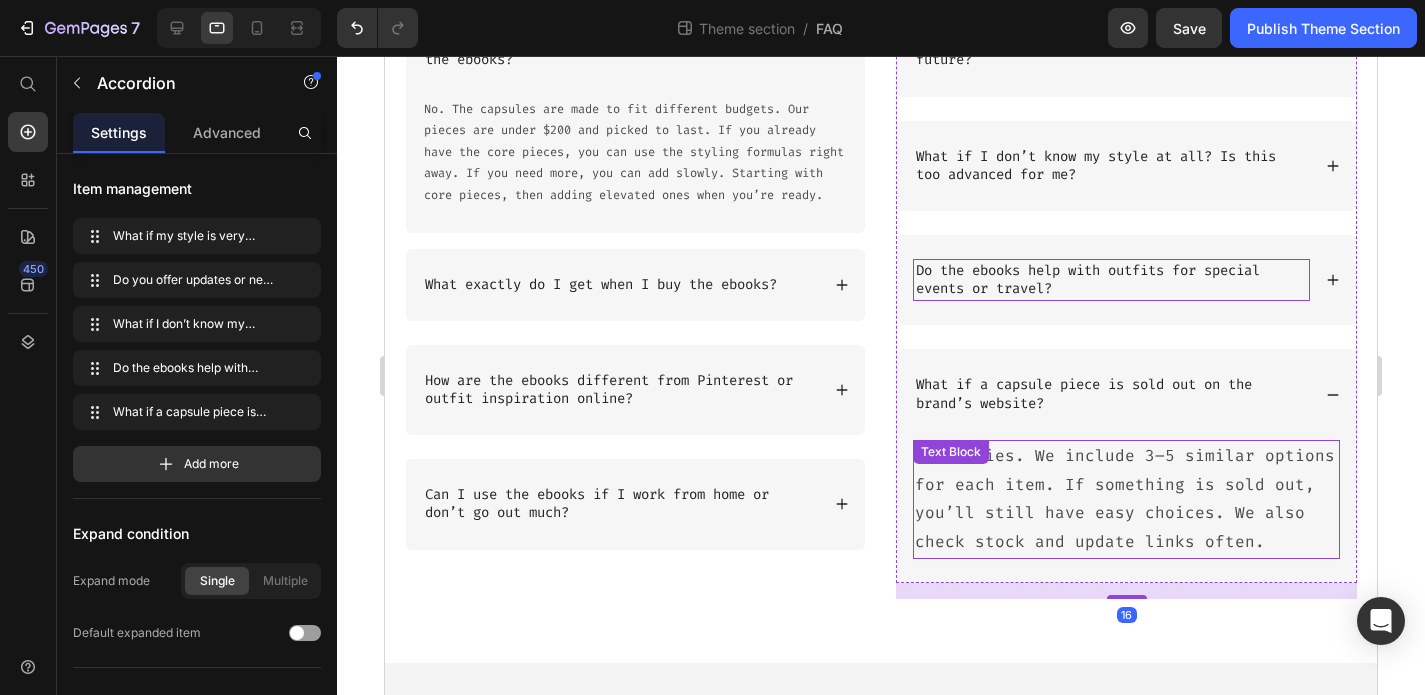 click on "No worries. We include 3–5 similar options for each item. If something is sold out, you’ll still have easy choices. We also check stock and update links often." at bounding box center [1126, 499] 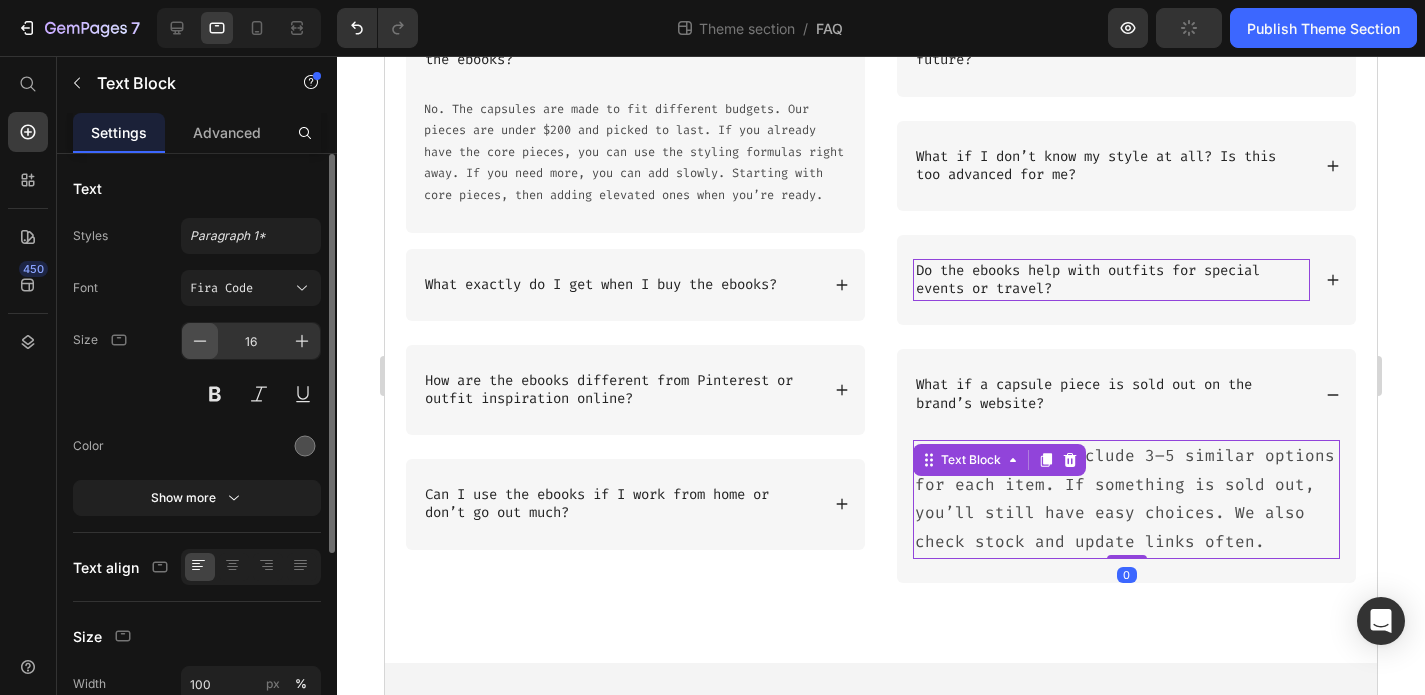 click at bounding box center (200, 341) 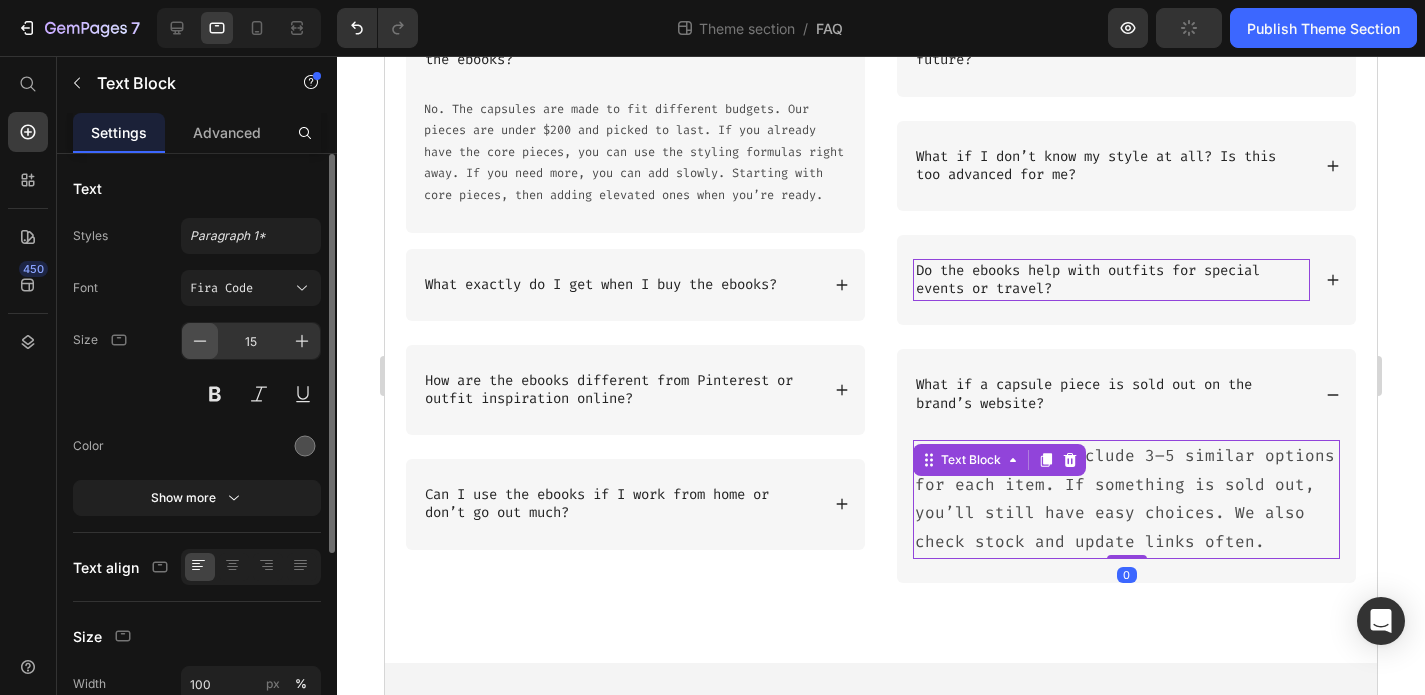 click at bounding box center [200, 341] 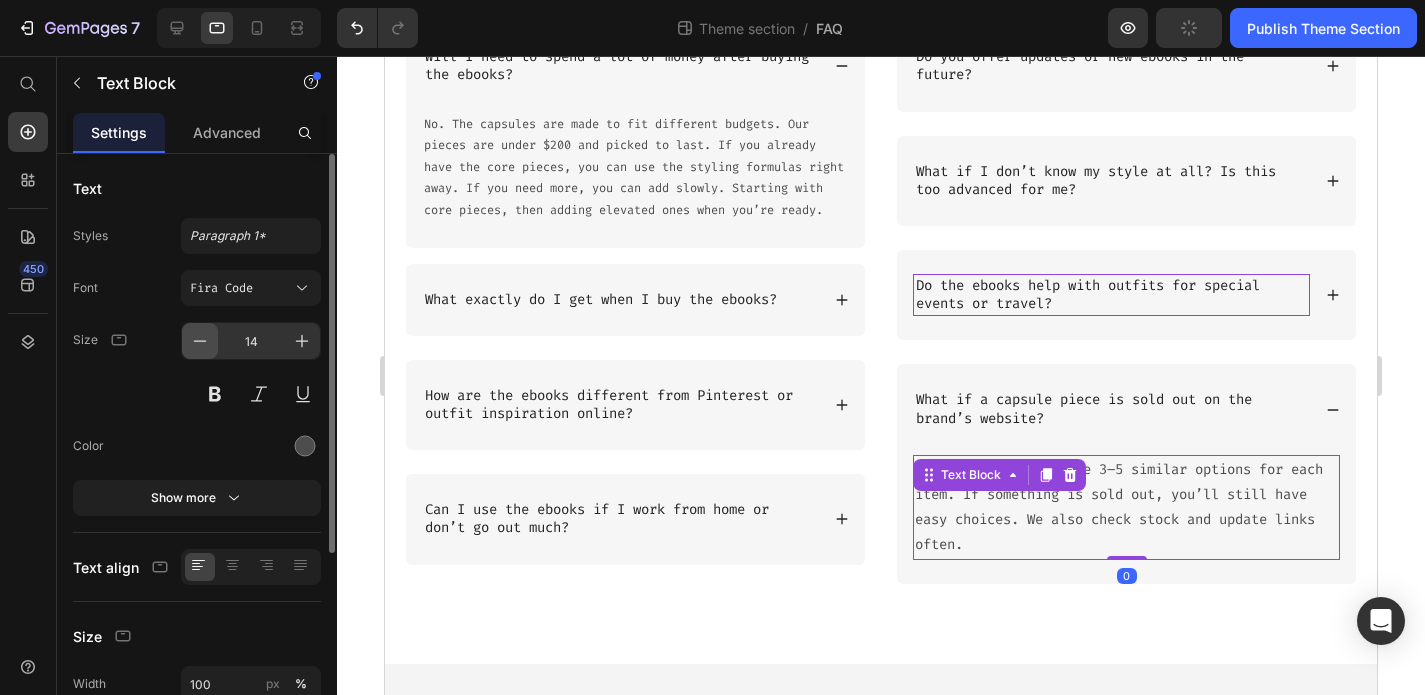 click at bounding box center (200, 341) 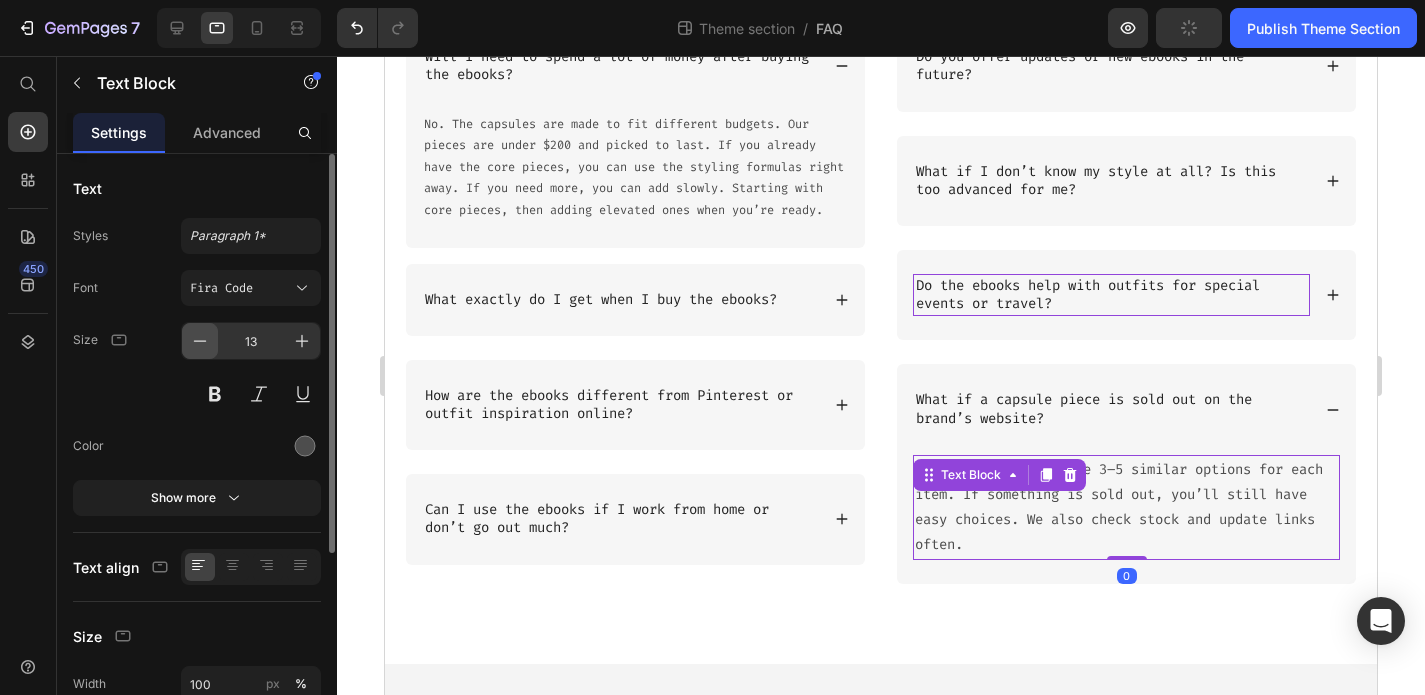 scroll, scrollTop: 519, scrollLeft: 0, axis: vertical 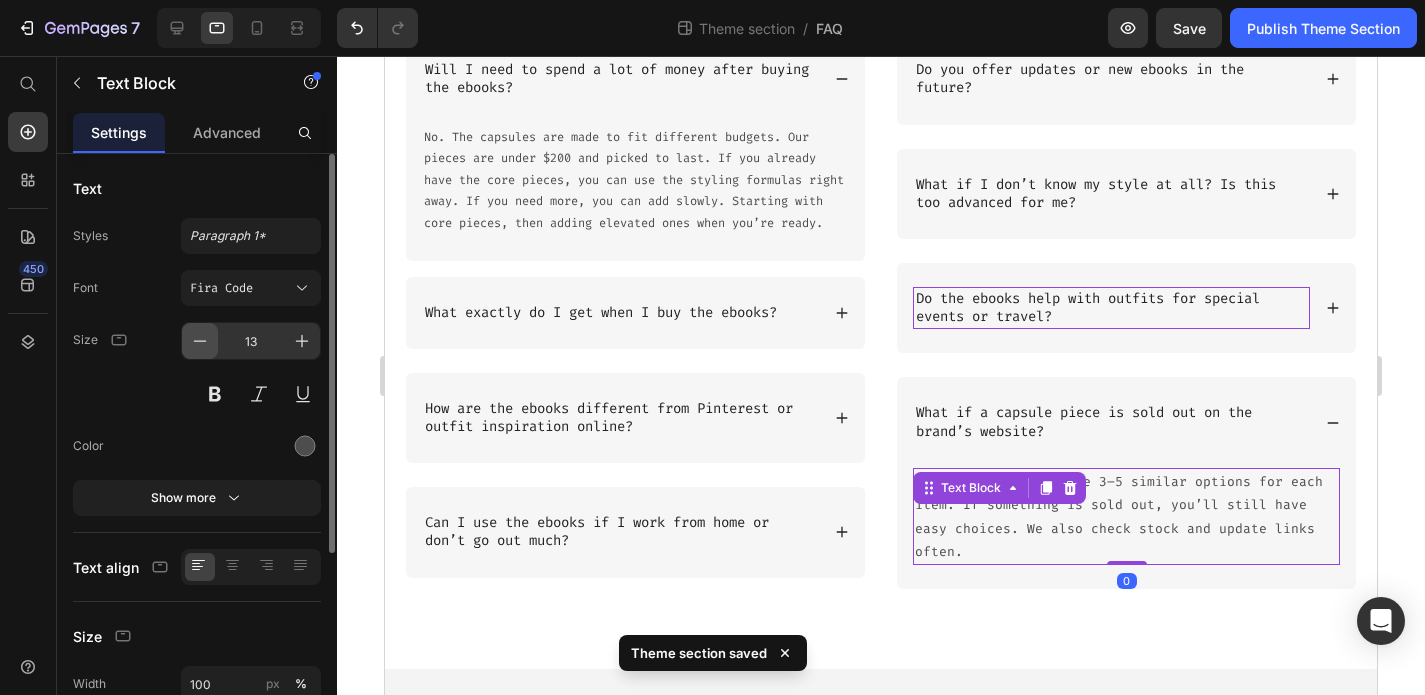 click at bounding box center (200, 341) 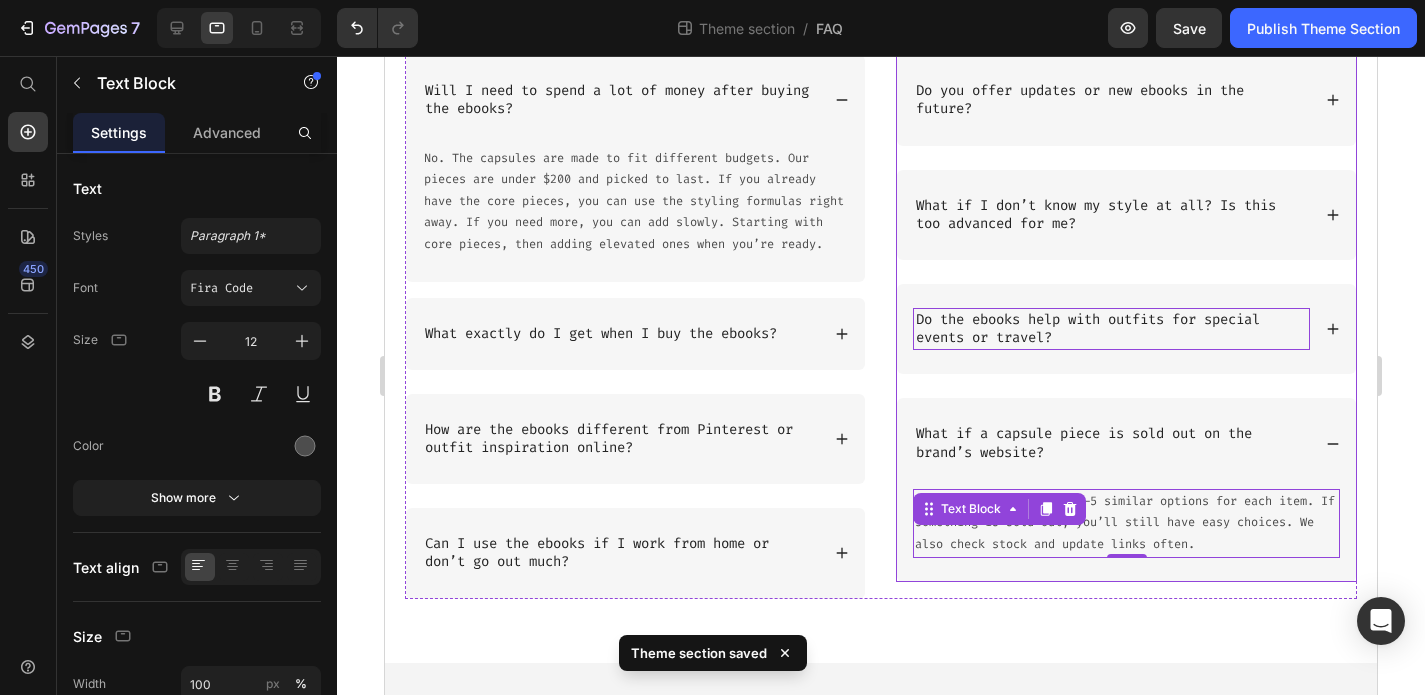 click 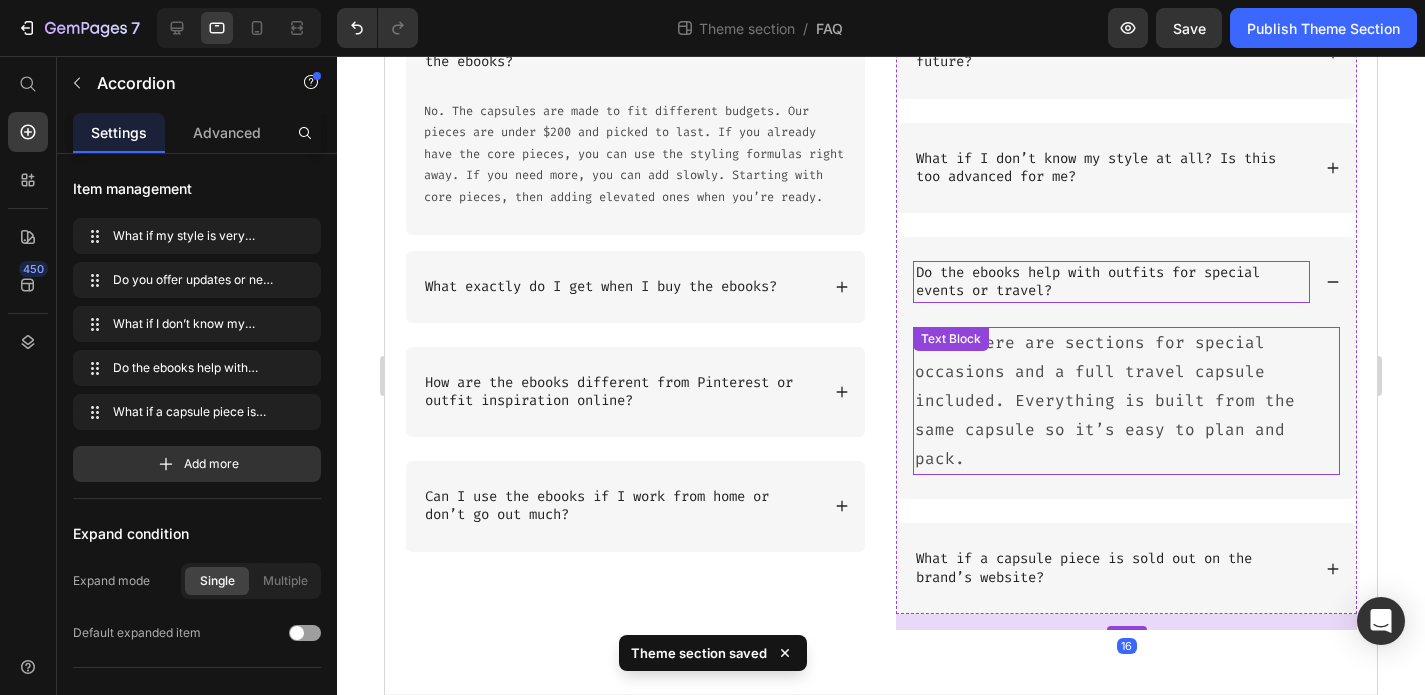 scroll, scrollTop: 547, scrollLeft: 0, axis: vertical 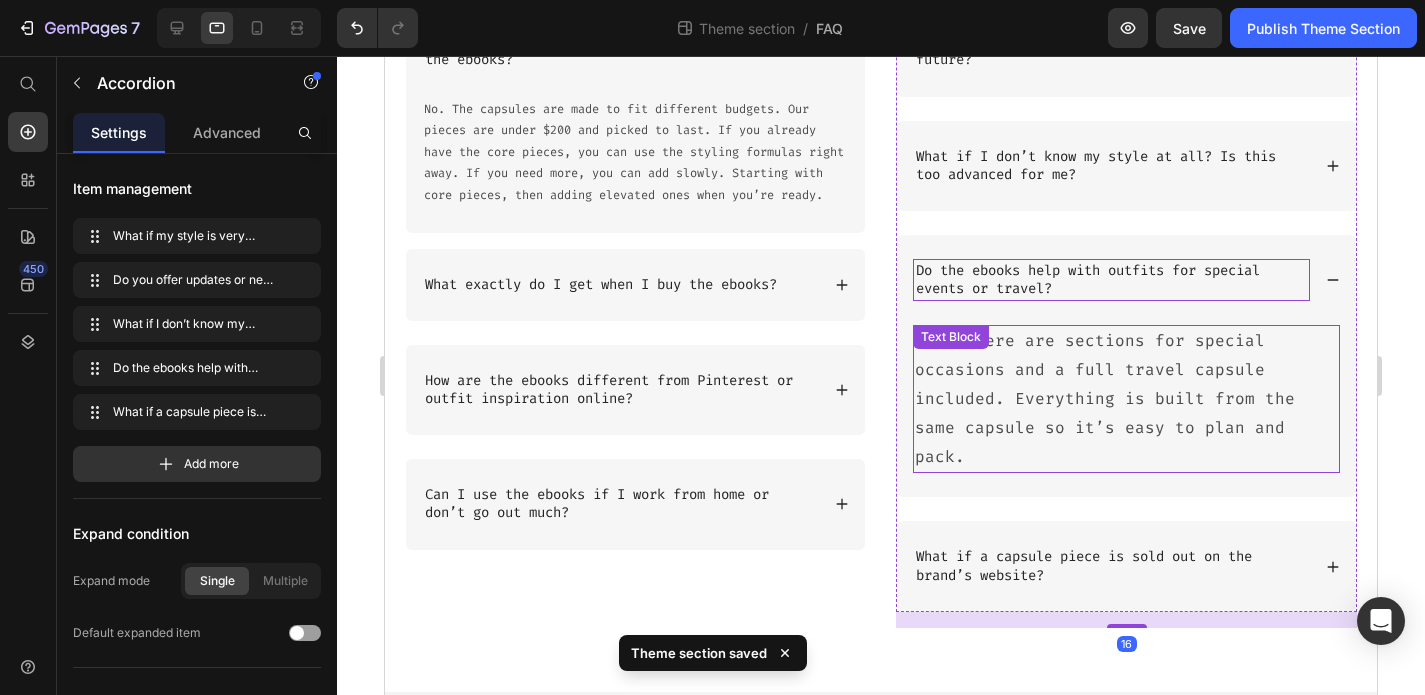 click on "Yes. There are sections for special occasions and a full travel capsule included. Everything is built from the same capsule so it’s easy to plan and pack." at bounding box center (1126, 399) 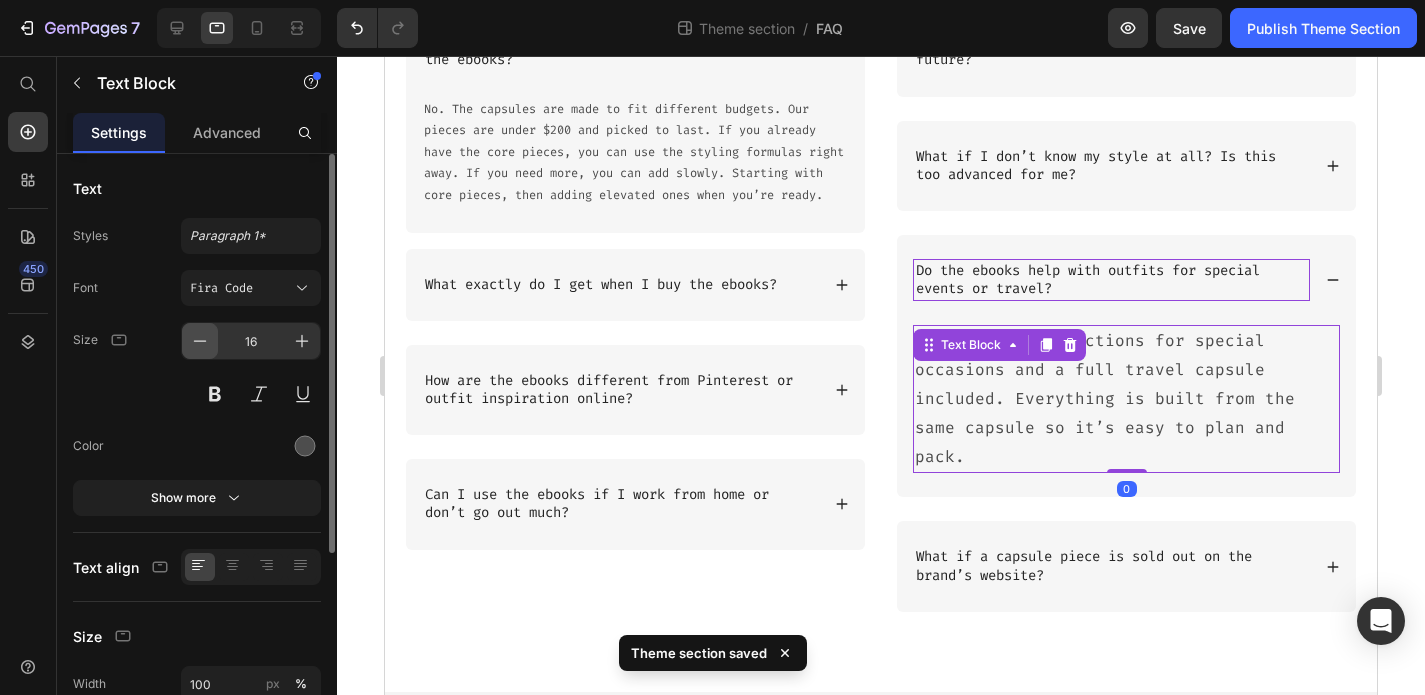 click 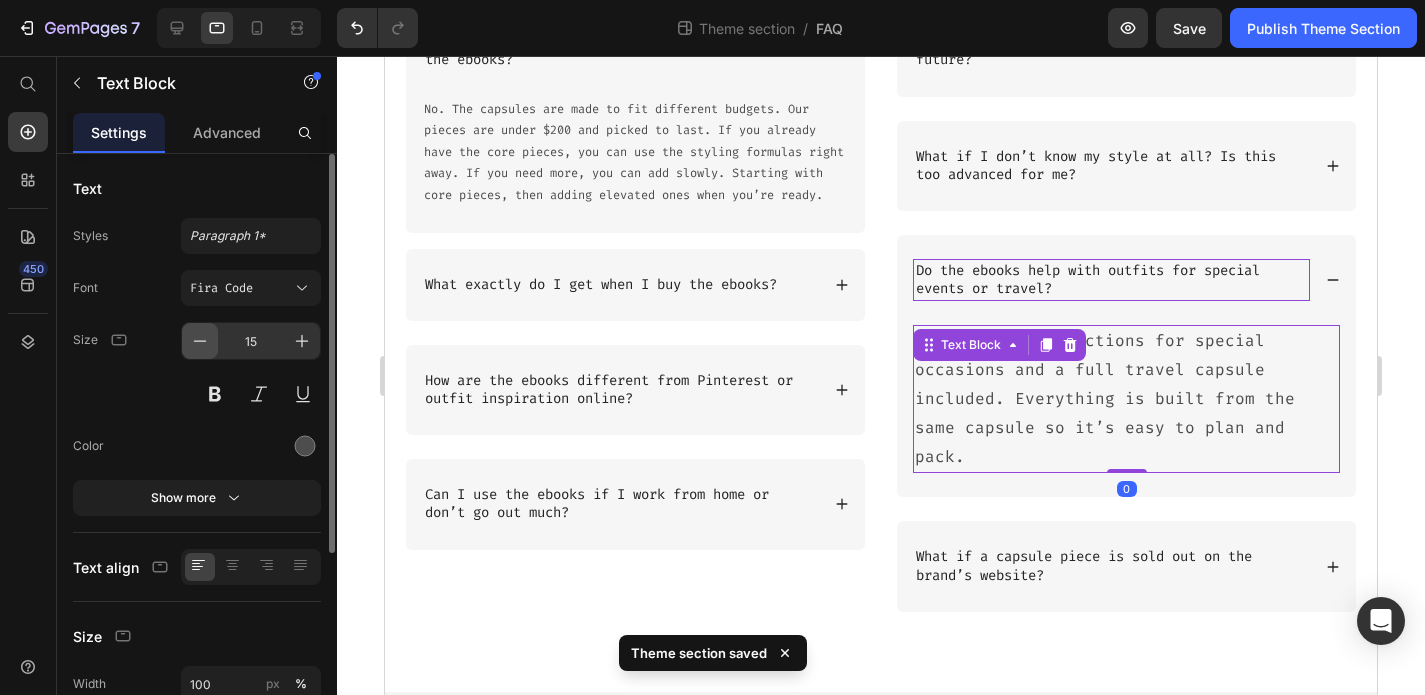 click 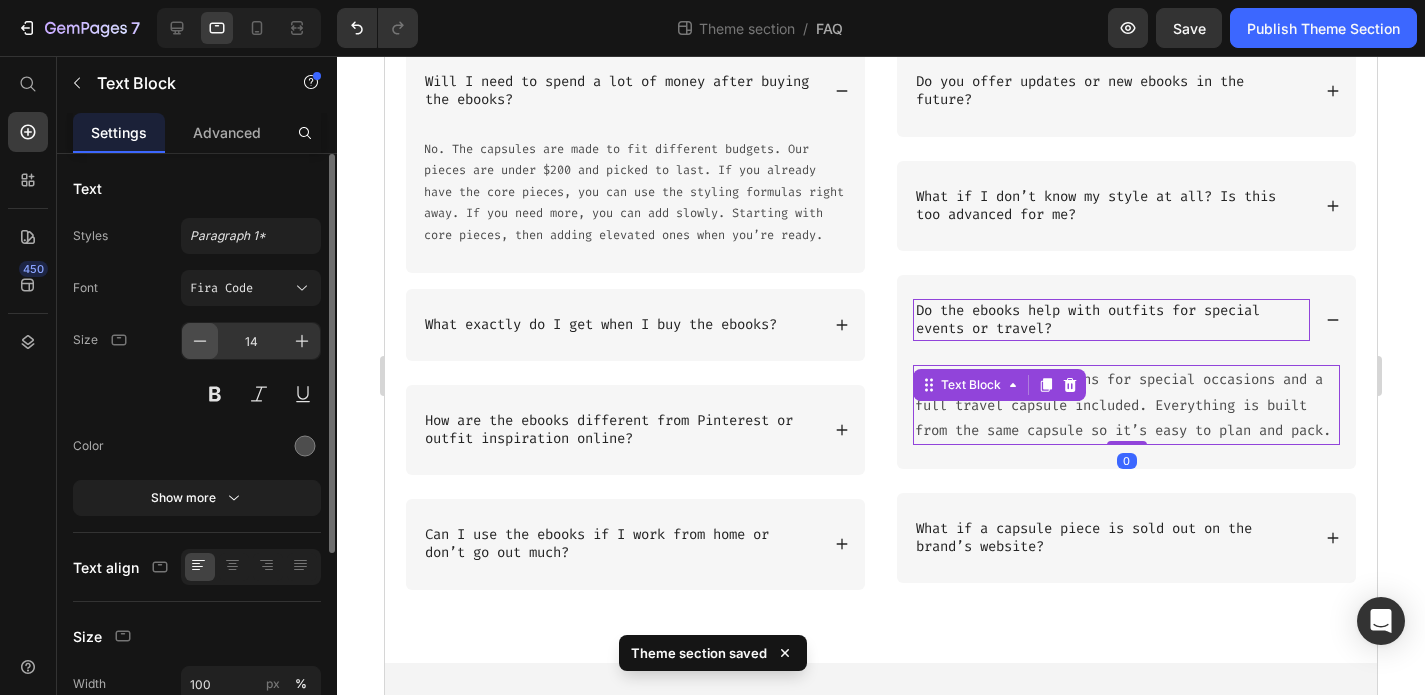 click 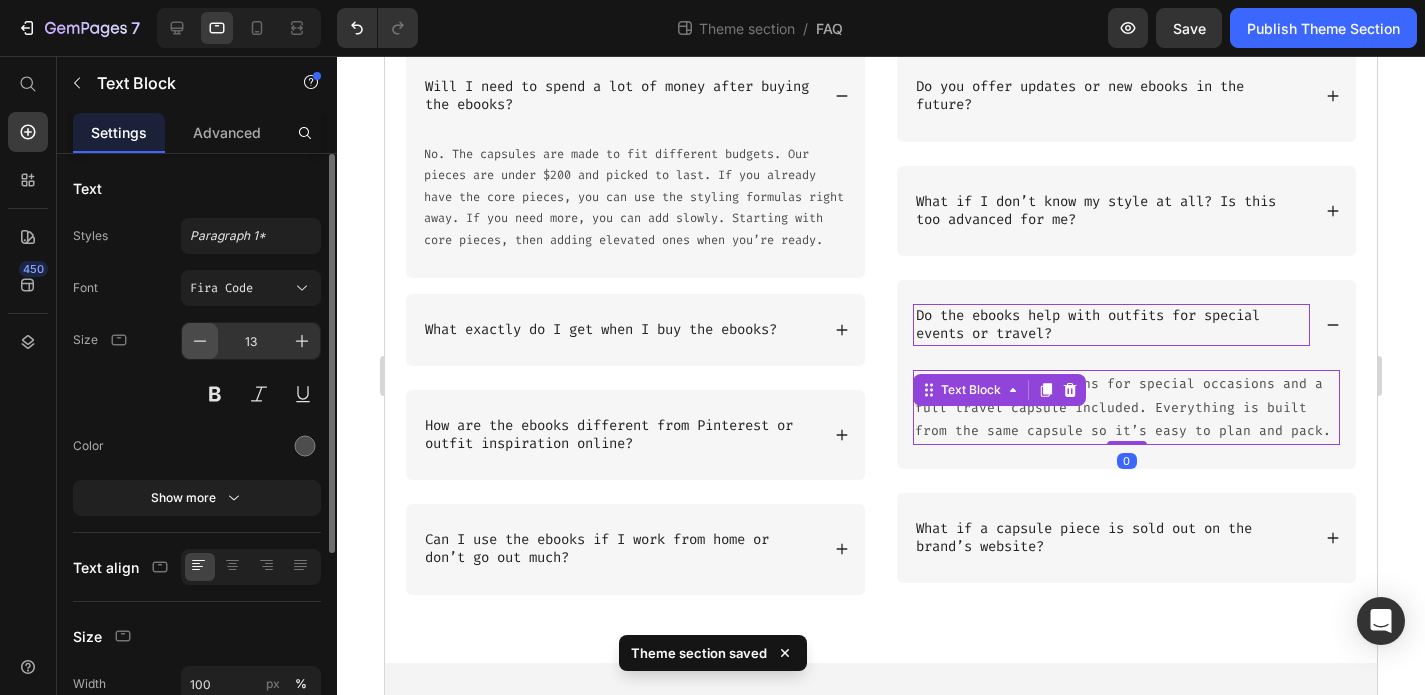 scroll, scrollTop: 519, scrollLeft: 0, axis: vertical 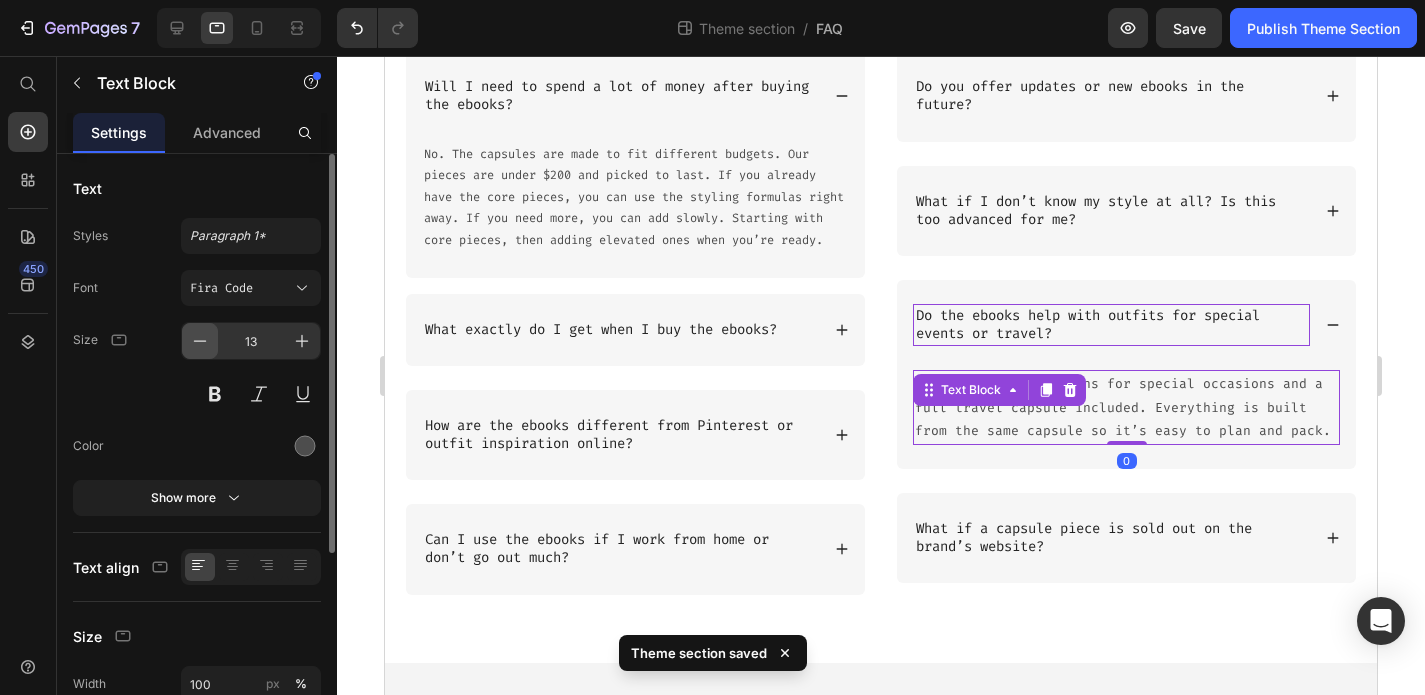 click 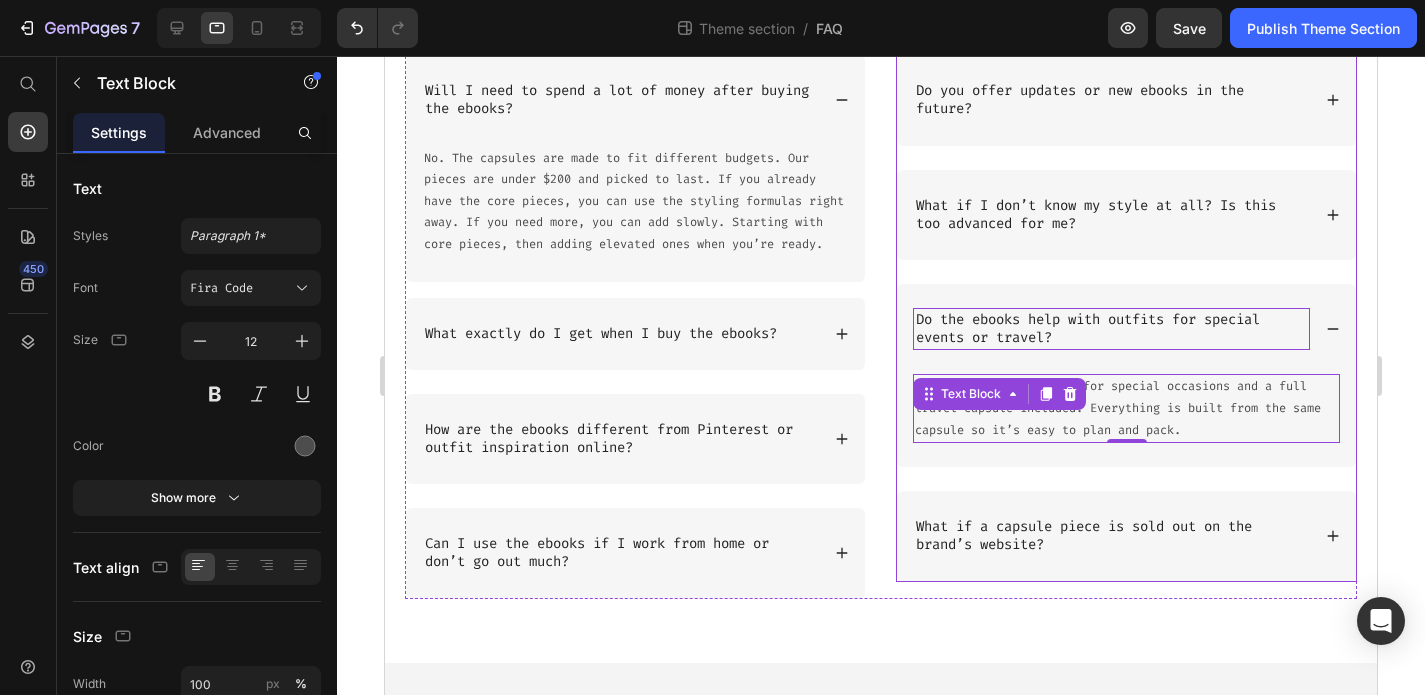 click 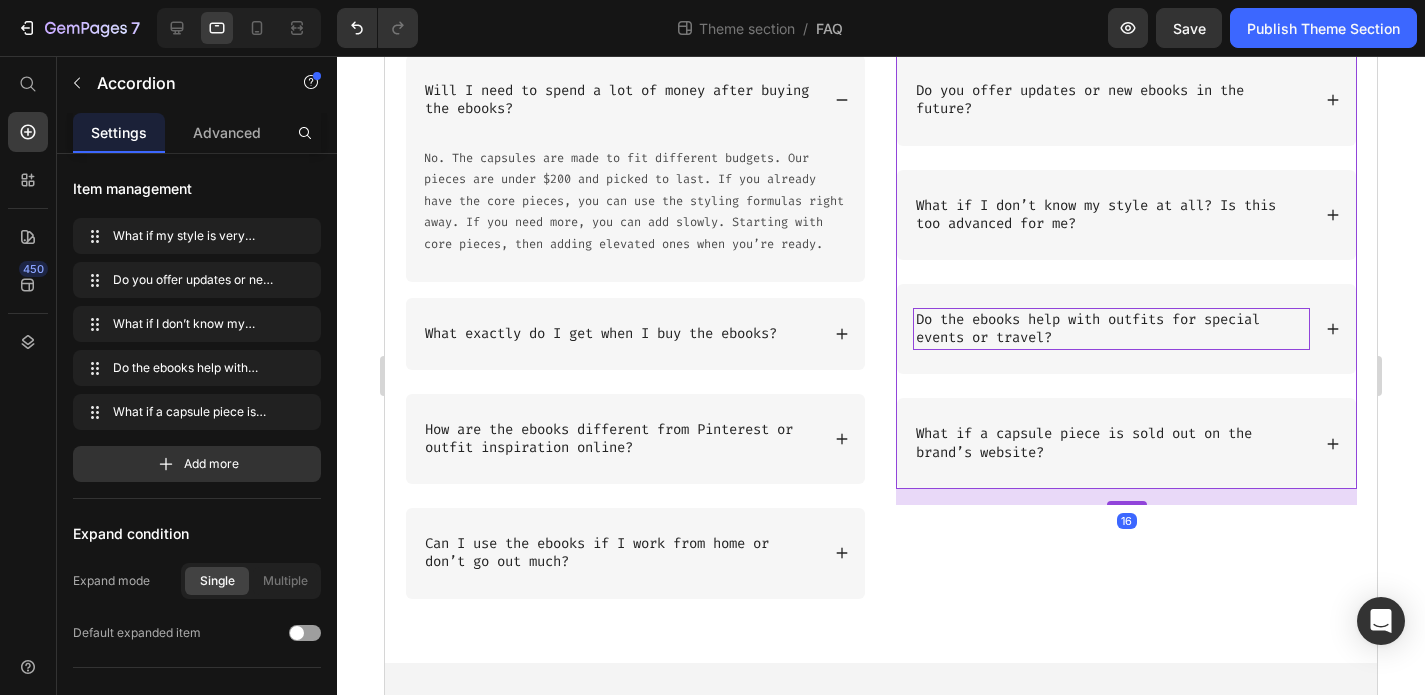 click 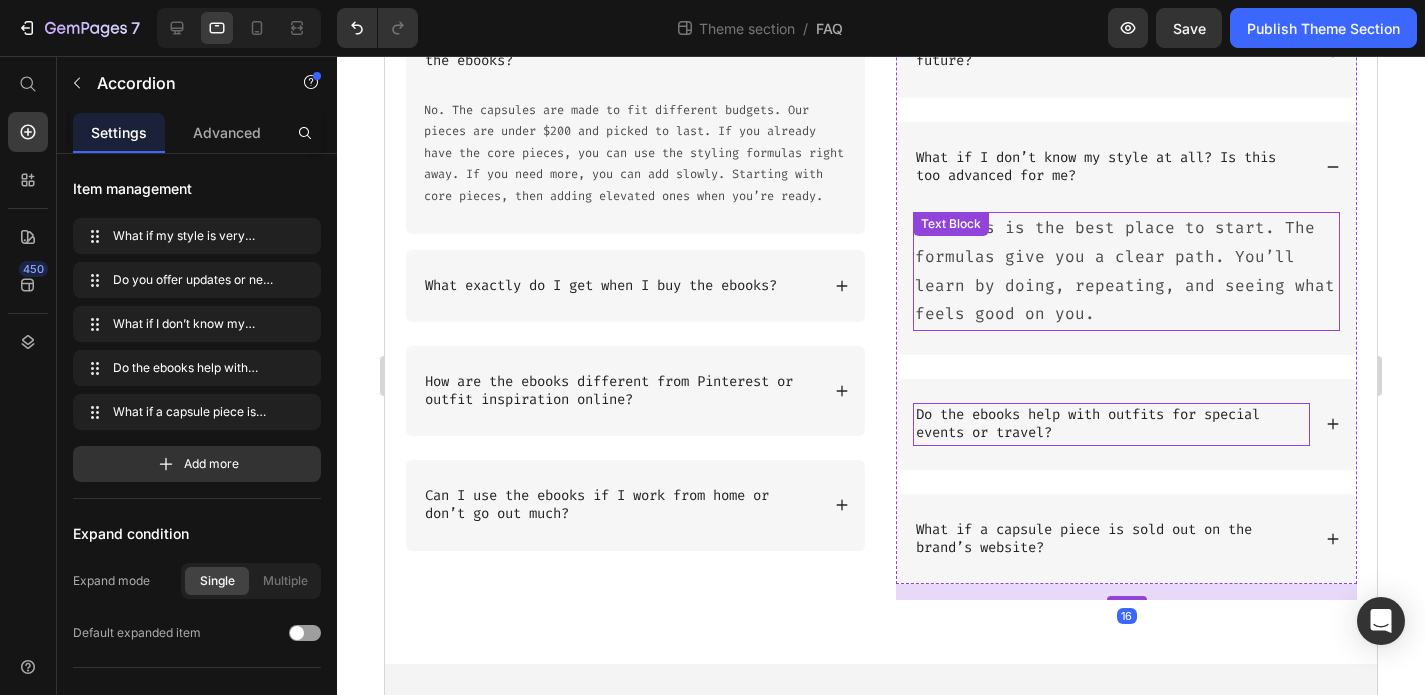 scroll, scrollTop: 547, scrollLeft: 0, axis: vertical 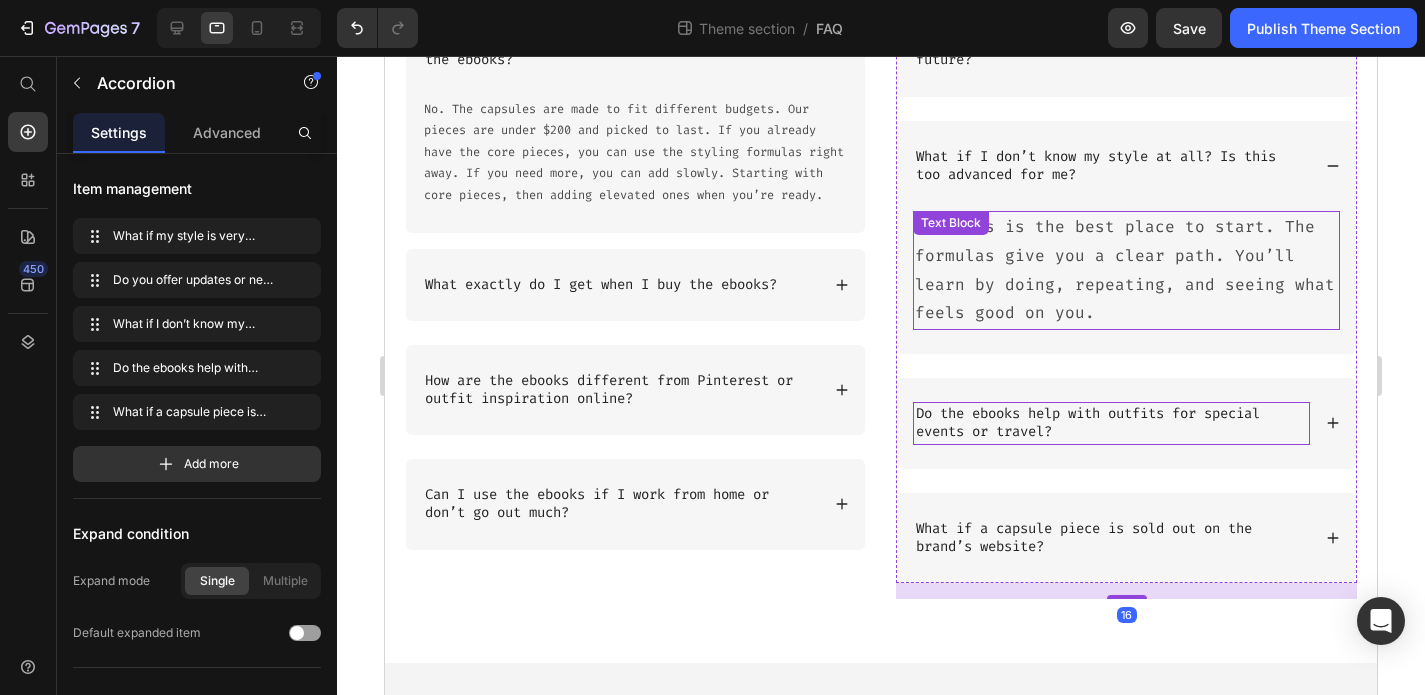 click on "No. This is the best place to start. The formulas give you a clear path. You’ll learn by doing, repeating, and seeing what feels good on you." at bounding box center [1126, 270] 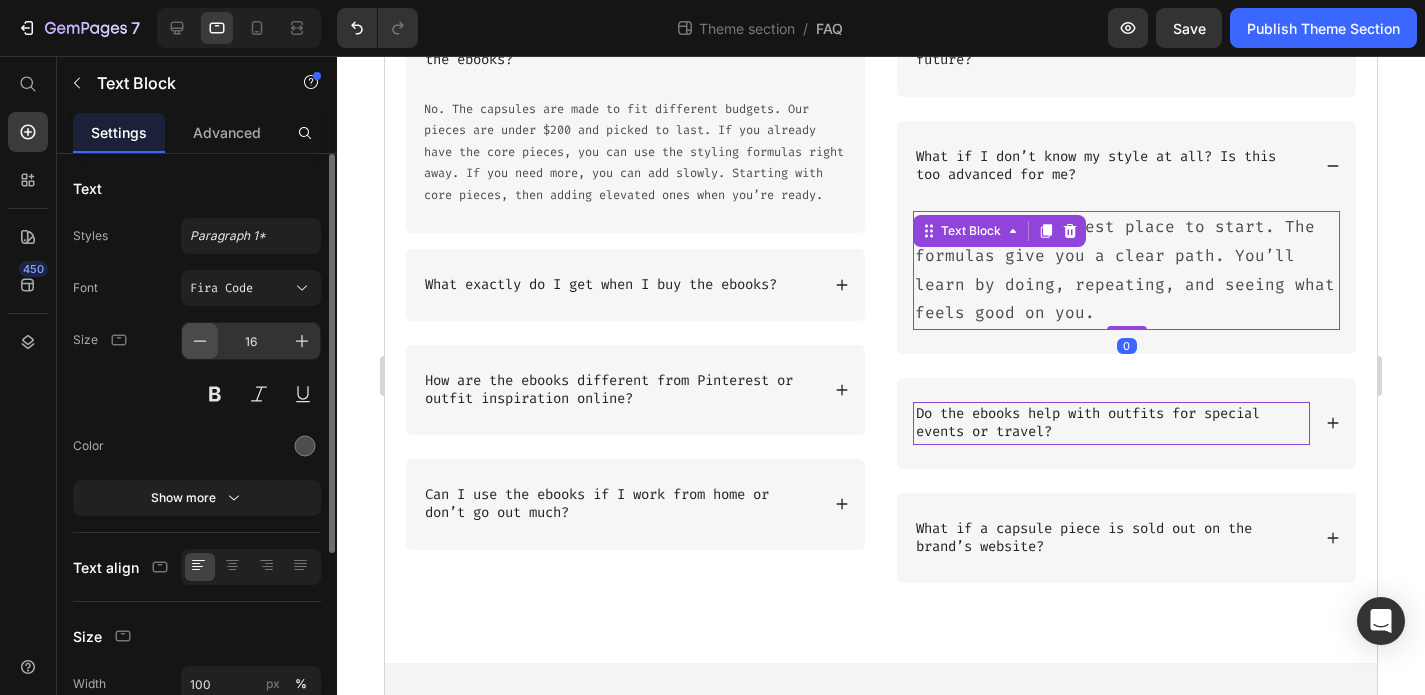 click 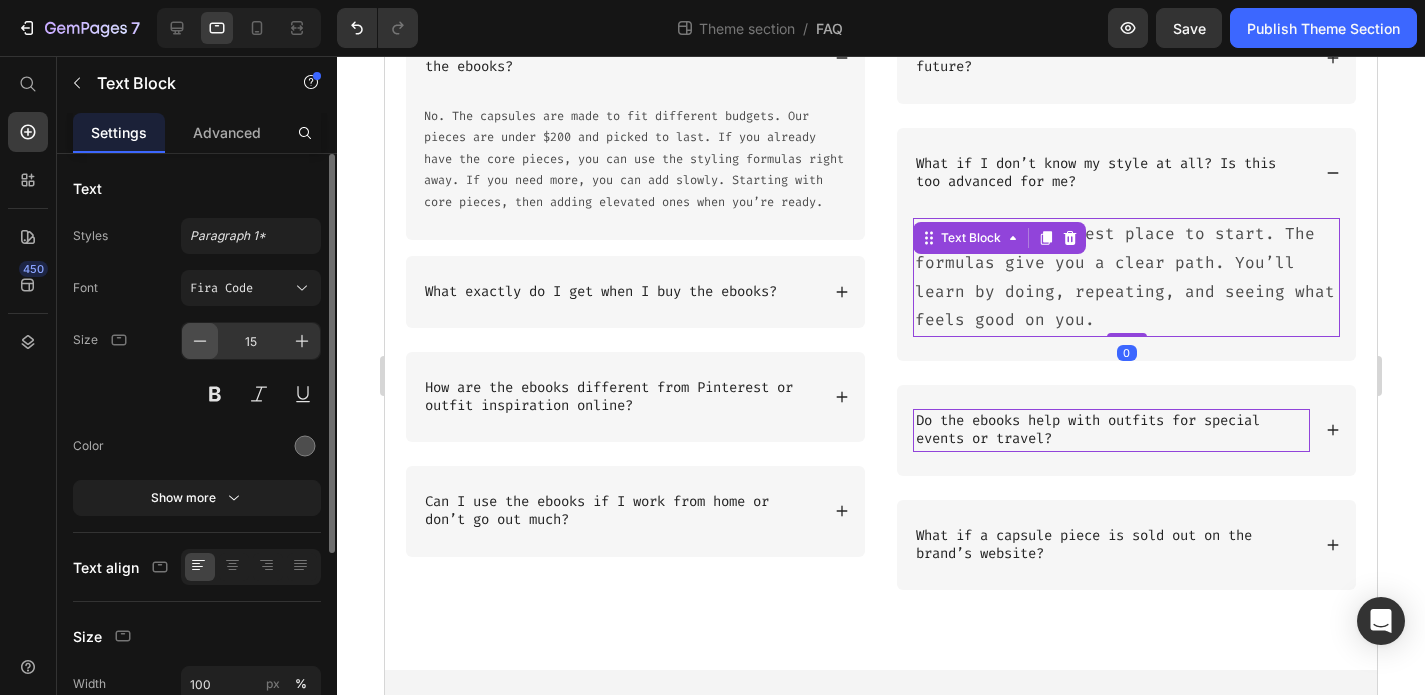 click 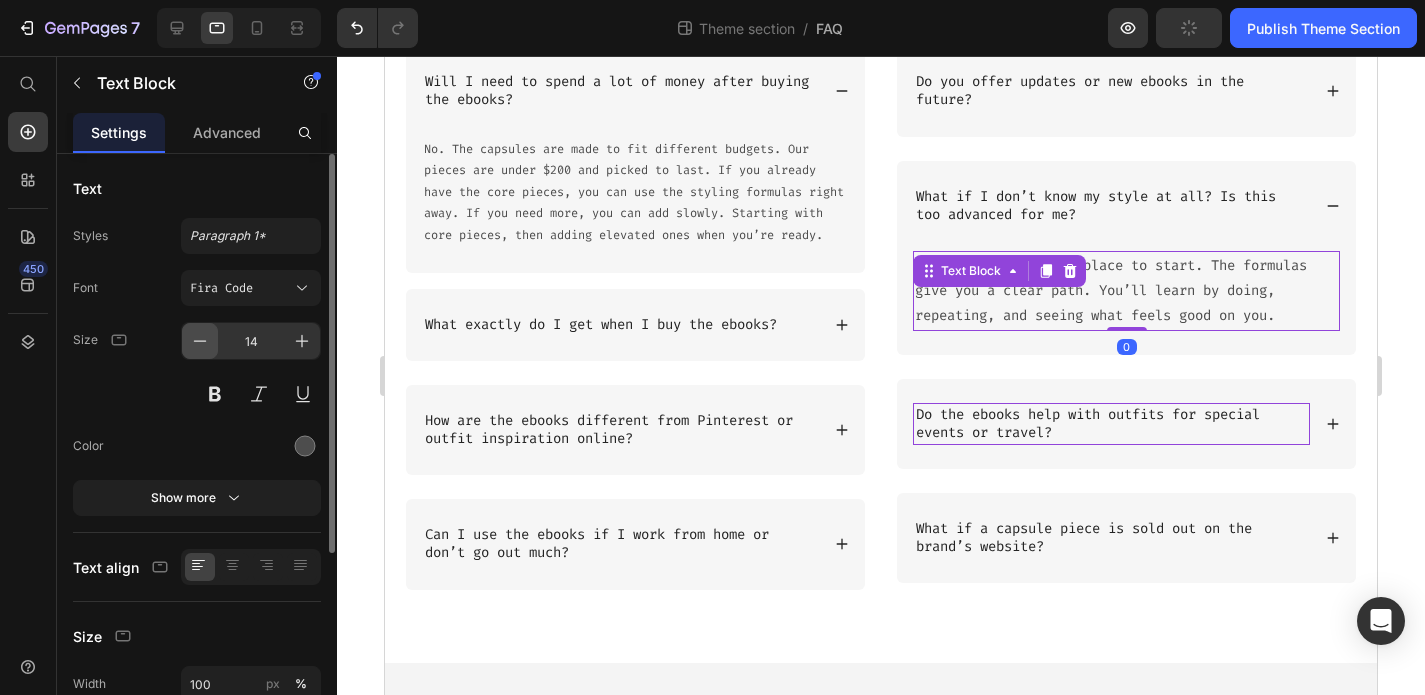scroll, scrollTop: 519, scrollLeft: 0, axis: vertical 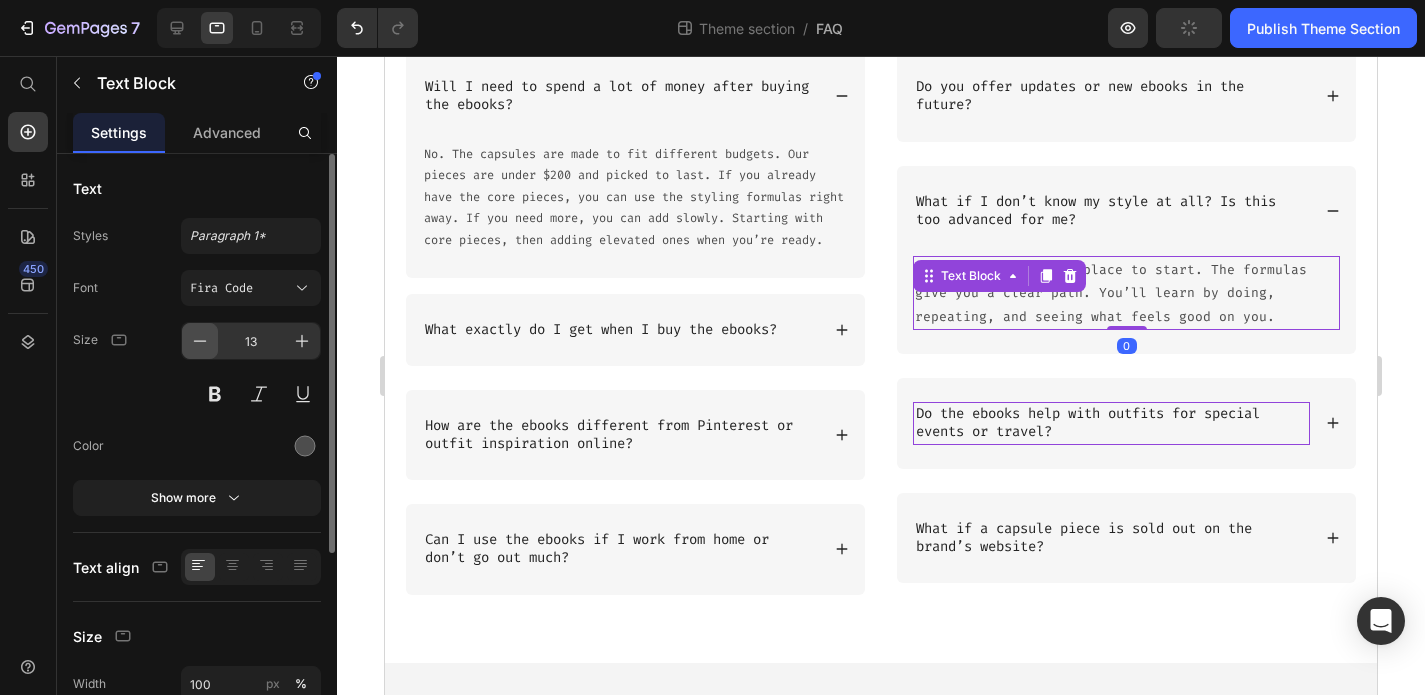 click 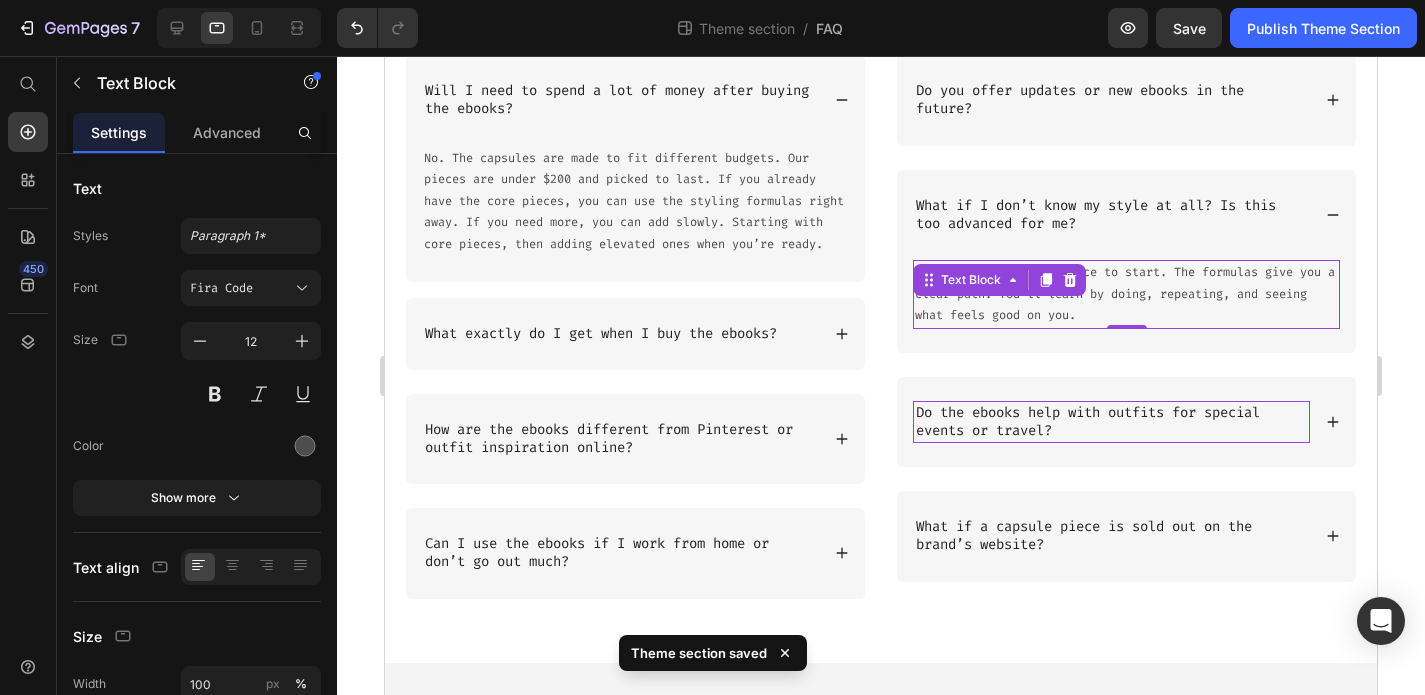 scroll, scrollTop: 410, scrollLeft: 0, axis: vertical 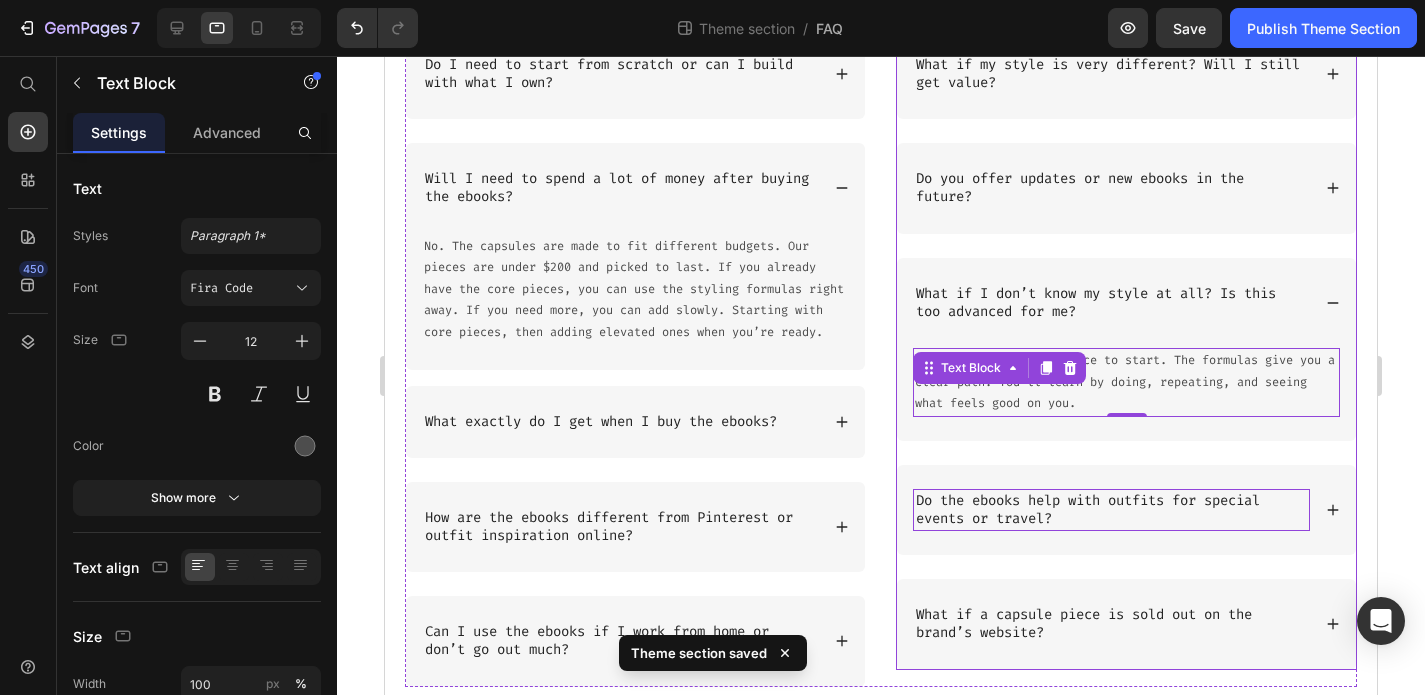 click 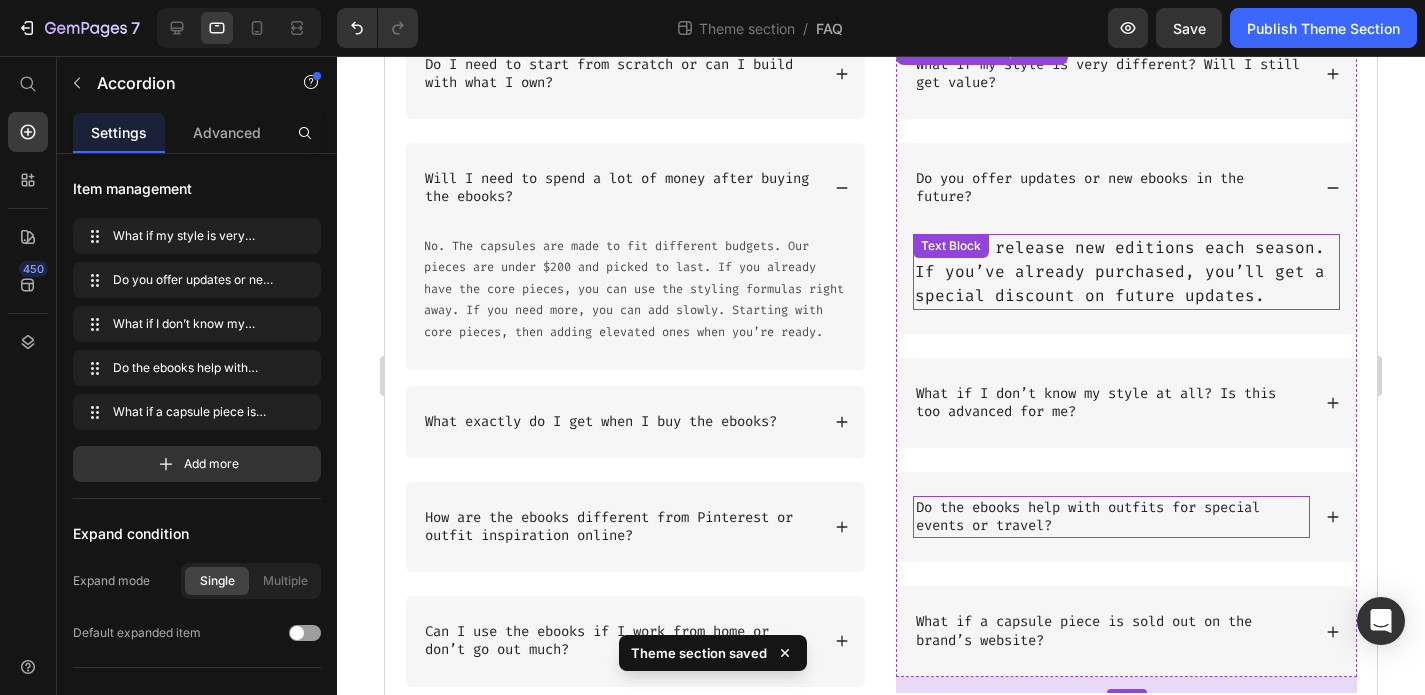 click on "Yes. We release new editions each season. If you’ve already purchased, you’ll get a special discount on future updates." at bounding box center (1126, 272) 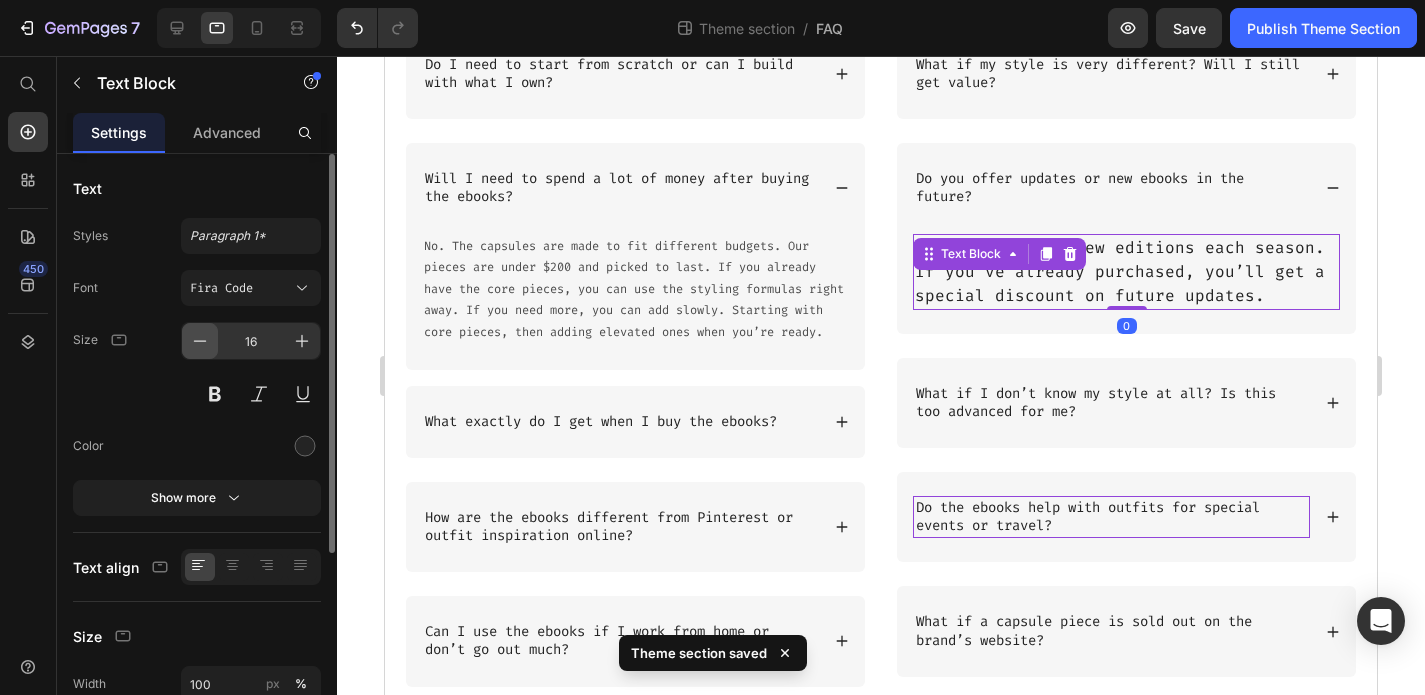 click 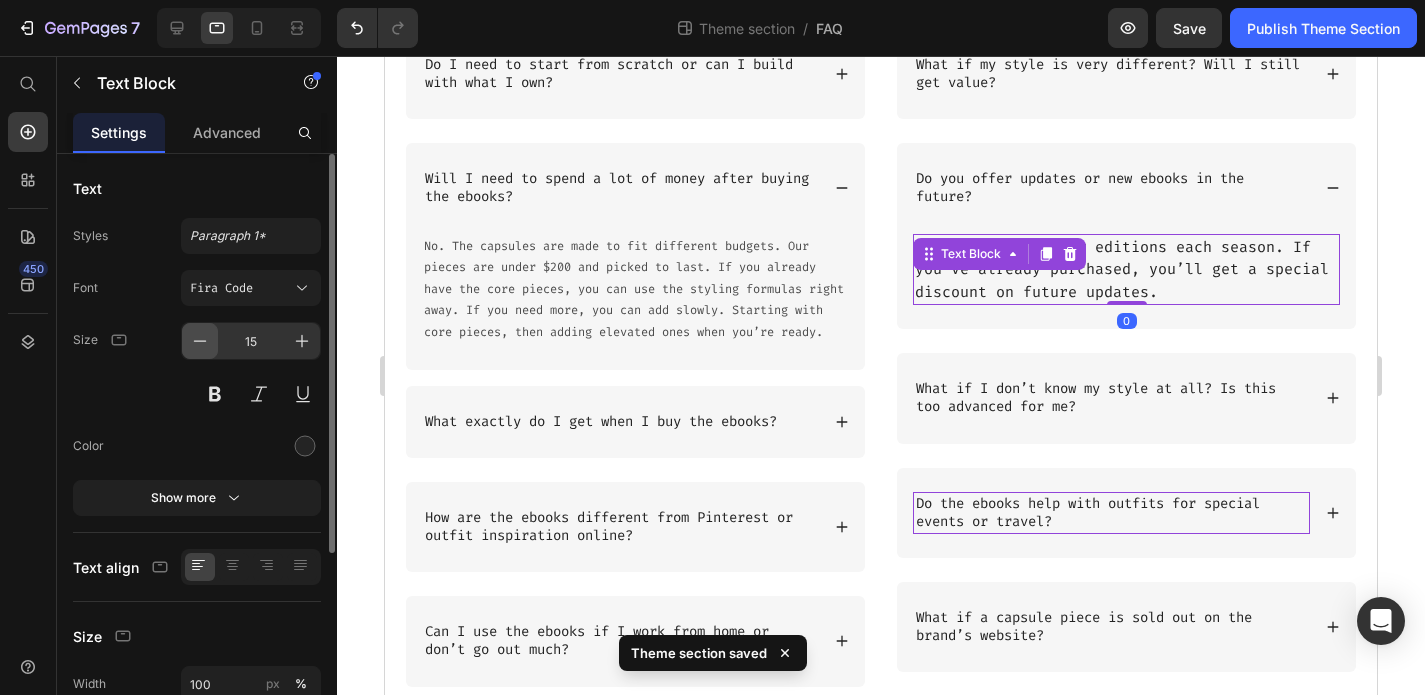 click 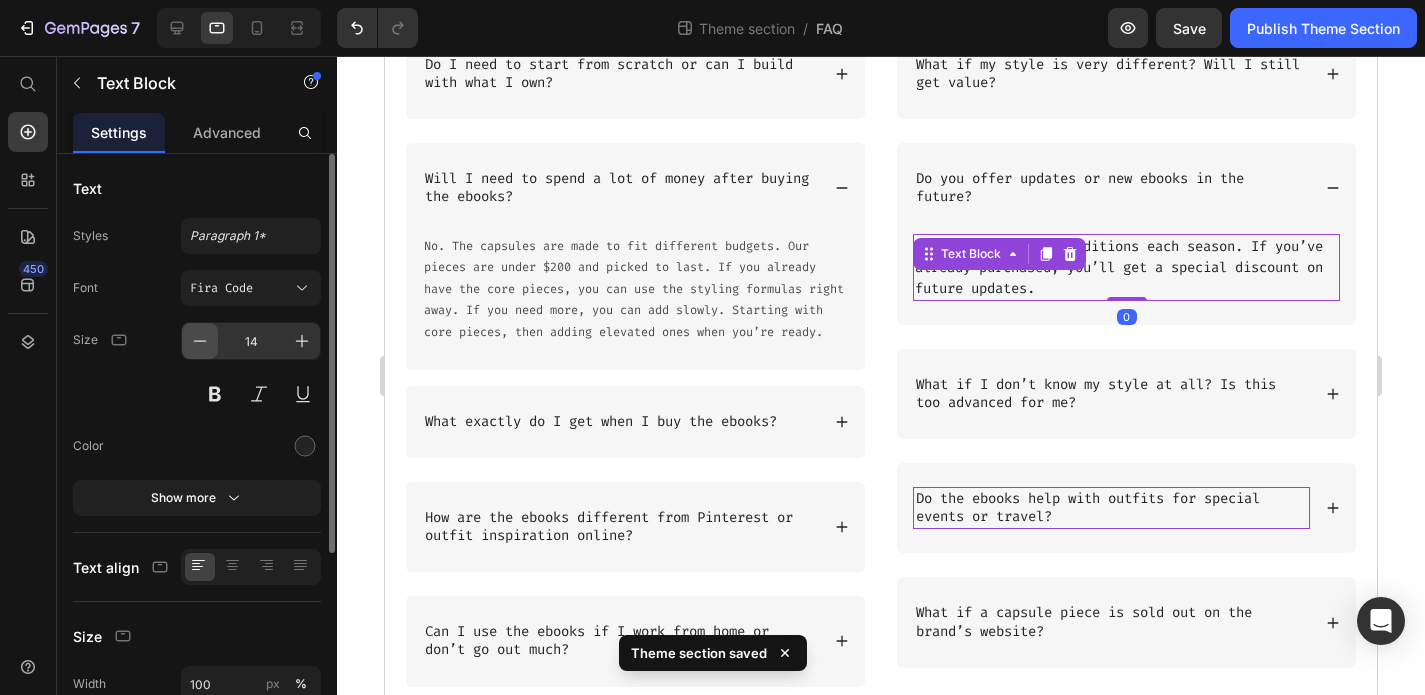 click 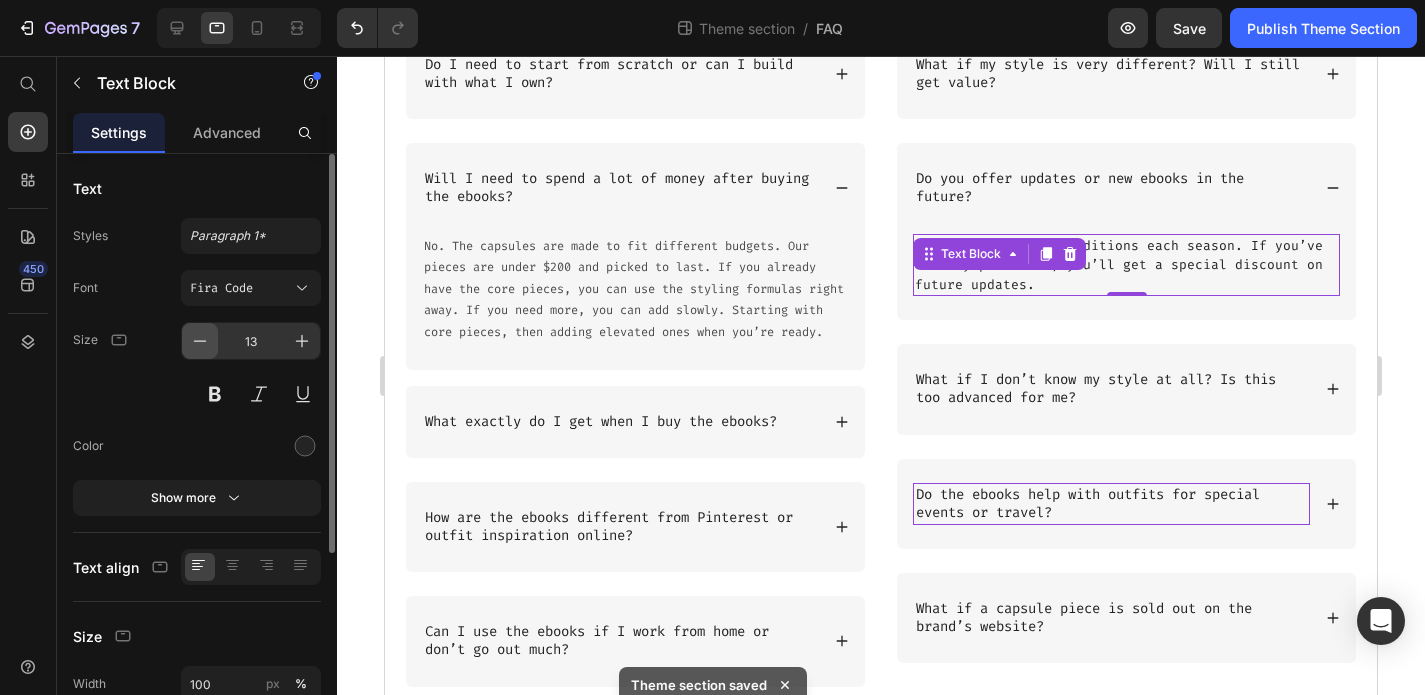 click 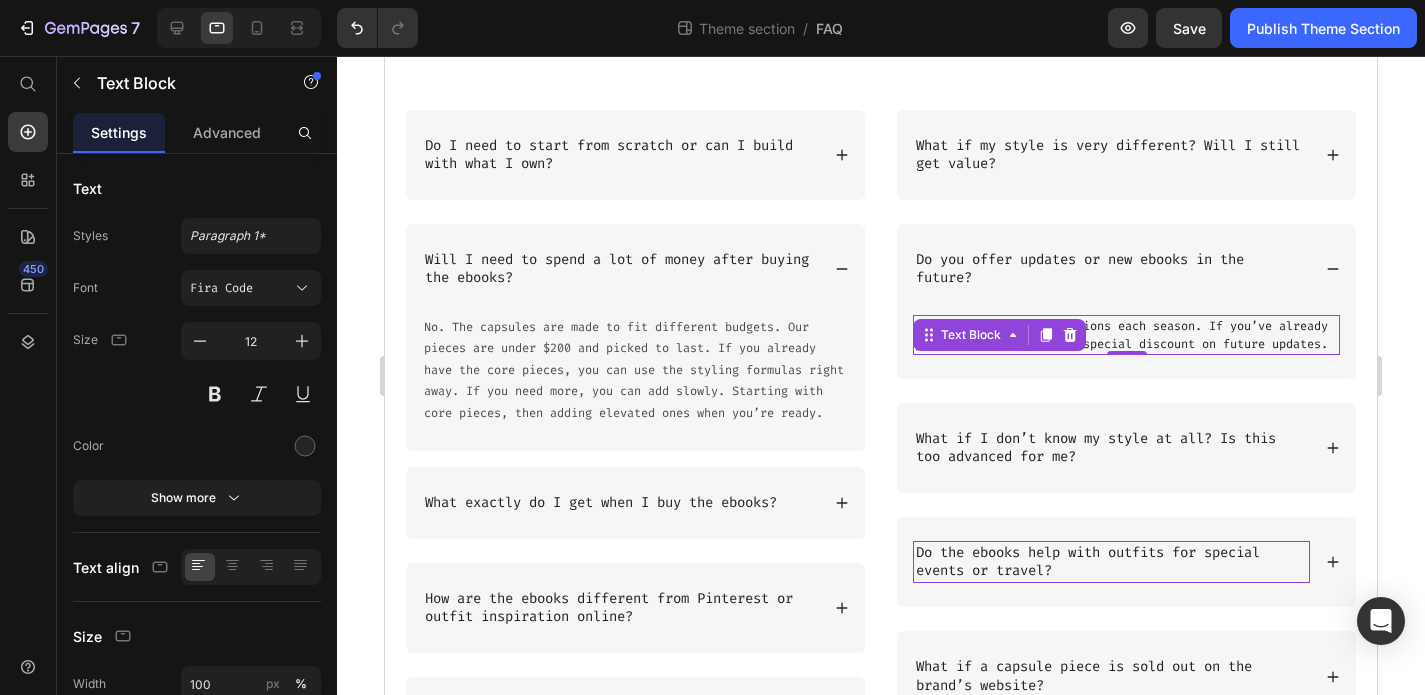 scroll, scrollTop: 295, scrollLeft: 0, axis: vertical 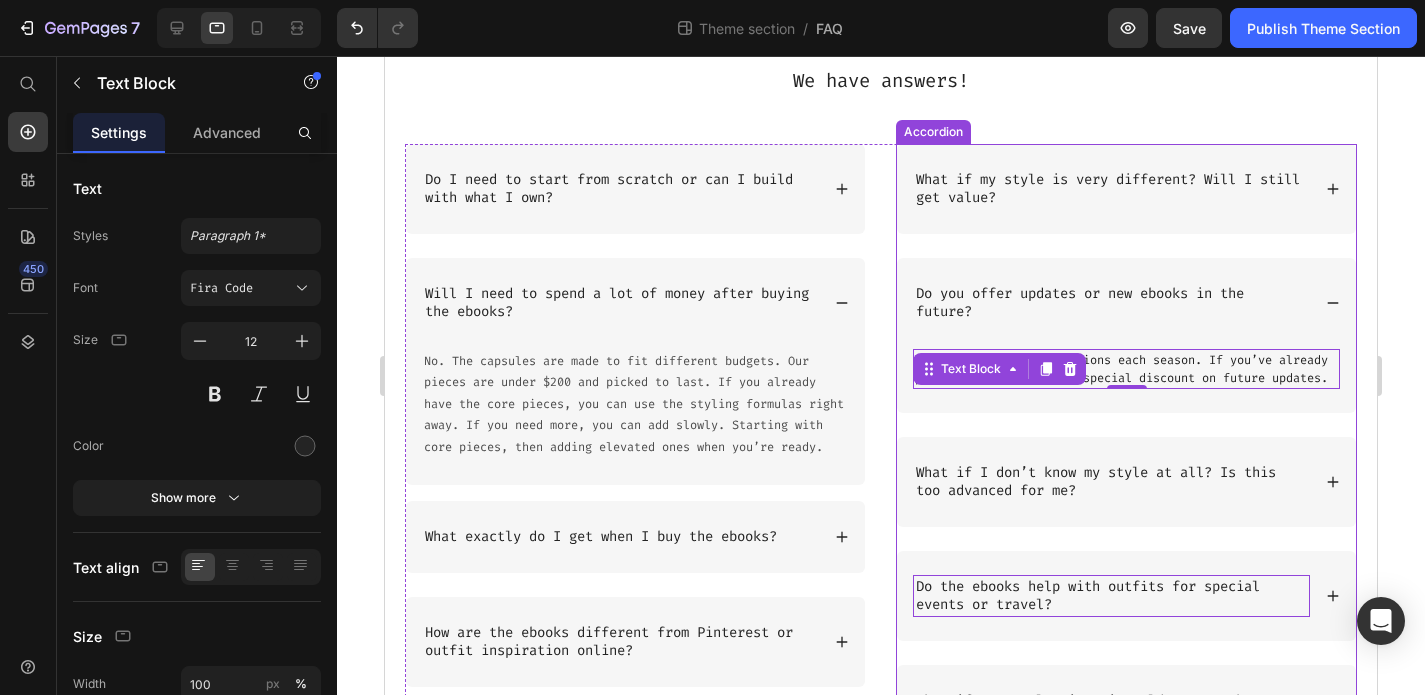 click 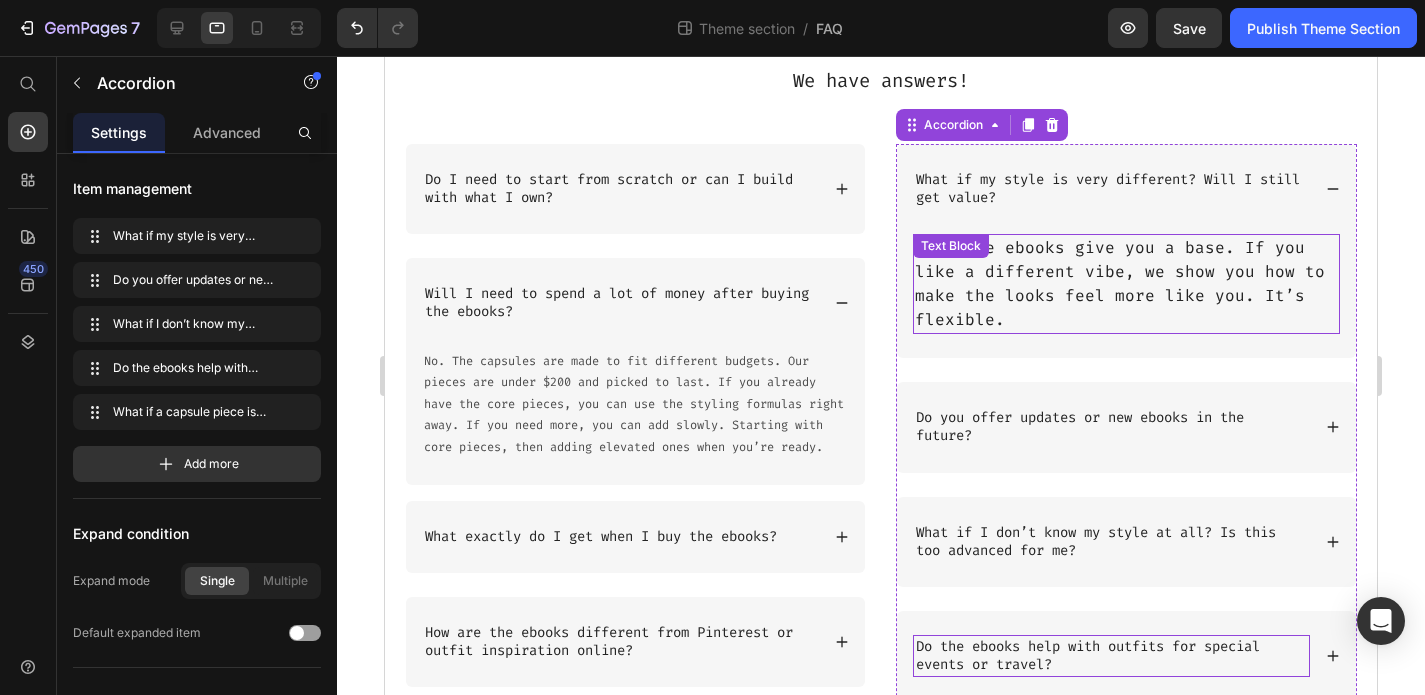 click on "Yes. The ebooks give you a base. If you like a different vibe, we show you how to make the looks feel more like you. It’s flexible." at bounding box center (1126, 284) 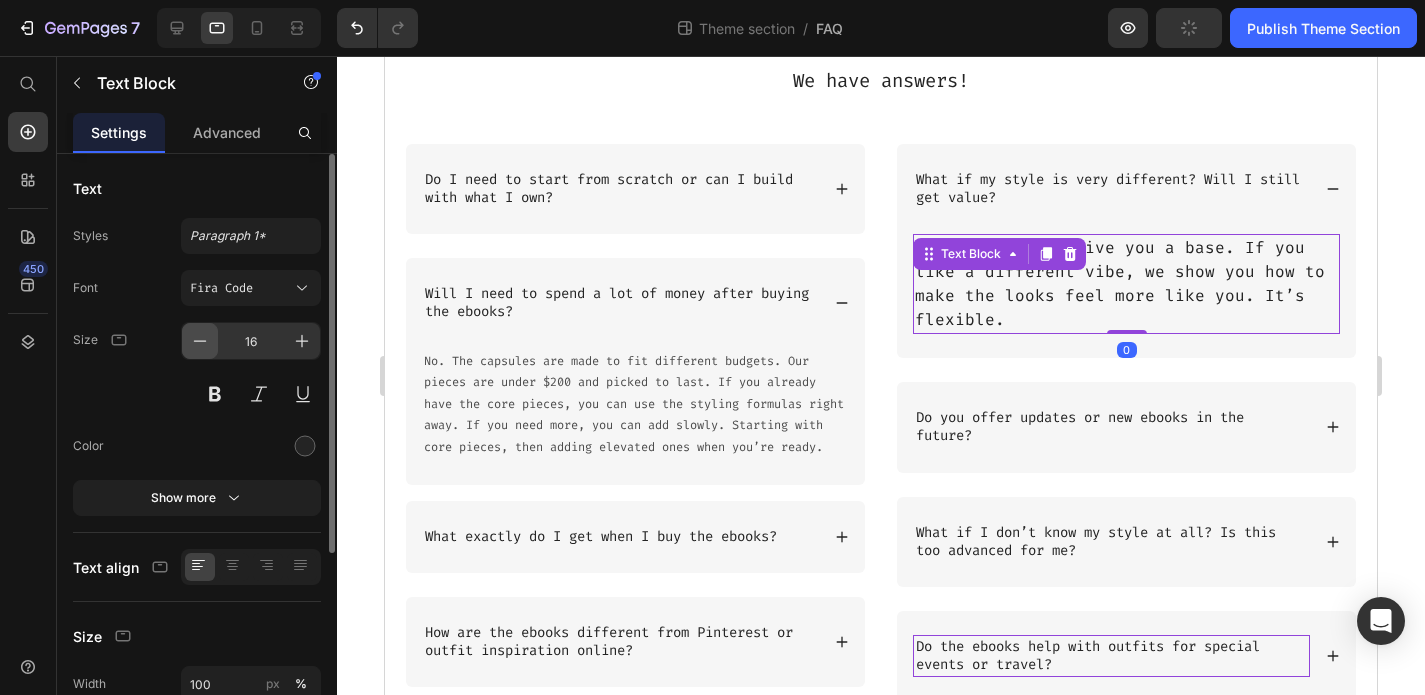 click 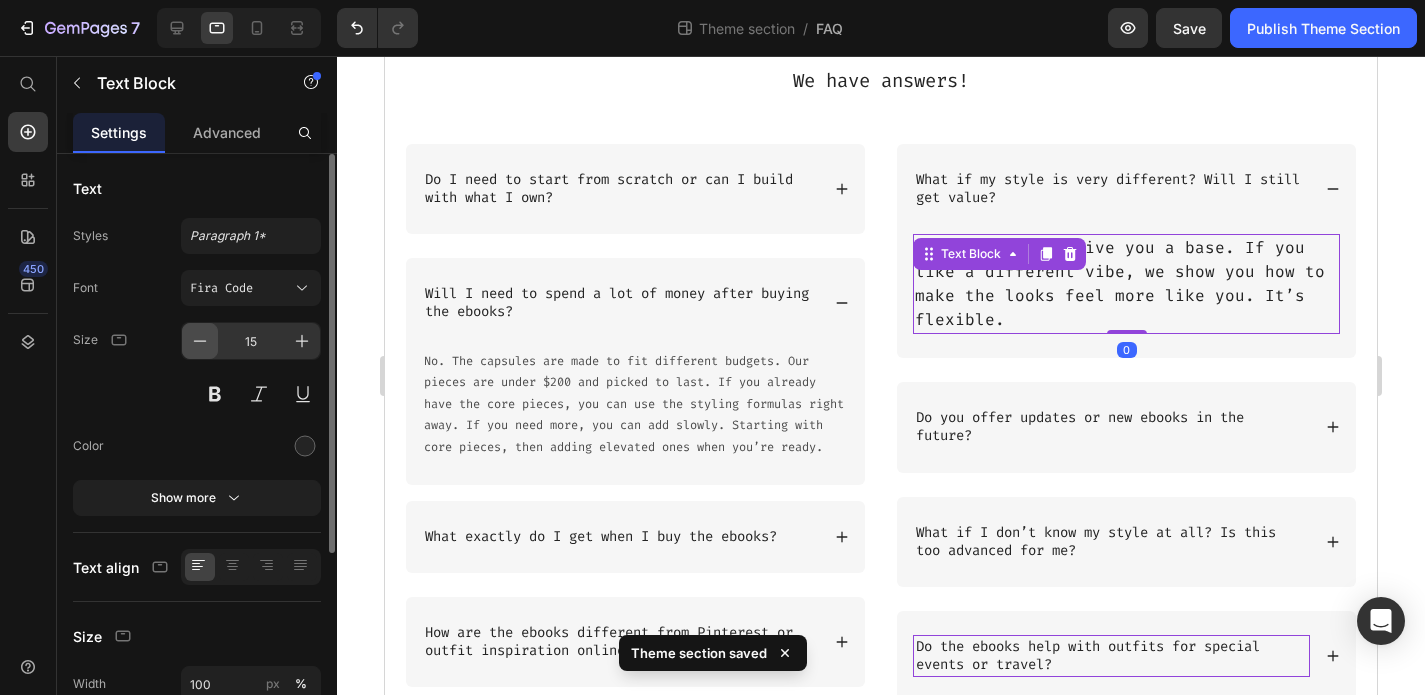 click 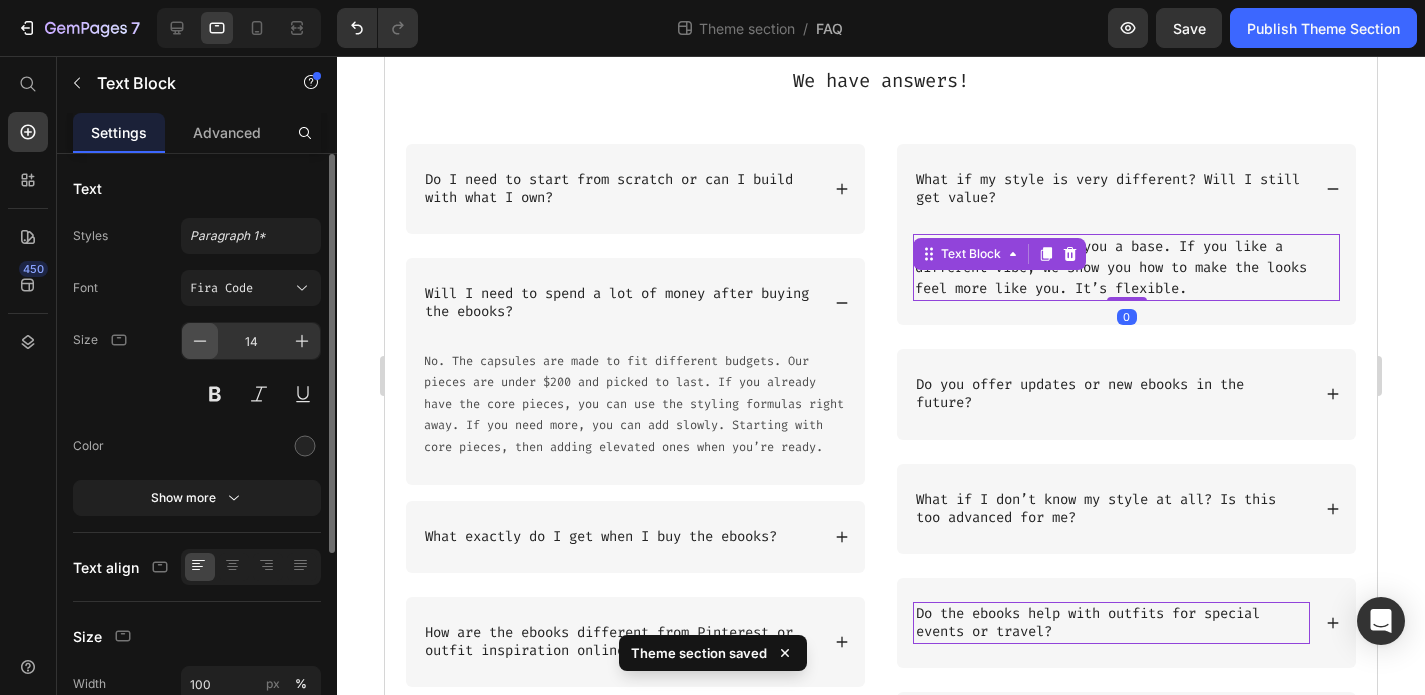 click 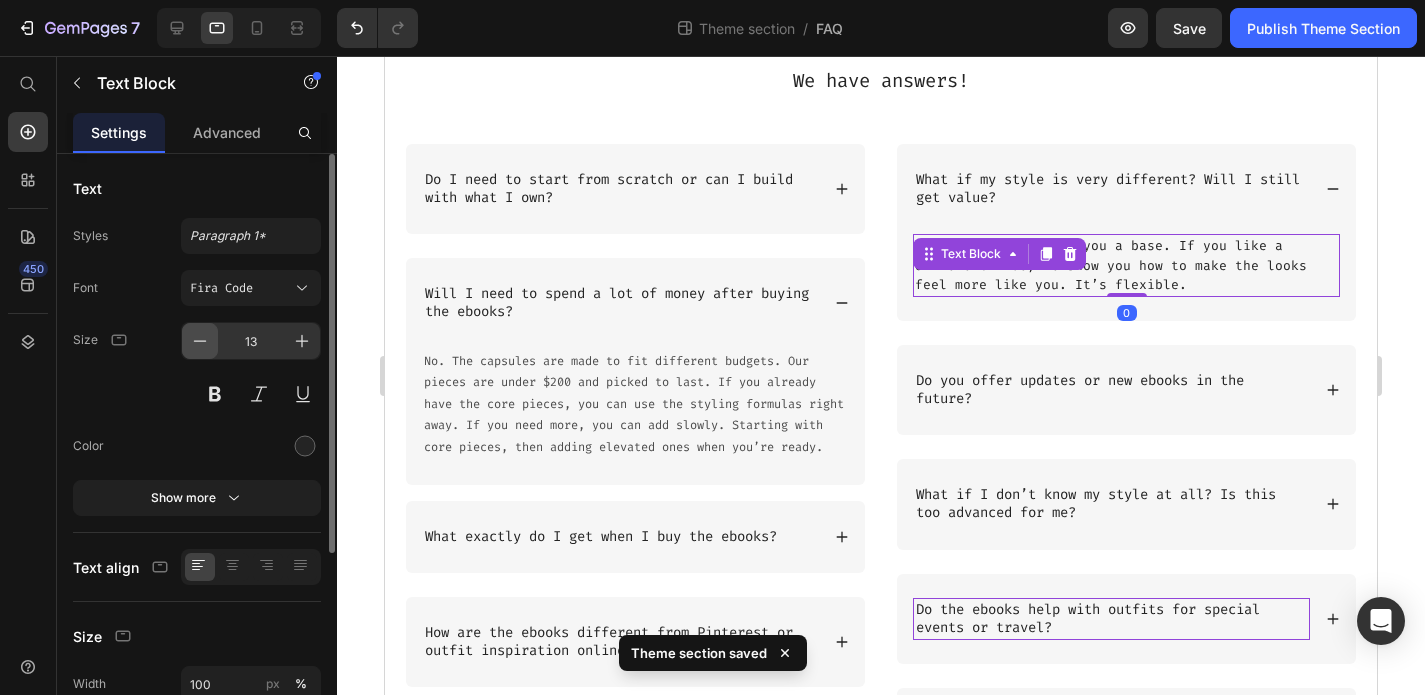 click 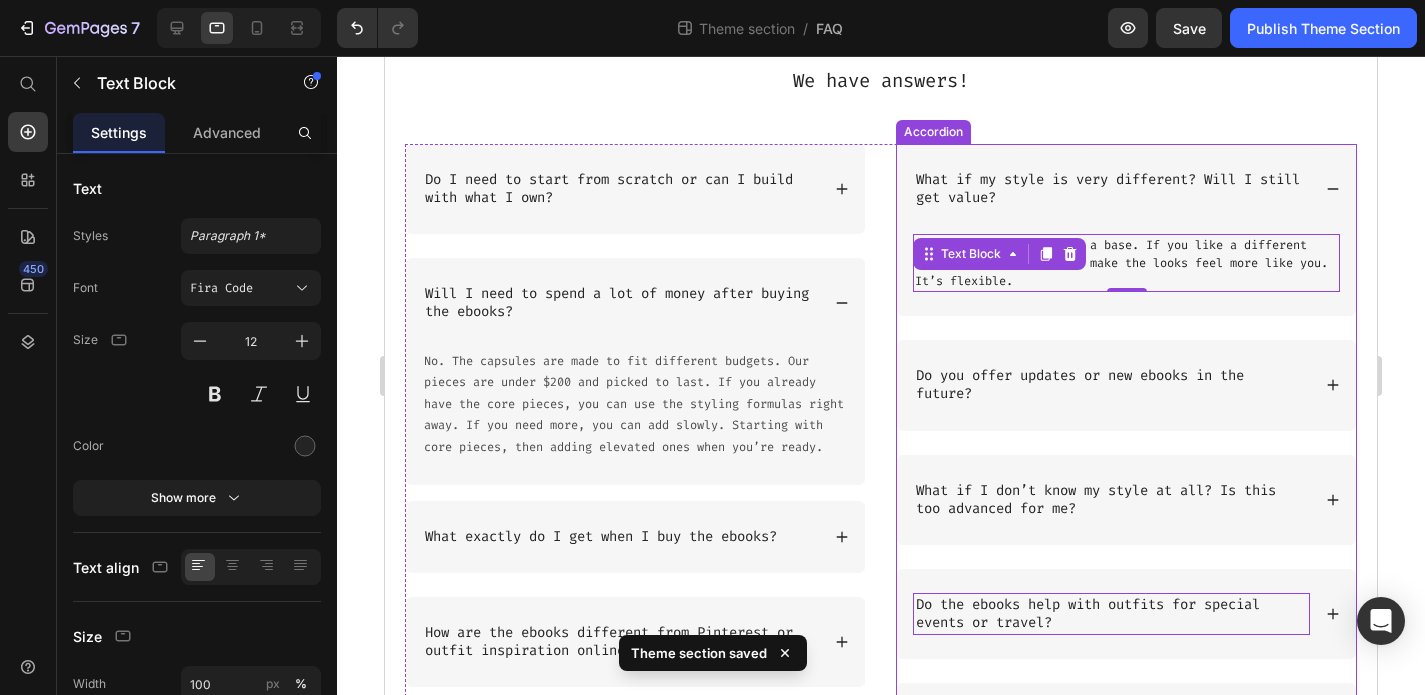 click 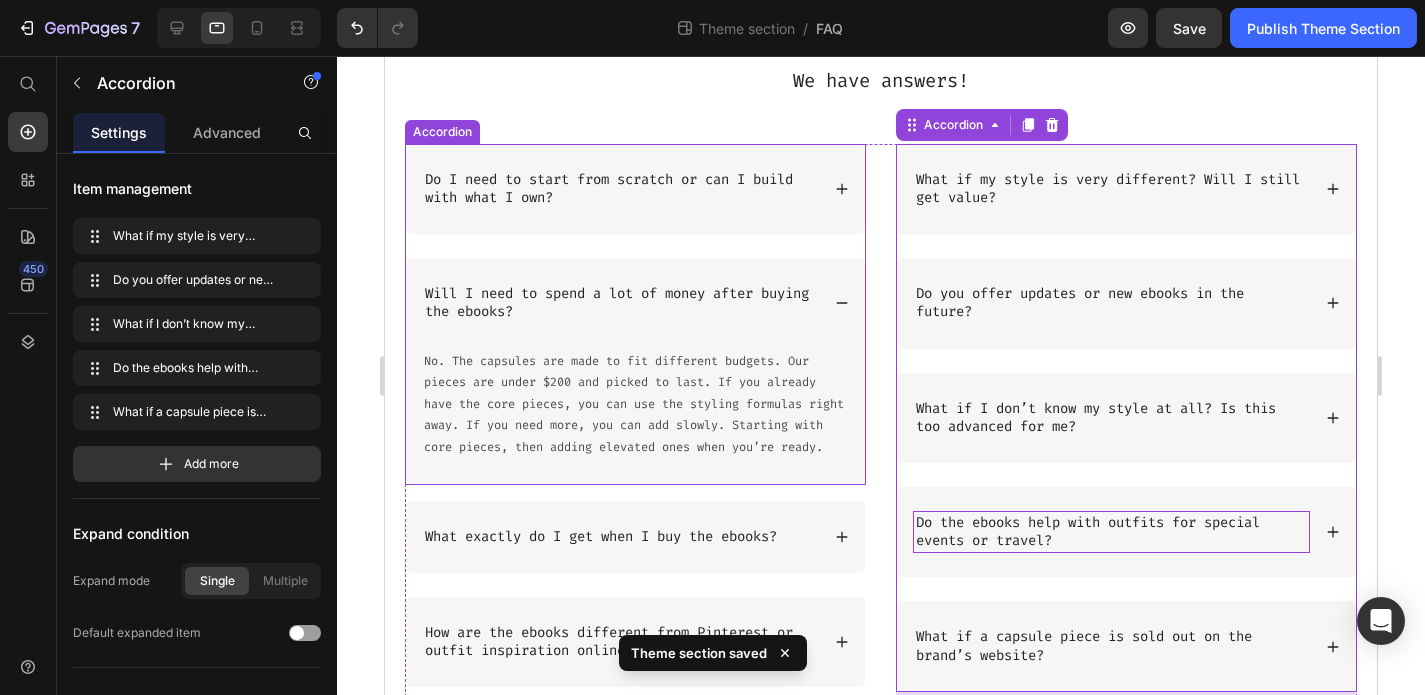 click on "Will I need to spend a lot of money after buying the ebooks?" at bounding box center [635, 303] 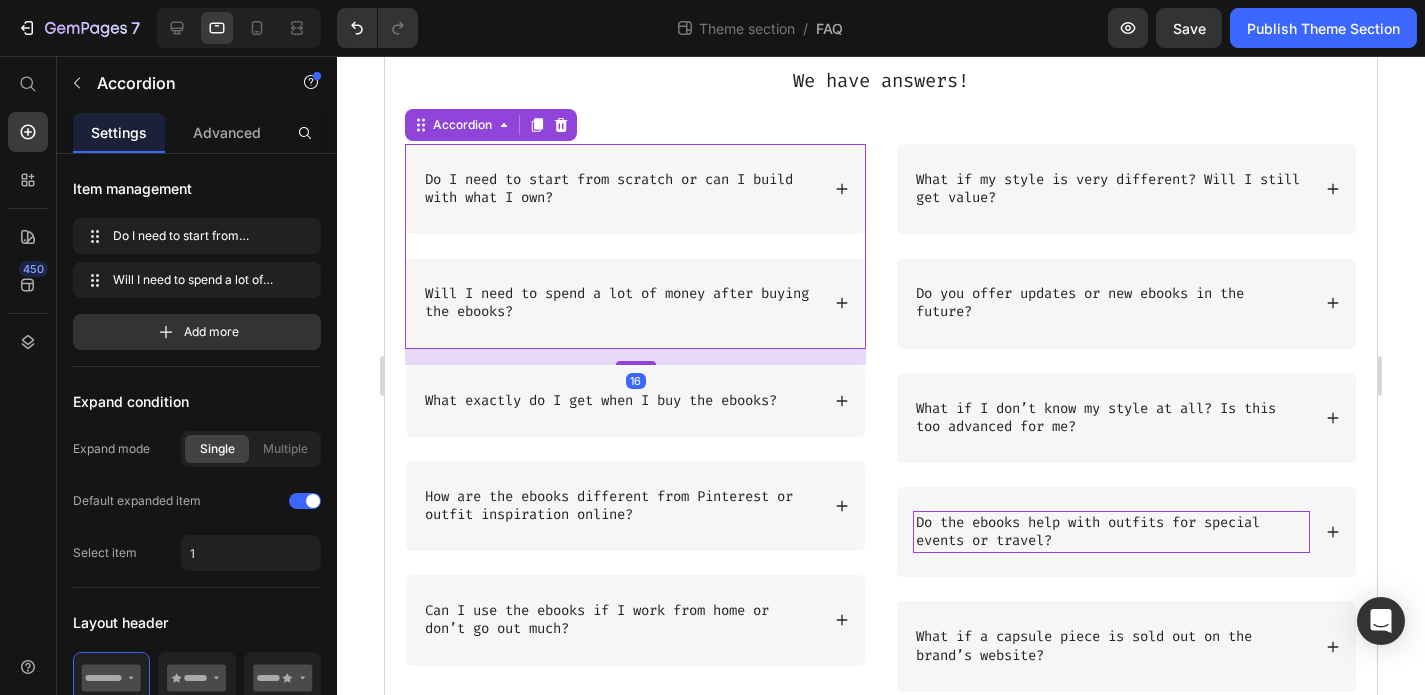 click 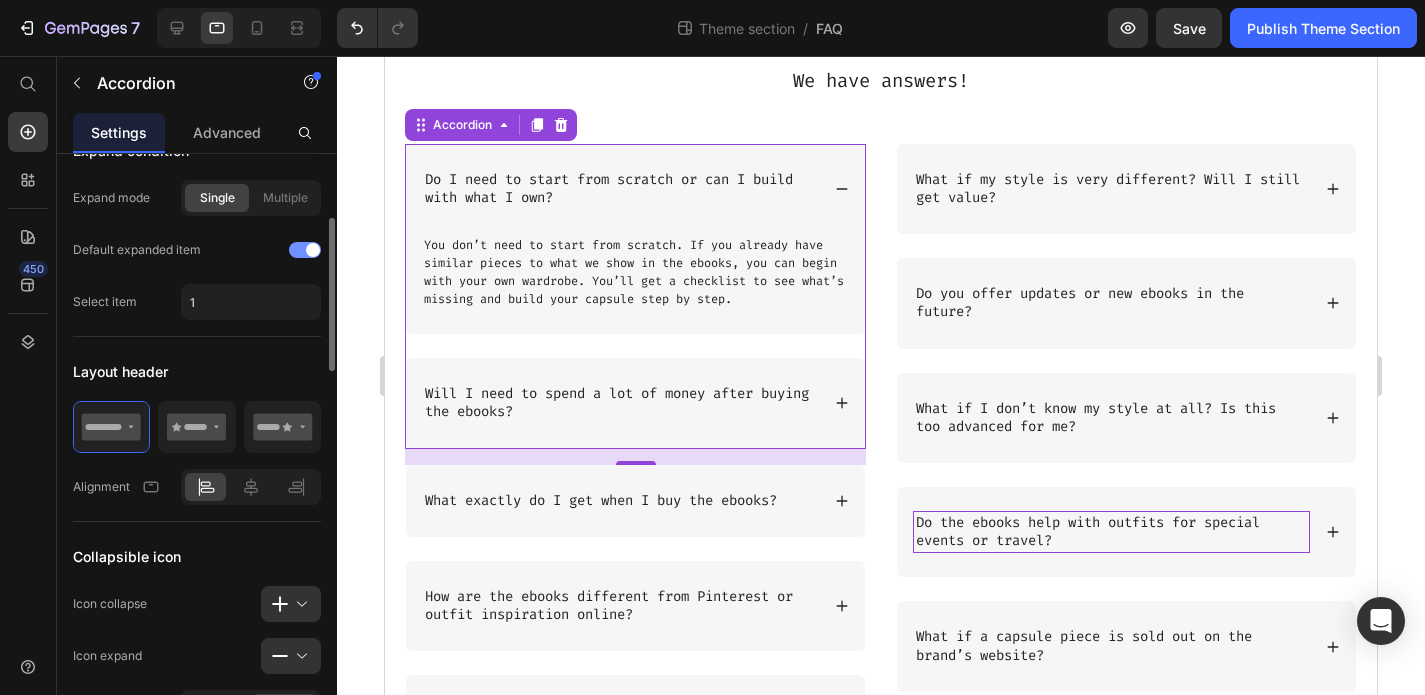 scroll, scrollTop: 253, scrollLeft: 0, axis: vertical 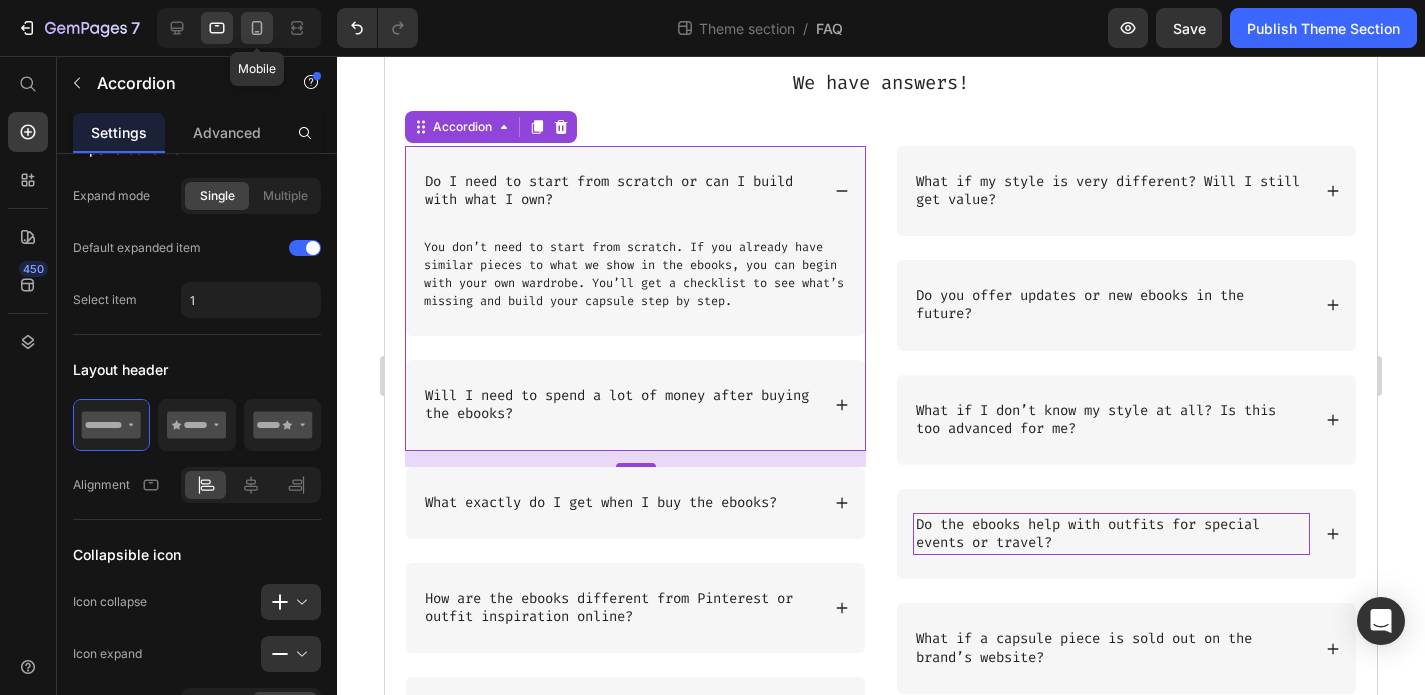 click 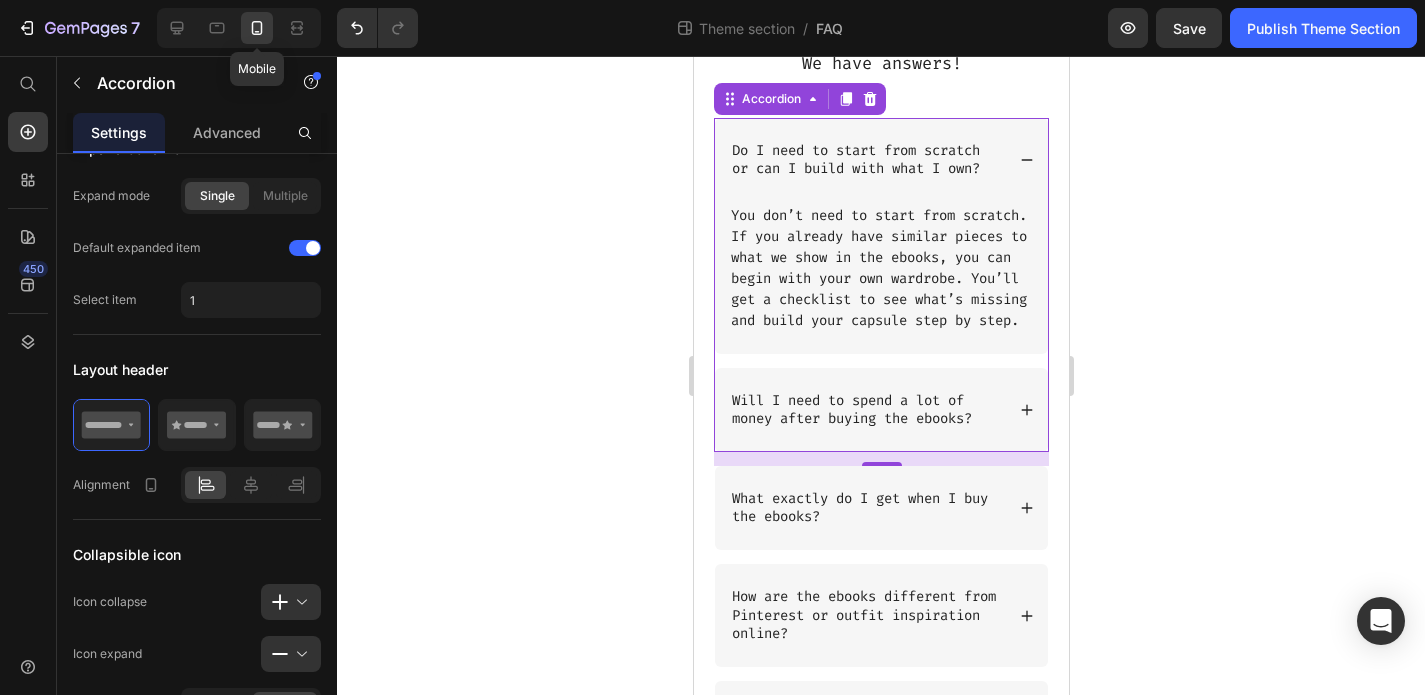 scroll, scrollTop: 350, scrollLeft: 0, axis: vertical 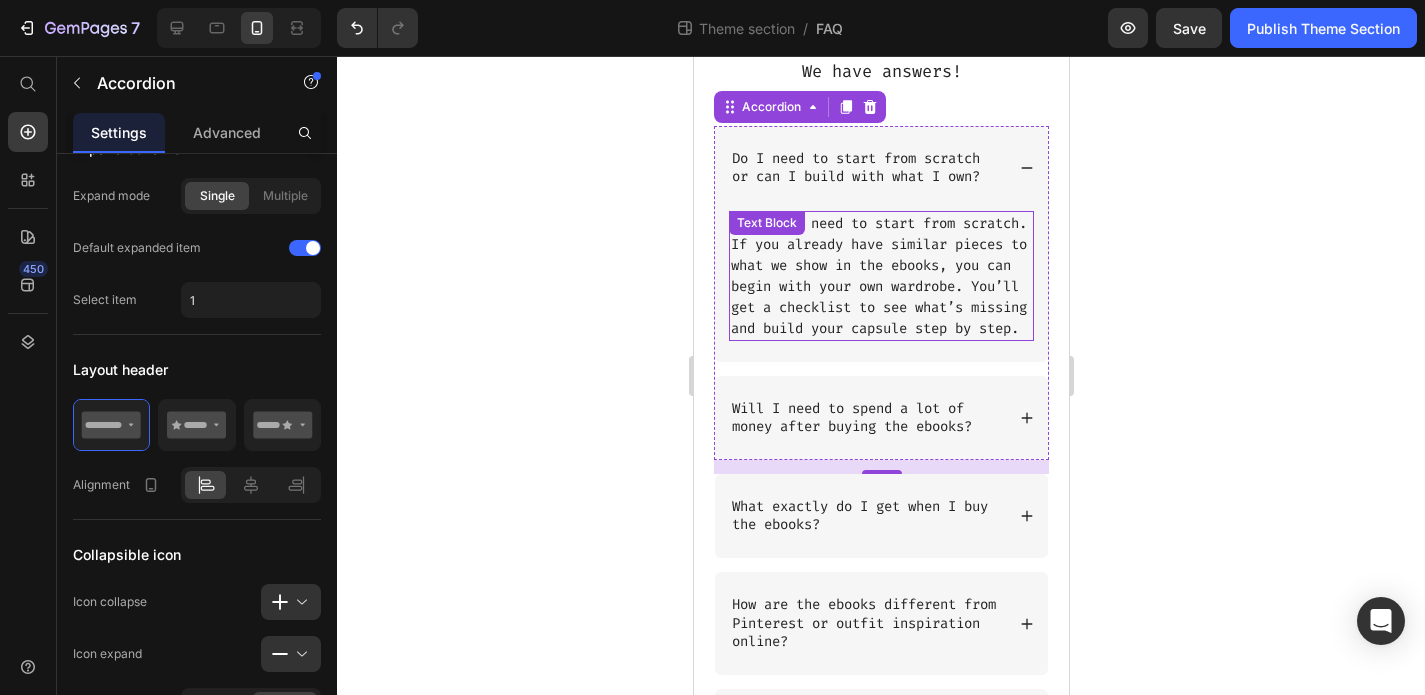 click on "You don’t need to start from scratch. If you already have similar pieces to what we show in the ebooks, you can begin with your own wardrobe. You’ll get a checklist to see what’s missing and build your capsule step by step." at bounding box center (880, 276) 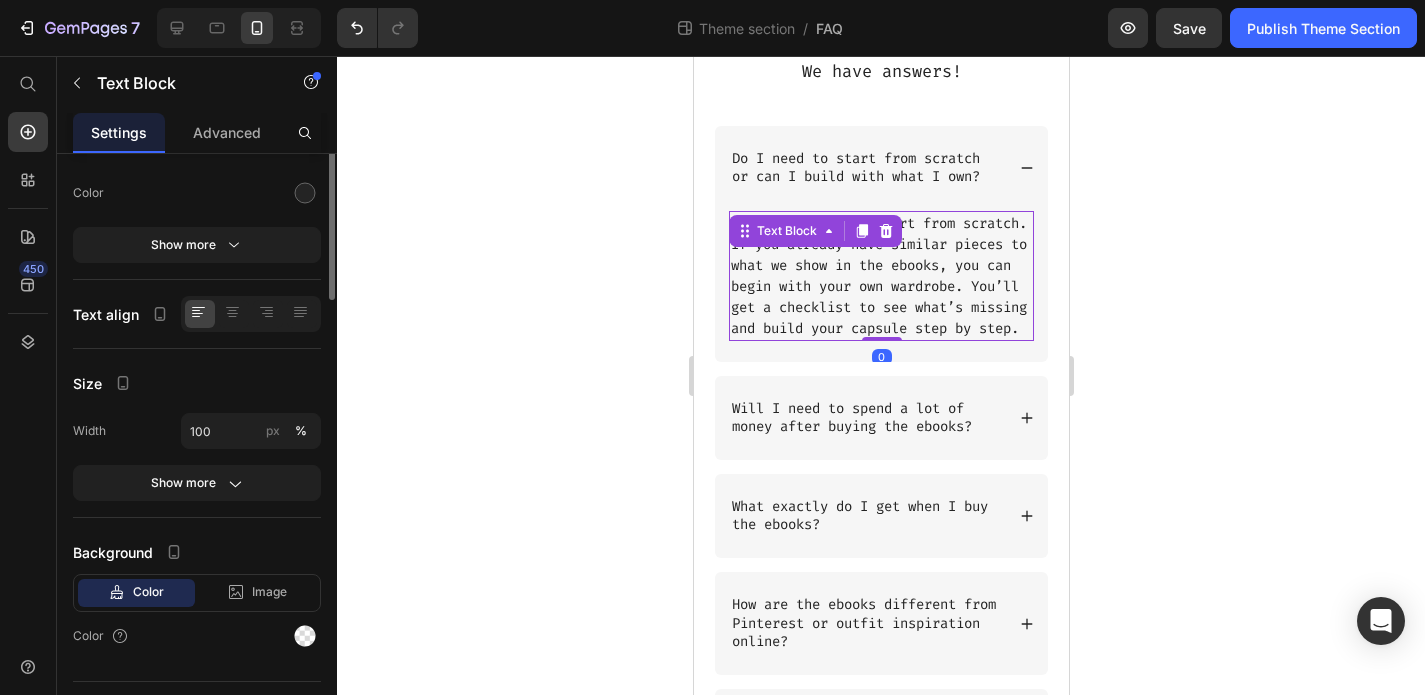 scroll, scrollTop: 0, scrollLeft: 0, axis: both 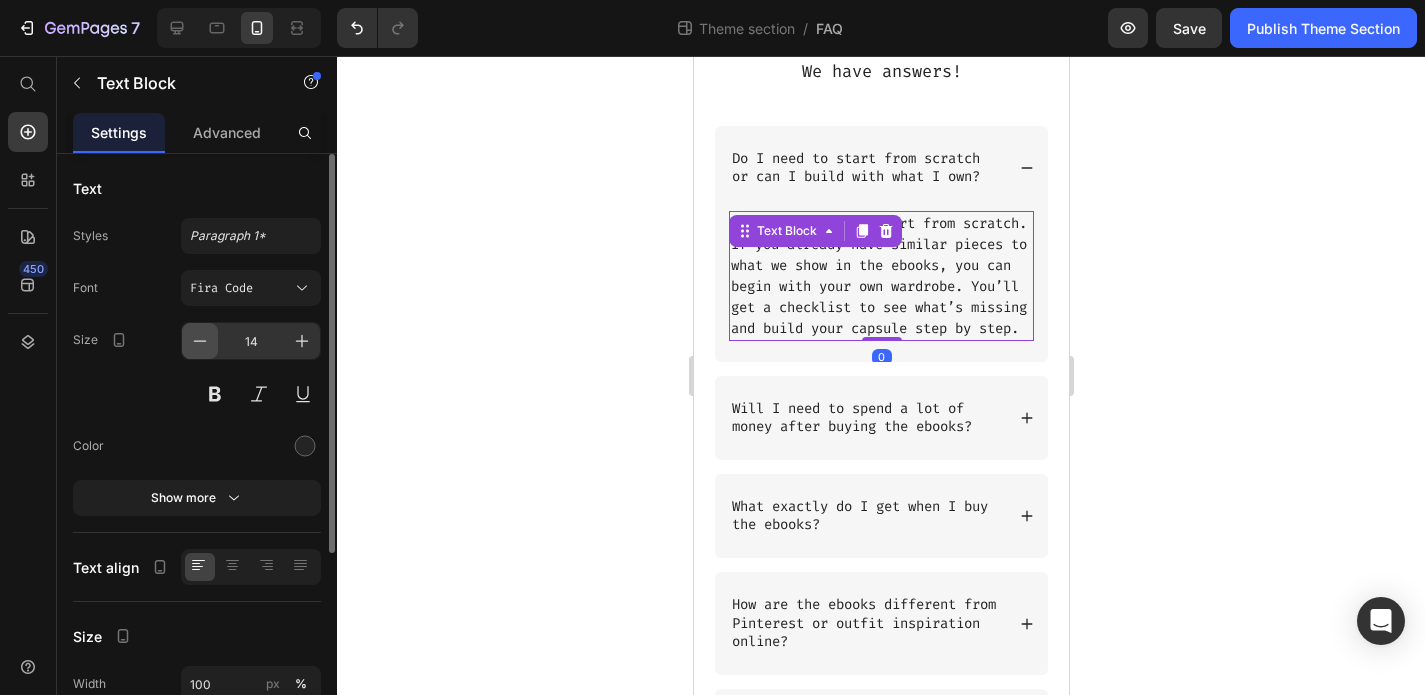 click 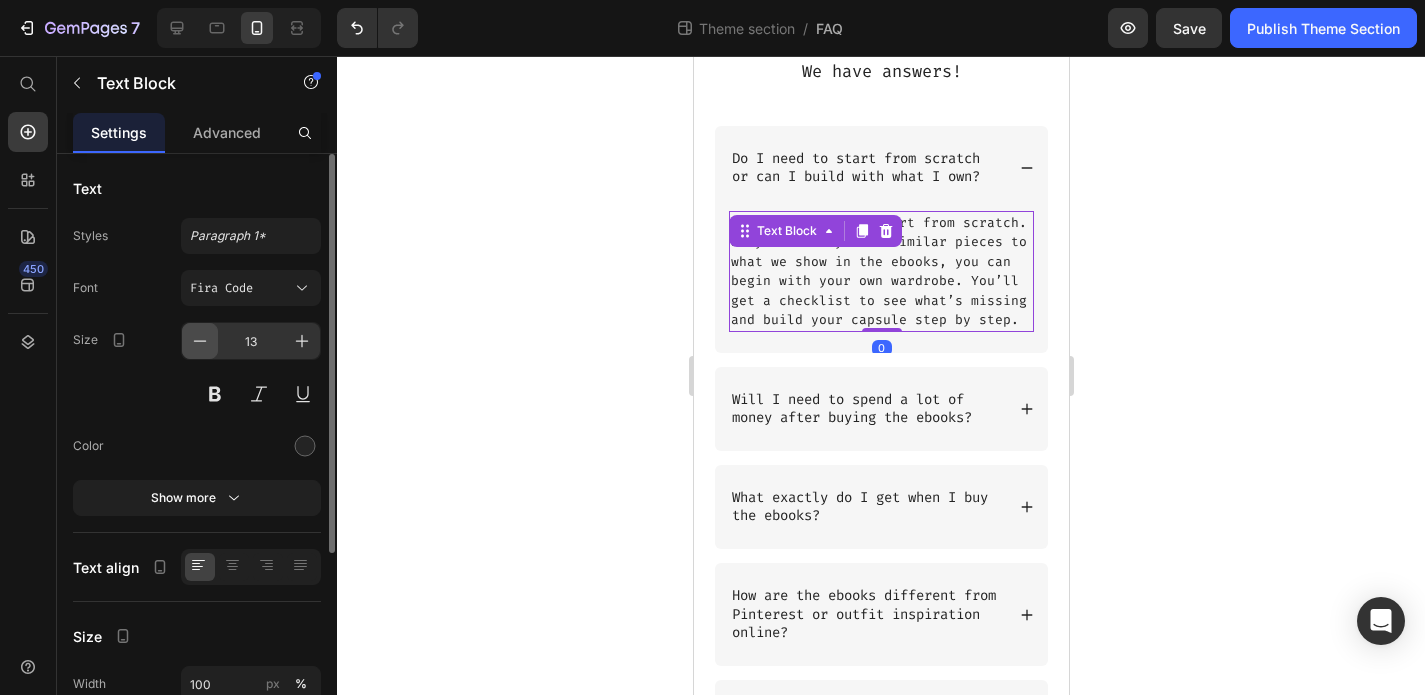 click 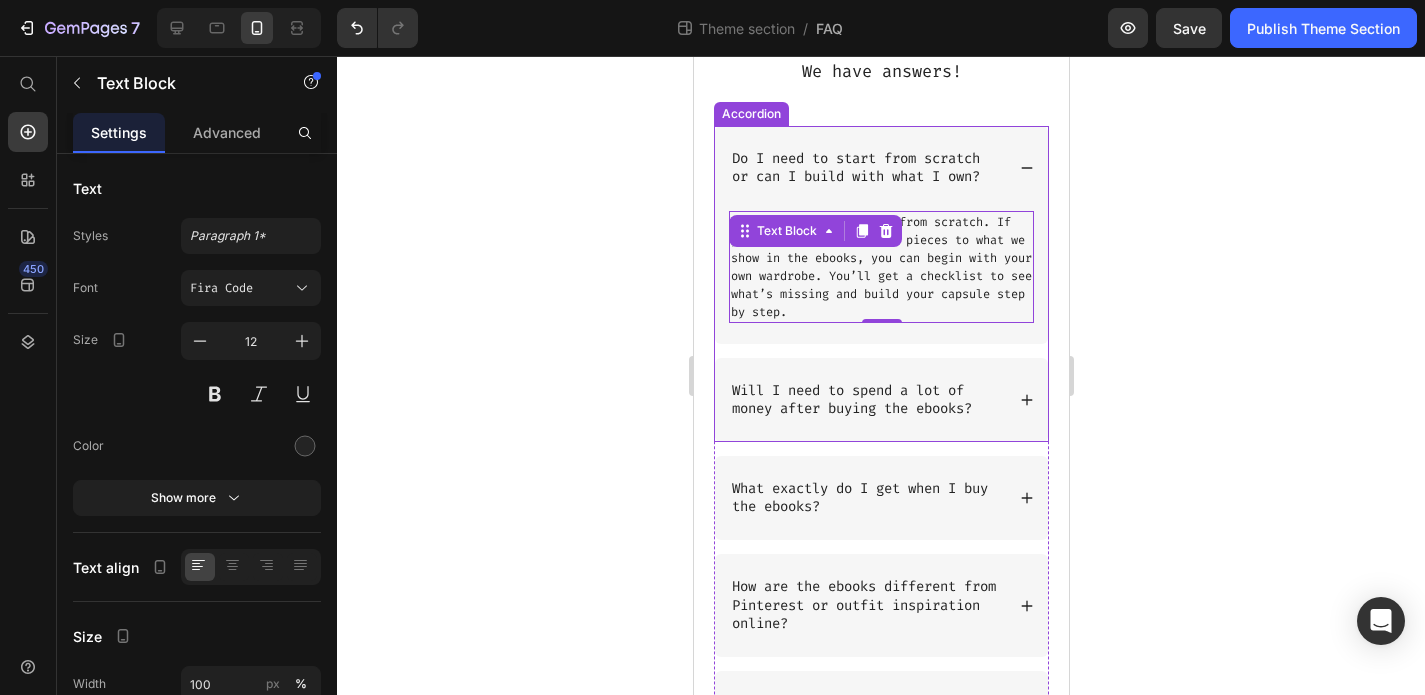 click 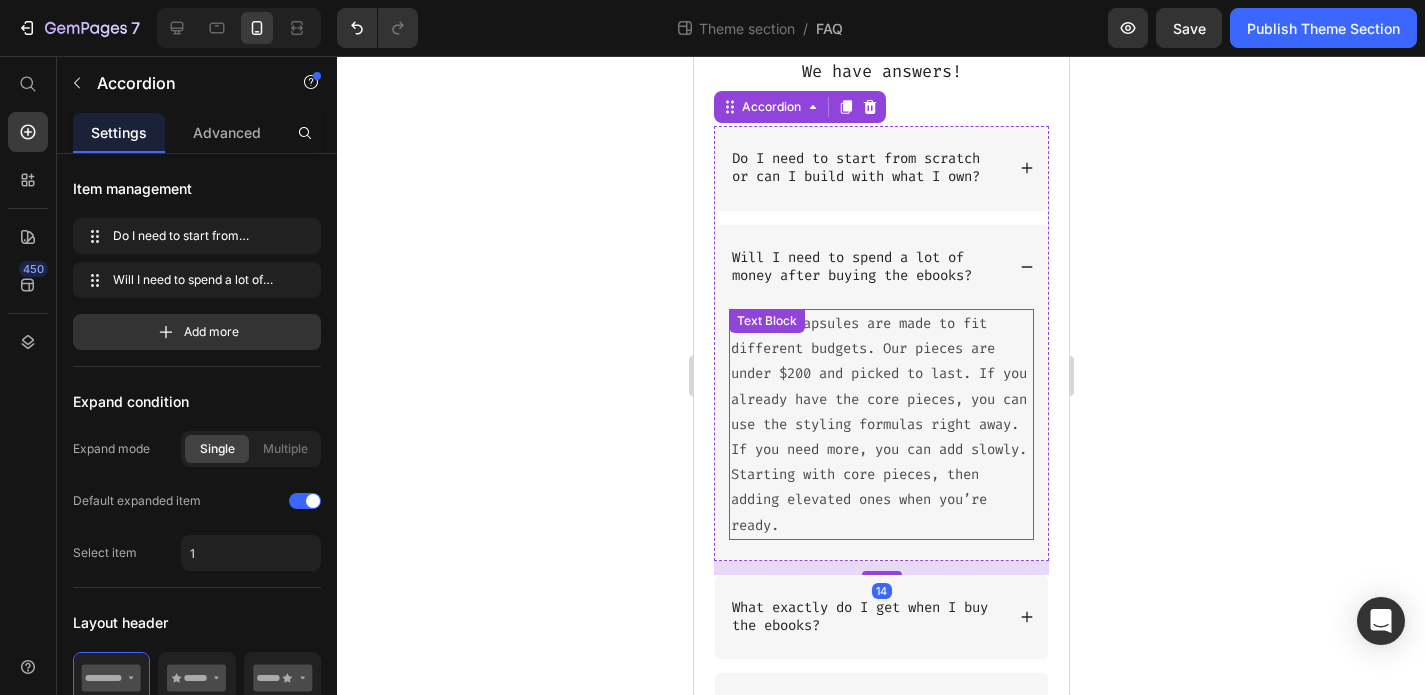 click on "No. The capsules are made to fit different budgets. Our pieces are under $200 and picked to last. If you already have the core pieces, you can use the styling formulas right away. If you need more, you can add slowly. Starting with core pieces, then adding elevated ones when you’re ready." at bounding box center (880, 424) 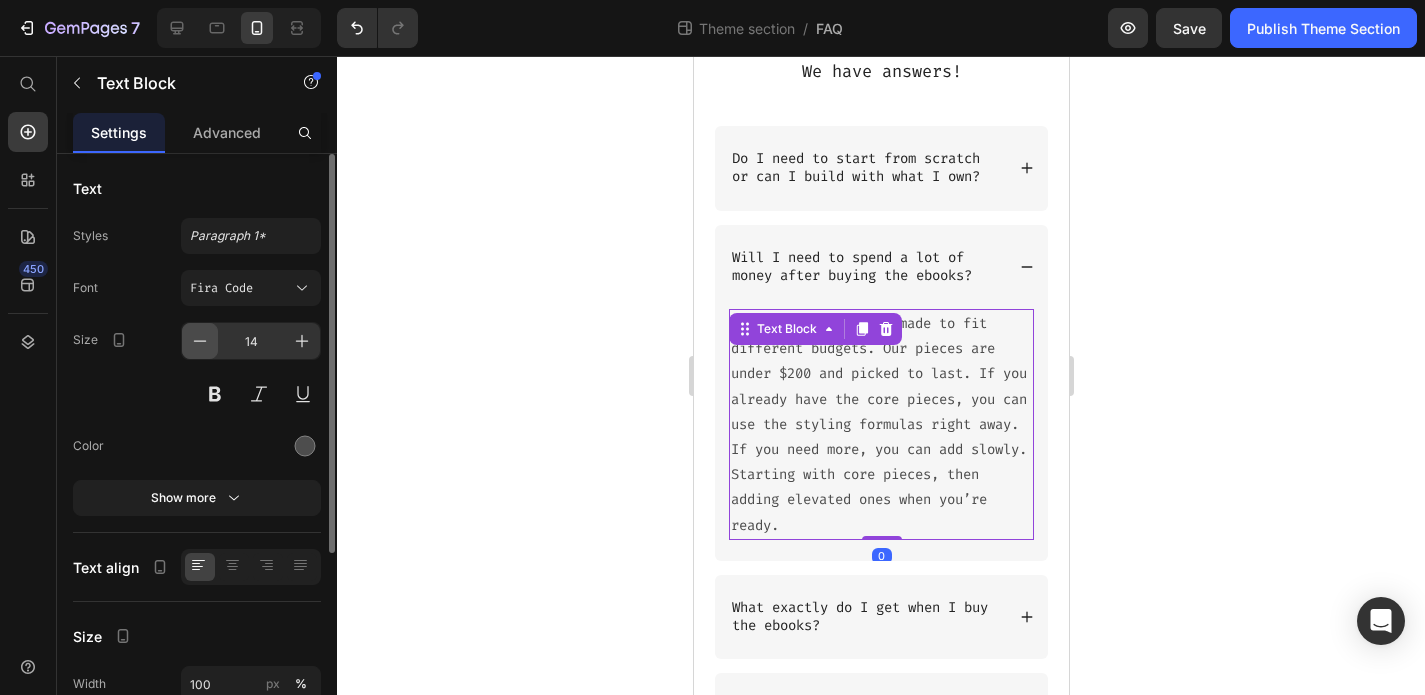 click 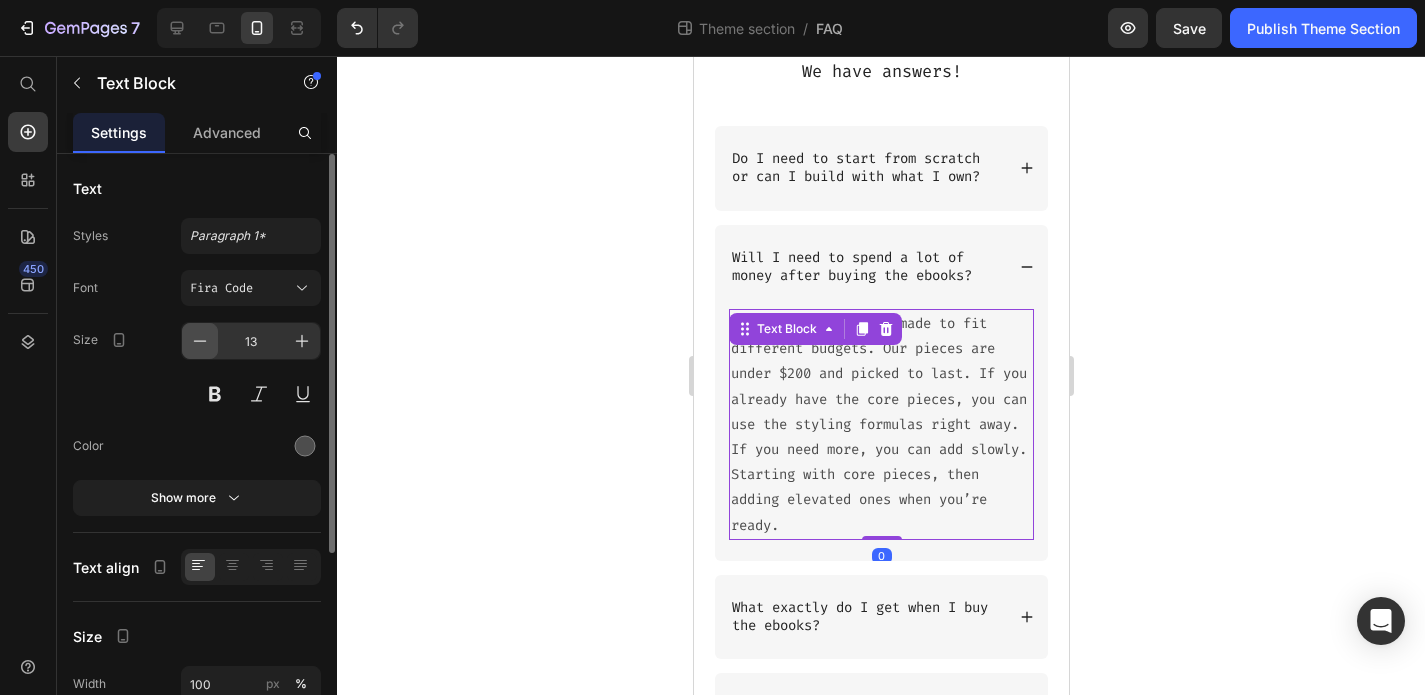 click 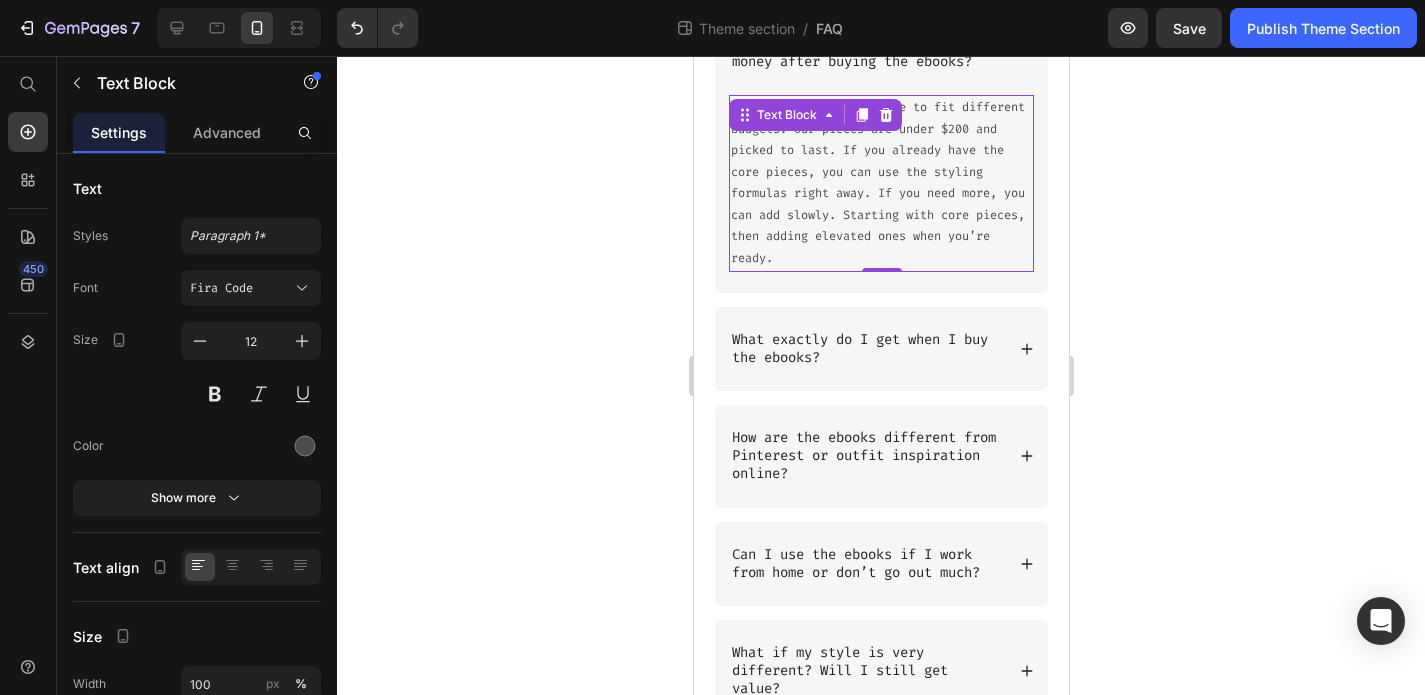scroll, scrollTop: 568, scrollLeft: 0, axis: vertical 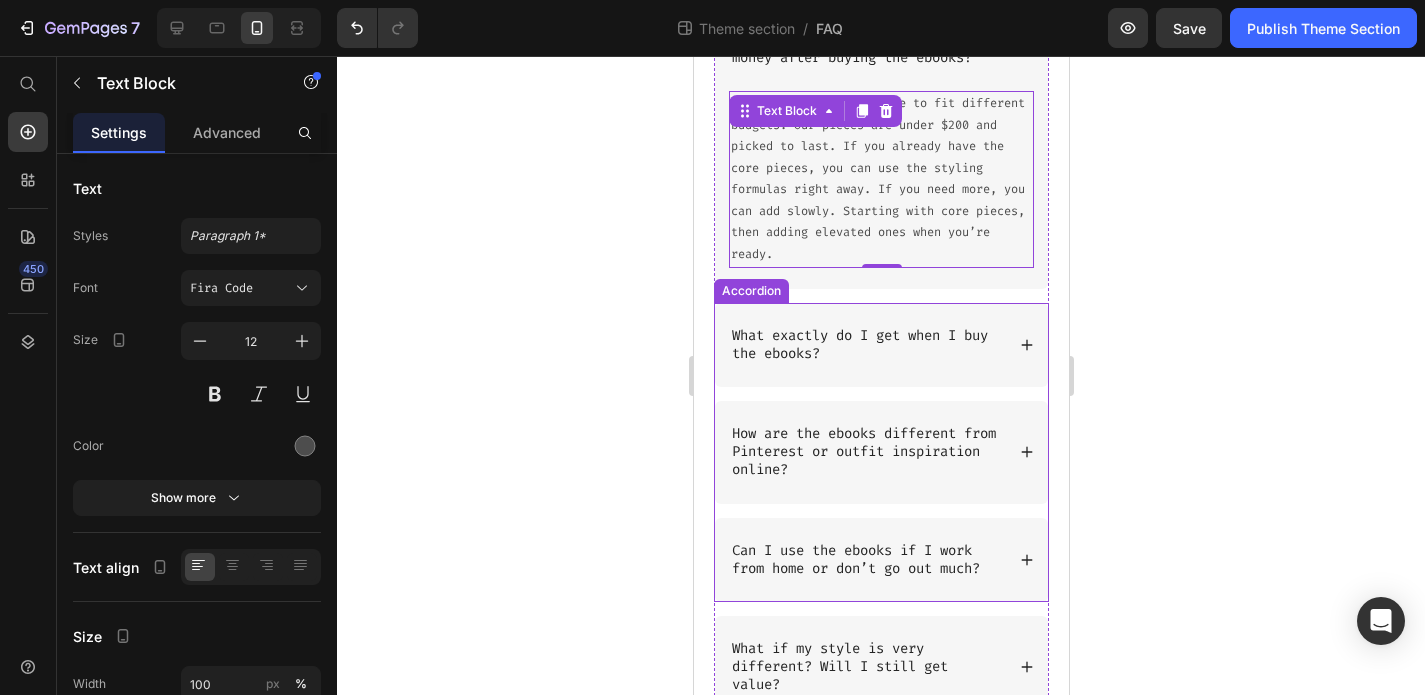 click 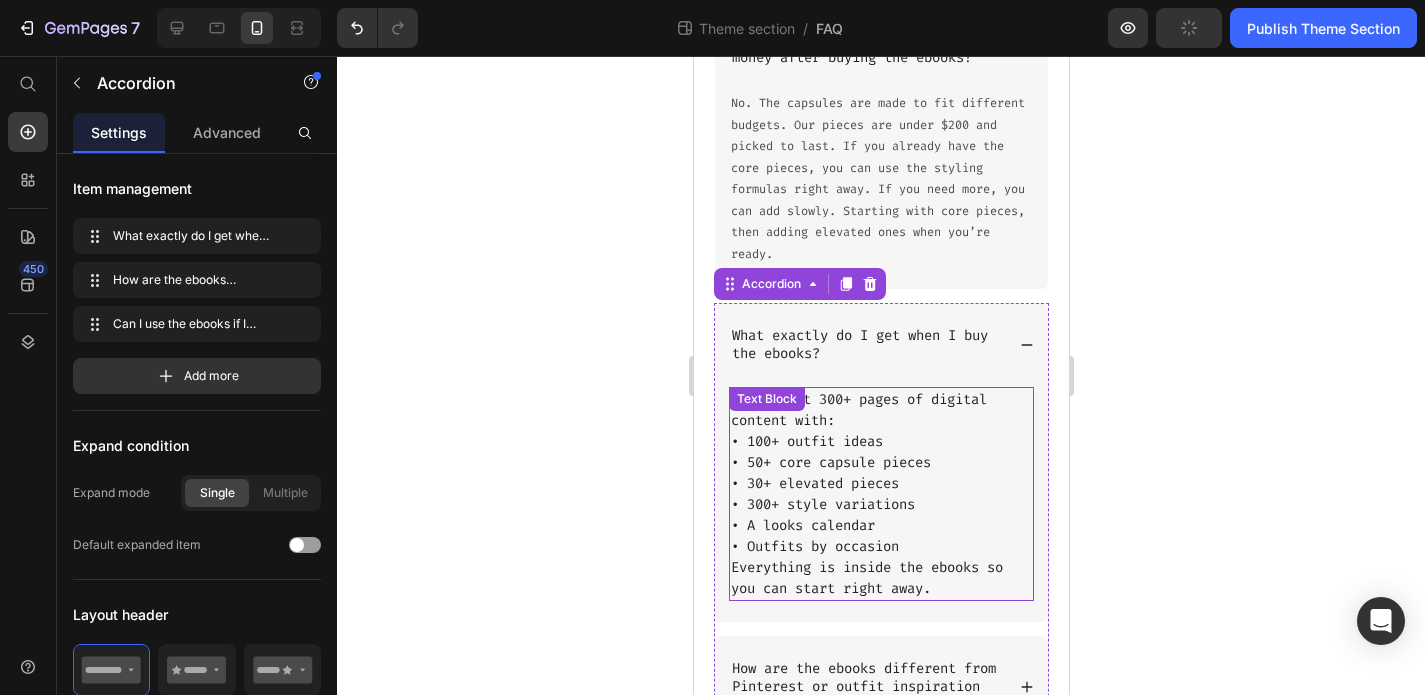 click on "• 30+ elevated pieces" at bounding box center [880, 483] 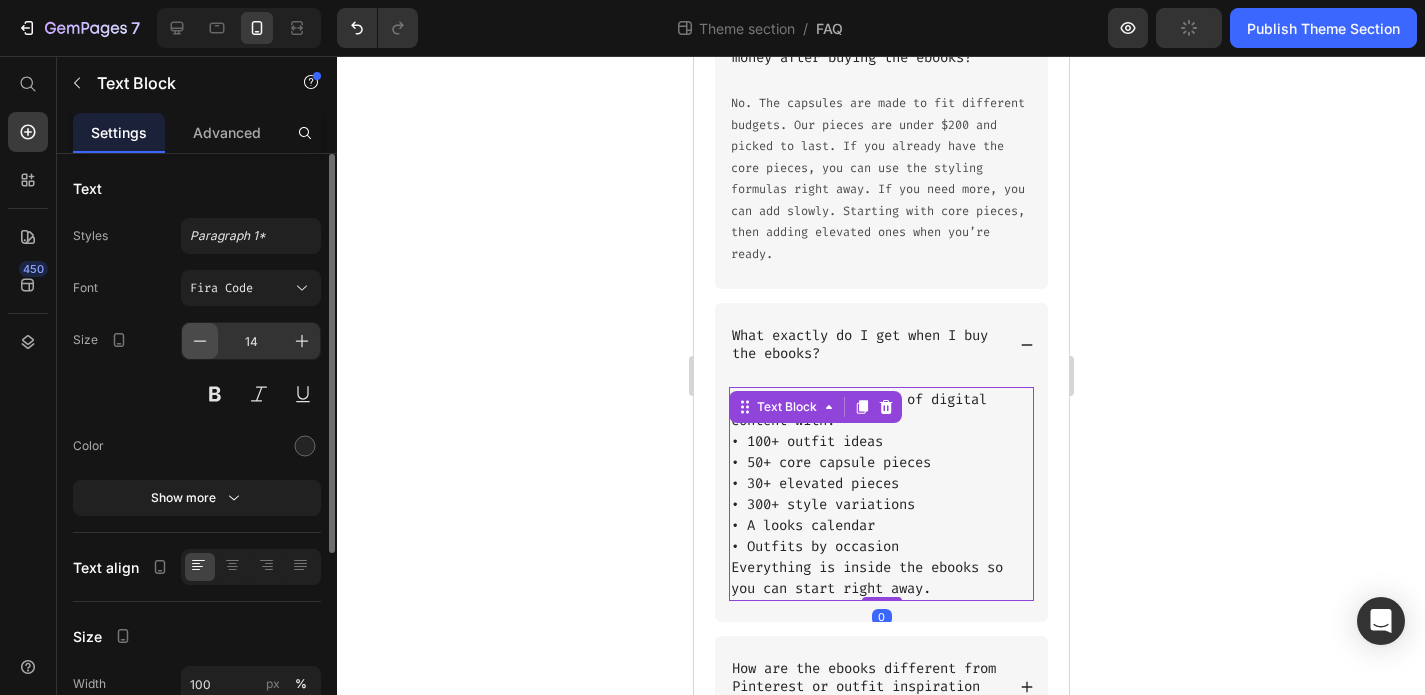 click 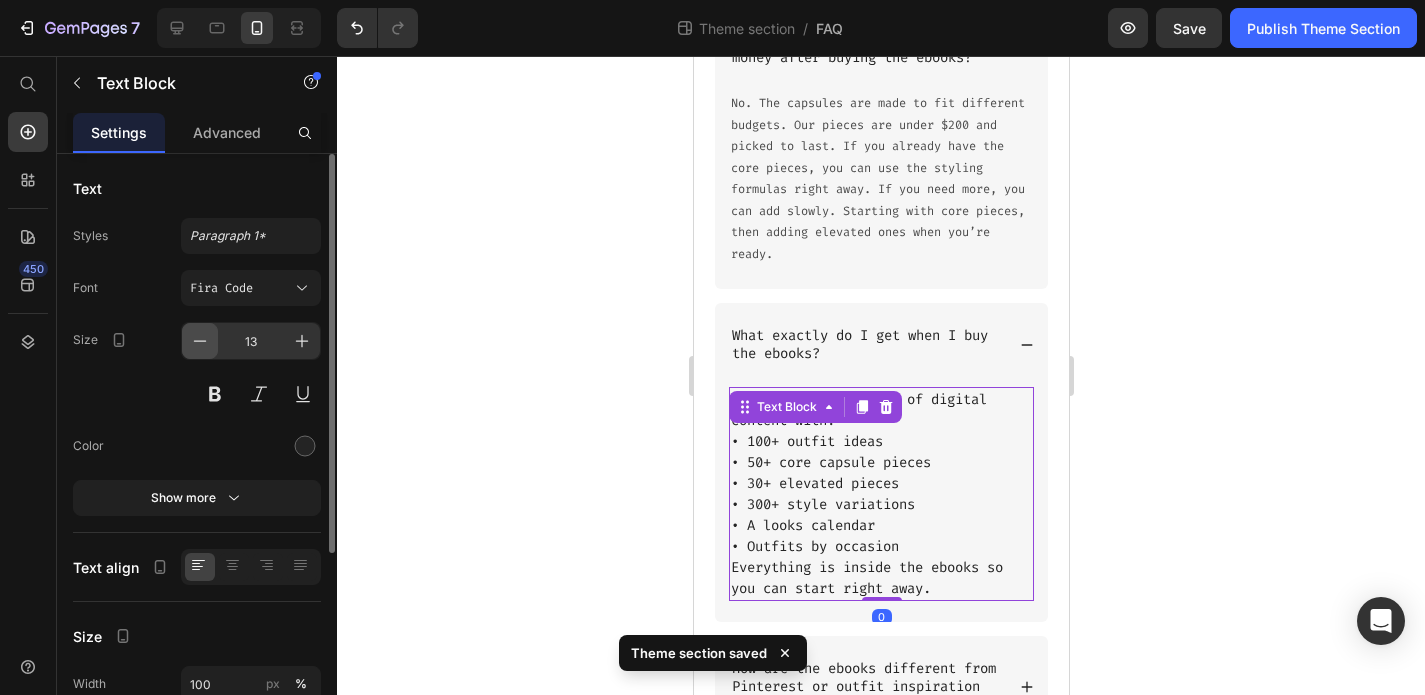 click 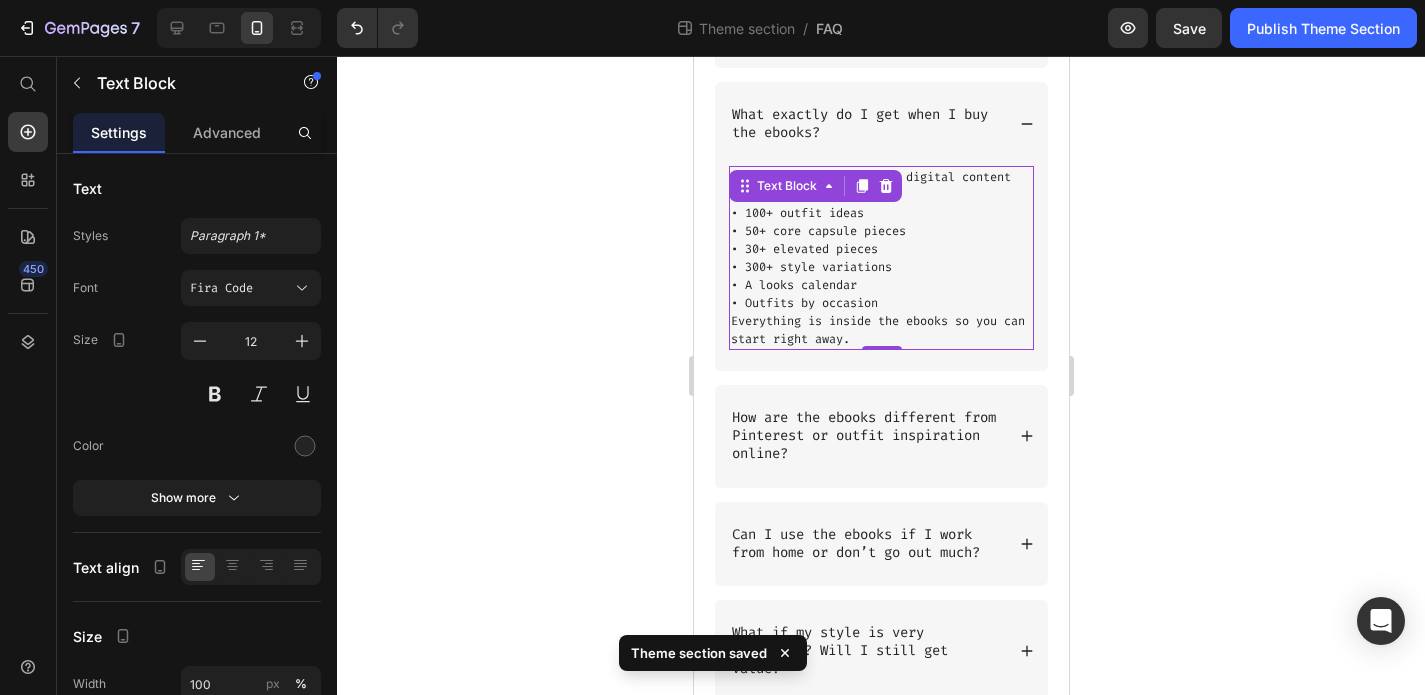 scroll, scrollTop: 800, scrollLeft: 0, axis: vertical 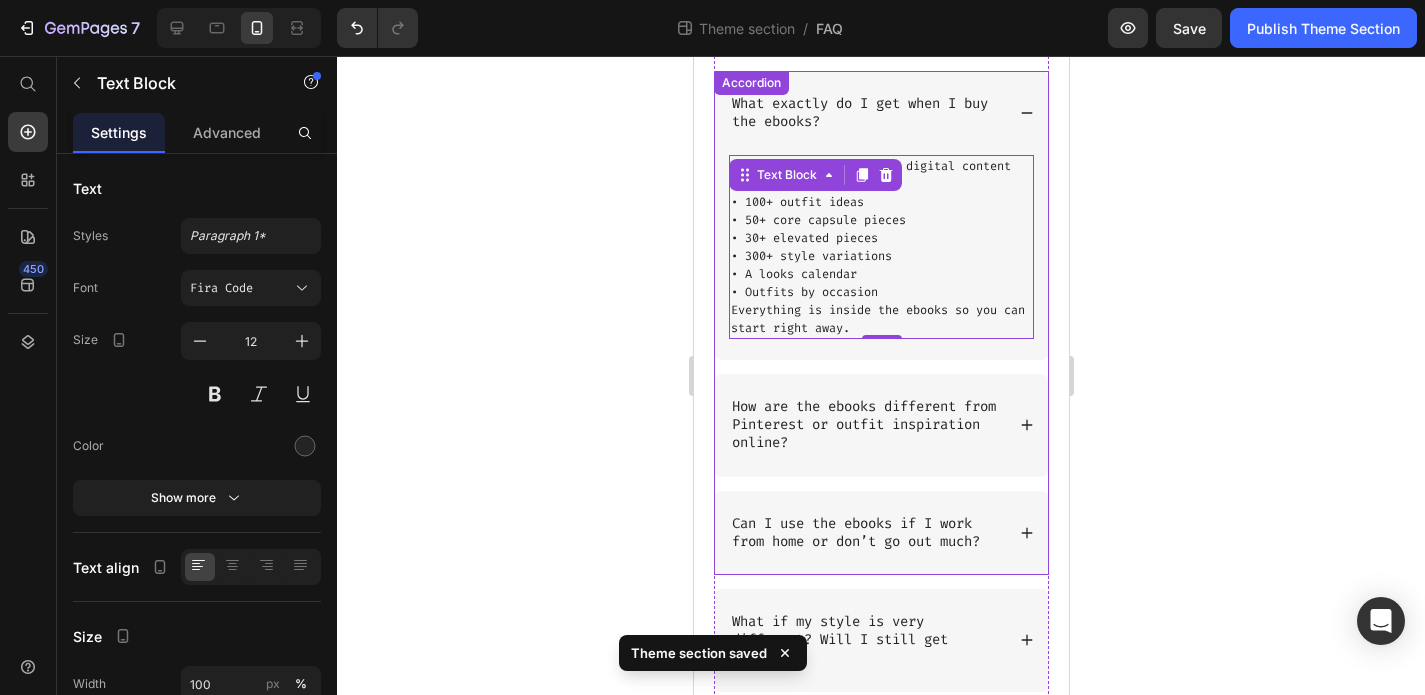 click 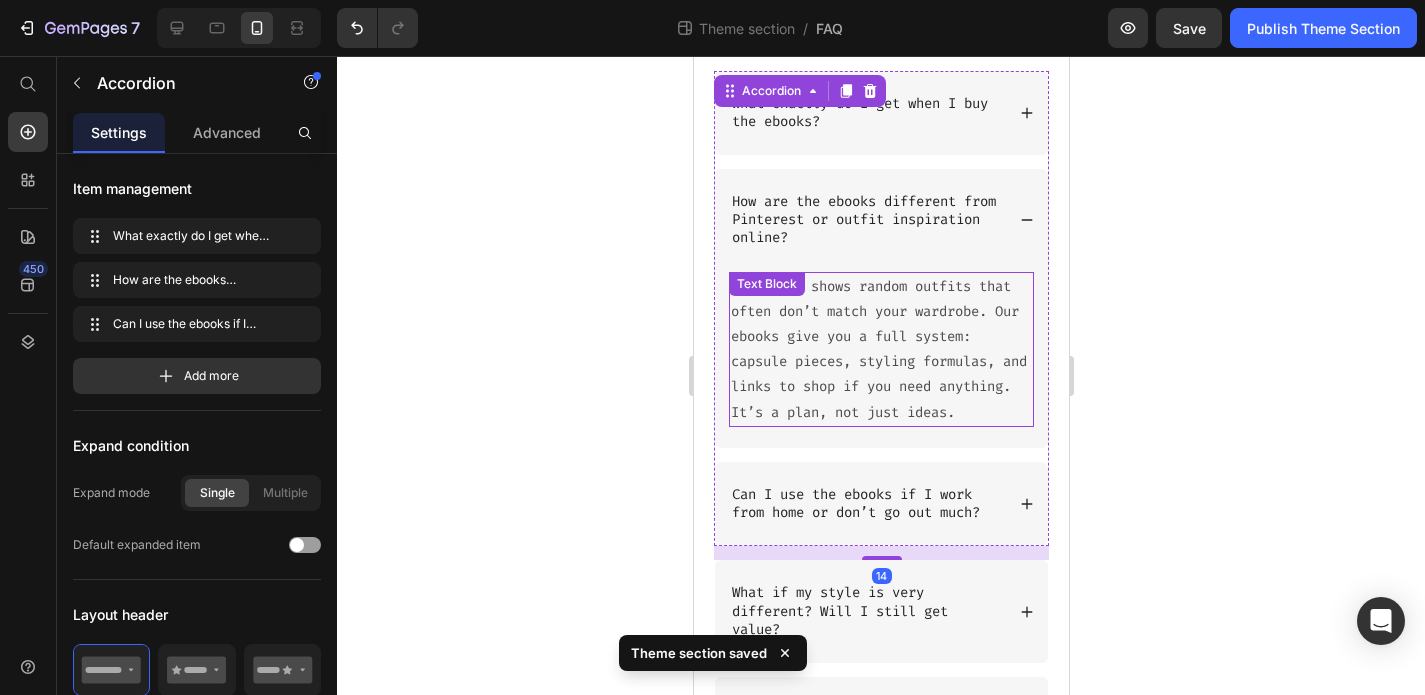 click on "Pinterest shows random outfits that often don’t match your wardrobe. Our ebooks give you a full system: capsule pieces, styling formulas, and links to shop if you need anything. It’s a plan, not just ideas." at bounding box center [880, 349] 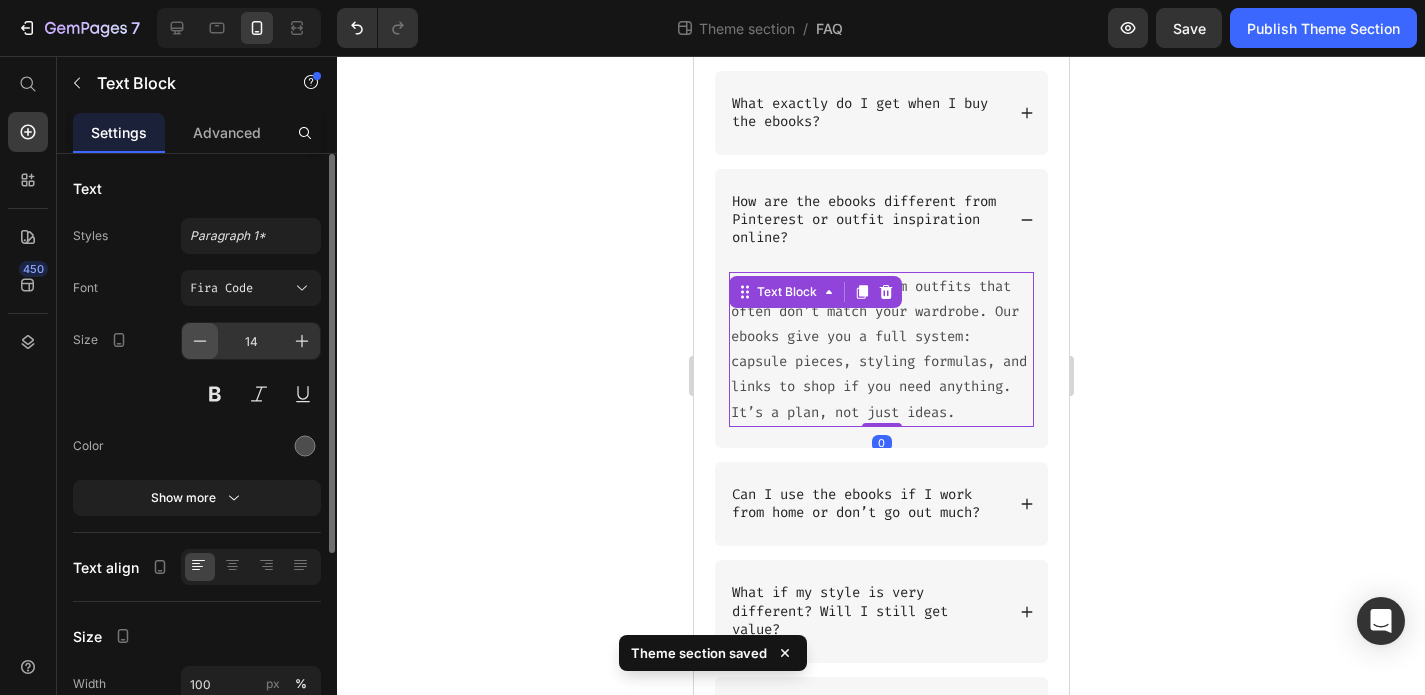 click 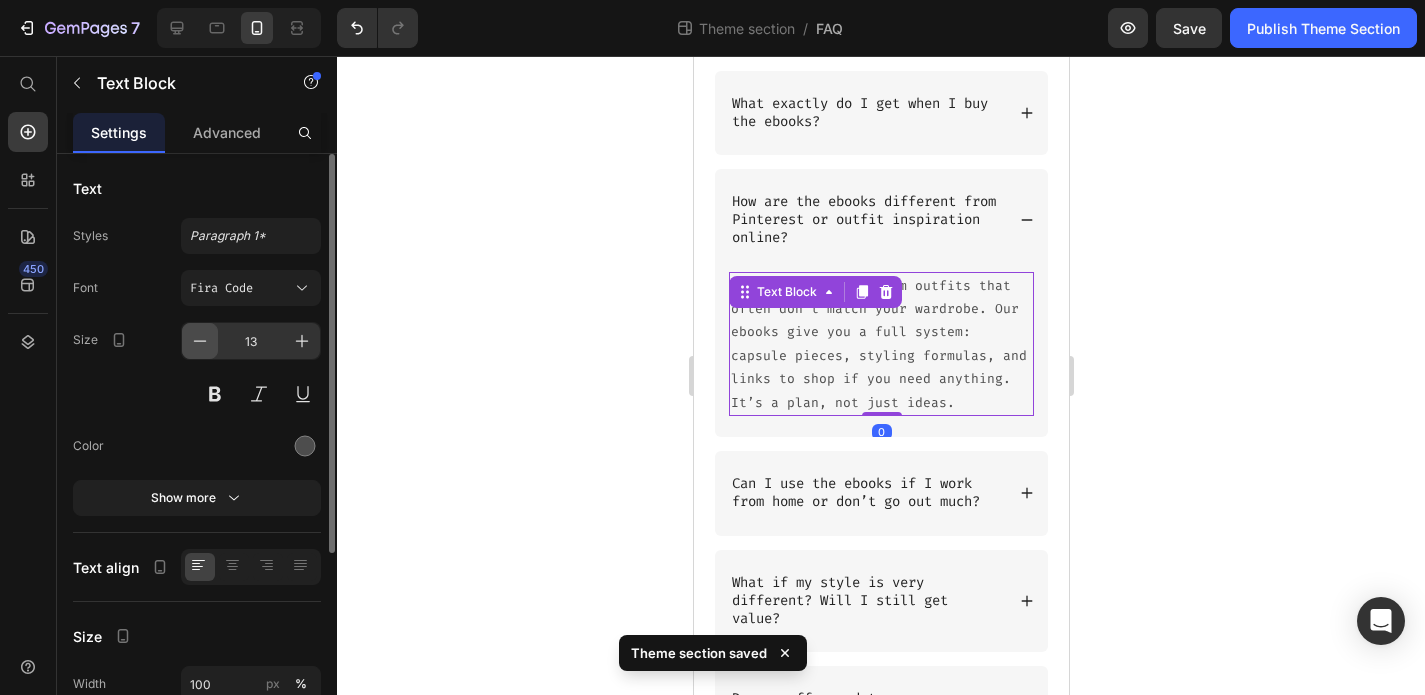 click 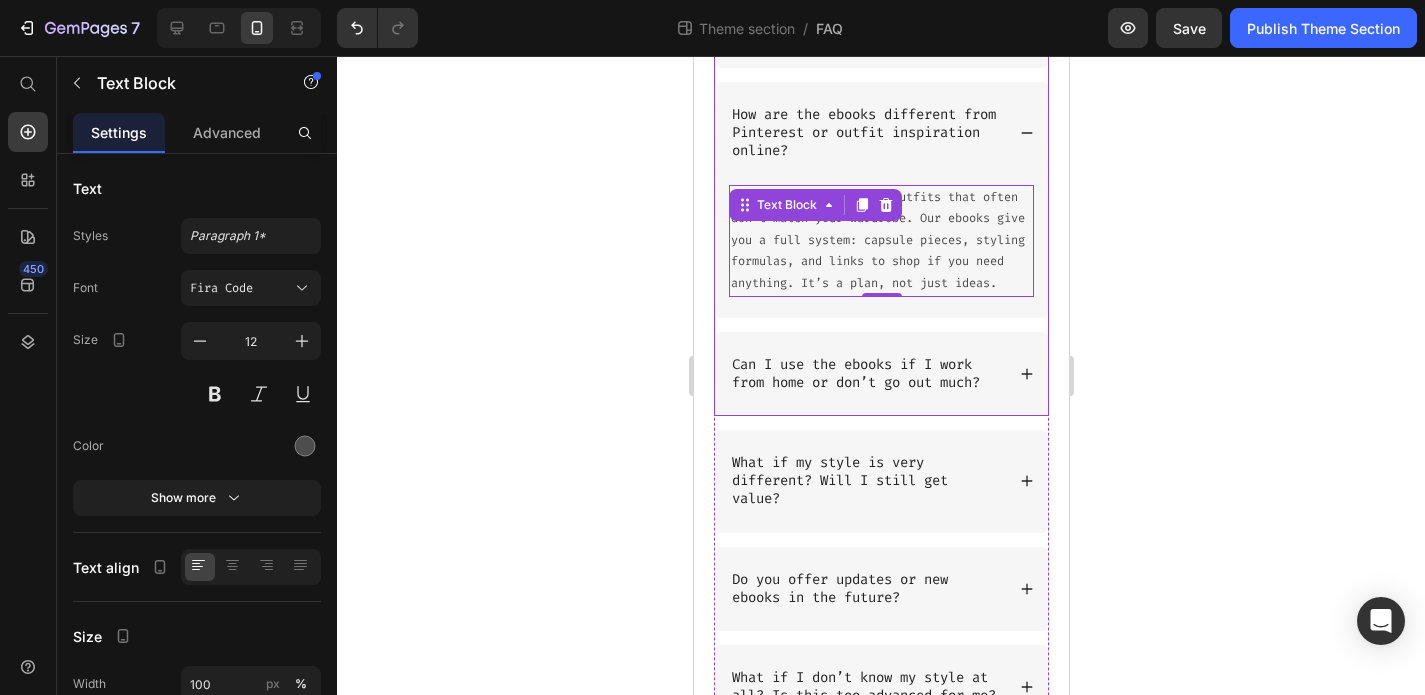 scroll, scrollTop: 899, scrollLeft: 0, axis: vertical 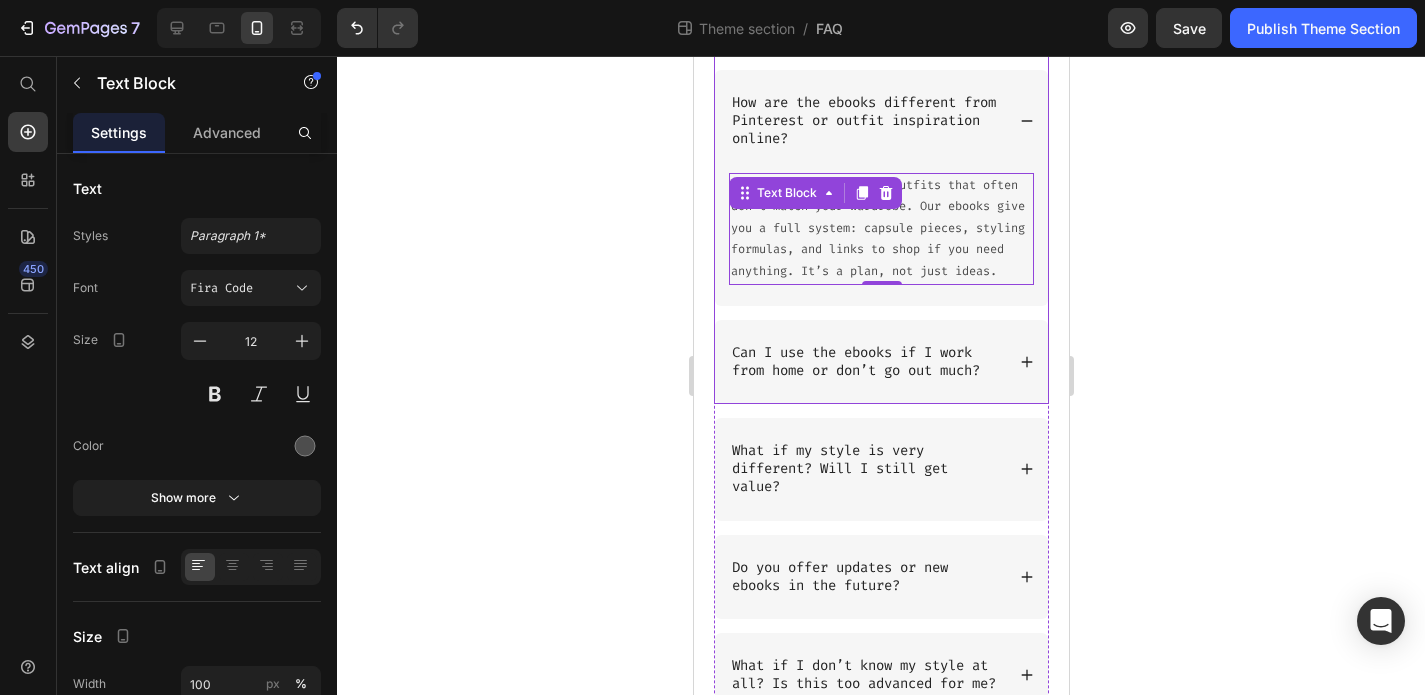 click on "Can I use the ebooks if I work from home or don’t go out much?" at bounding box center (880, 362) 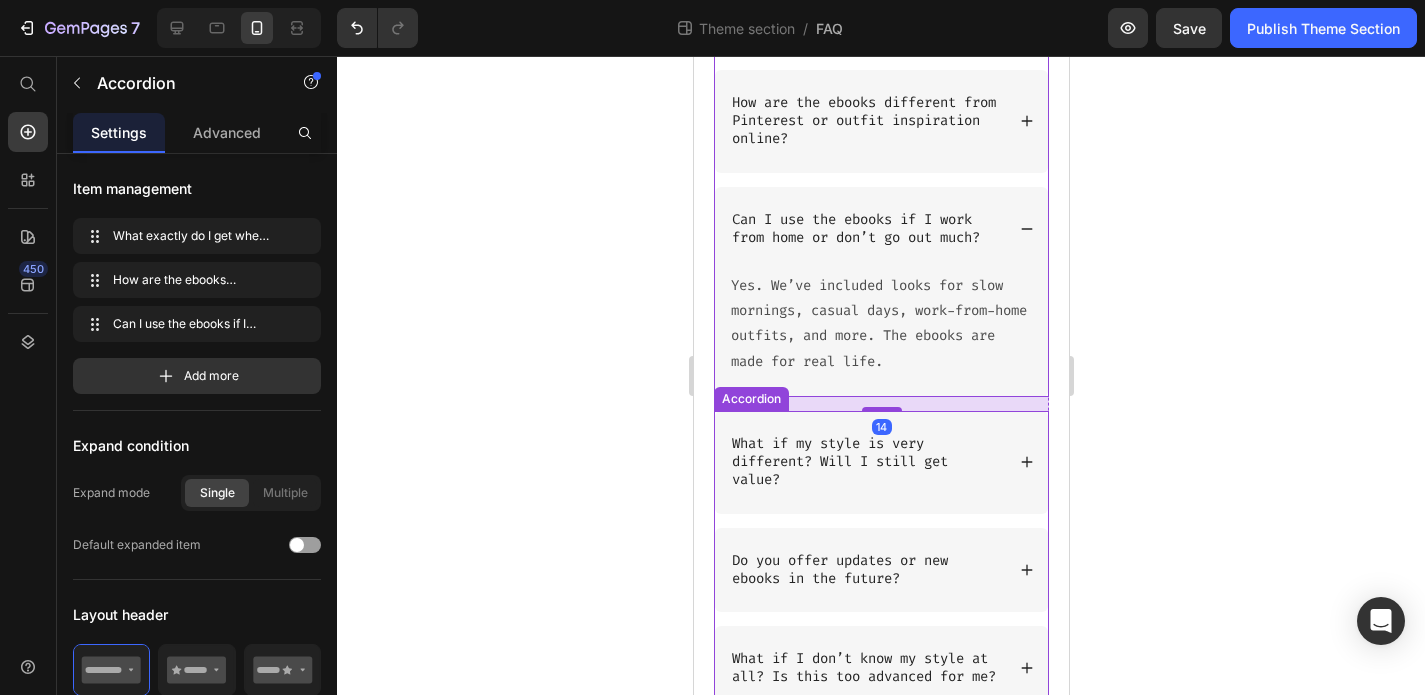 click on "Yes. We’ve included looks for slow mornings, casual days, work-from-home outfits, and more. The ebooks are made for real life." at bounding box center [880, 323] 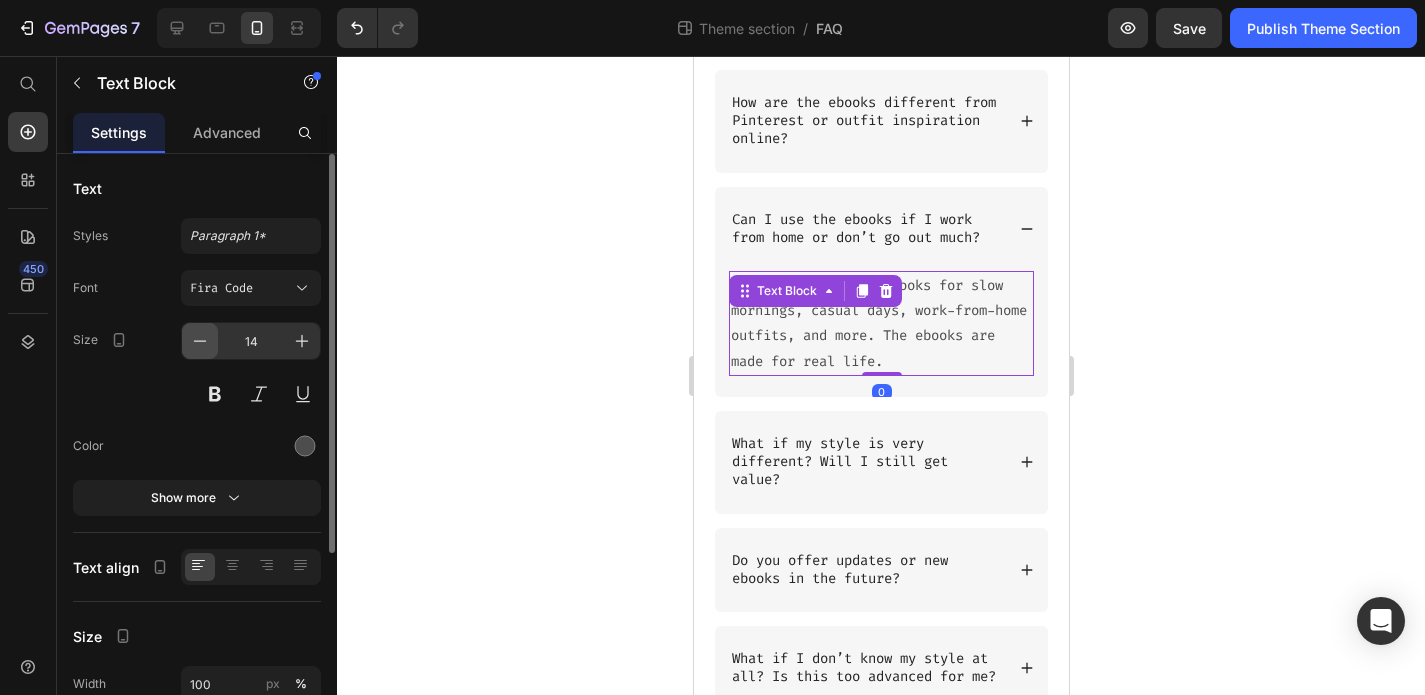 click 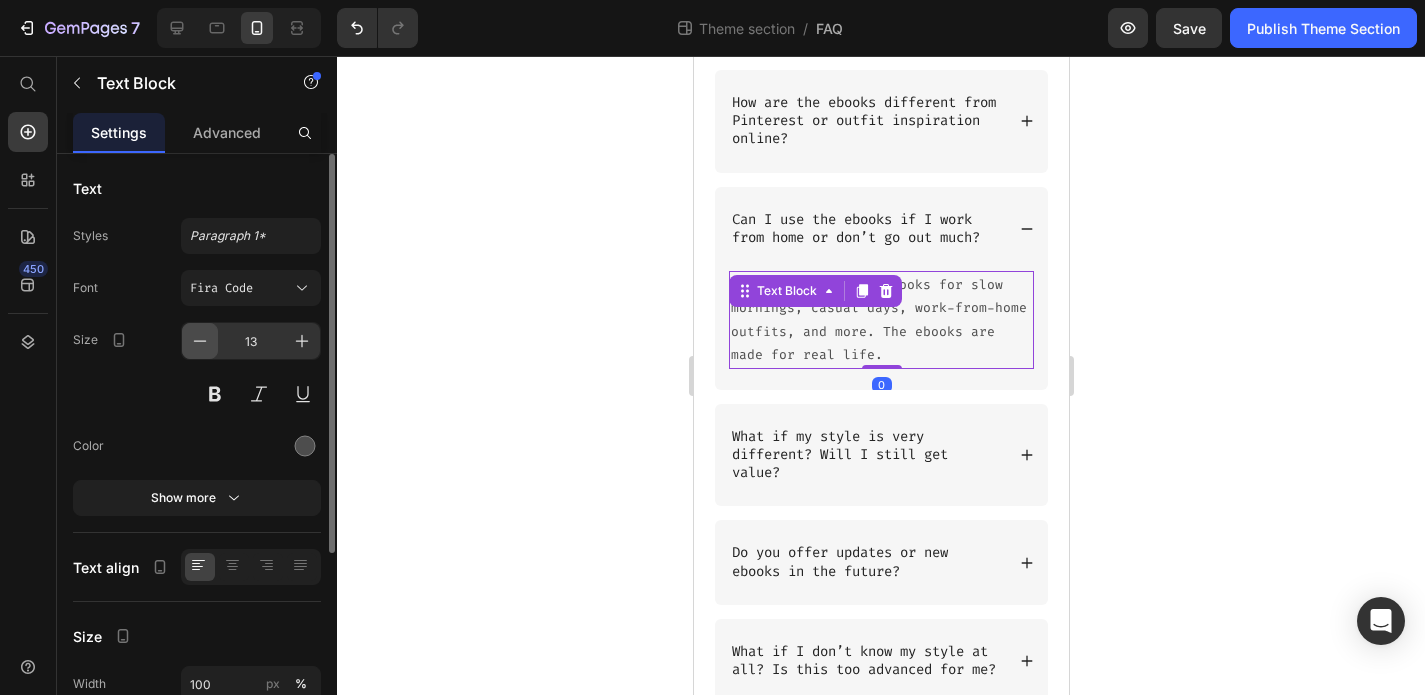 click 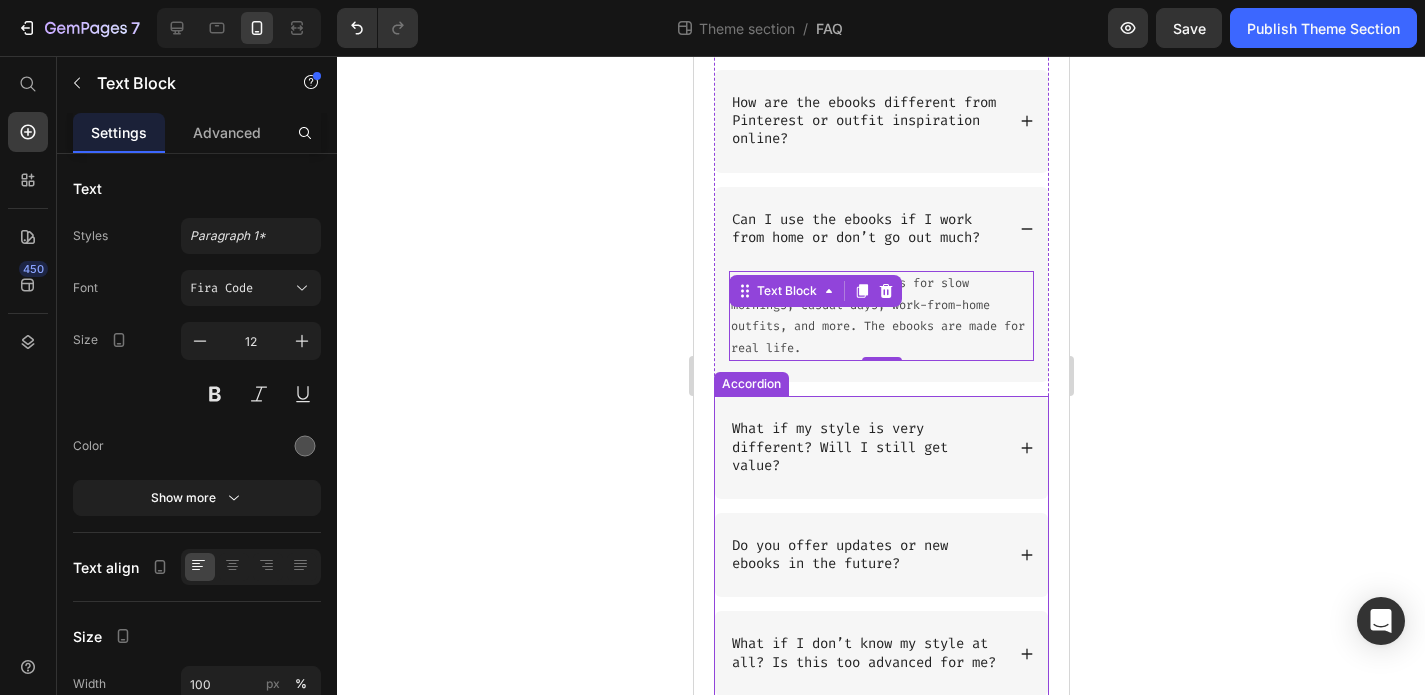 click 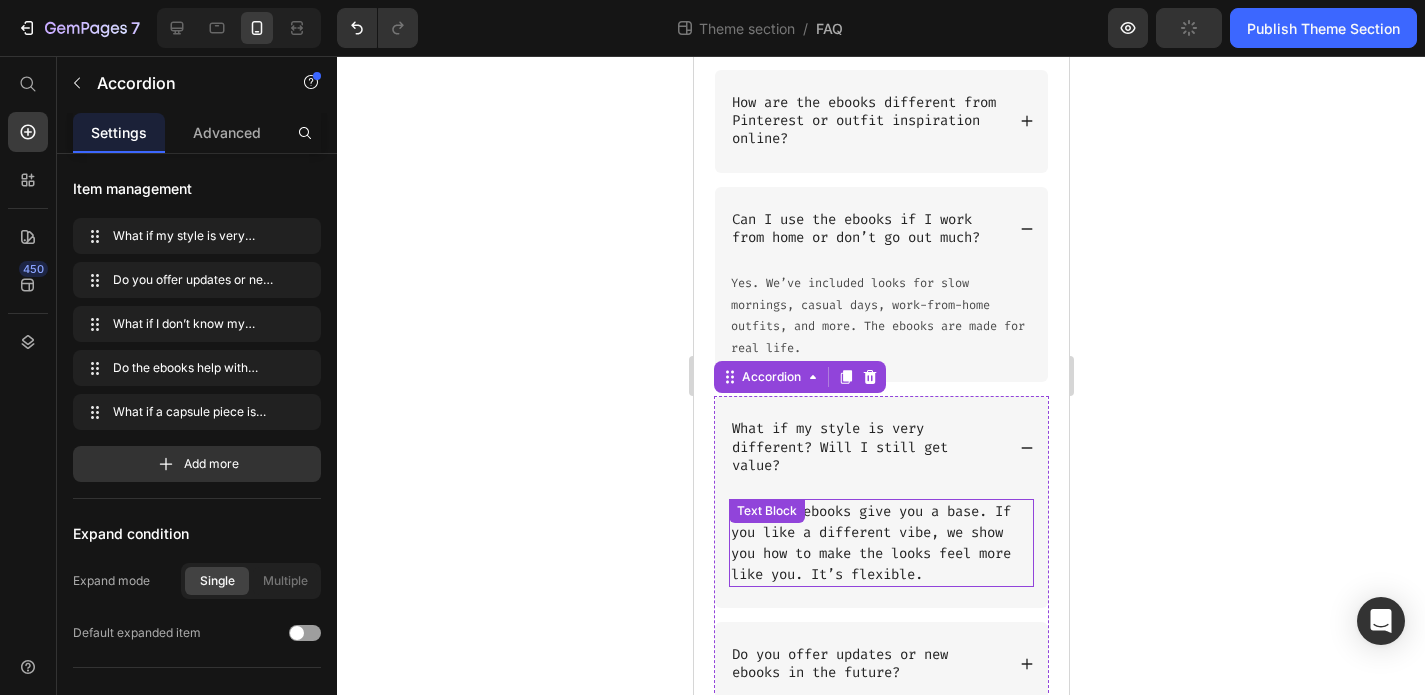 click on "Yes. The ebooks give you a base. If you like a different vibe, we show you how to make the looks feel more like you. It’s flexible." at bounding box center (880, 543) 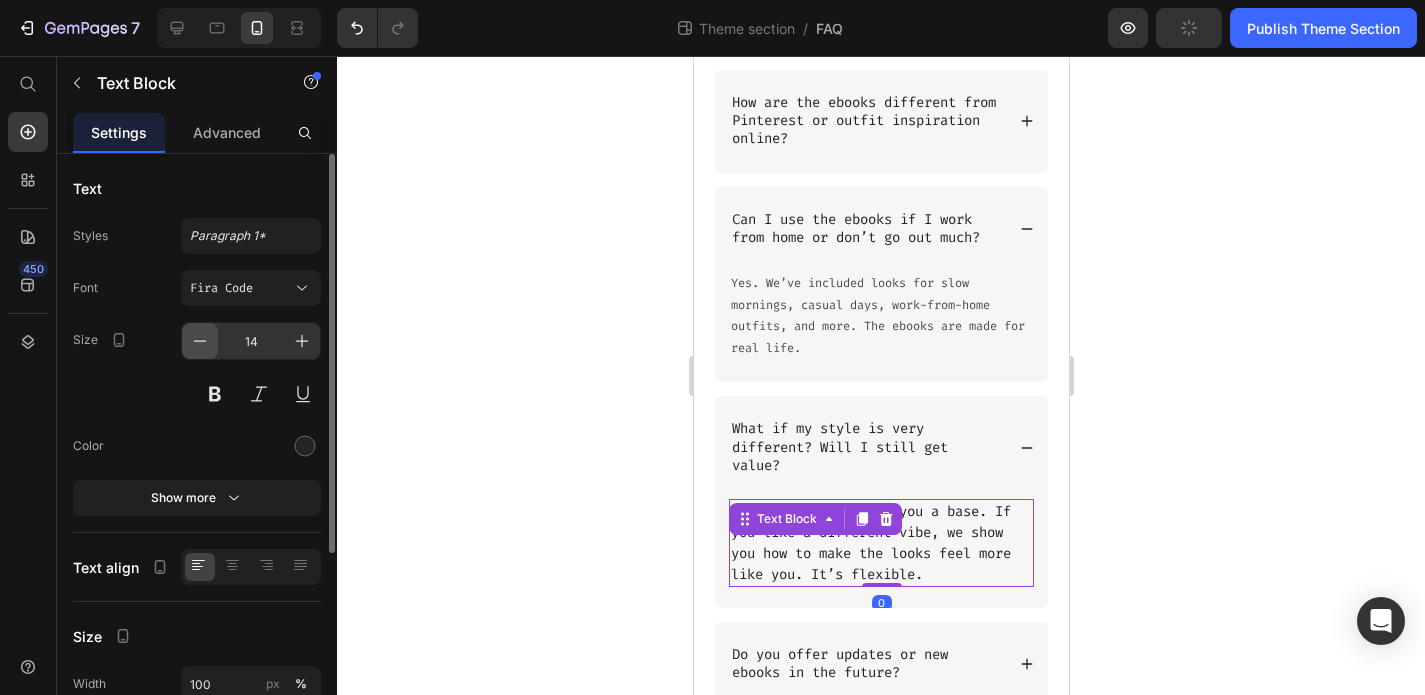 click 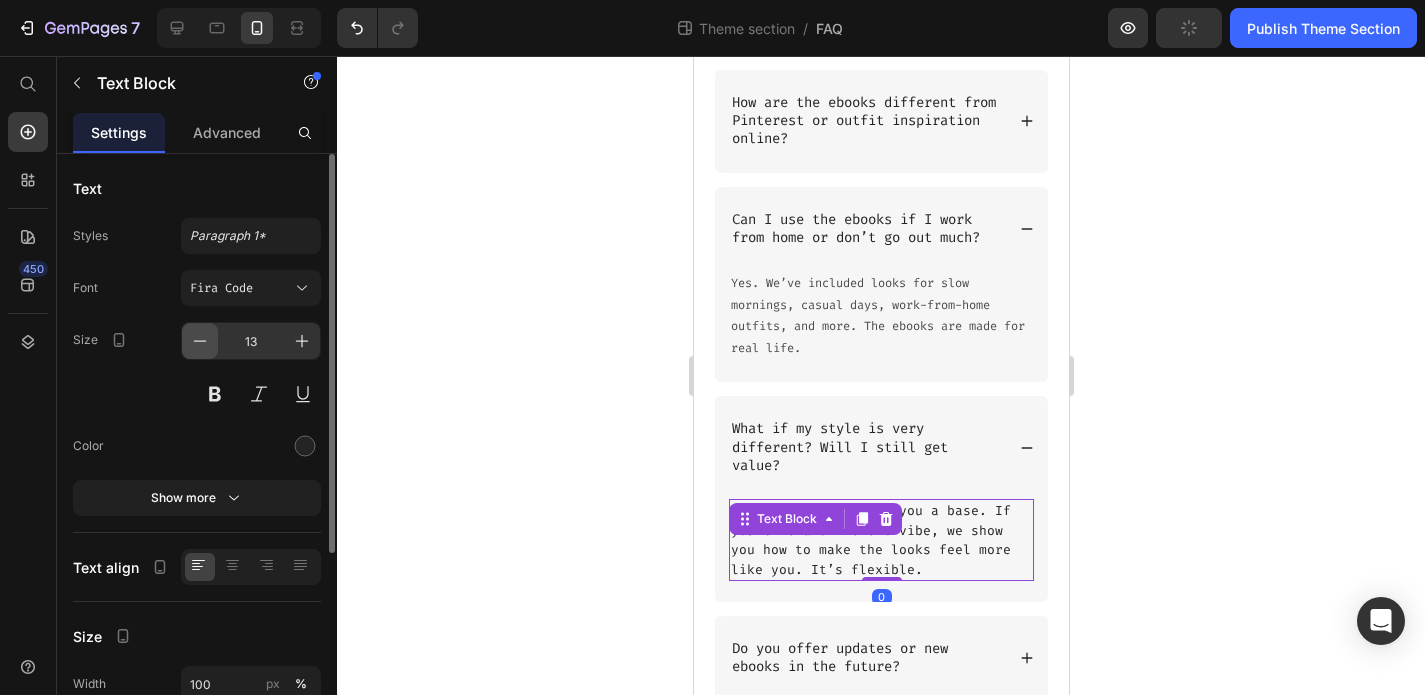 click 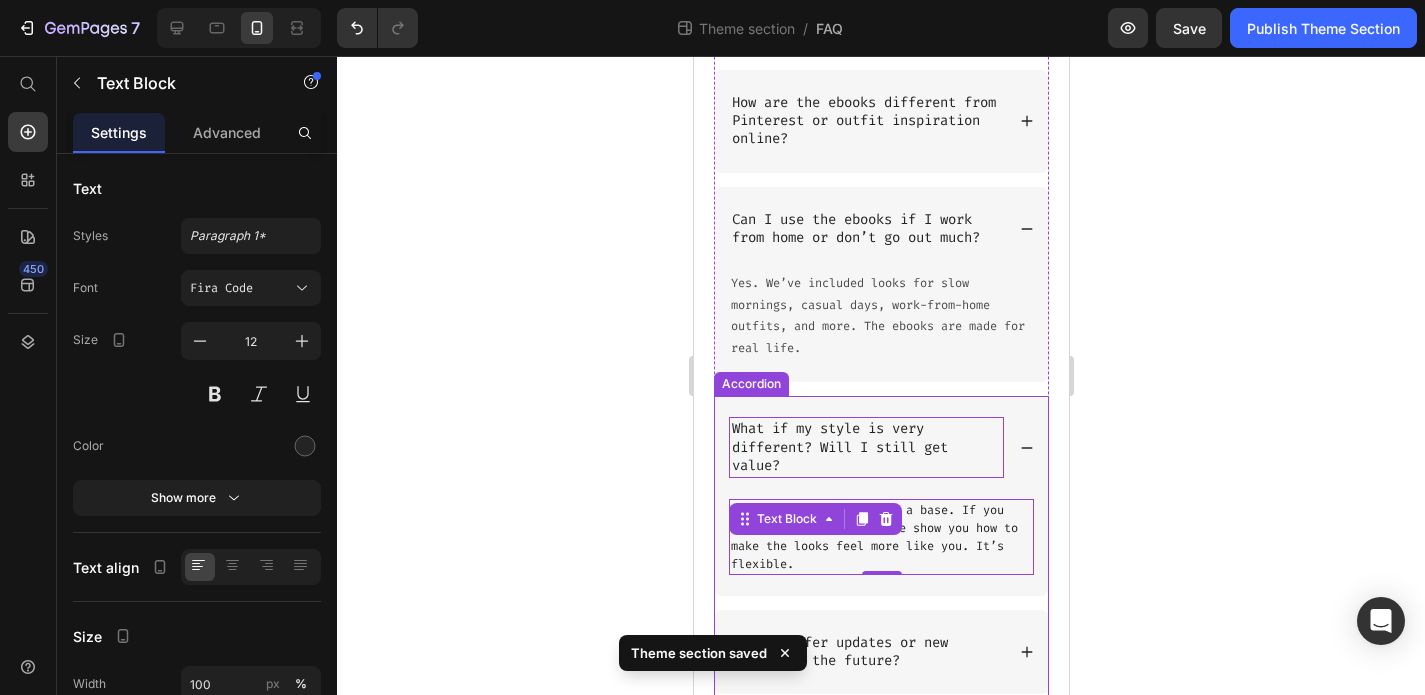 scroll, scrollTop: 1134, scrollLeft: 0, axis: vertical 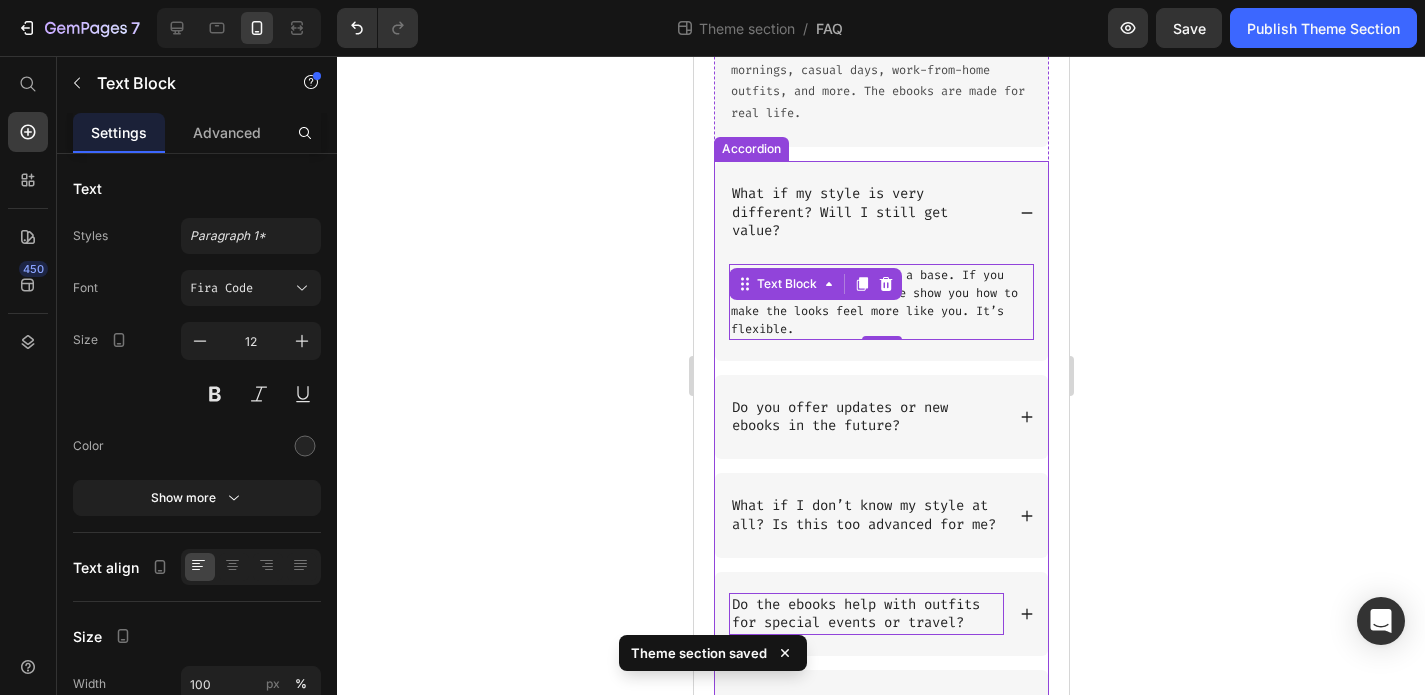 click 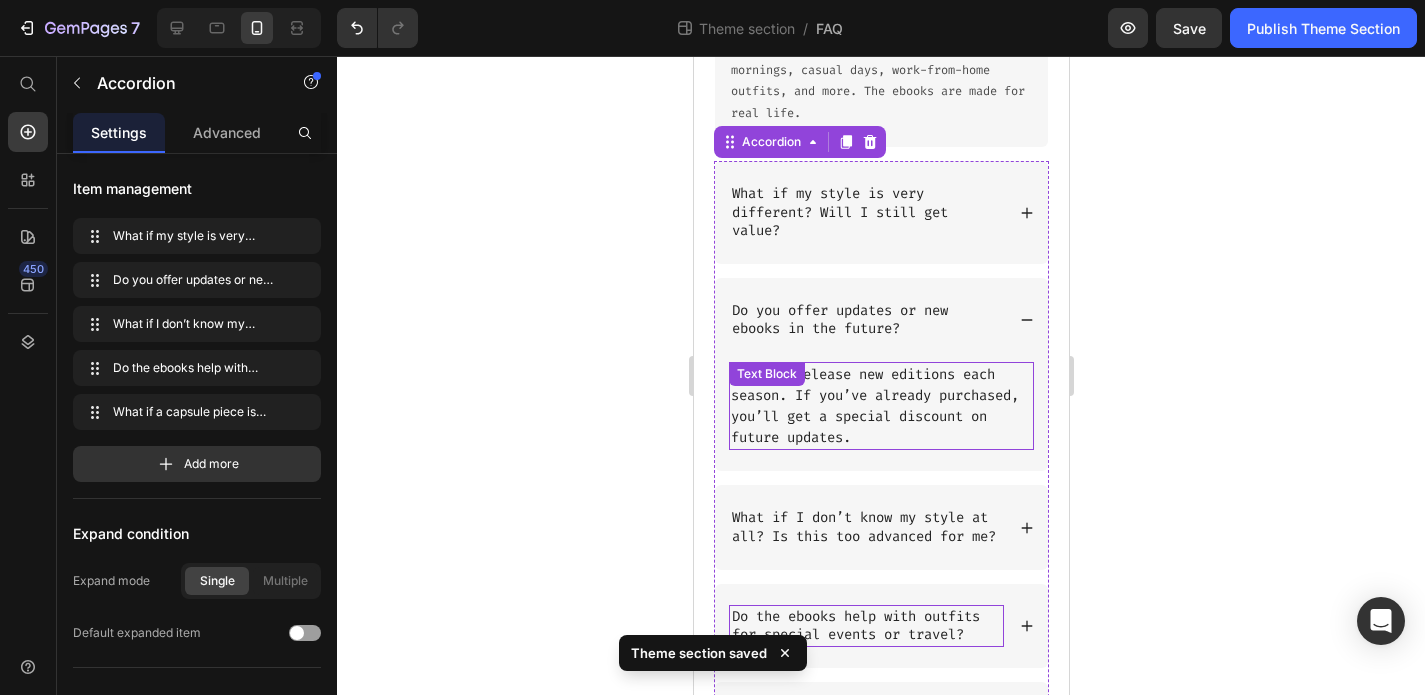 click on "Yes. We release new editions each season. If you’ve already purchased, you’ll get a special discount on future updates." at bounding box center (880, 406) 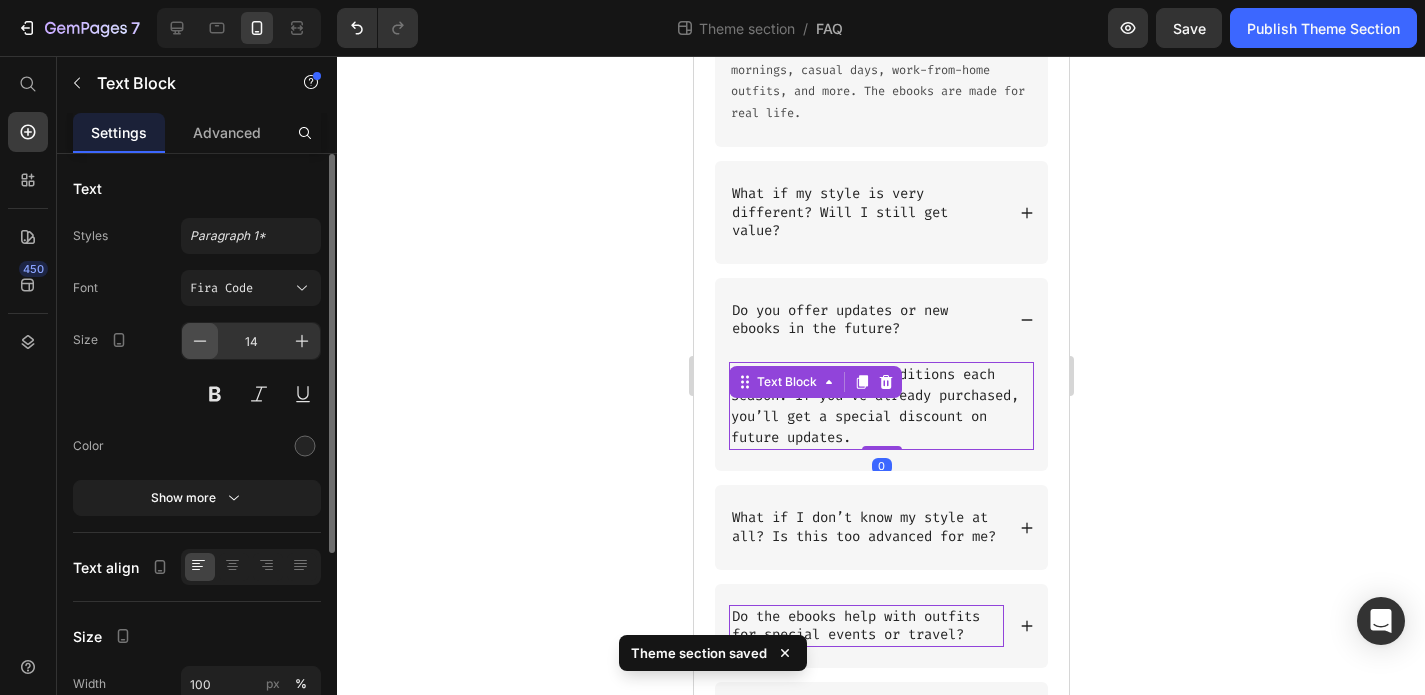 click 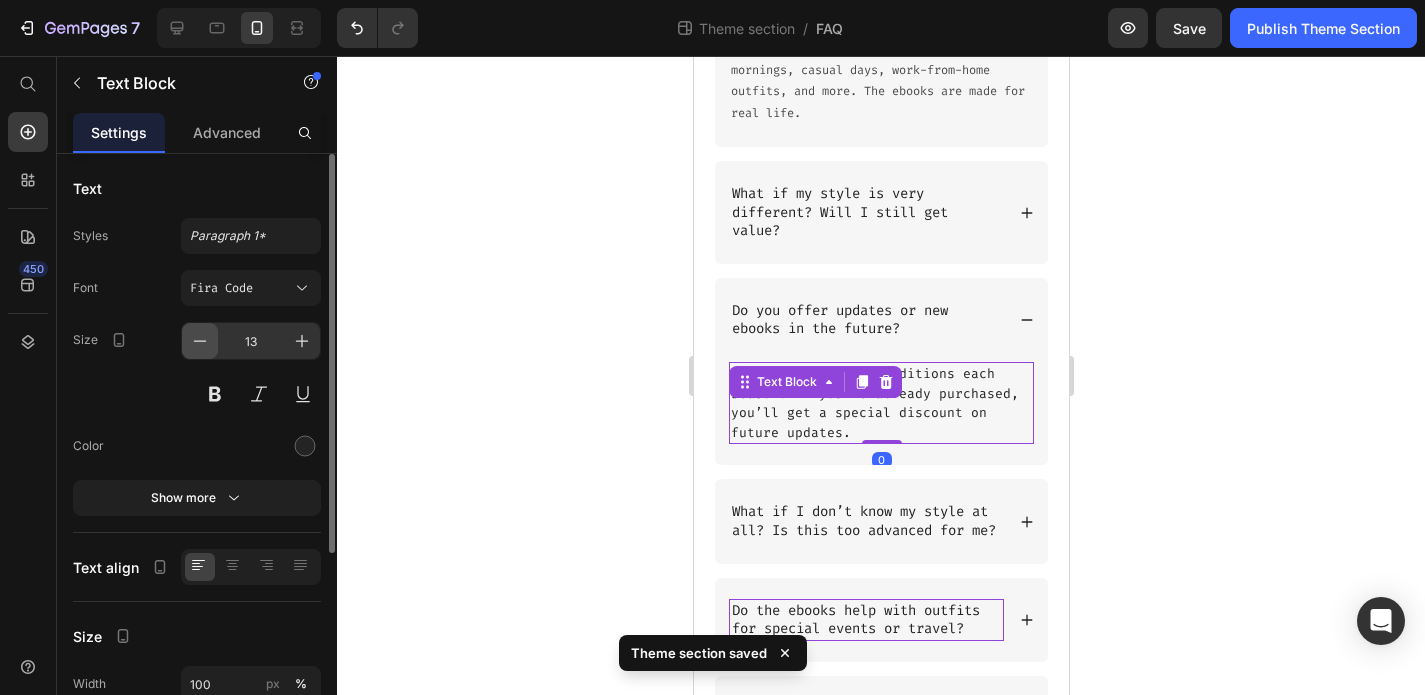 click 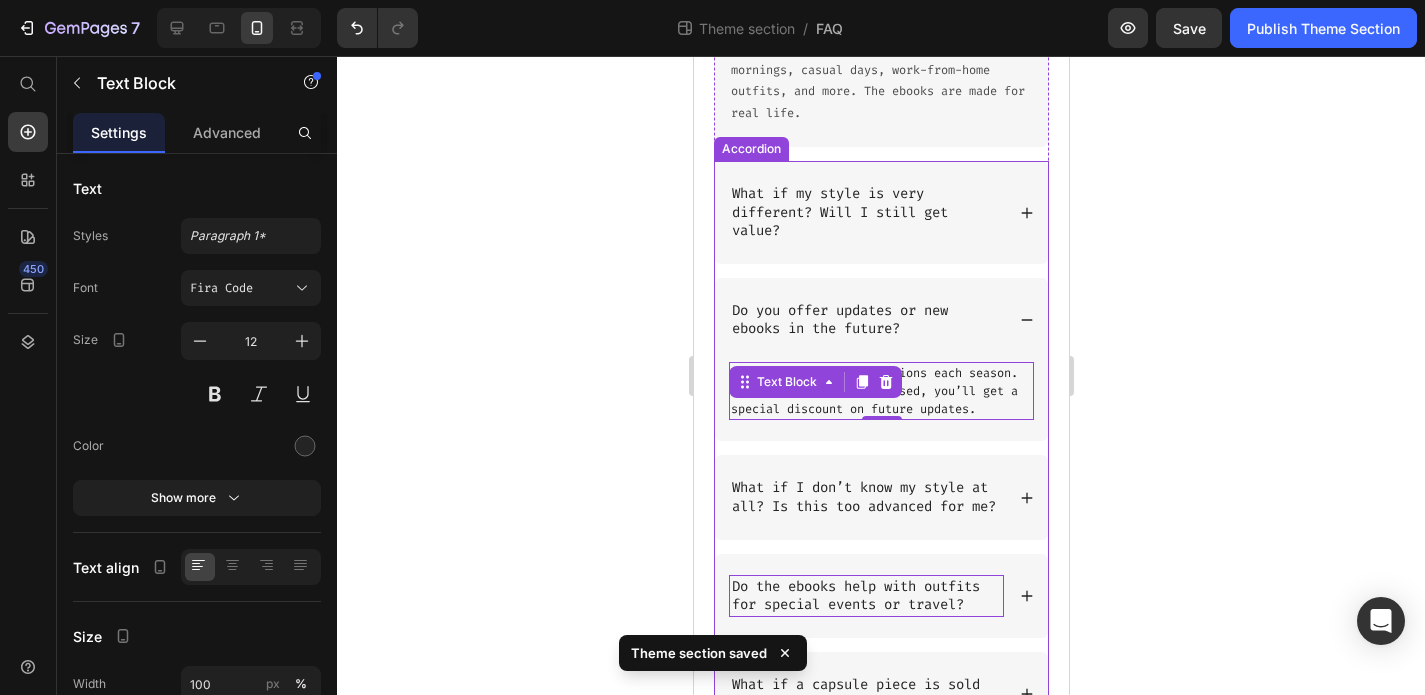 scroll, scrollTop: 1232, scrollLeft: 0, axis: vertical 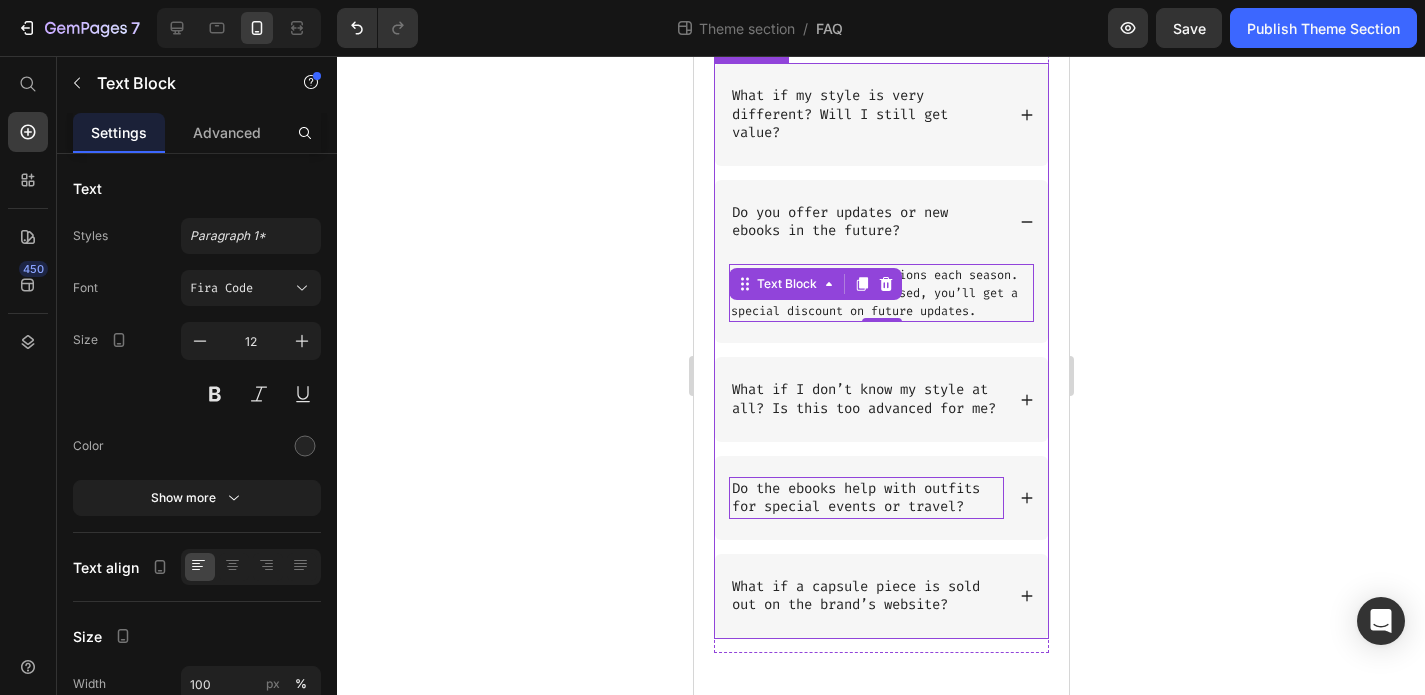 click 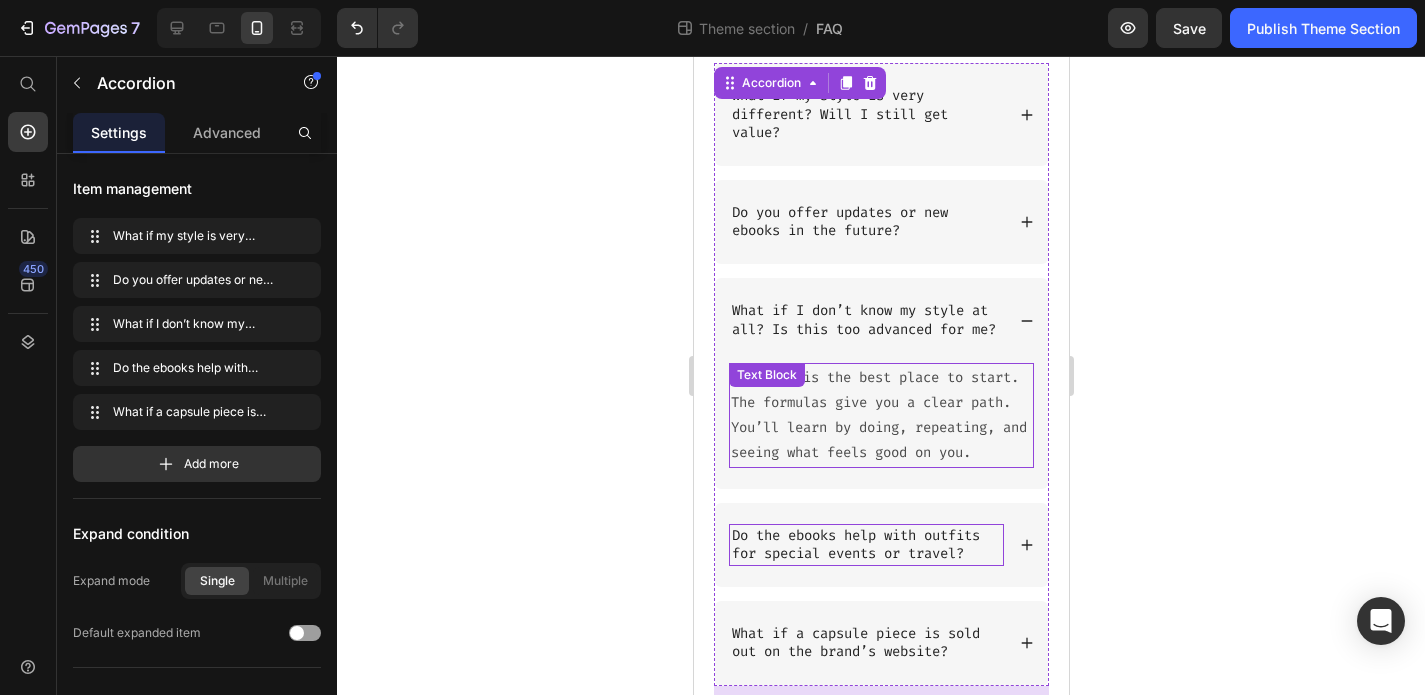 click on "No. This is the best place to start. The formulas give you a clear path. You’ll learn by doing, repeating, and seeing what feels good on you." at bounding box center (880, 415) 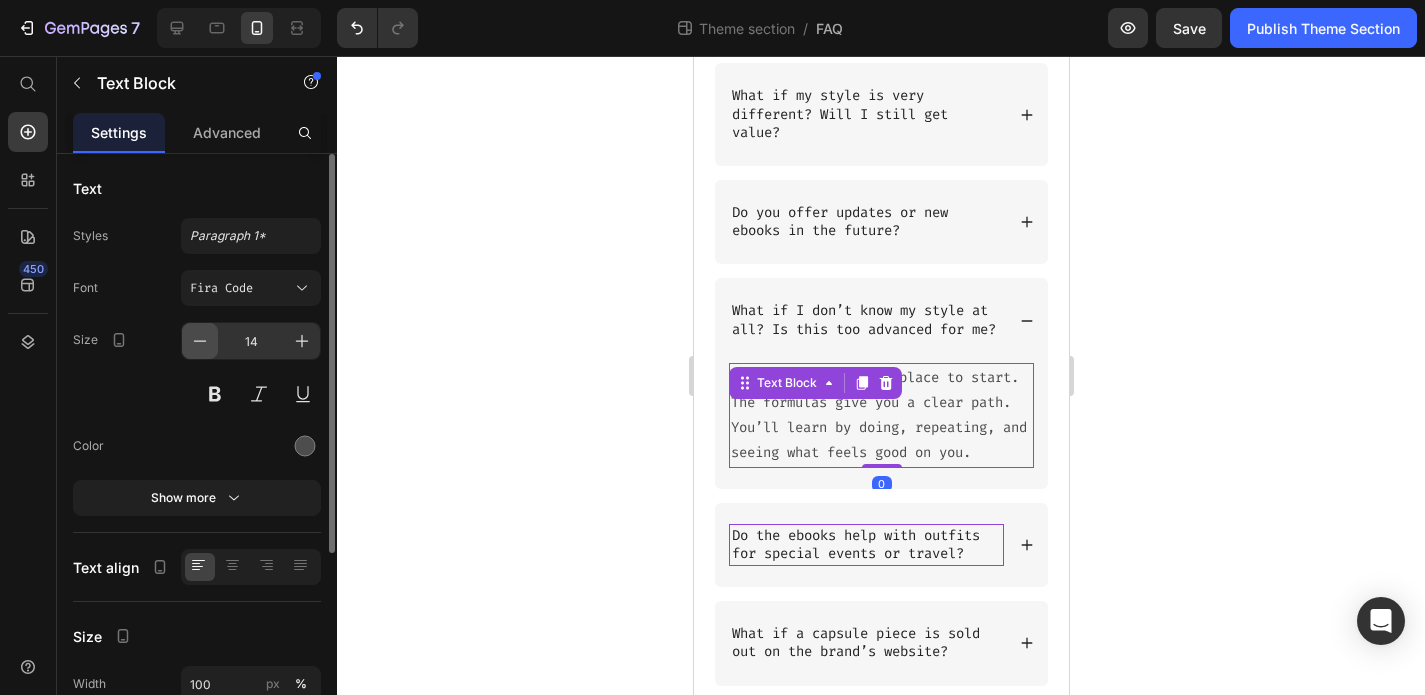 click at bounding box center [200, 341] 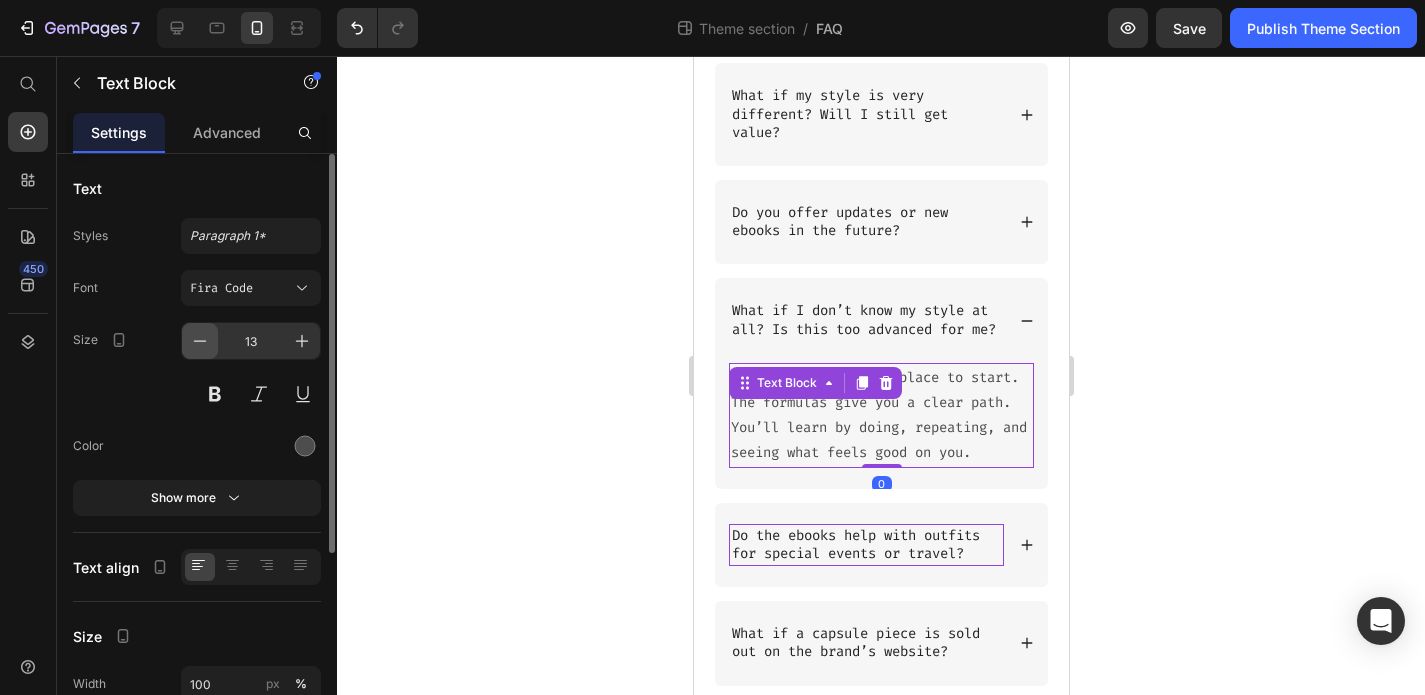 click at bounding box center (200, 341) 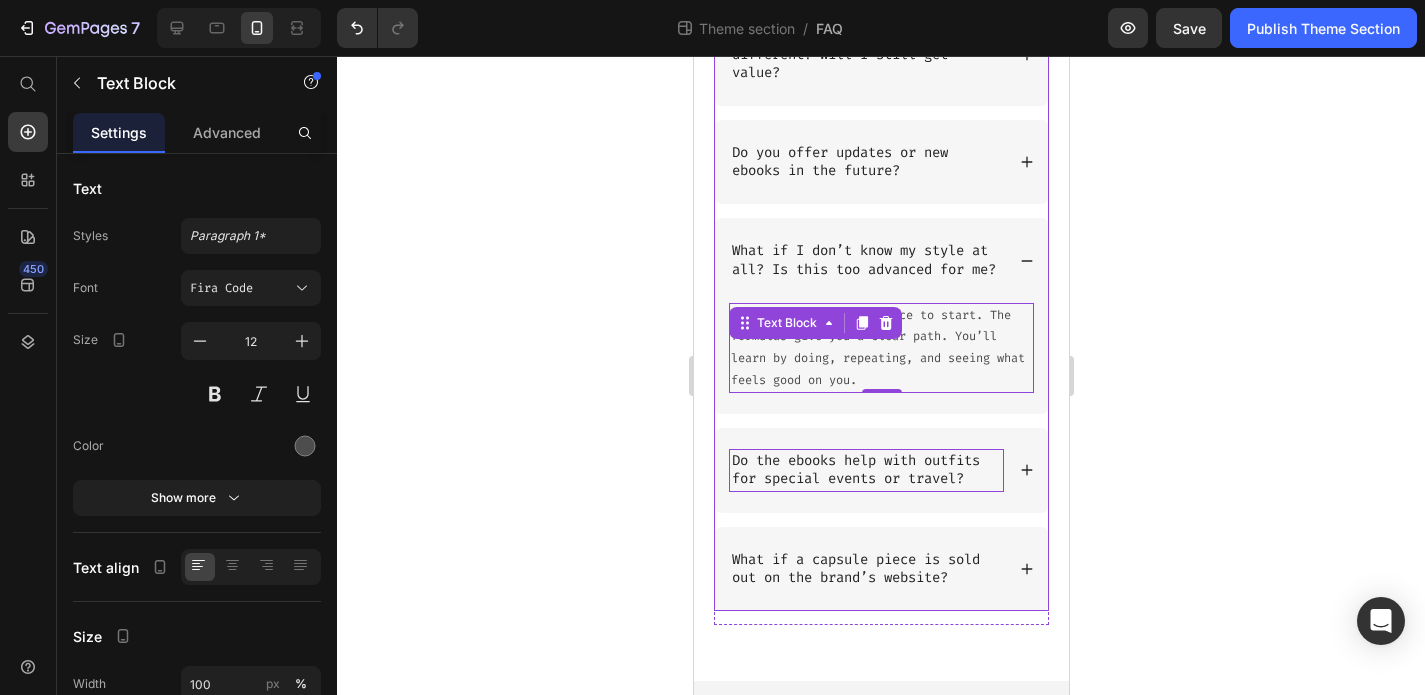 scroll, scrollTop: 1302, scrollLeft: 0, axis: vertical 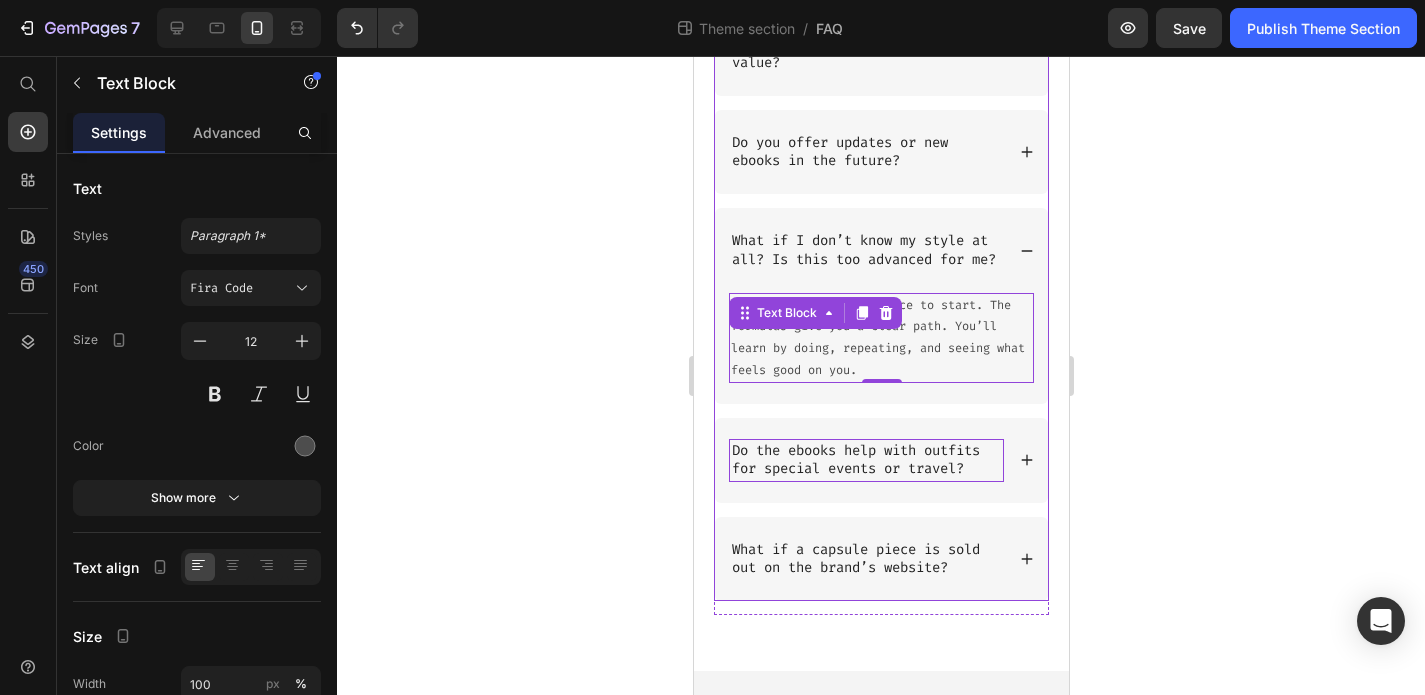 click 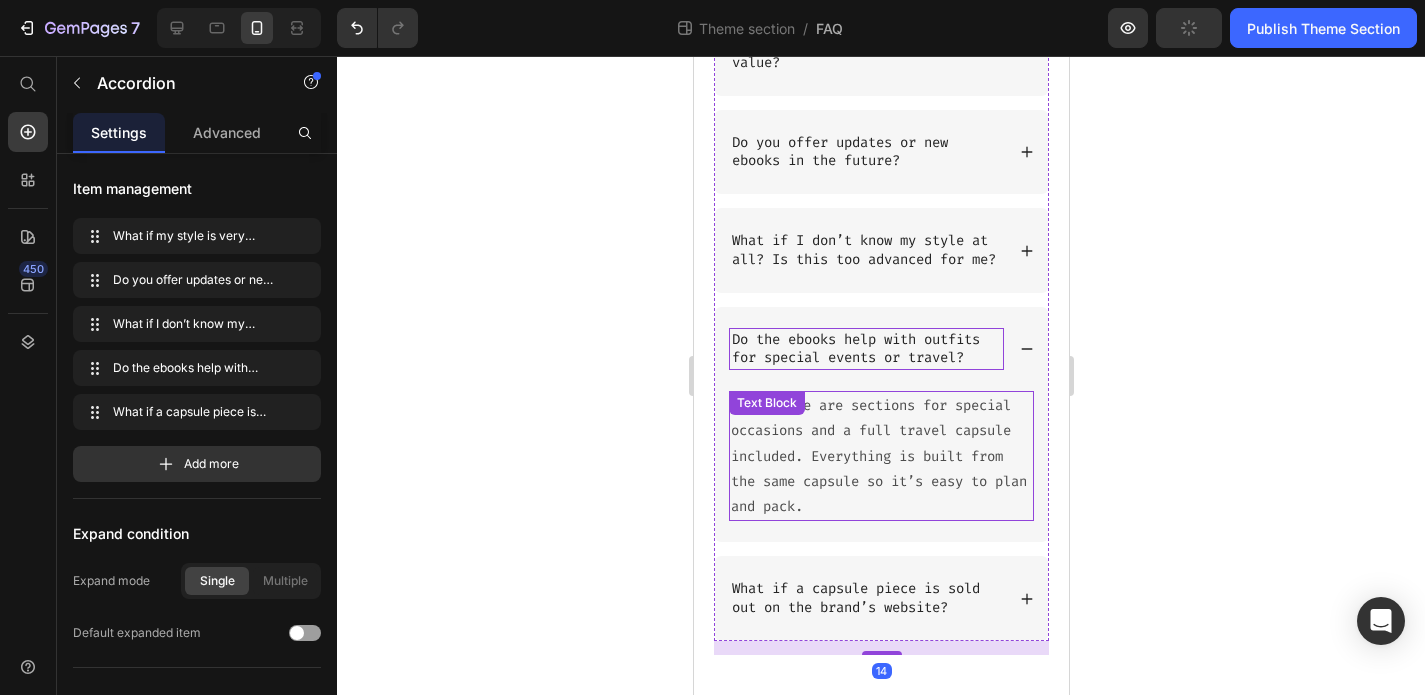 click on "Yes. There are sections for special occasions and a full travel capsule included. Everything is built from the same capsule so it’s easy to plan and pack." at bounding box center [880, 456] 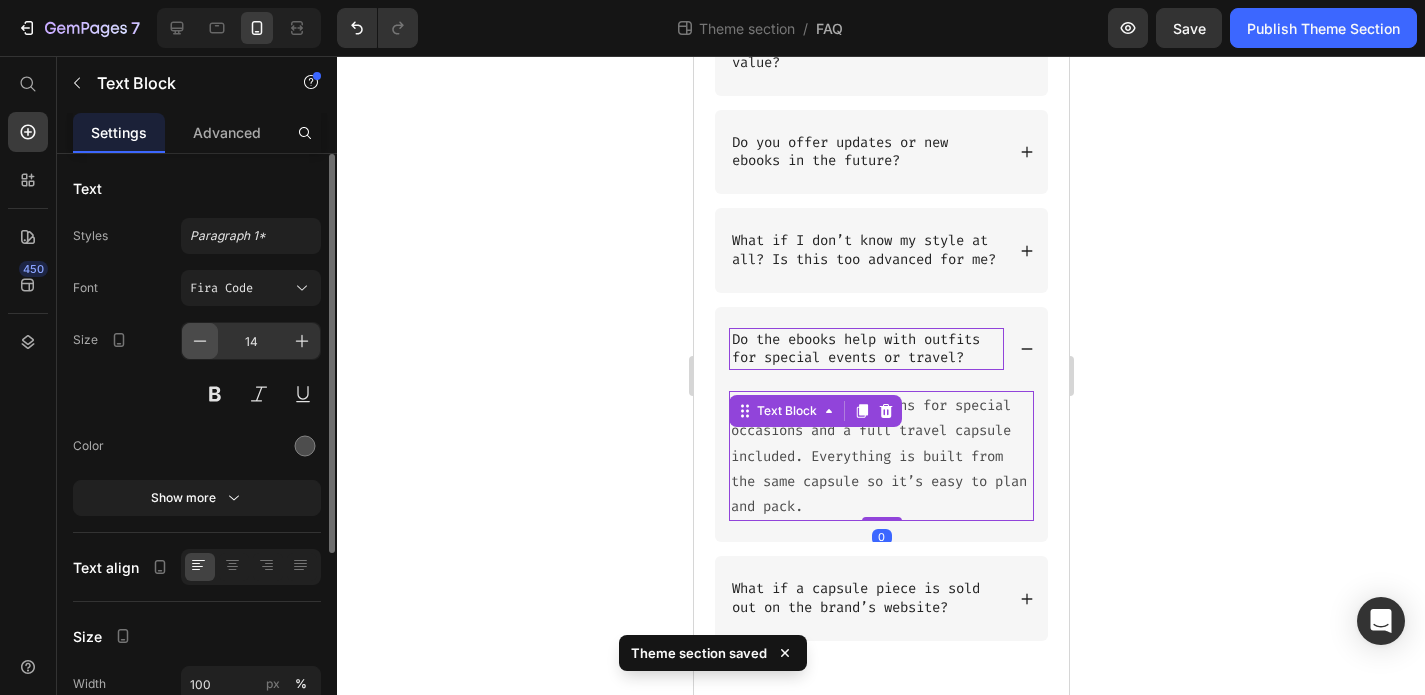 click 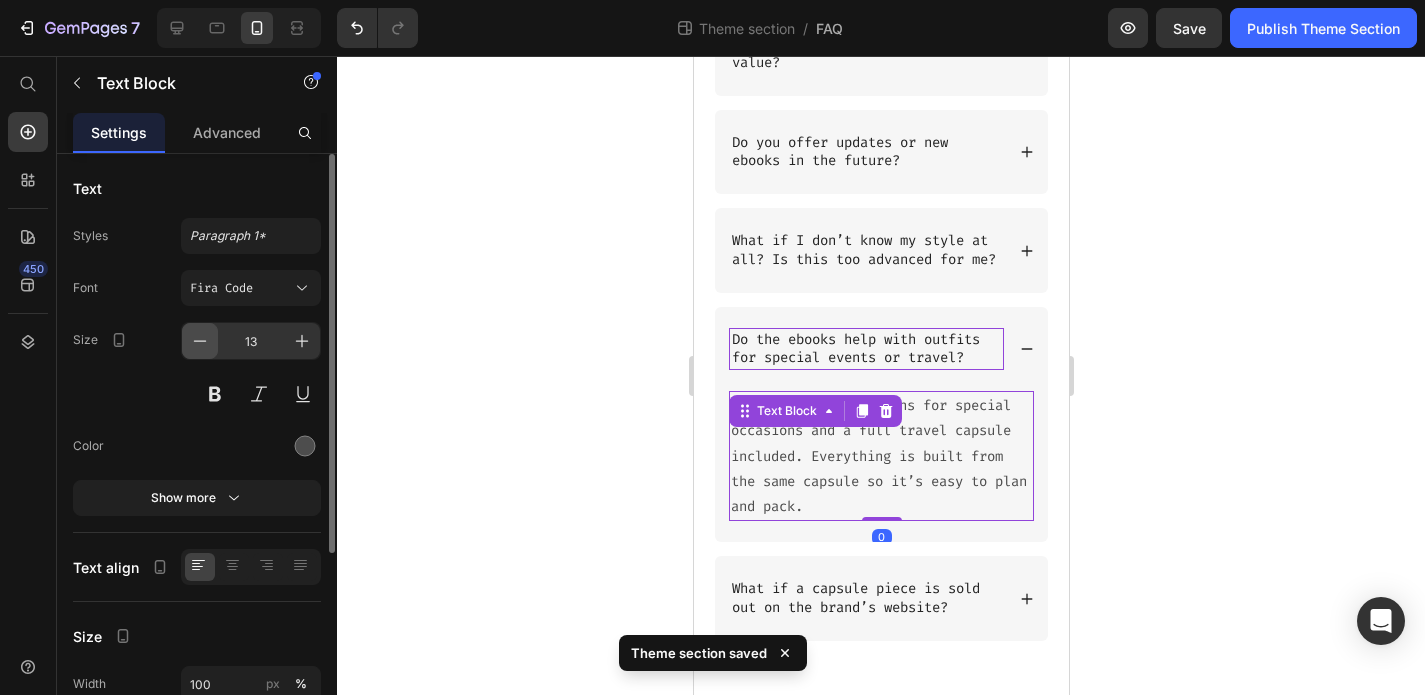 click 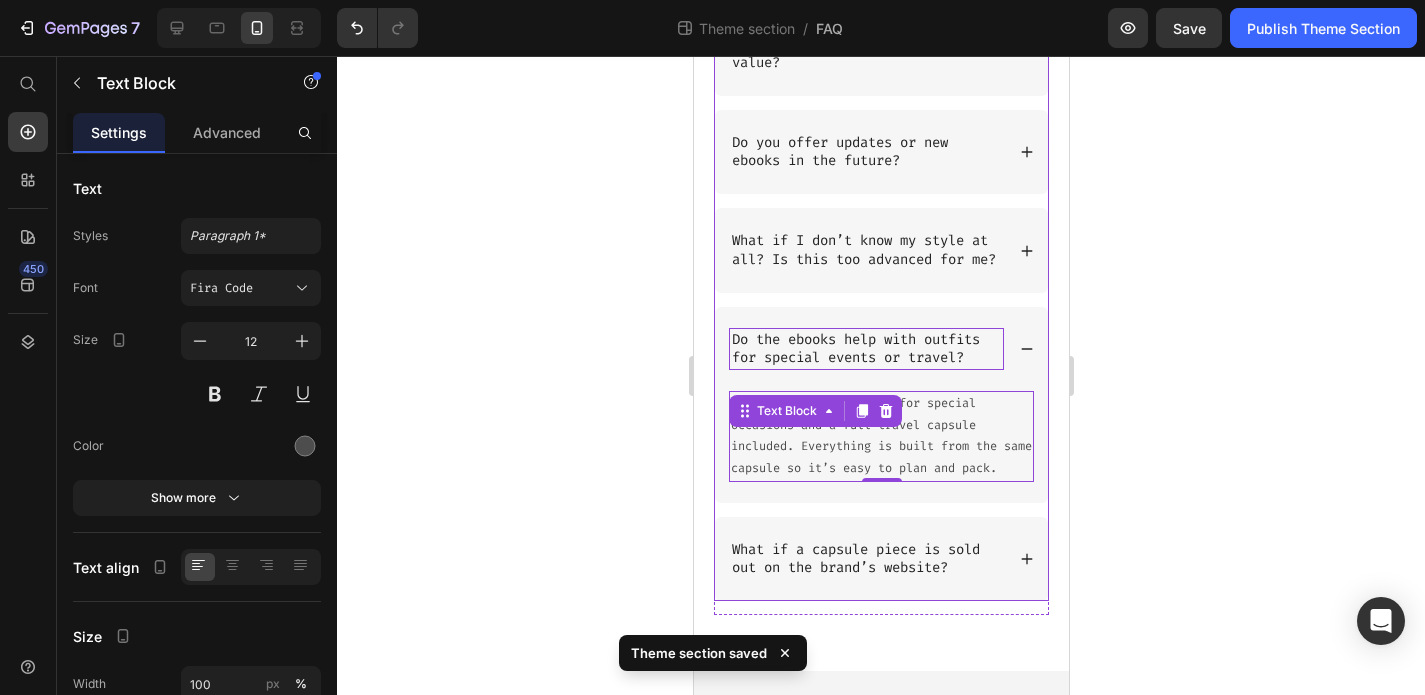 click on "What if a capsule piece is sold out on the brand’s website?" at bounding box center [880, 559] 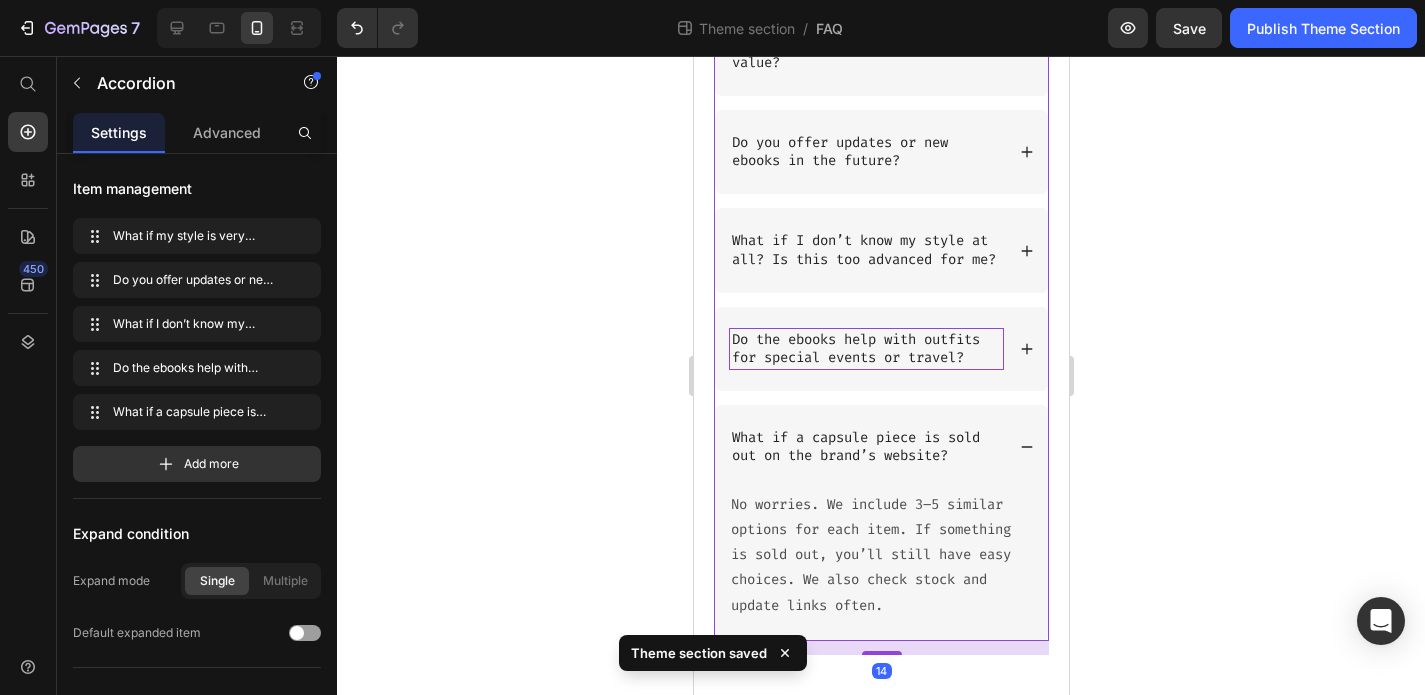 scroll, scrollTop: 1368, scrollLeft: 0, axis: vertical 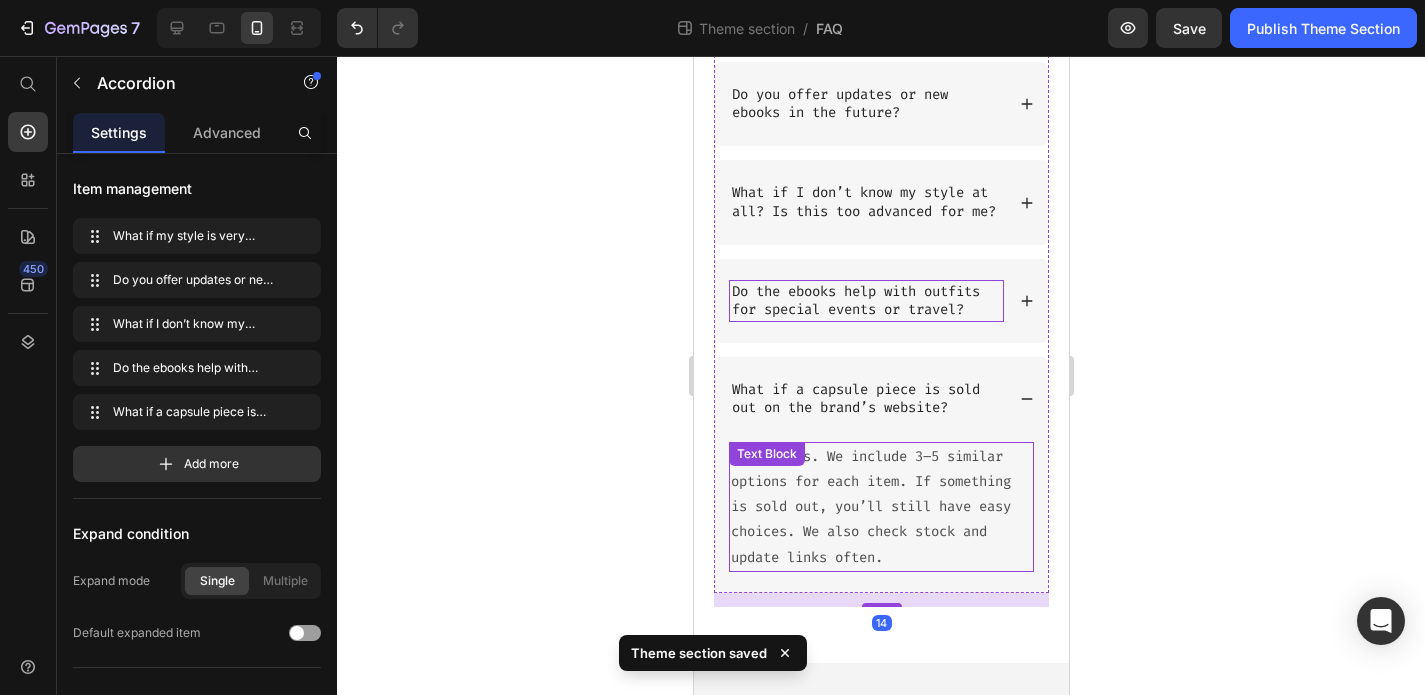 click on "No worries. We include 3–5 similar options for each item. If something is sold out, you’ll still have easy choices. We also check stock and update links often." at bounding box center (880, 507) 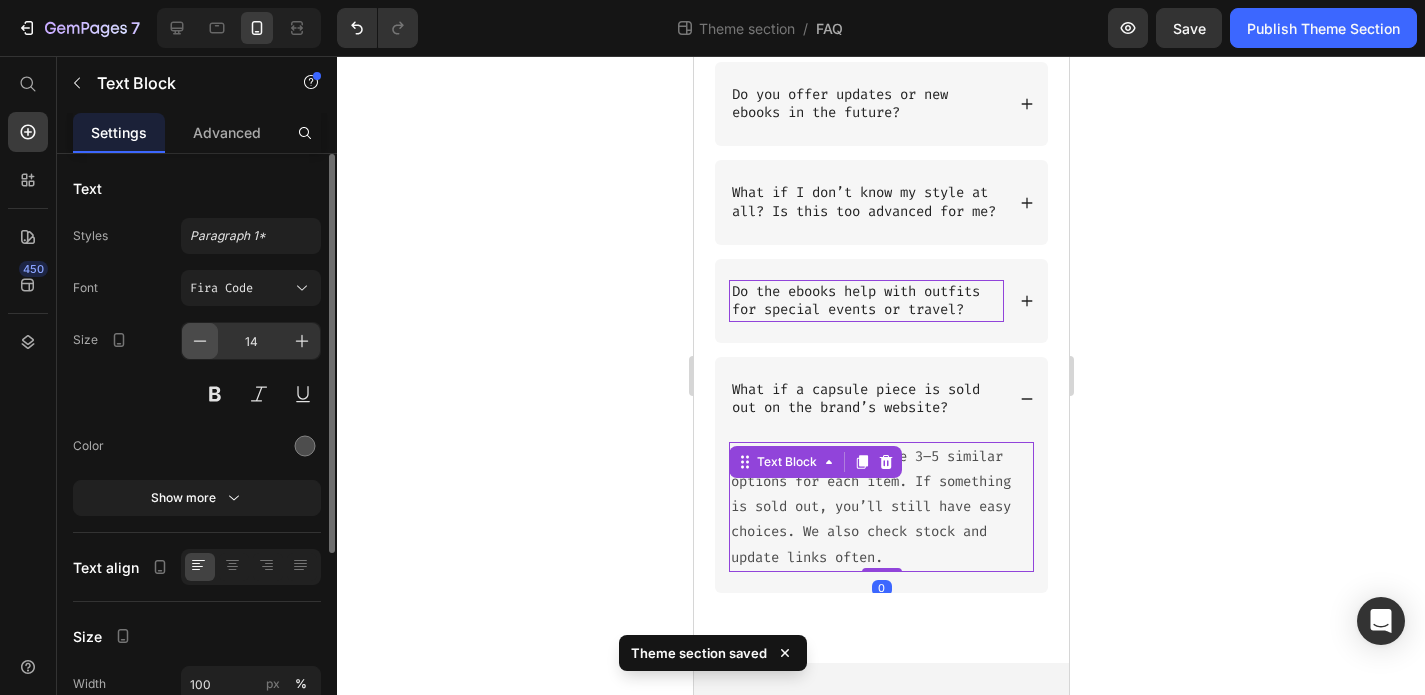 click 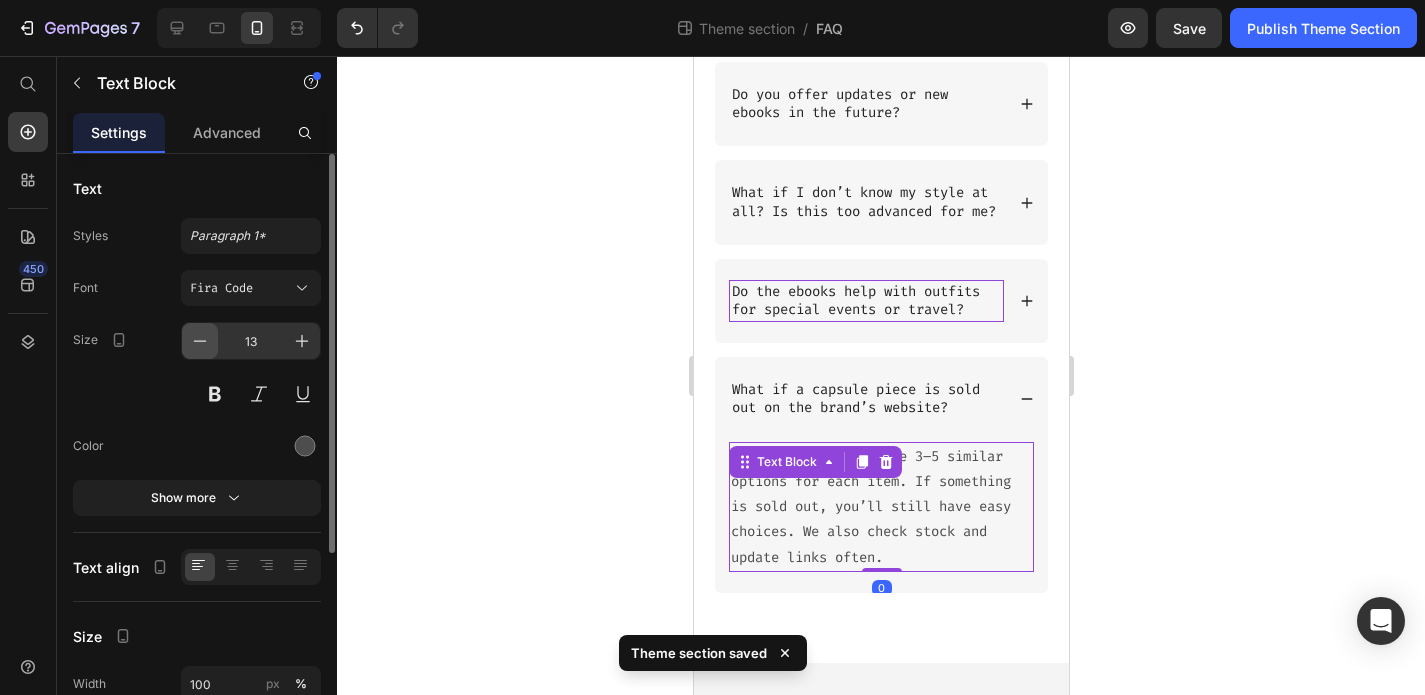 click 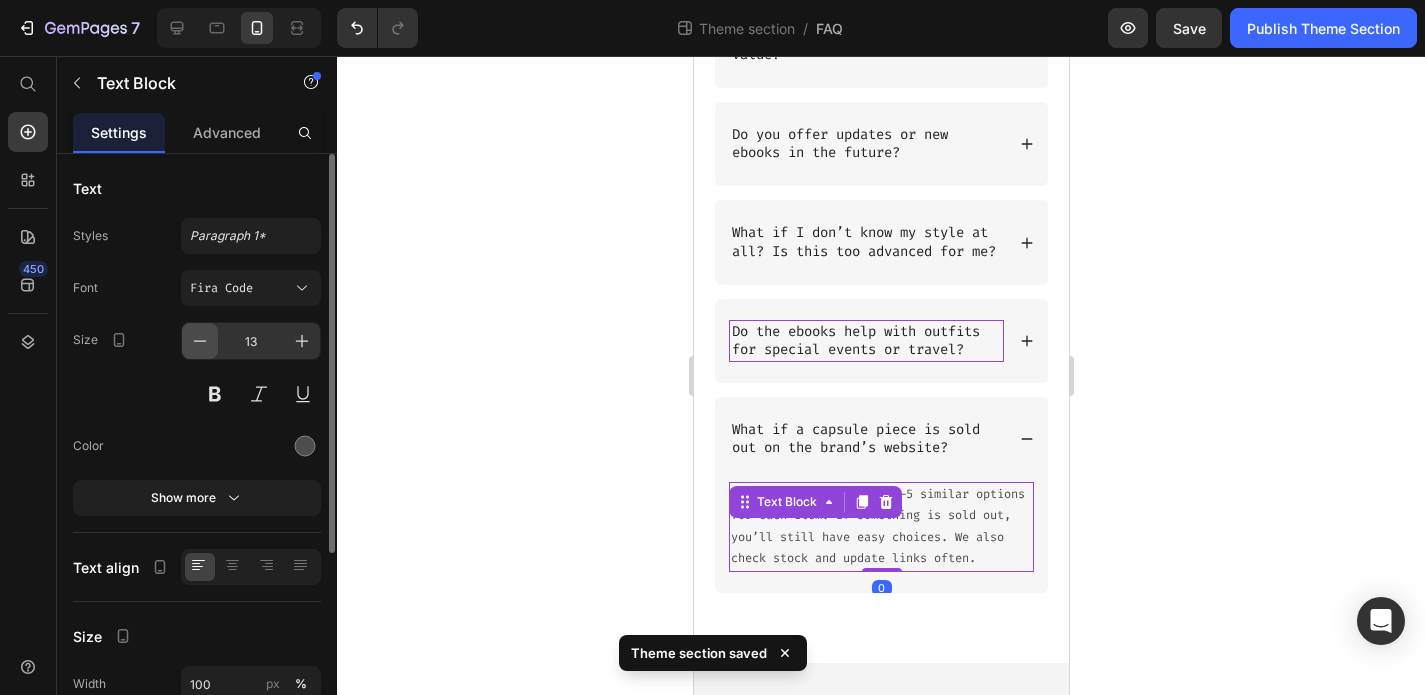 type on "12" 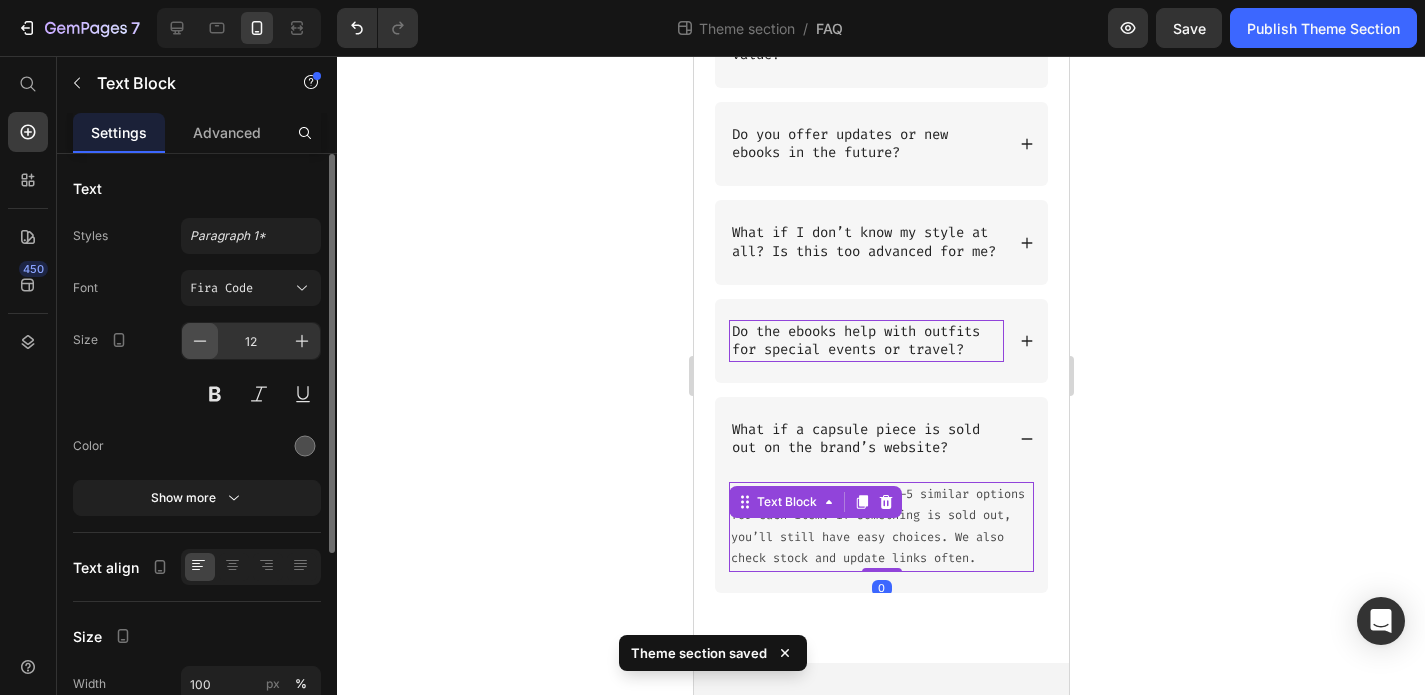 scroll, scrollTop: 1350, scrollLeft: 0, axis: vertical 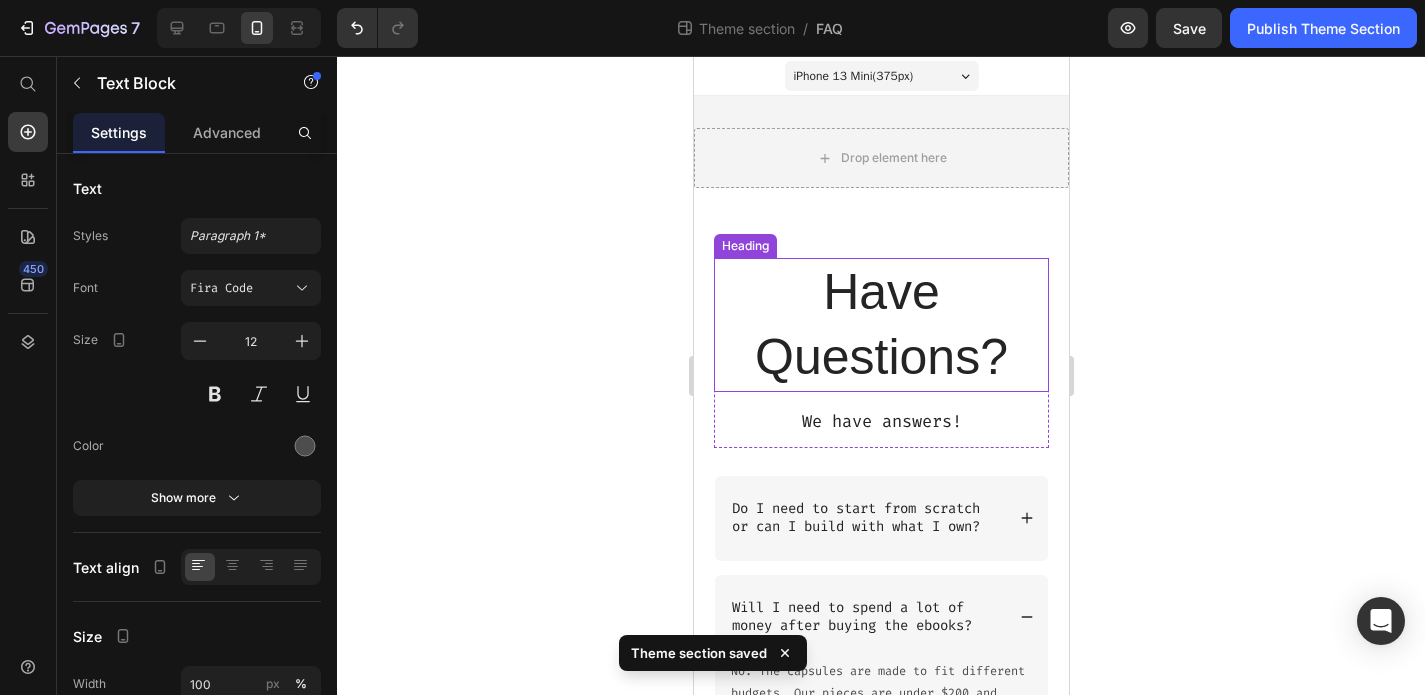 click on "Have Questions?" at bounding box center [880, 325] 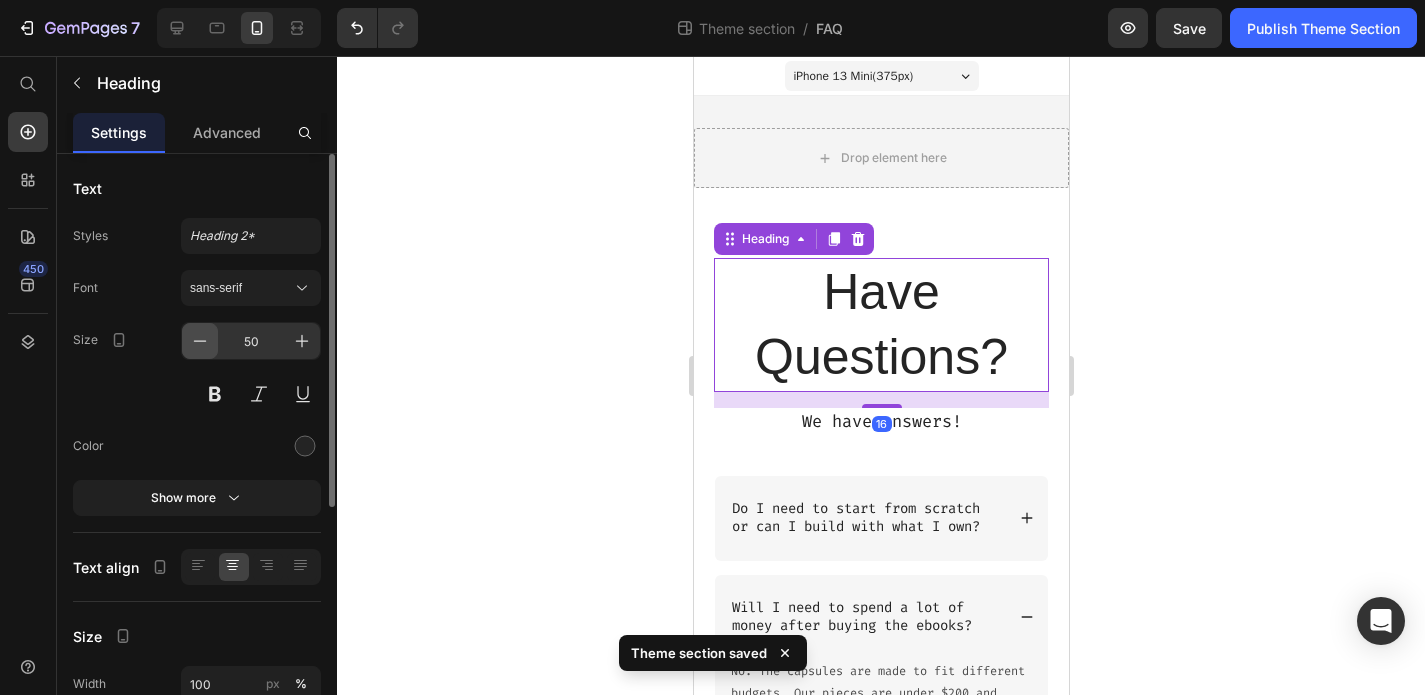 click at bounding box center (200, 341) 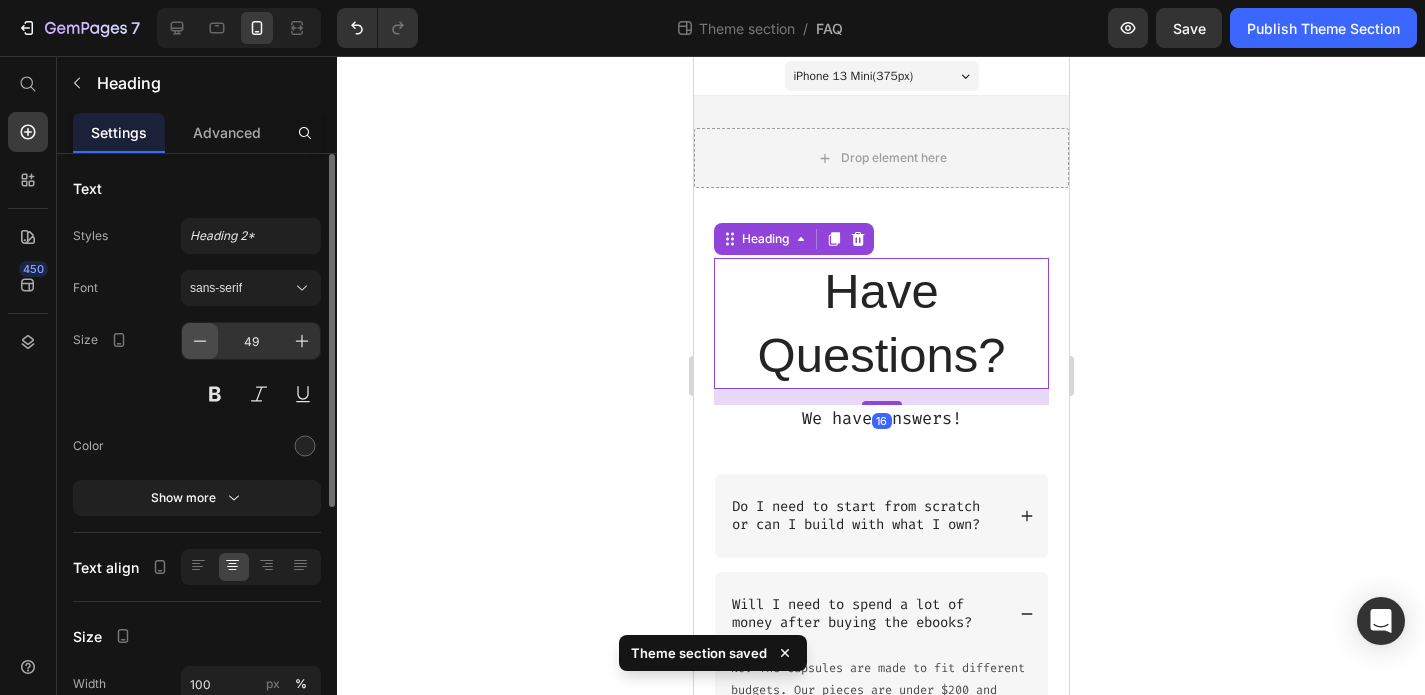 click at bounding box center [200, 341] 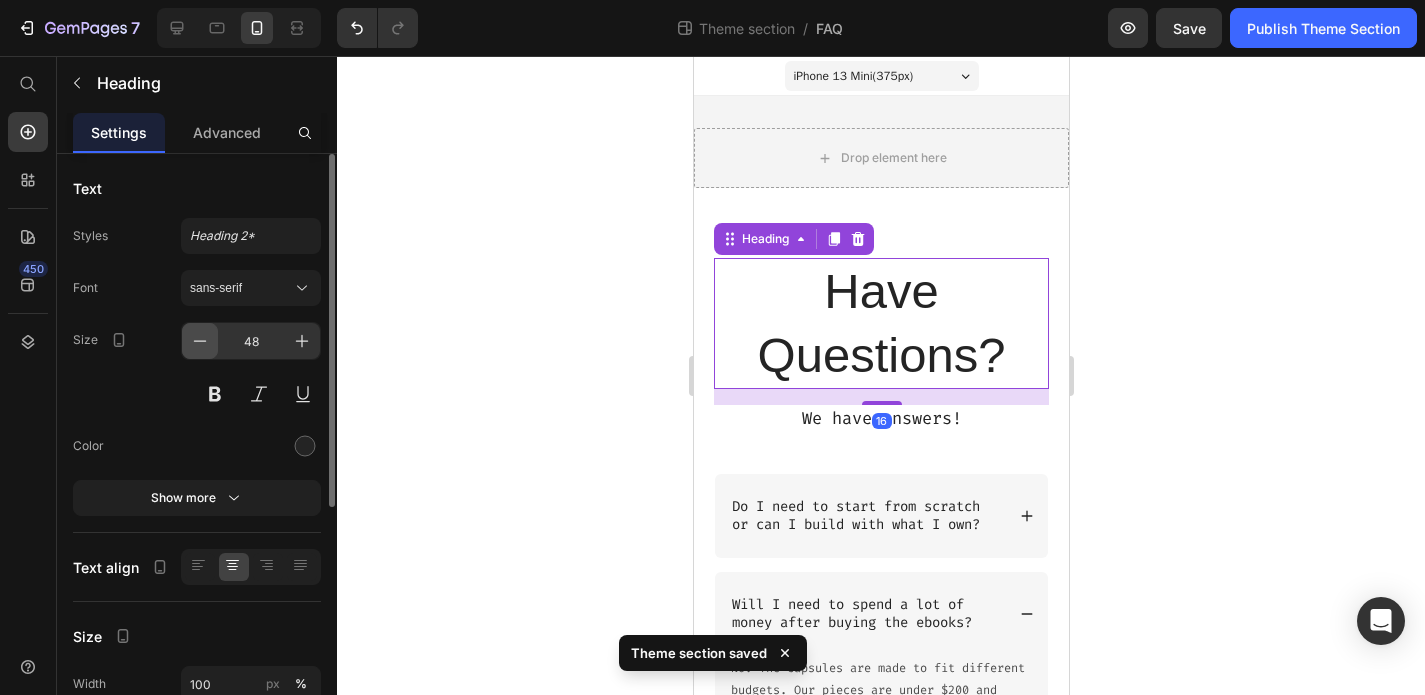 click at bounding box center [200, 341] 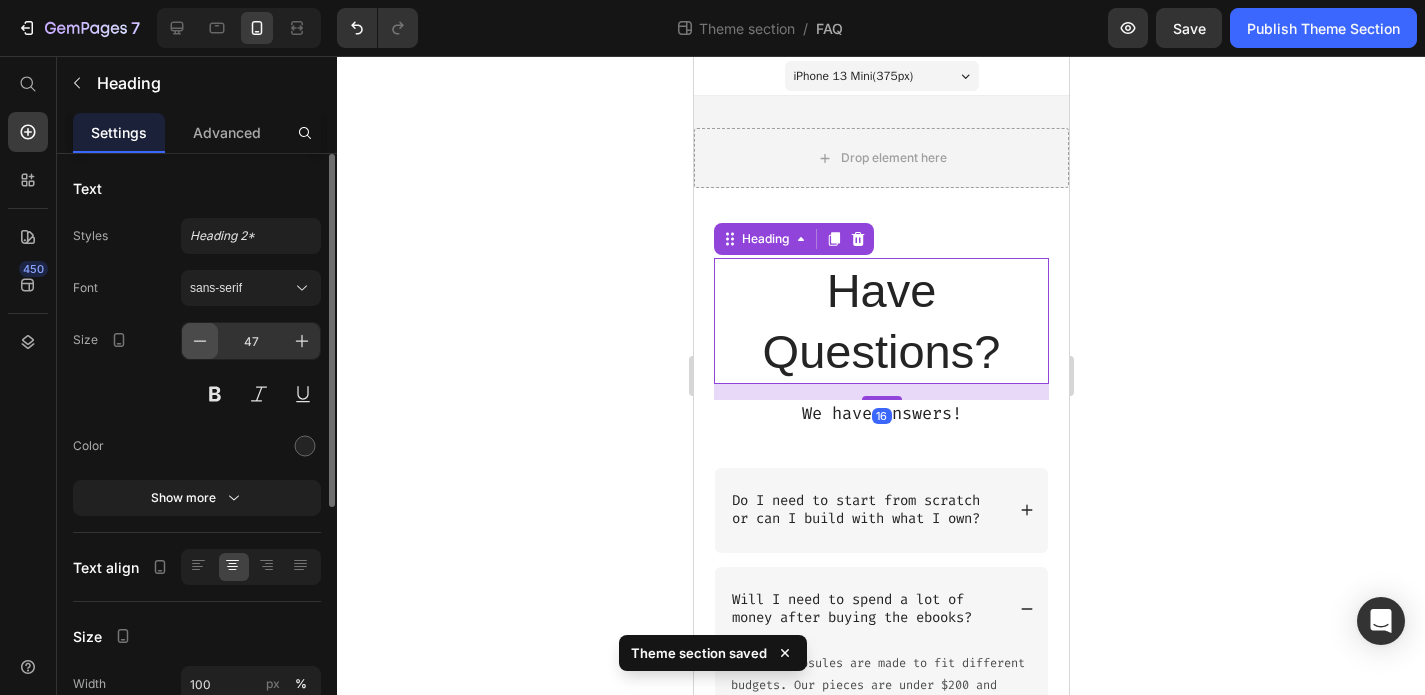 click at bounding box center [200, 341] 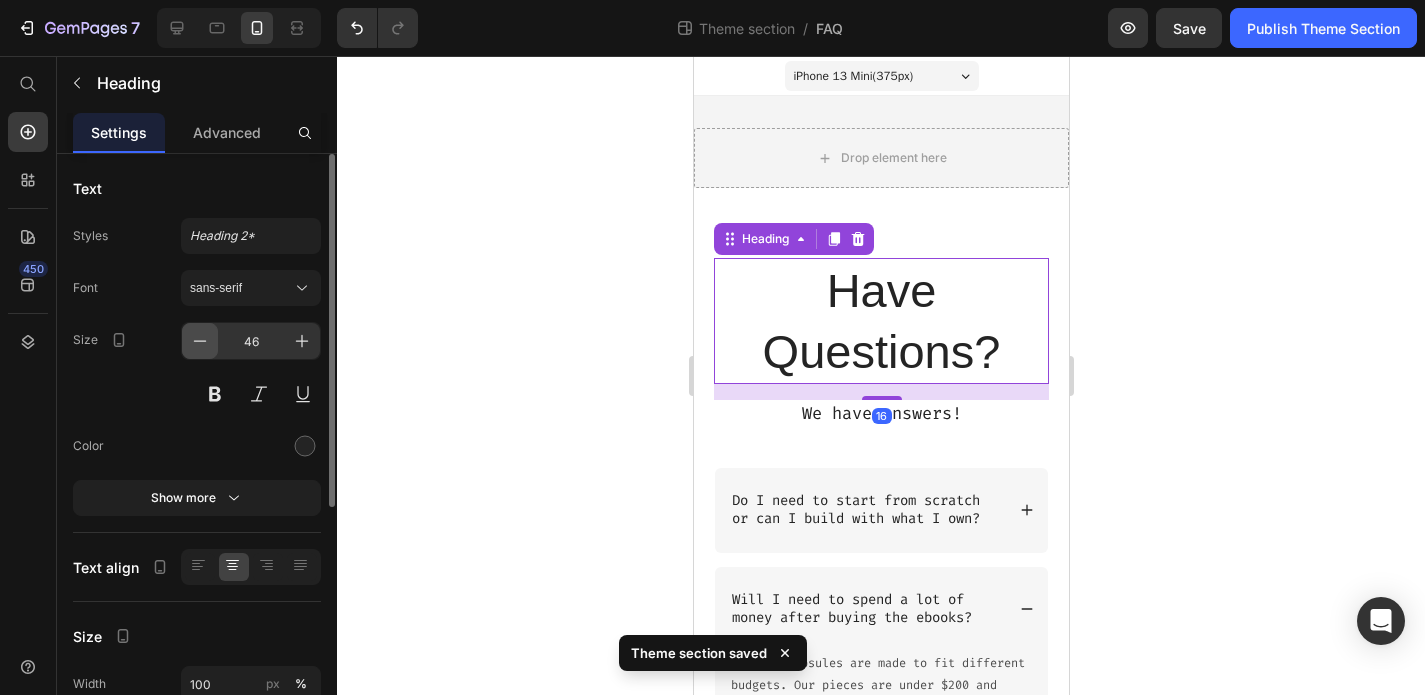 click at bounding box center (200, 341) 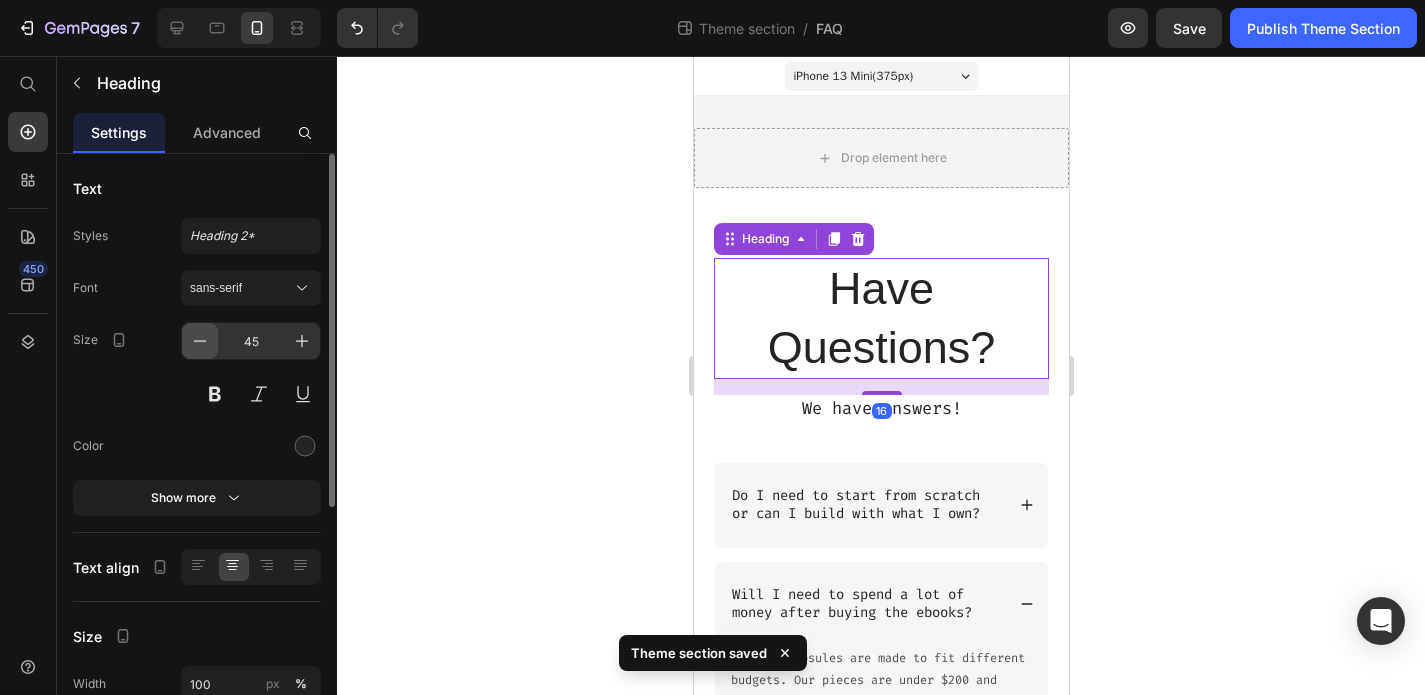 click at bounding box center (200, 341) 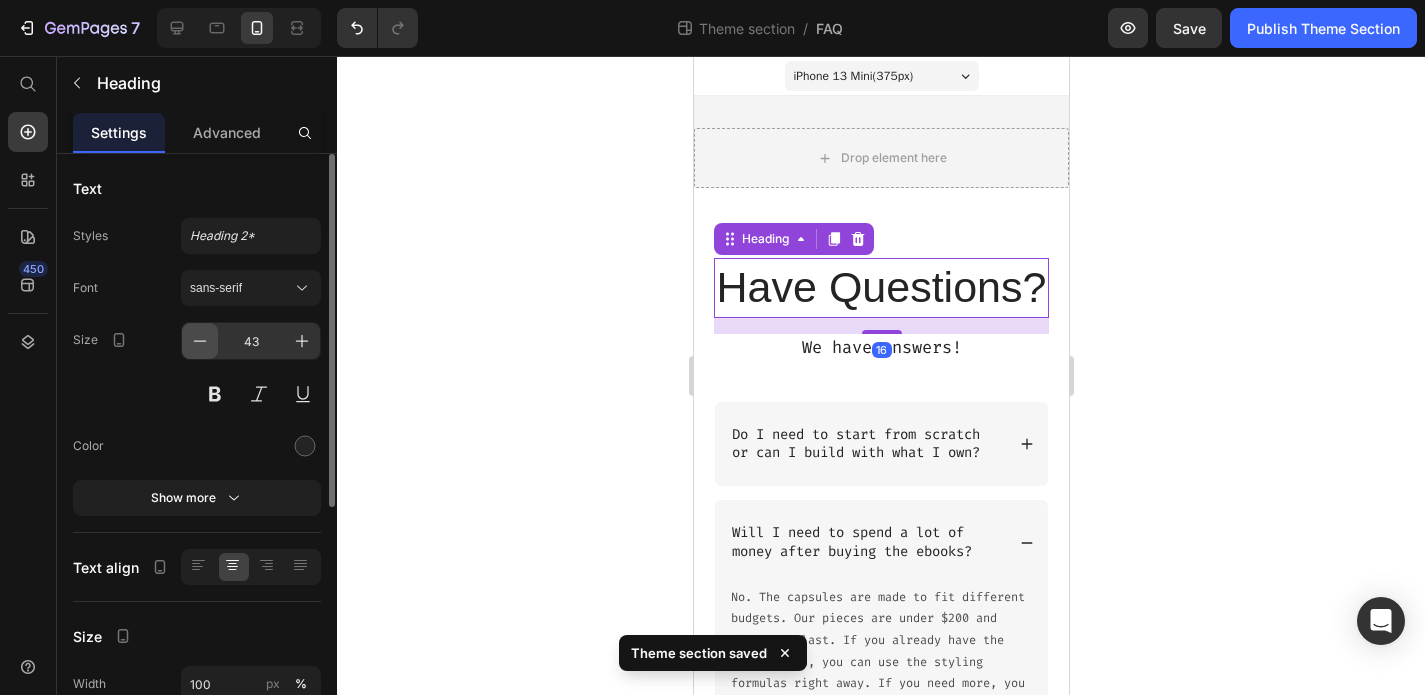 click at bounding box center (200, 341) 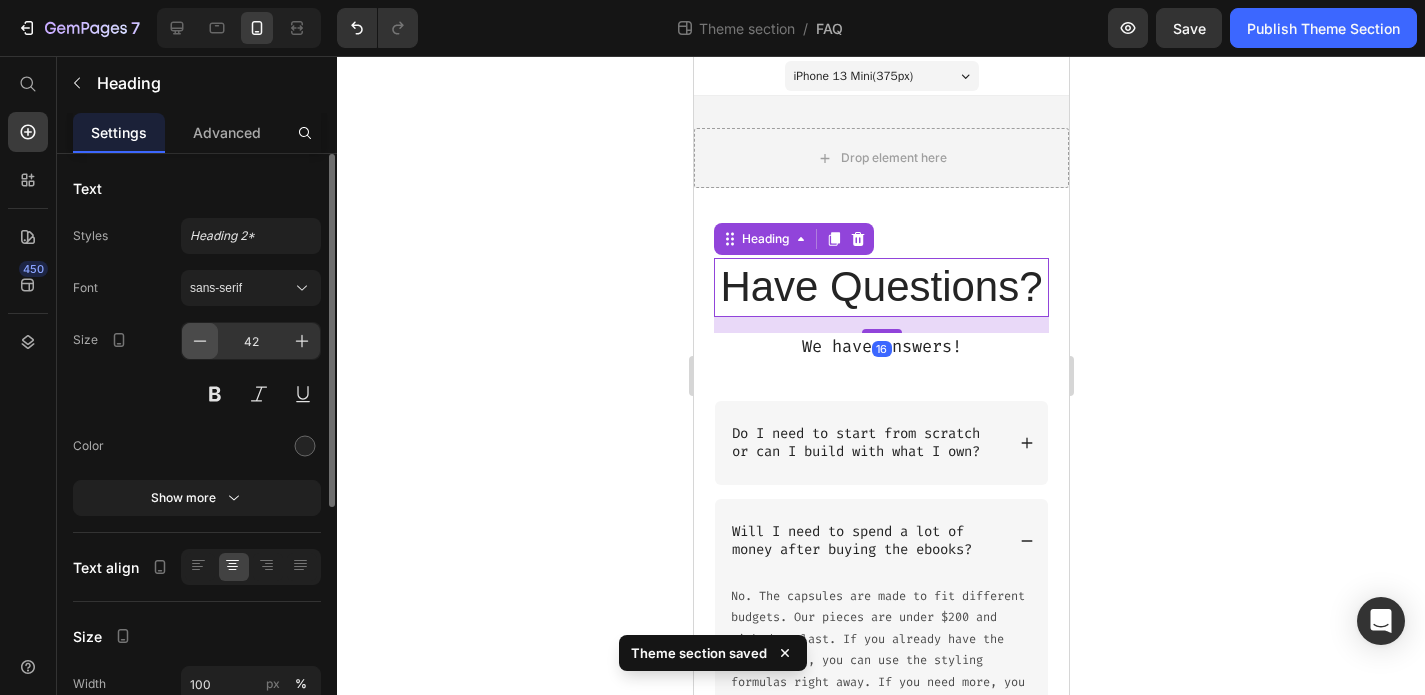 click at bounding box center (200, 341) 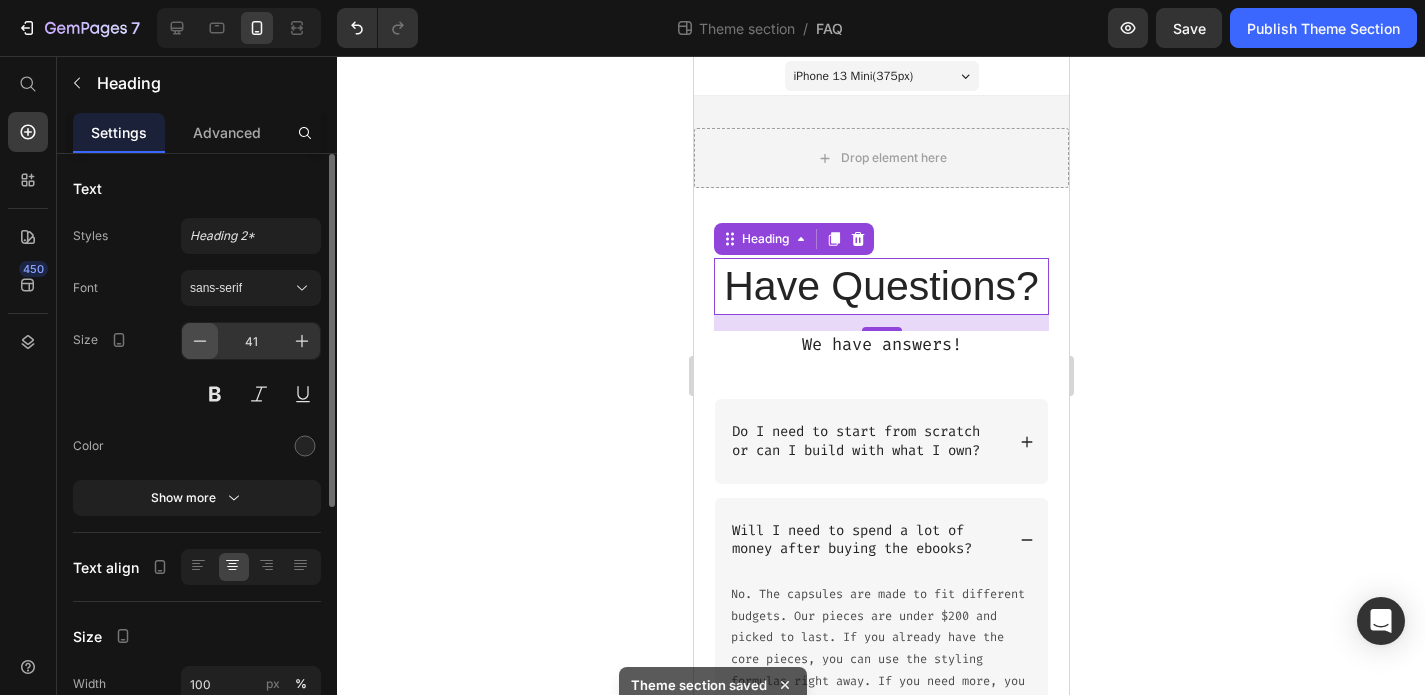 click at bounding box center [200, 341] 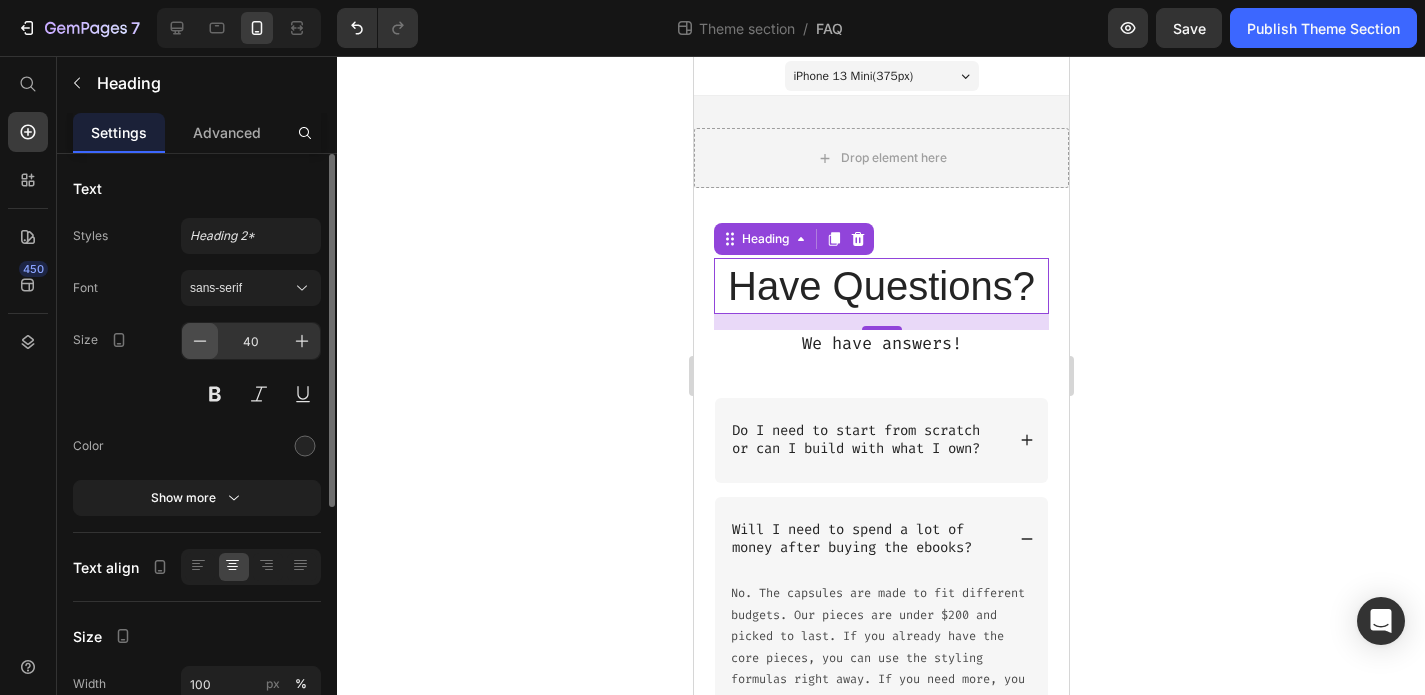 click at bounding box center [200, 341] 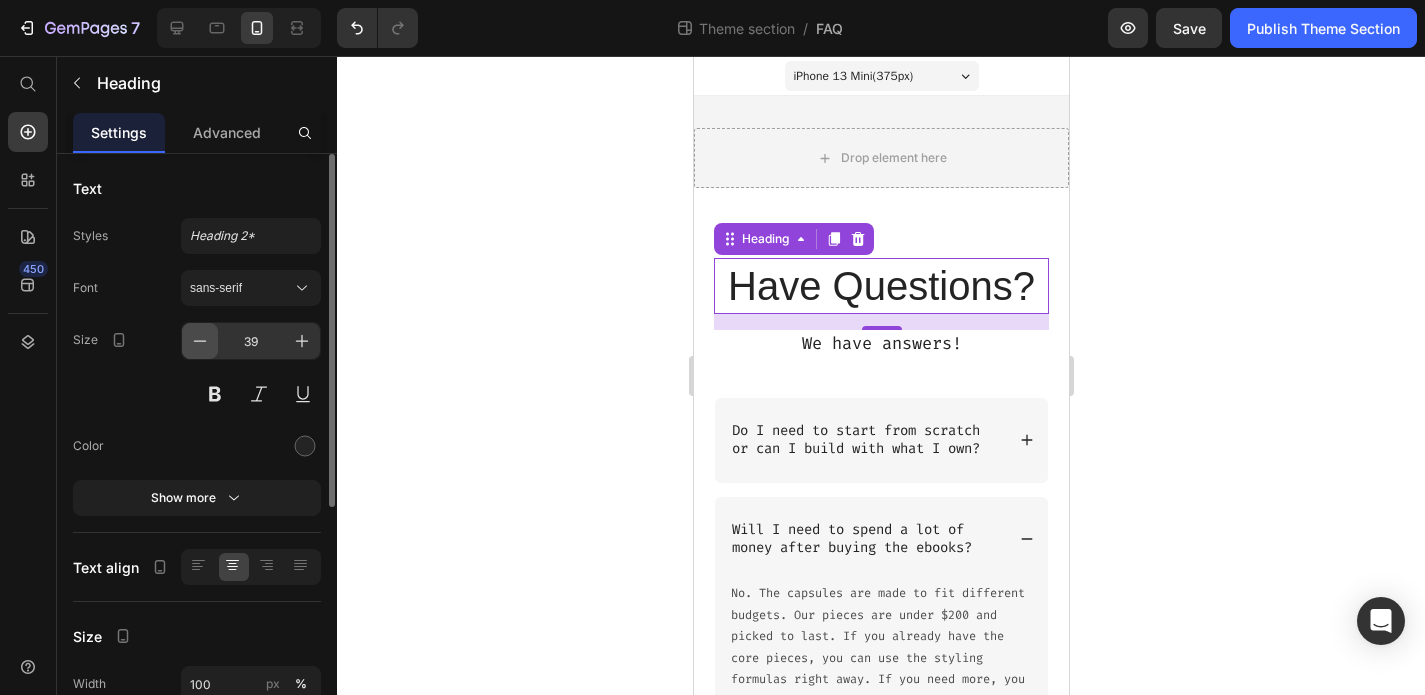 click at bounding box center [200, 341] 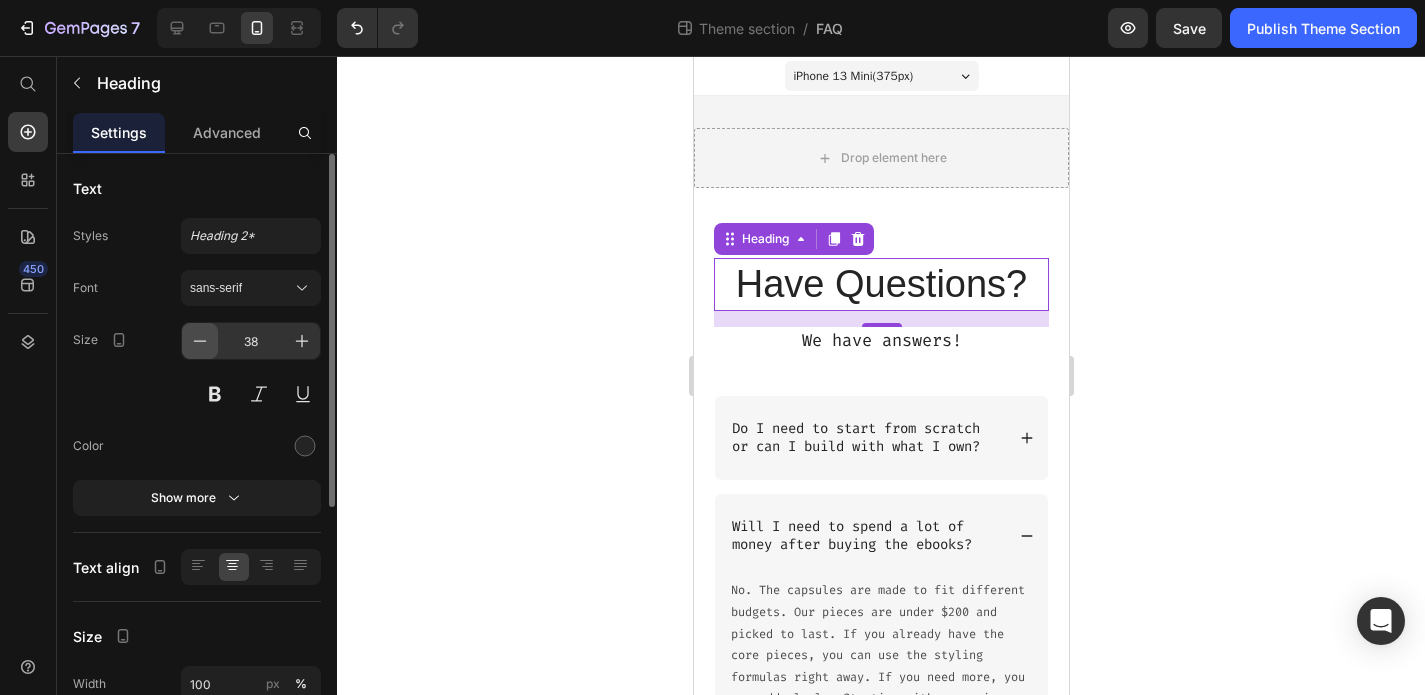 click at bounding box center [200, 341] 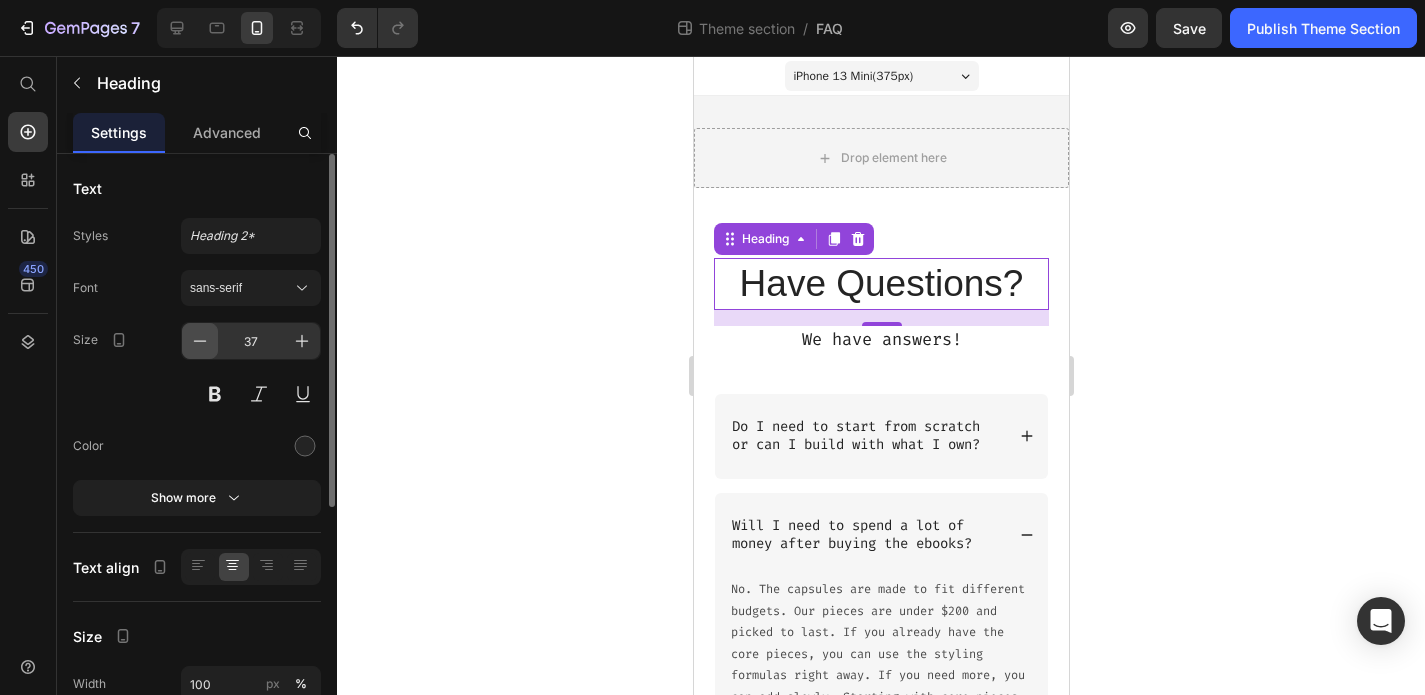 click at bounding box center (200, 341) 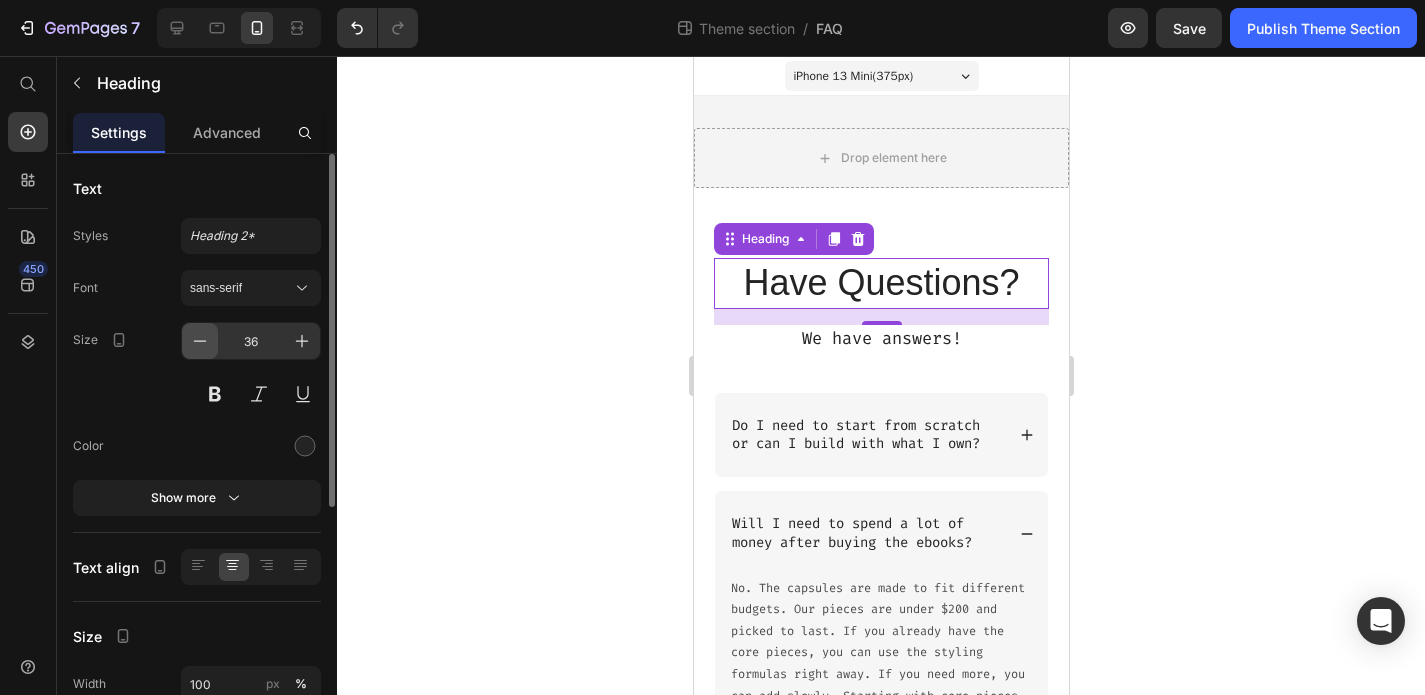 click at bounding box center [200, 341] 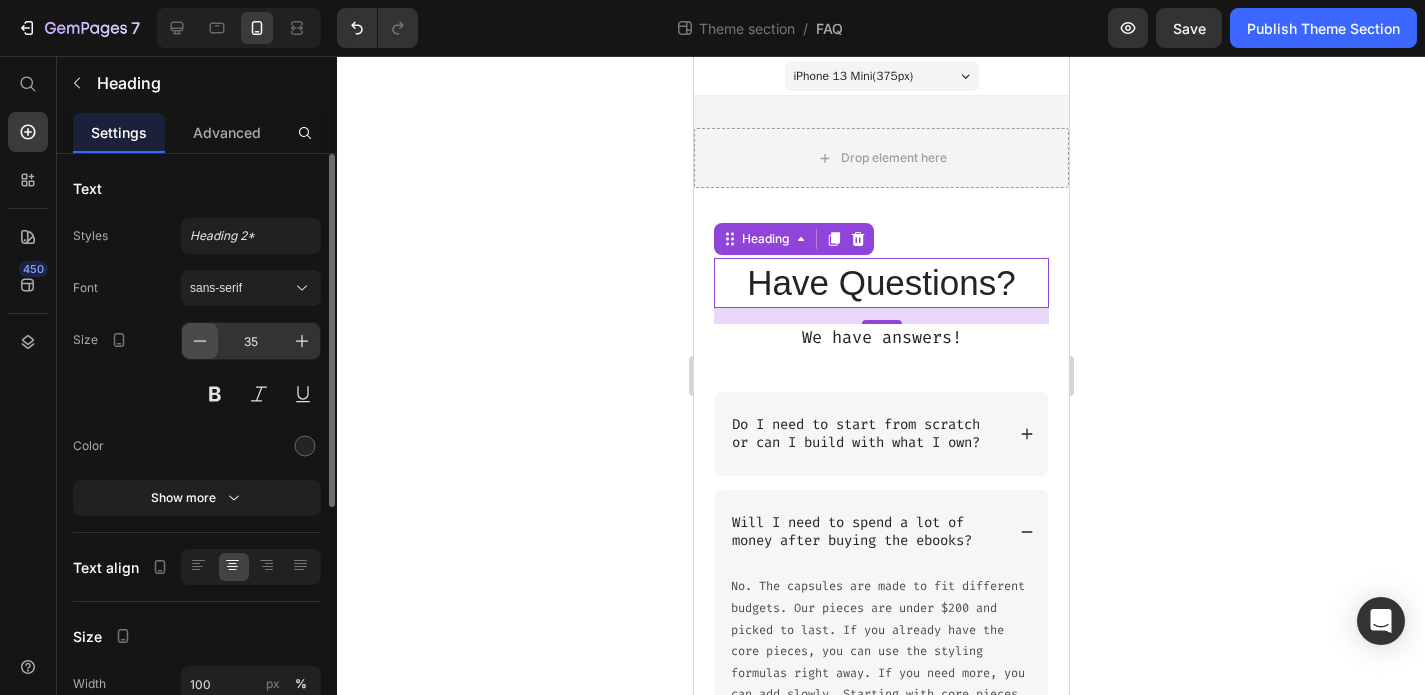 click at bounding box center [200, 341] 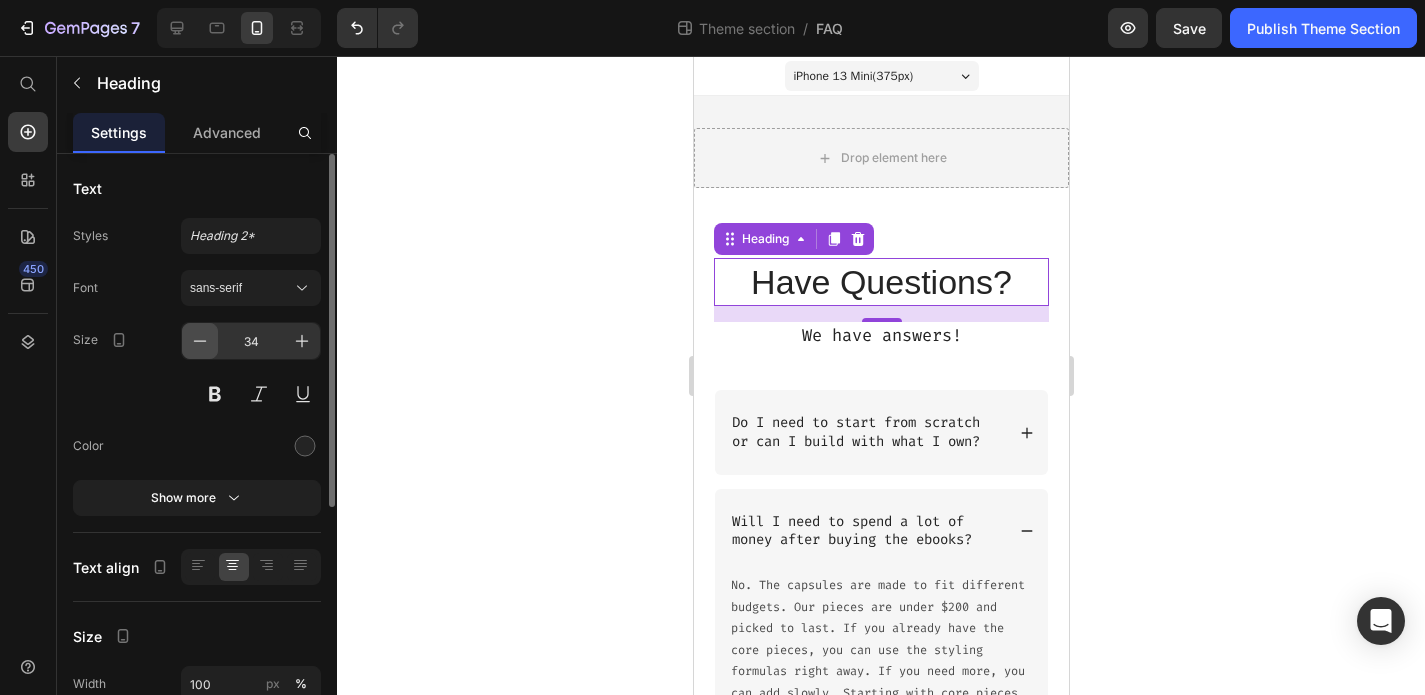 click at bounding box center (200, 341) 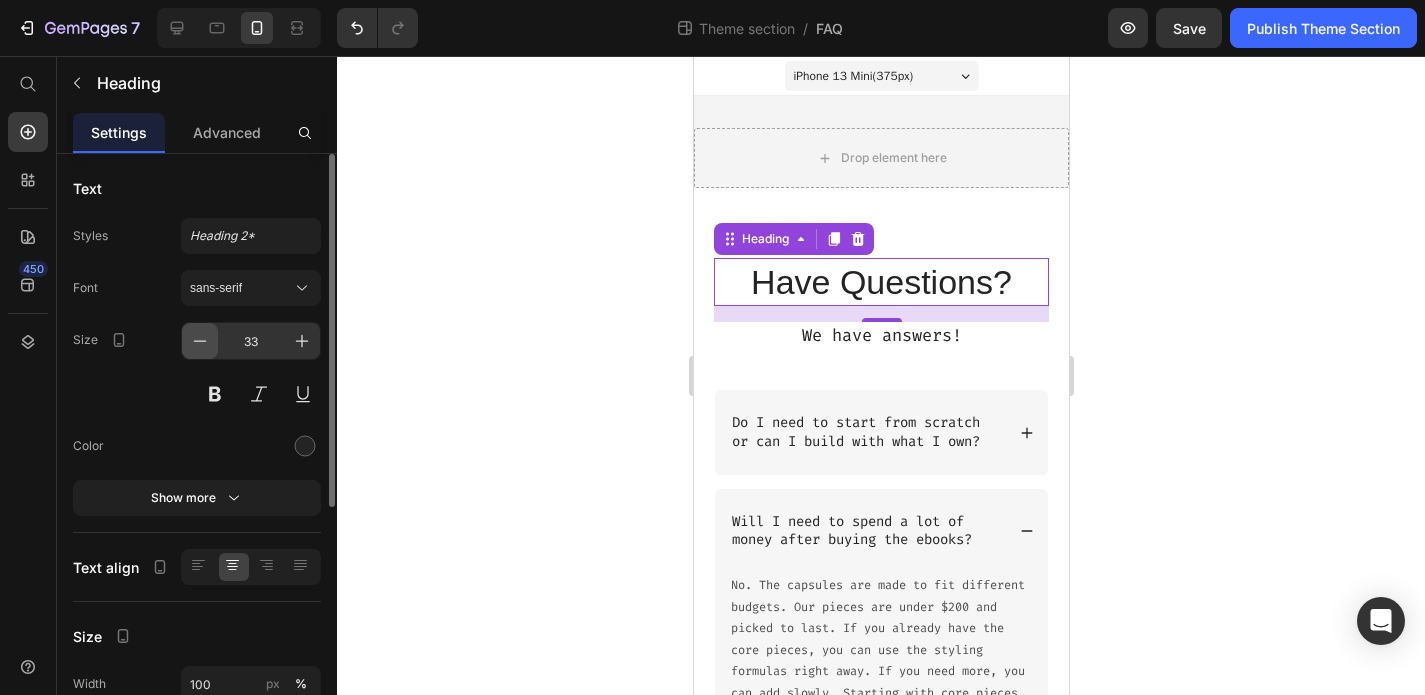 click at bounding box center (200, 341) 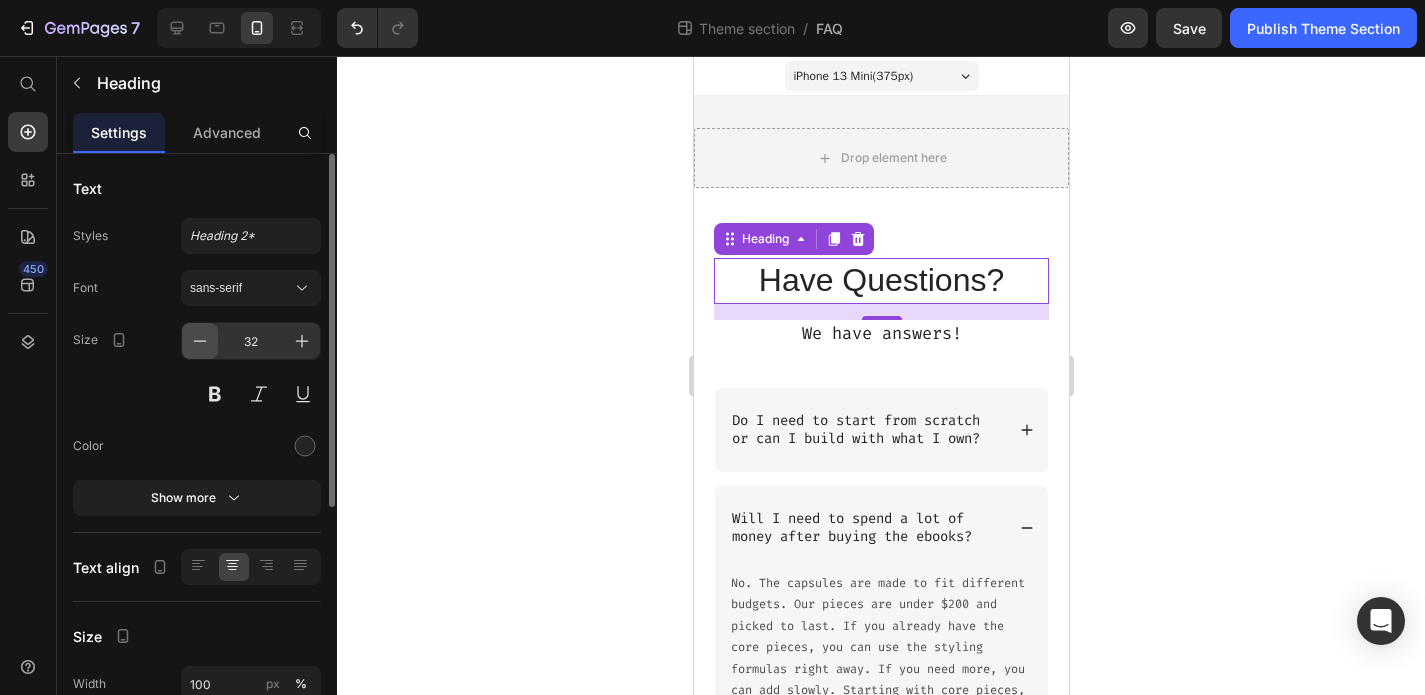 click at bounding box center (200, 341) 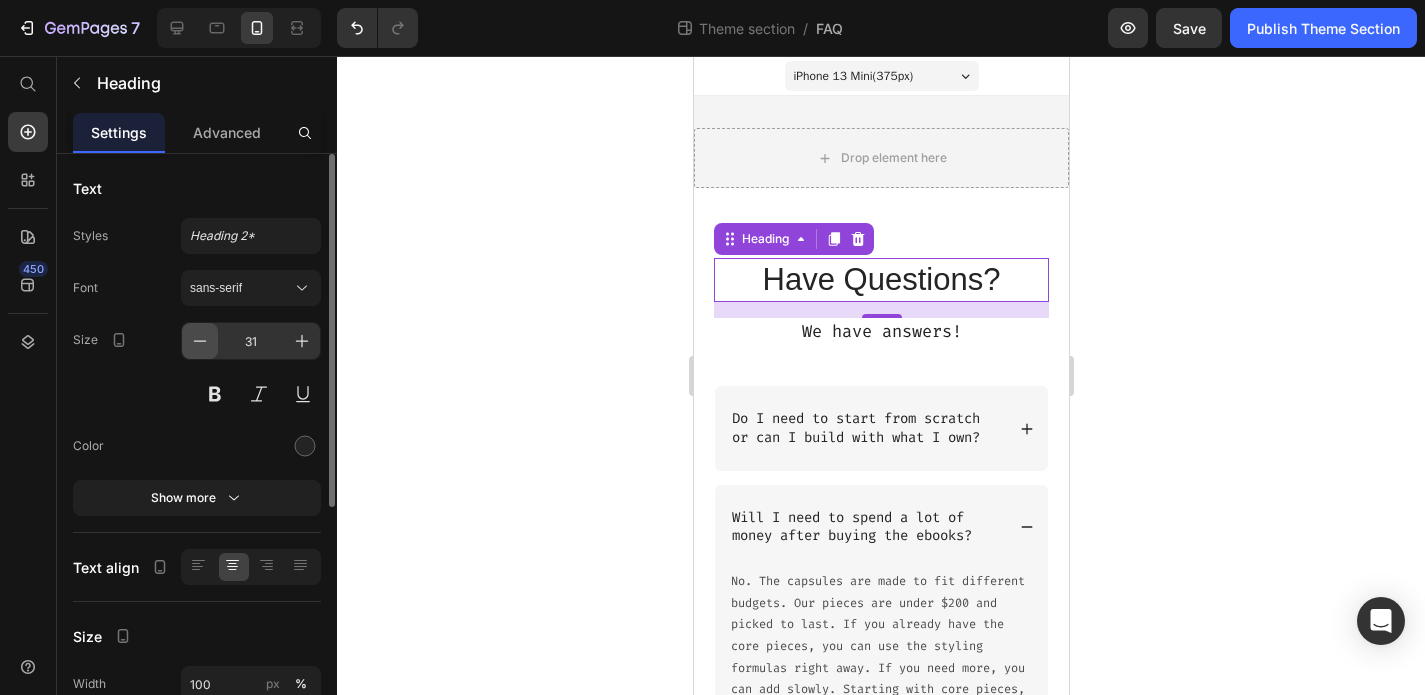 click at bounding box center [200, 341] 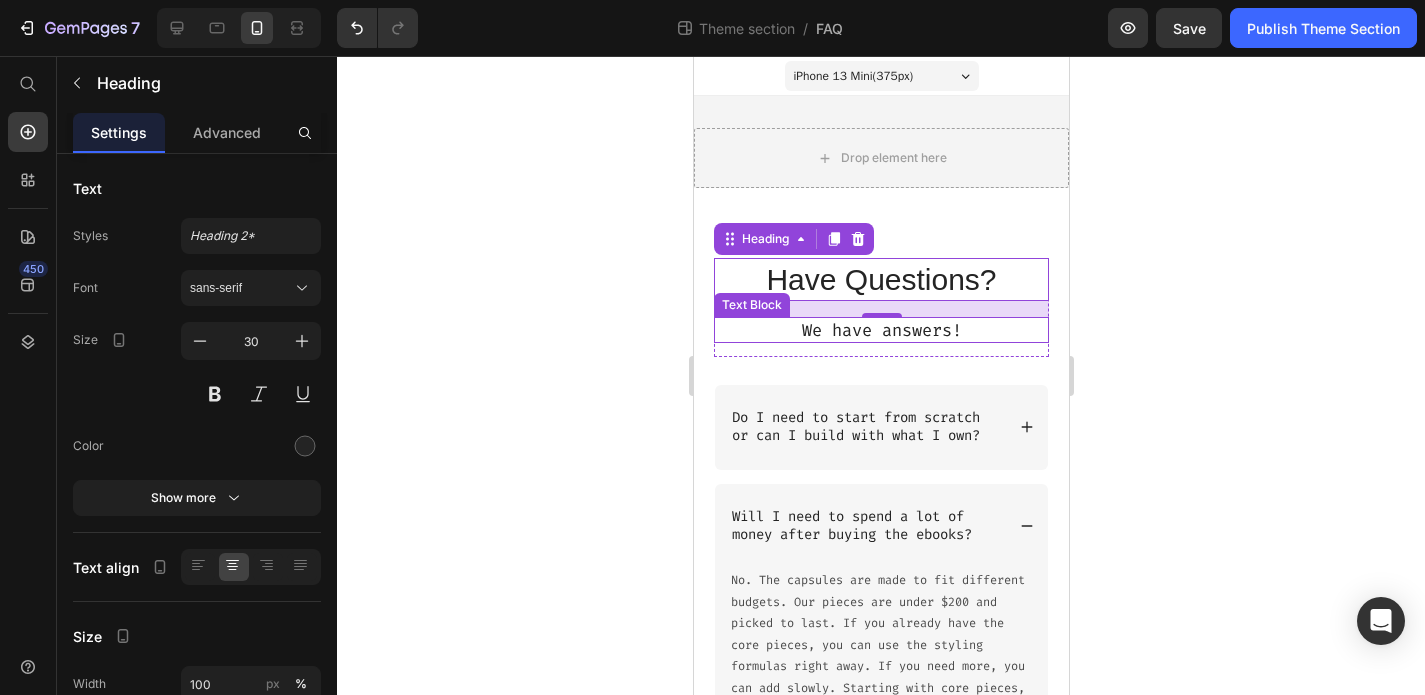 click on "We have answers!" at bounding box center (880, 330) 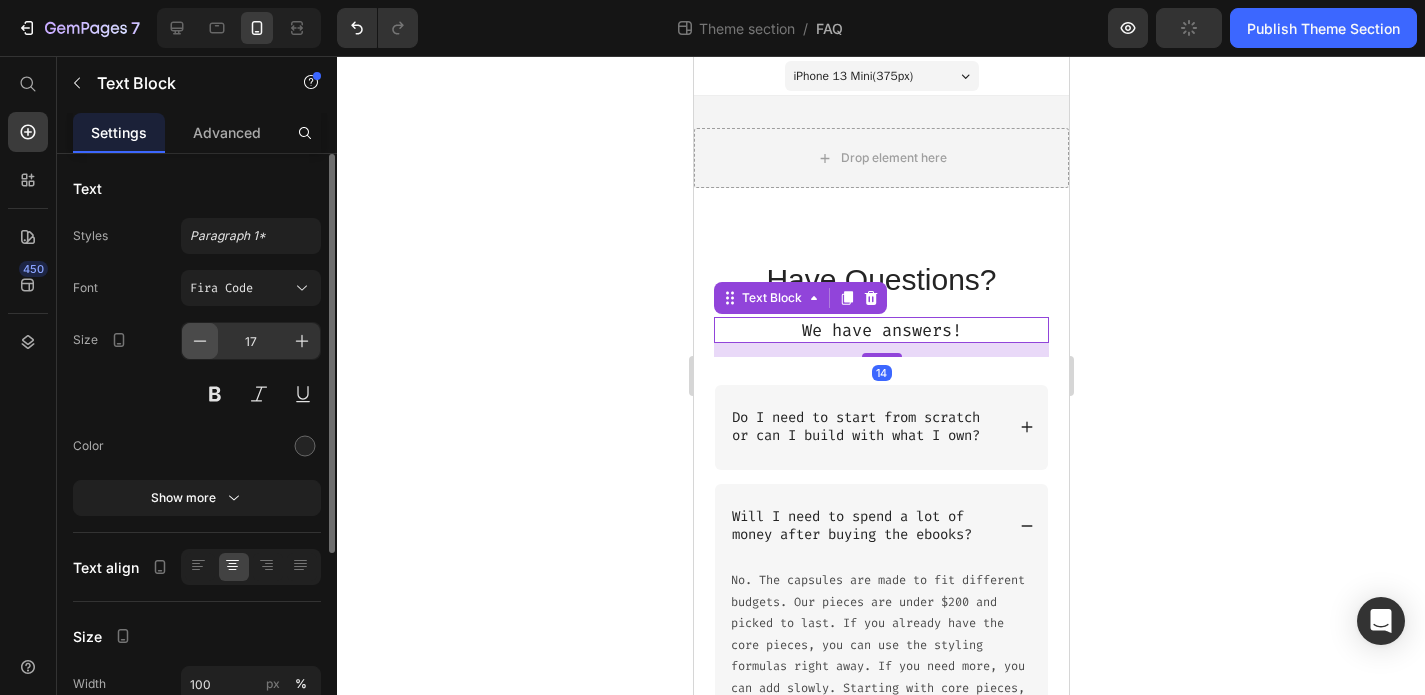 click 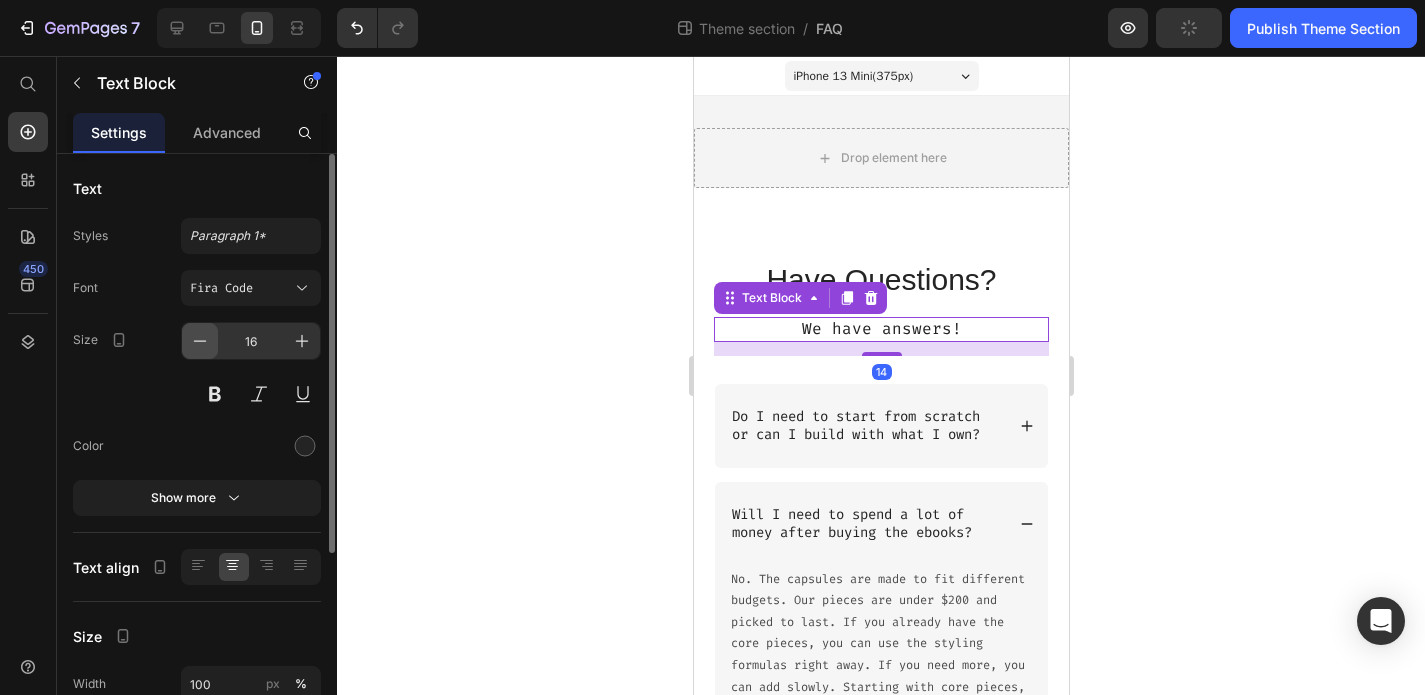 click 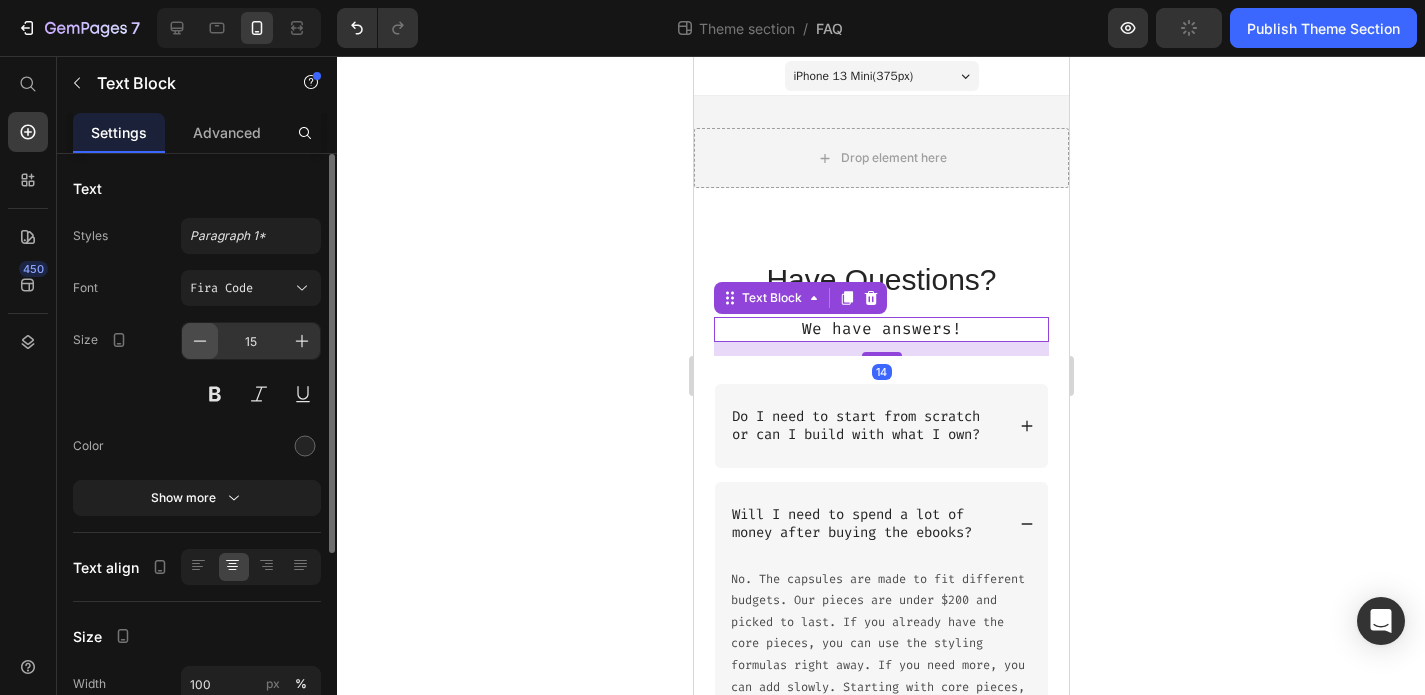 click 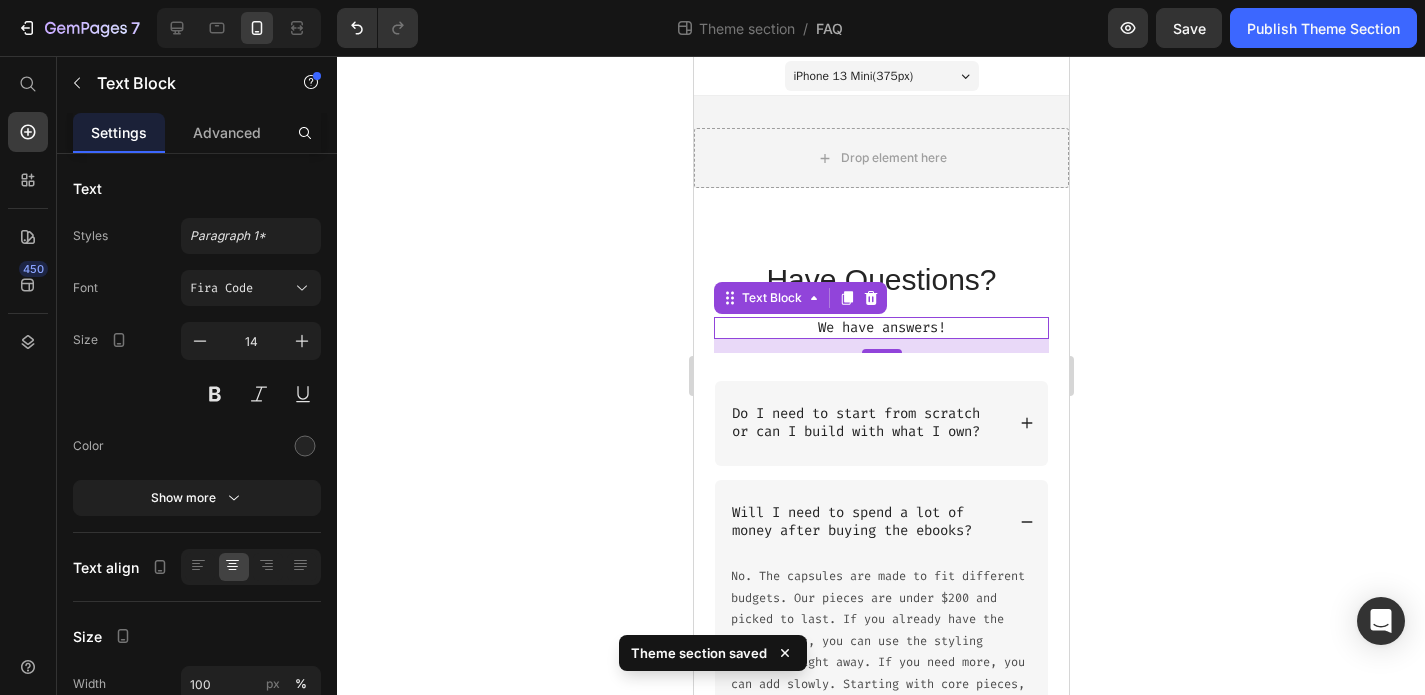 click 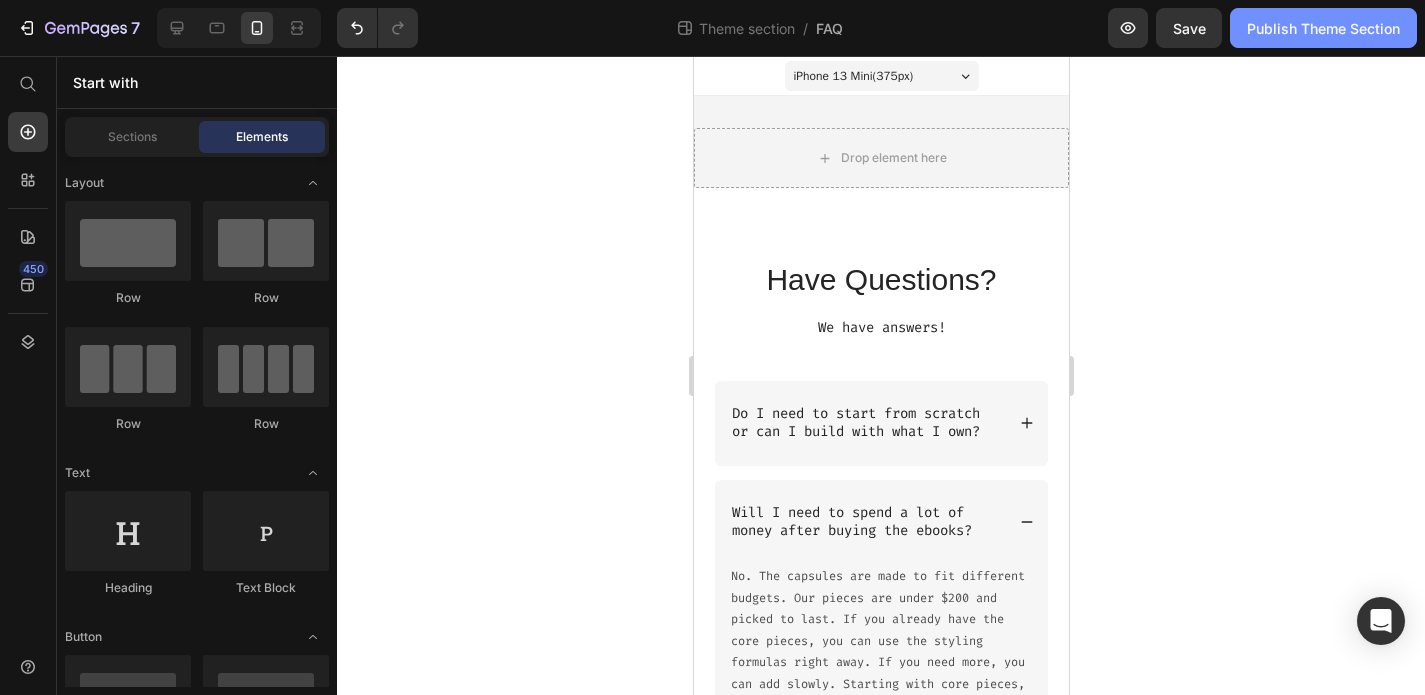 click on "Publish Theme Section" at bounding box center (1323, 28) 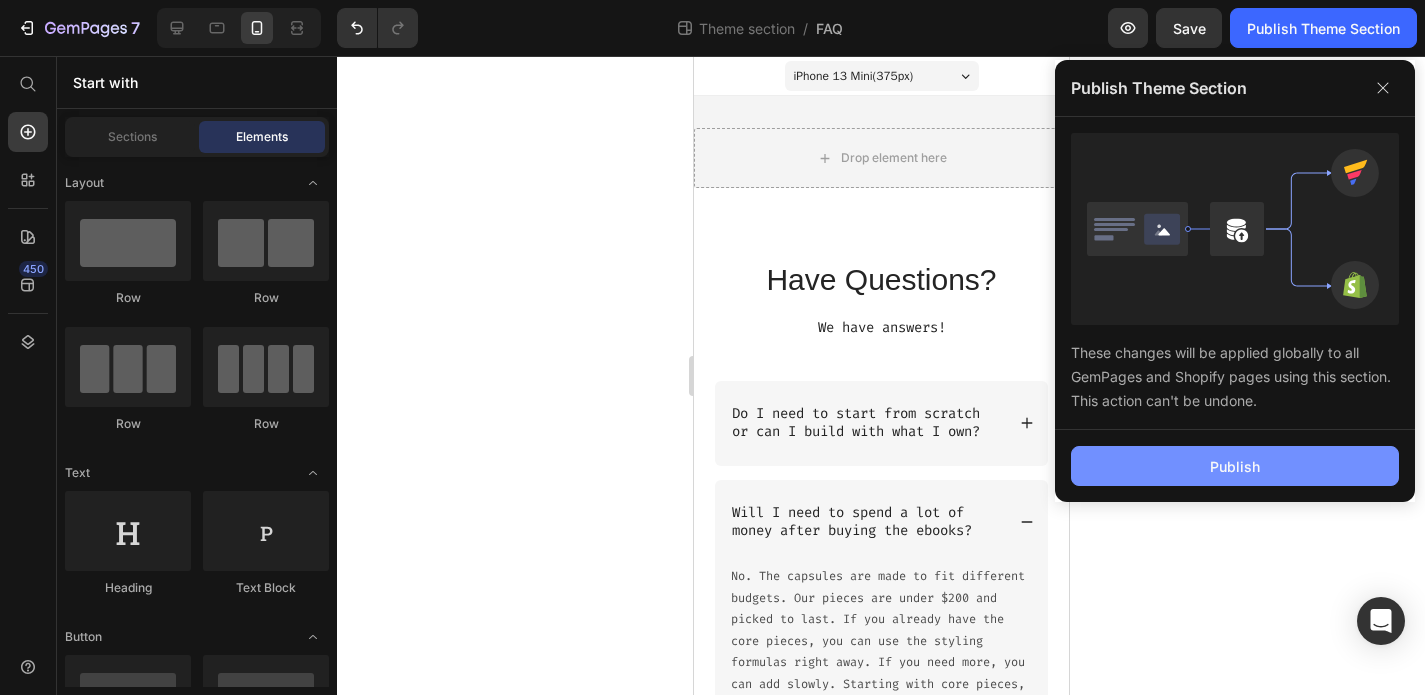 click on "Publish" at bounding box center [1235, 466] 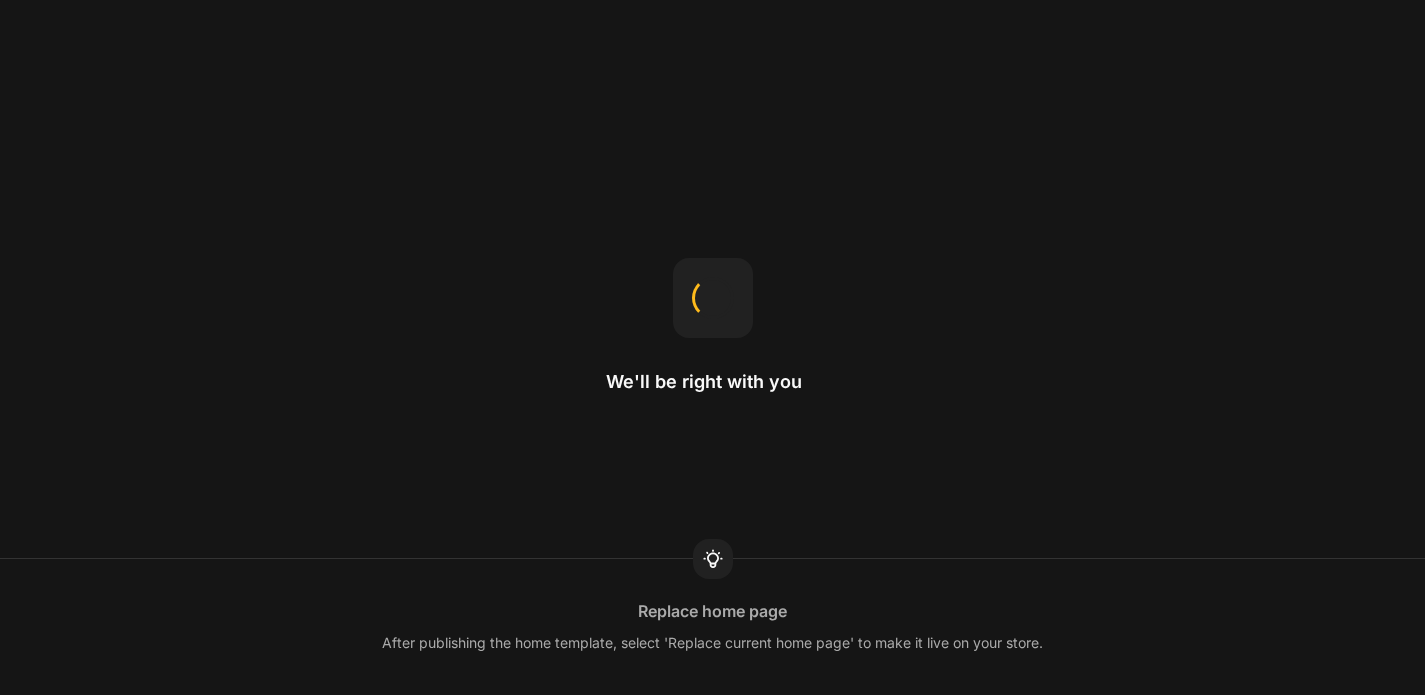 scroll, scrollTop: 0, scrollLeft: 0, axis: both 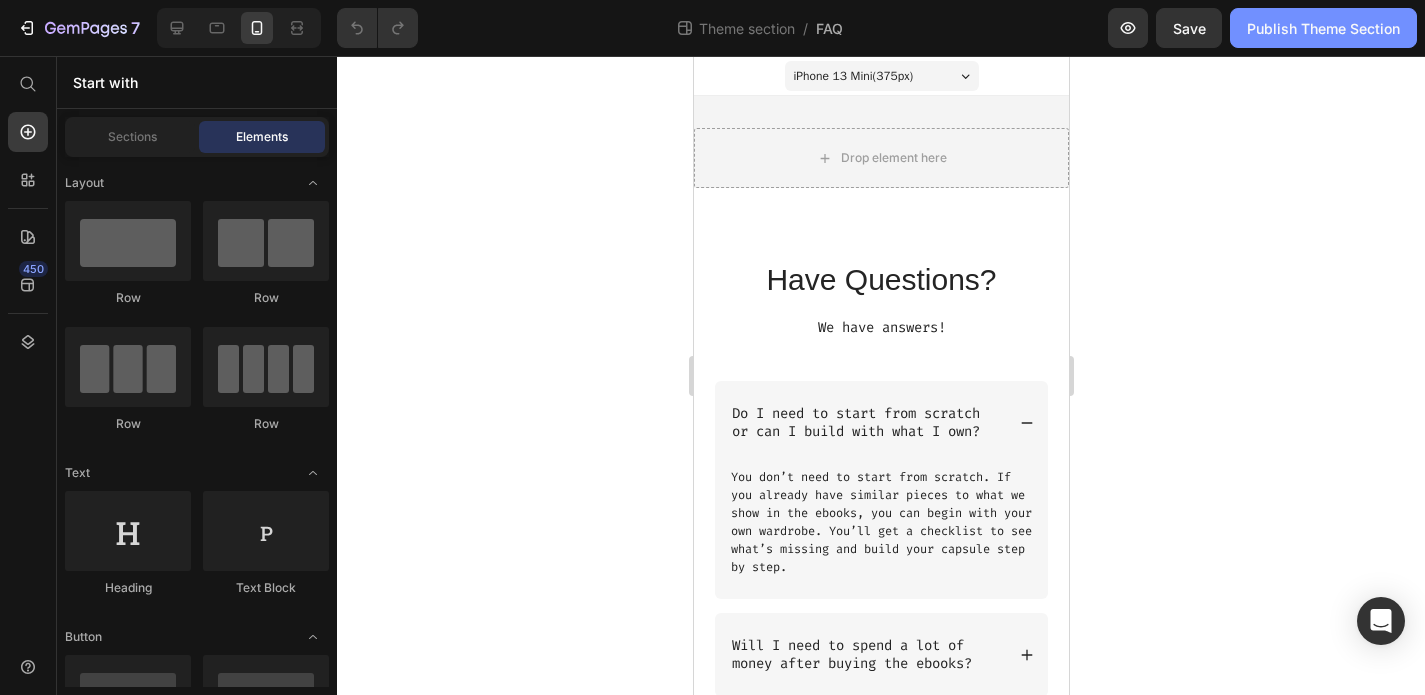 click on "Publish Theme Section" at bounding box center [1323, 28] 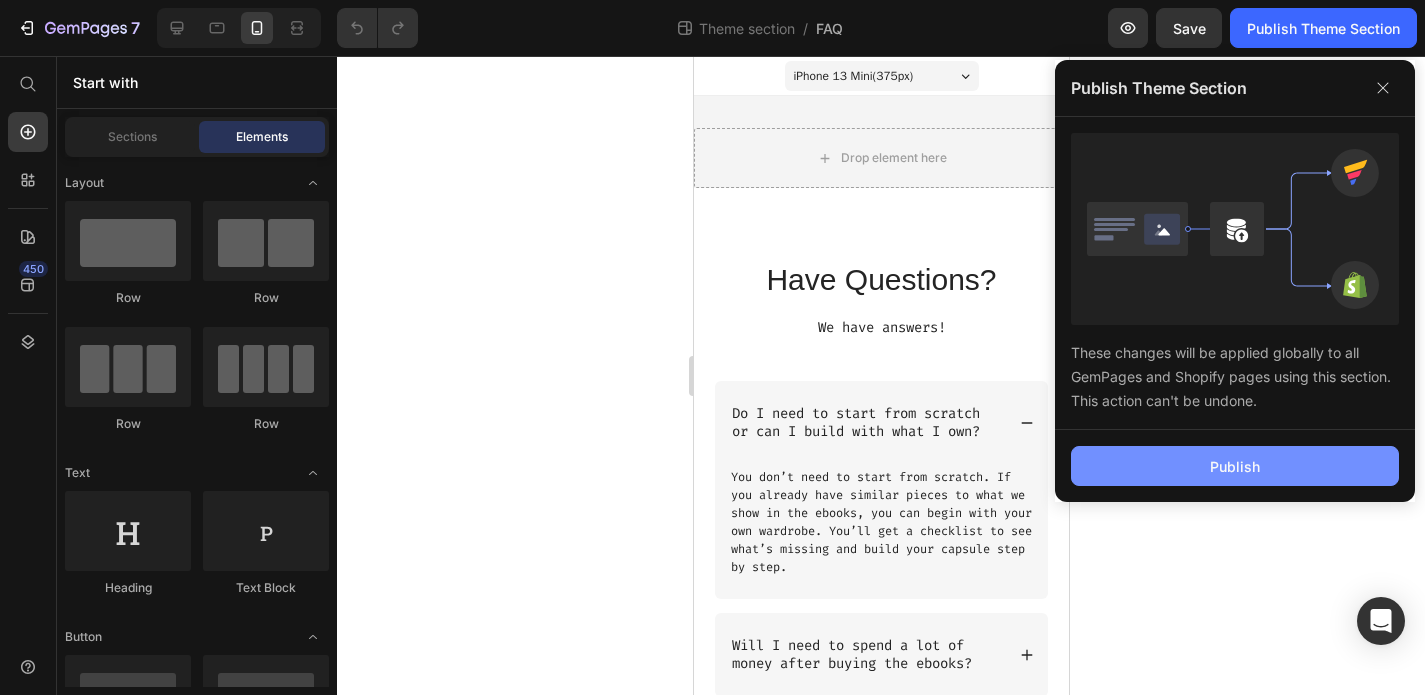 click on "Publish" at bounding box center [1235, 466] 